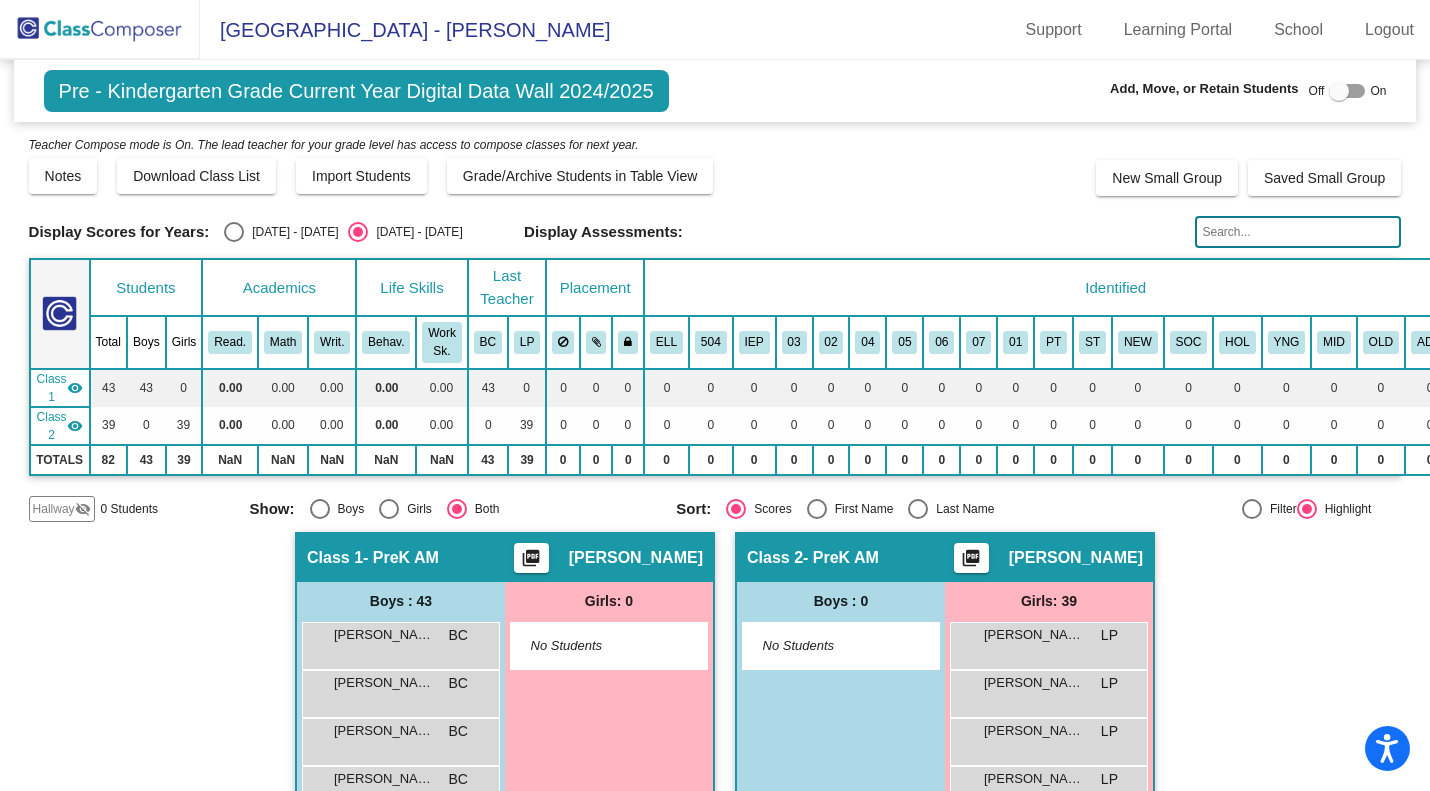 scroll, scrollTop: 0, scrollLeft: 0, axis: both 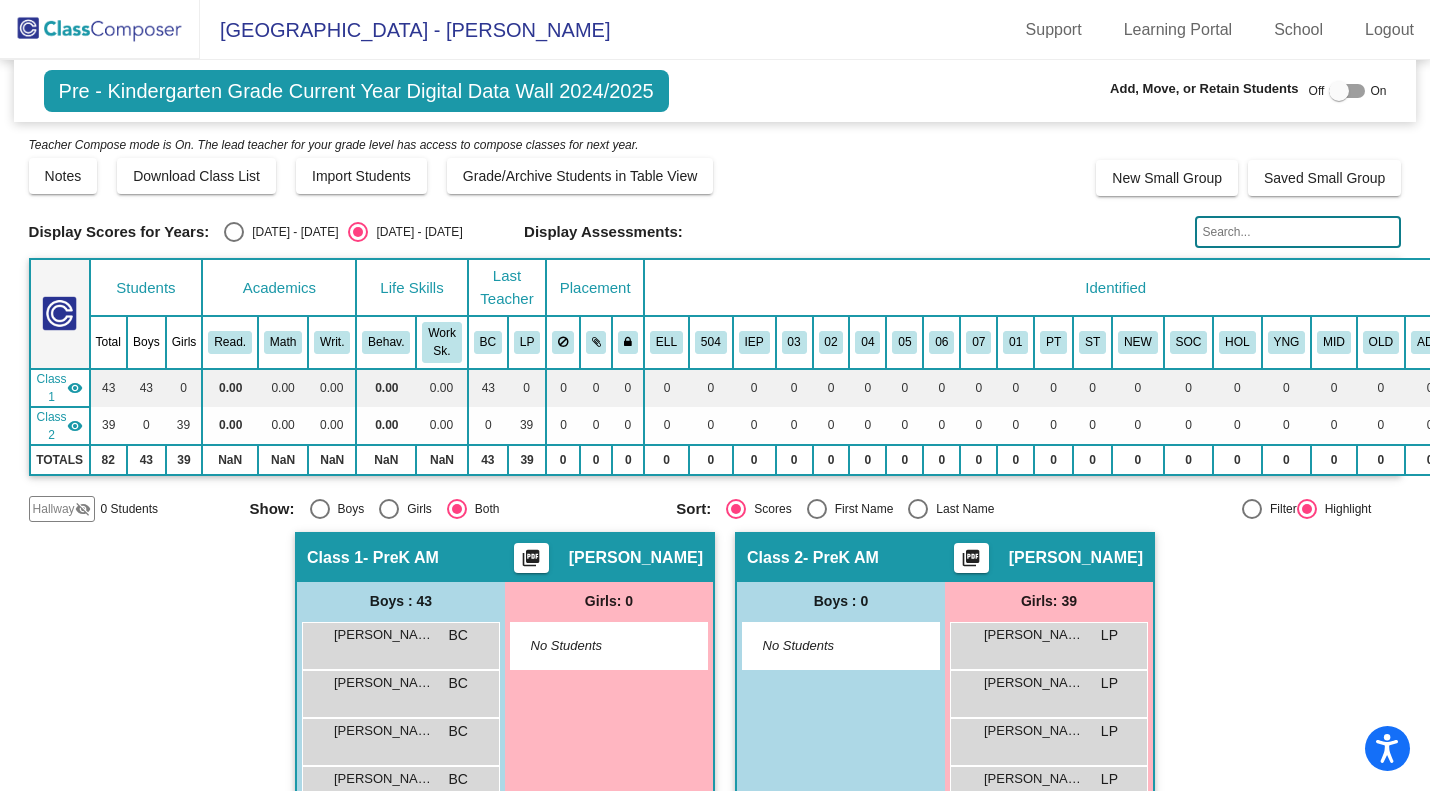 click on "[PERSON_NAME]" at bounding box center (384, 635) 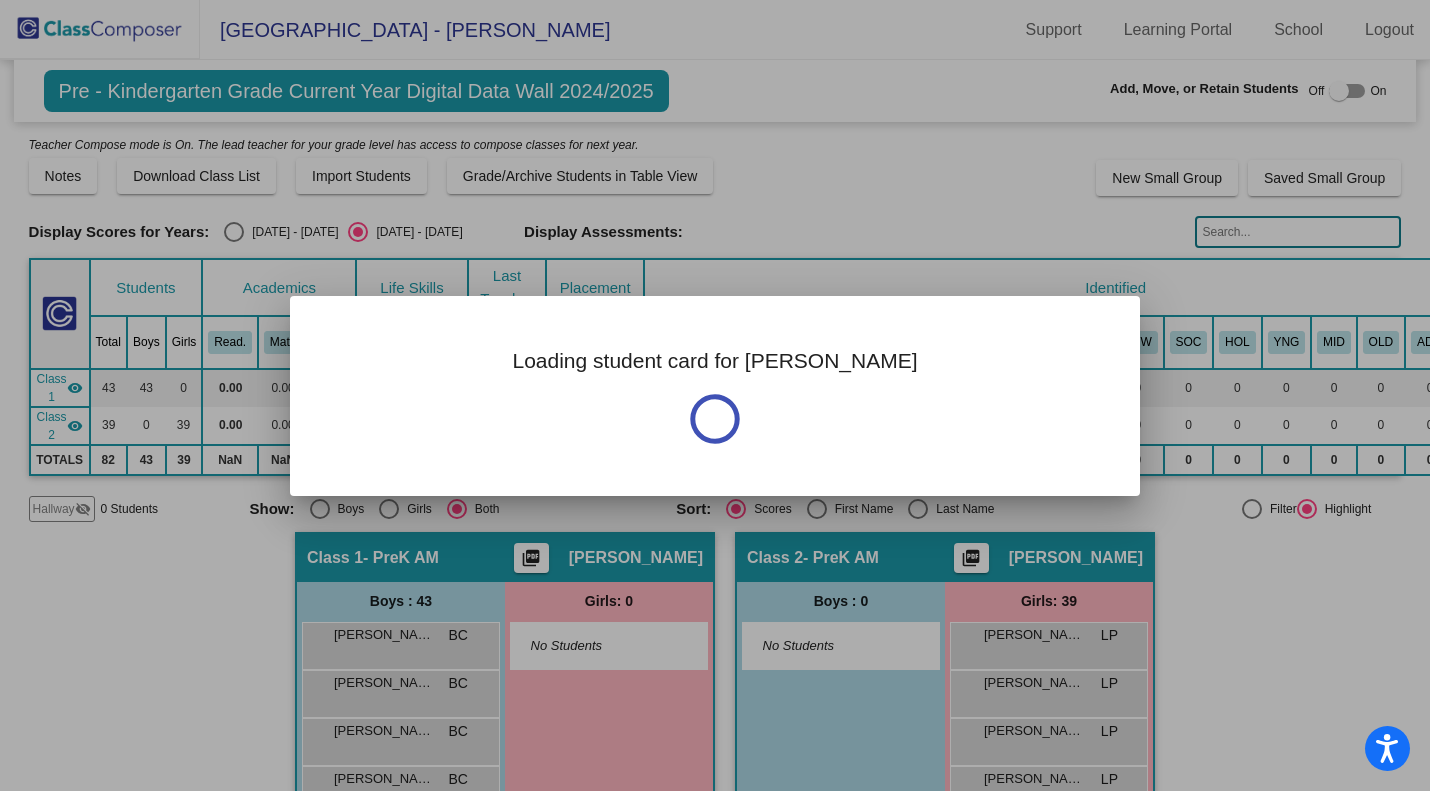 click at bounding box center [715, 395] 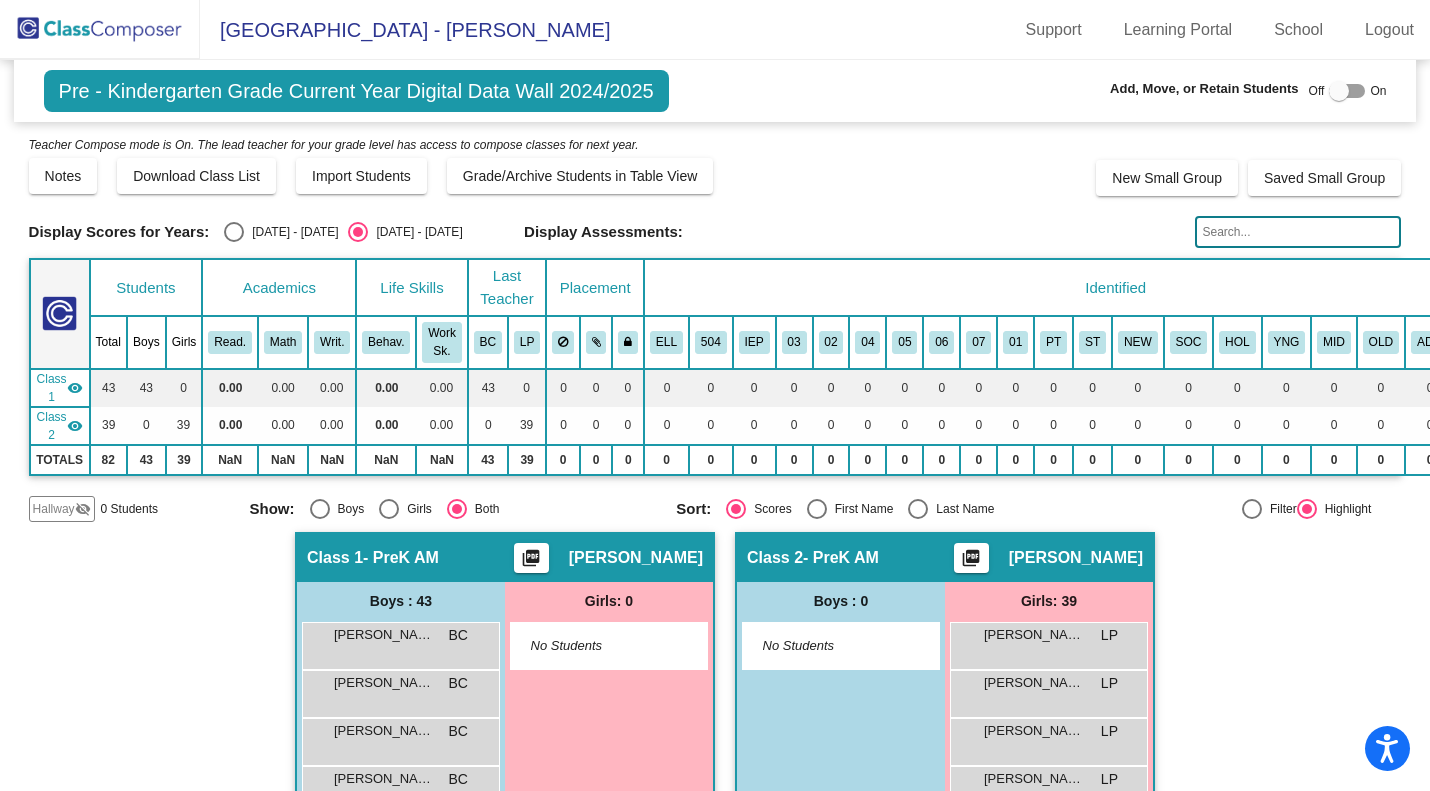 click on "[PERSON_NAME]" at bounding box center [384, 635] 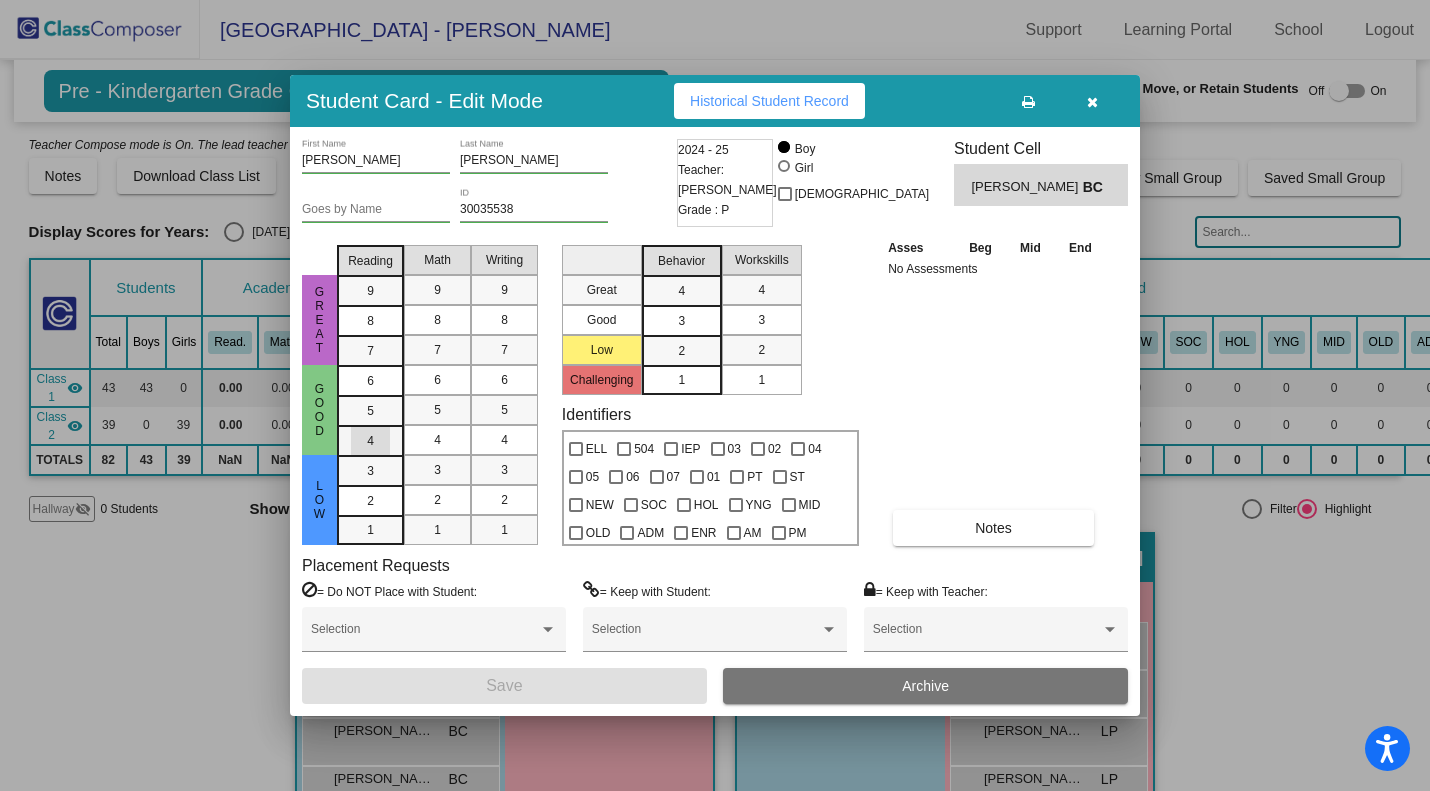 click on "4" at bounding box center (370, 381) 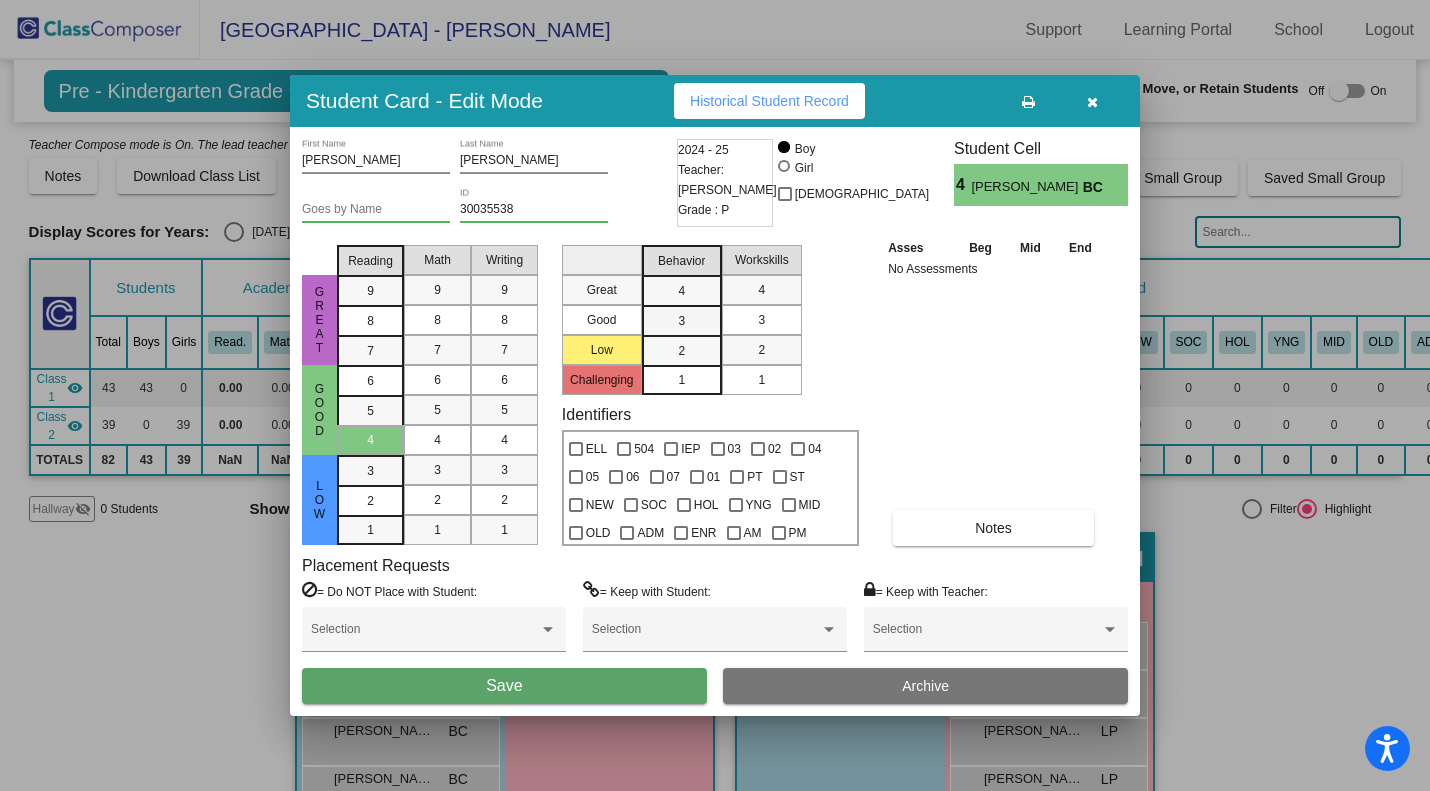 click on "3" at bounding box center (681, 291) 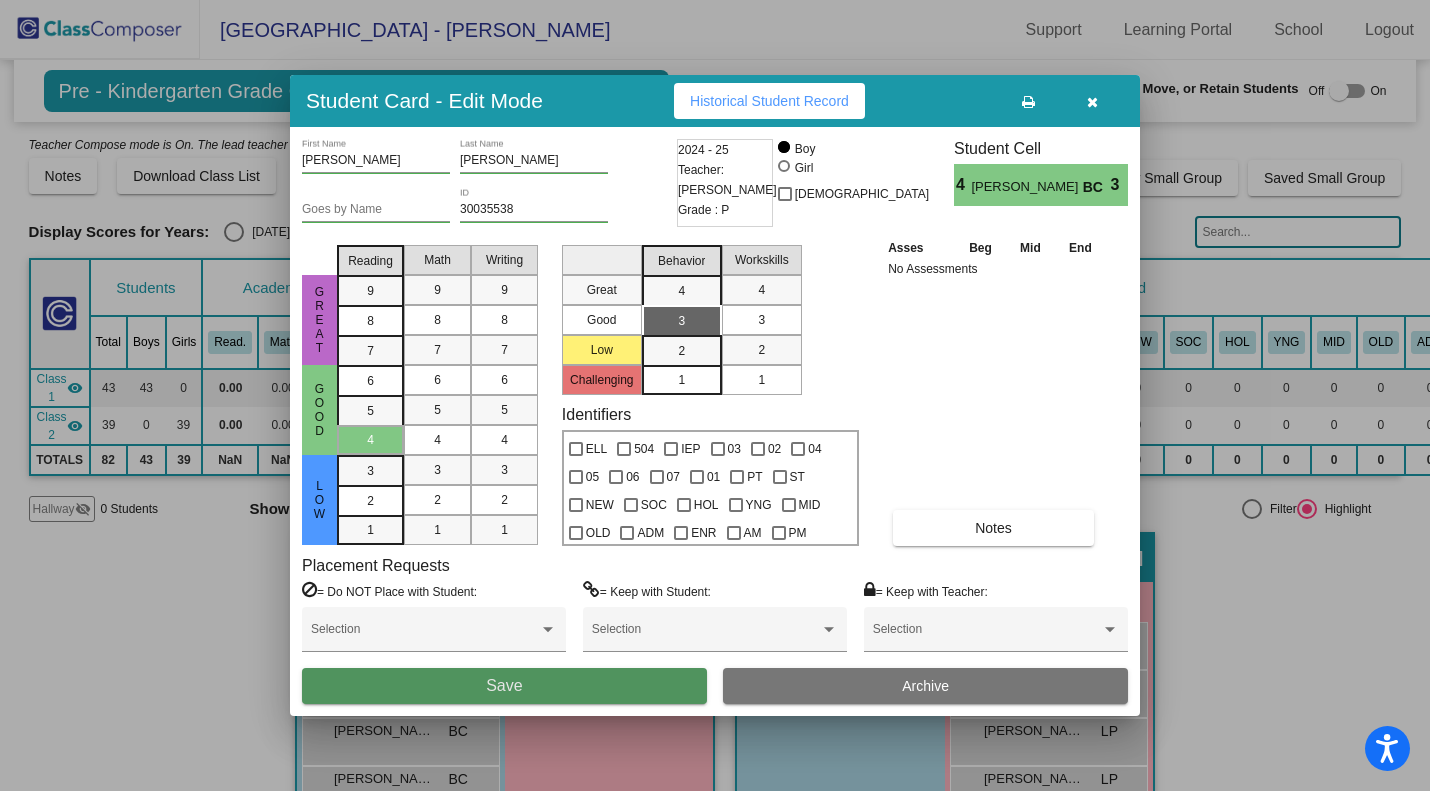click on "Save" at bounding box center (504, 686) 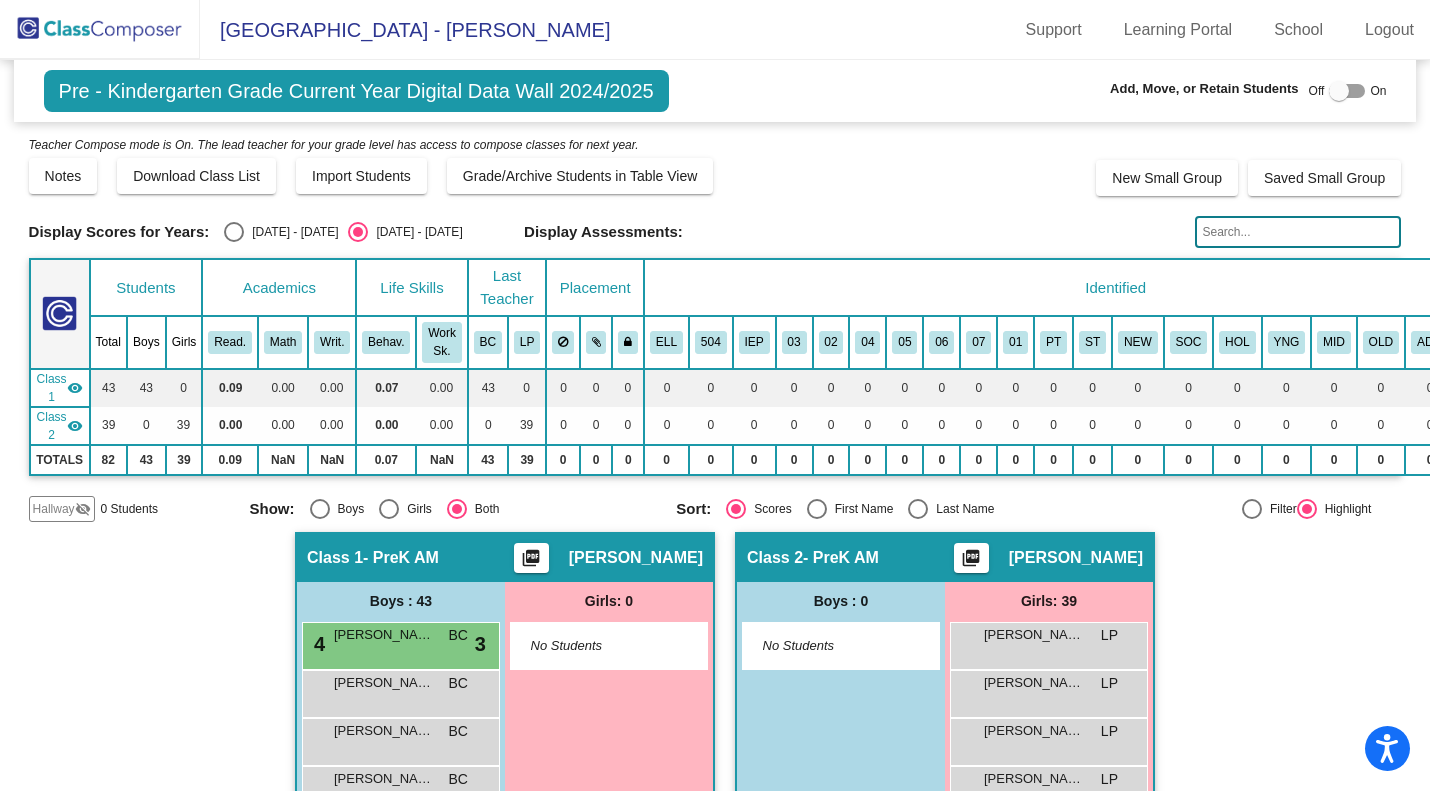 click 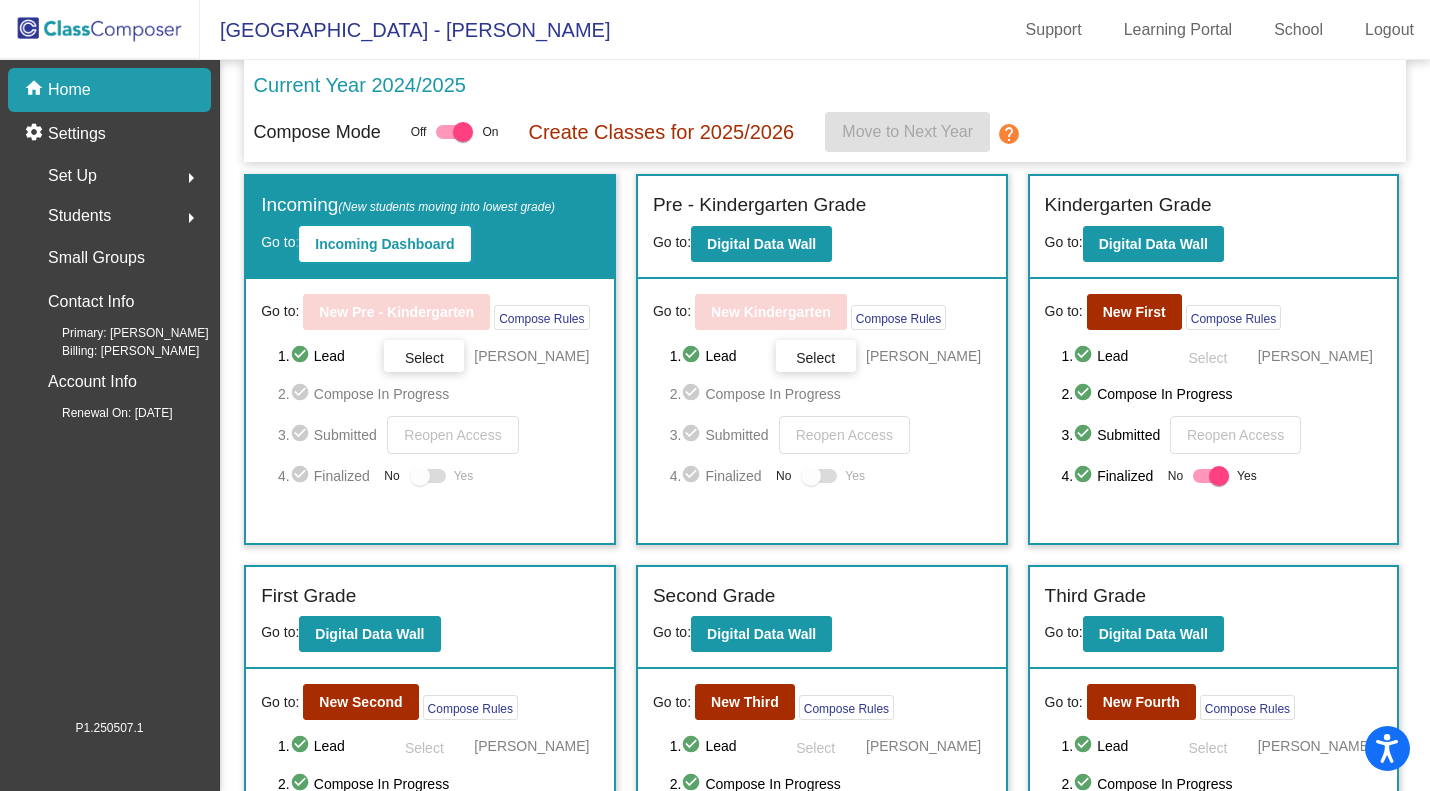 click on "Incoming Dashboard" 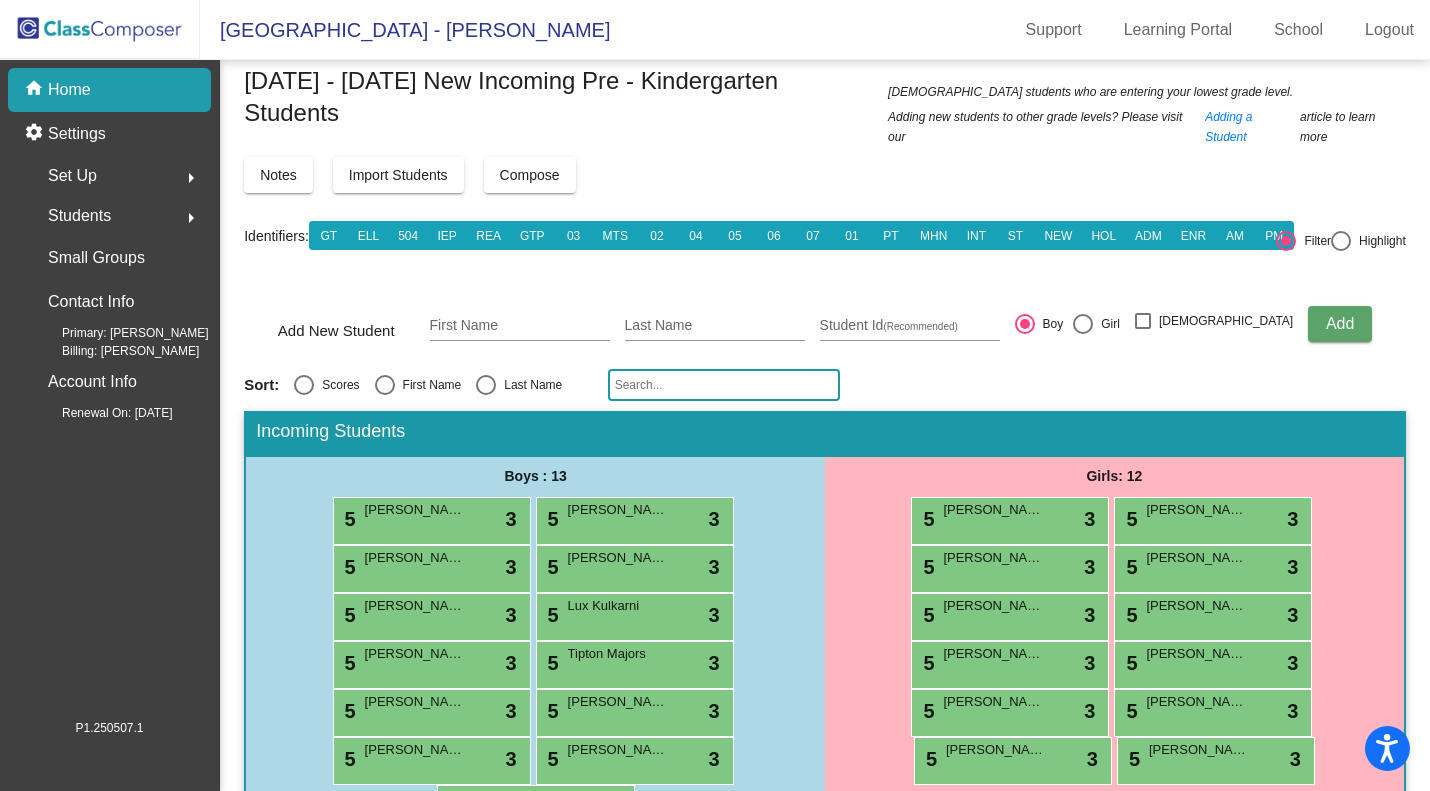 scroll, scrollTop: 0, scrollLeft: 0, axis: both 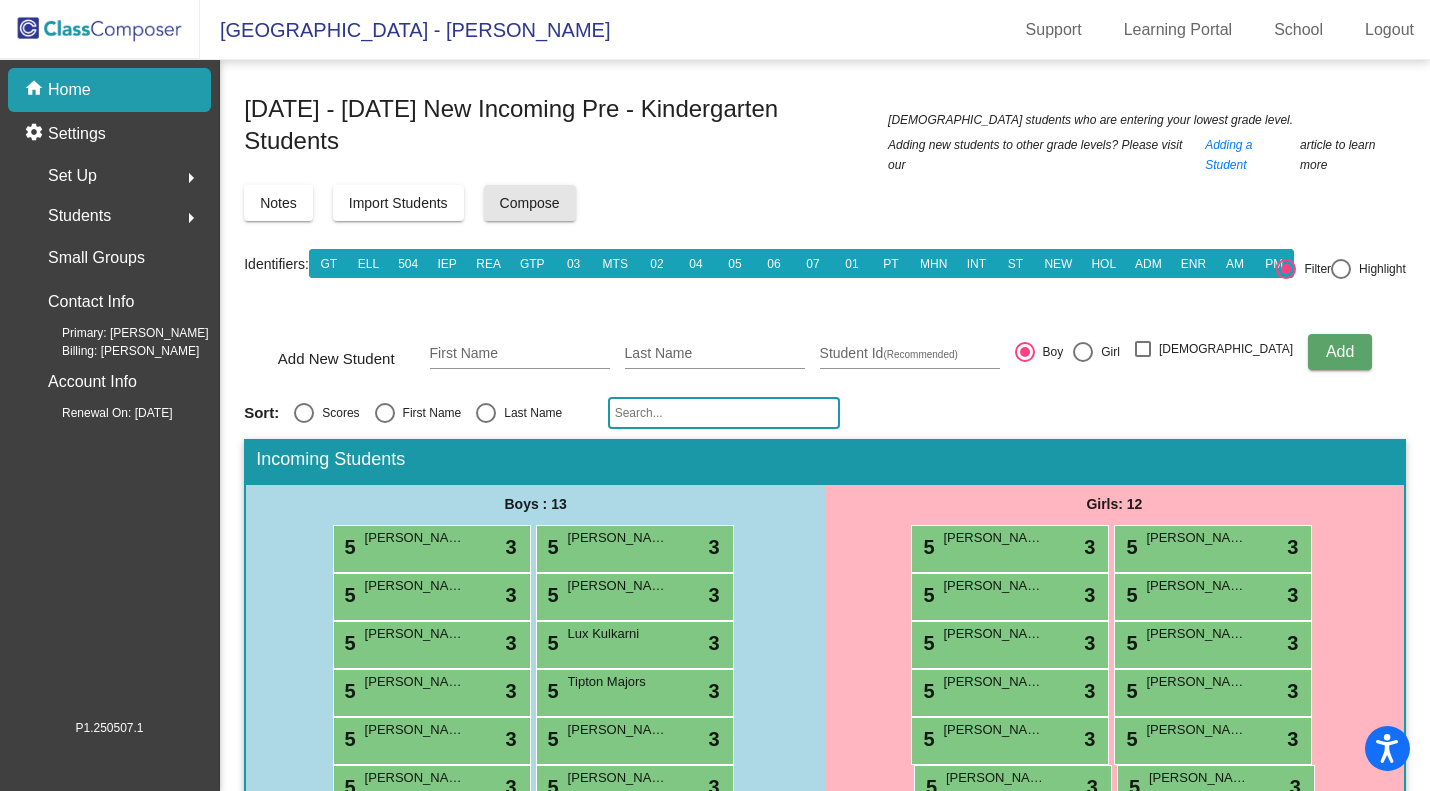 click on "Compose" 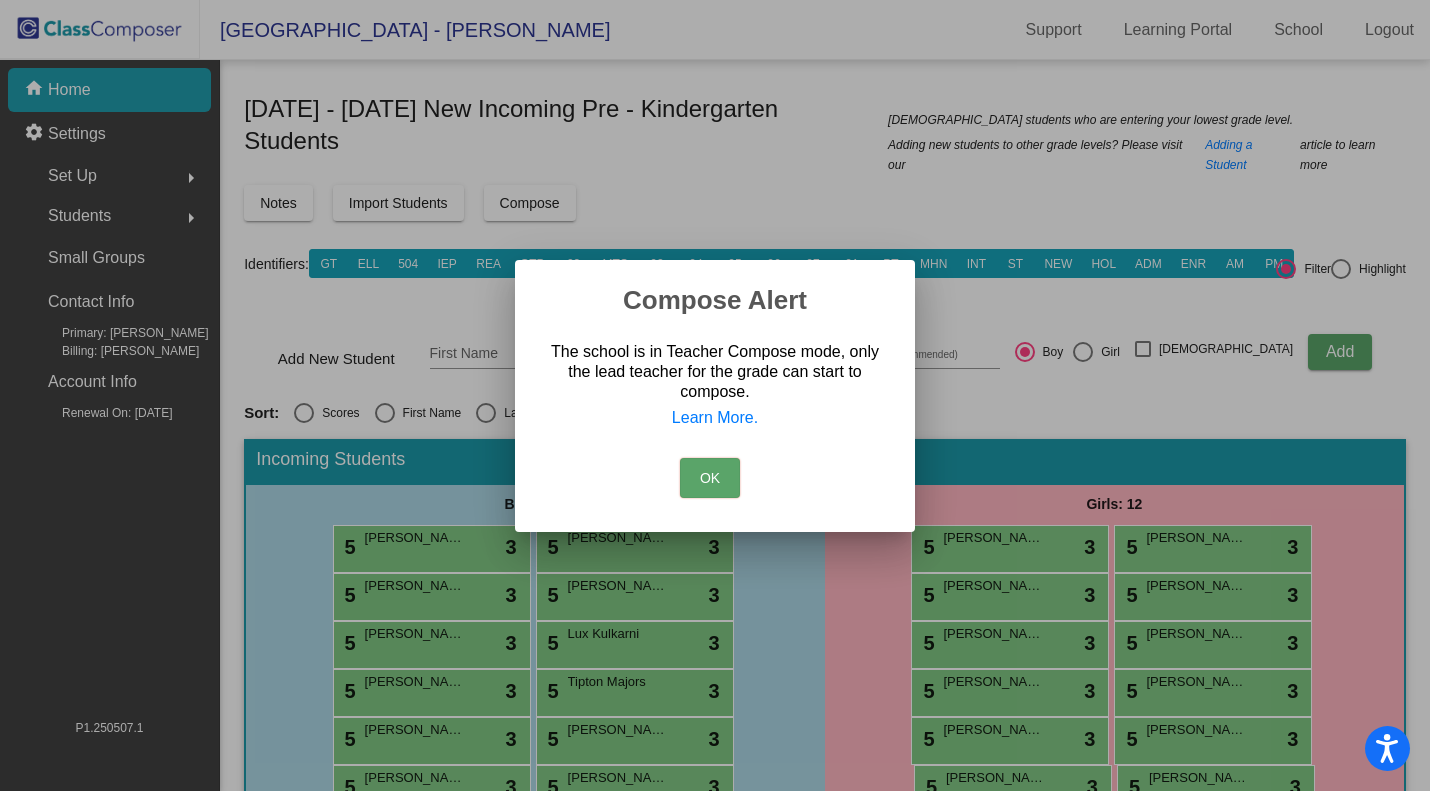 click on "OK" at bounding box center [710, 478] 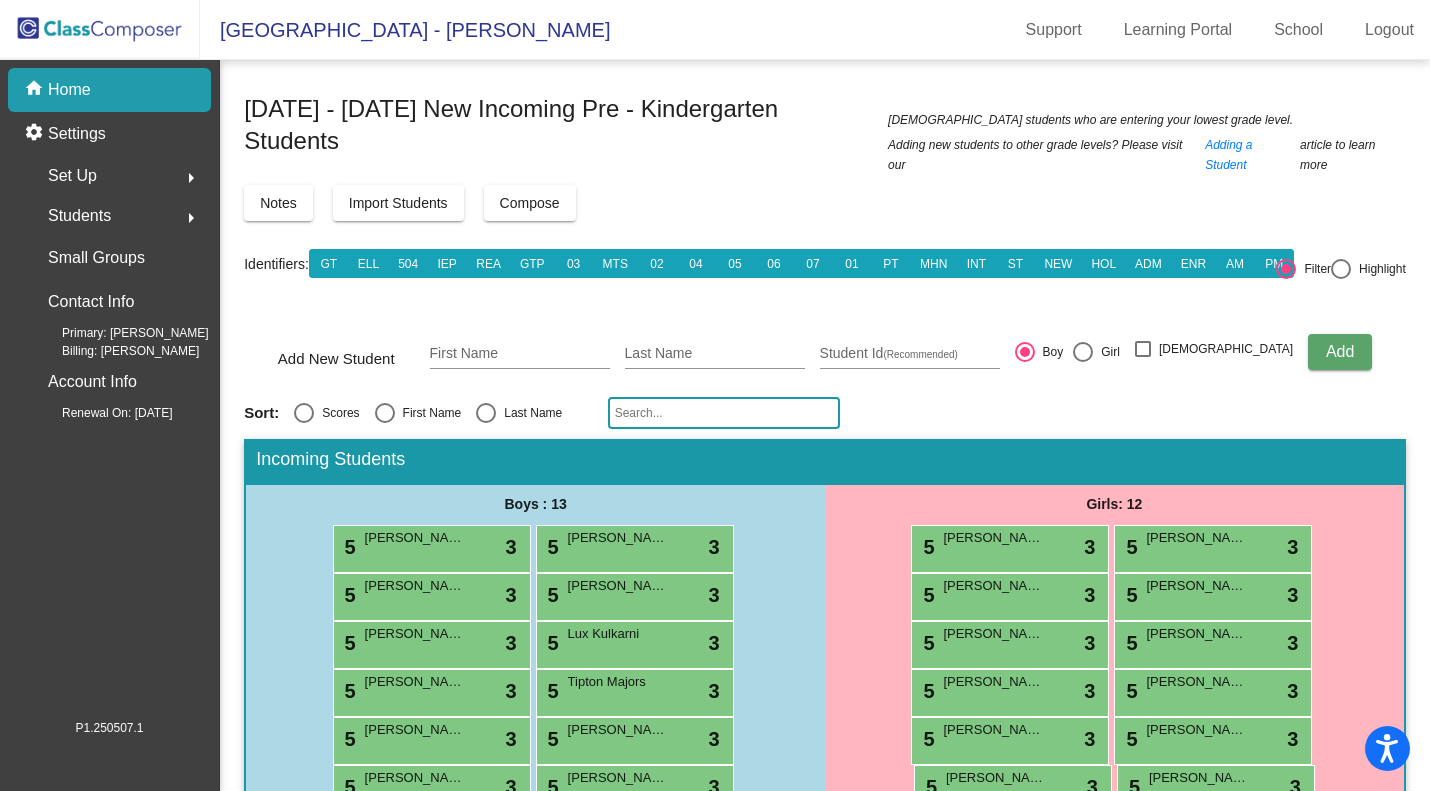 click on "Cottonwood Creek Elementary - Melissa Support Learning Portal School Logout" 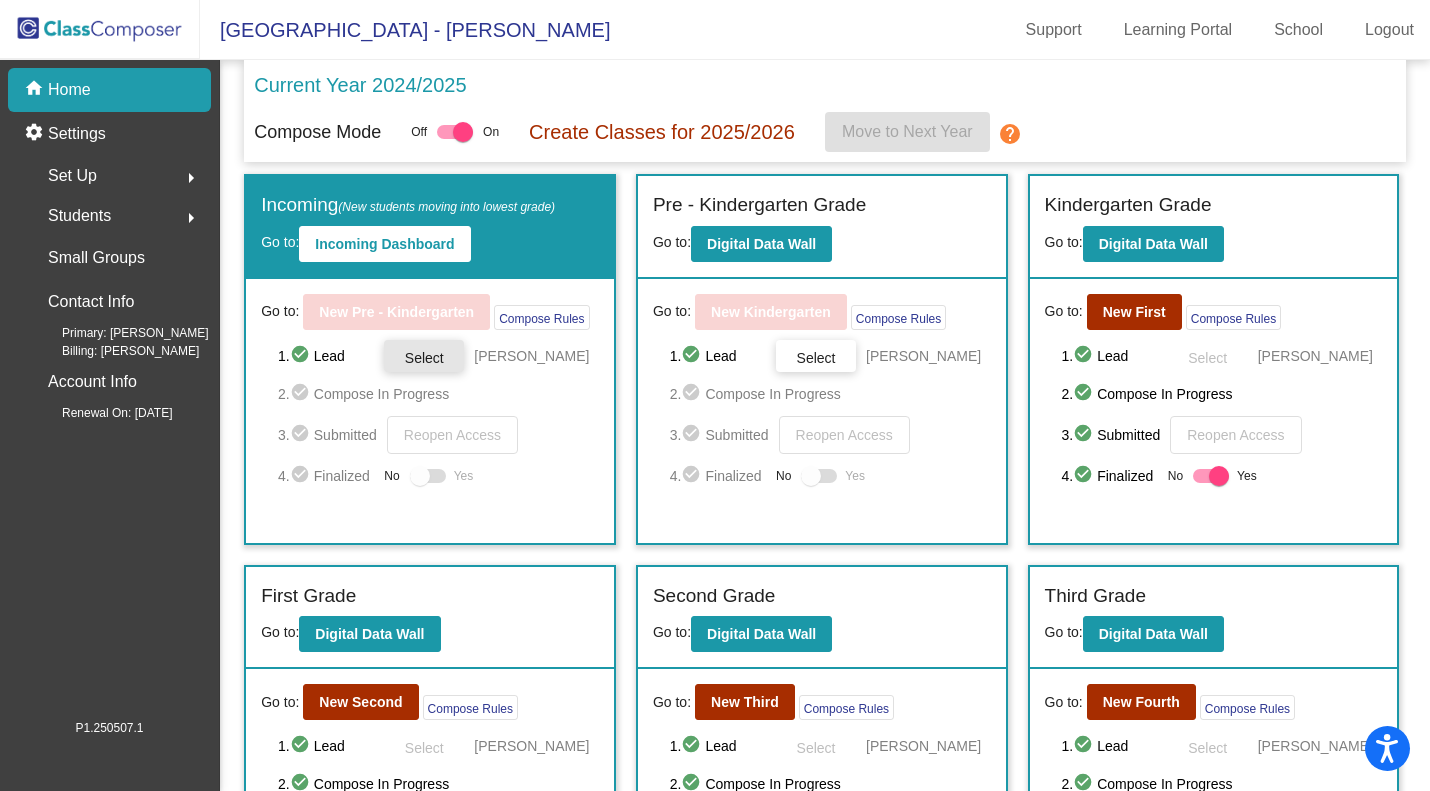 click on "Select" at bounding box center (424, 358) 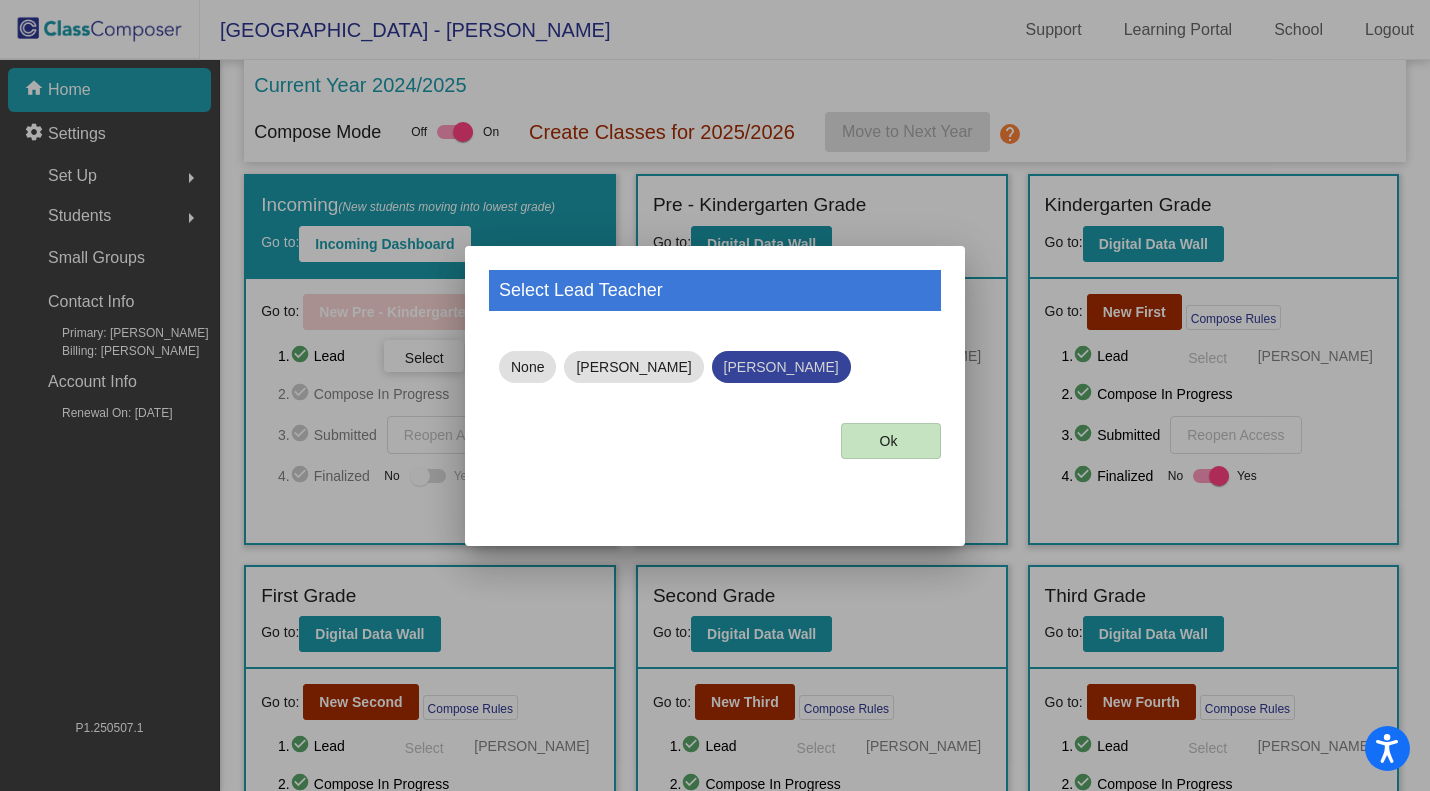 click on "[PERSON_NAME]" at bounding box center [781, 367] 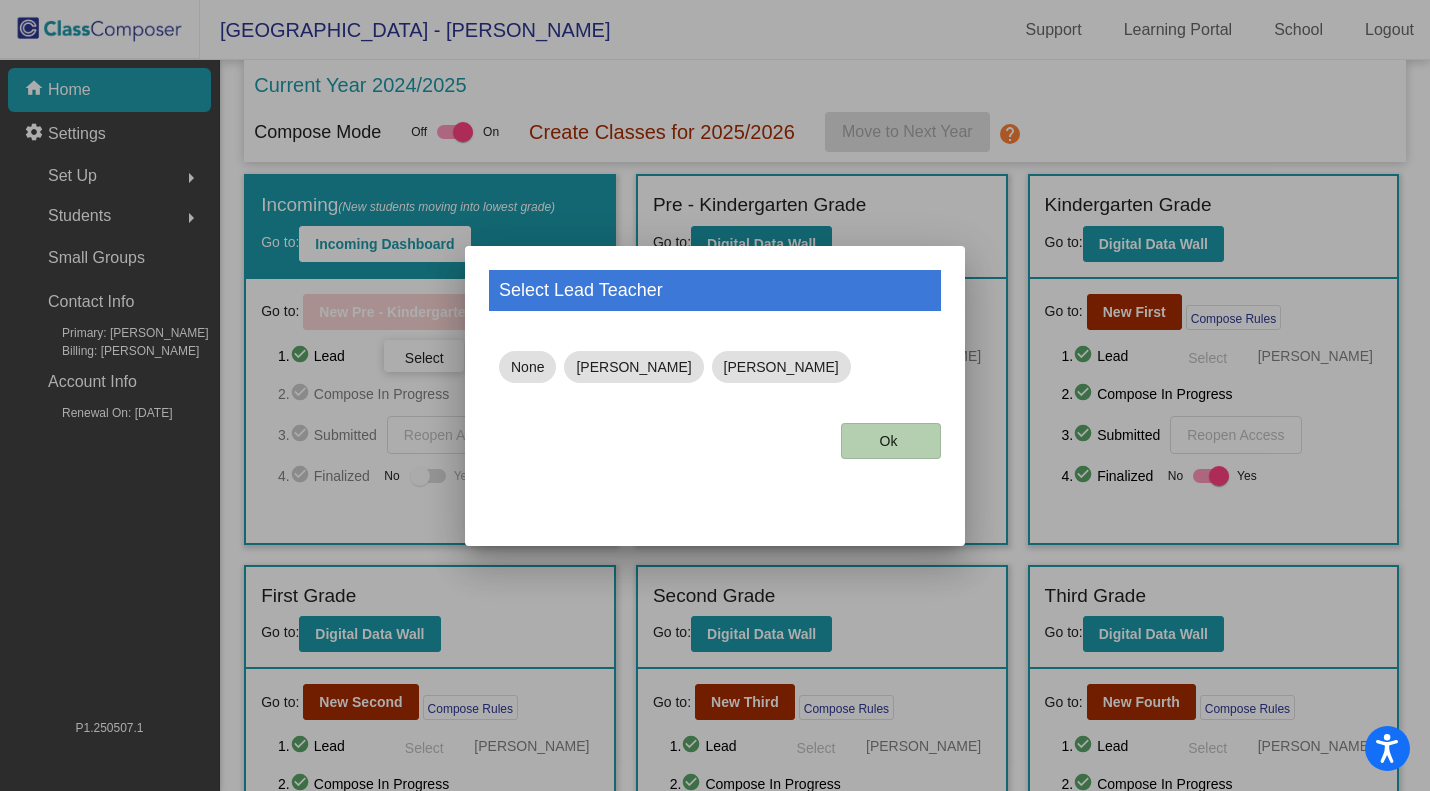 click on "Ok" at bounding box center [891, 441] 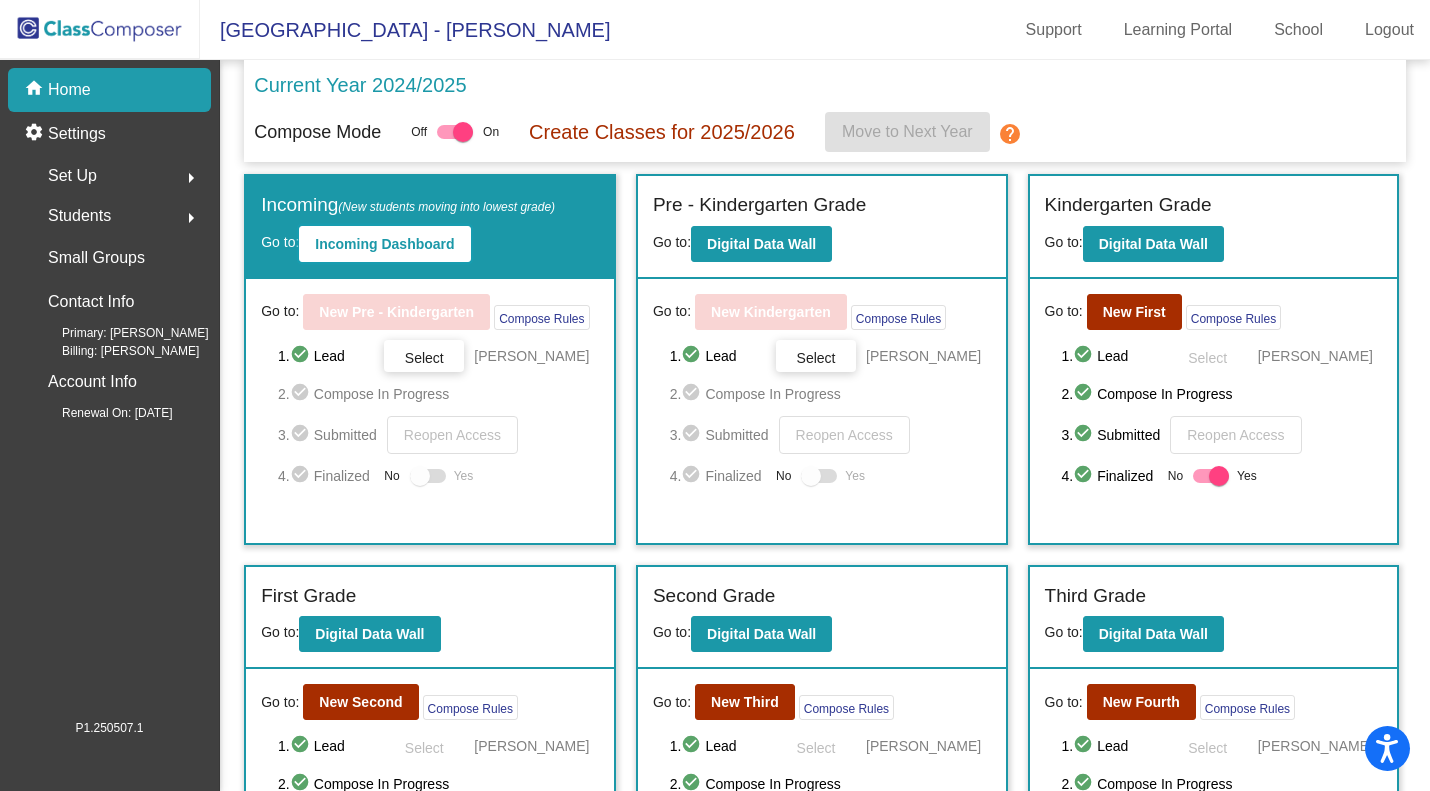 click on "Incoming Dashboard" 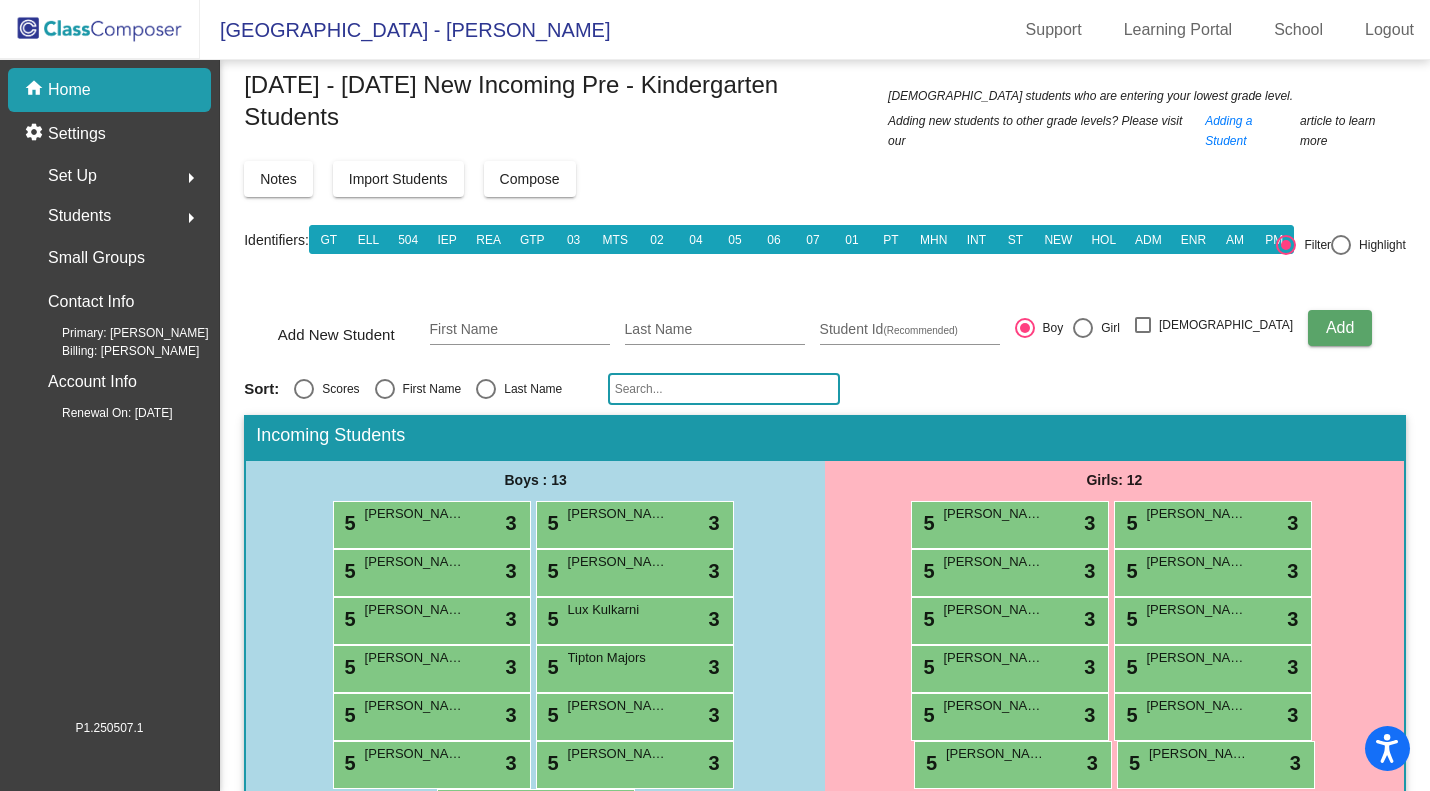 scroll, scrollTop: 0, scrollLeft: 0, axis: both 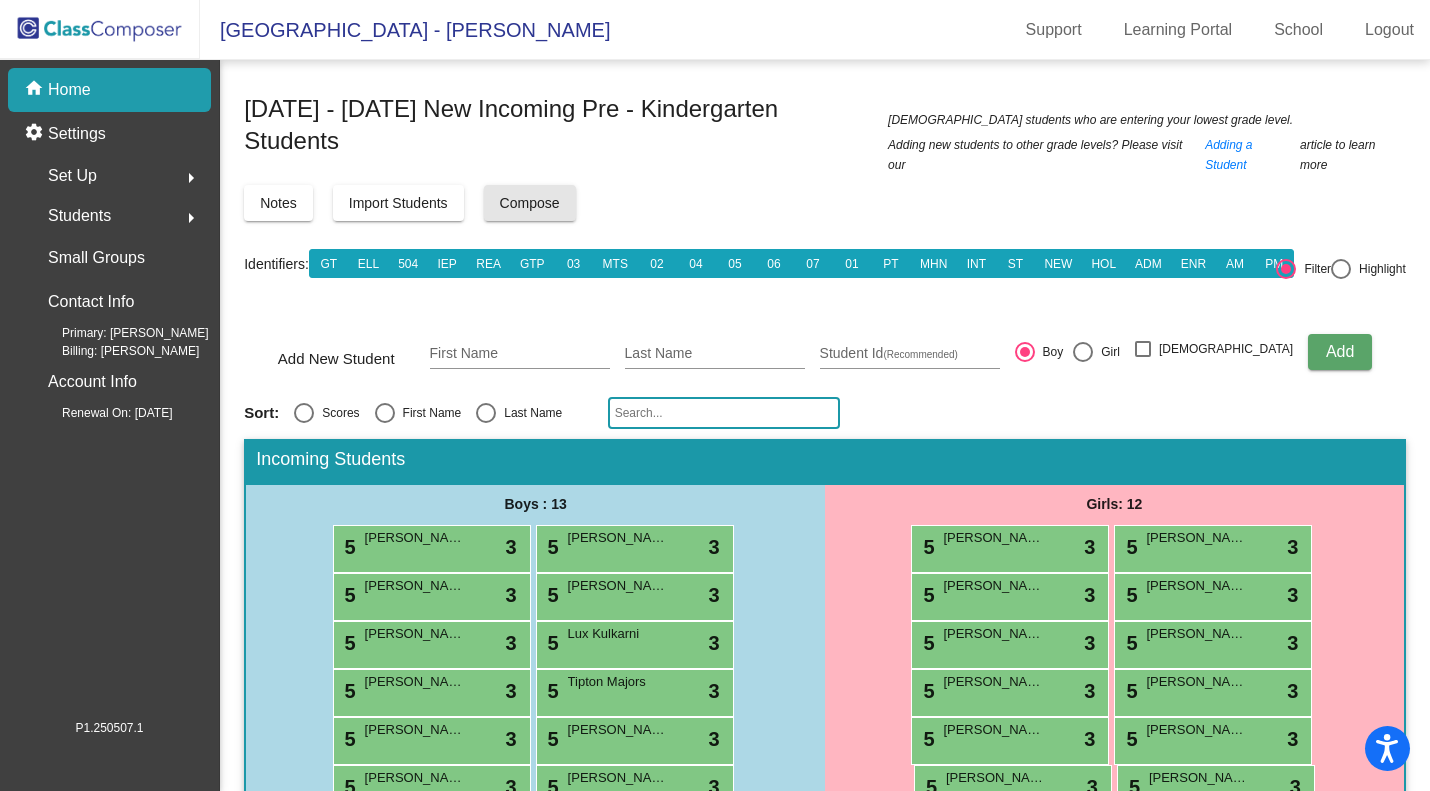 click on "Compose" 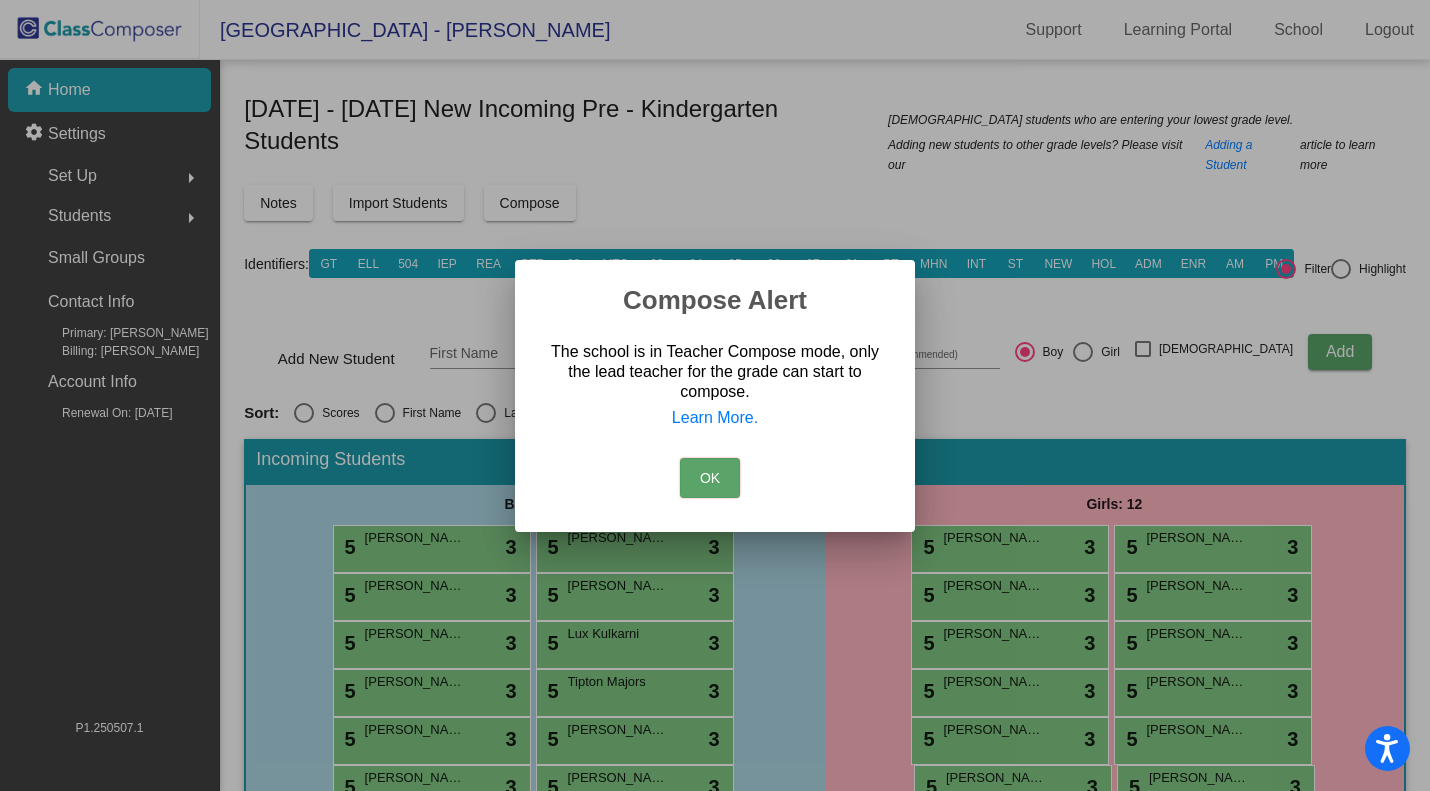 click on "OK" at bounding box center [710, 478] 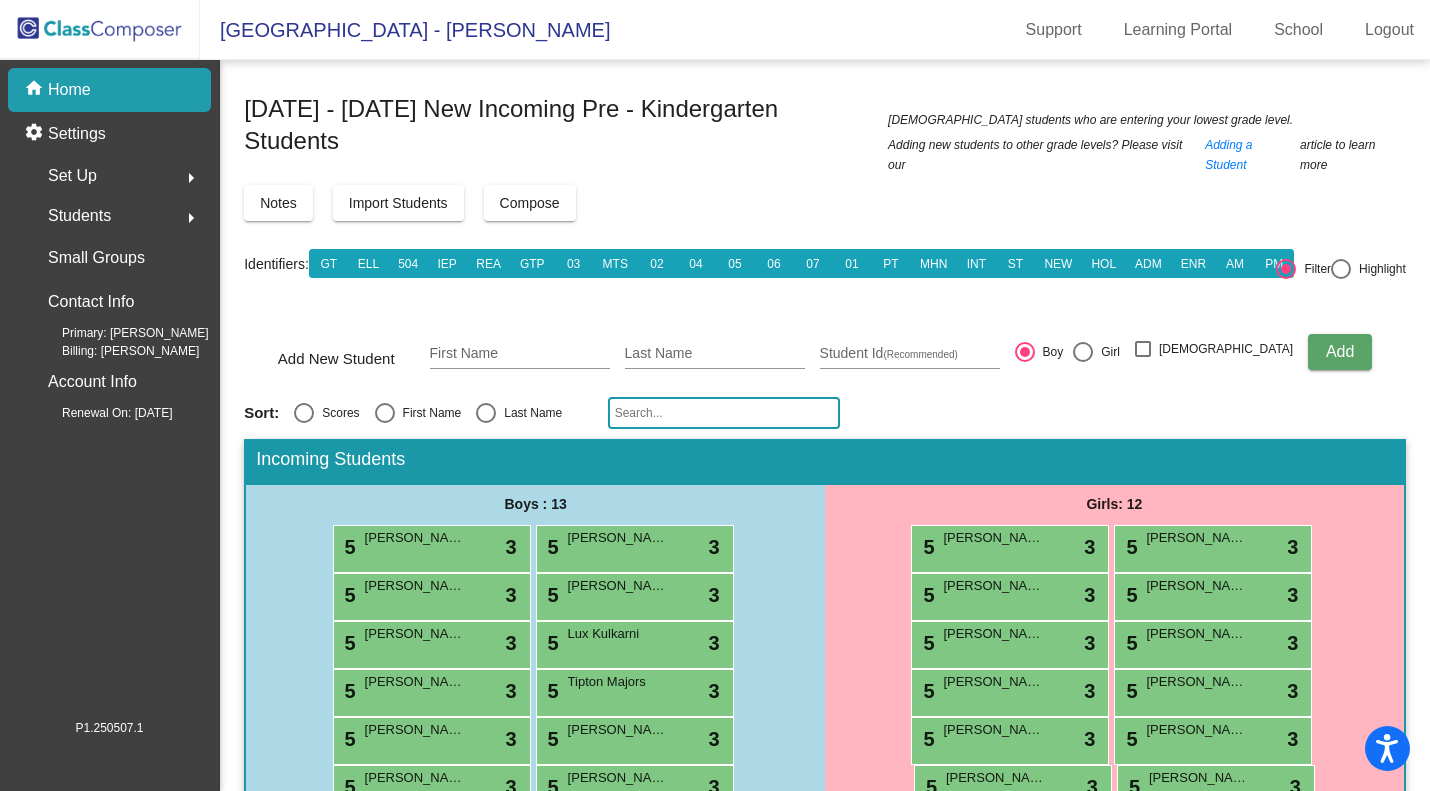 click on "Identifiers:  GT ELL 504 IEP REA GTP 03 MTS 02 04 05 06 07 01 PT MHN INT ST NEW HOL ADM ENR AM PM" 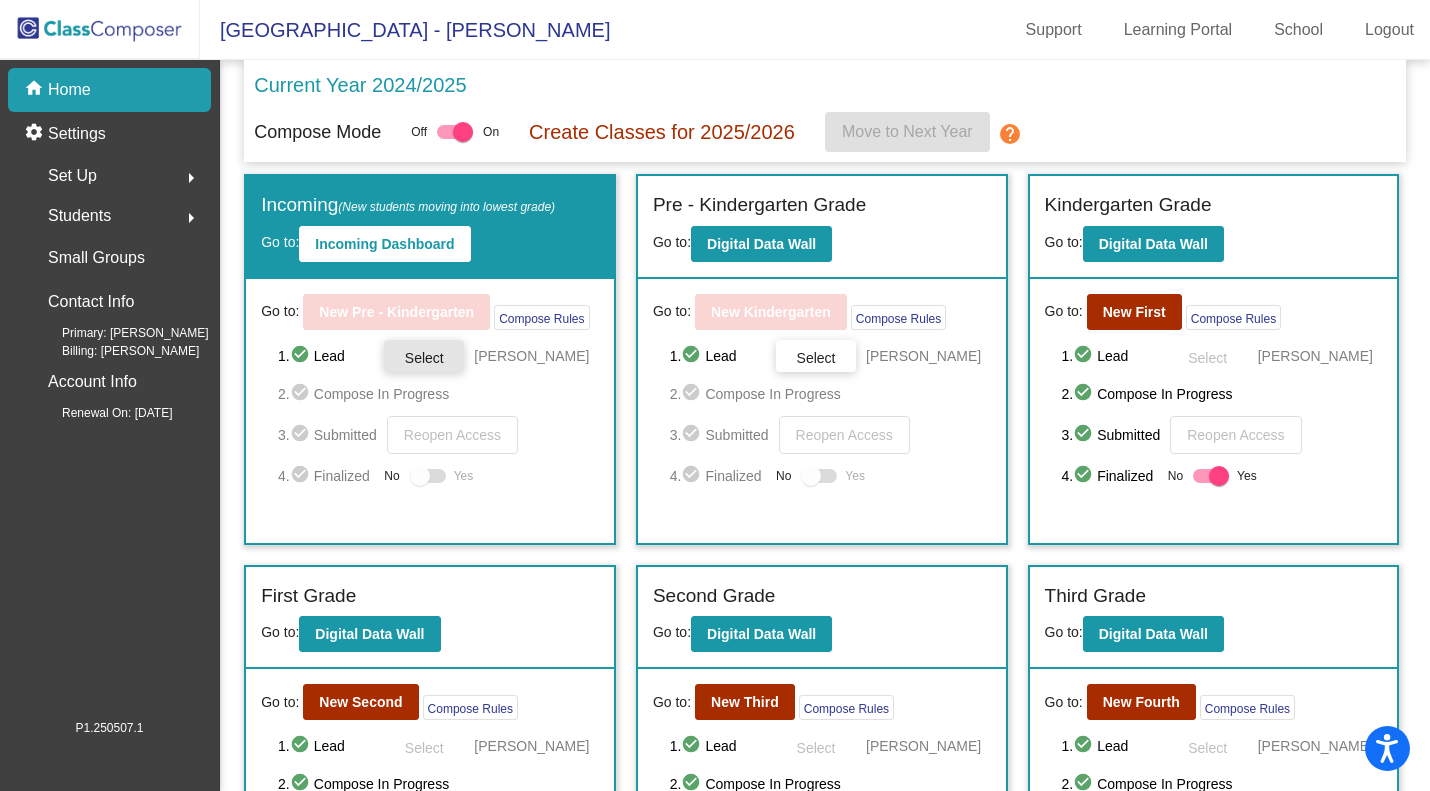 click on "Select" at bounding box center (424, 358) 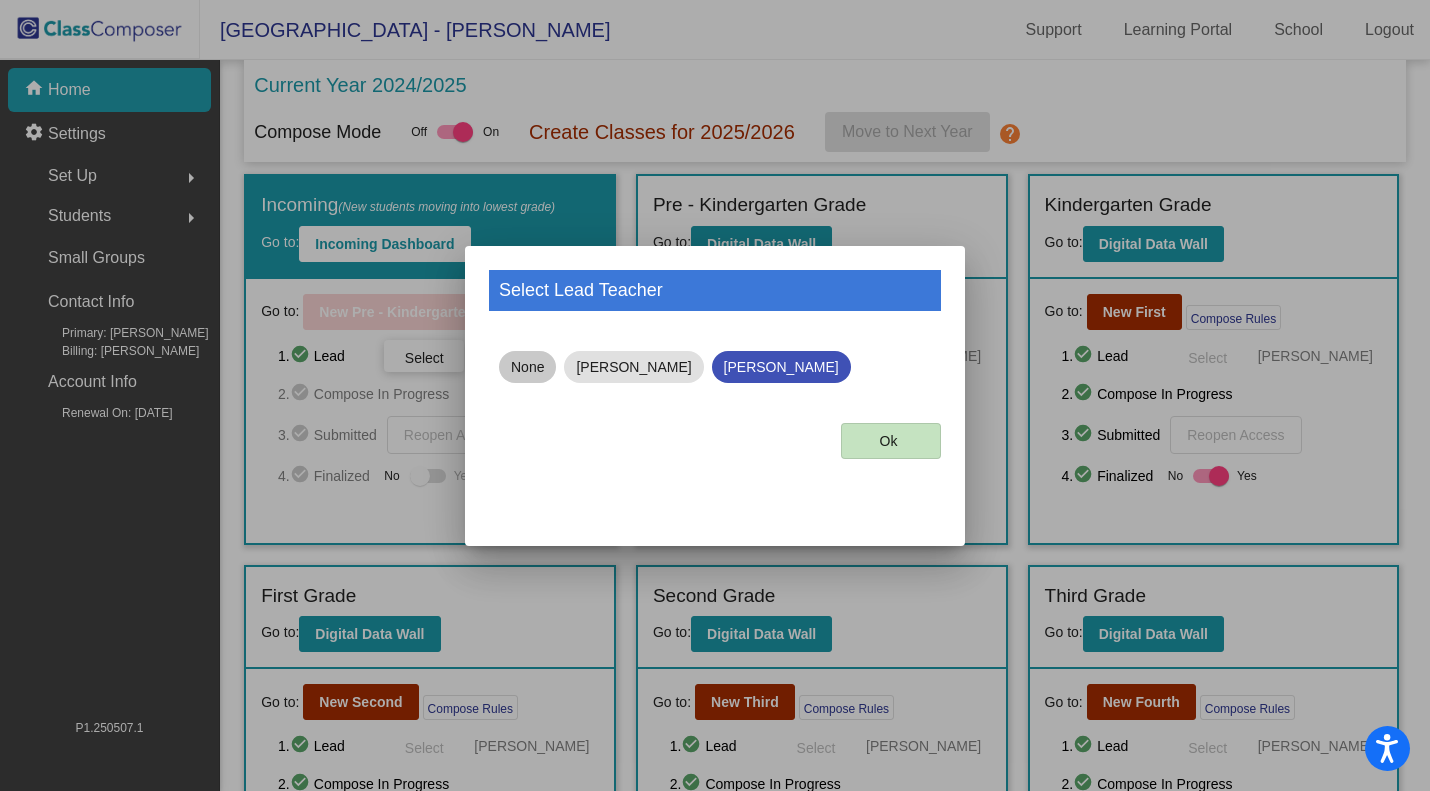 click on "None" at bounding box center [527, 367] 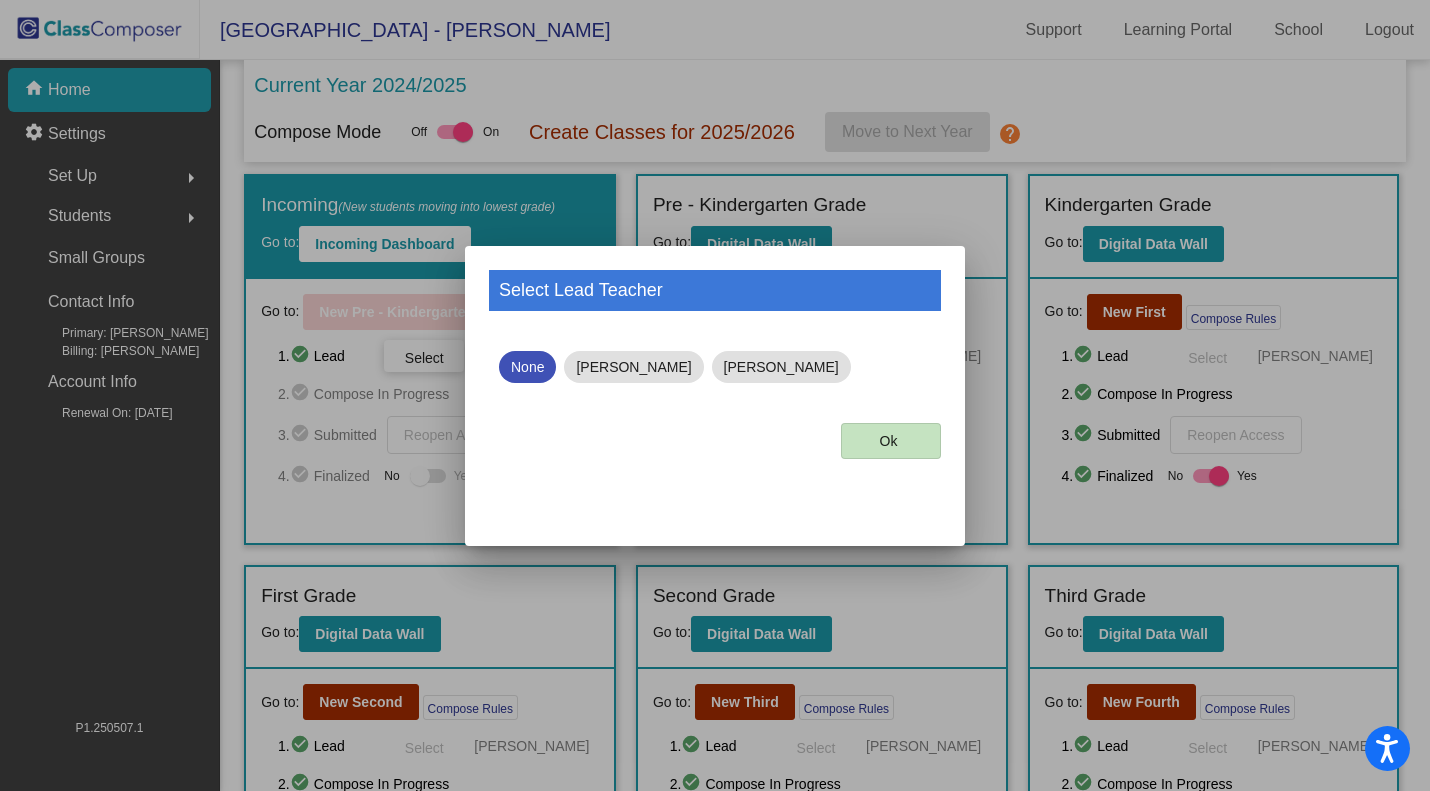 click on "Ok" at bounding box center [891, 441] 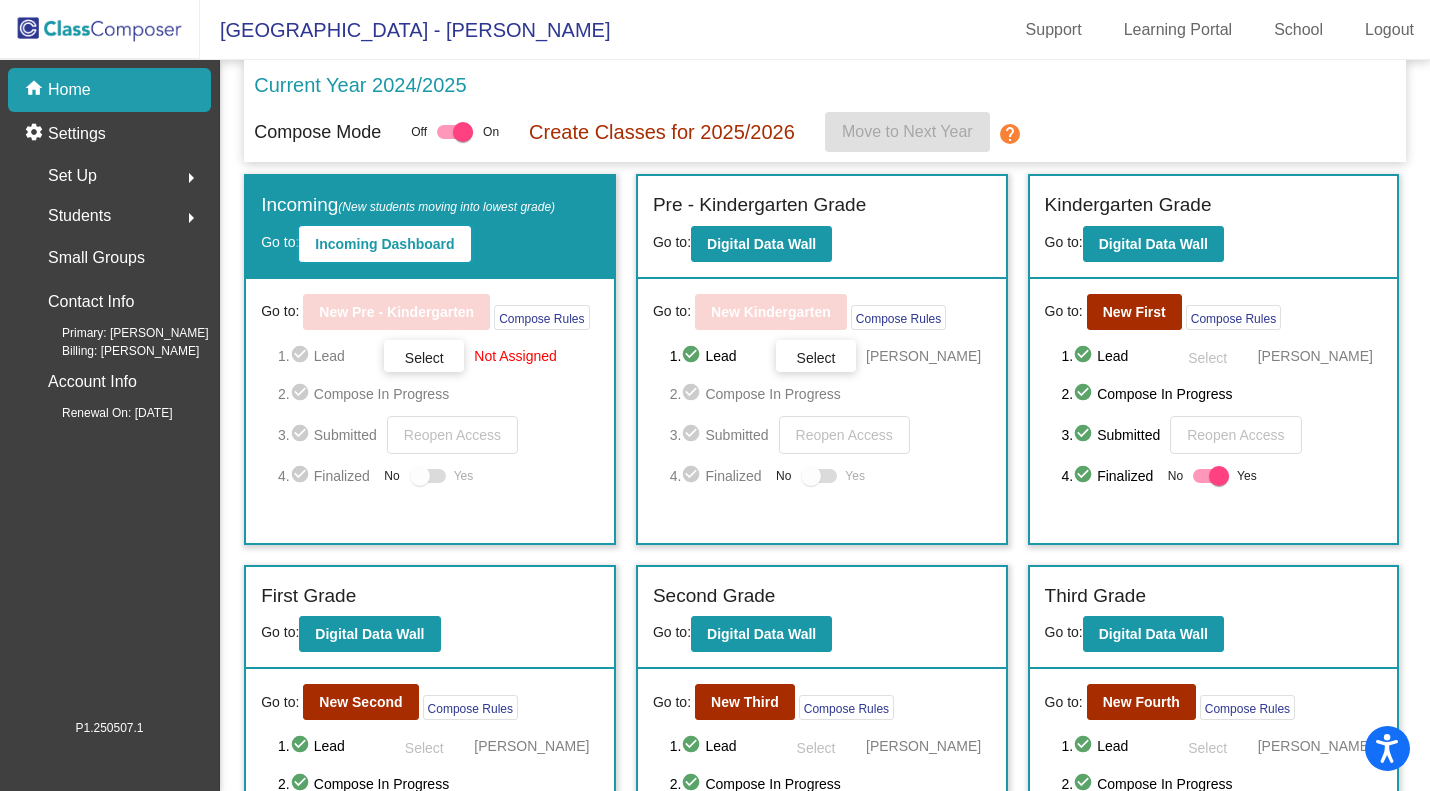 click on "Incoming Dashboard" 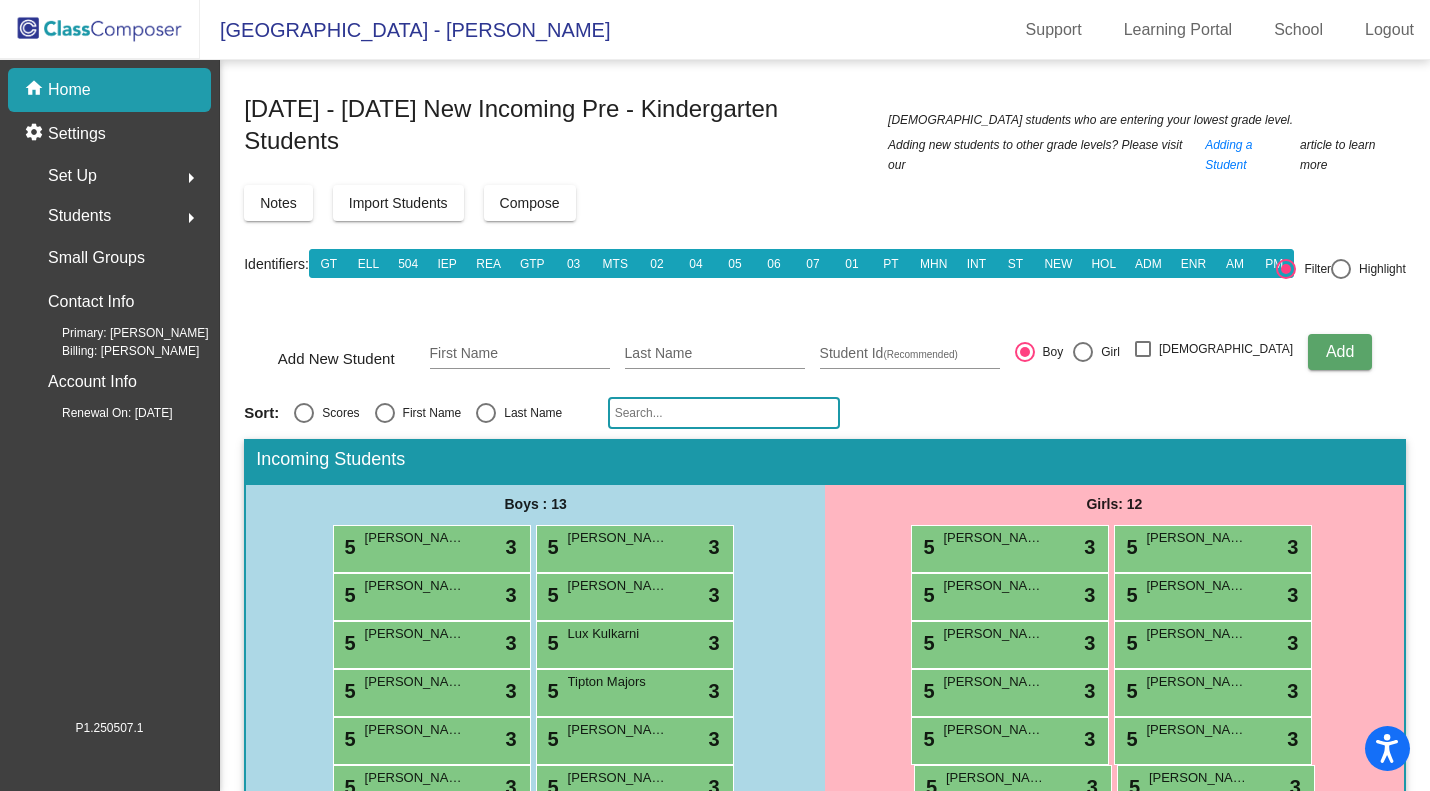 click on "Compose" 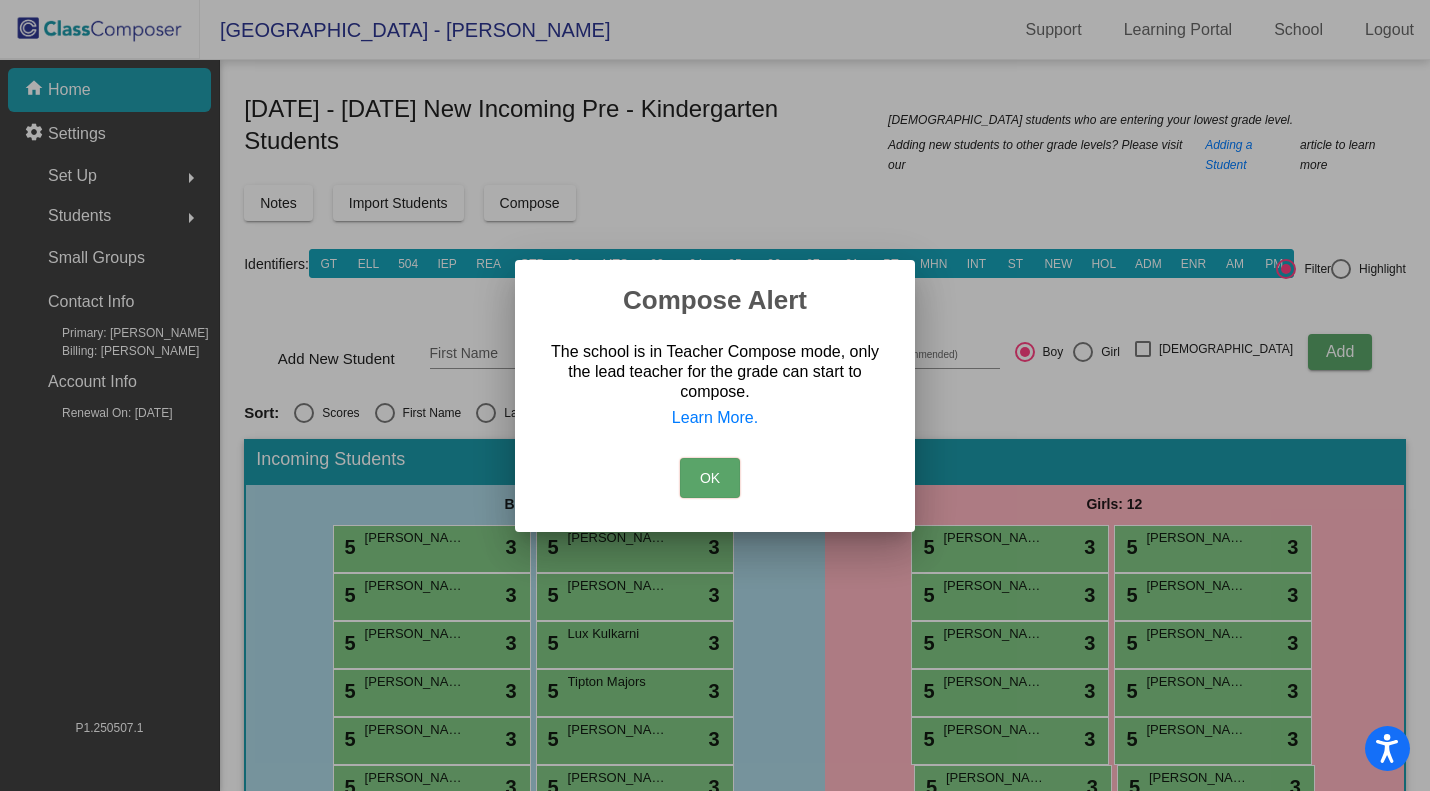 click on "OK" at bounding box center (710, 478) 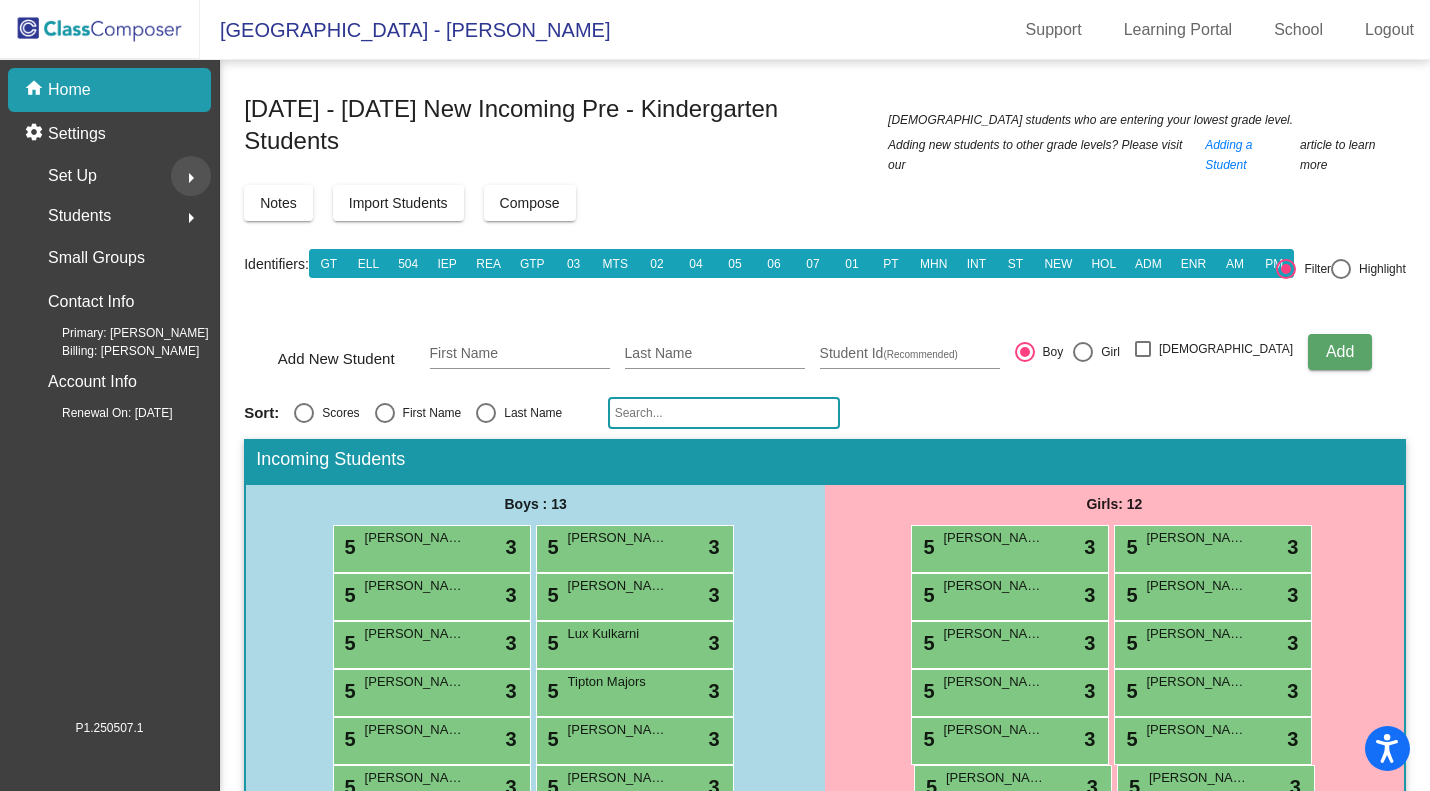 click on "arrow_right" 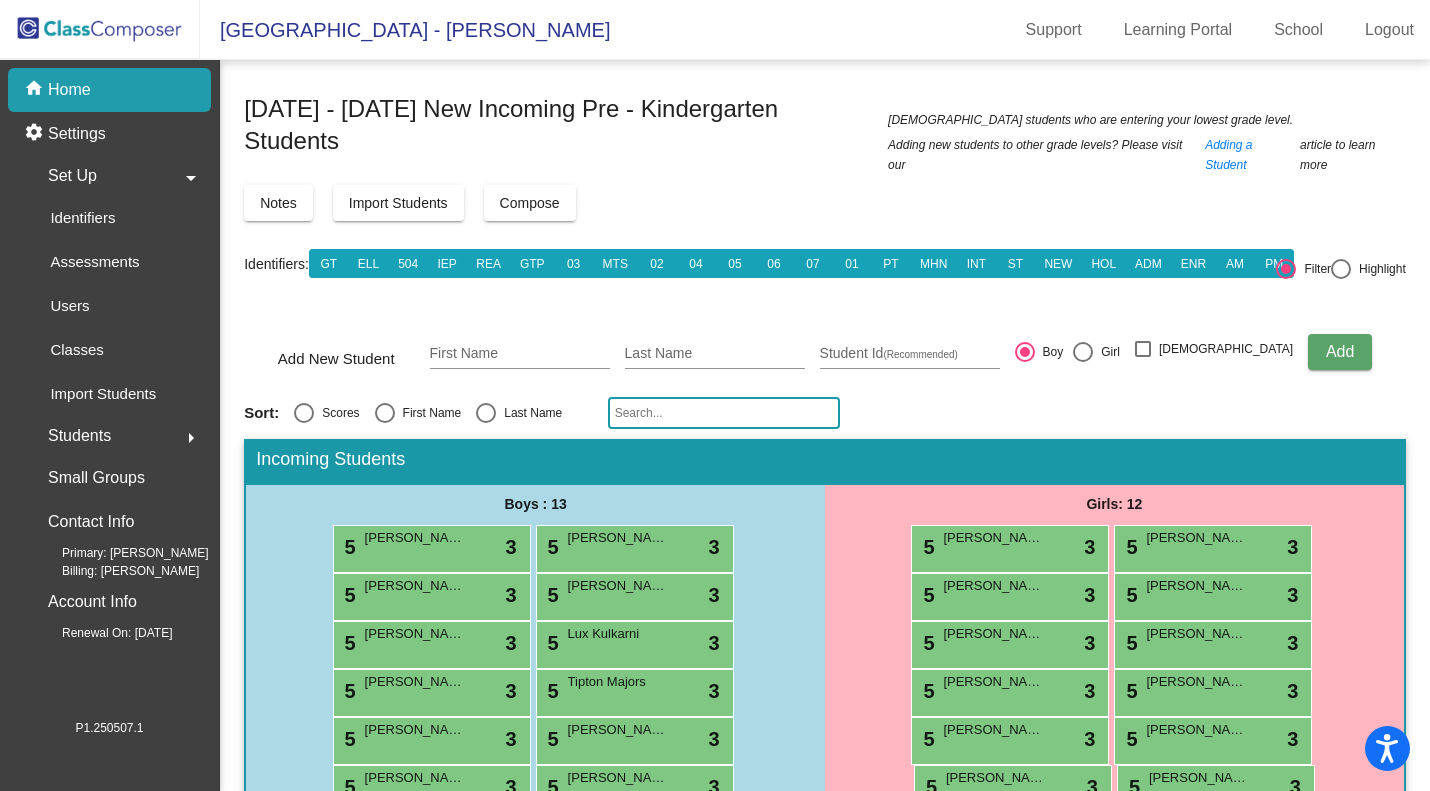 click 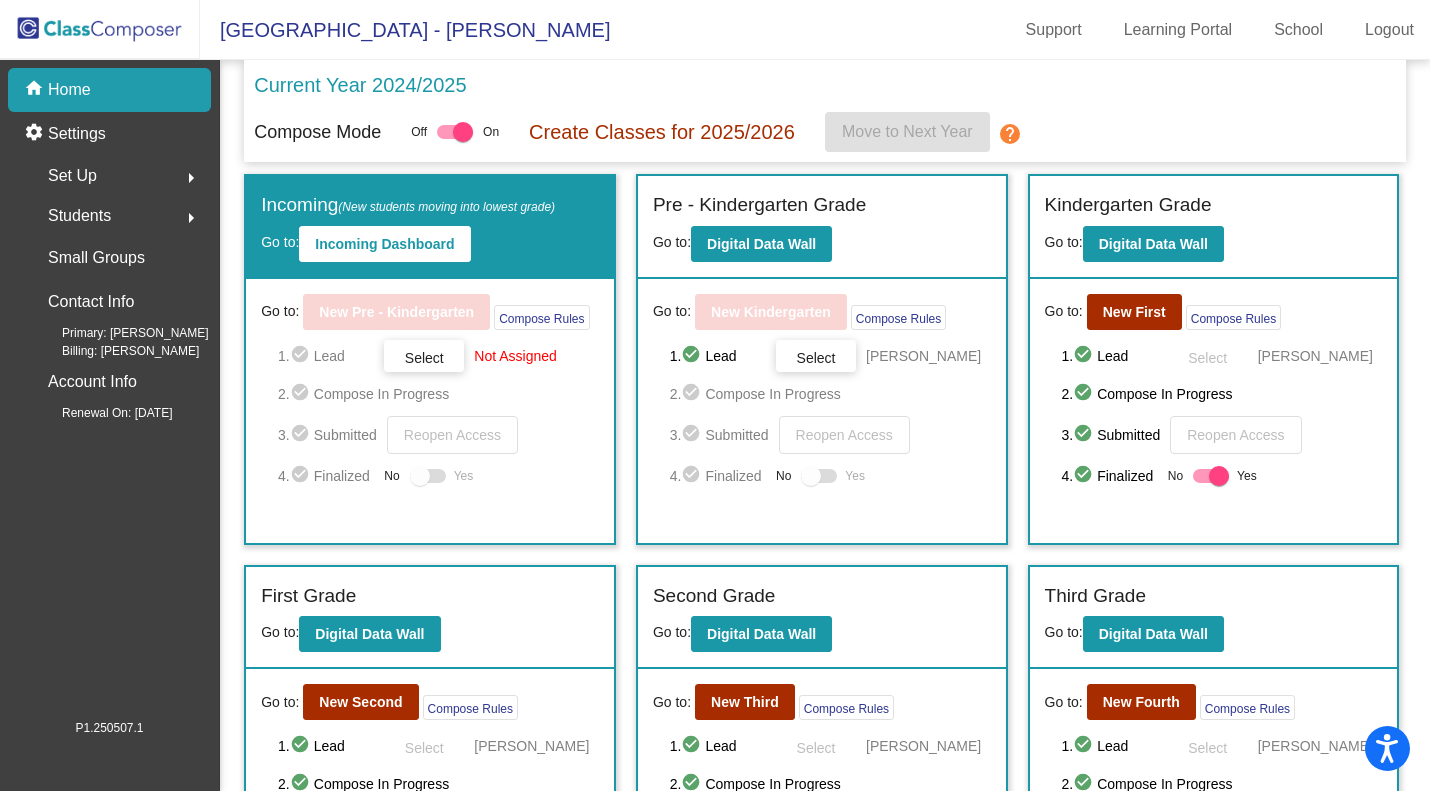 click on "Select" at bounding box center (424, 358) 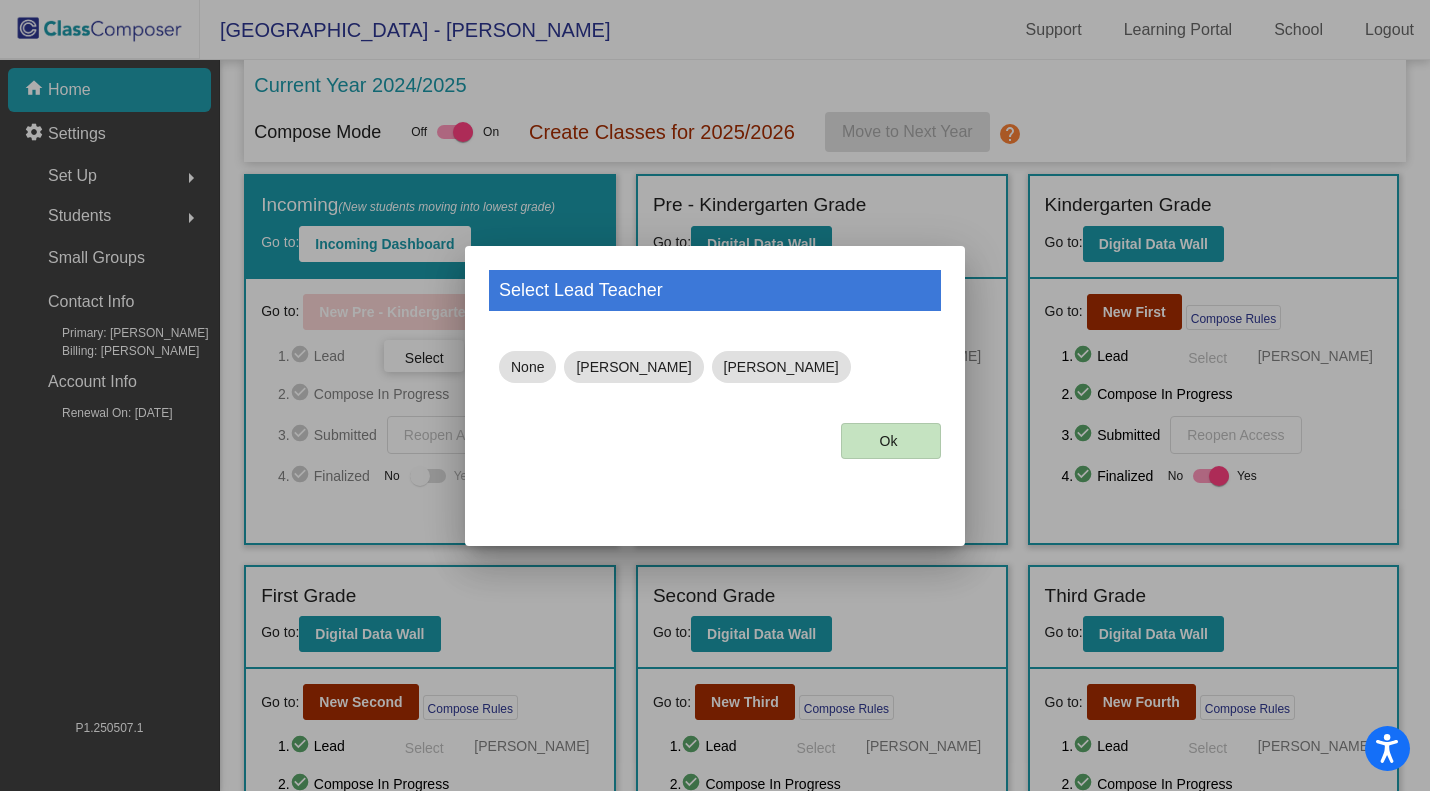 click on "Ok" at bounding box center [889, 441] 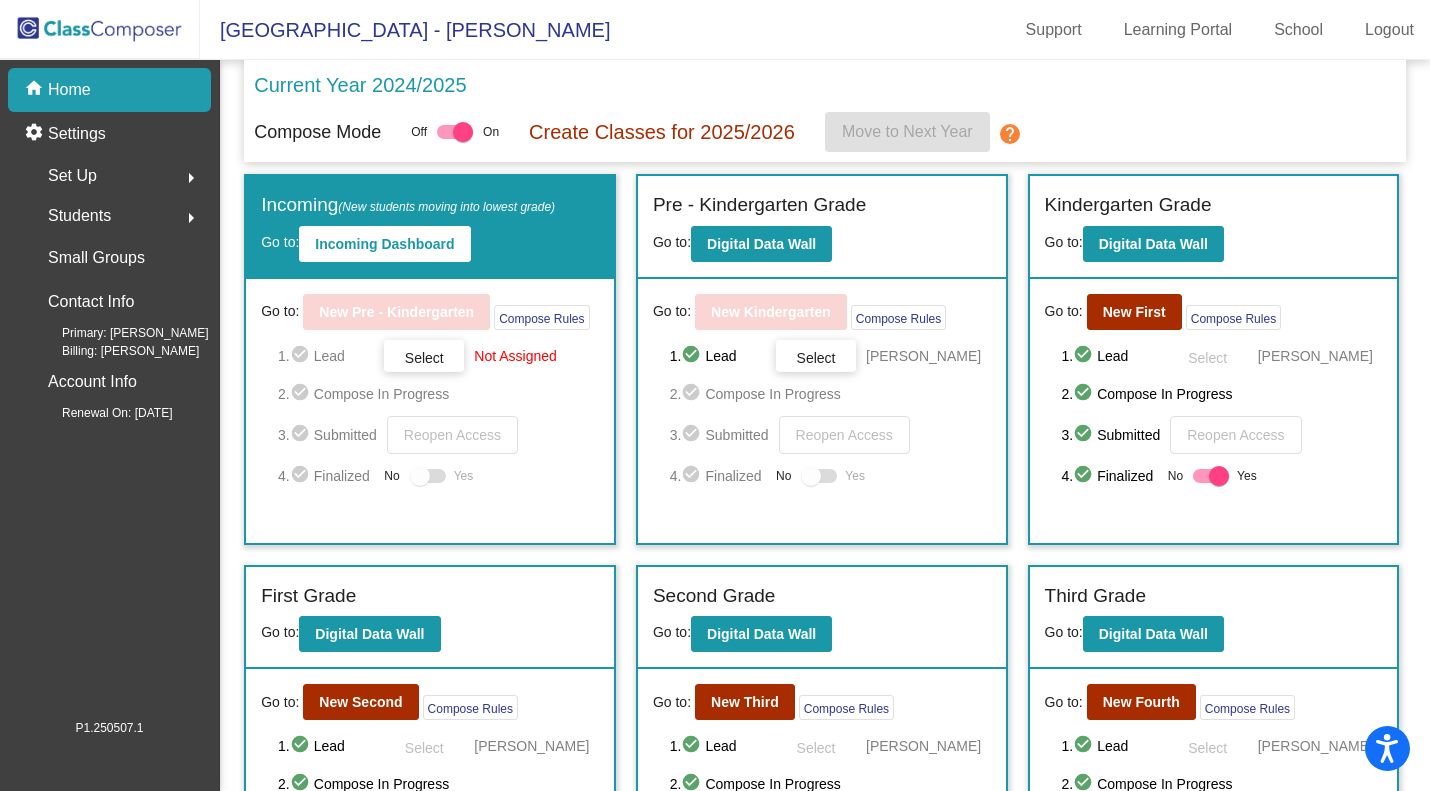 click 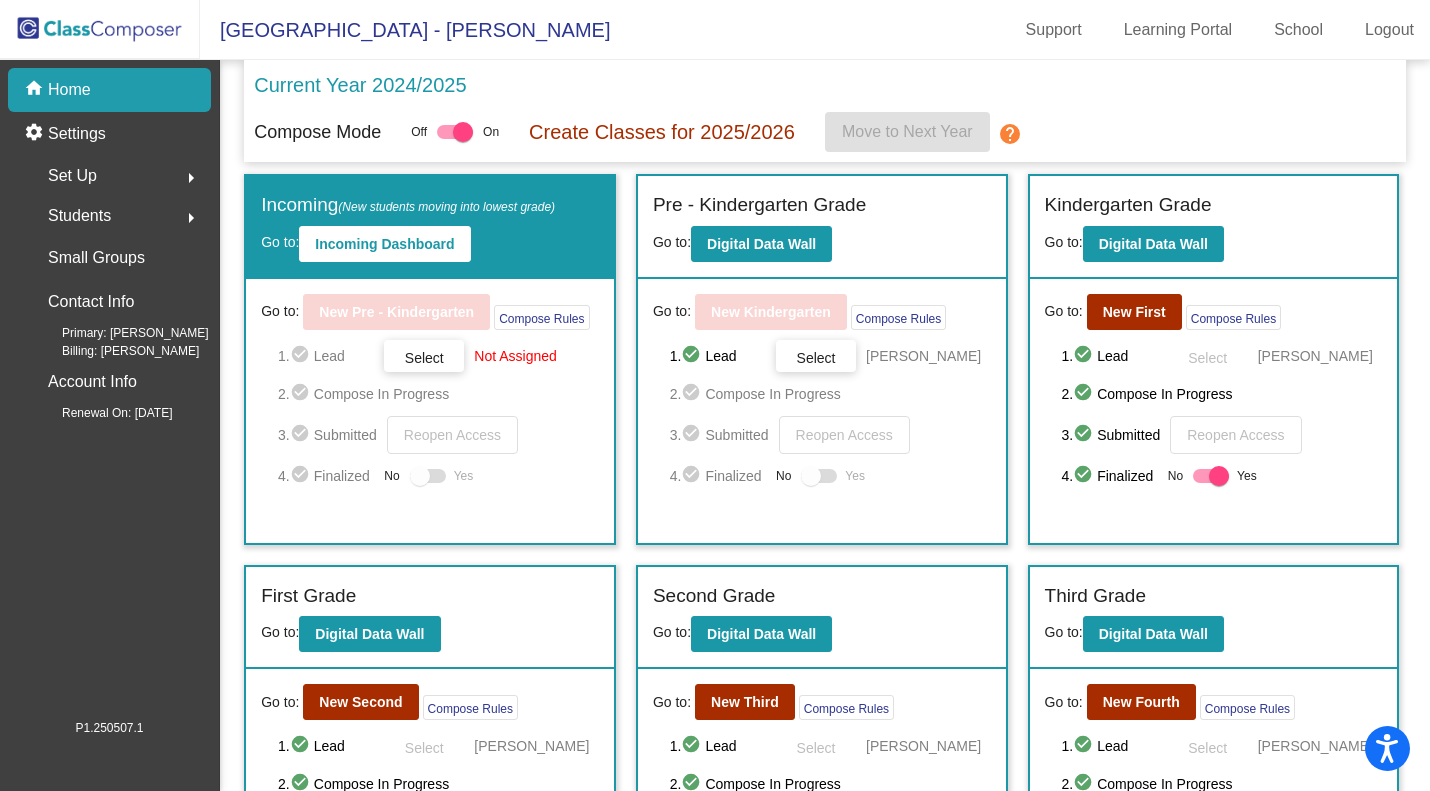 click at bounding box center (455, 132) 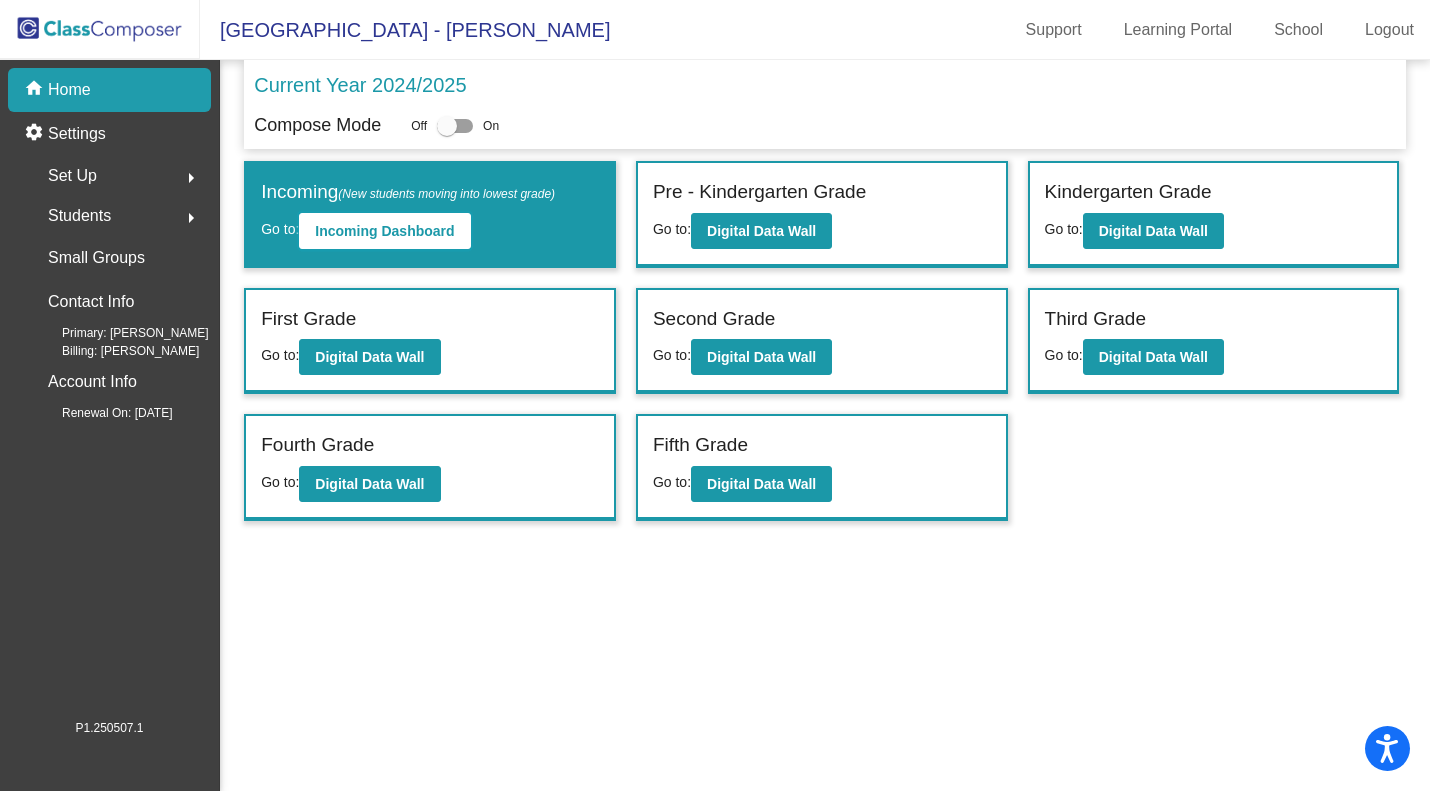 click on "Incoming Dashboard" 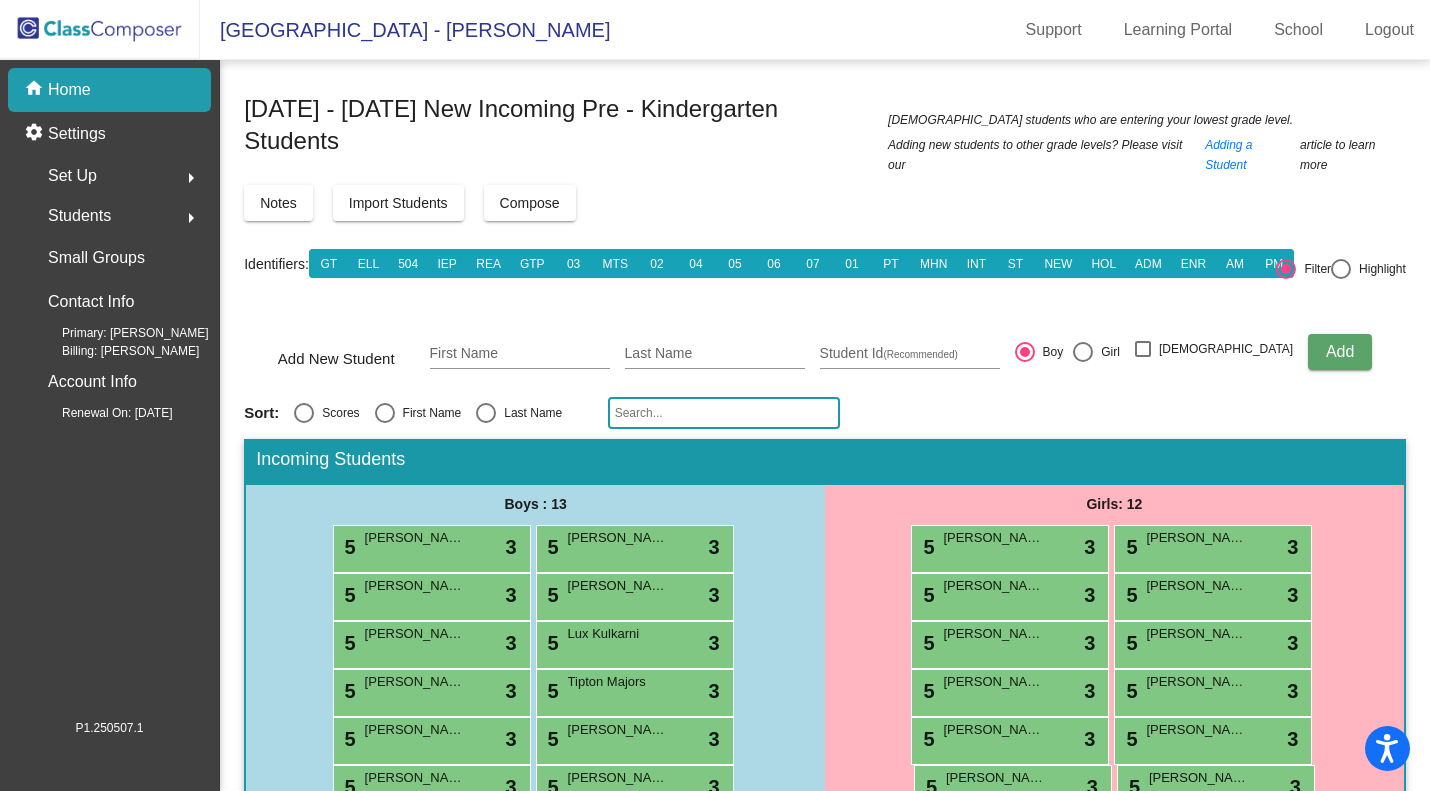 click on "Compose" 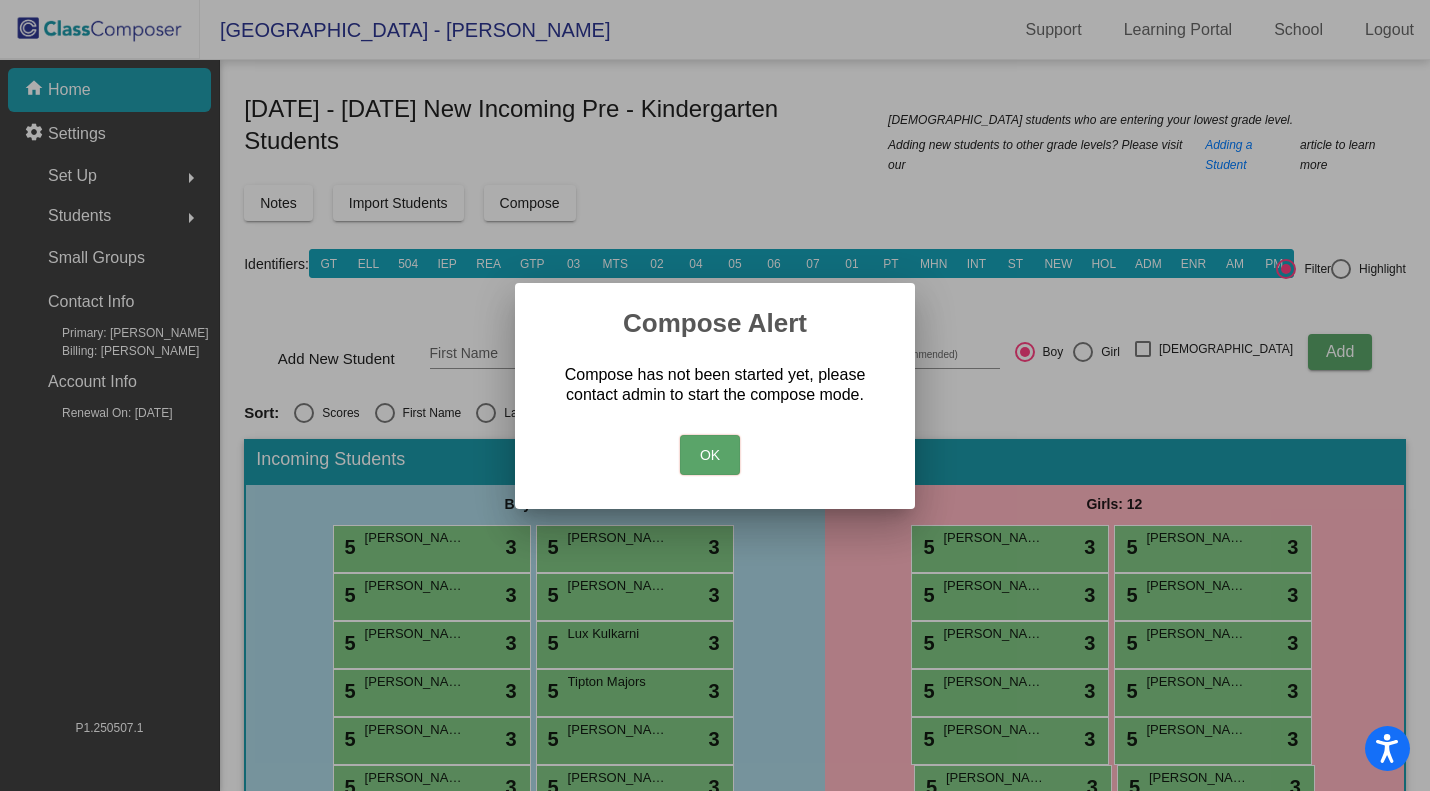 click on "OK" at bounding box center (710, 455) 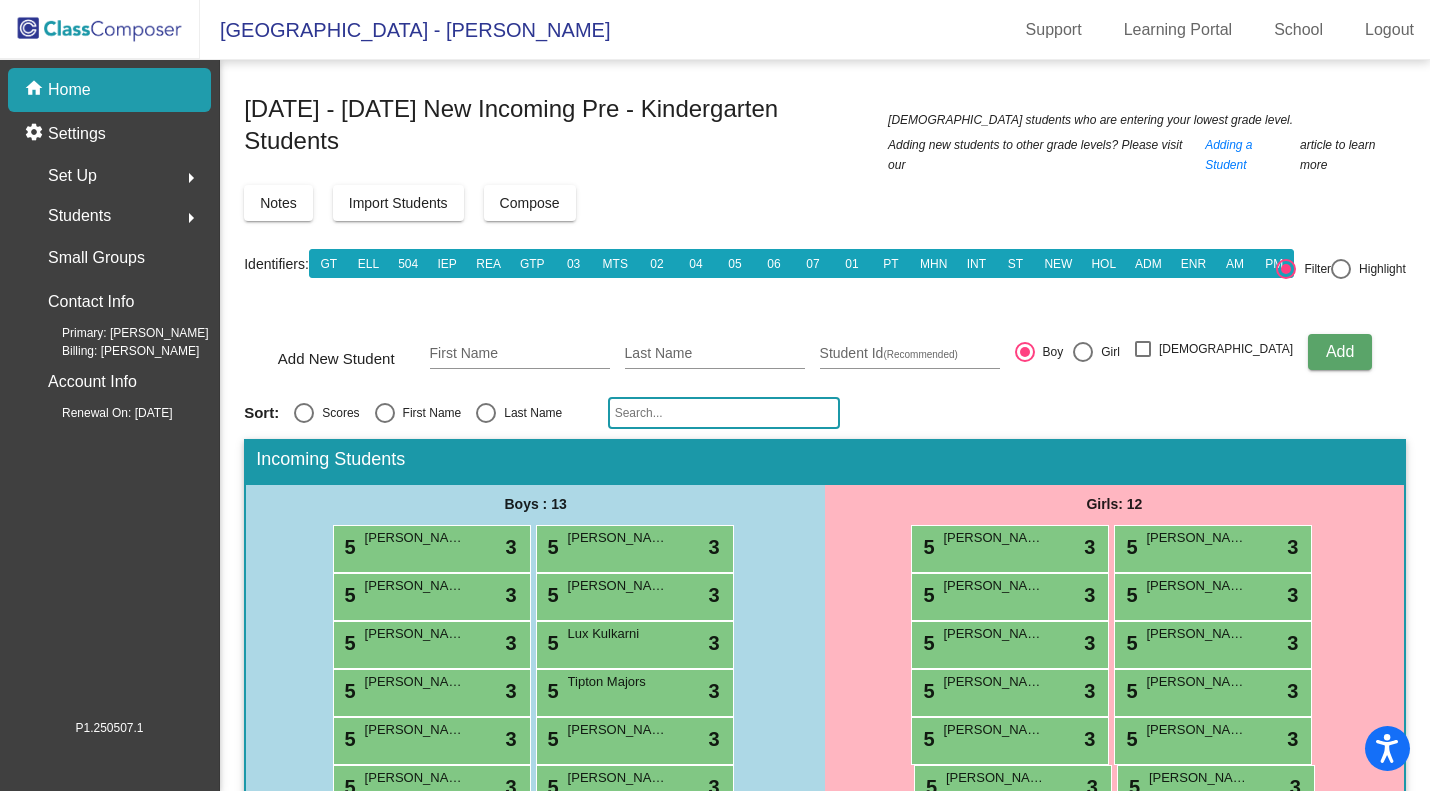 click 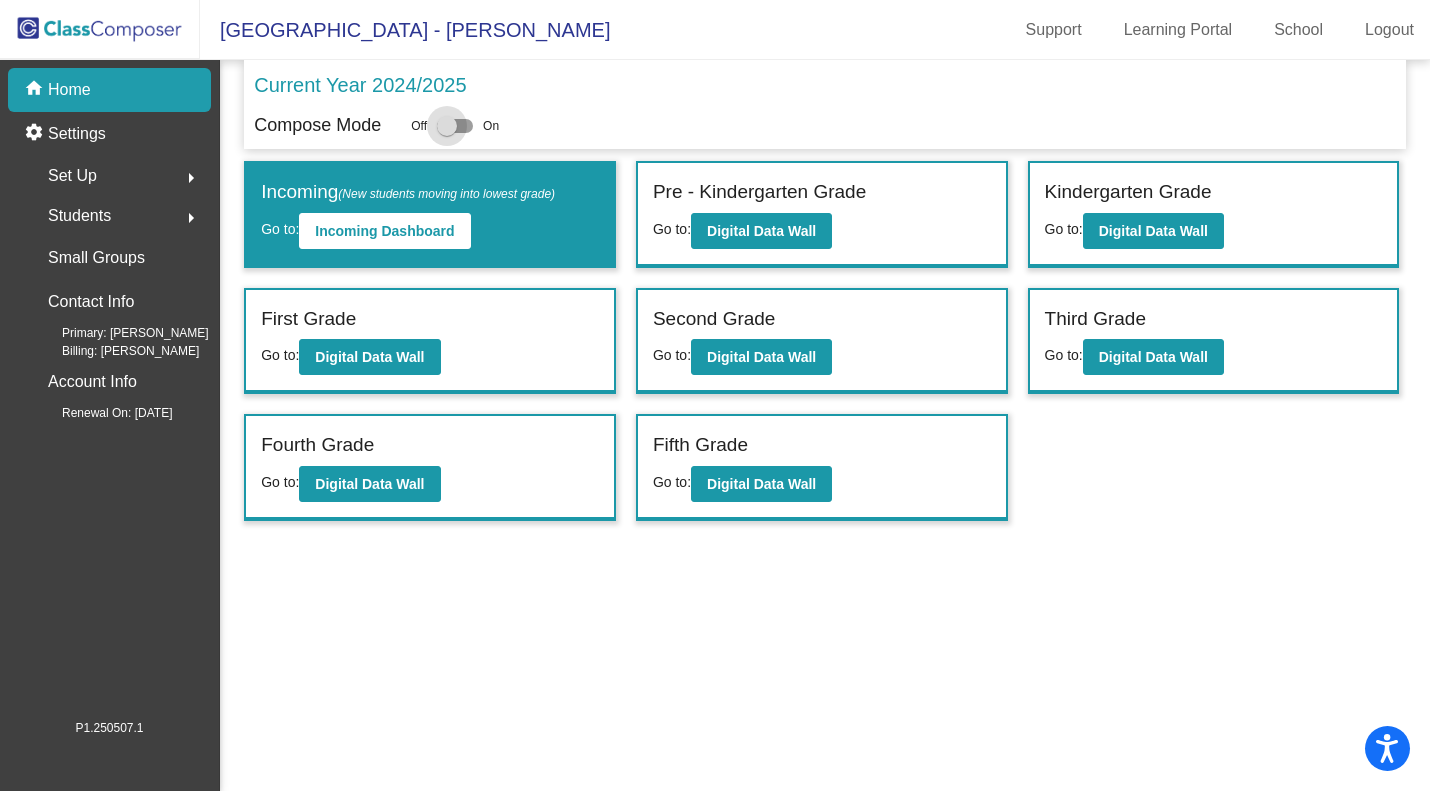 click at bounding box center [455, 126] 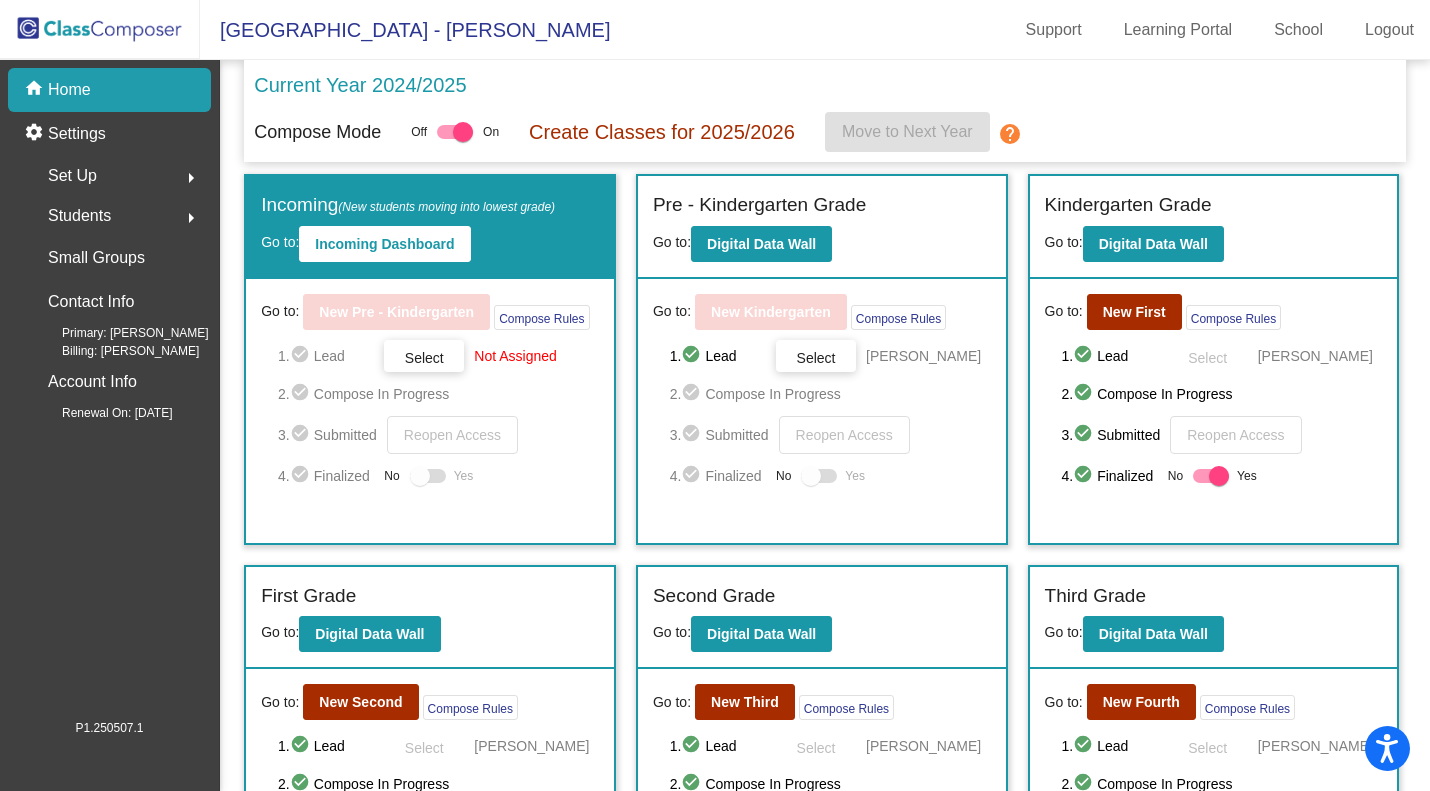 click on "Create Classes for 2025/2026" 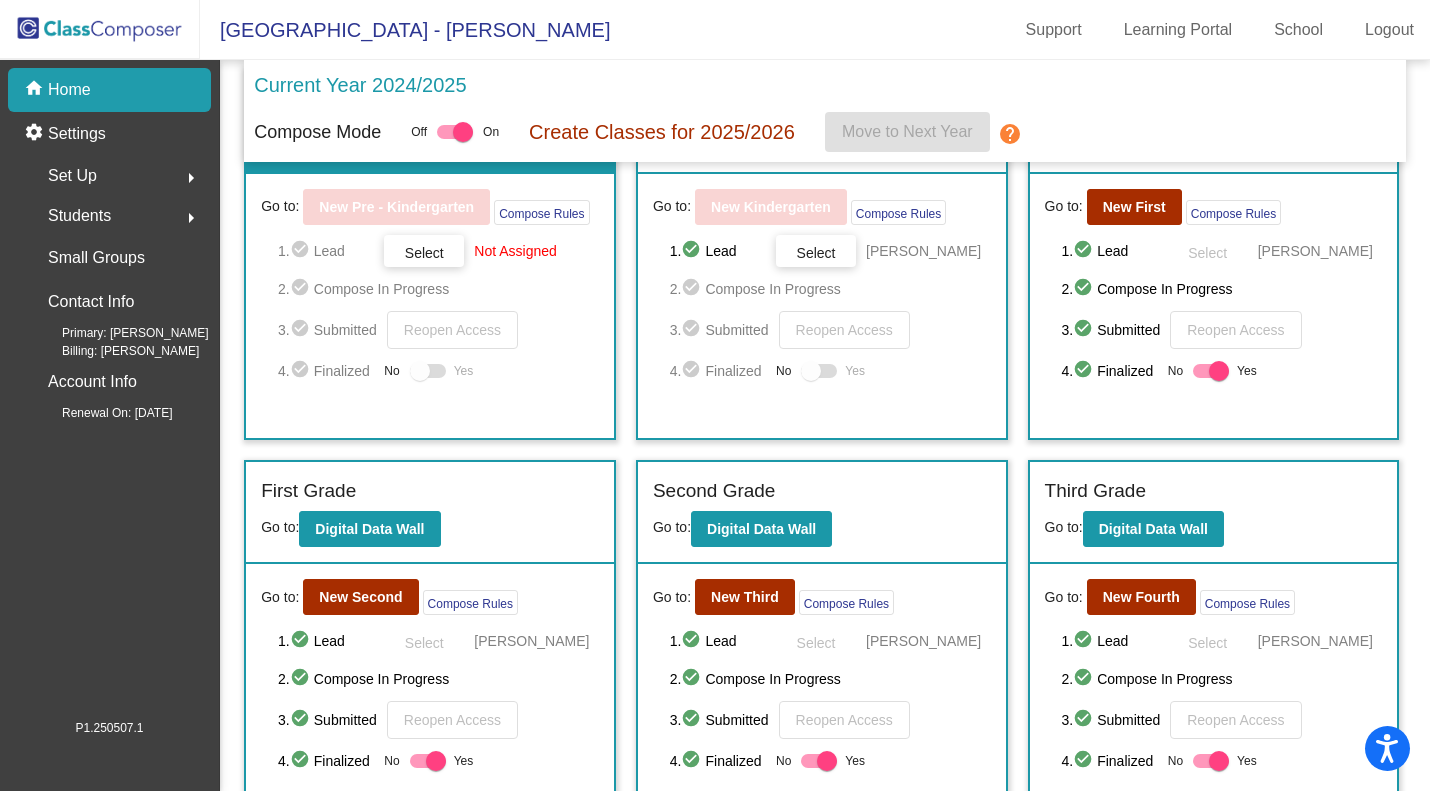 scroll, scrollTop: 0, scrollLeft: 0, axis: both 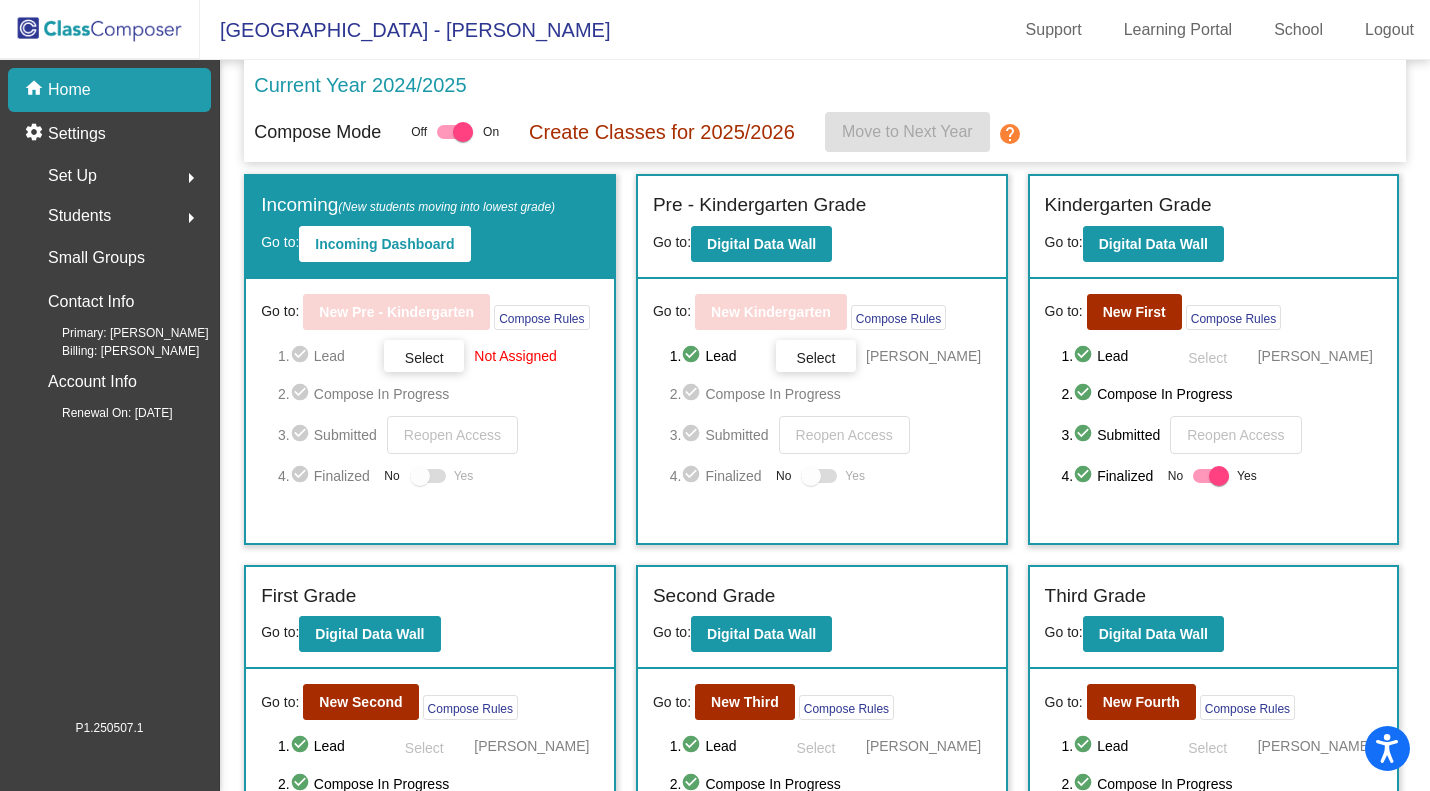 click on "Set Up  arrow_right" 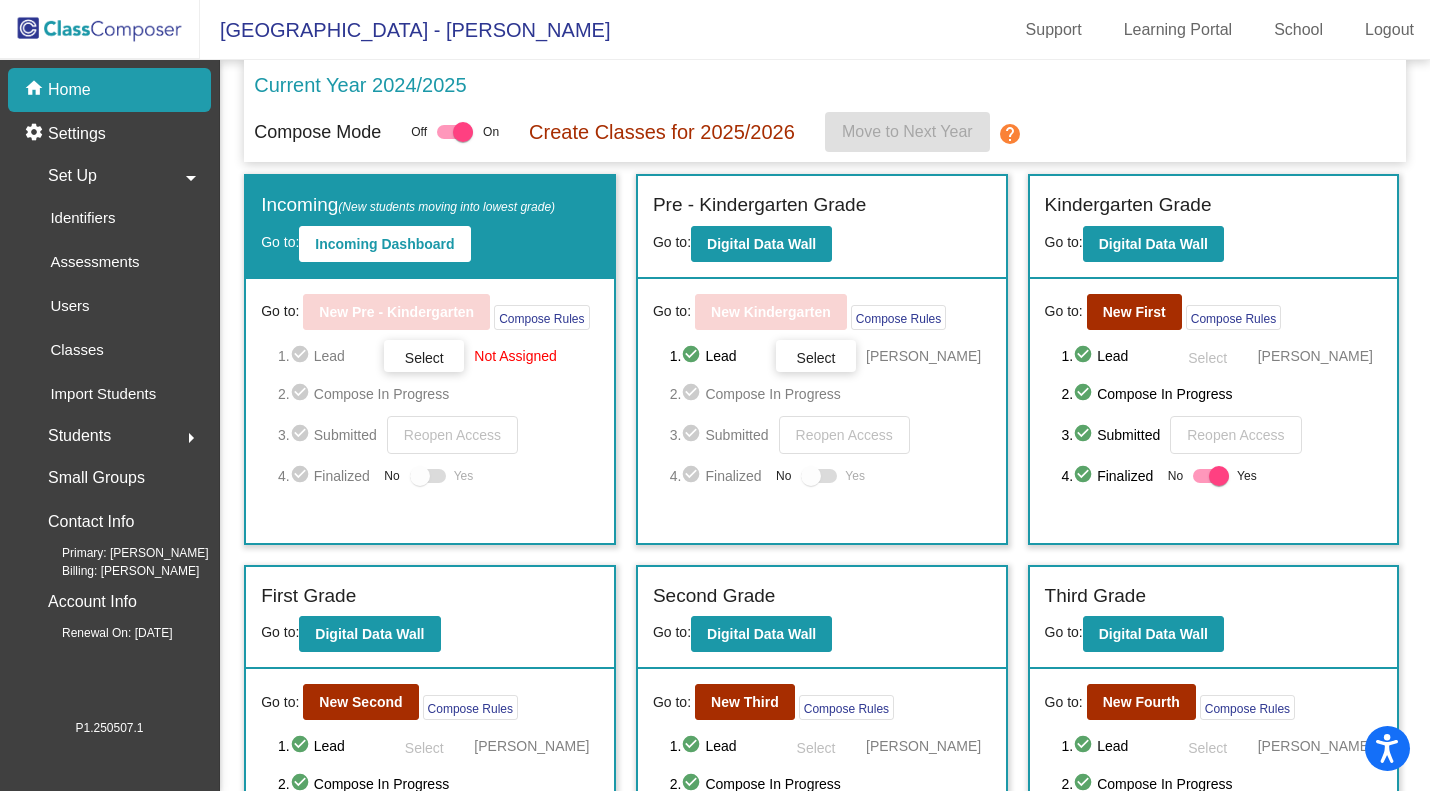 click on "Select" at bounding box center [424, 356] 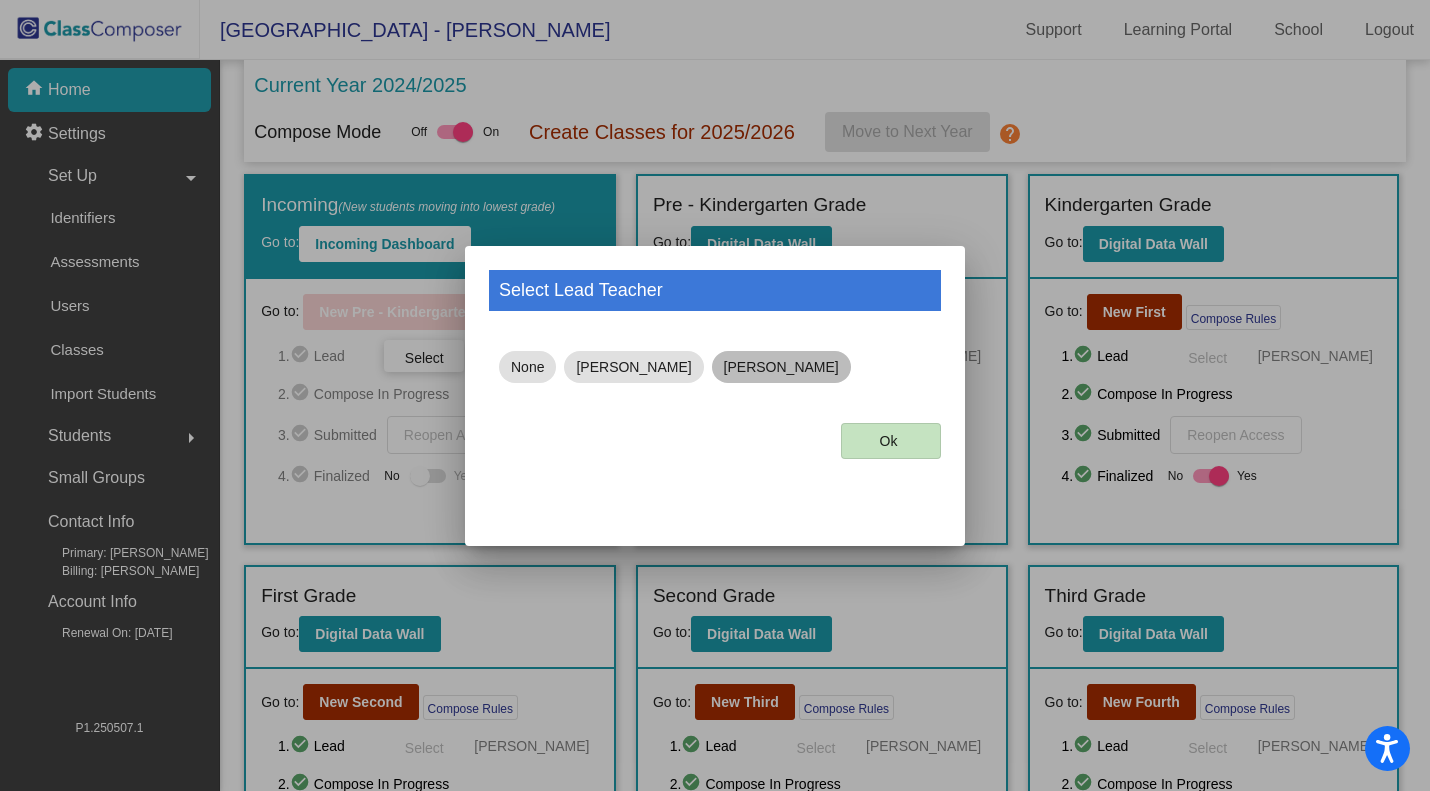 click on "[PERSON_NAME]" at bounding box center [781, 367] 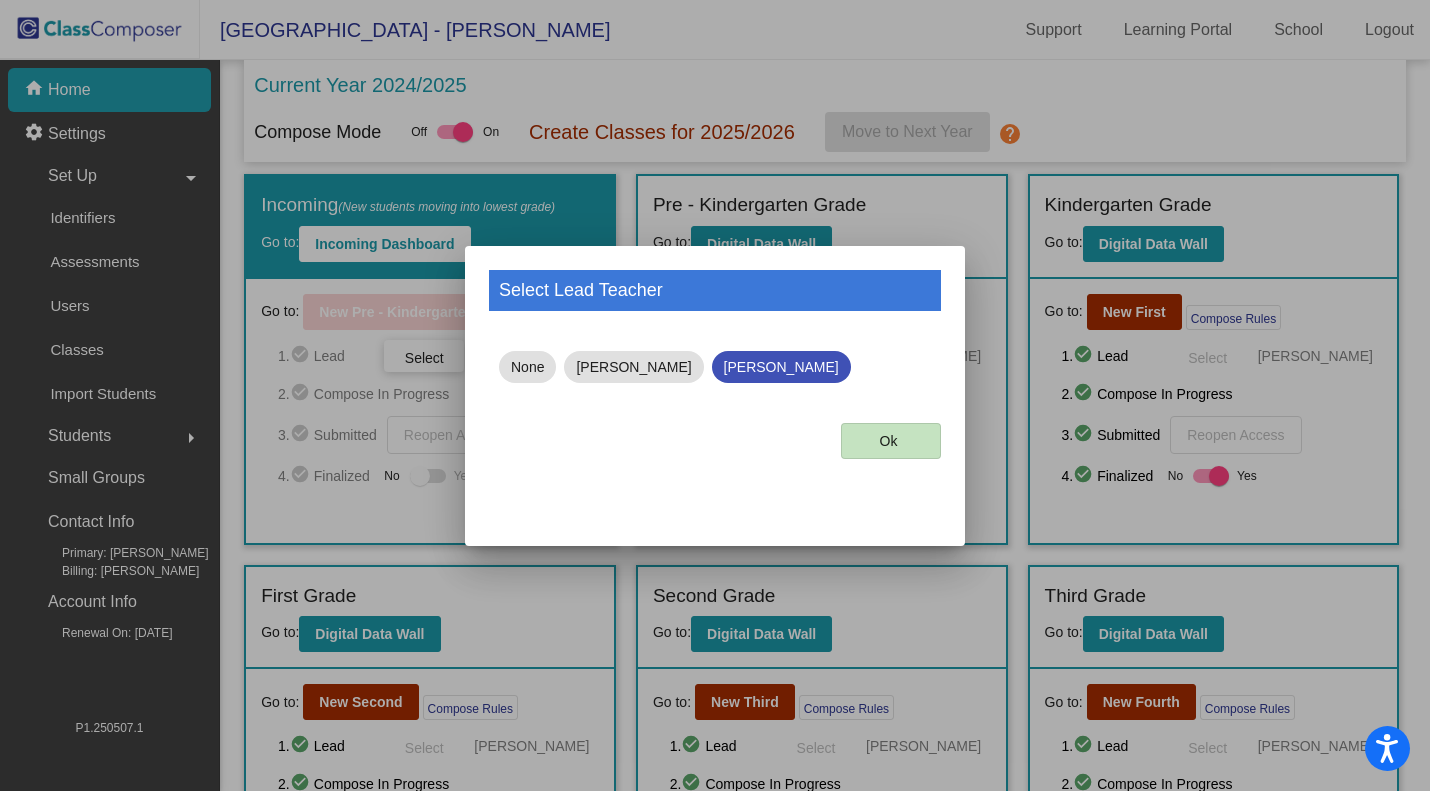 click on "Ok" at bounding box center [891, 441] 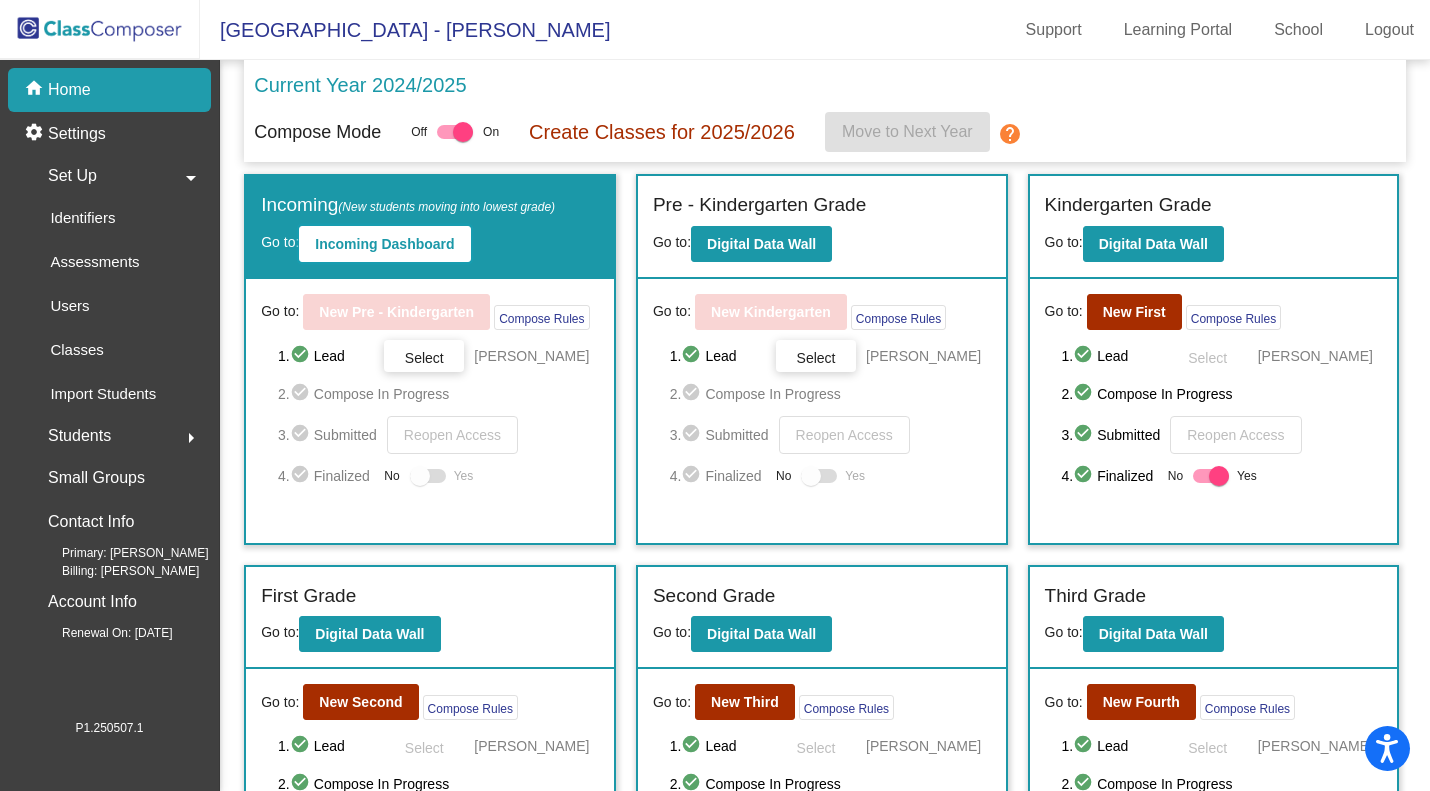 click on "Incoming Dashboard" 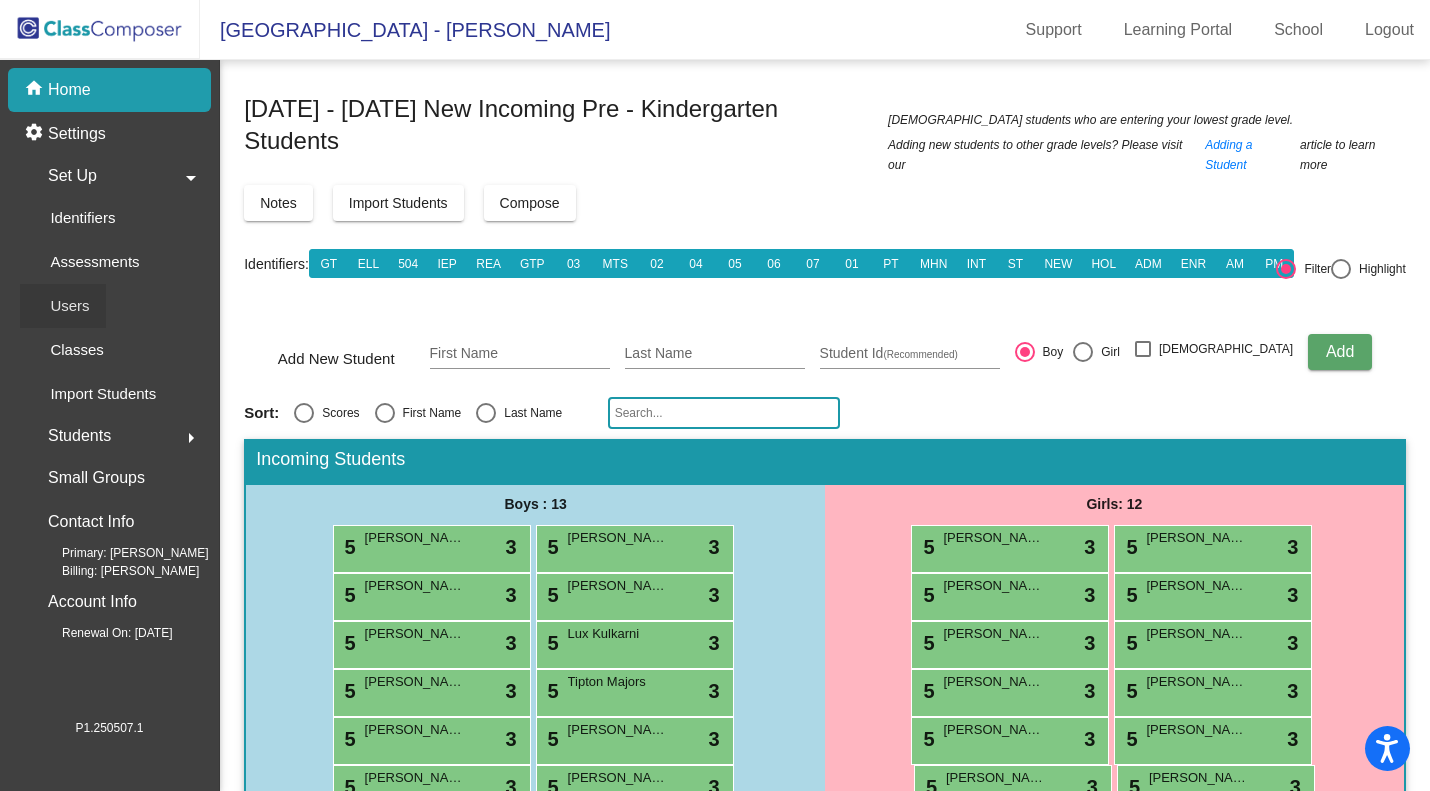 click on "Users" 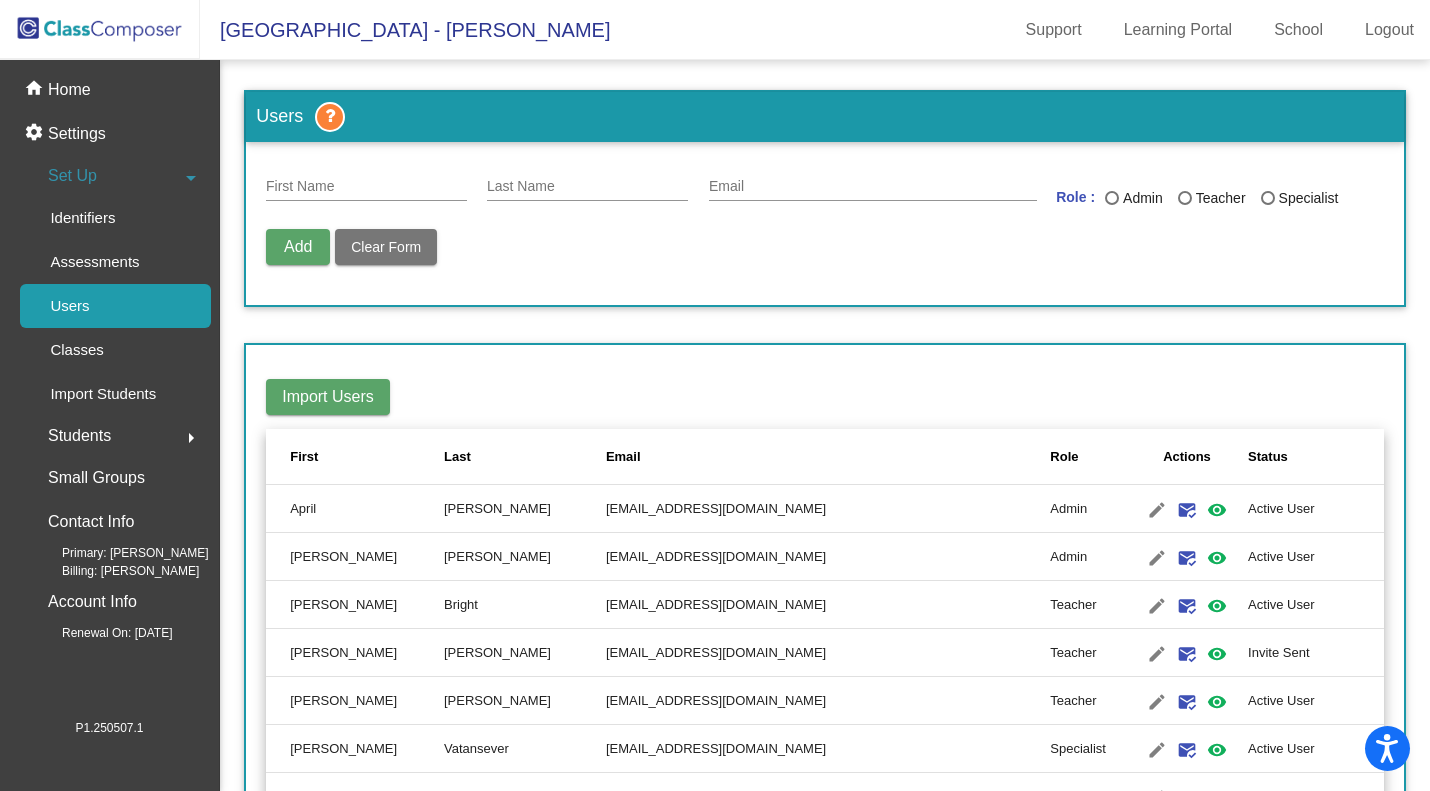 click on "Classes" 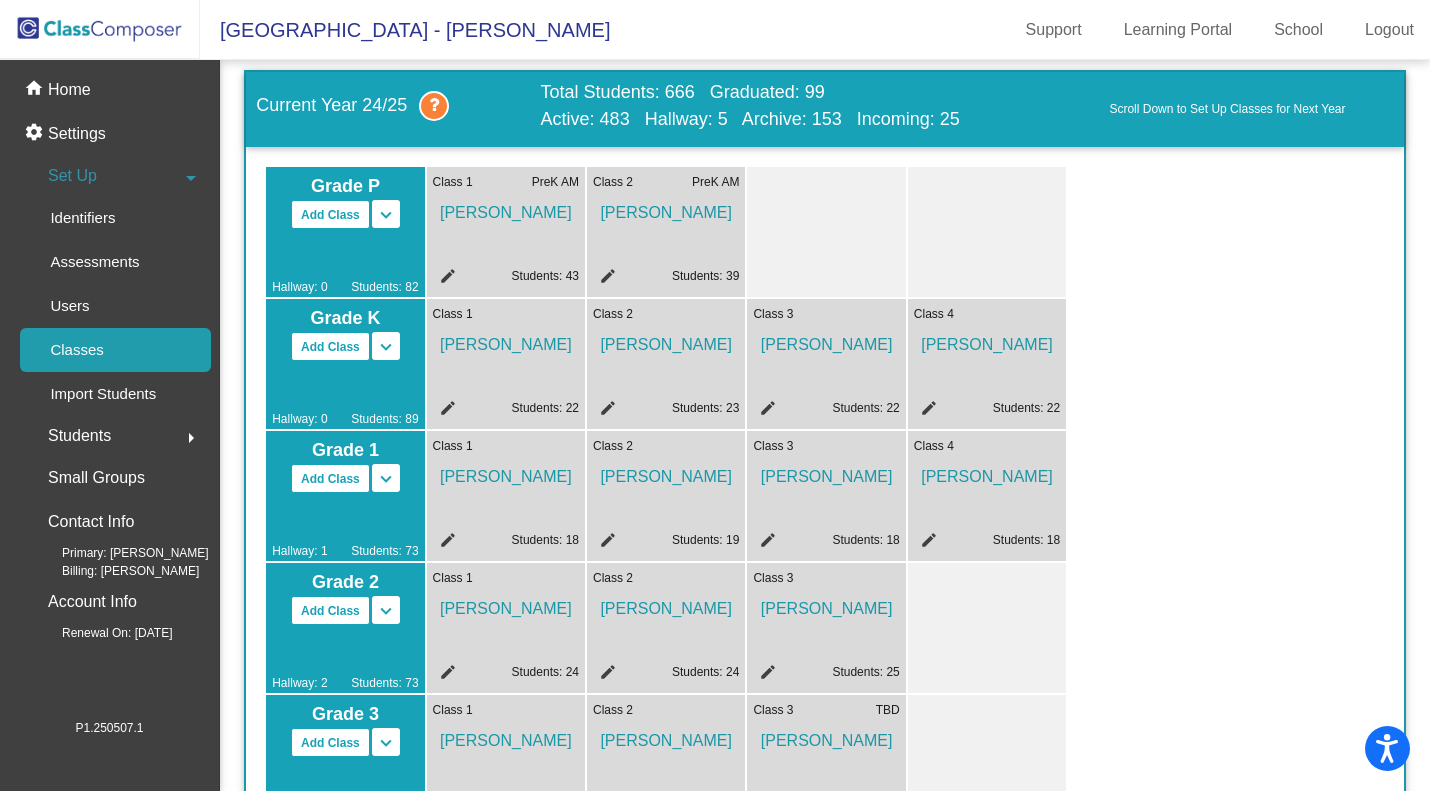 scroll, scrollTop: 0, scrollLeft: 0, axis: both 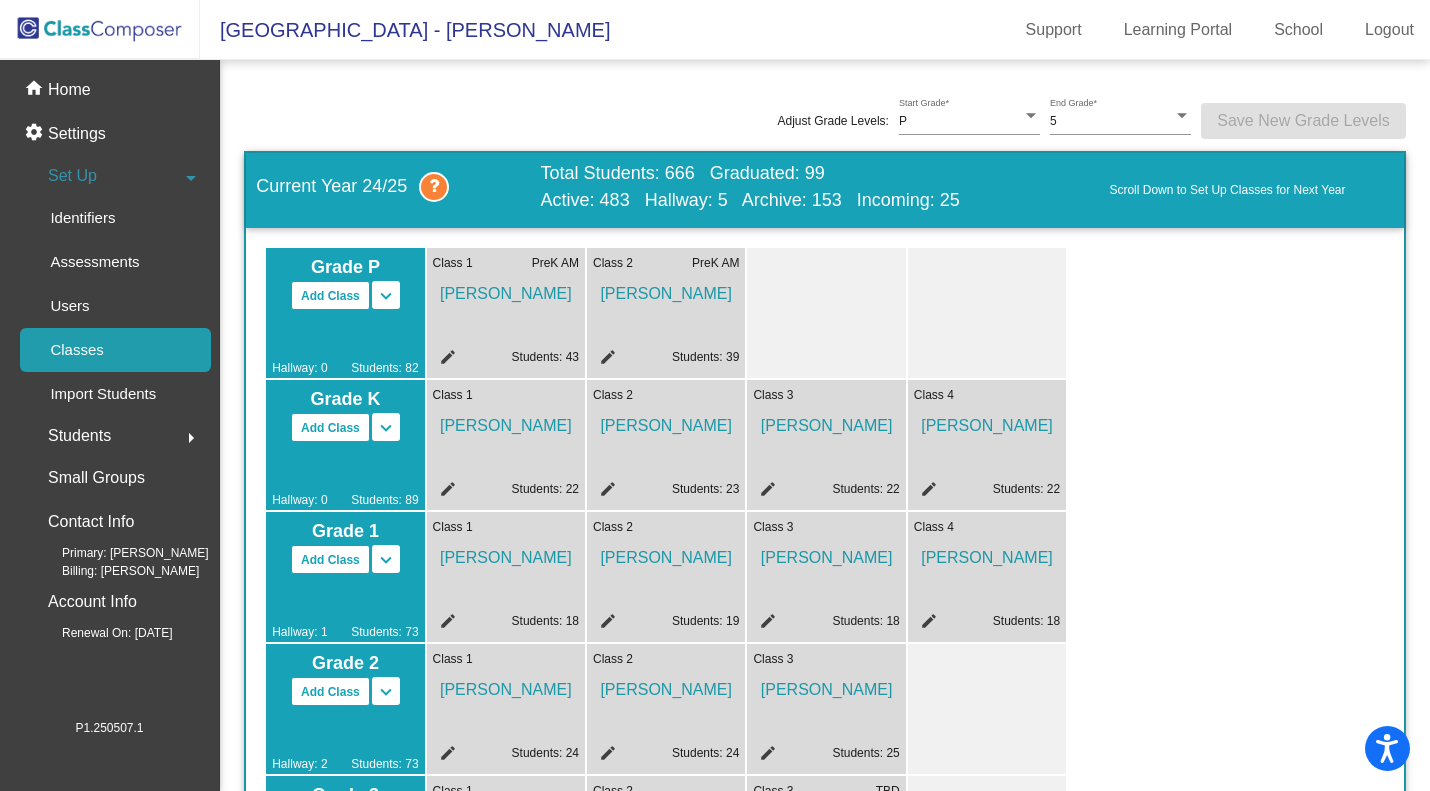click 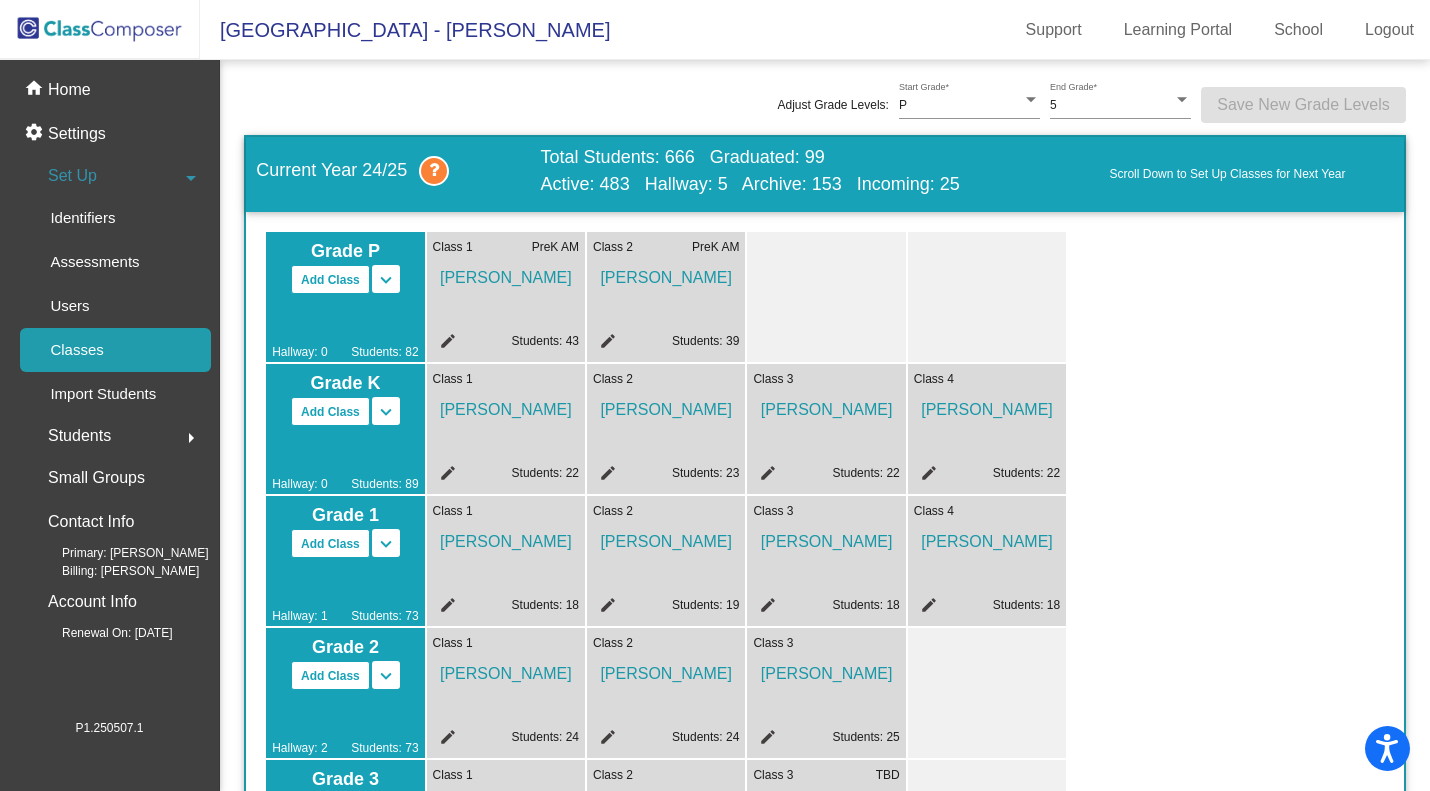 scroll, scrollTop: 0, scrollLeft: 0, axis: both 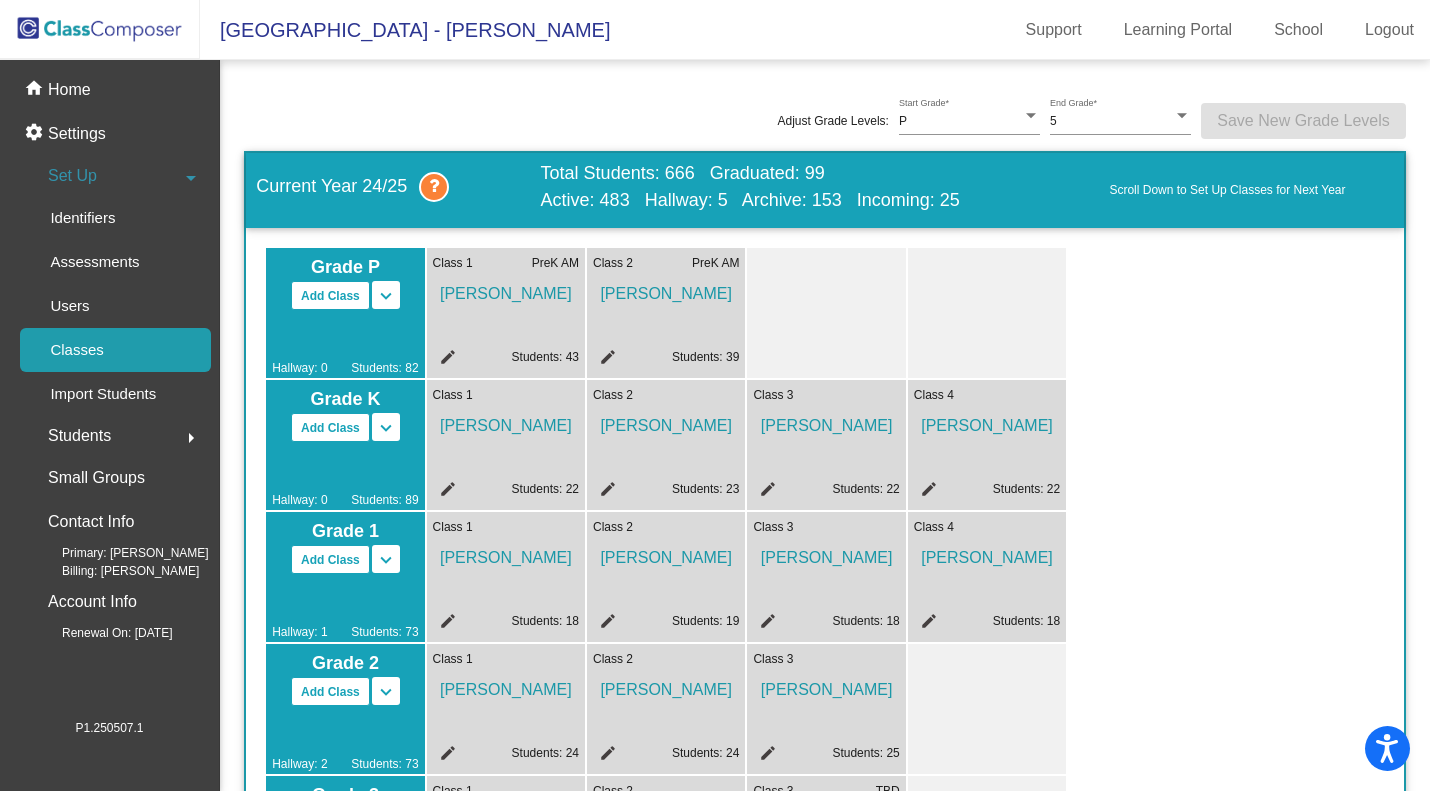 click on "Users" 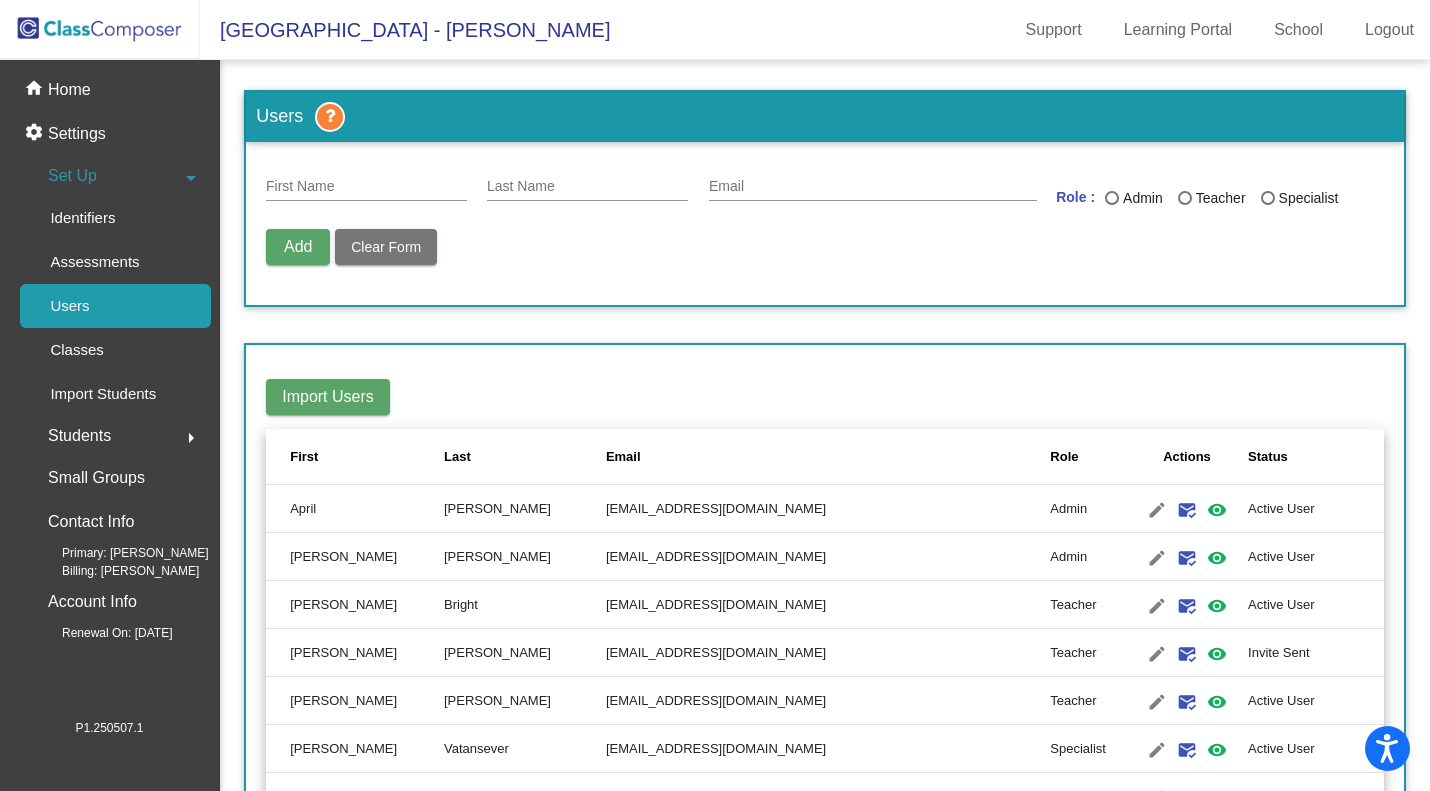 click on "Assessments" 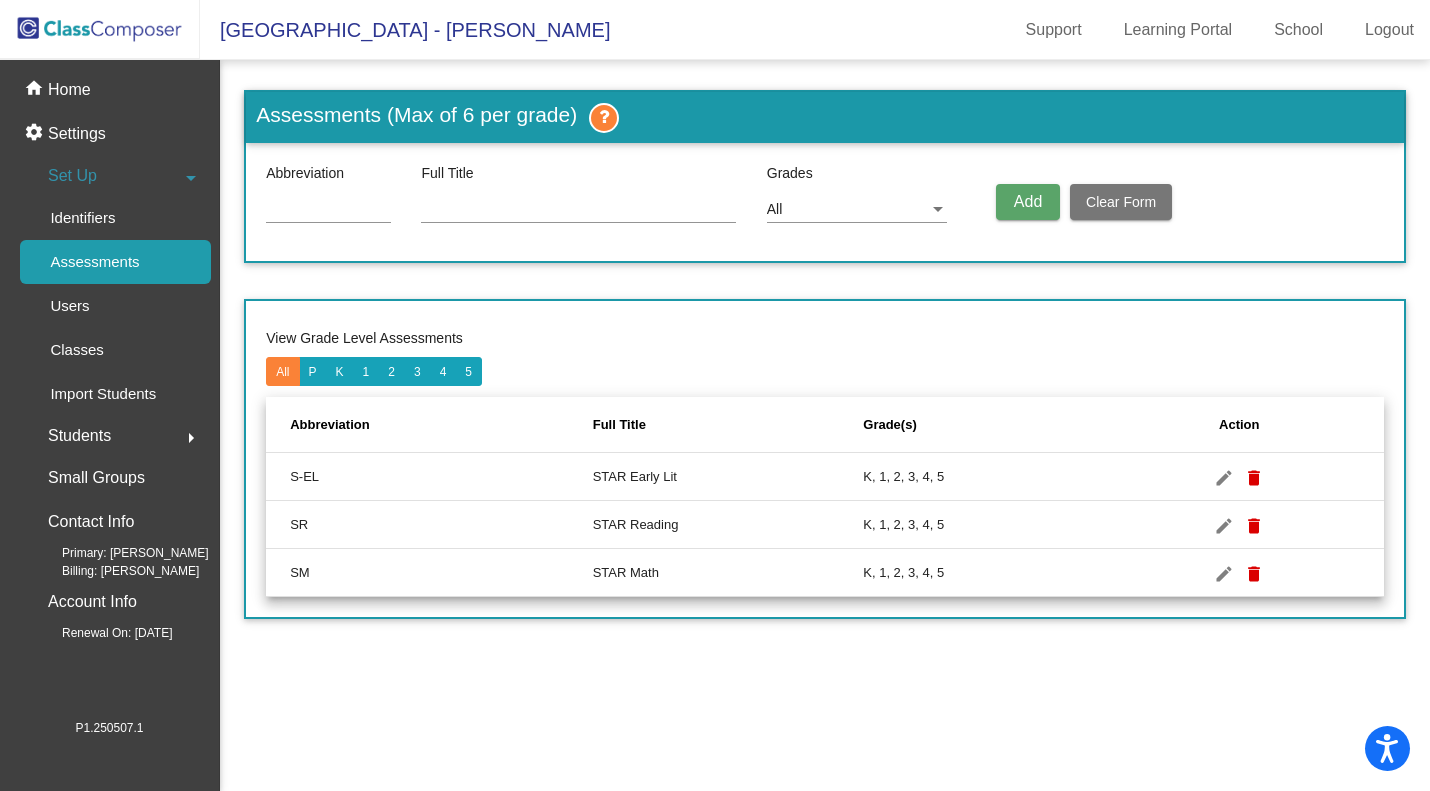 click on "Identifiers" 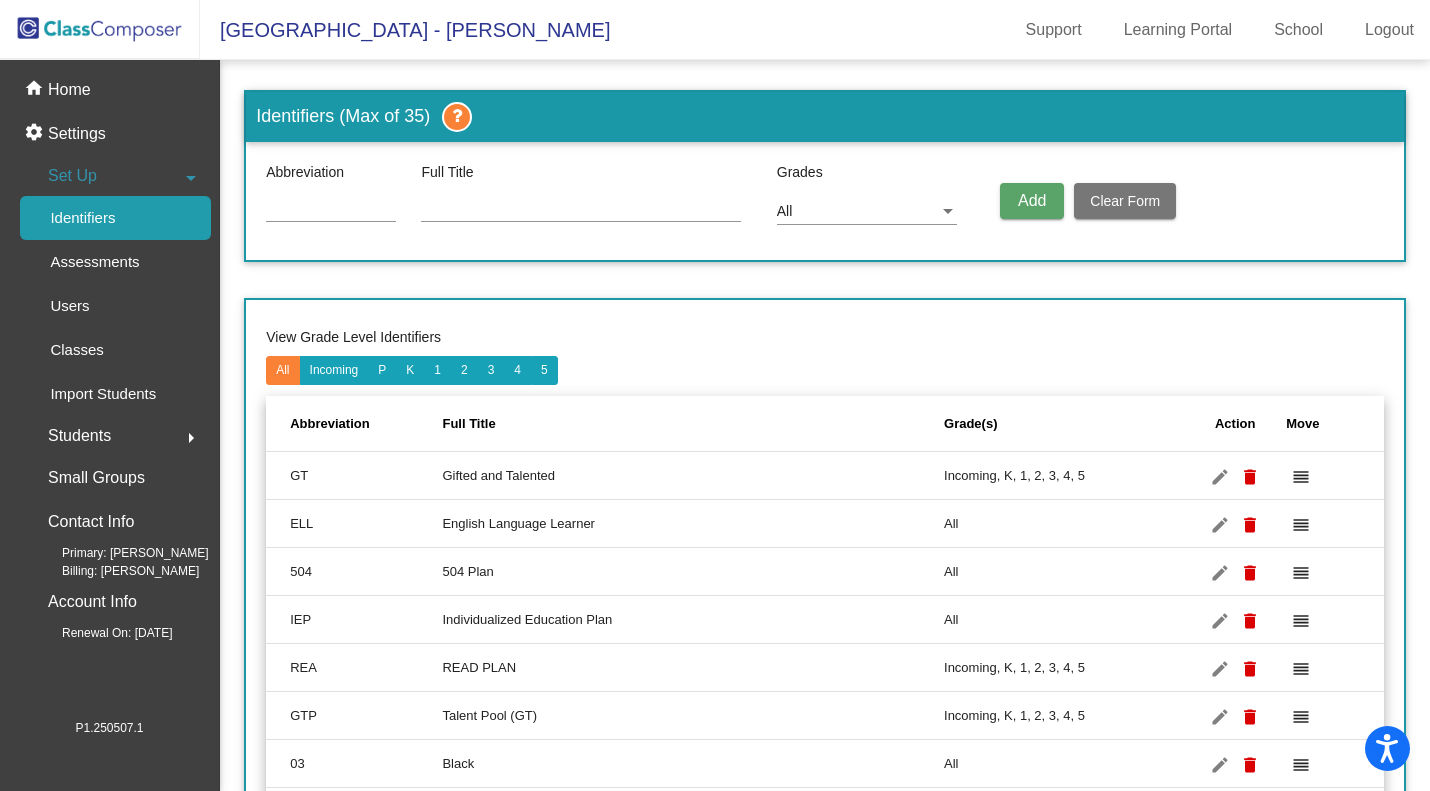 click on "Set Up" 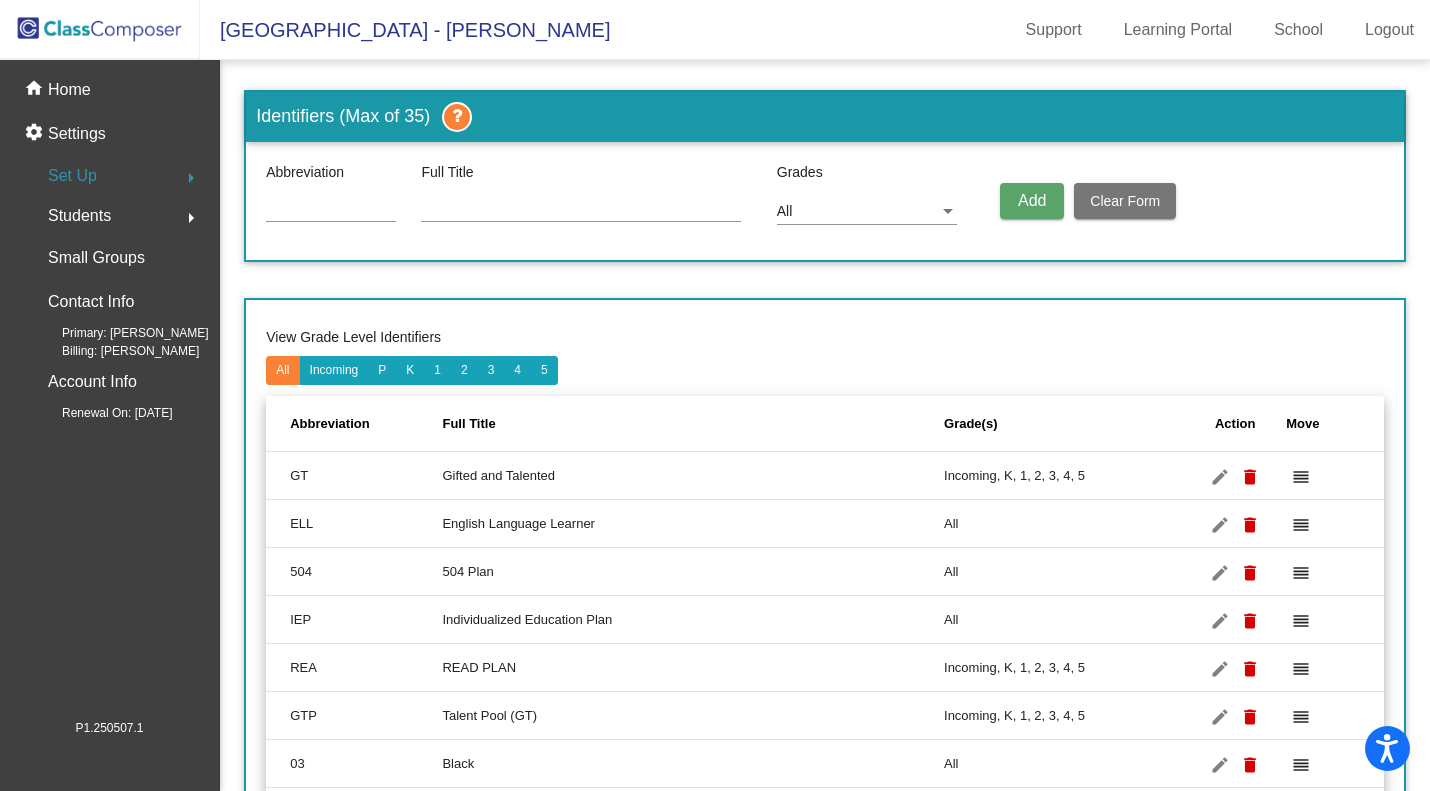 click on "Set Up" 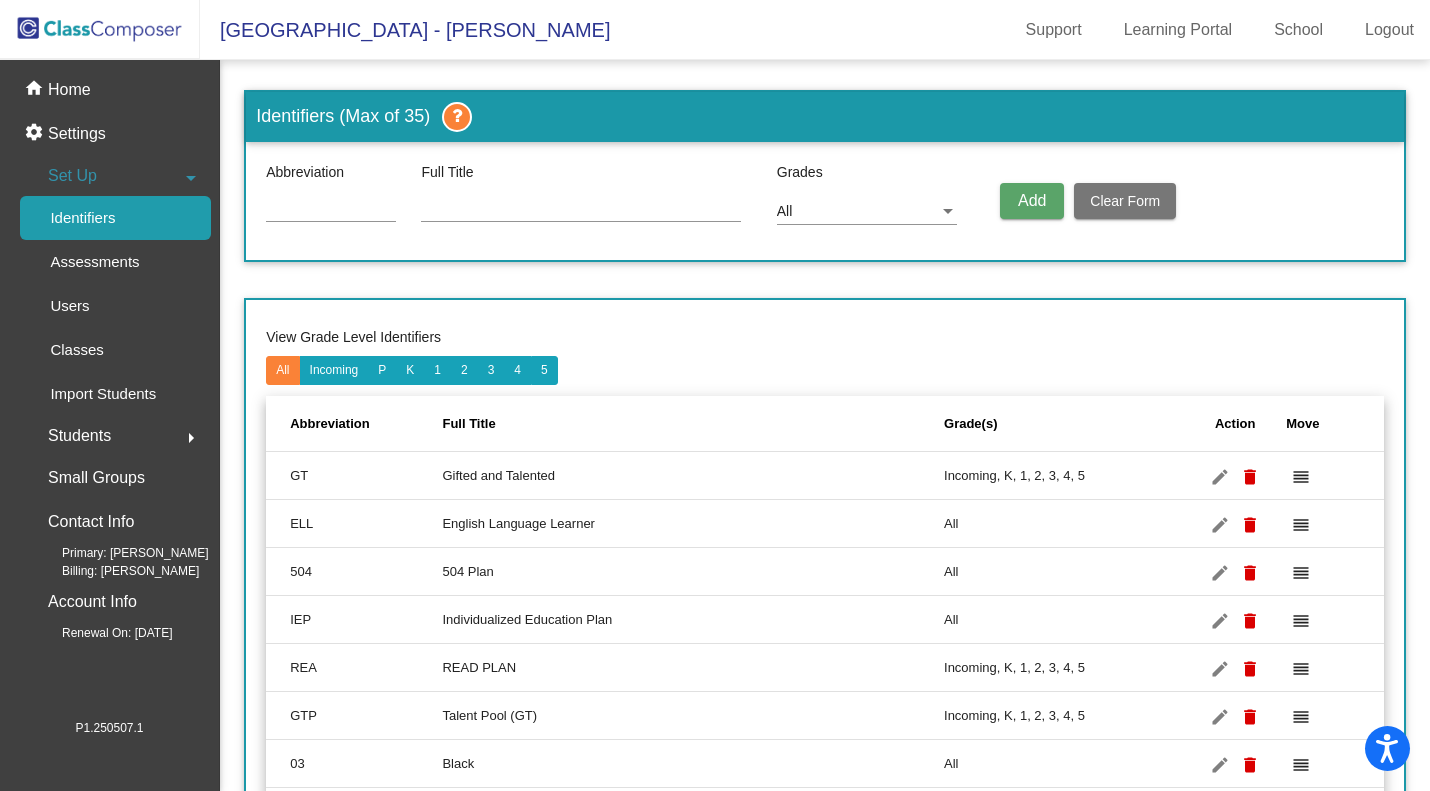click 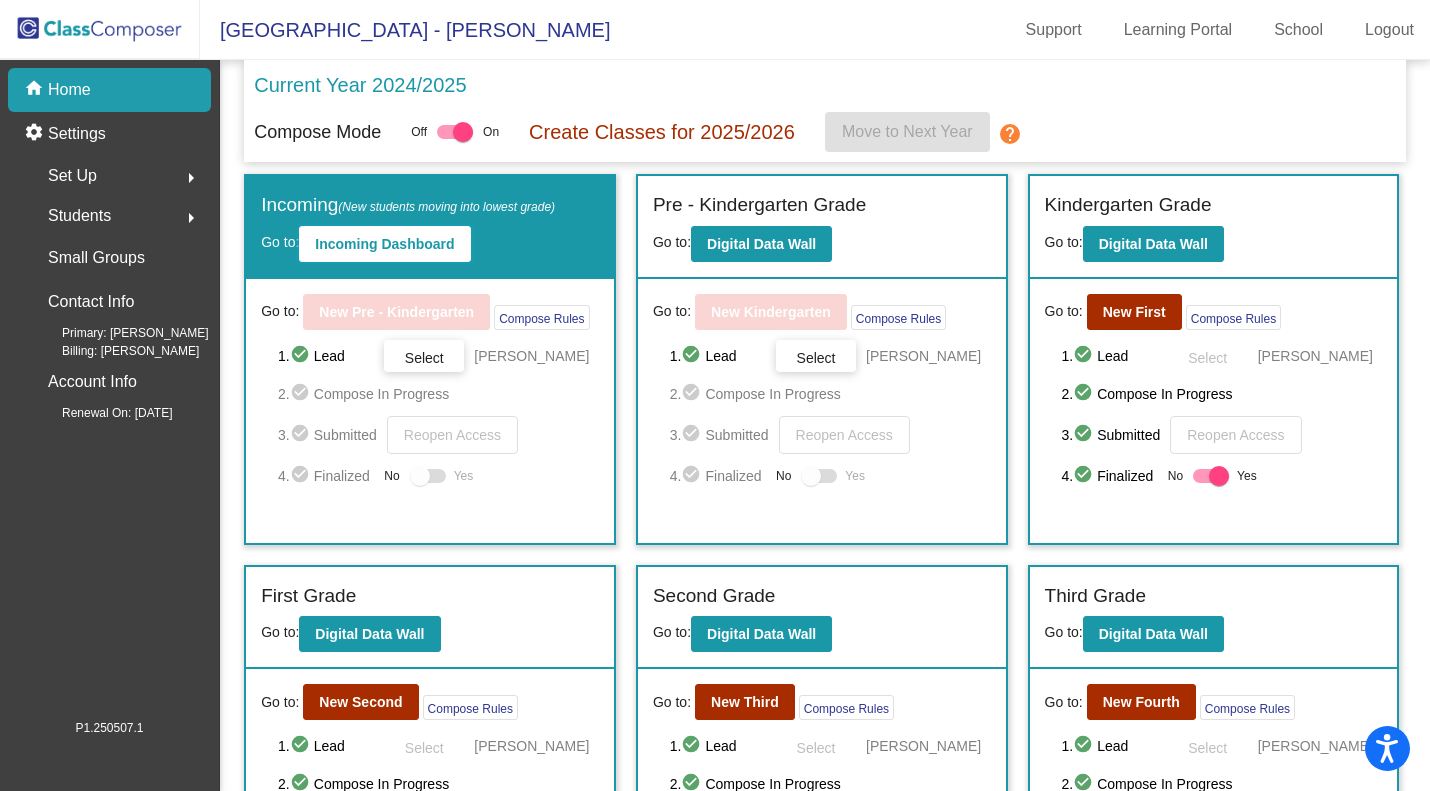 click on "Incoming Dashboard" 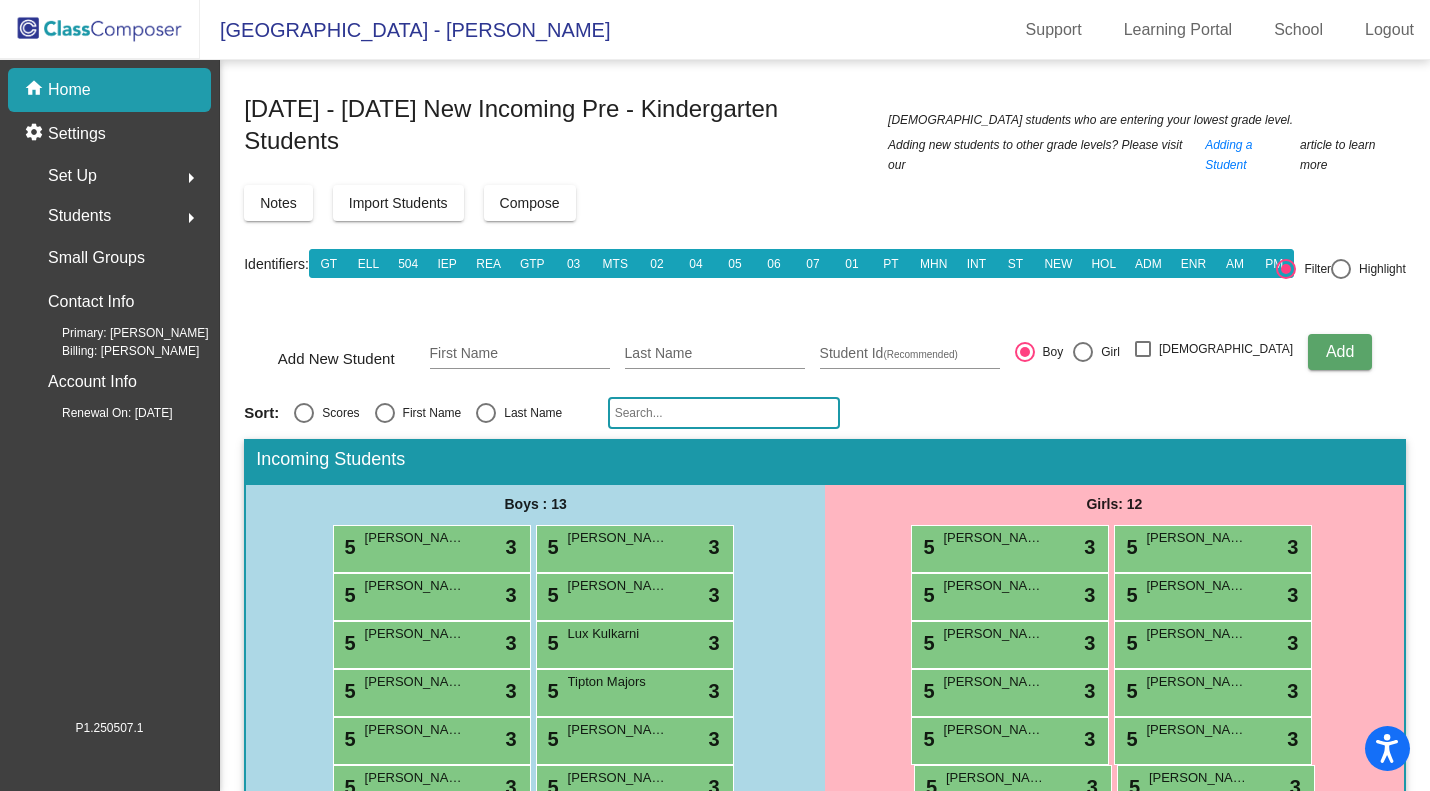 click at bounding box center (1286, 269) 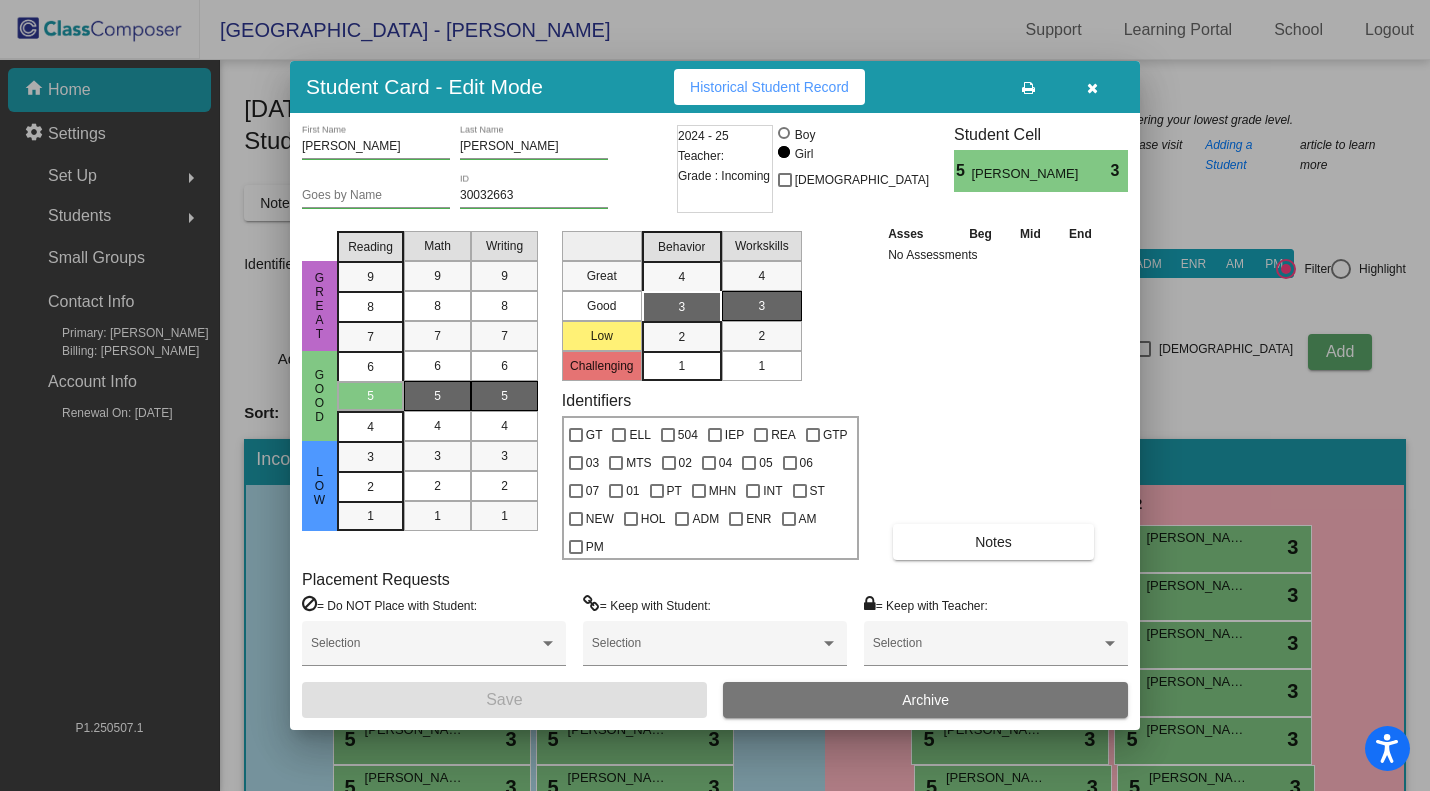click at bounding box center (1092, 88) 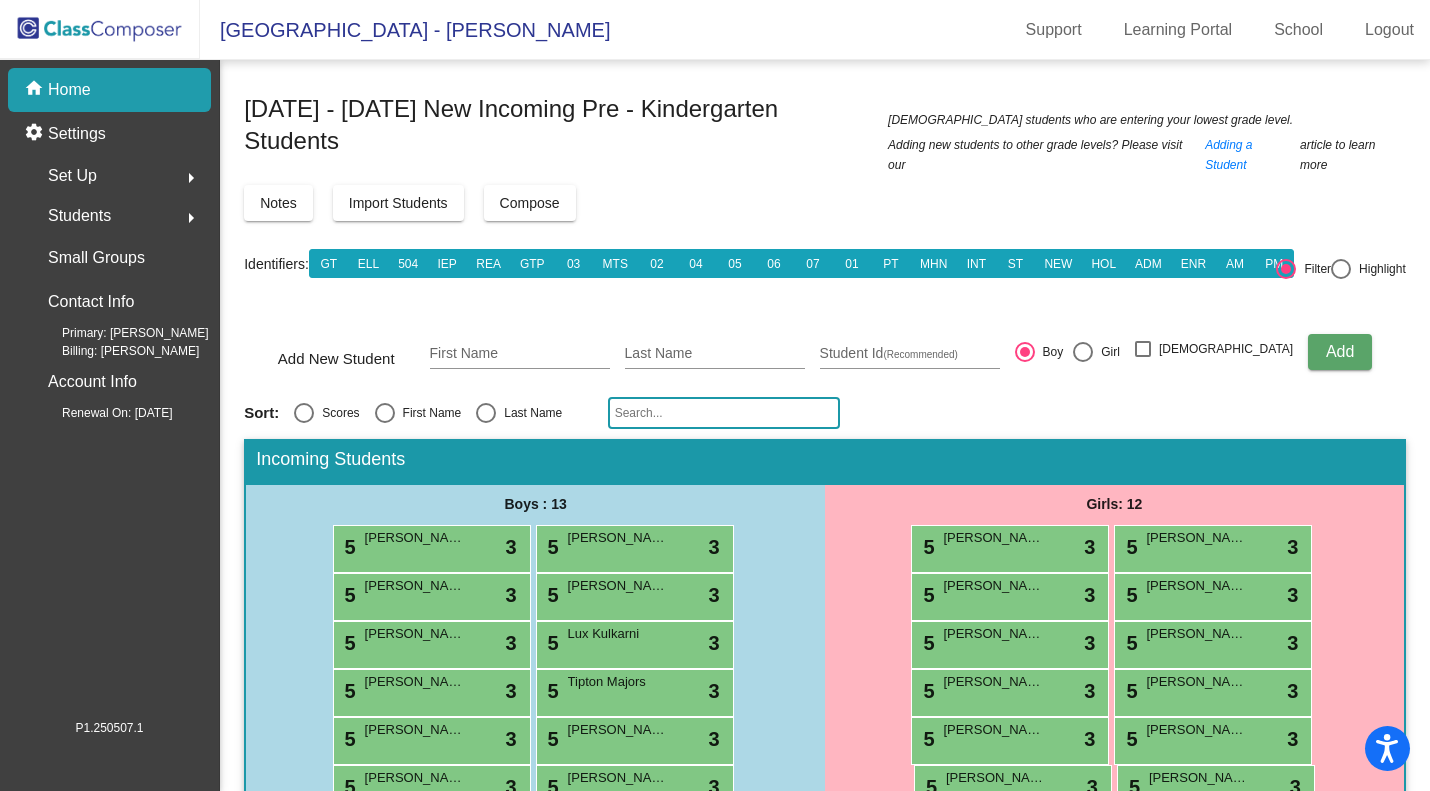 click on "Compose" 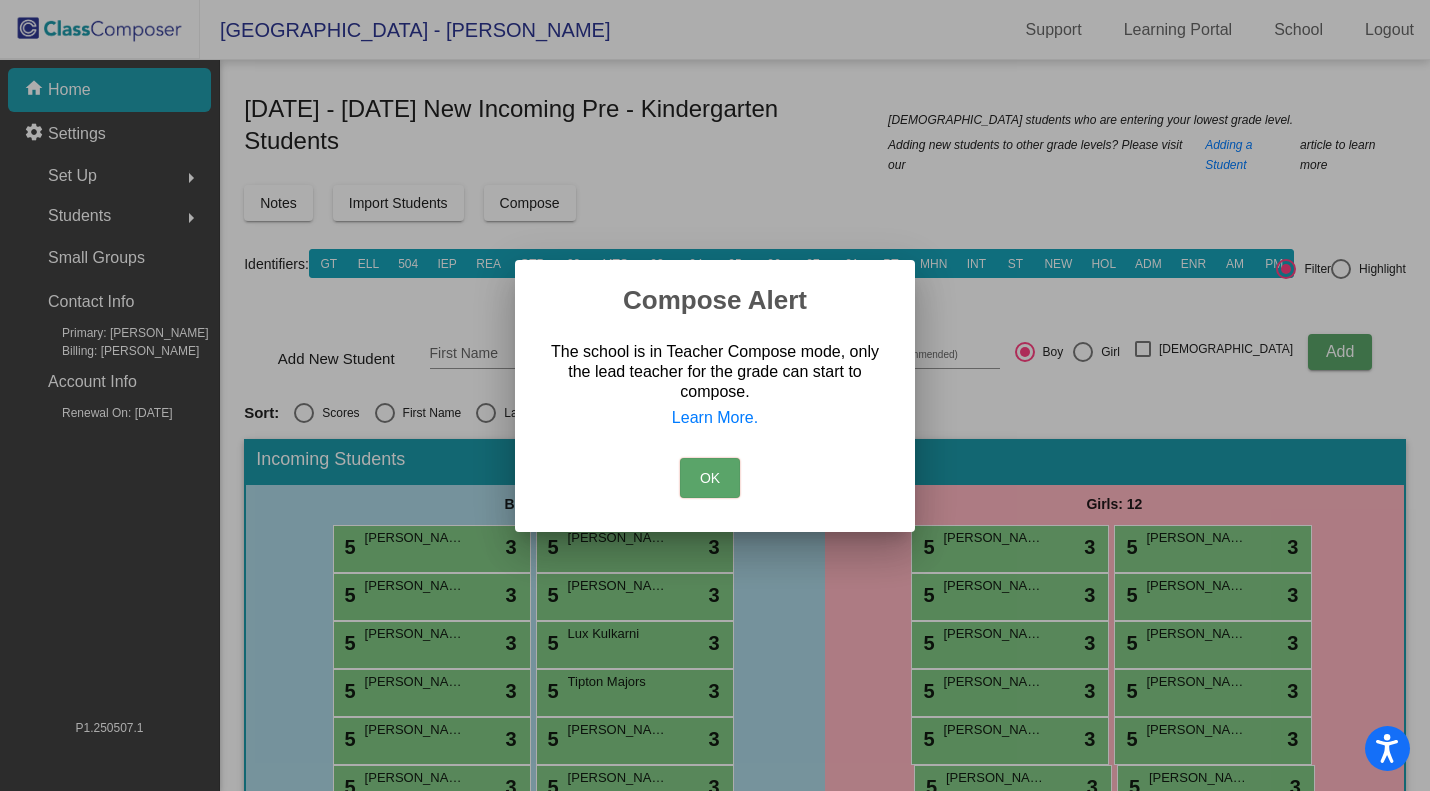 click on "OK" at bounding box center (710, 478) 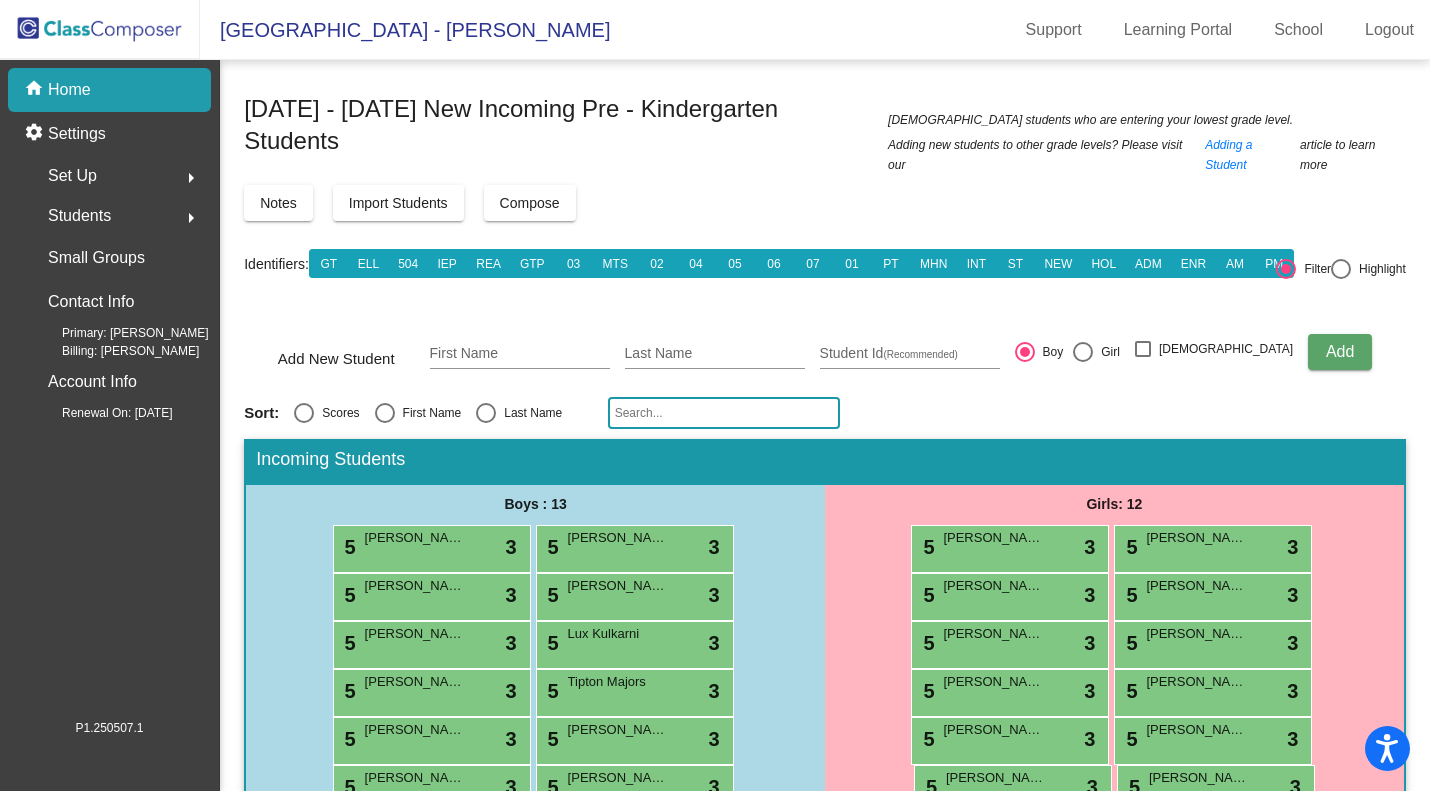 click 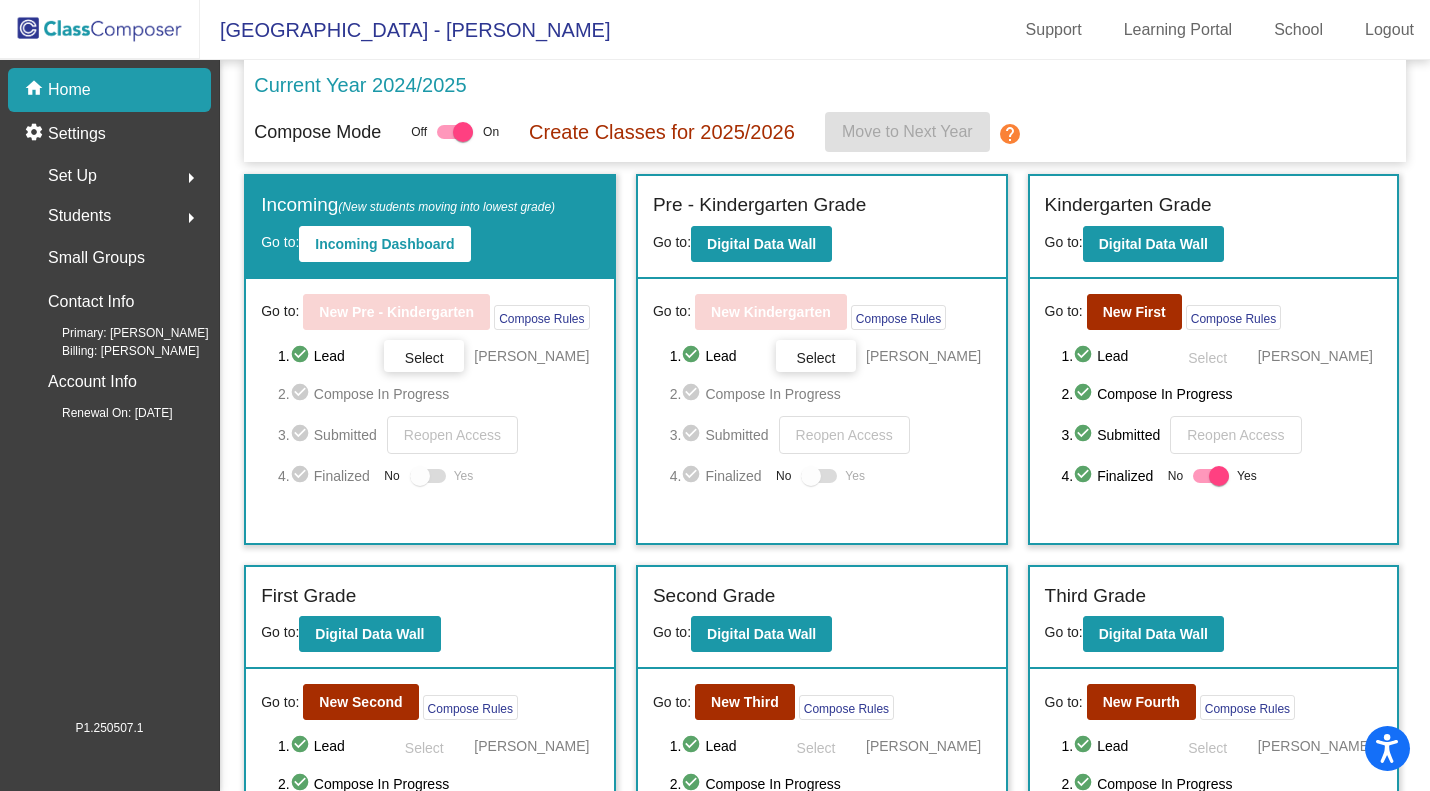 click at bounding box center [455, 132] 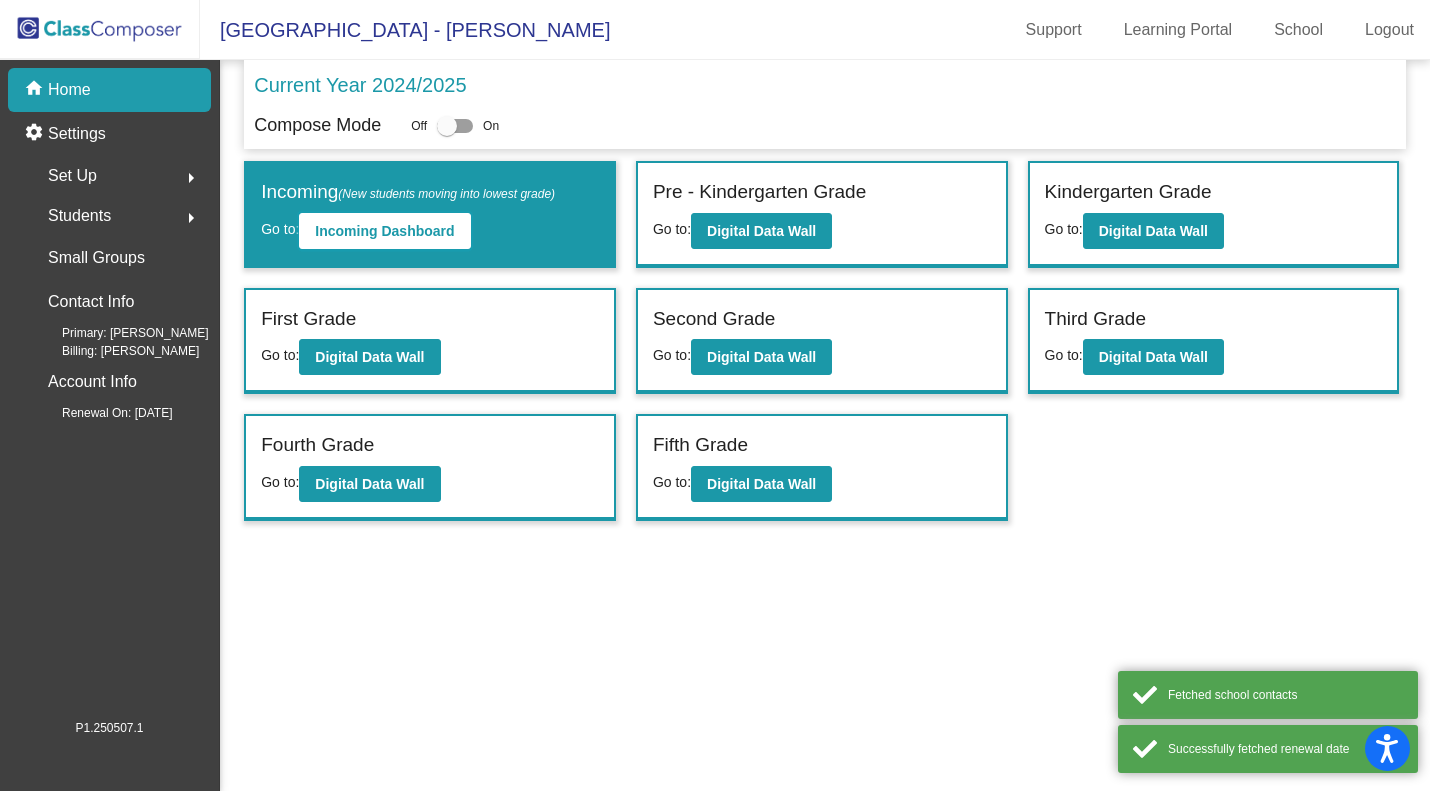 click on "Incoming Dashboard" 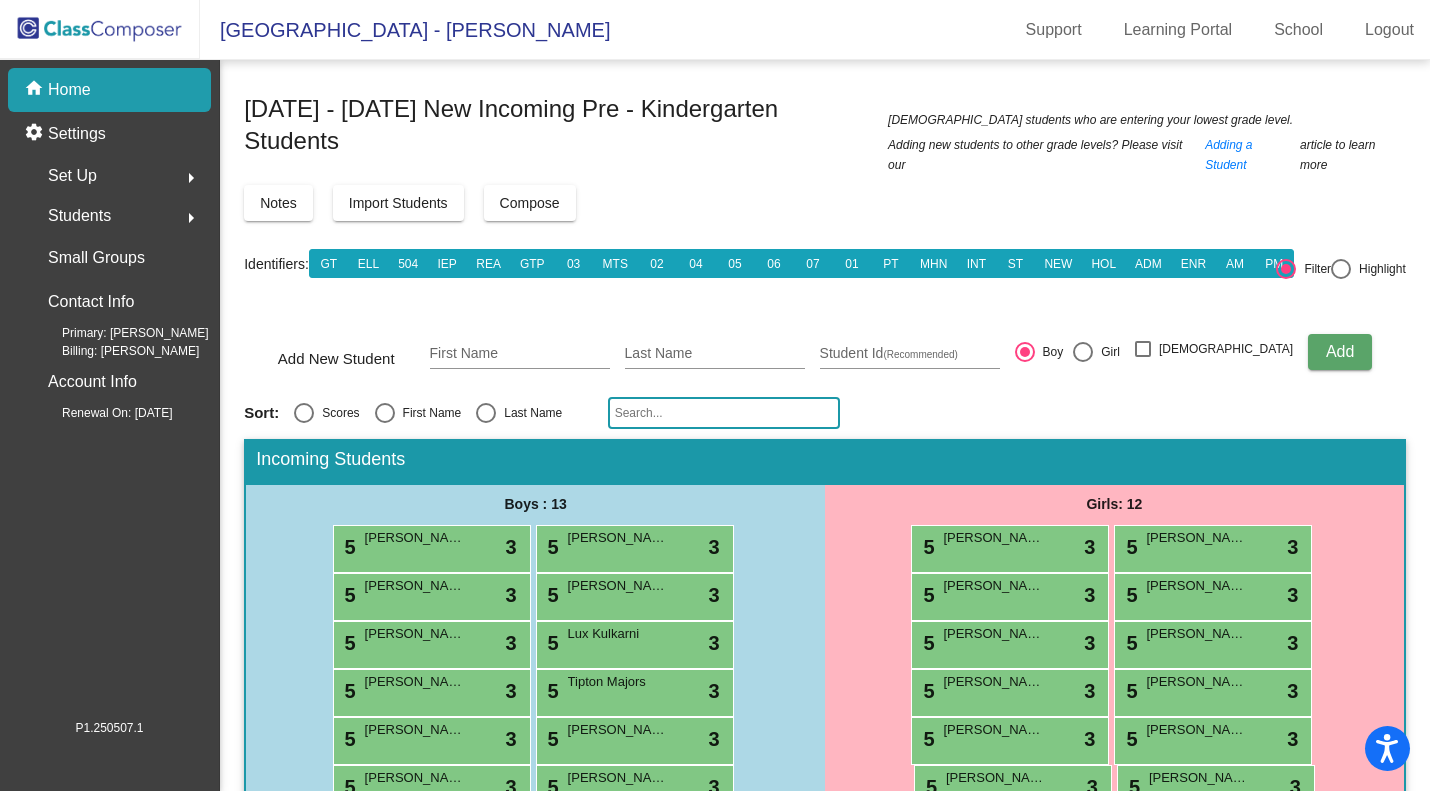 click on "Compose" 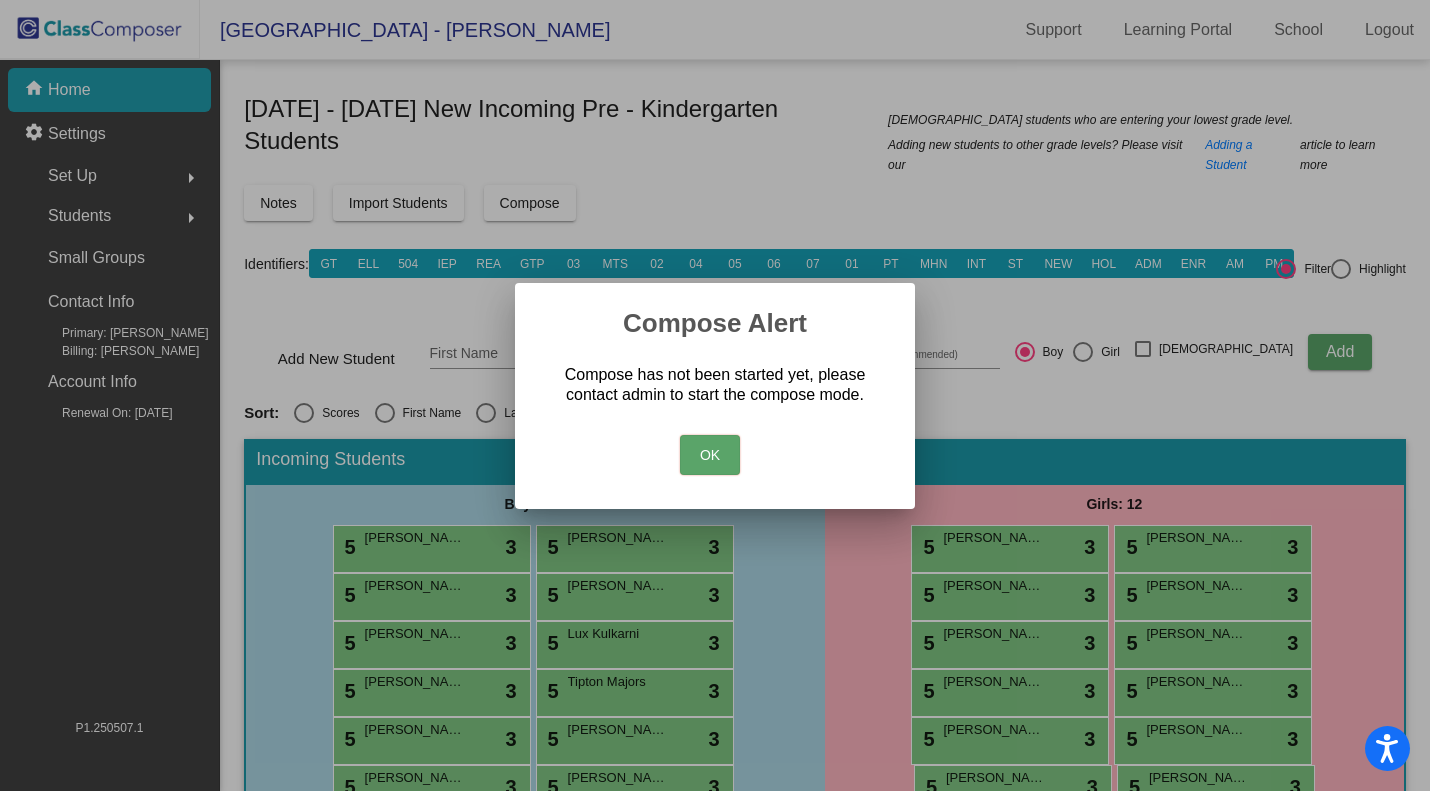 type 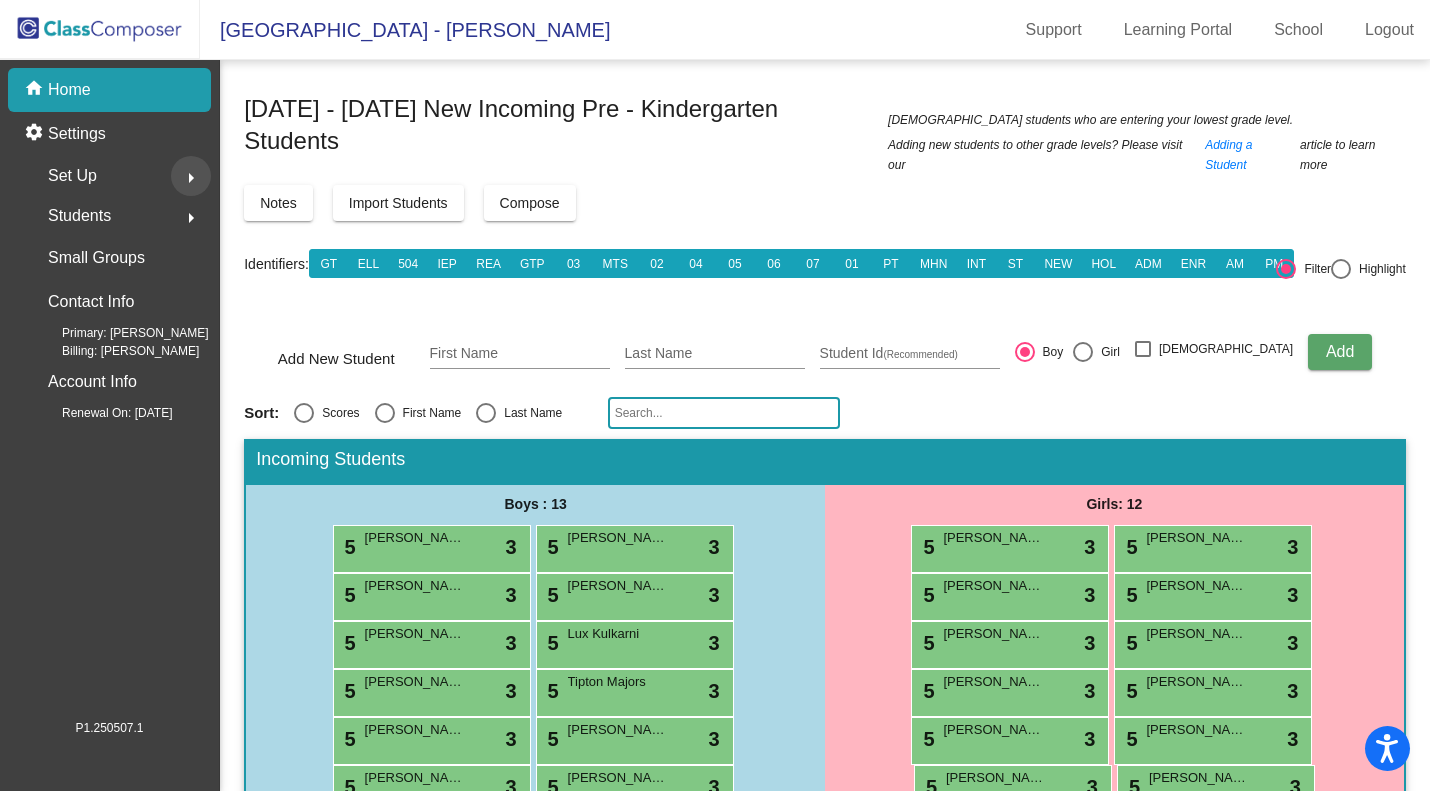 click on "arrow_right" 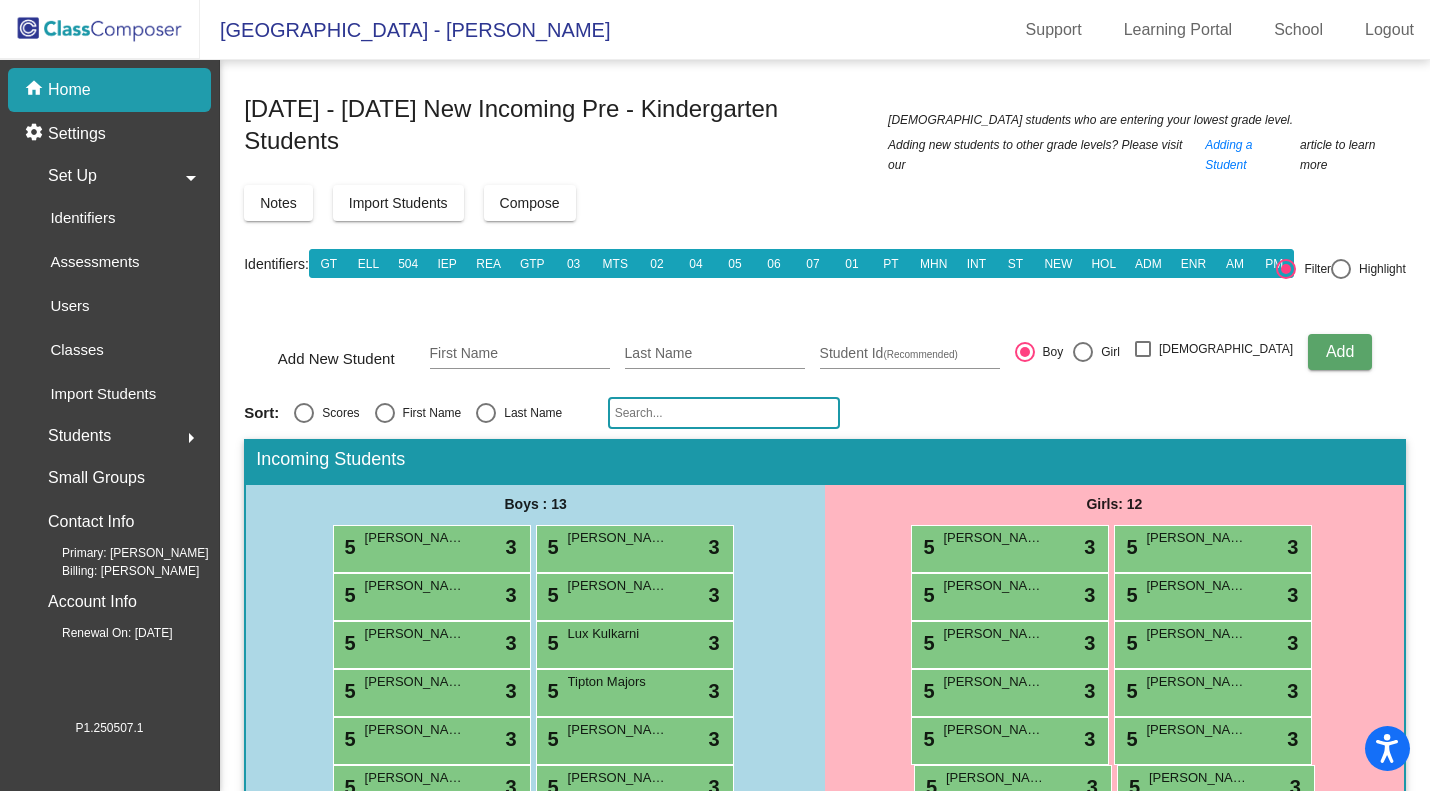 click on "Settings" 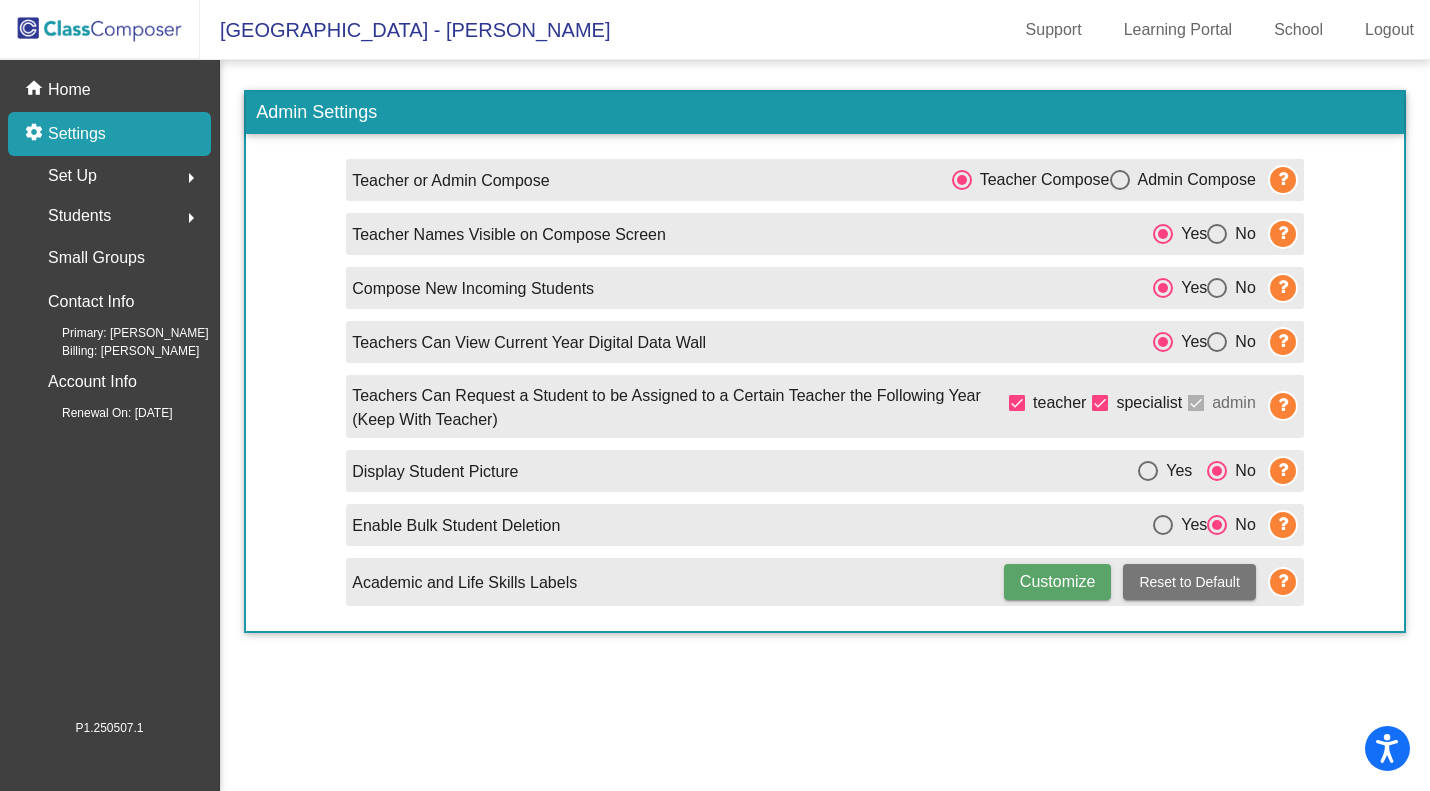 click at bounding box center [1120, 180] 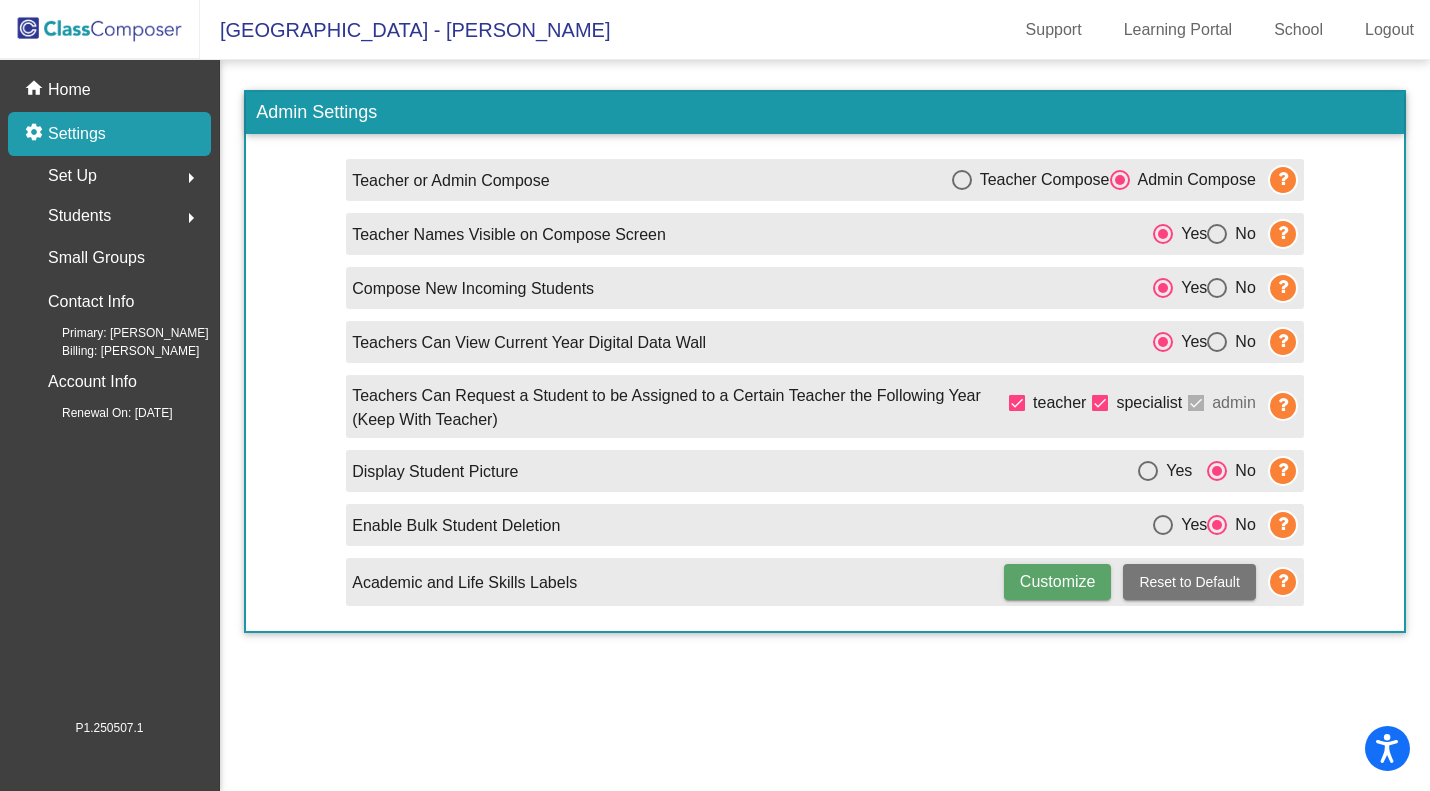 click 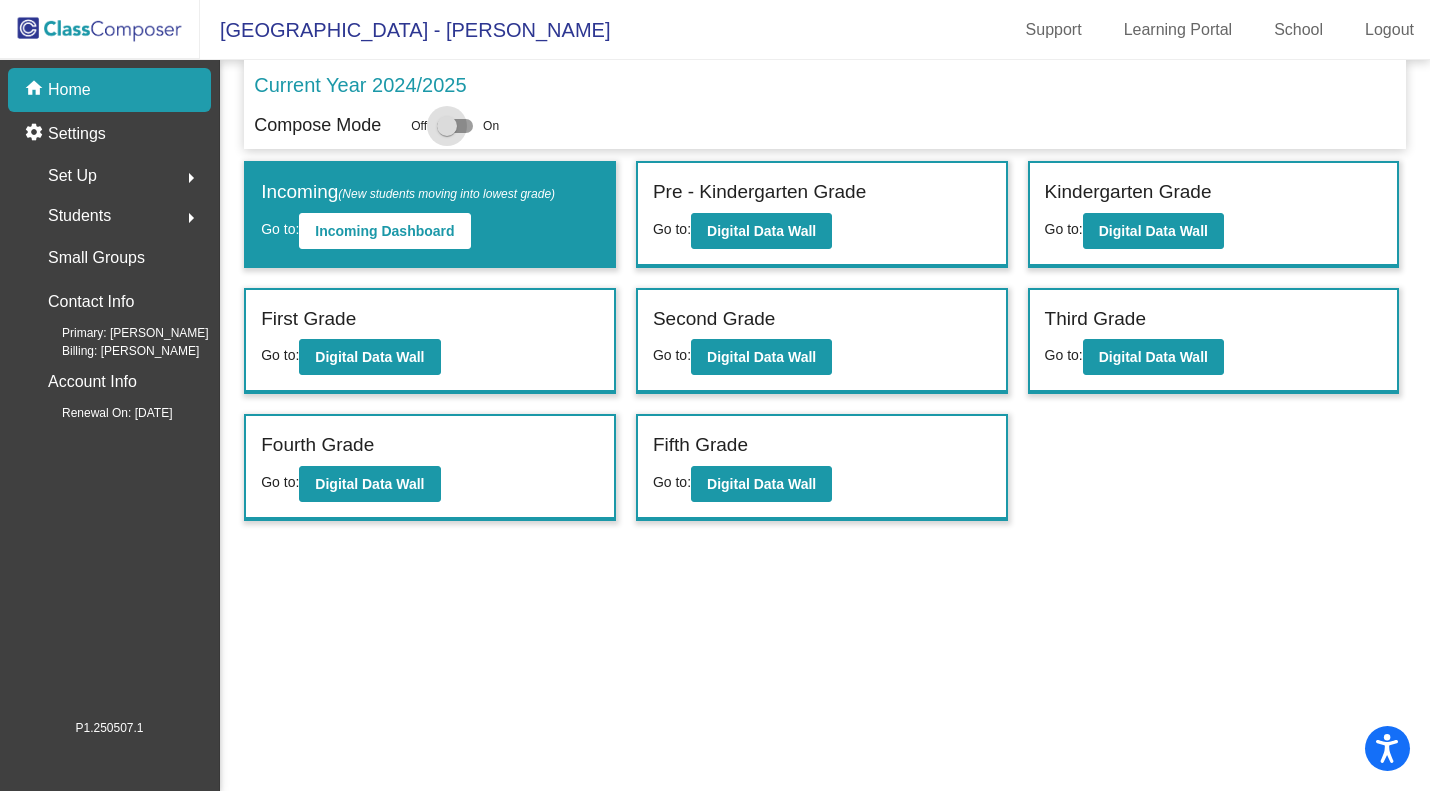 click at bounding box center (455, 126) 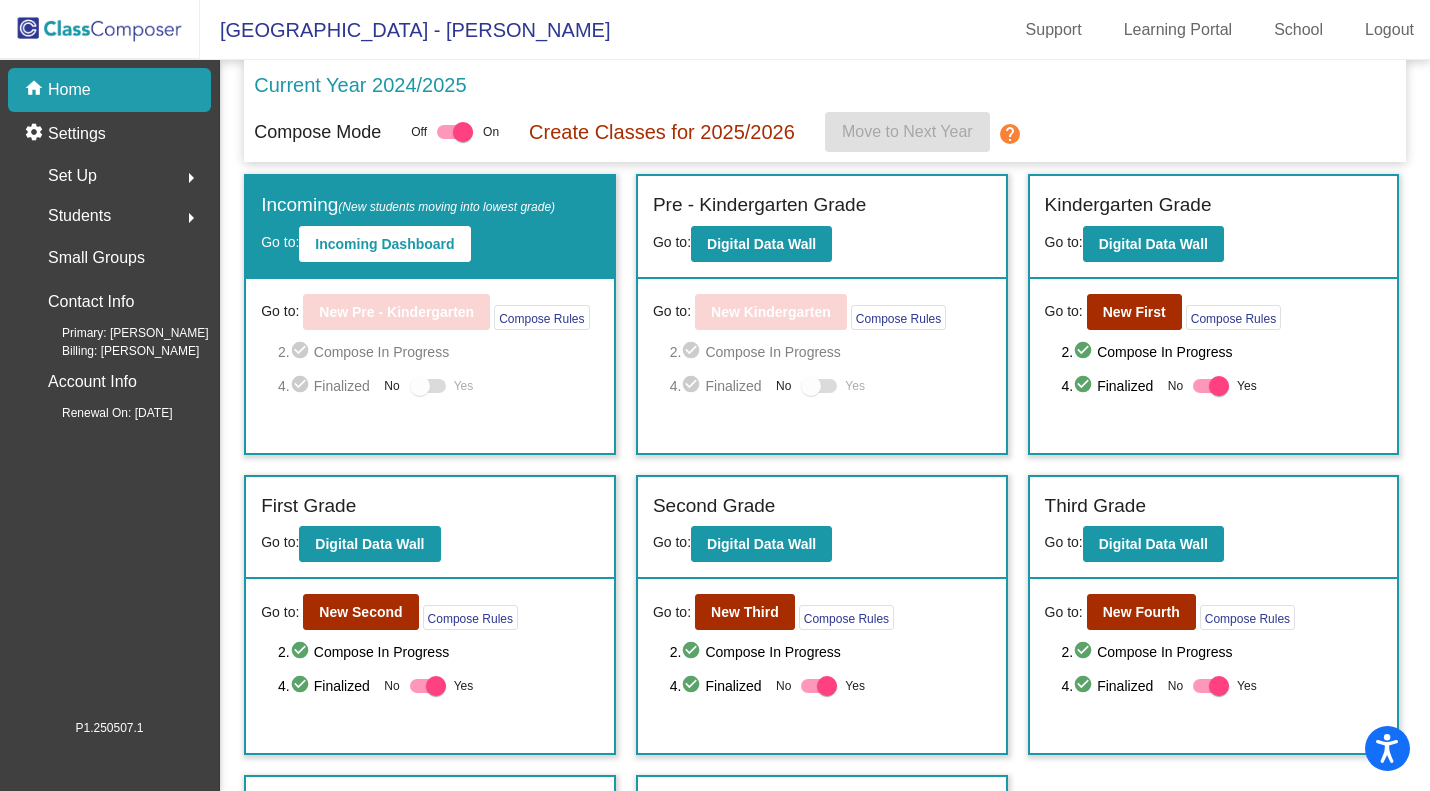 click on "2.  check_circle  Compose In Progress   4.  check_circle  Finalized  No   Yes" 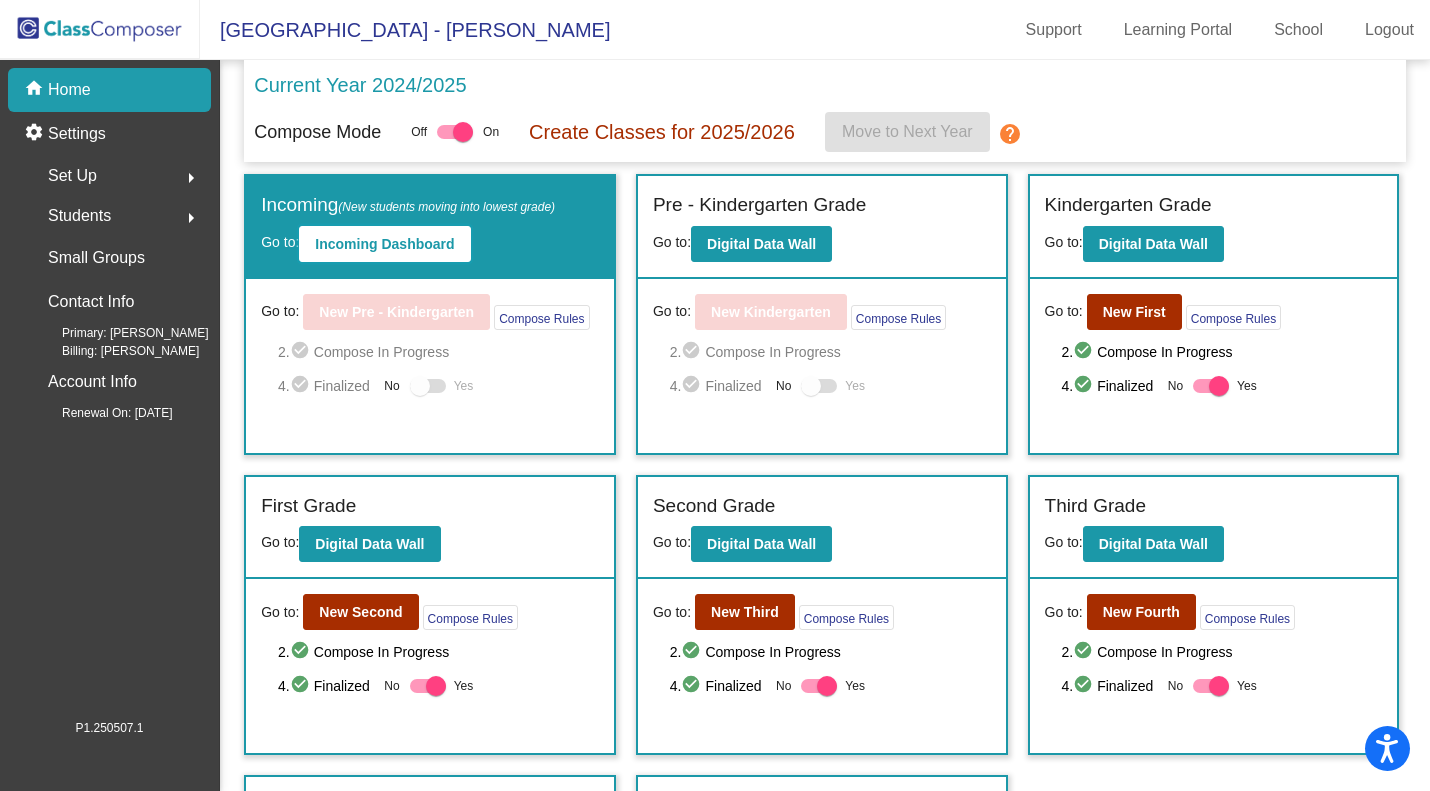 click on "Incoming Dashboard" 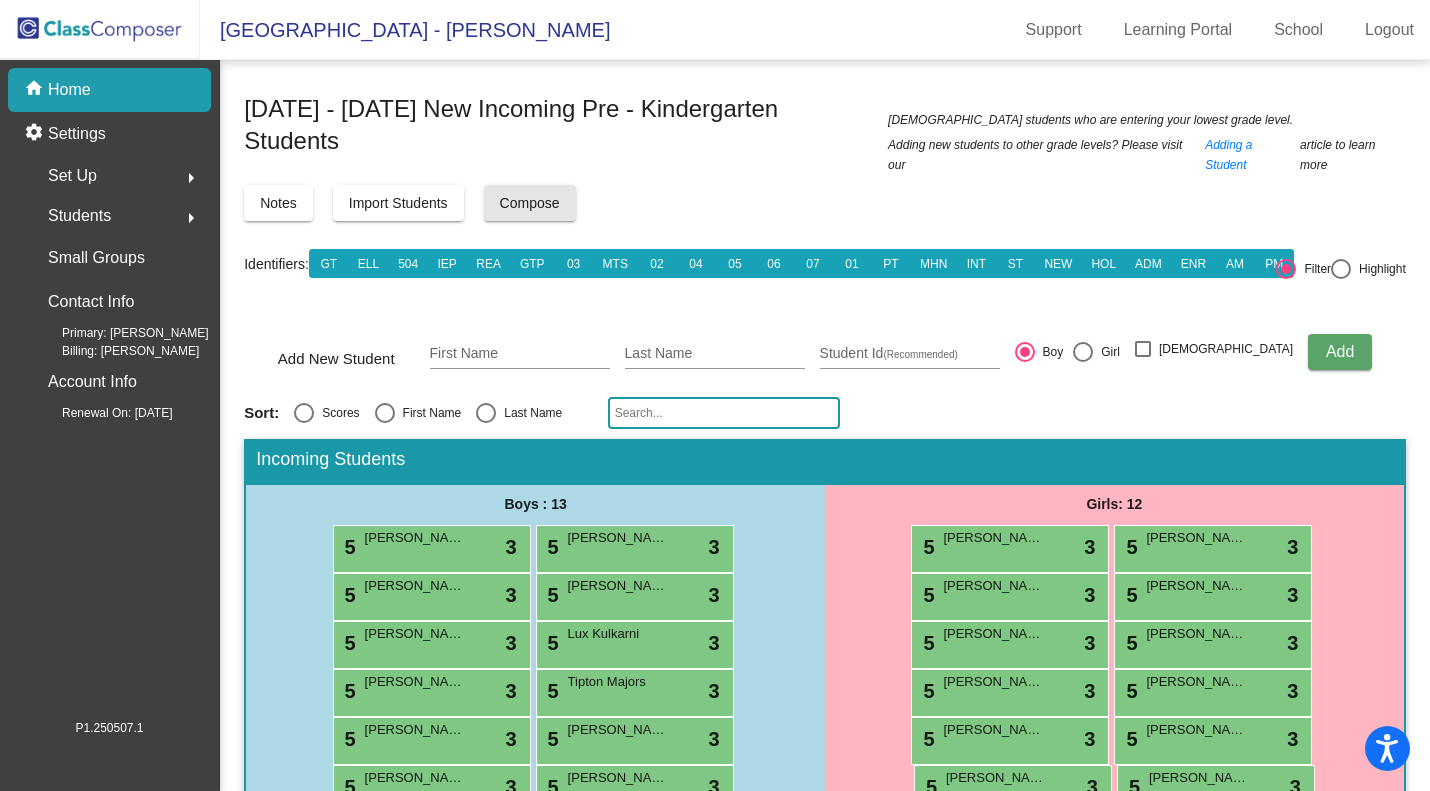 click on "Compose" 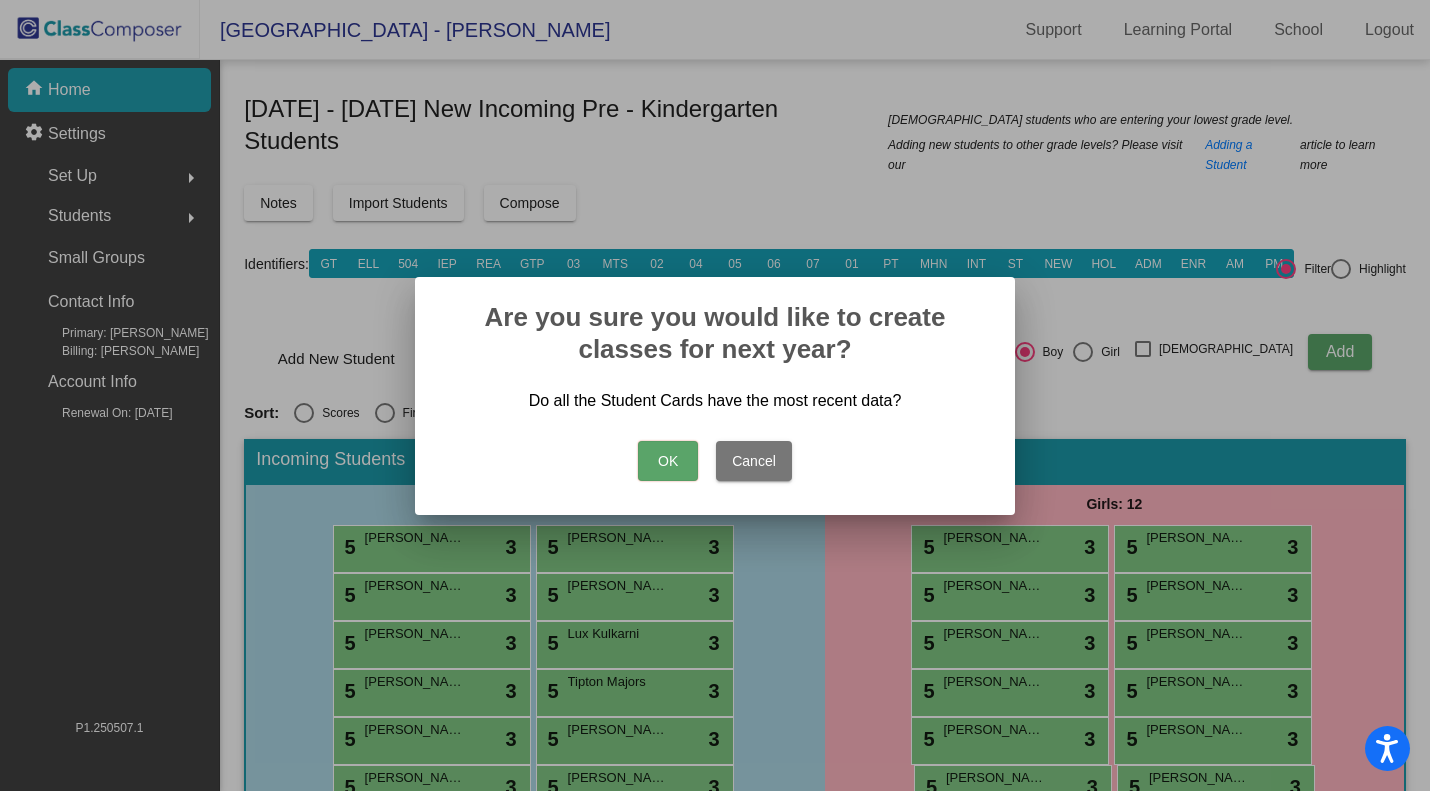 click on "OK" at bounding box center [668, 461] 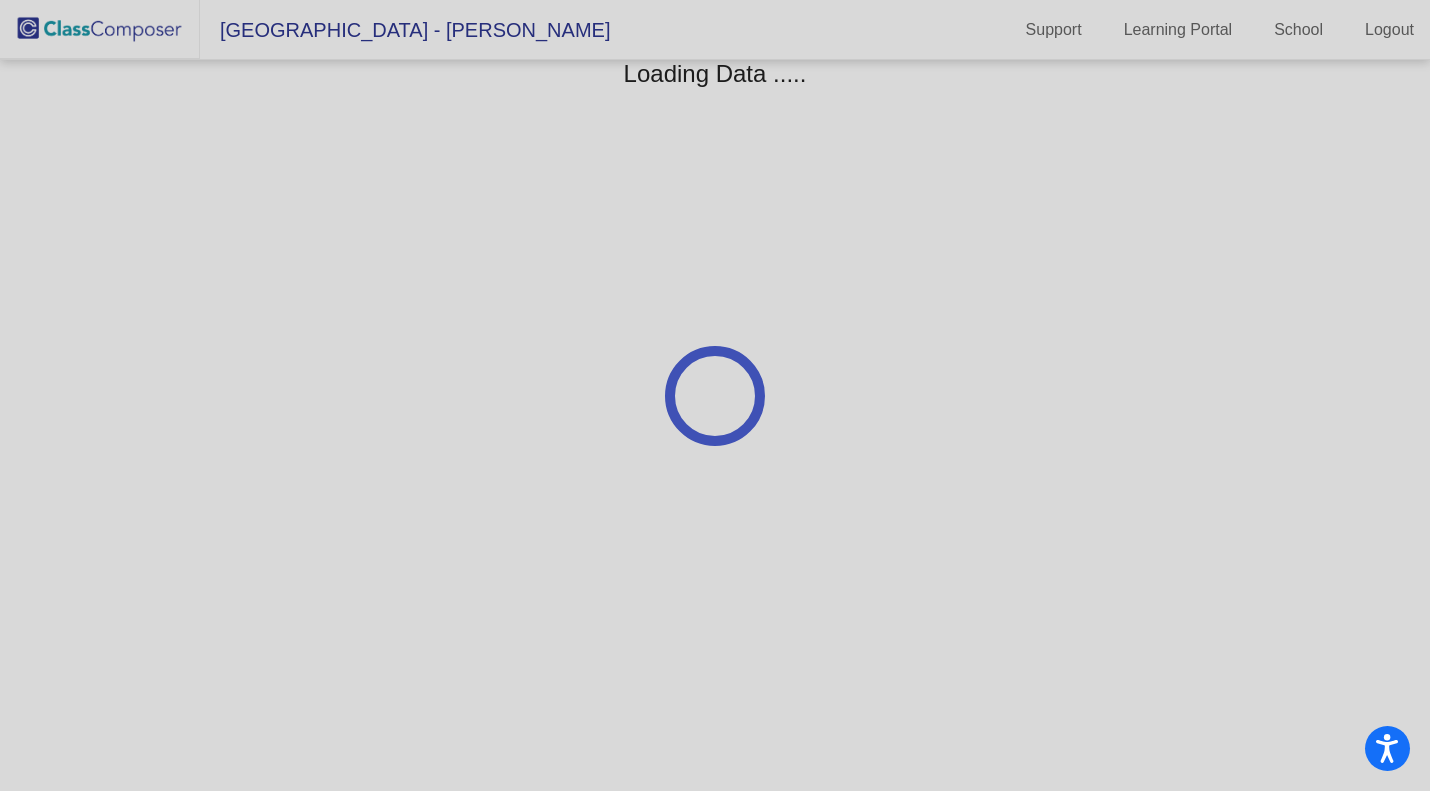scroll, scrollTop: 0, scrollLeft: 0, axis: both 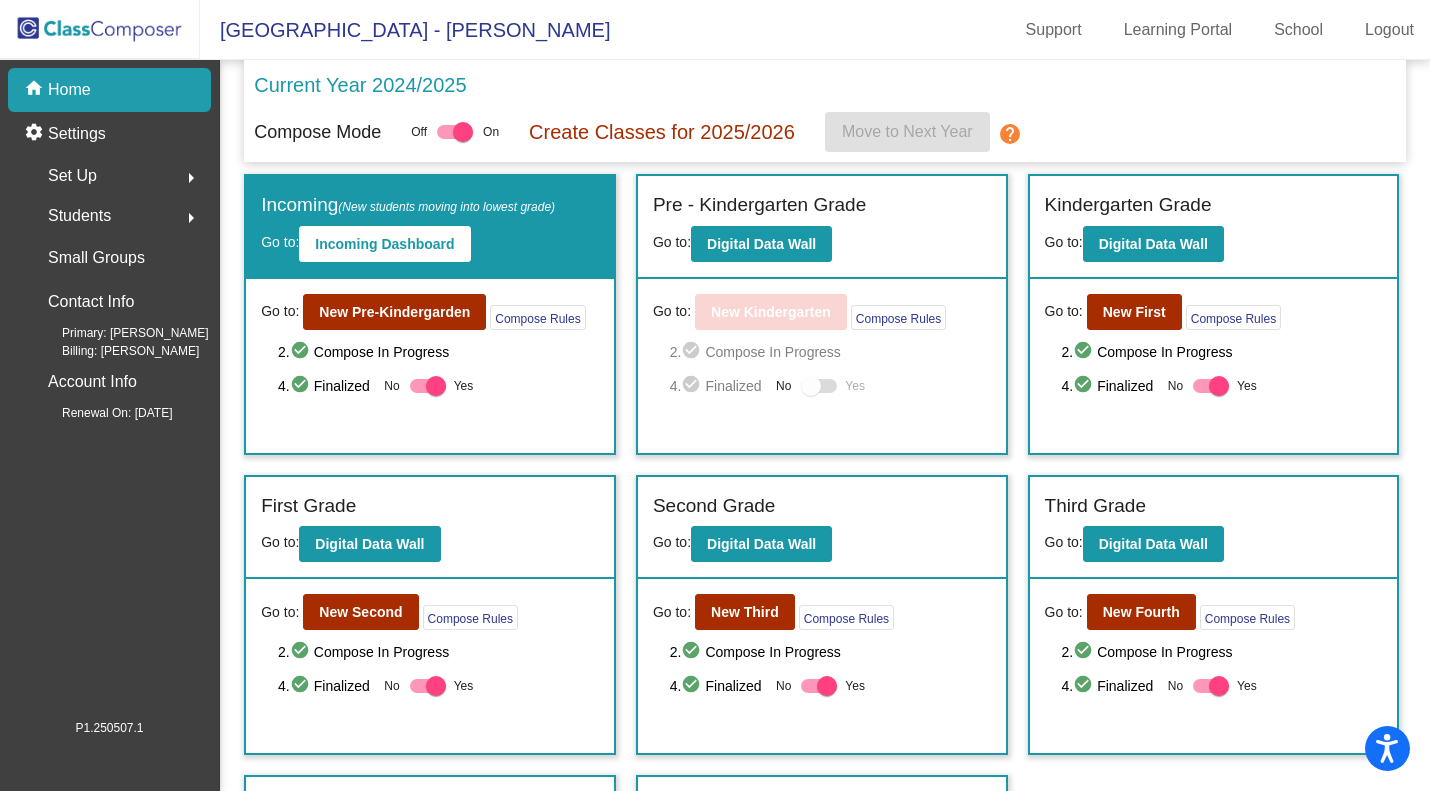 click on "Students  arrow_right" 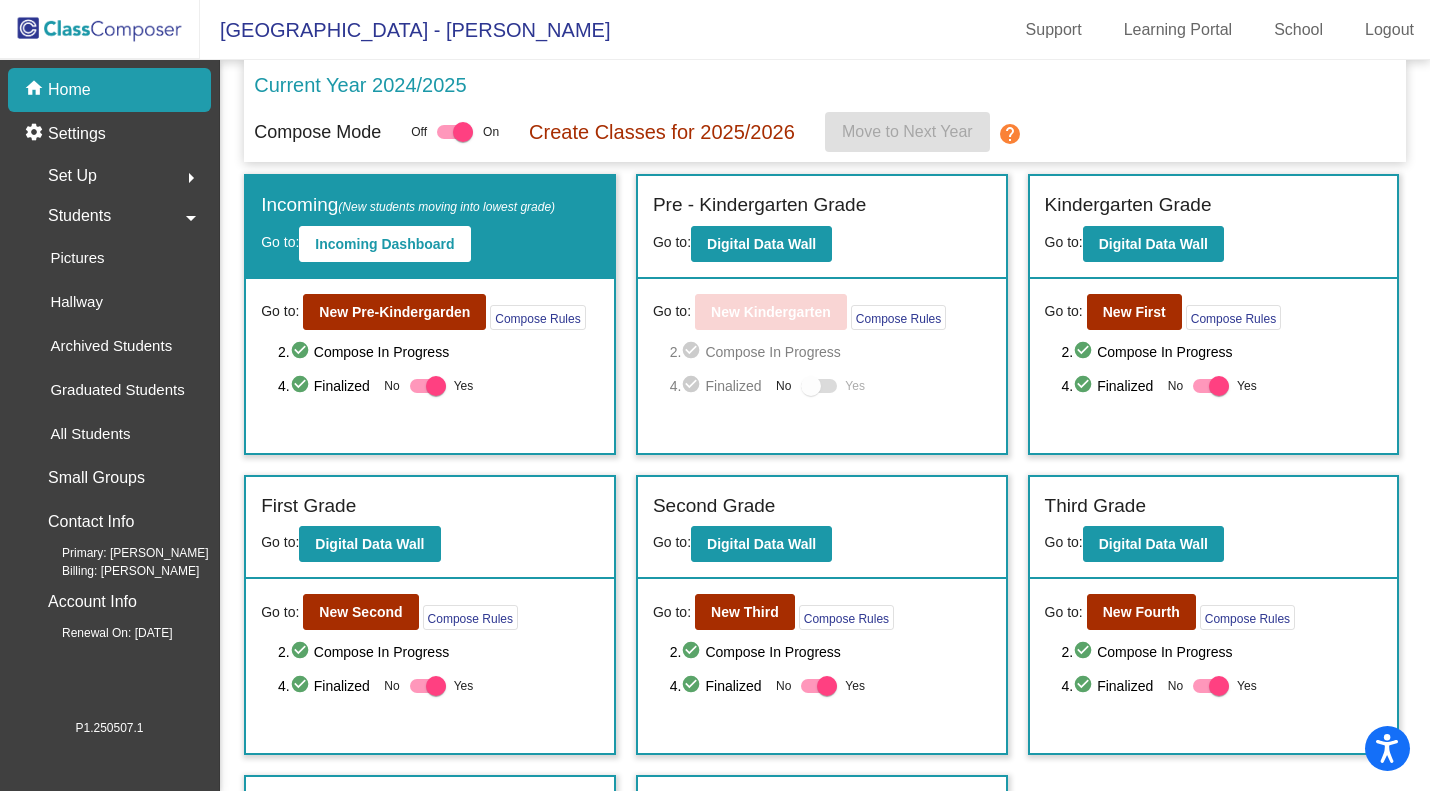 click on "All Students" 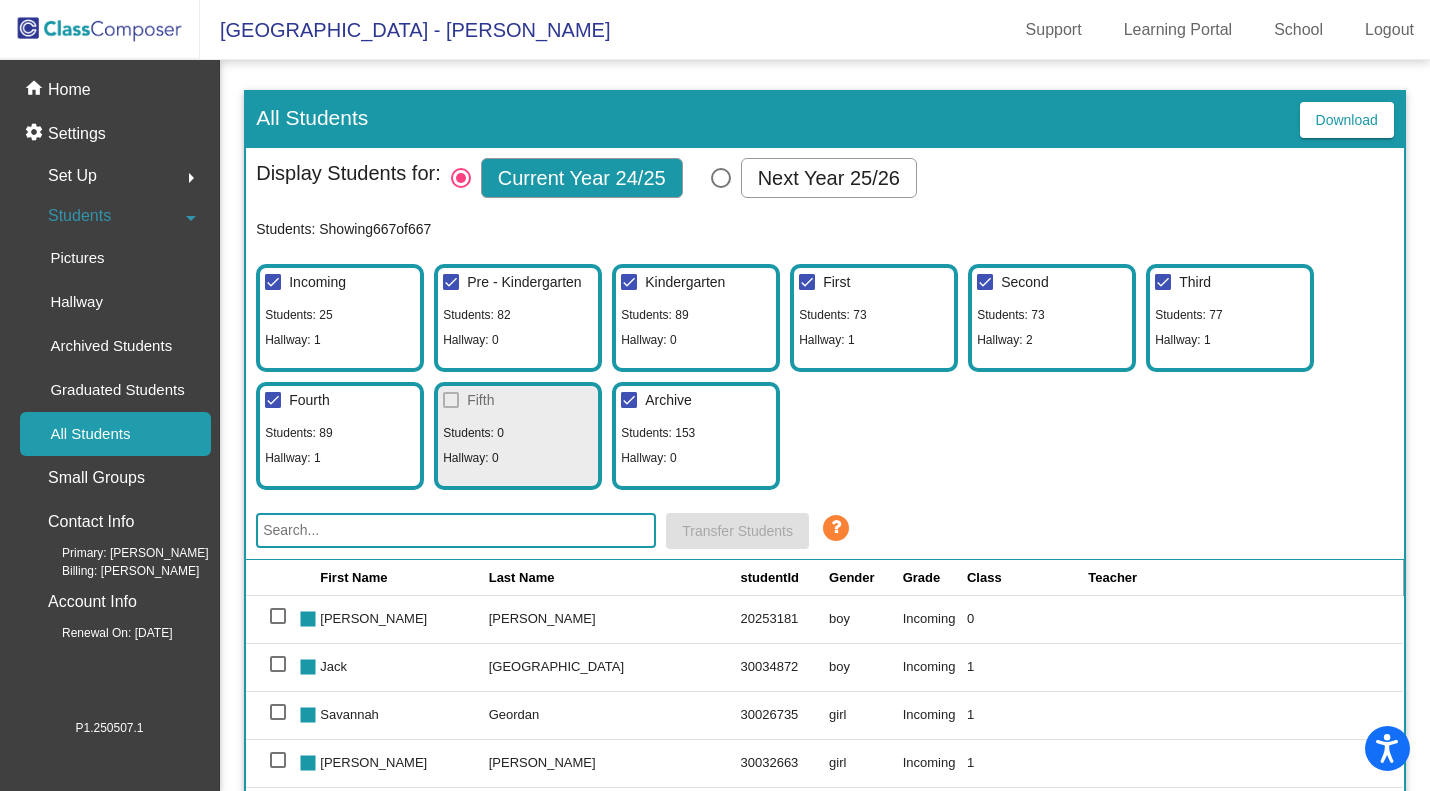 click 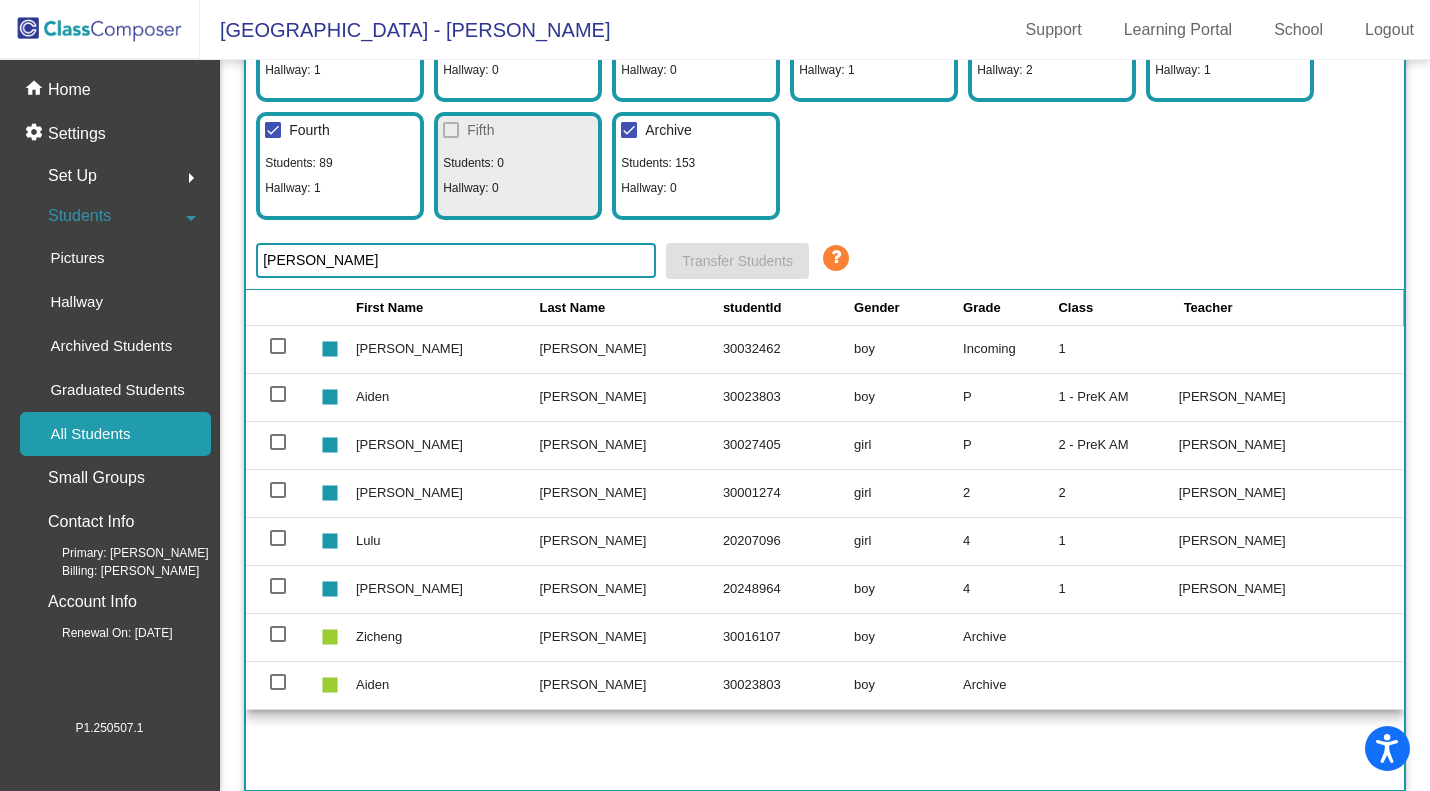 scroll, scrollTop: 269, scrollLeft: 0, axis: vertical 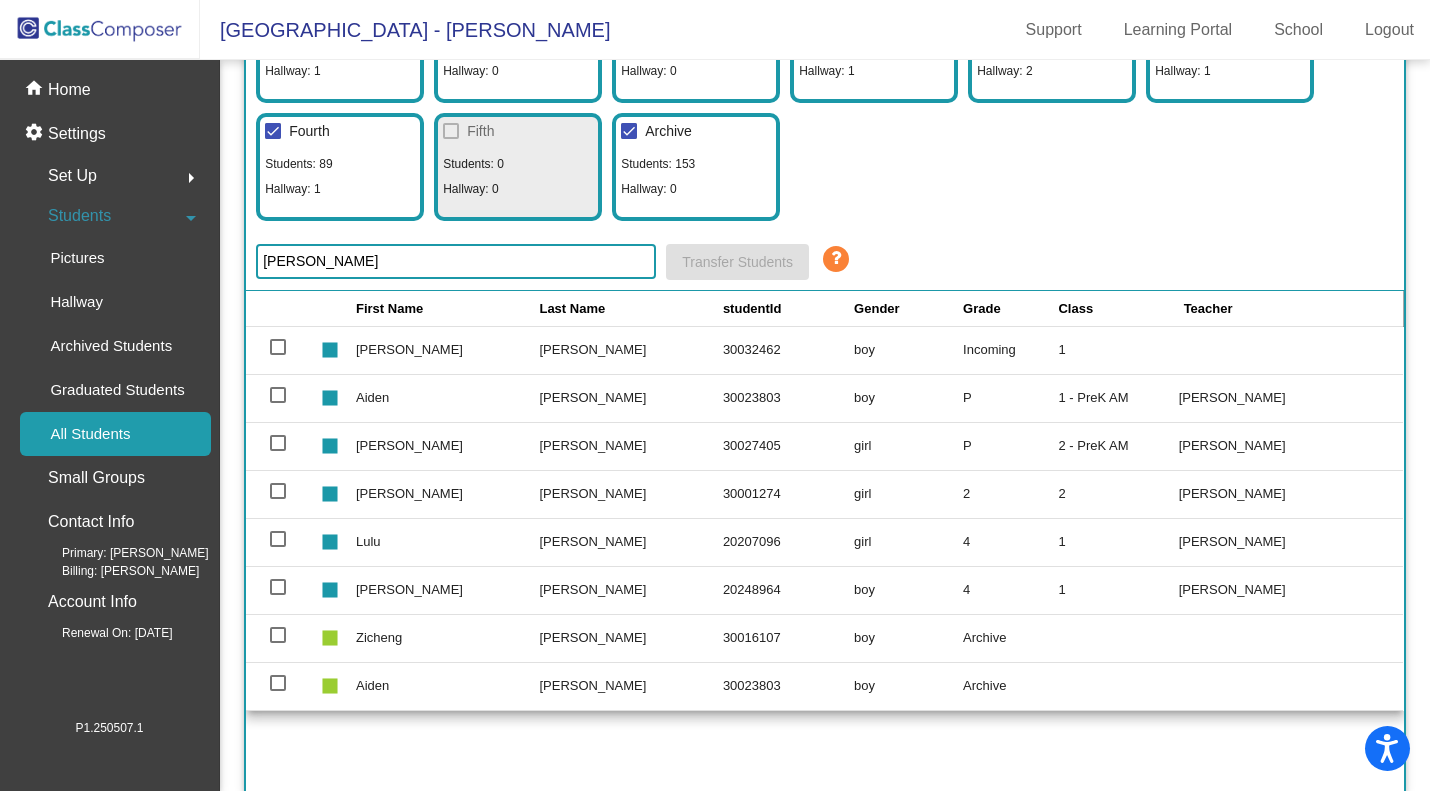 type on "wang" 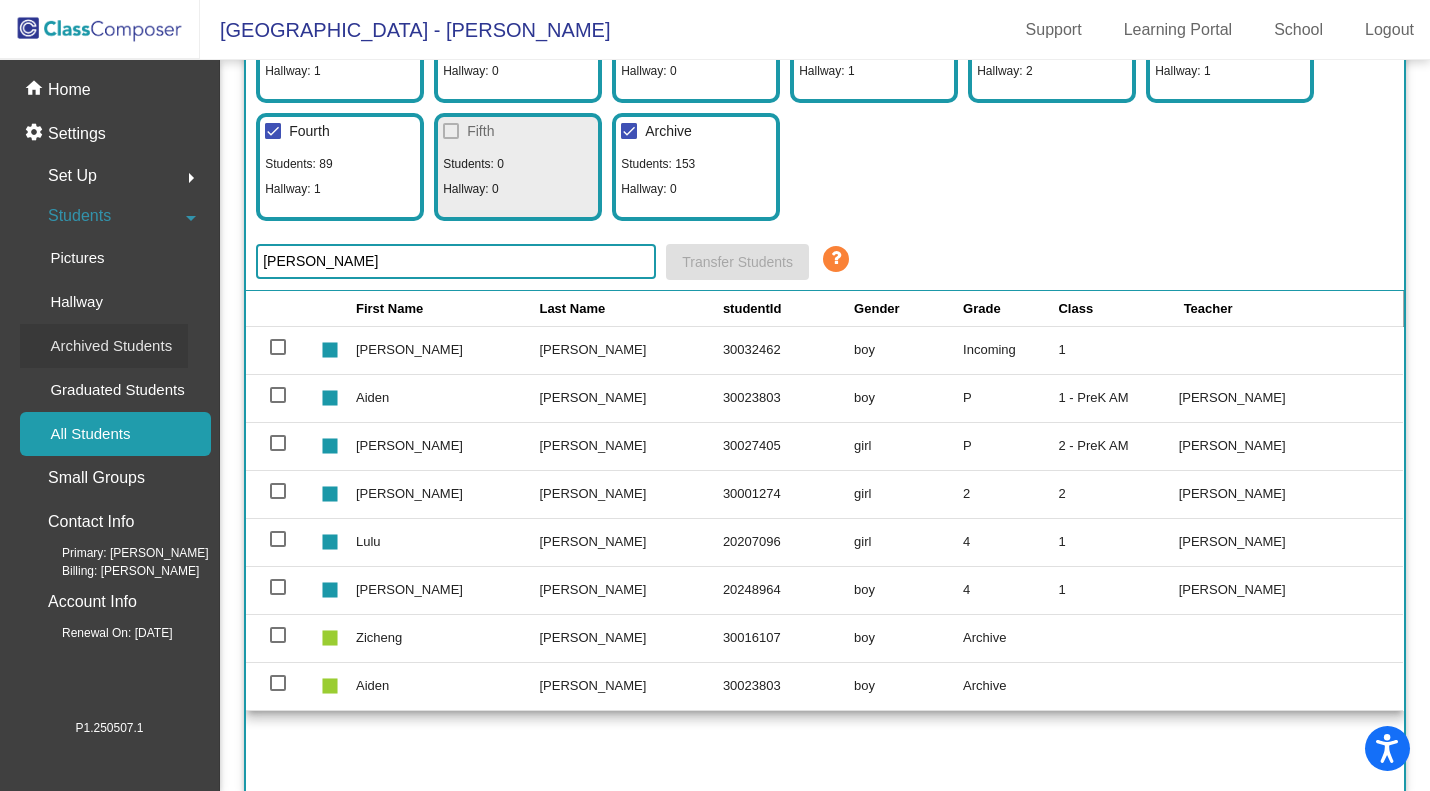 click on "Archived Students" 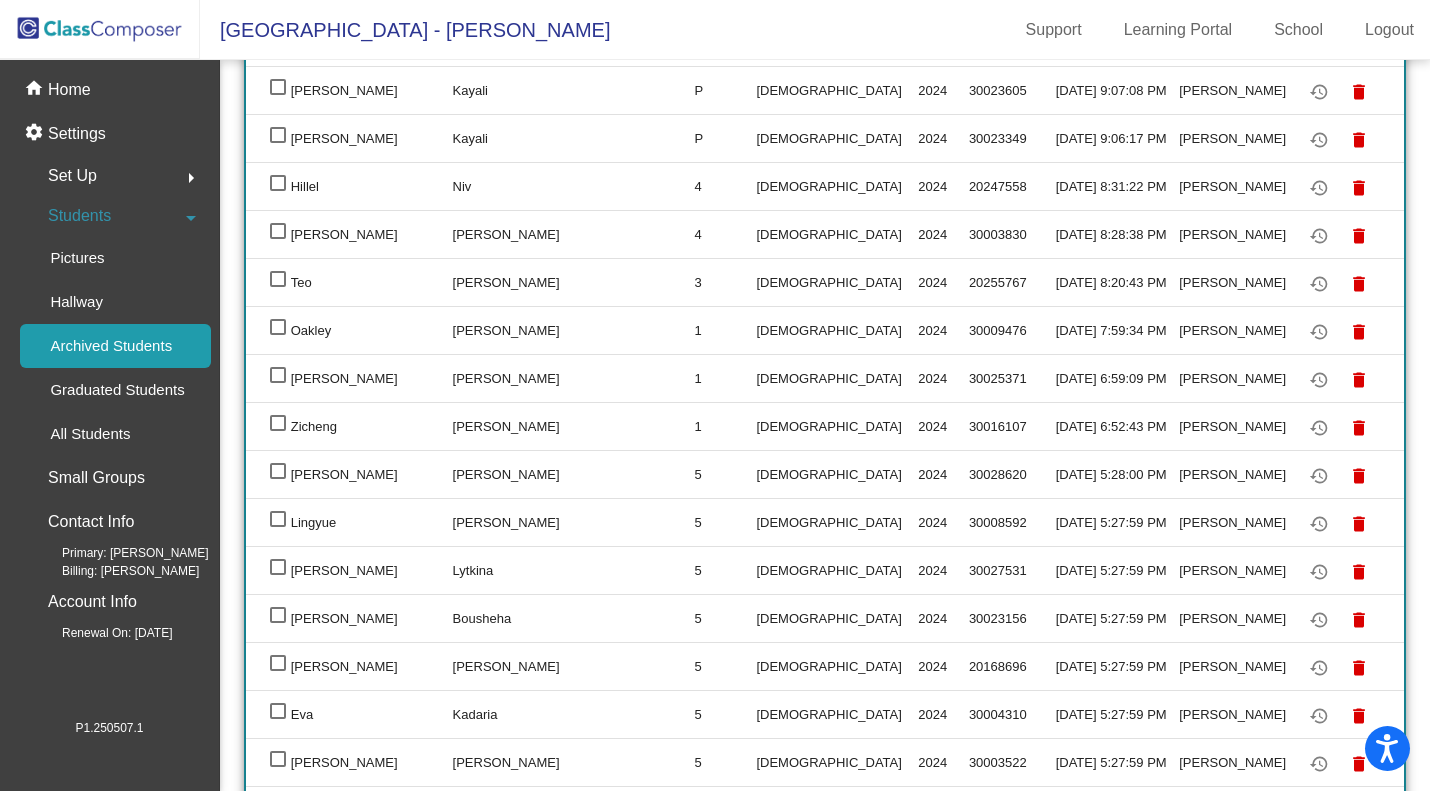 scroll, scrollTop: 296, scrollLeft: 0, axis: vertical 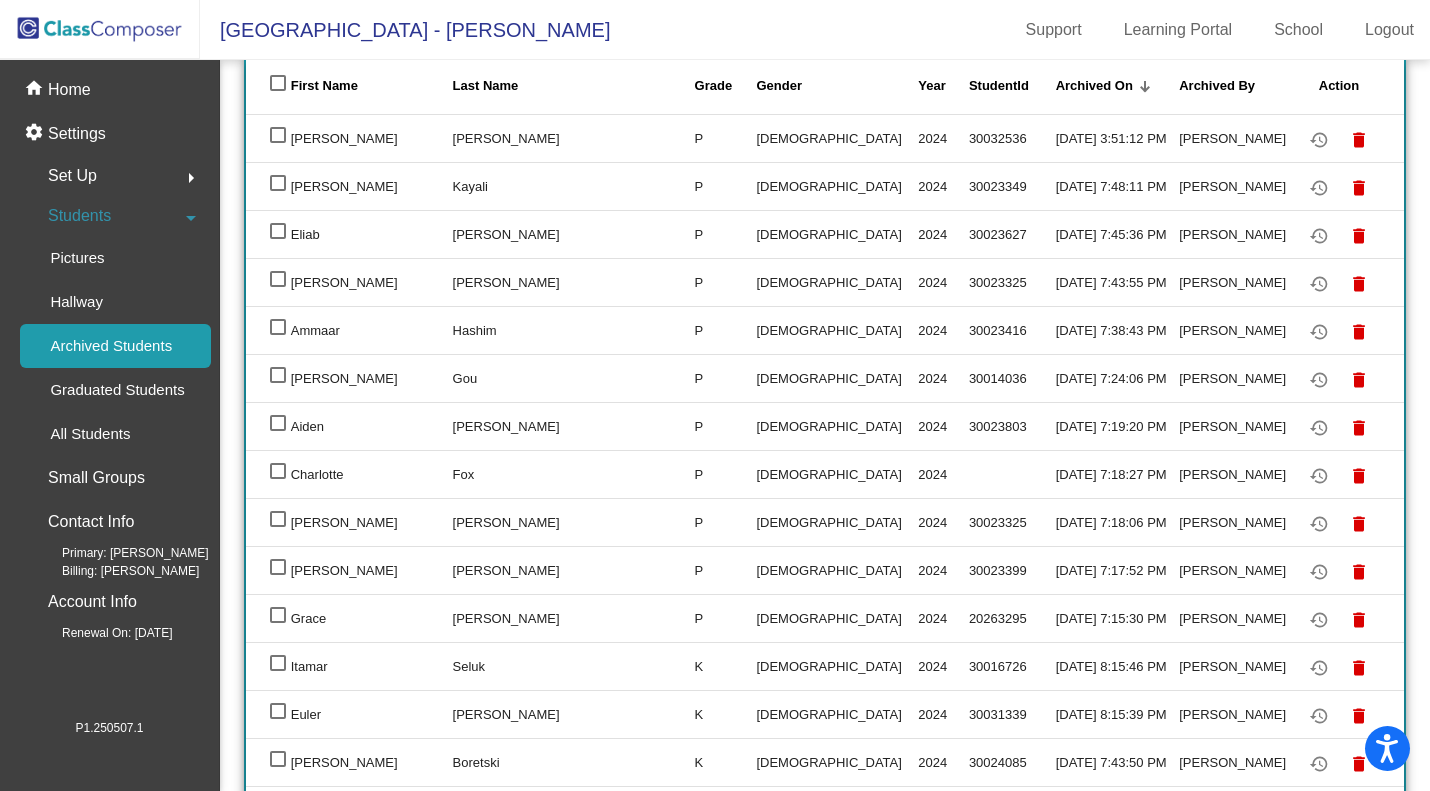 click at bounding box center (278, 423) 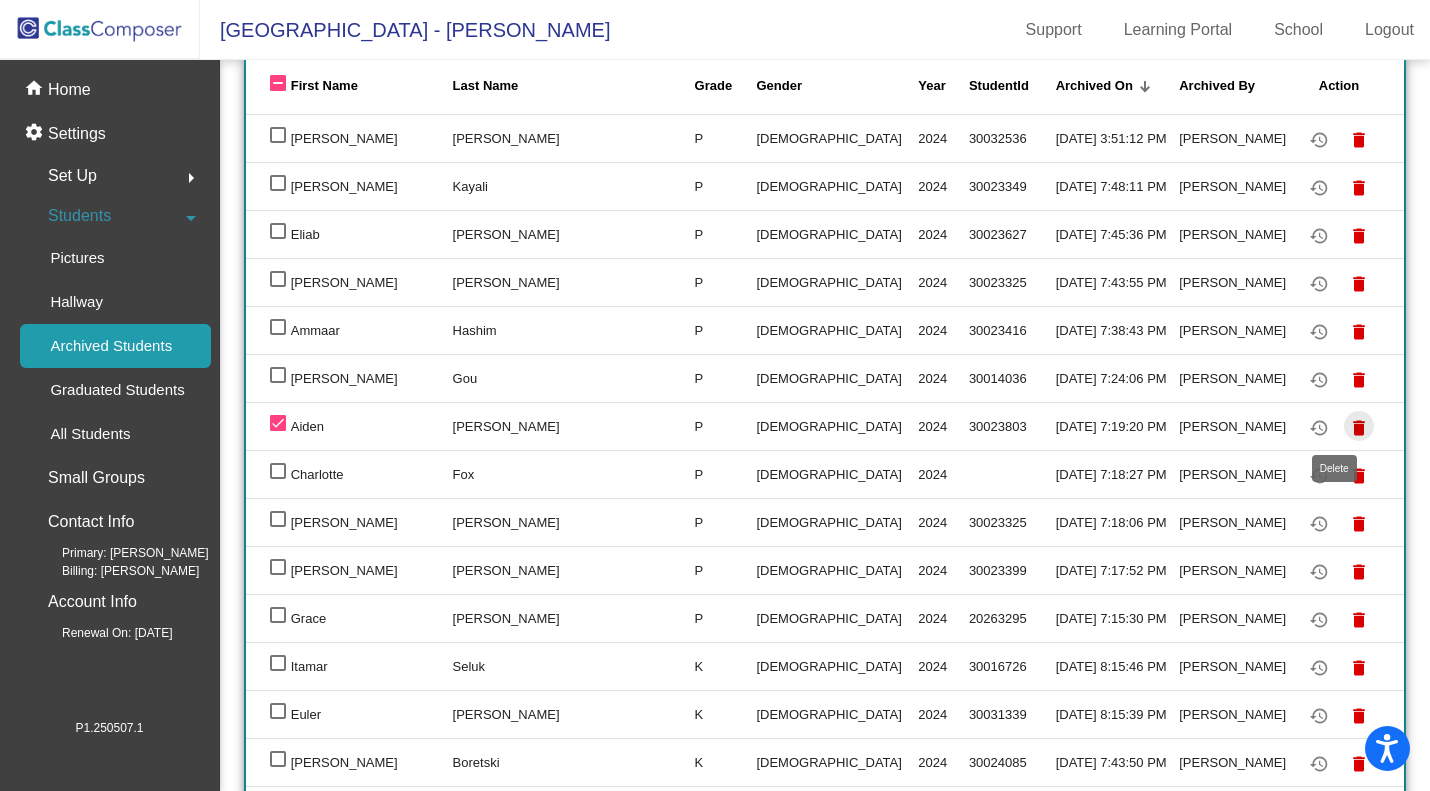 click on "delete" 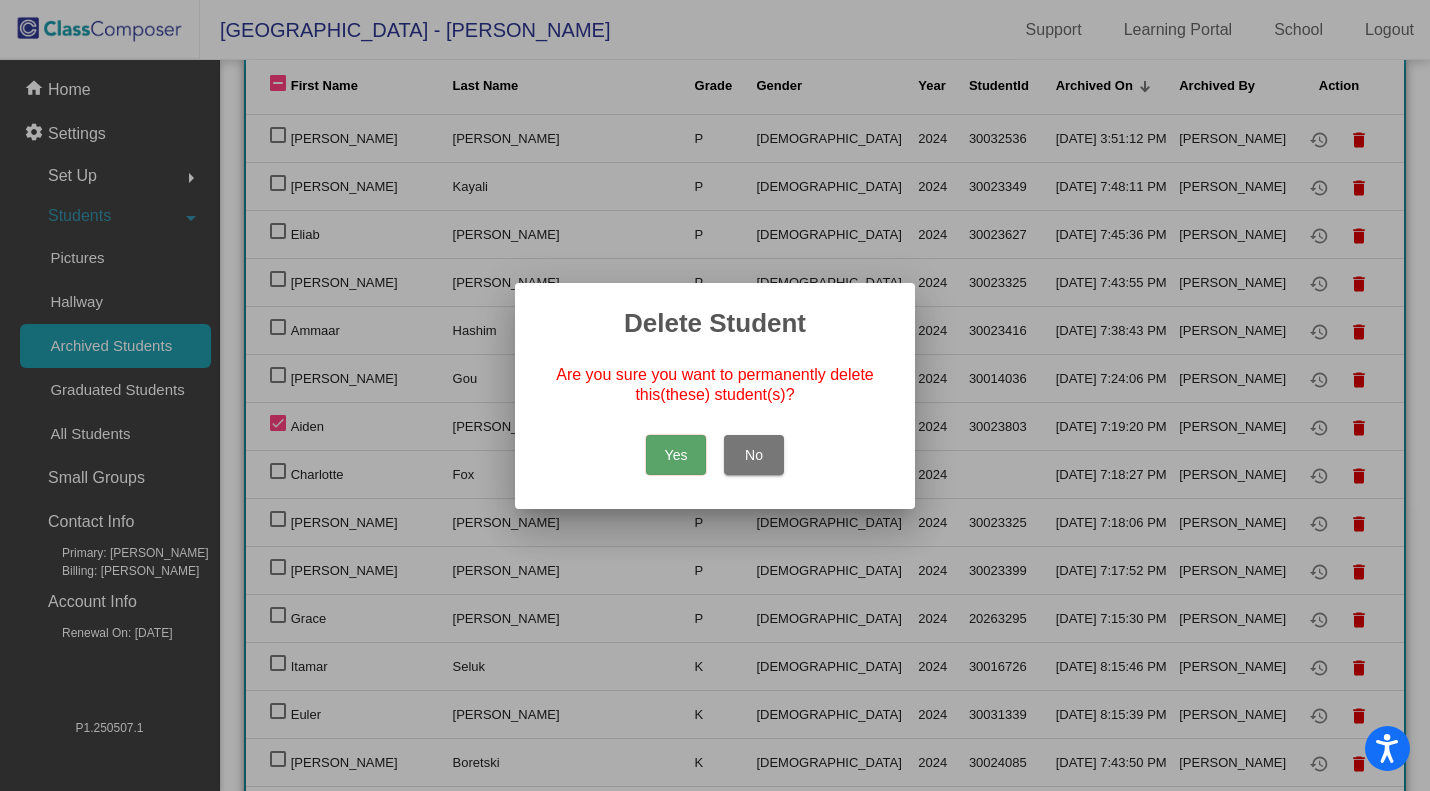 click on "Yes" at bounding box center [676, 455] 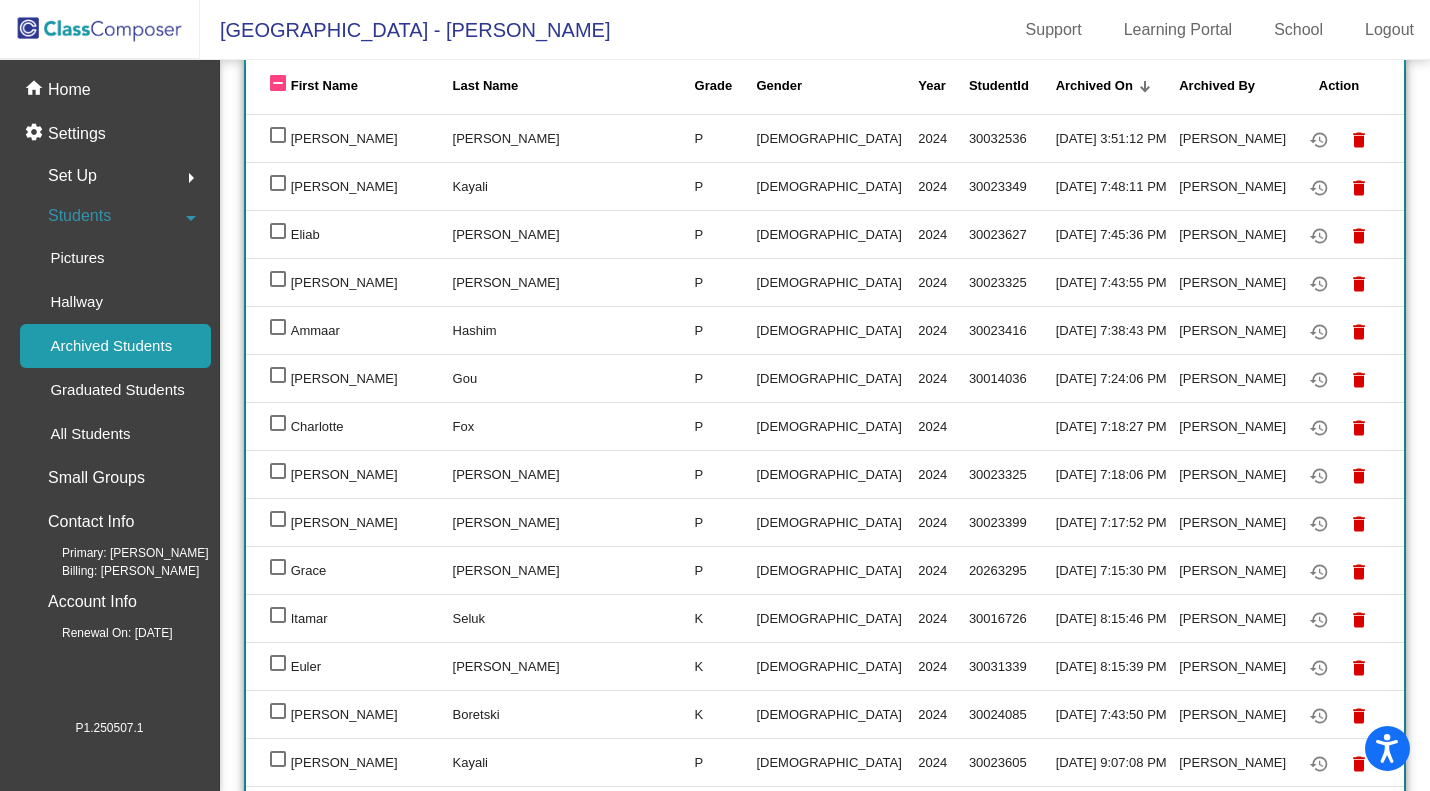 click at bounding box center [278, 519] 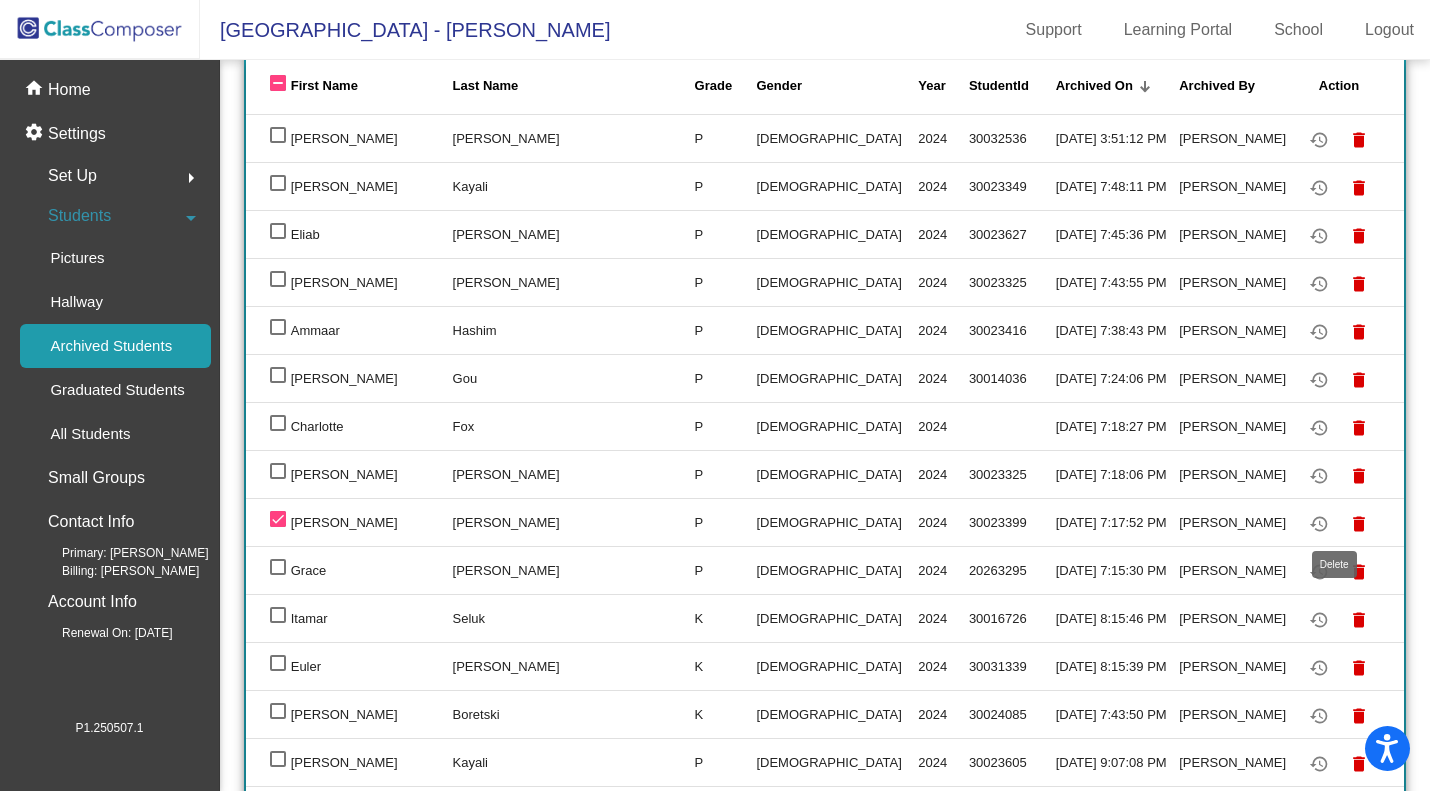 click on "delete" 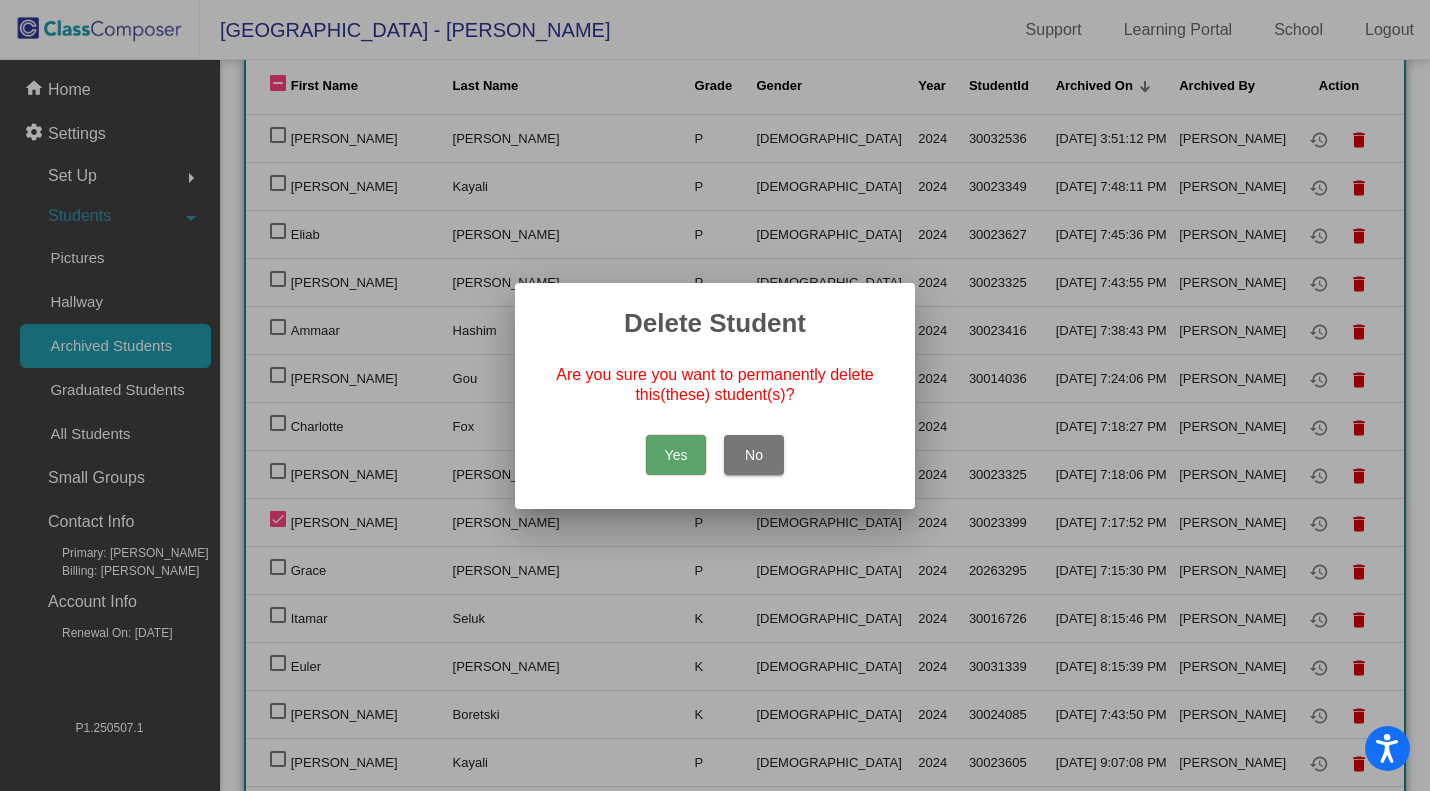 click on "Yes" at bounding box center (676, 455) 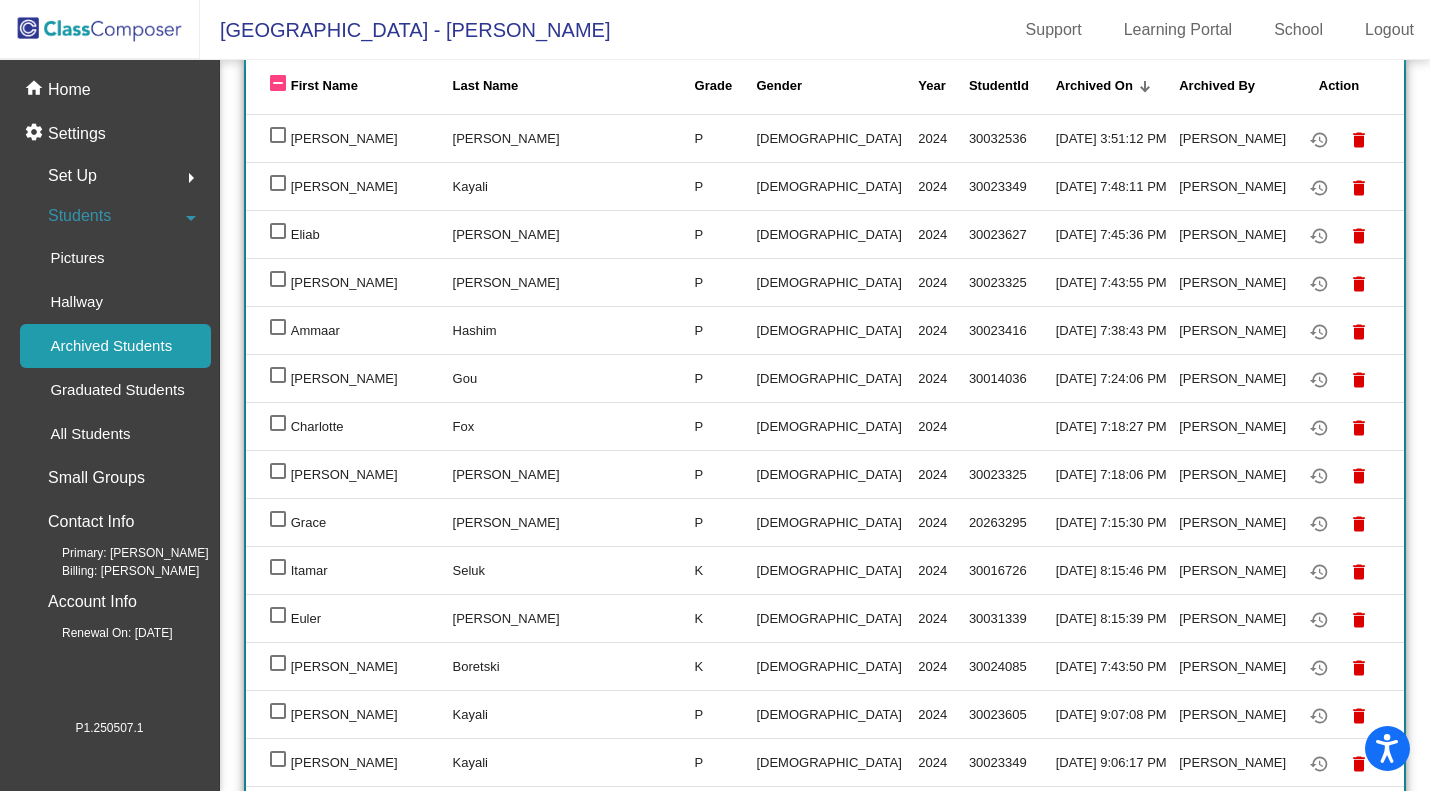 click 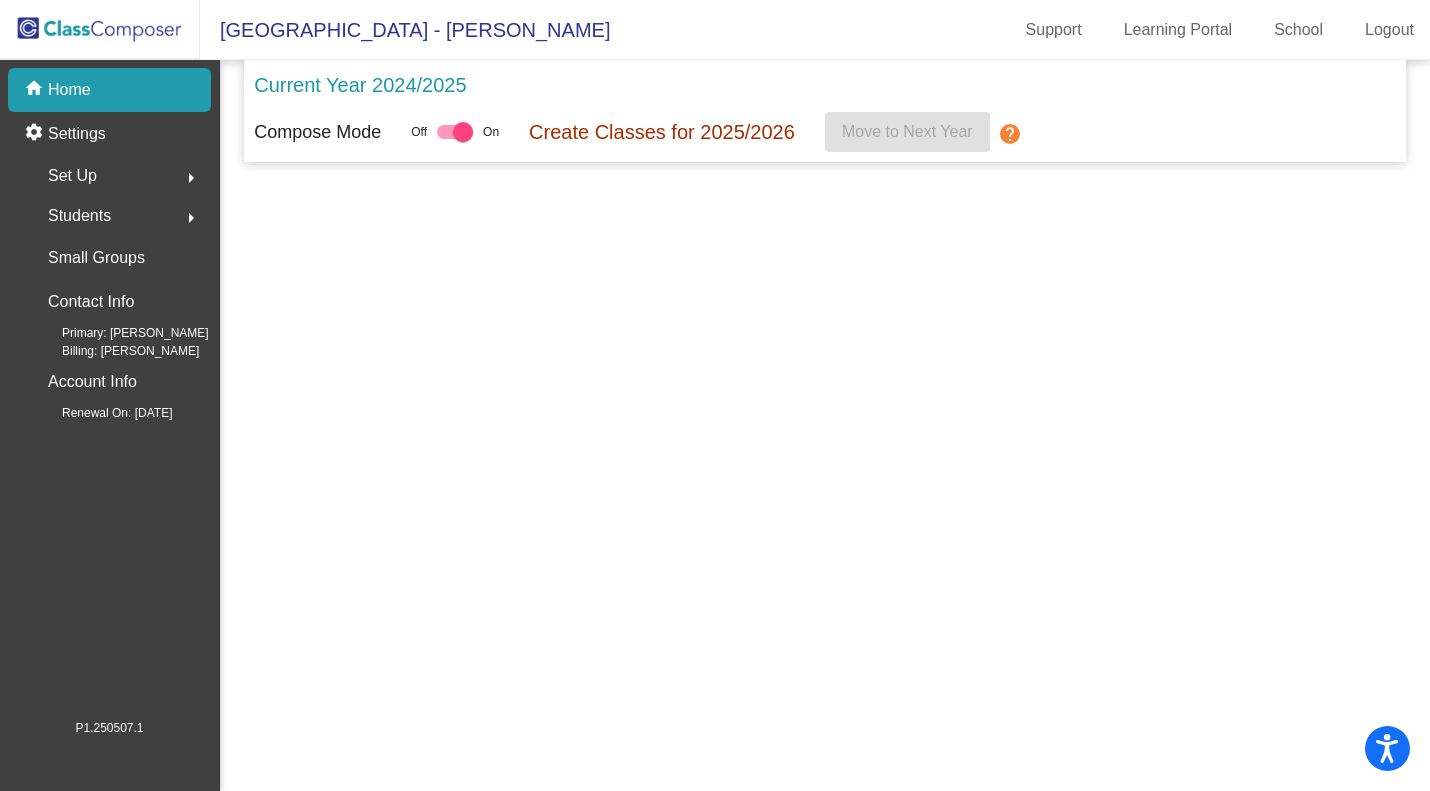 scroll, scrollTop: 0, scrollLeft: 0, axis: both 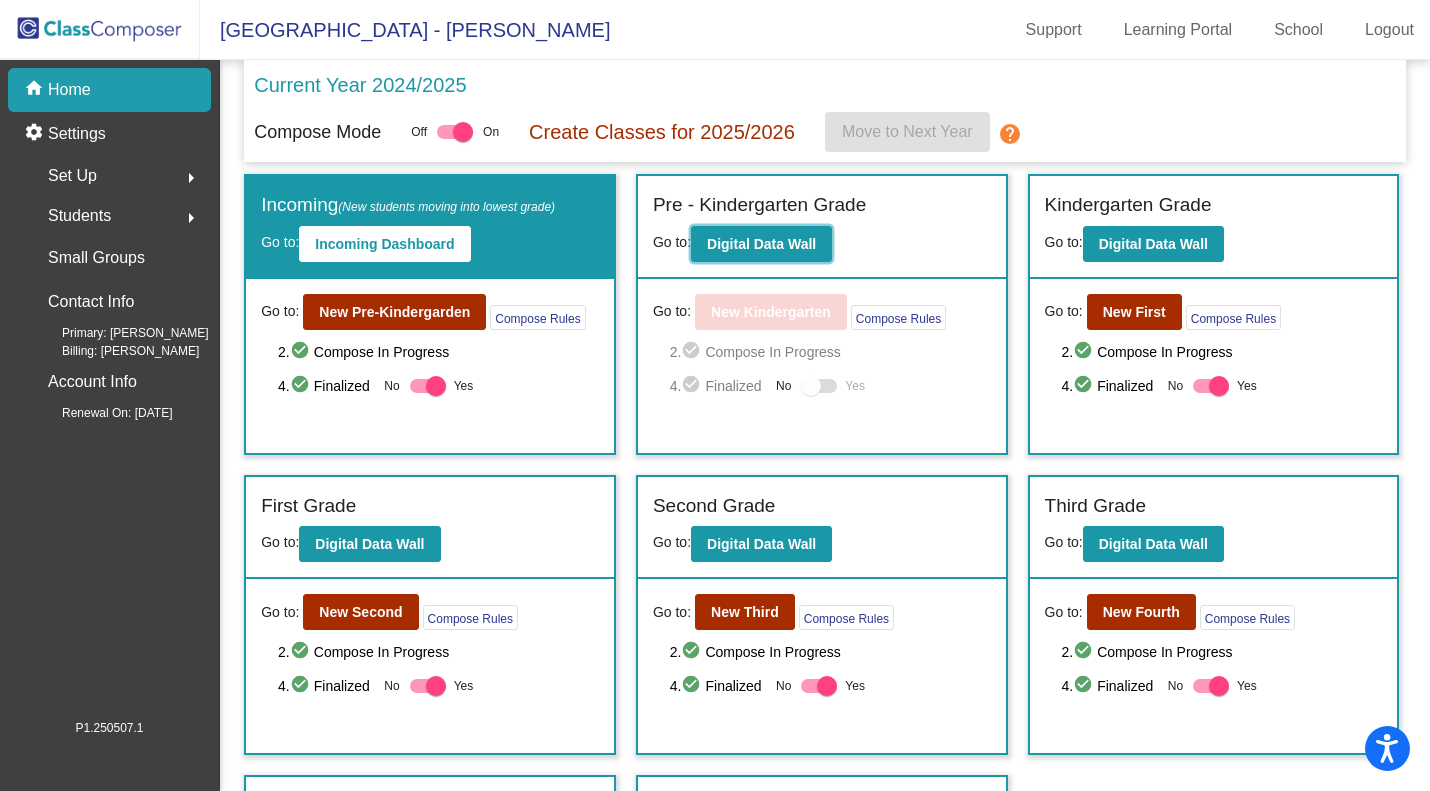 click on "Digital Data Wall" 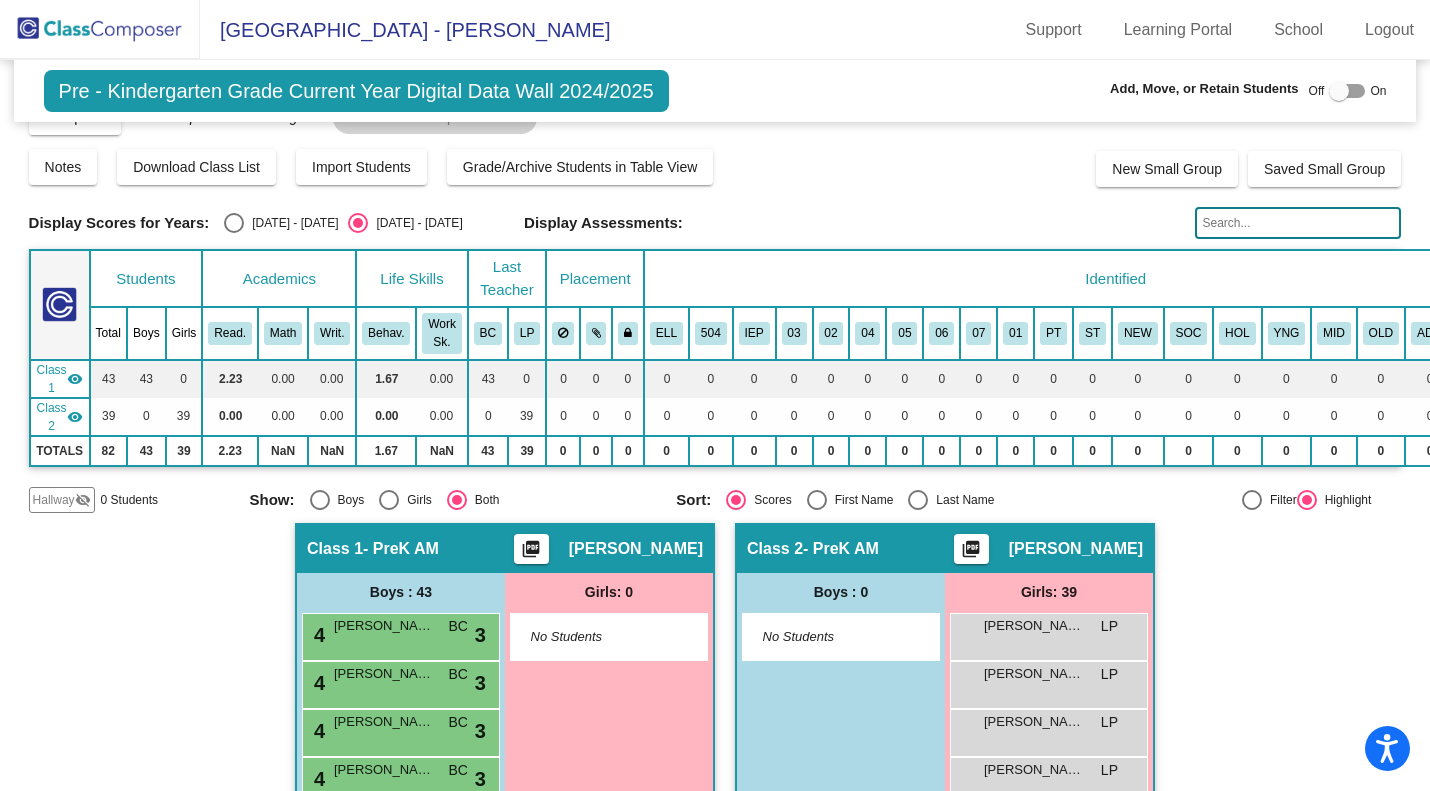 scroll, scrollTop: 0, scrollLeft: 0, axis: both 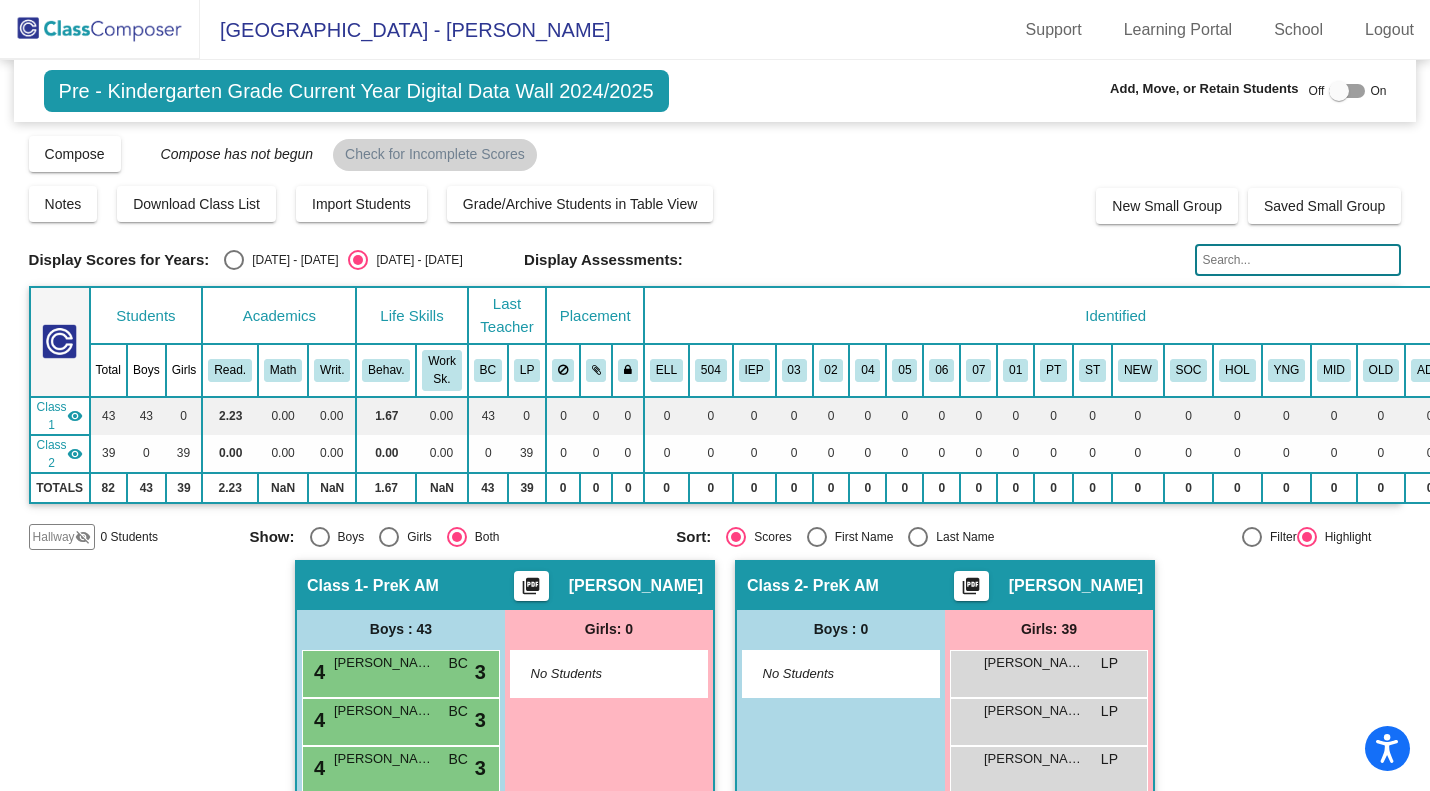 click on "Abigail Green LP lock do_not_disturb_alt" at bounding box center [1048, 671] 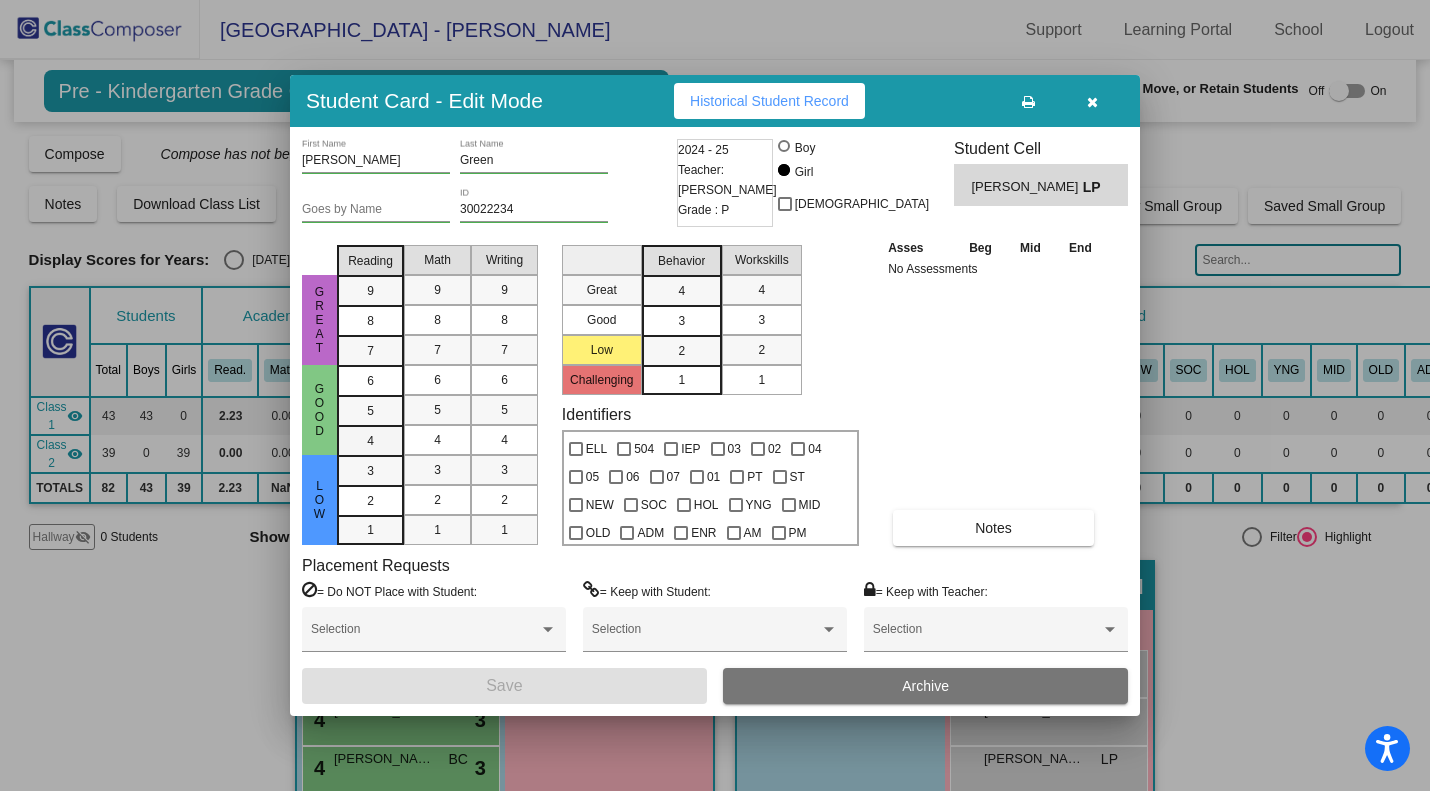 click on "4" at bounding box center [370, 381] 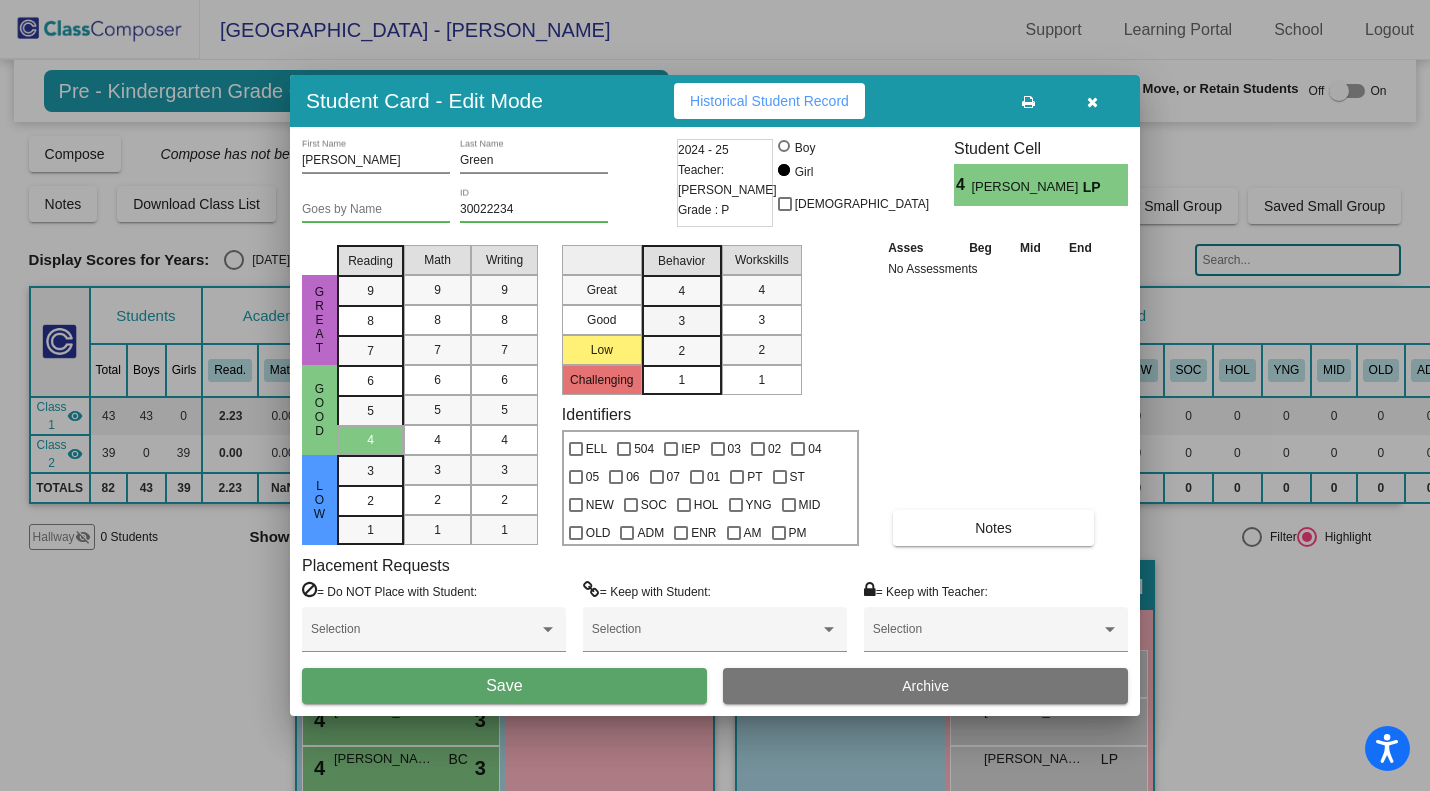 click on "3" at bounding box center [681, 291] 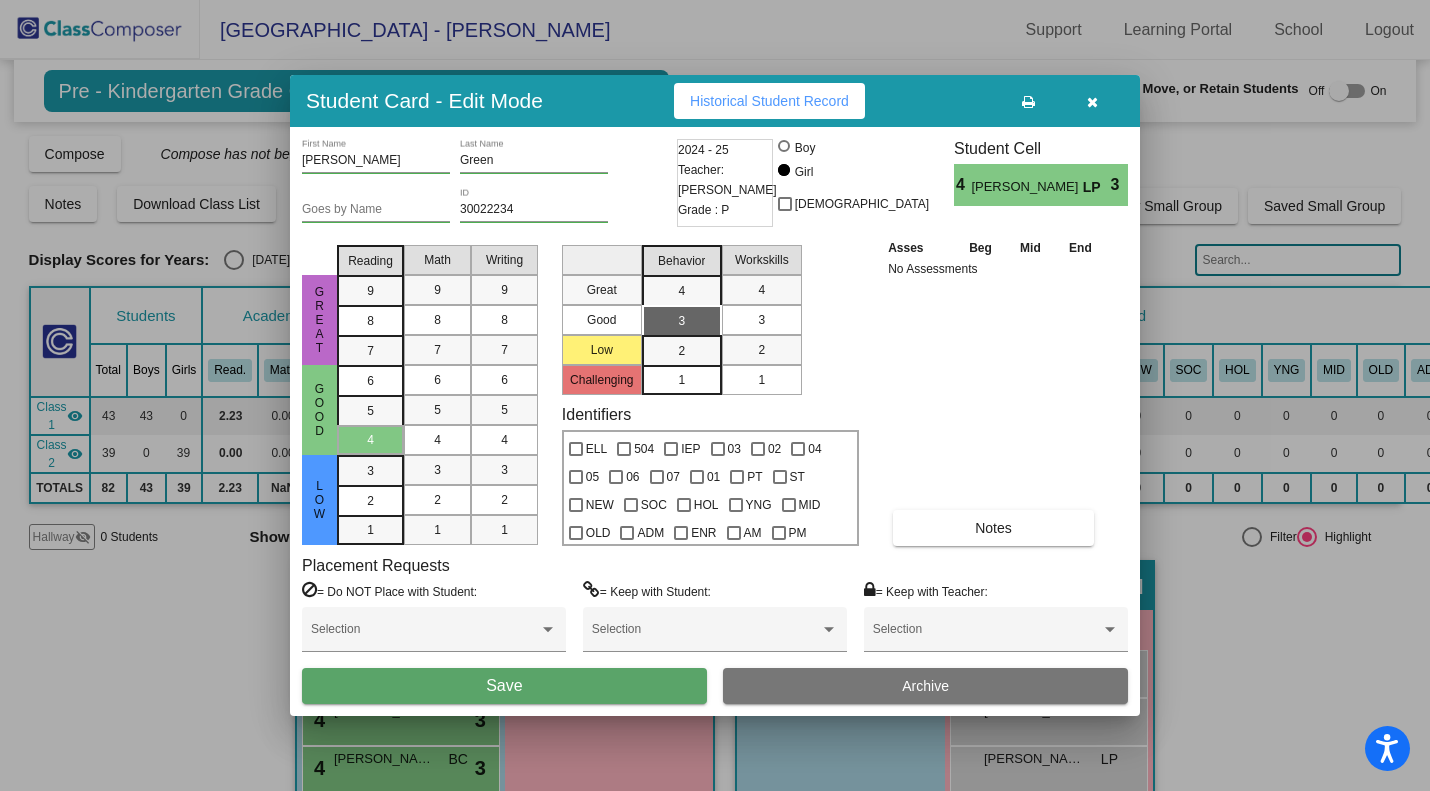 click on "Save" at bounding box center [504, 686] 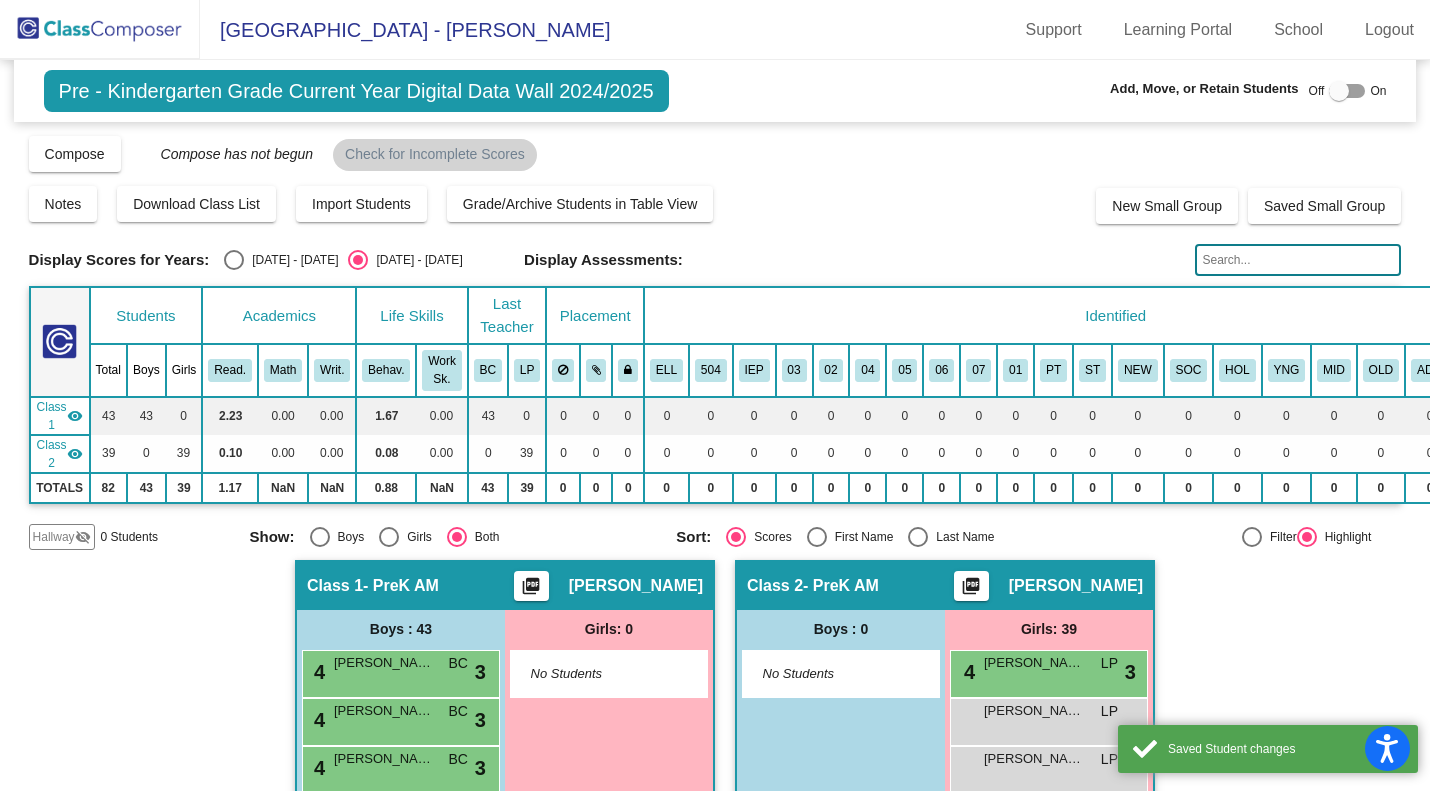 click on "[PERSON_NAME]" at bounding box center [1034, 711] 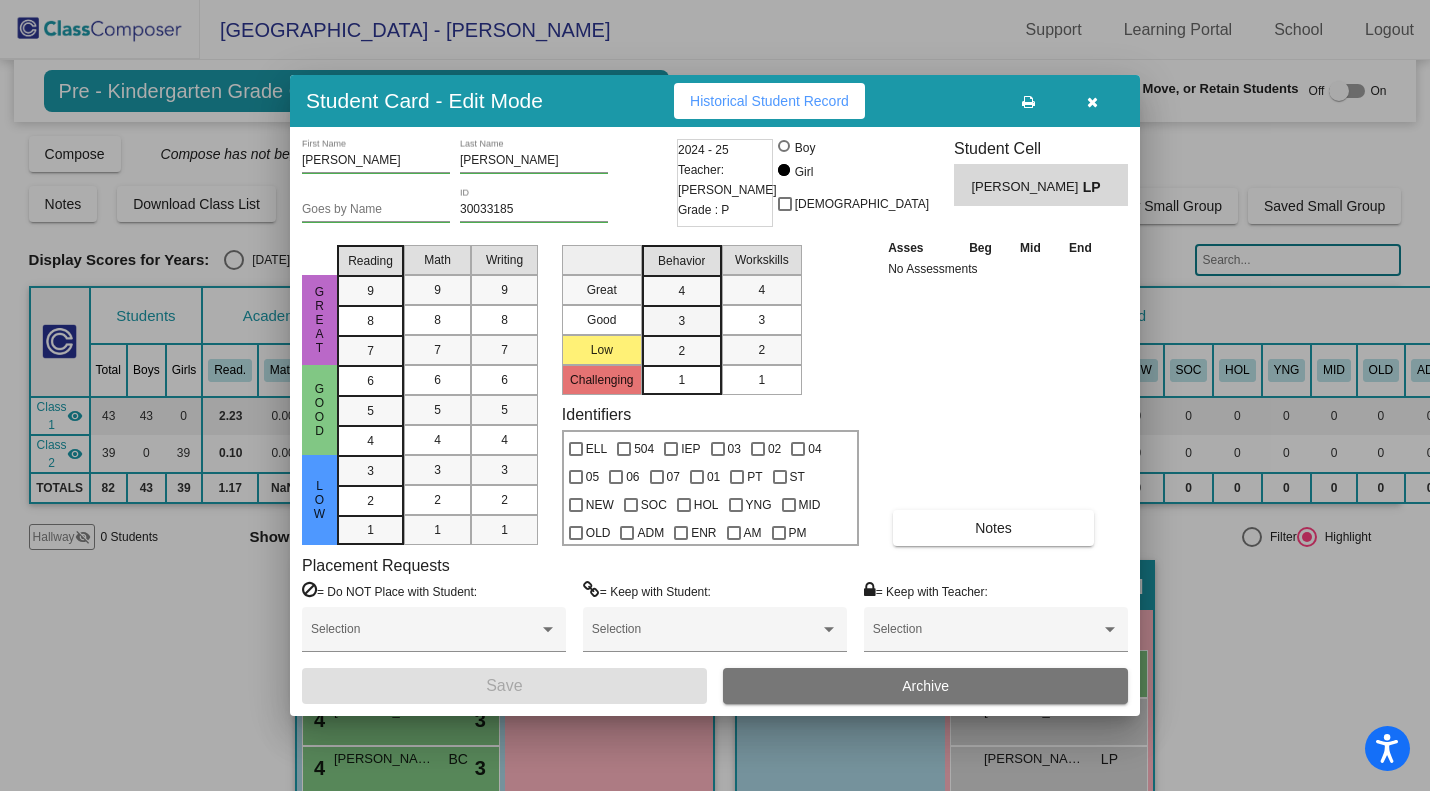 click on "3" at bounding box center [681, 291] 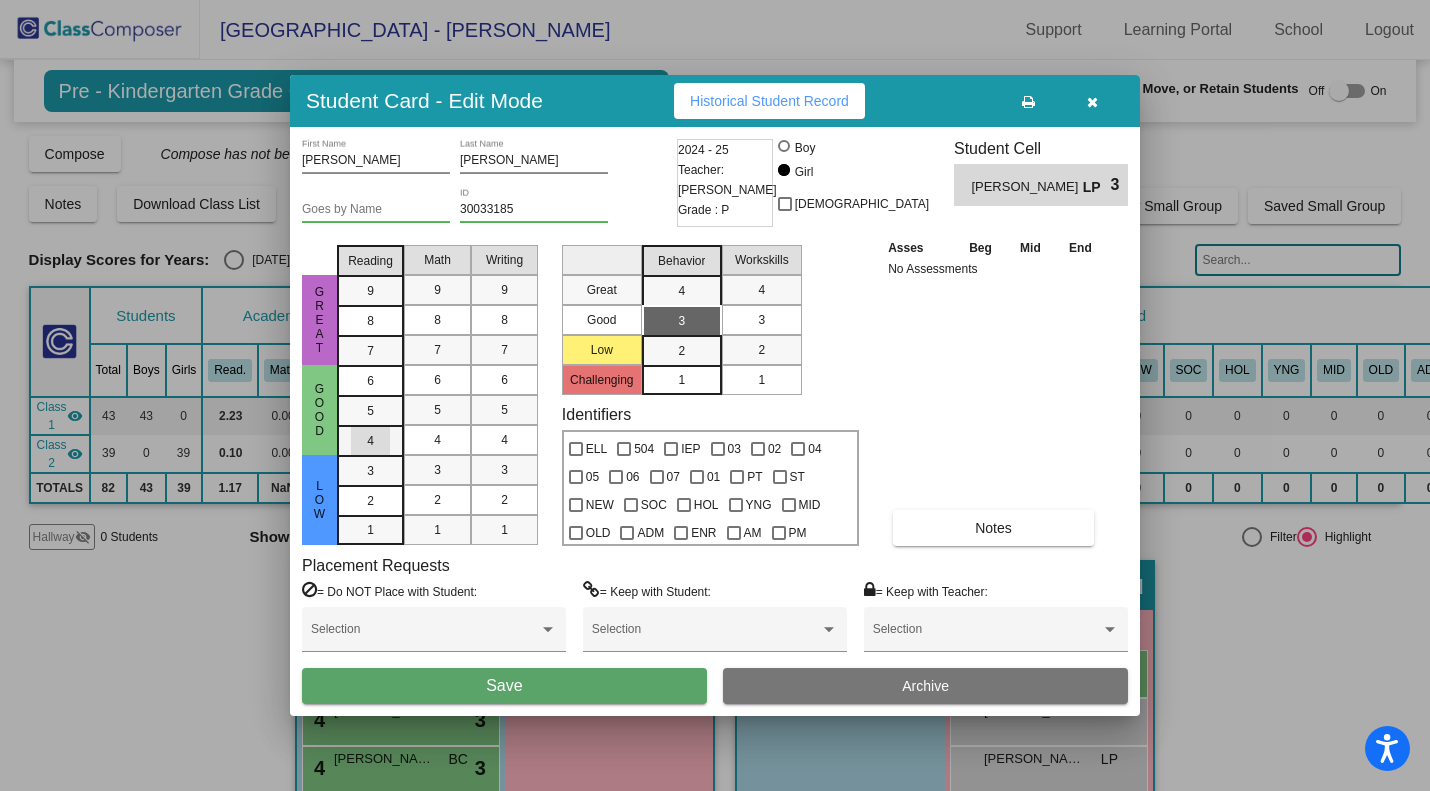click on "4" at bounding box center [370, 381] 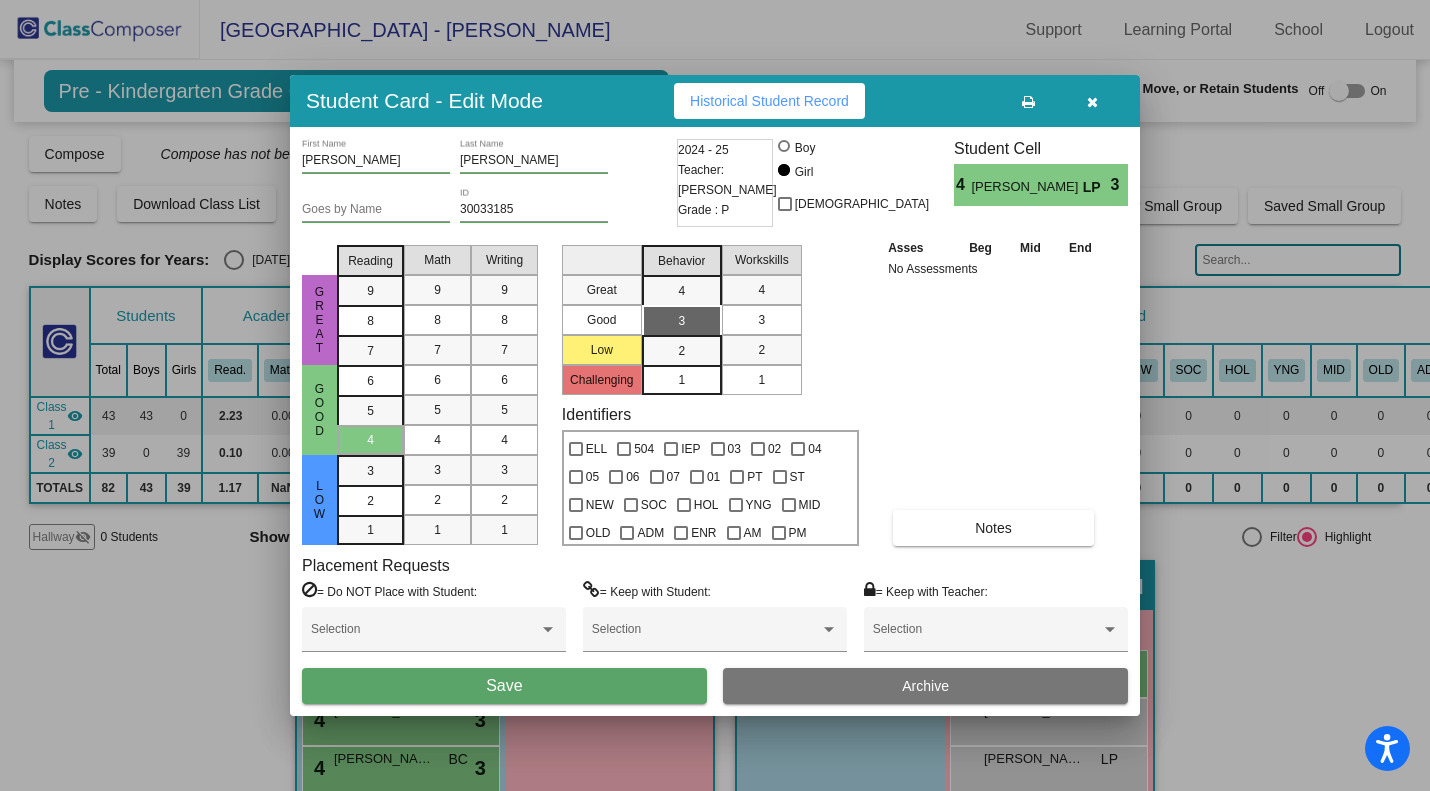click on "Save" at bounding box center [504, 685] 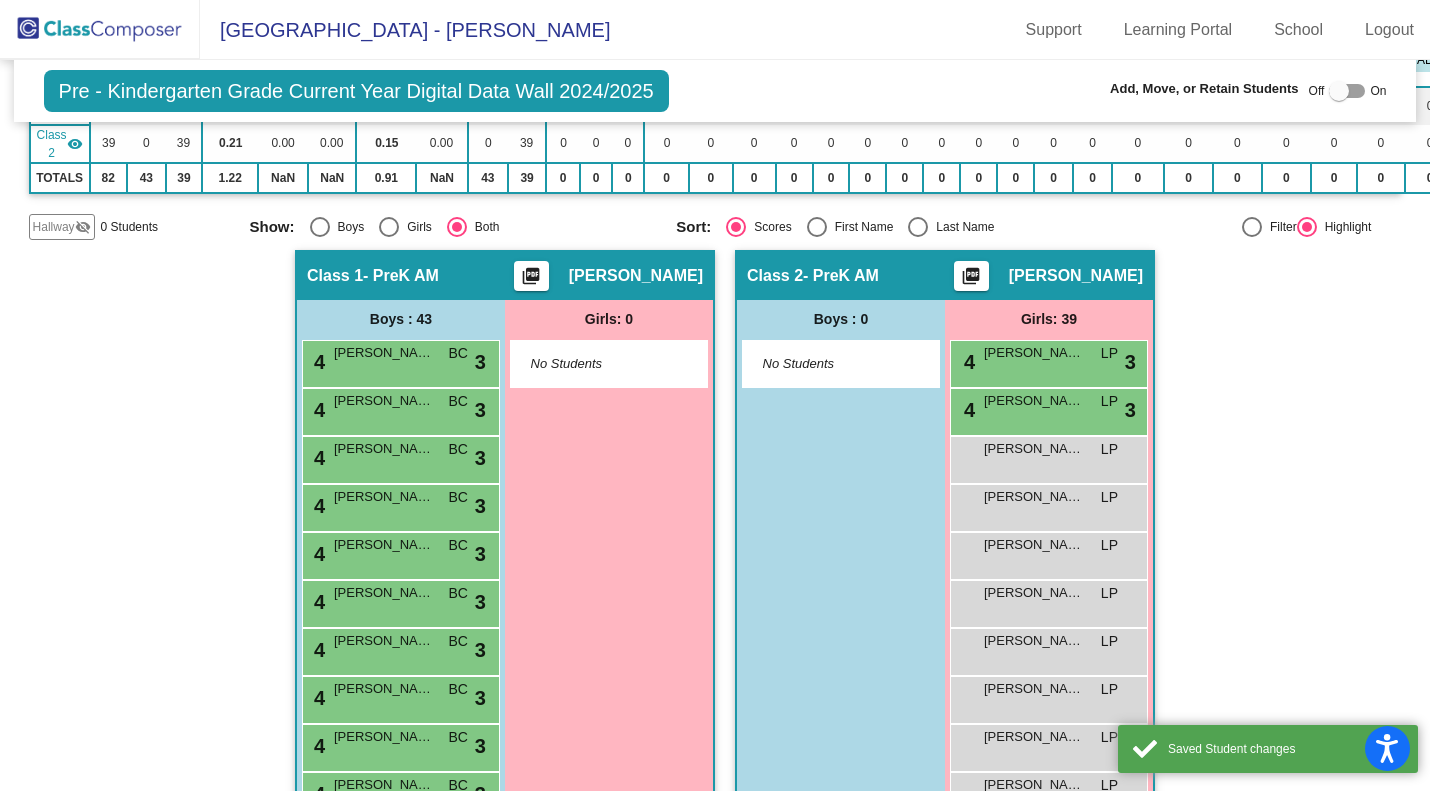 scroll, scrollTop: 312, scrollLeft: 0, axis: vertical 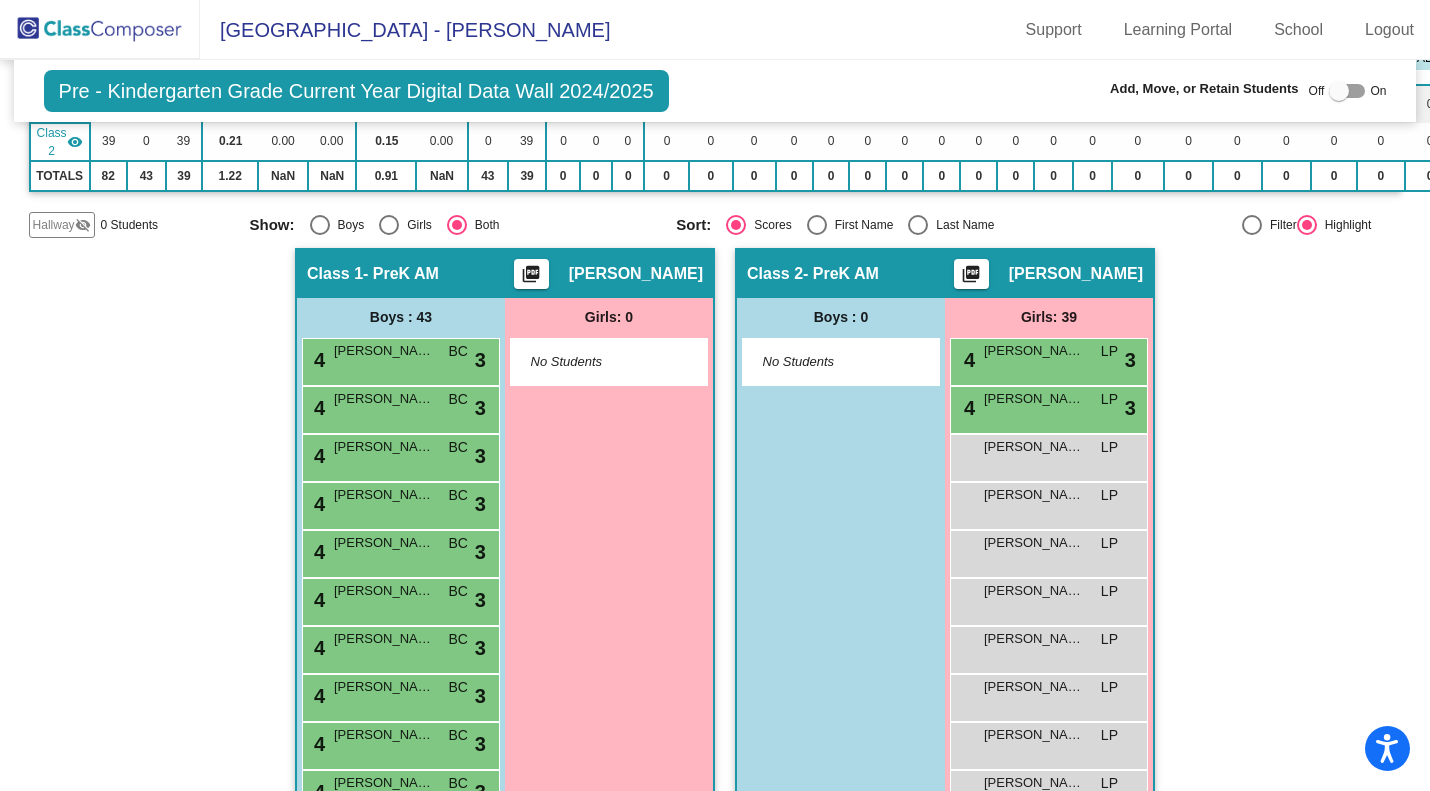 click on "Addison Mckinstry LP lock do_not_disturb_alt" at bounding box center [1048, 455] 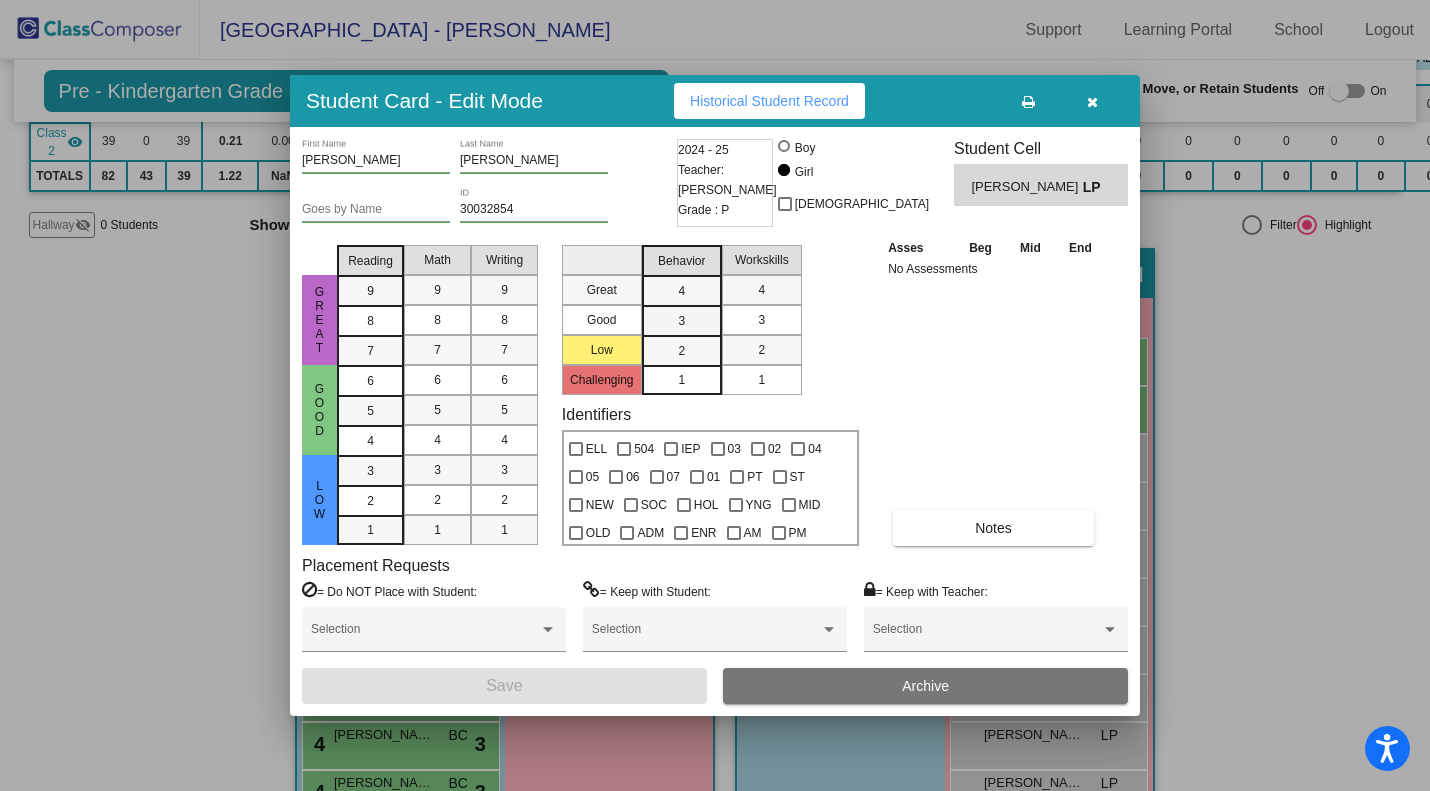 click on "3" at bounding box center [681, 291] 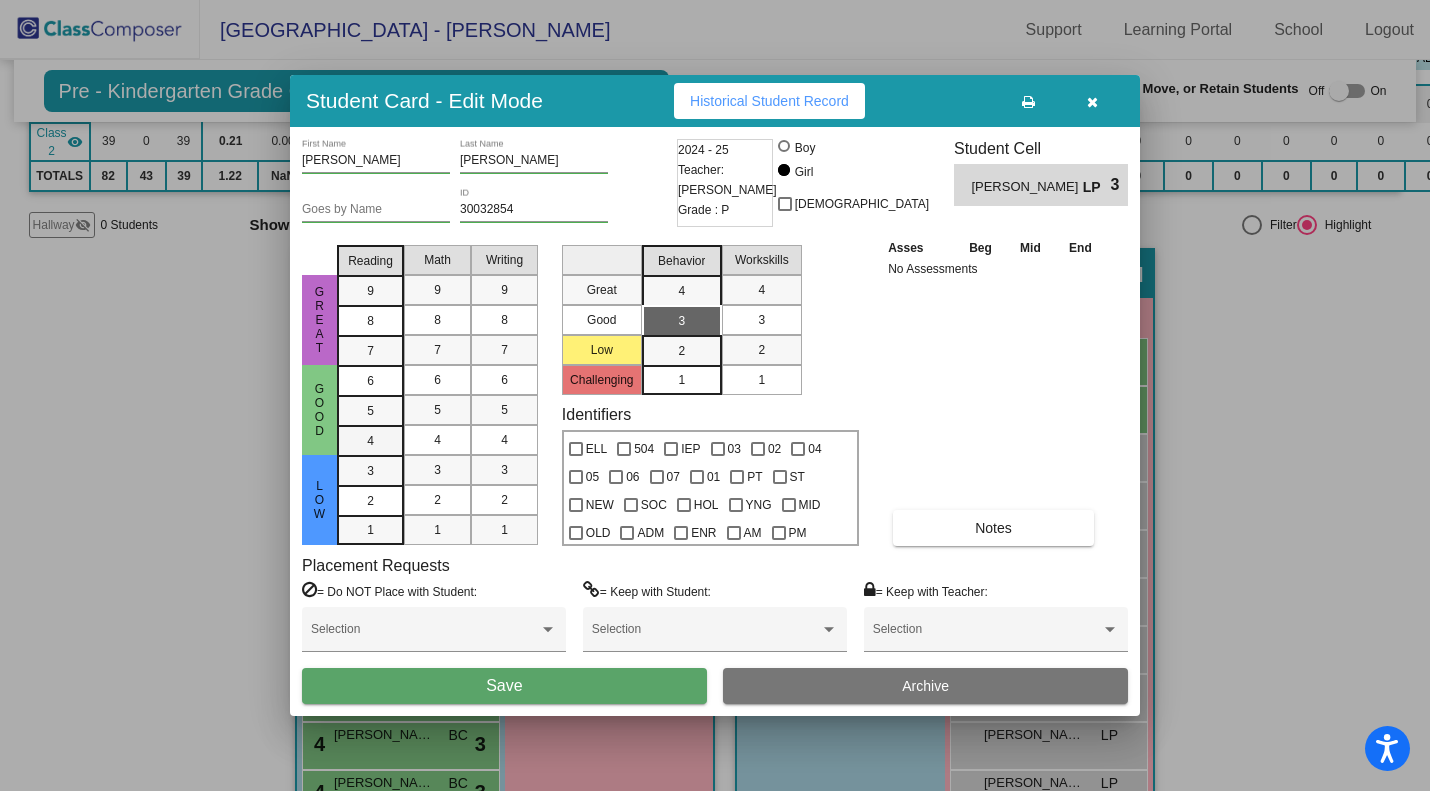 click on "4" at bounding box center [370, 381] 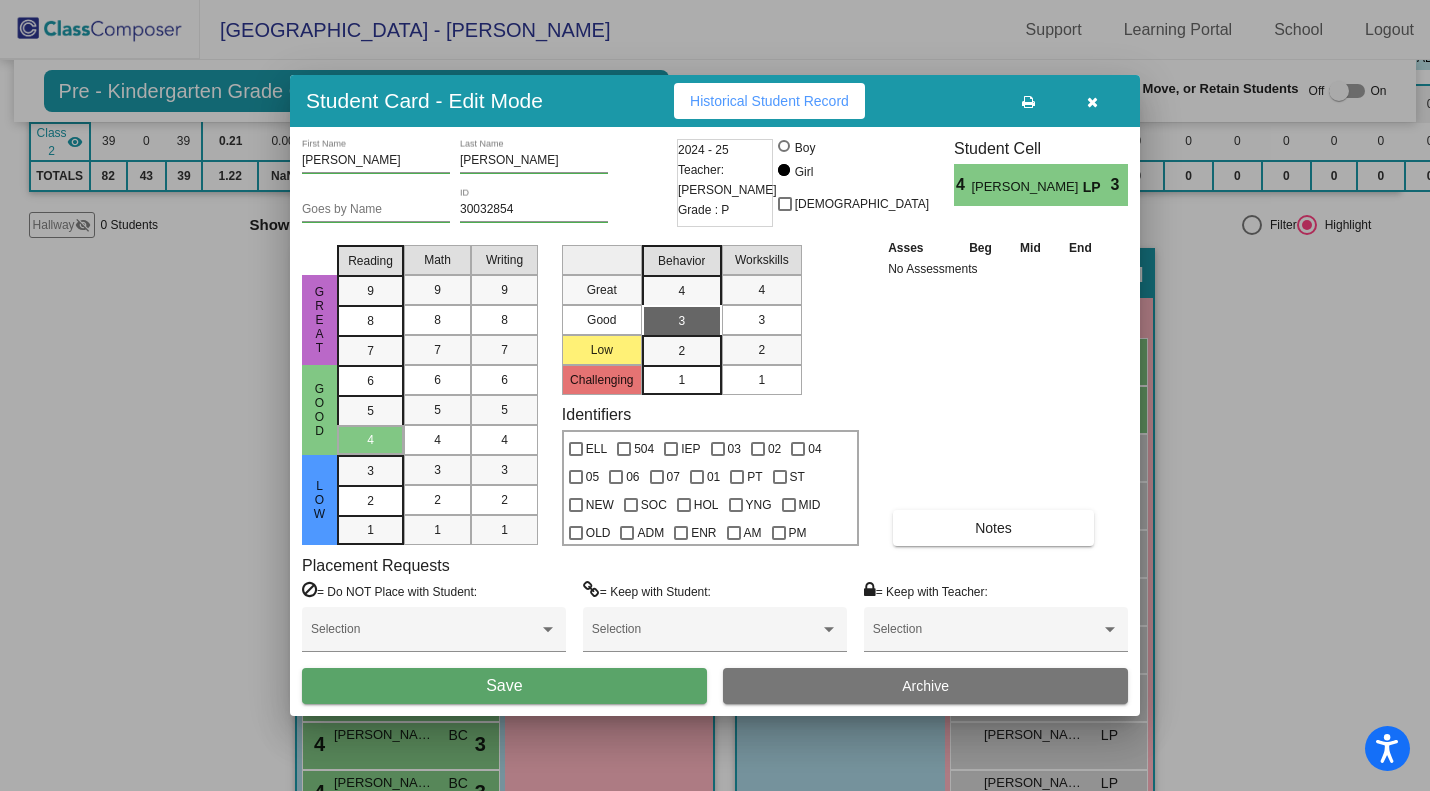 click on "Save" at bounding box center (504, 686) 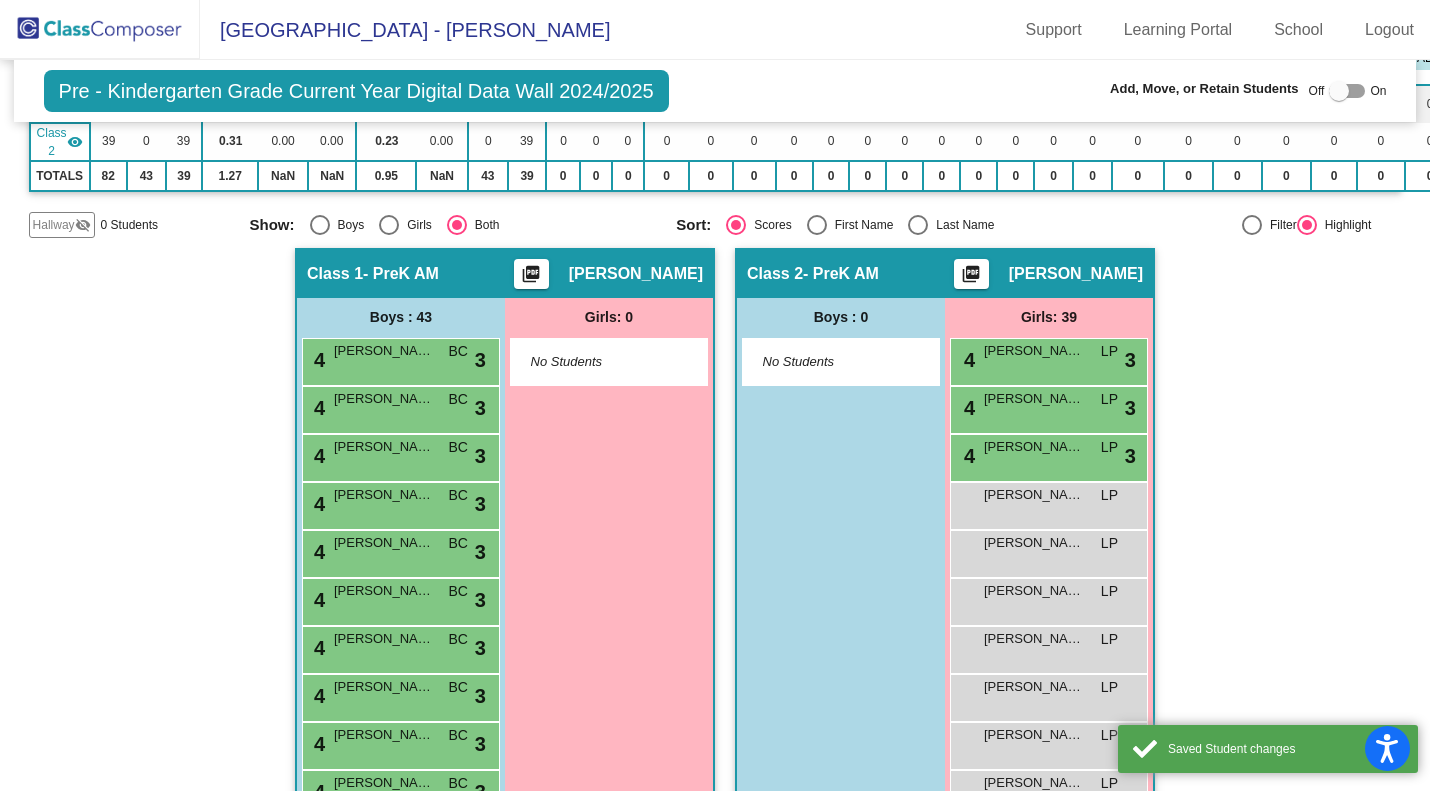 click on "Adeline Canepa LP lock do_not_disturb_alt" at bounding box center [1048, 503] 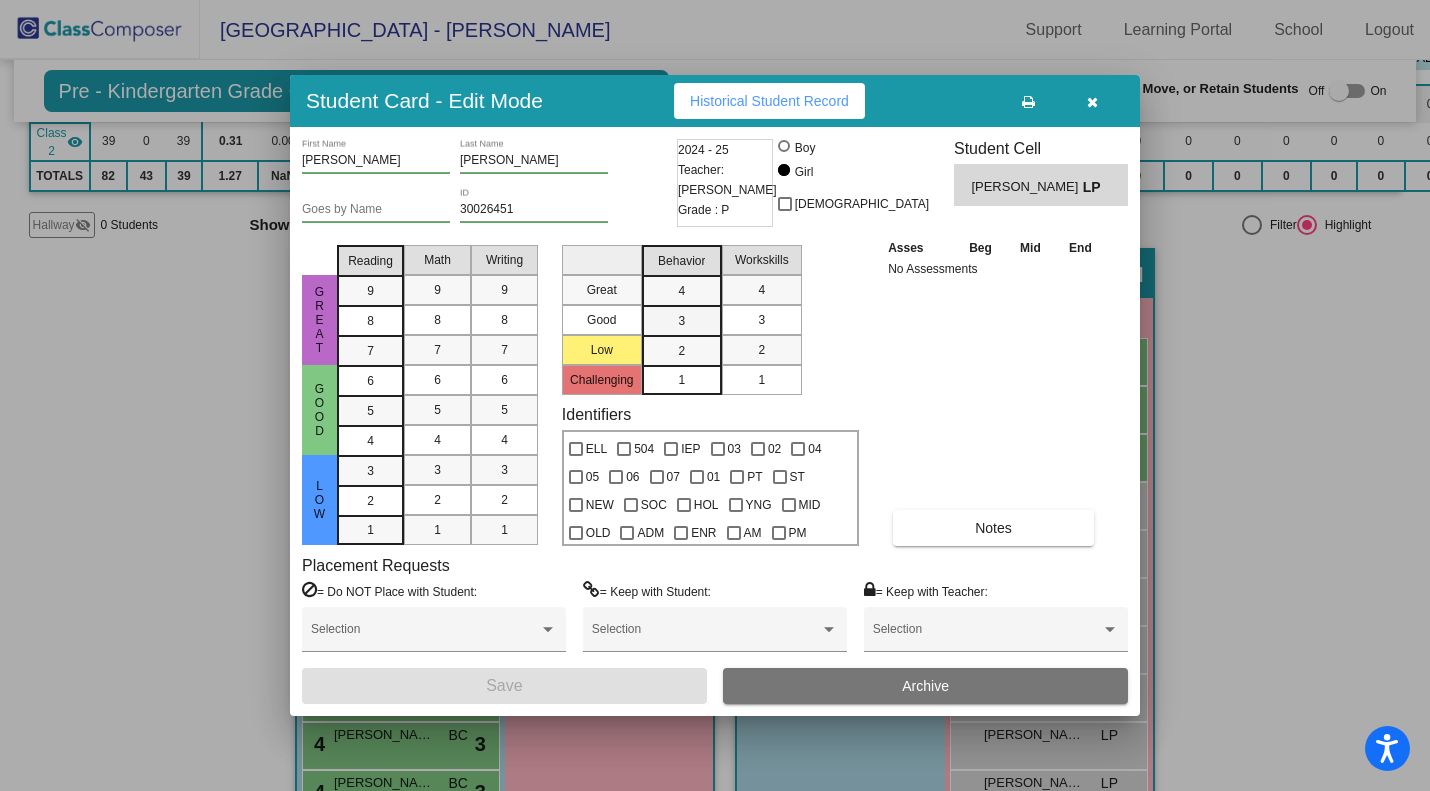 click on "3" at bounding box center [681, 291] 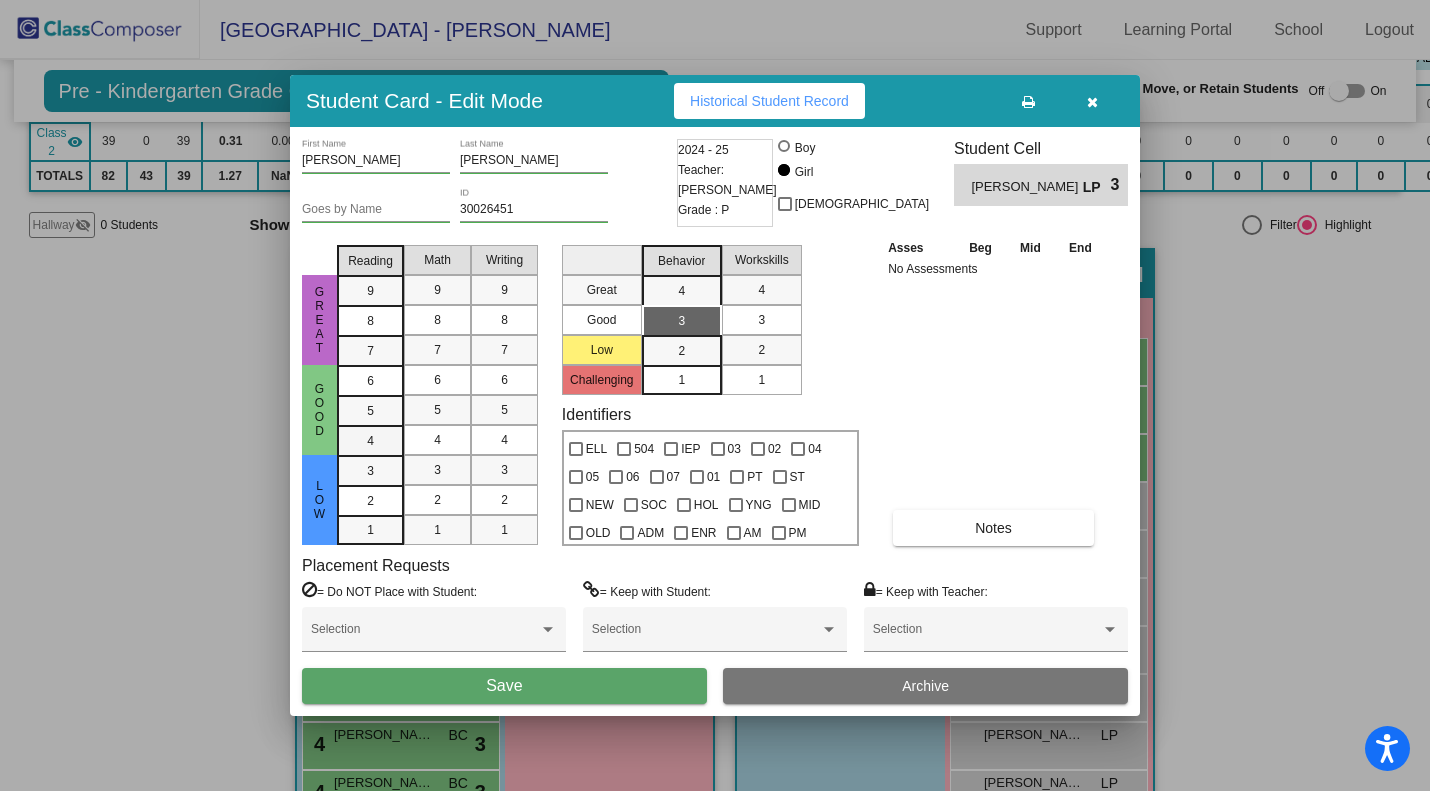 click on "4" at bounding box center [370, 381] 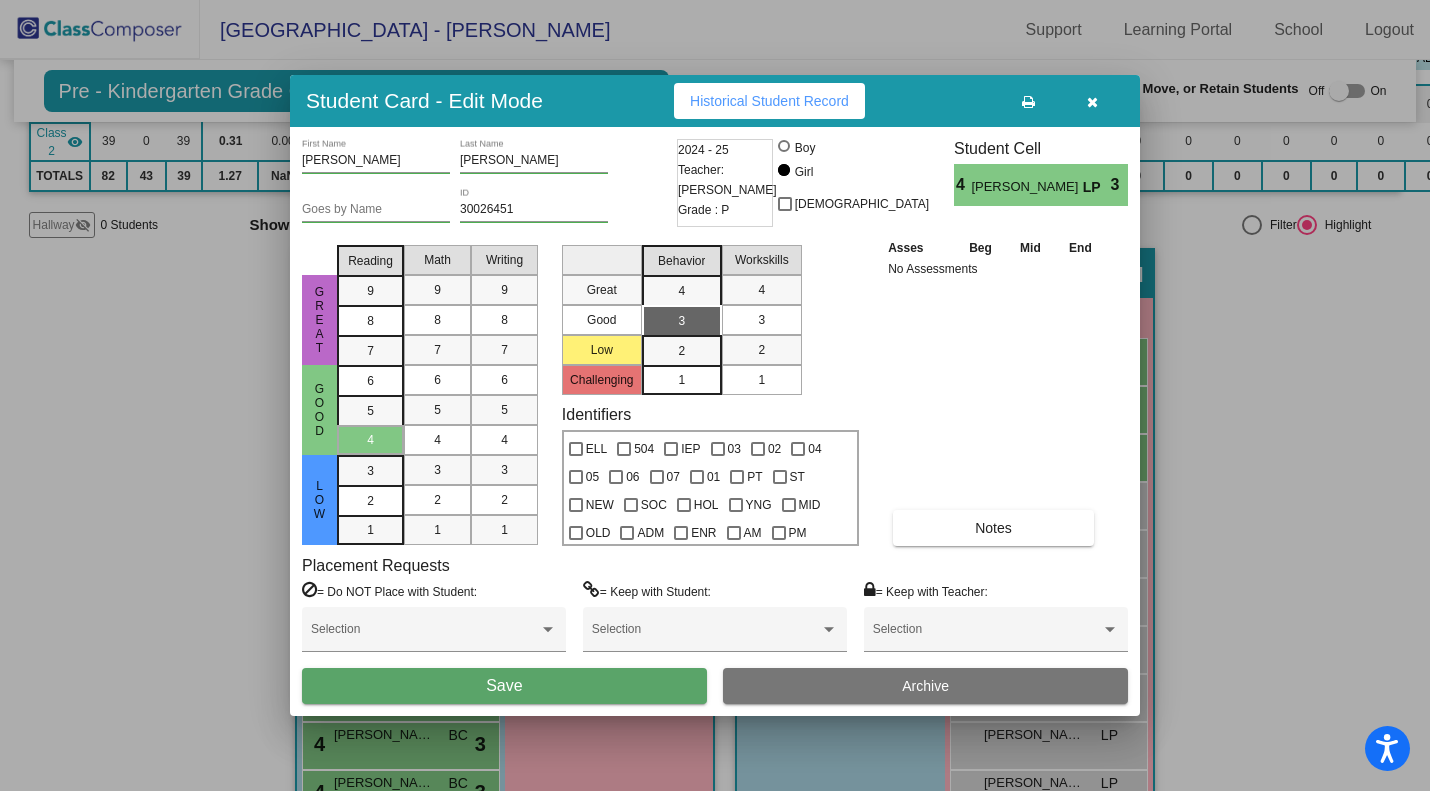 click on "Save" at bounding box center [504, 686] 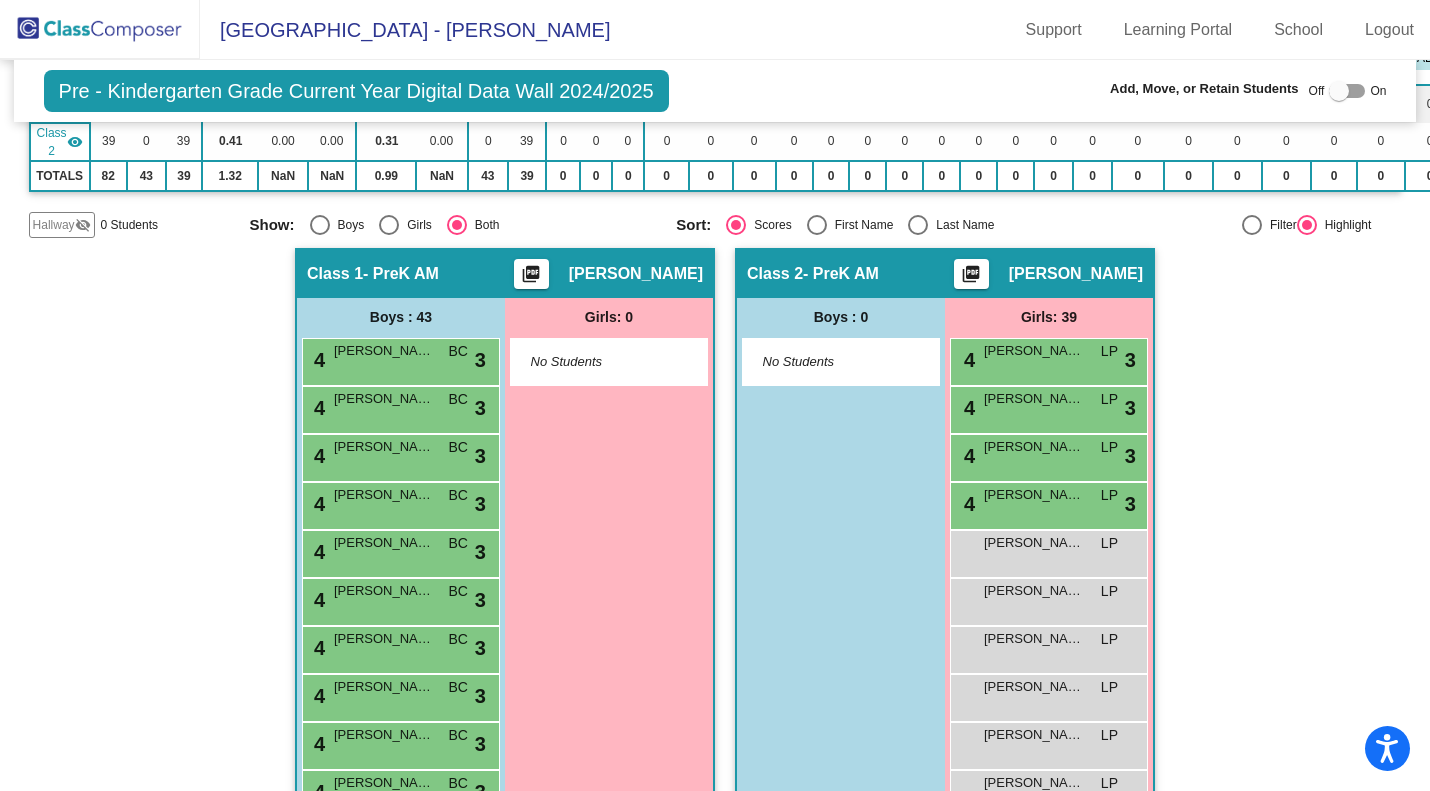 click on "[PERSON_NAME]" at bounding box center [1034, 543] 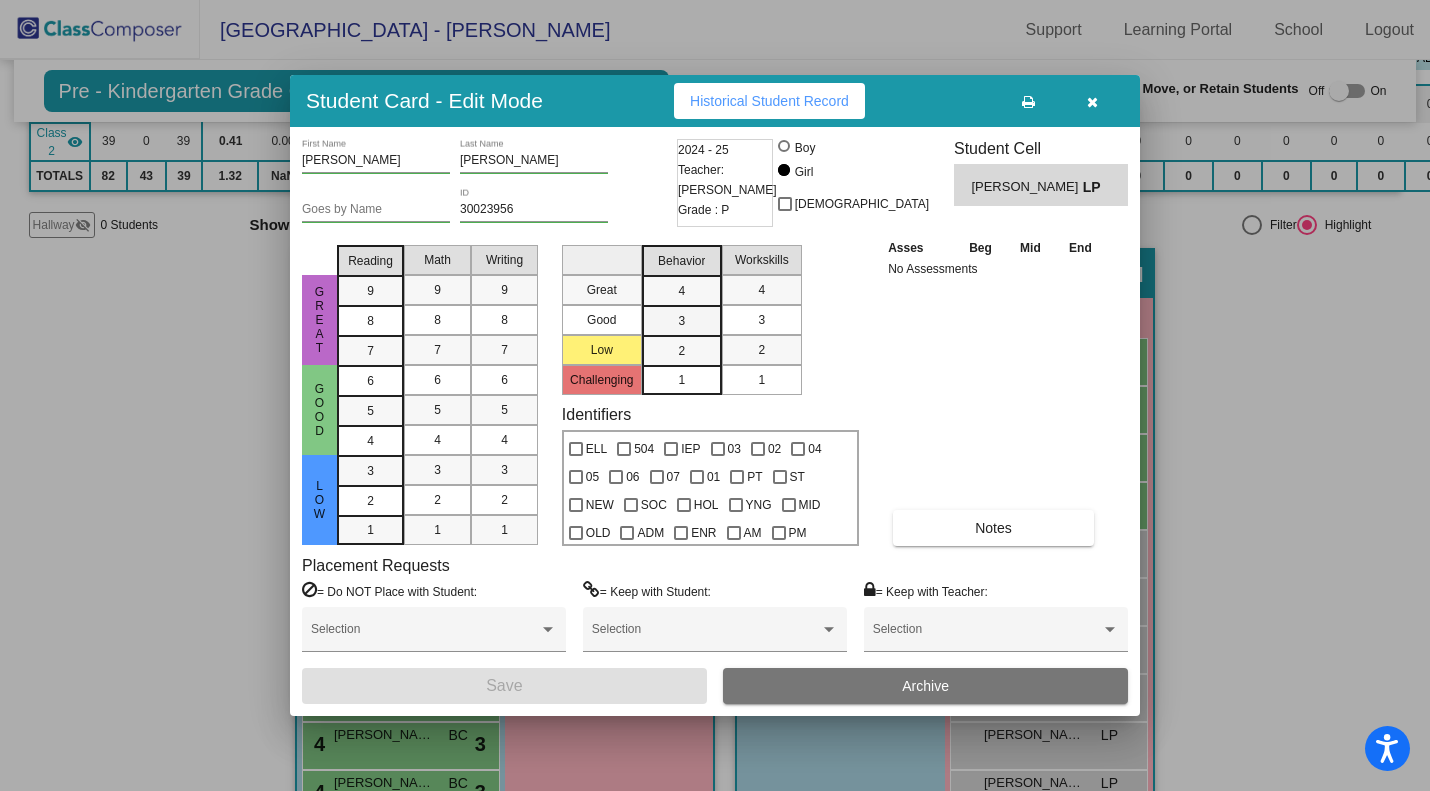 click on "3" at bounding box center [681, 291] 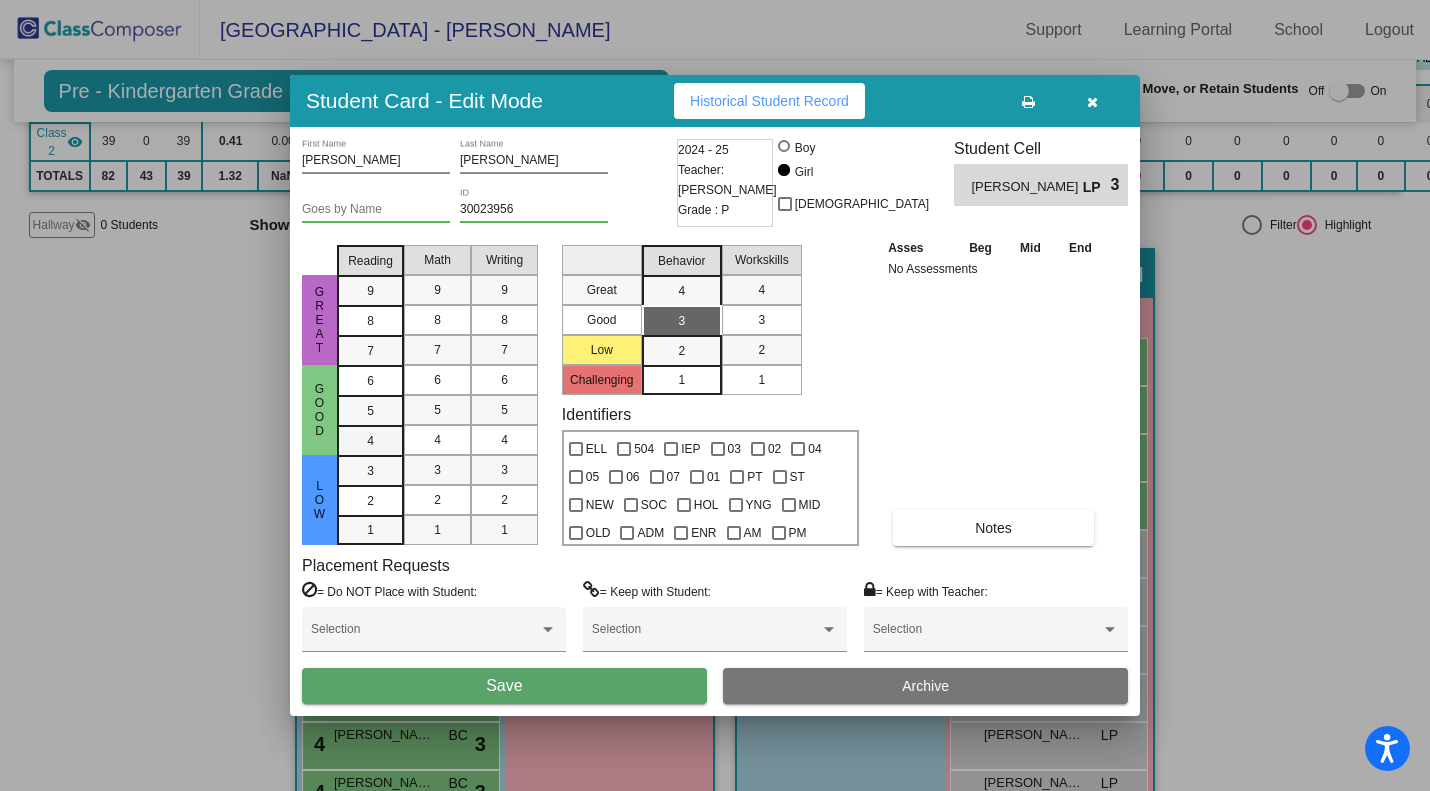 click on "4" at bounding box center (370, 381) 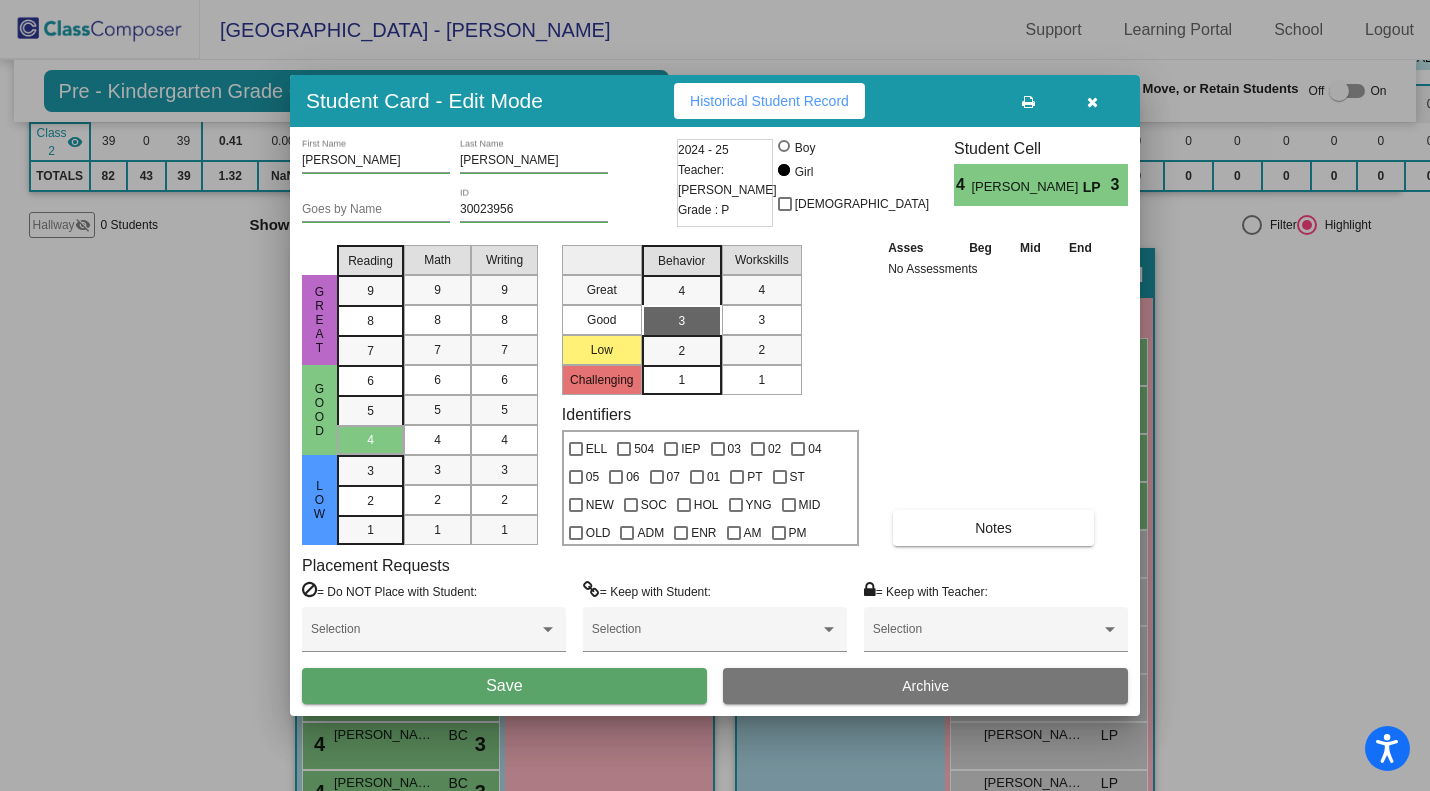 click on "Save" at bounding box center (504, 686) 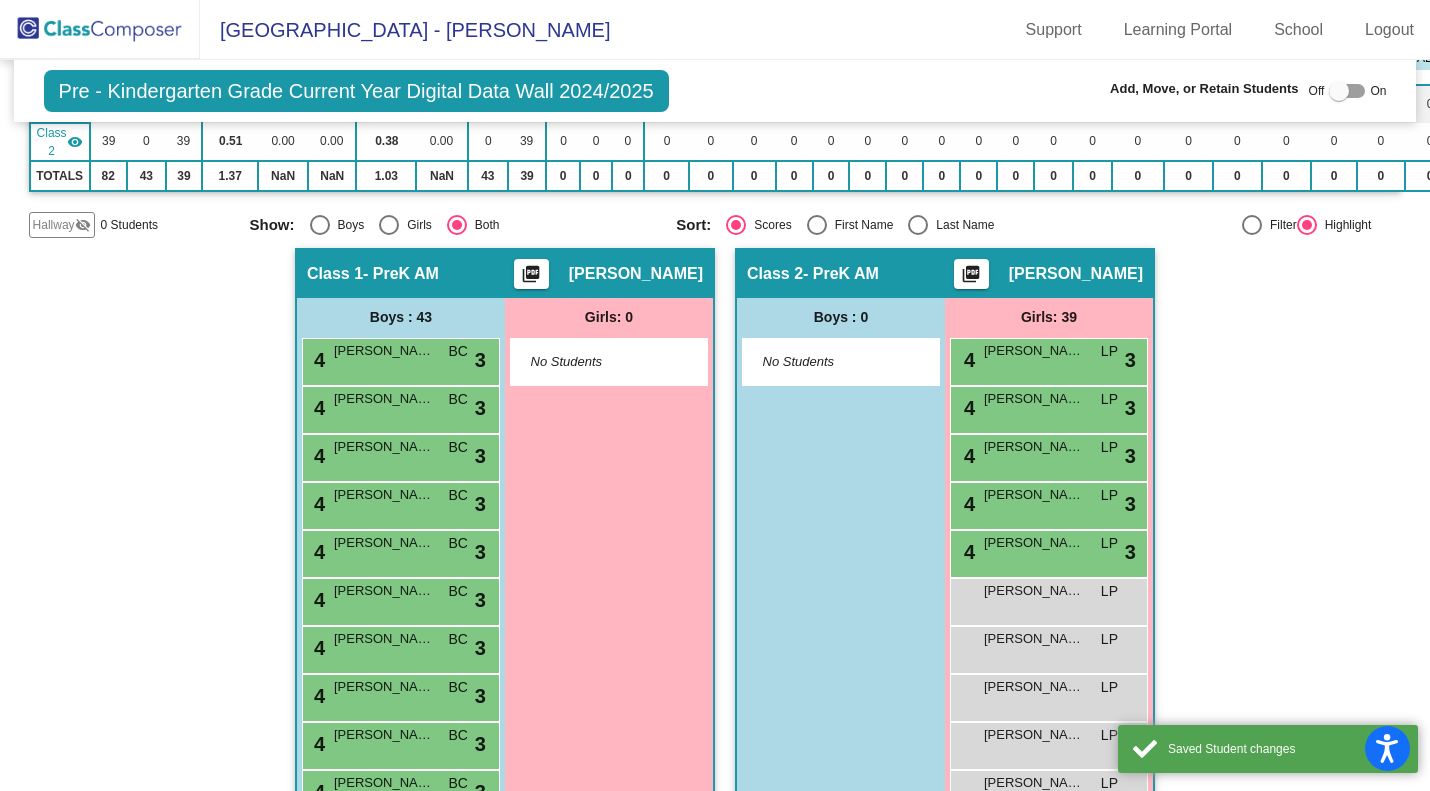 click on "Anayexi Lopez Rodriguez LP lock do_not_disturb_alt" at bounding box center [1048, 599] 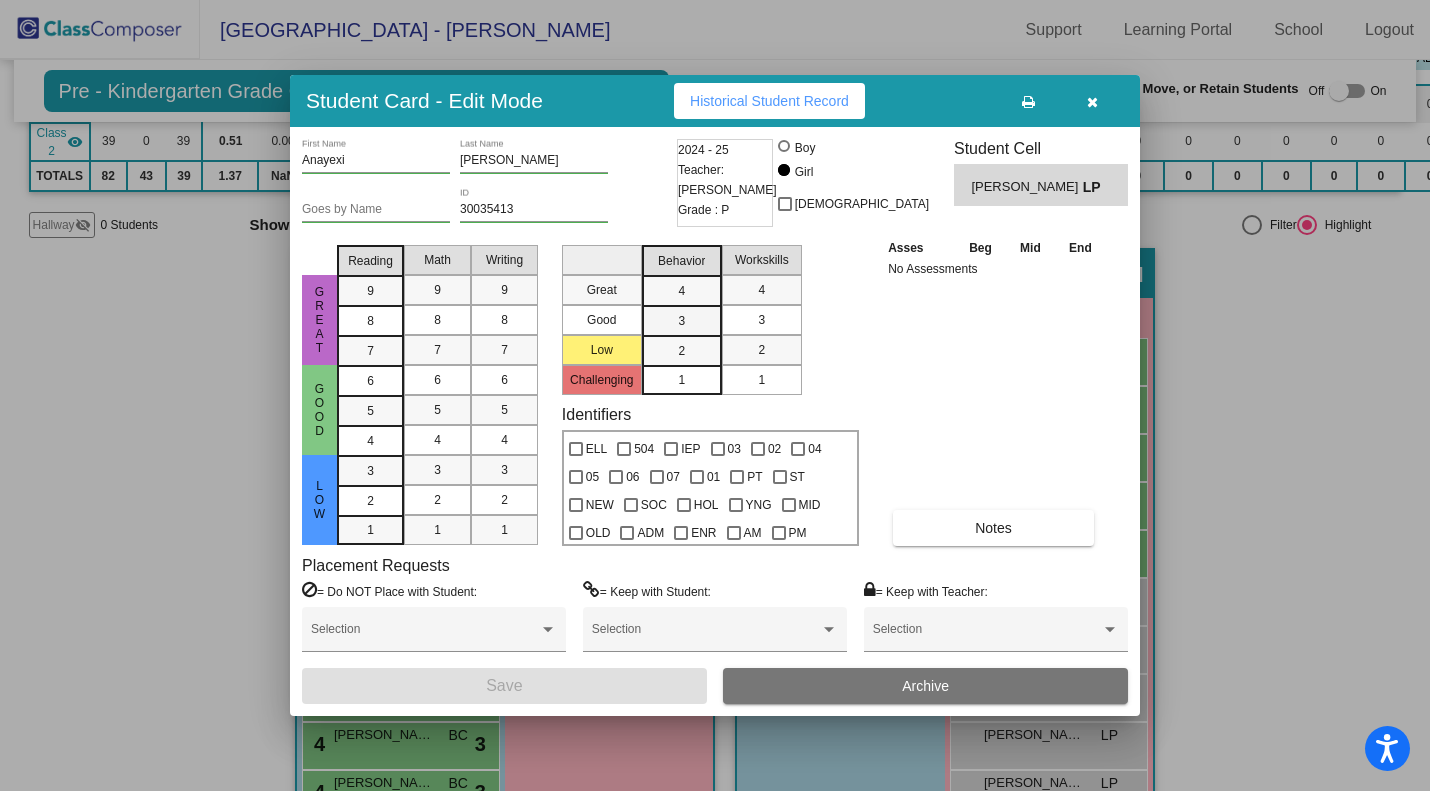 click on "3" at bounding box center [681, 291] 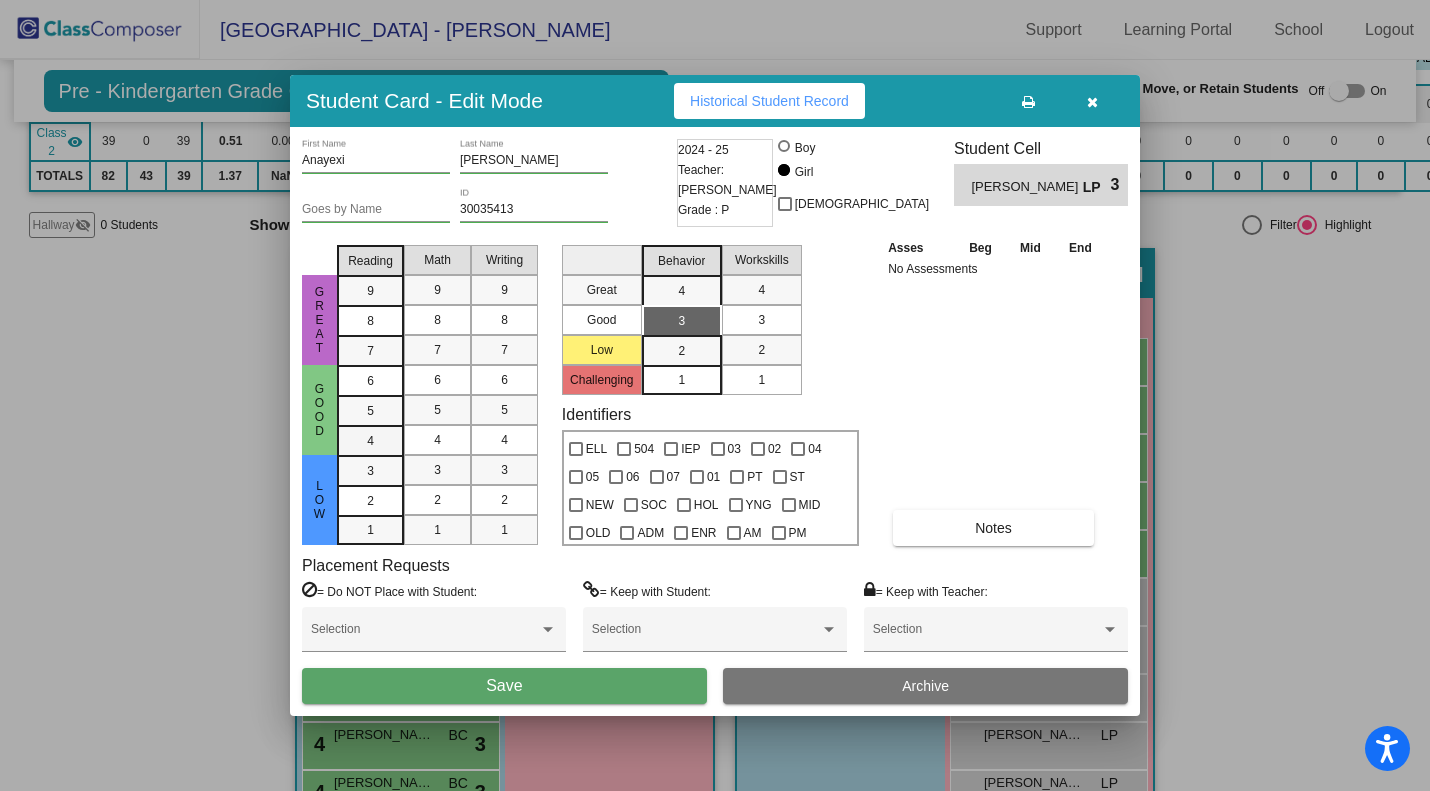 click on "4" at bounding box center (370, 381) 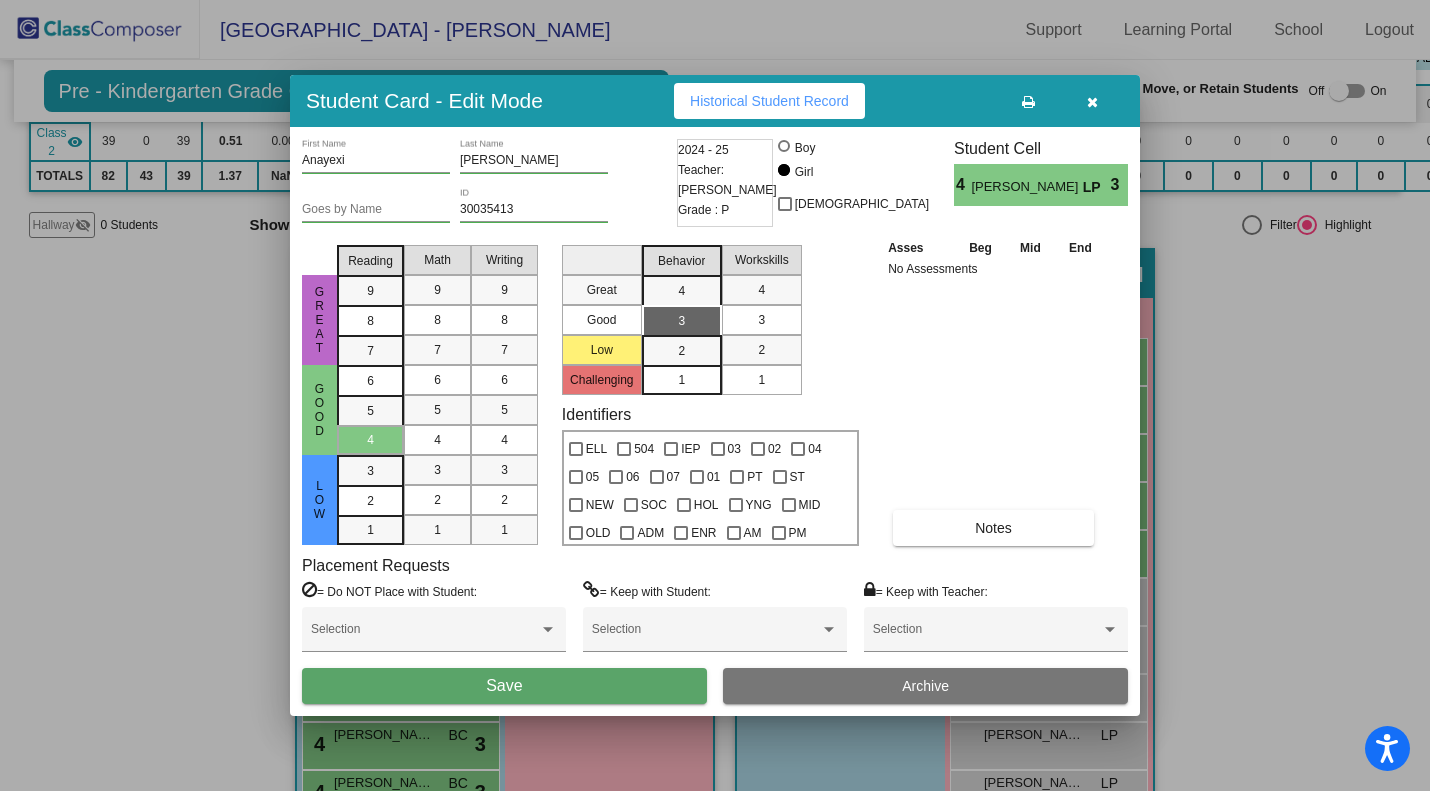 click on "Save" at bounding box center (504, 686) 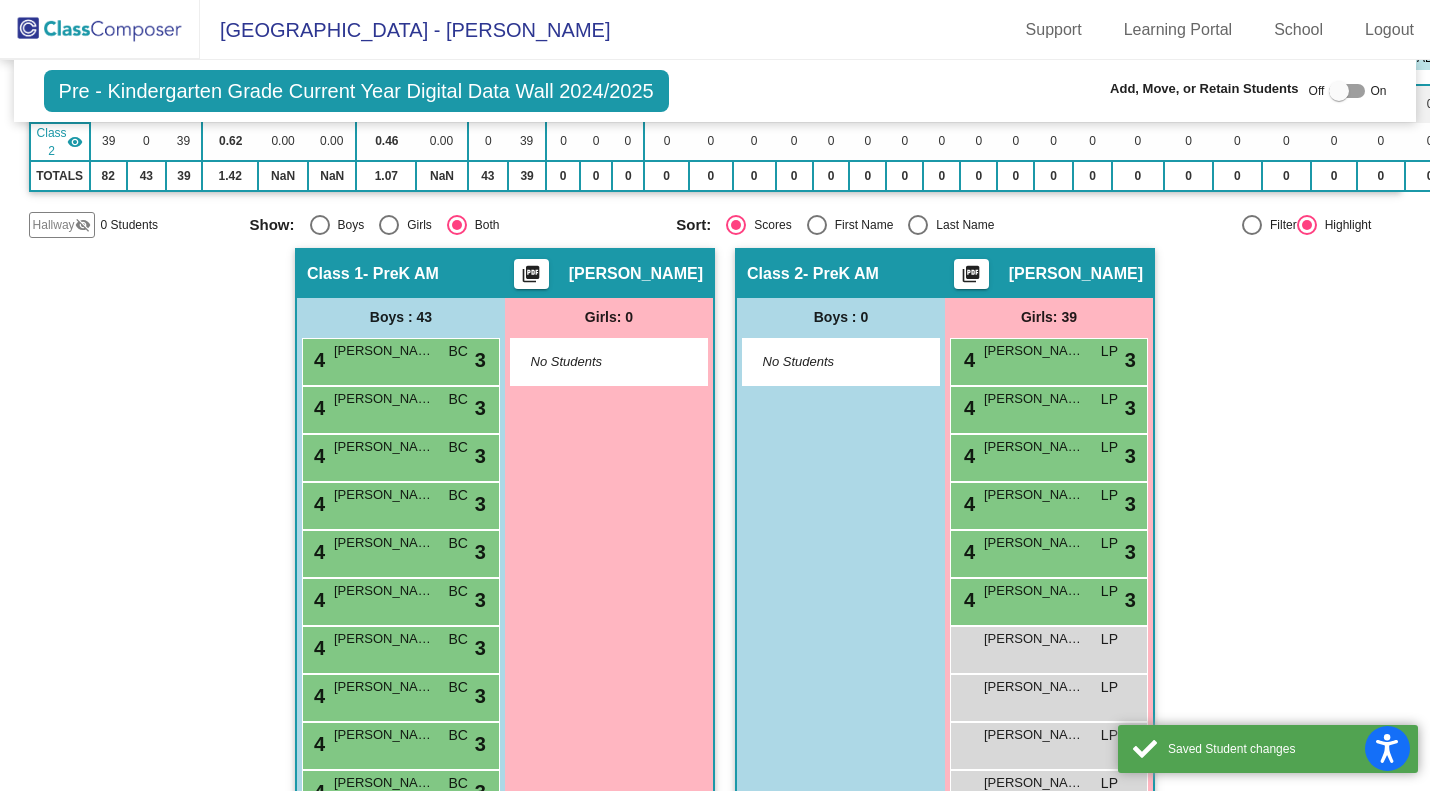 click on "[PERSON_NAME]" at bounding box center [1034, 639] 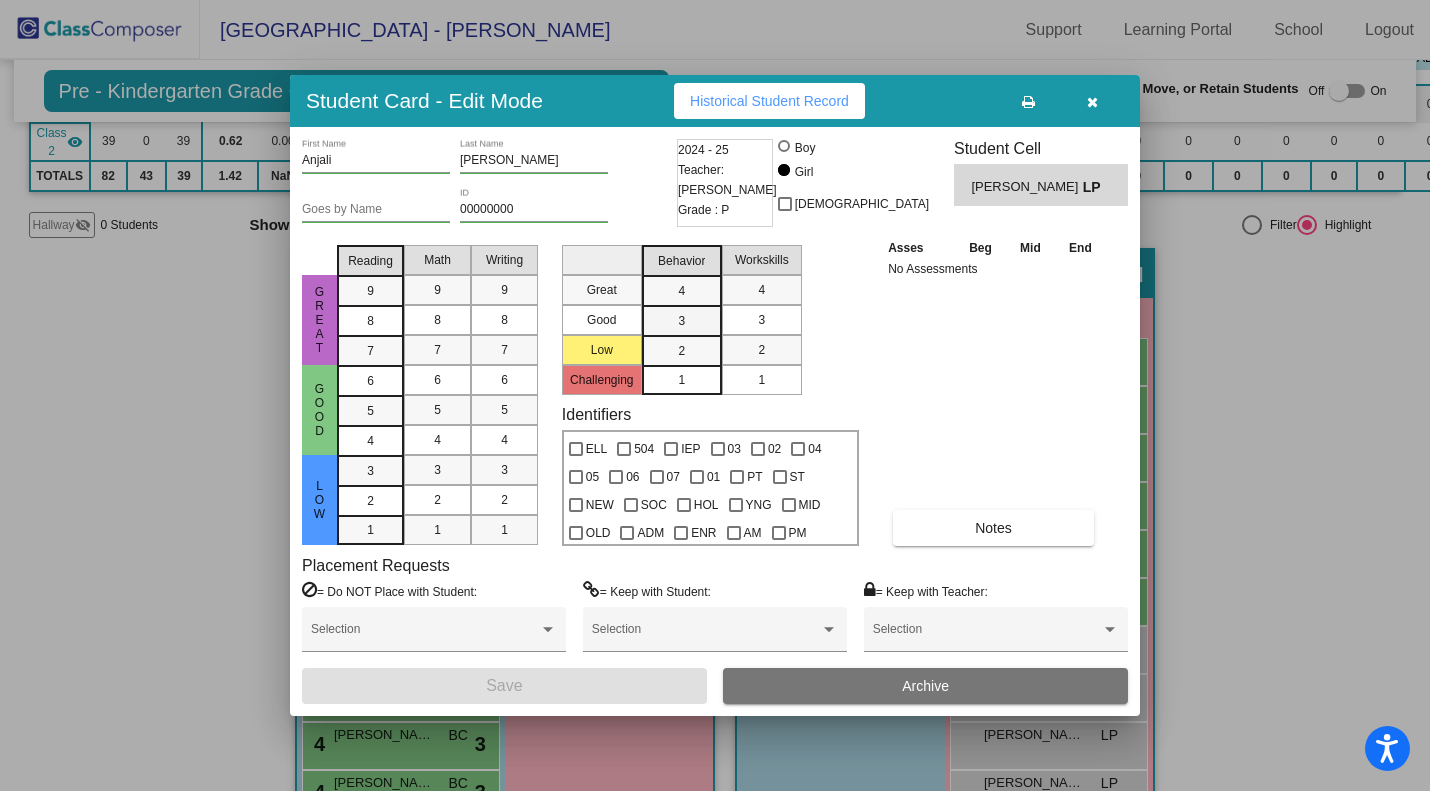 click on "3" at bounding box center [681, 291] 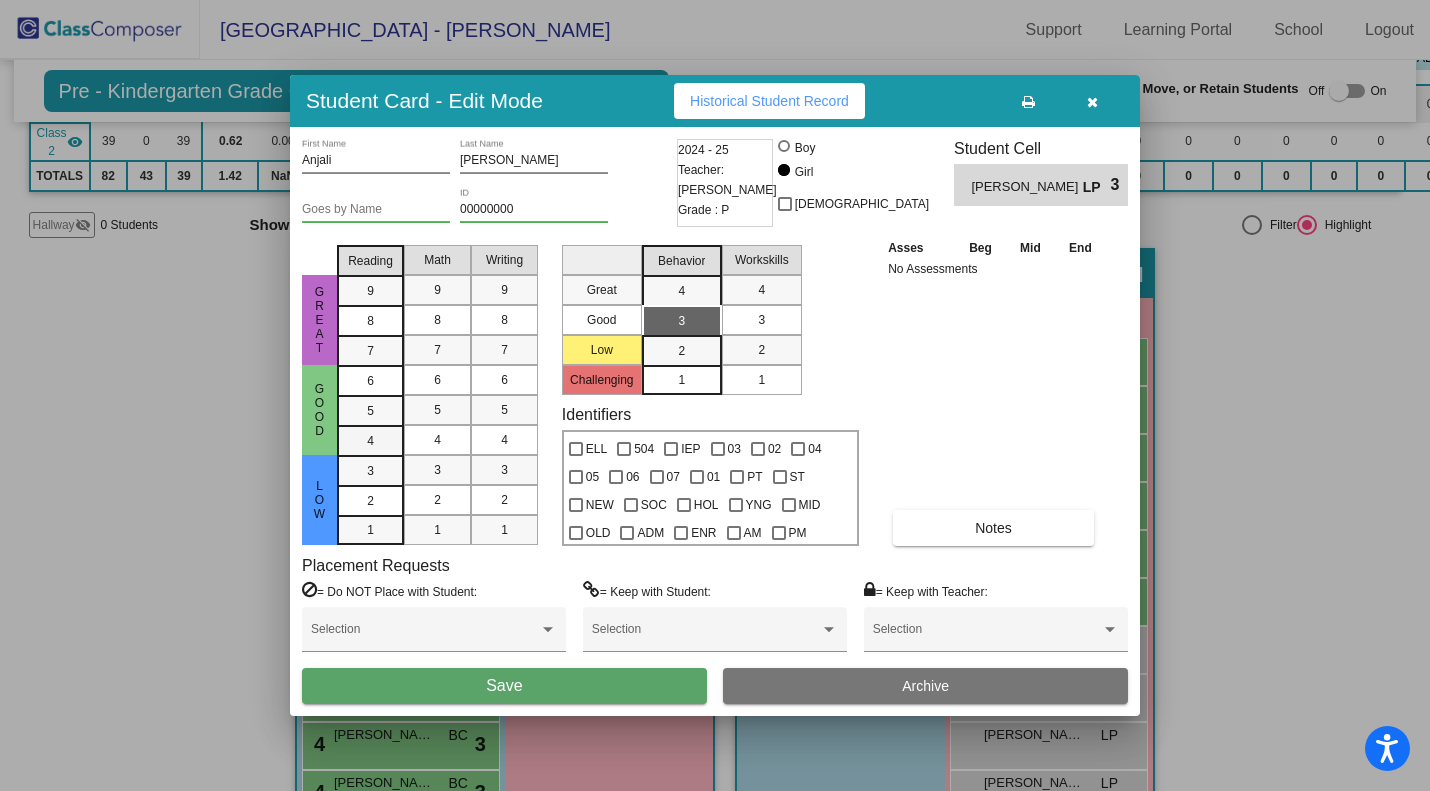 click on "4" at bounding box center [370, 381] 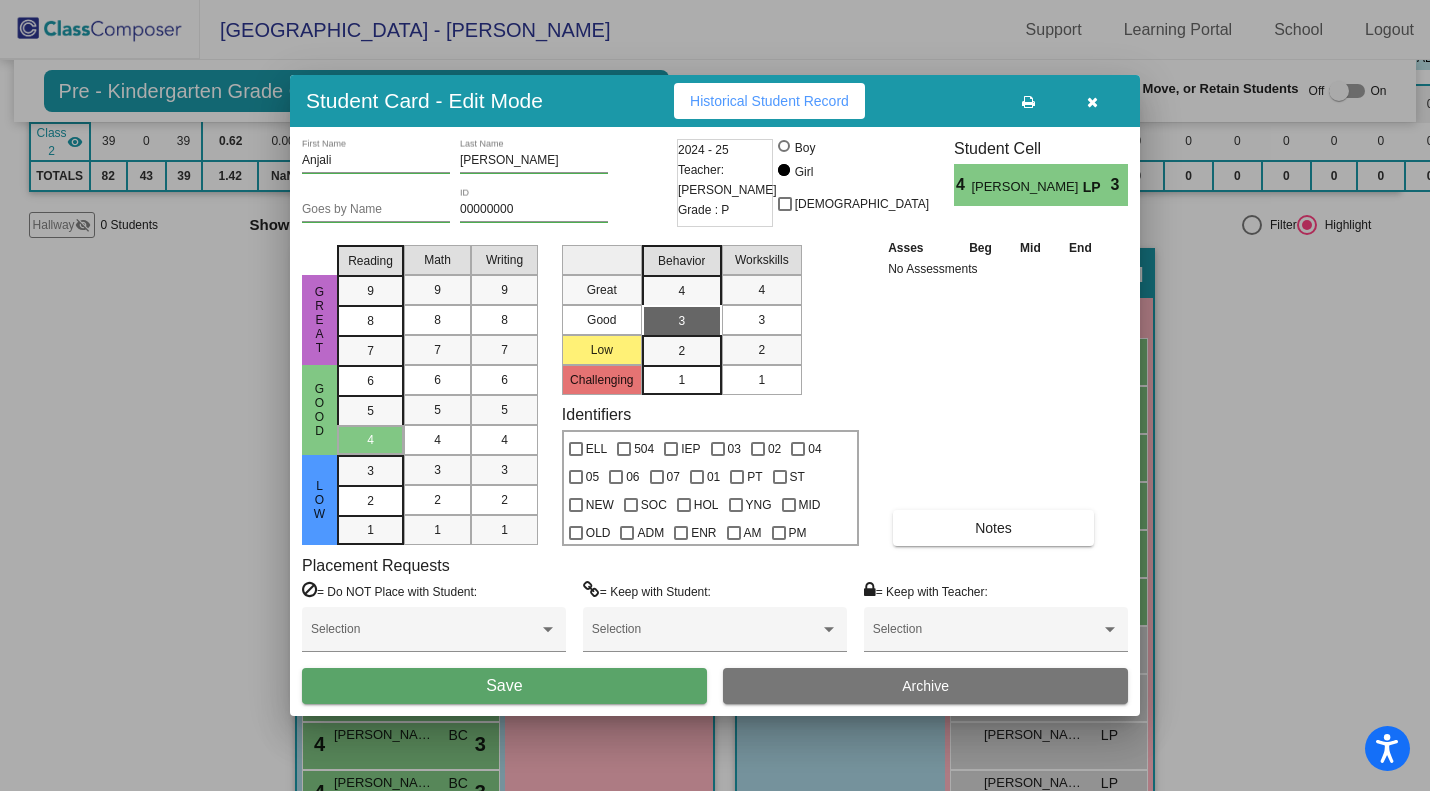 click on "Save" at bounding box center [504, 686] 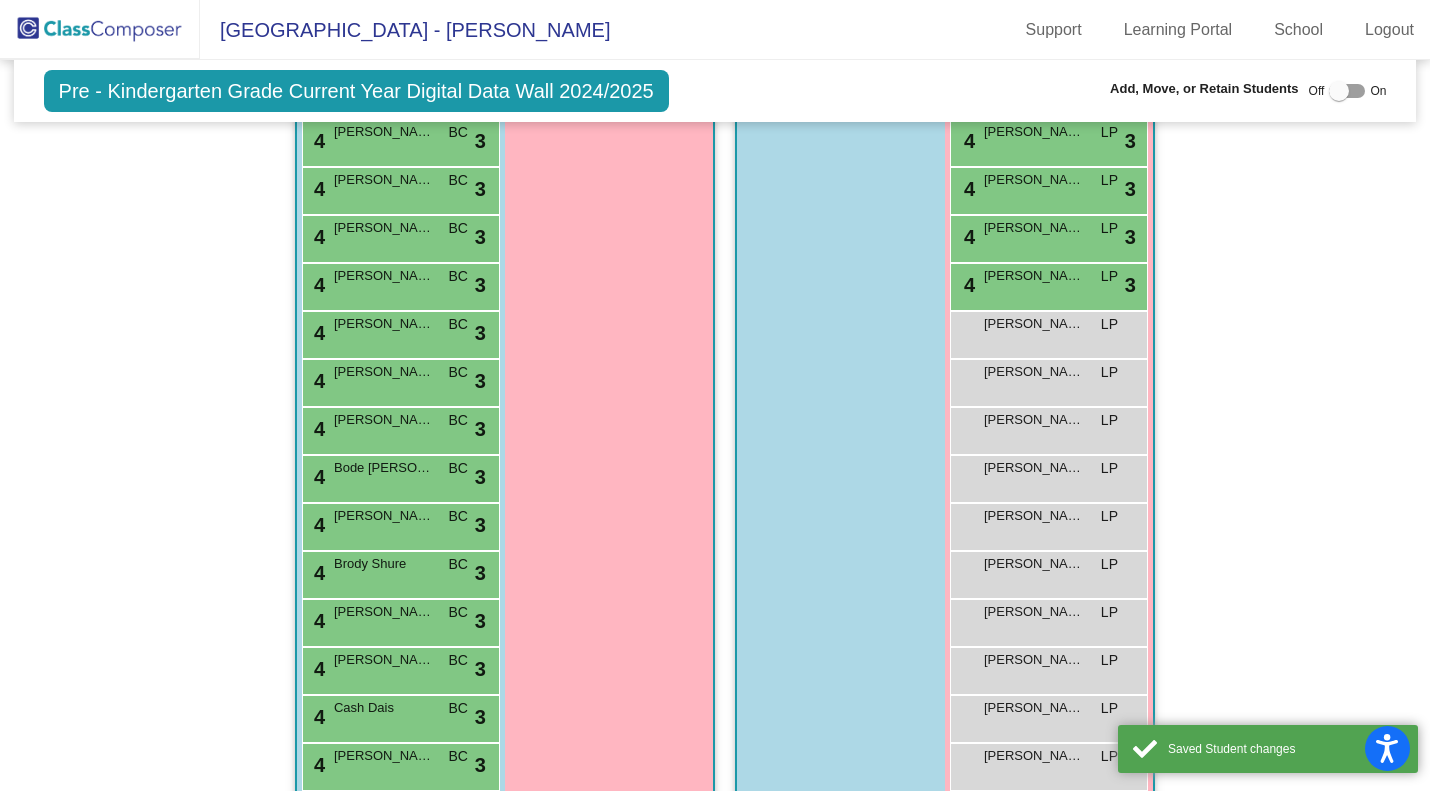 scroll, scrollTop: 680, scrollLeft: 0, axis: vertical 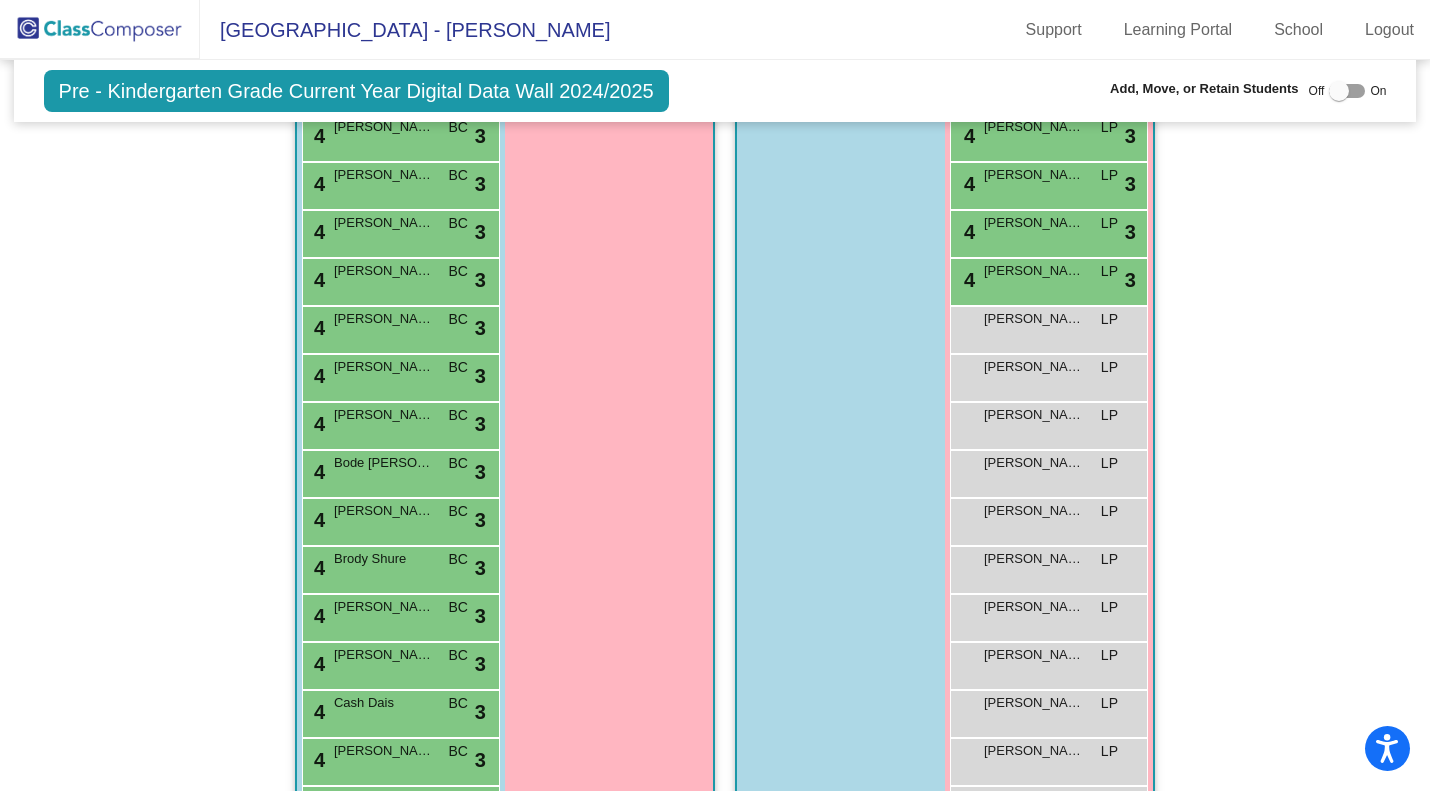 click on "[PERSON_NAME]" at bounding box center (1034, 319) 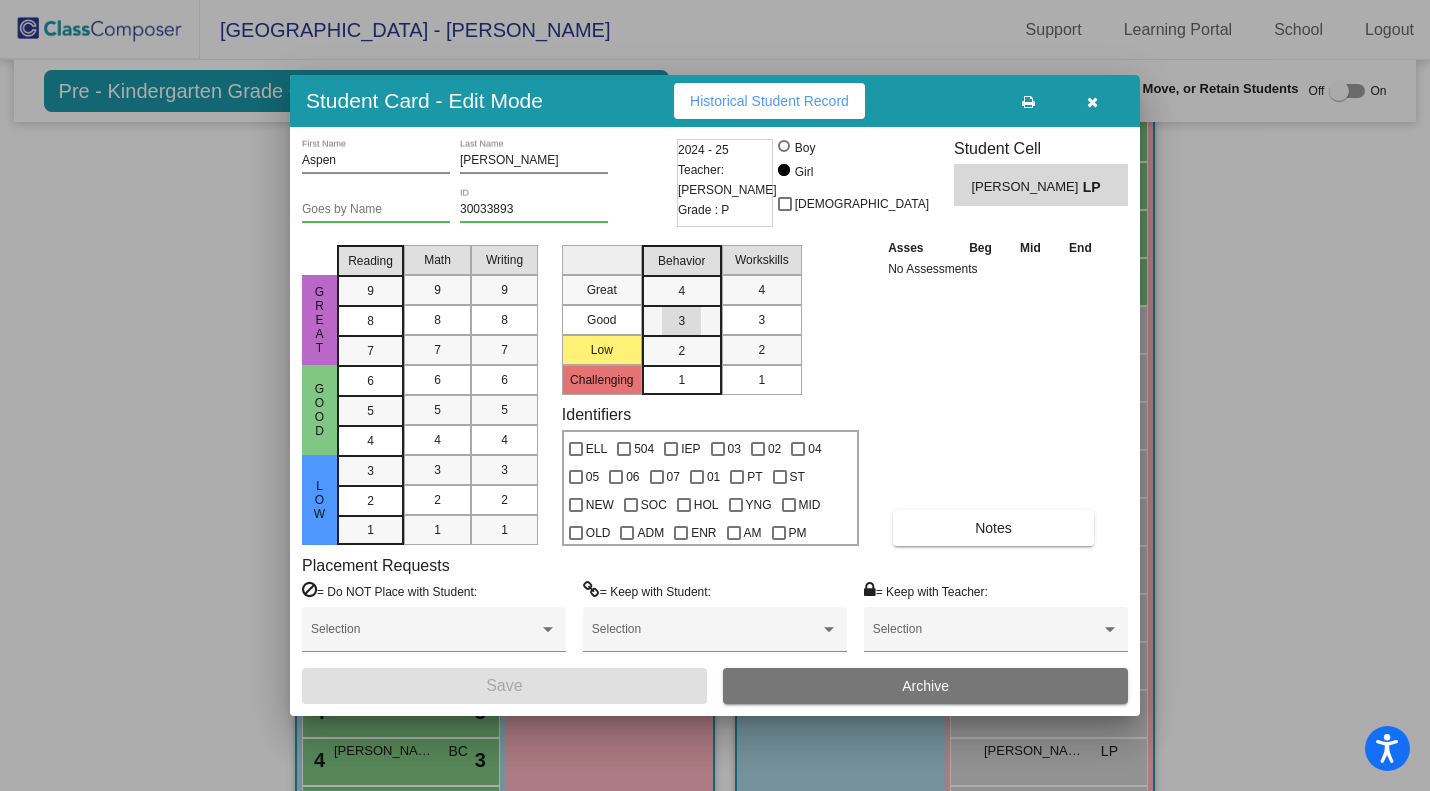 click on "3" at bounding box center (681, 291) 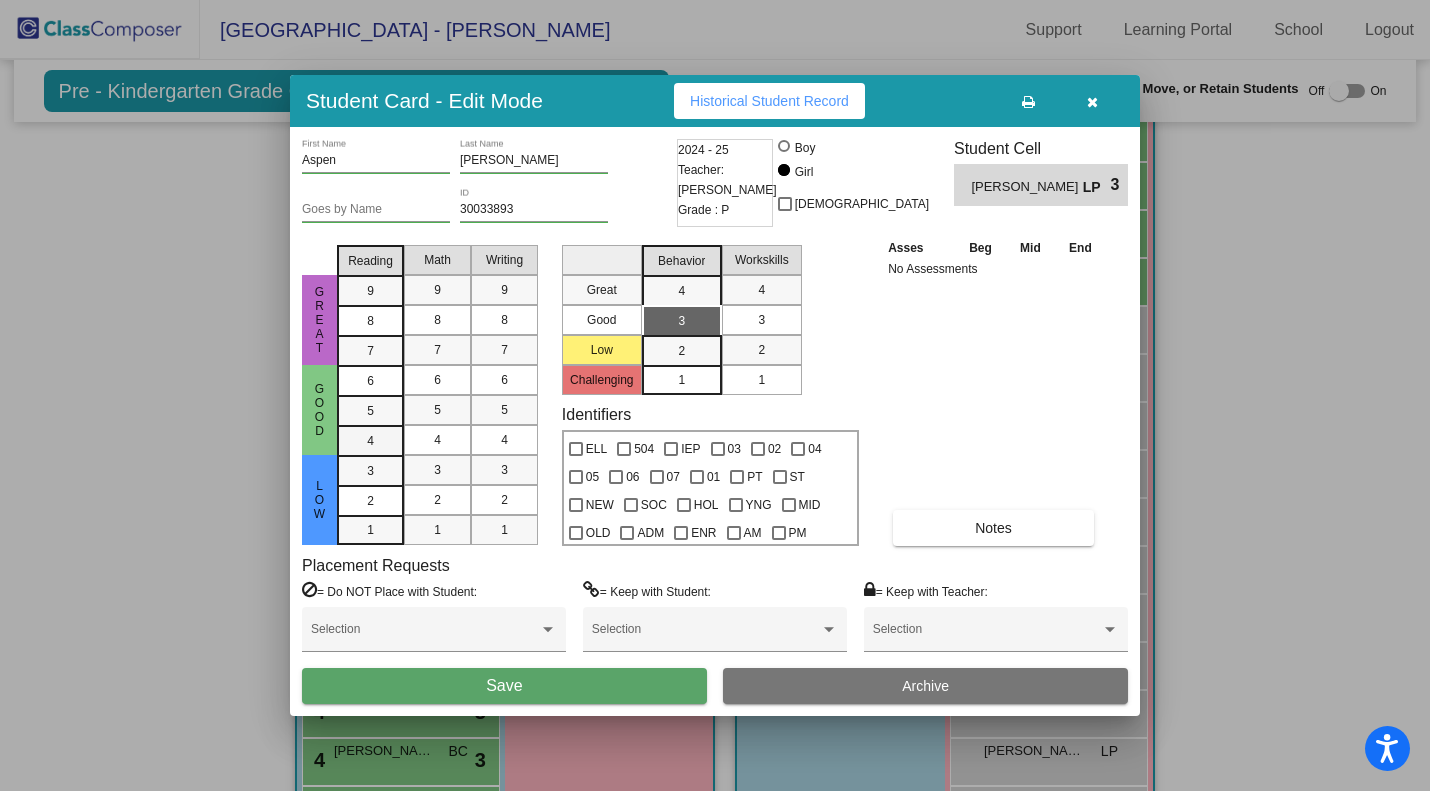 click on "4" at bounding box center [370, 381] 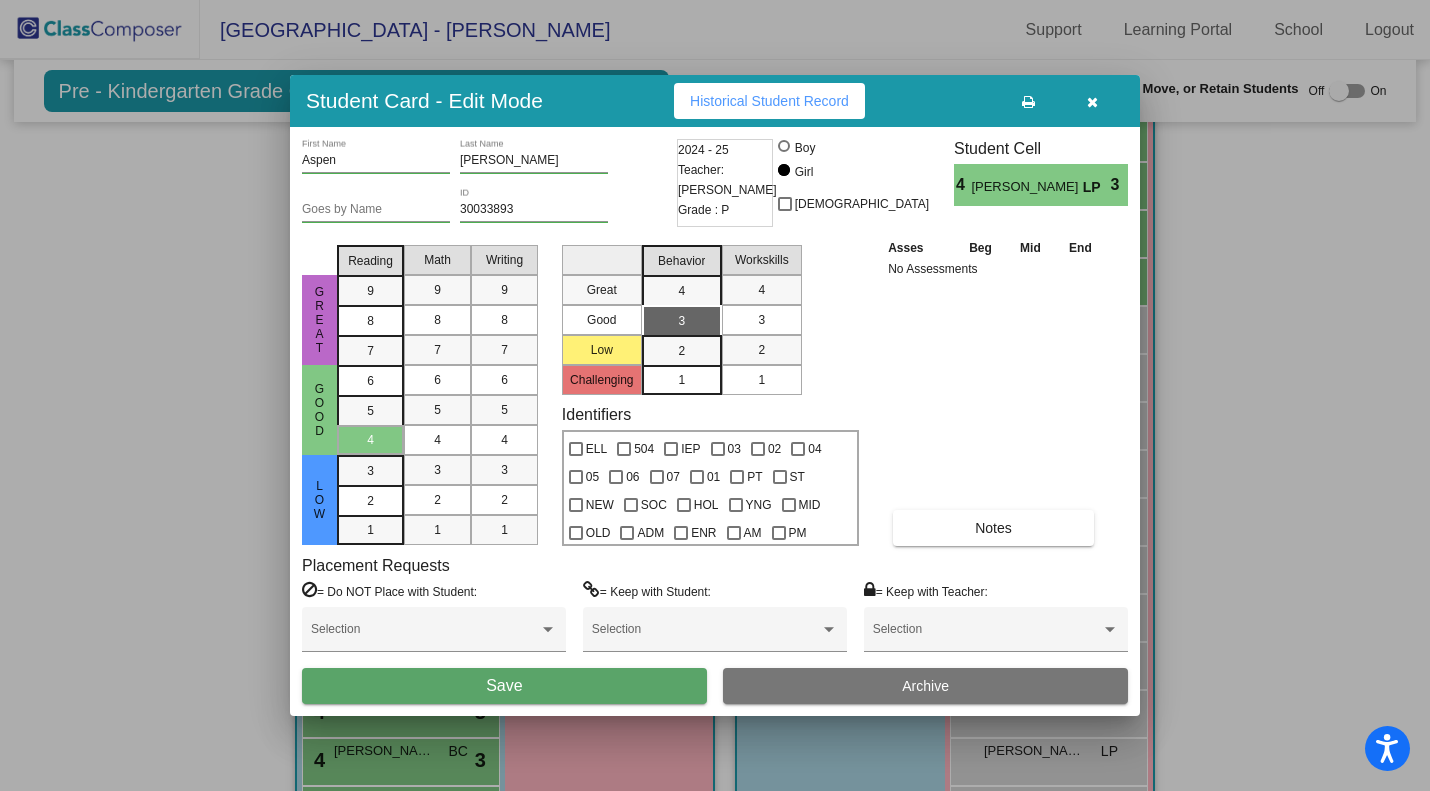 click on "Save" at bounding box center (504, 686) 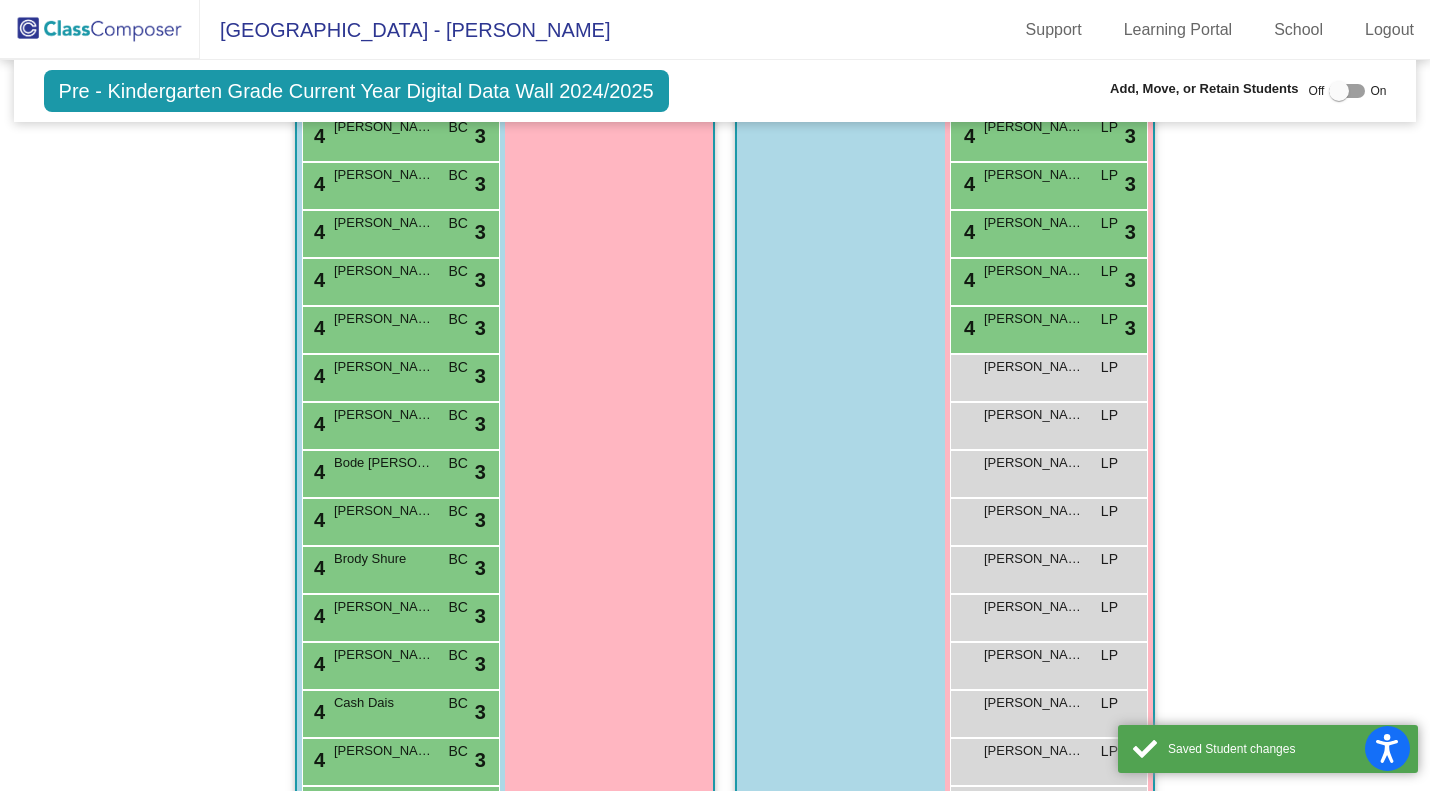 click on "Charlotte Fox LP lock do_not_disturb_alt" at bounding box center [1048, 375] 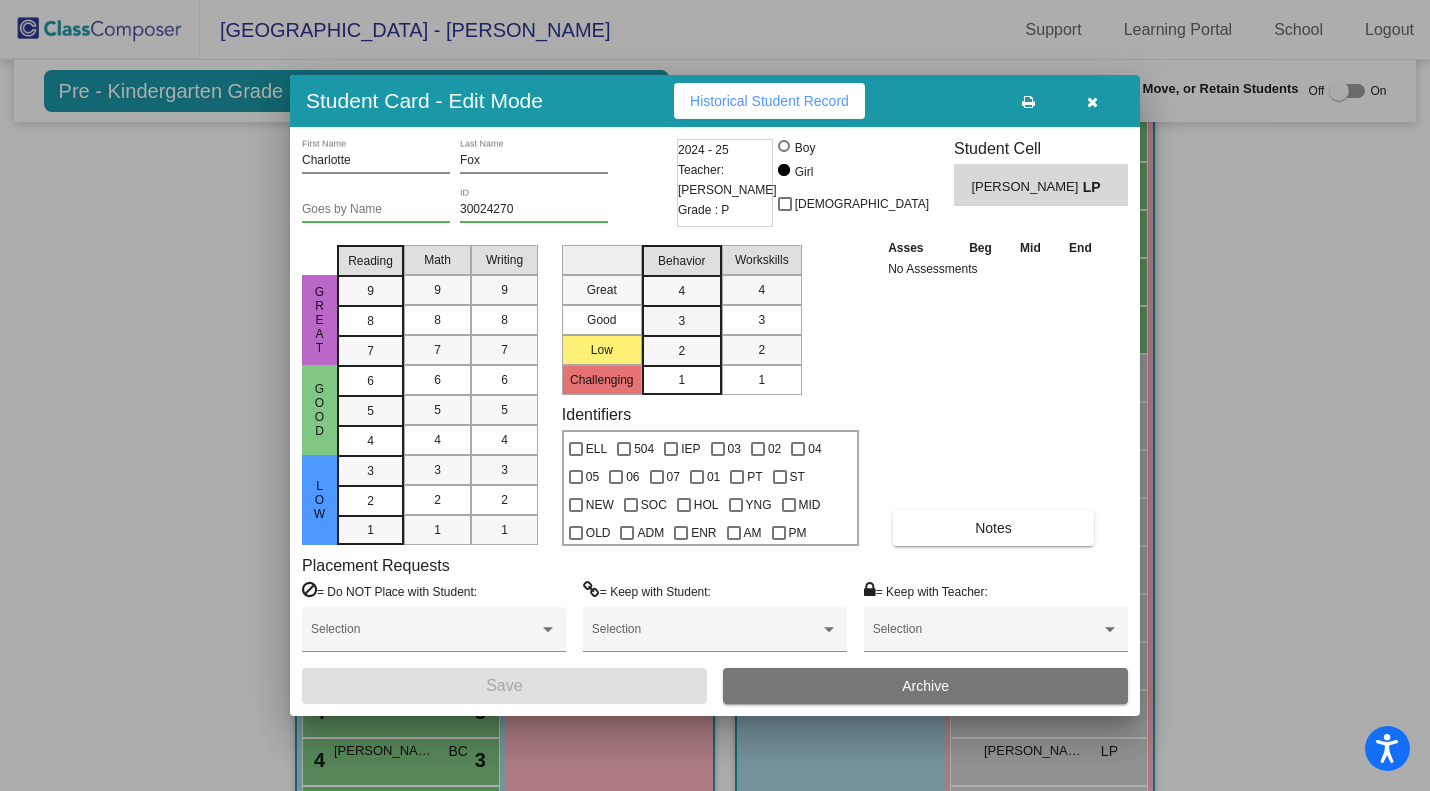 click on "3" at bounding box center (681, 291) 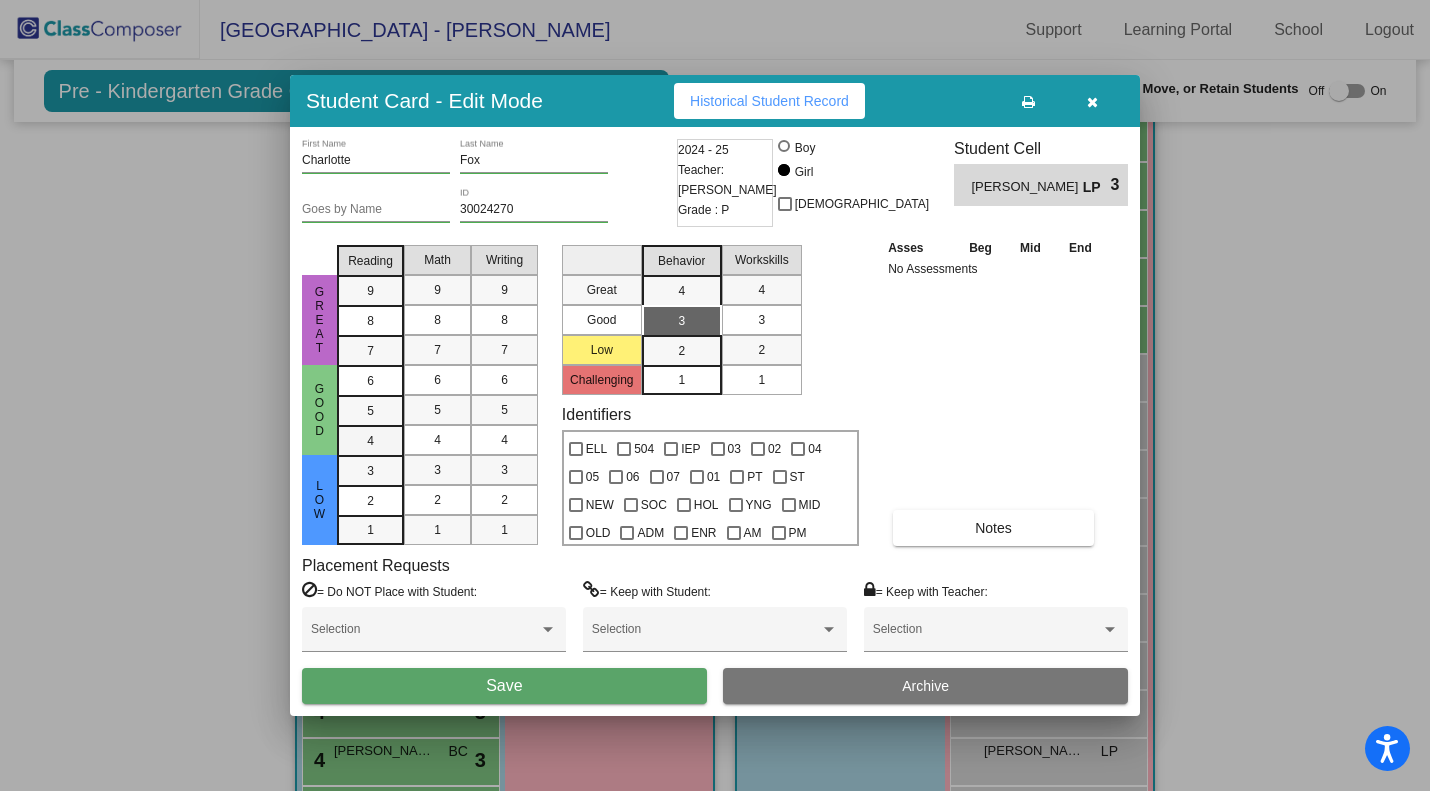 click on "4" at bounding box center [370, 381] 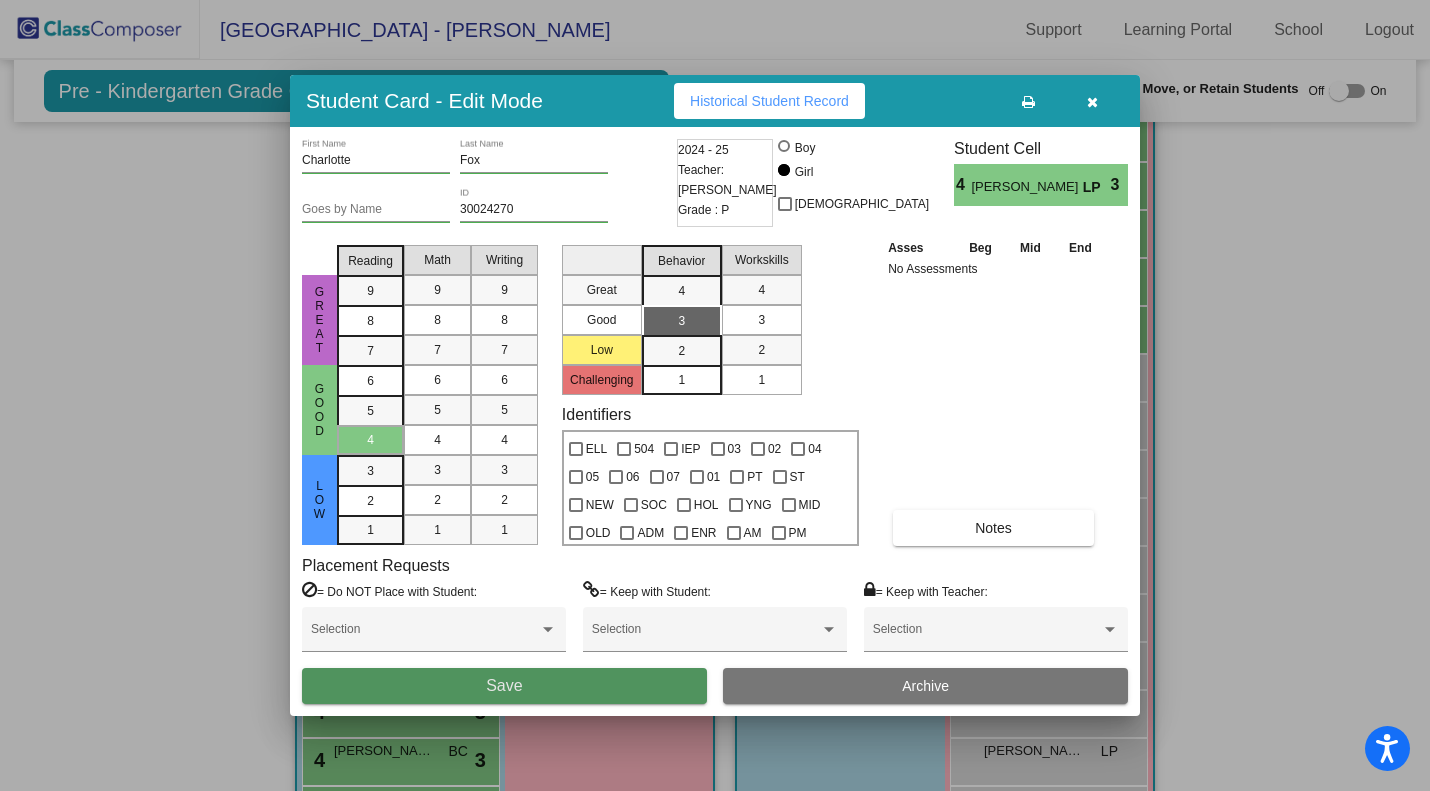 click on "Save" at bounding box center (504, 686) 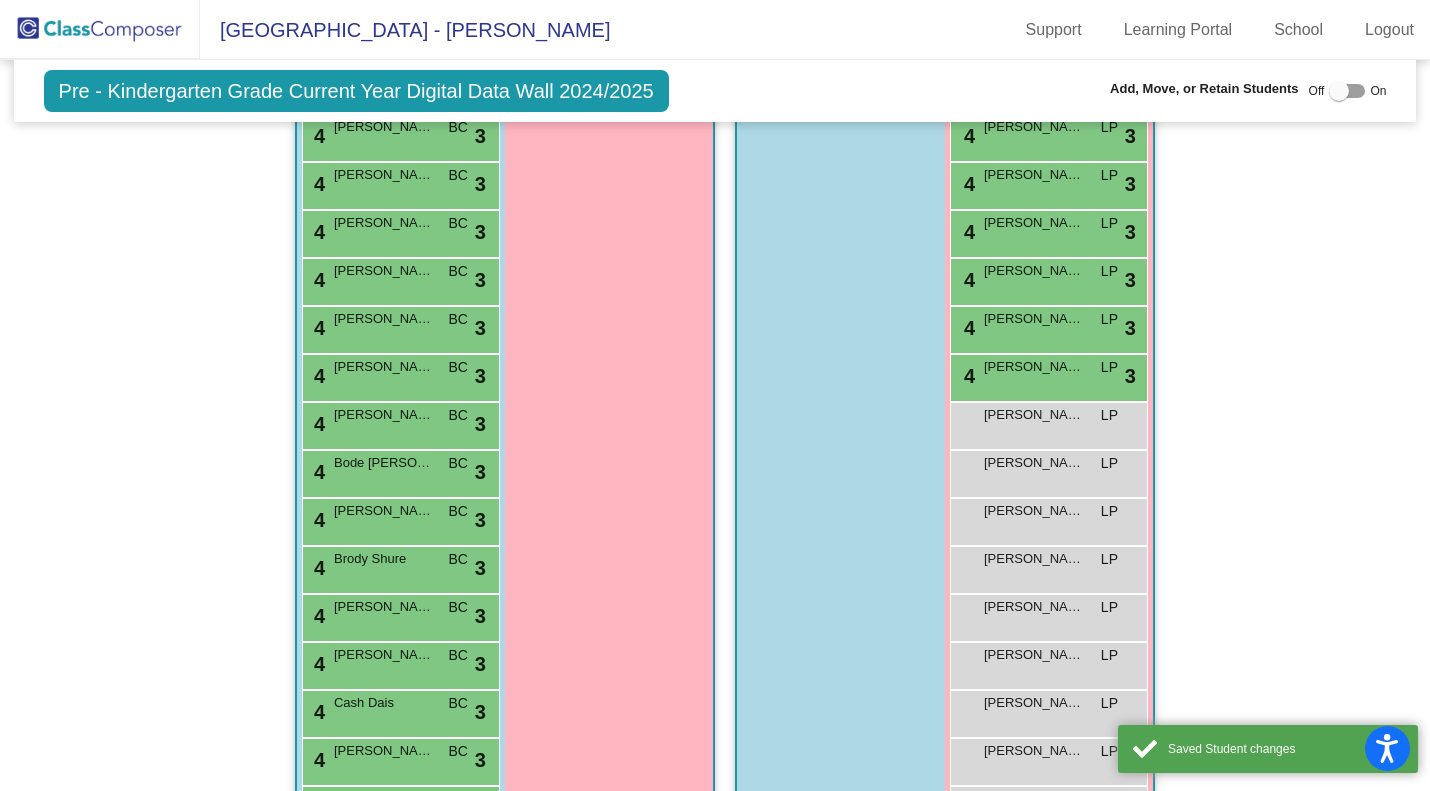 click on "[PERSON_NAME]" at bounding box center (1034, 415) 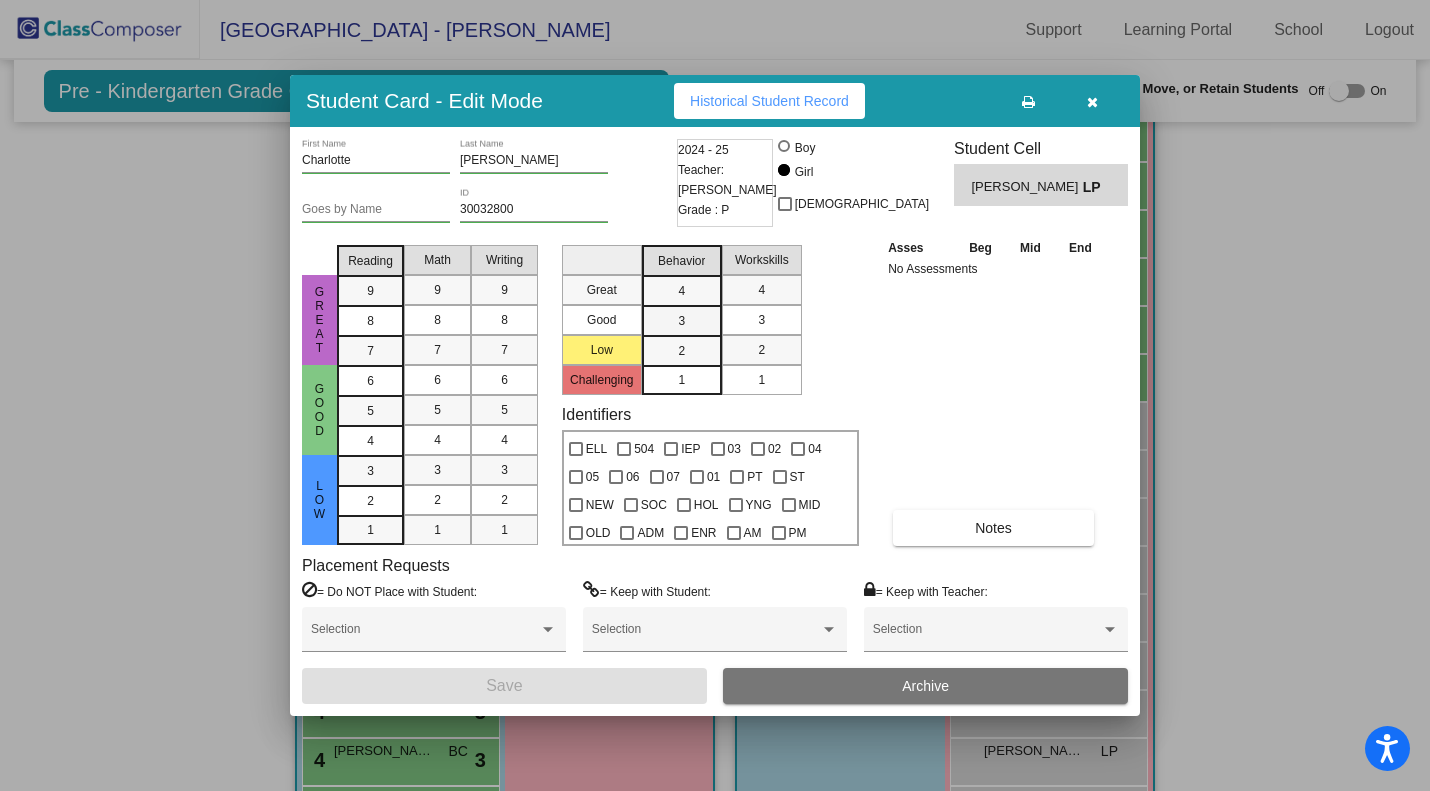click on "3" at bounding box center (681, 291) 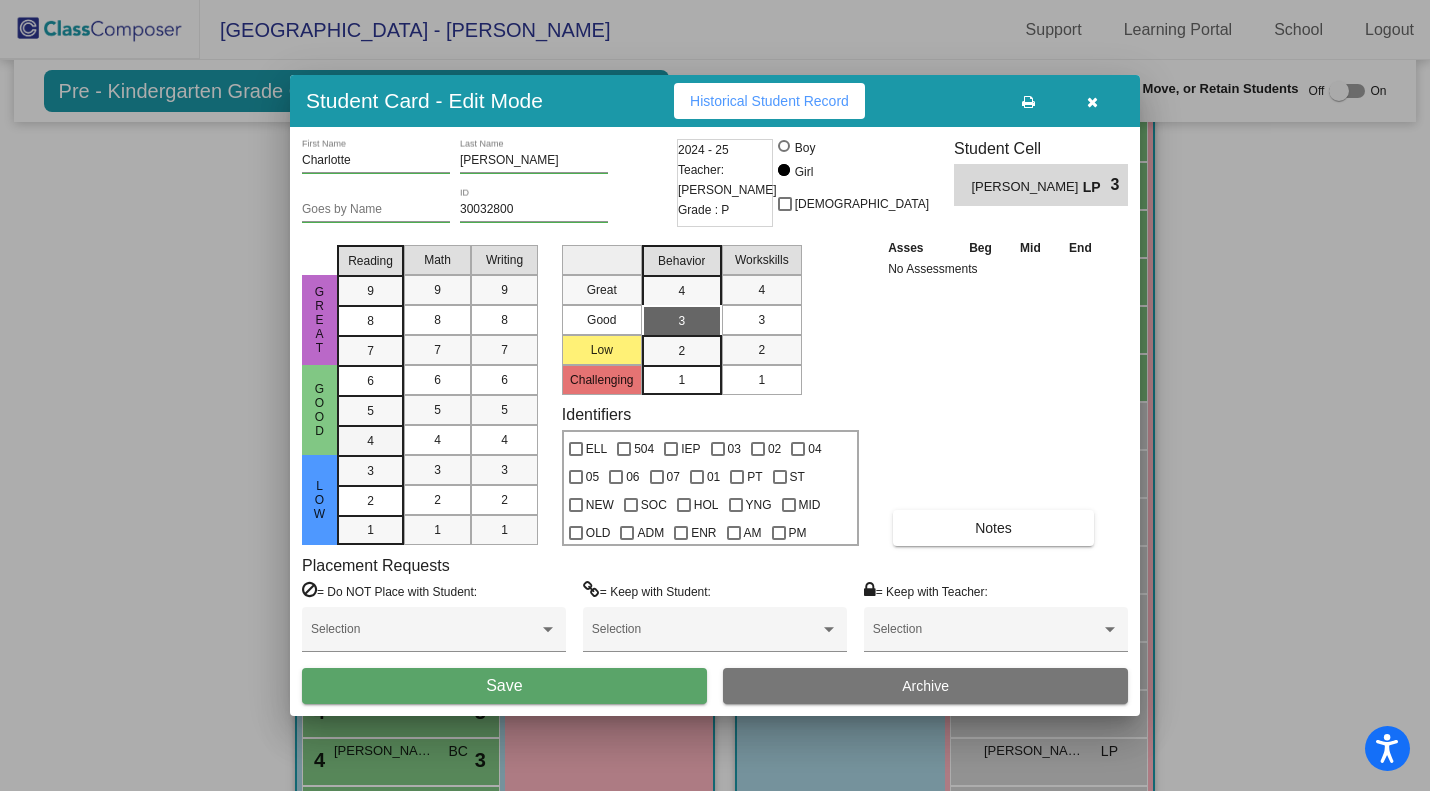 click on "4" at bounding box center (370, 381) 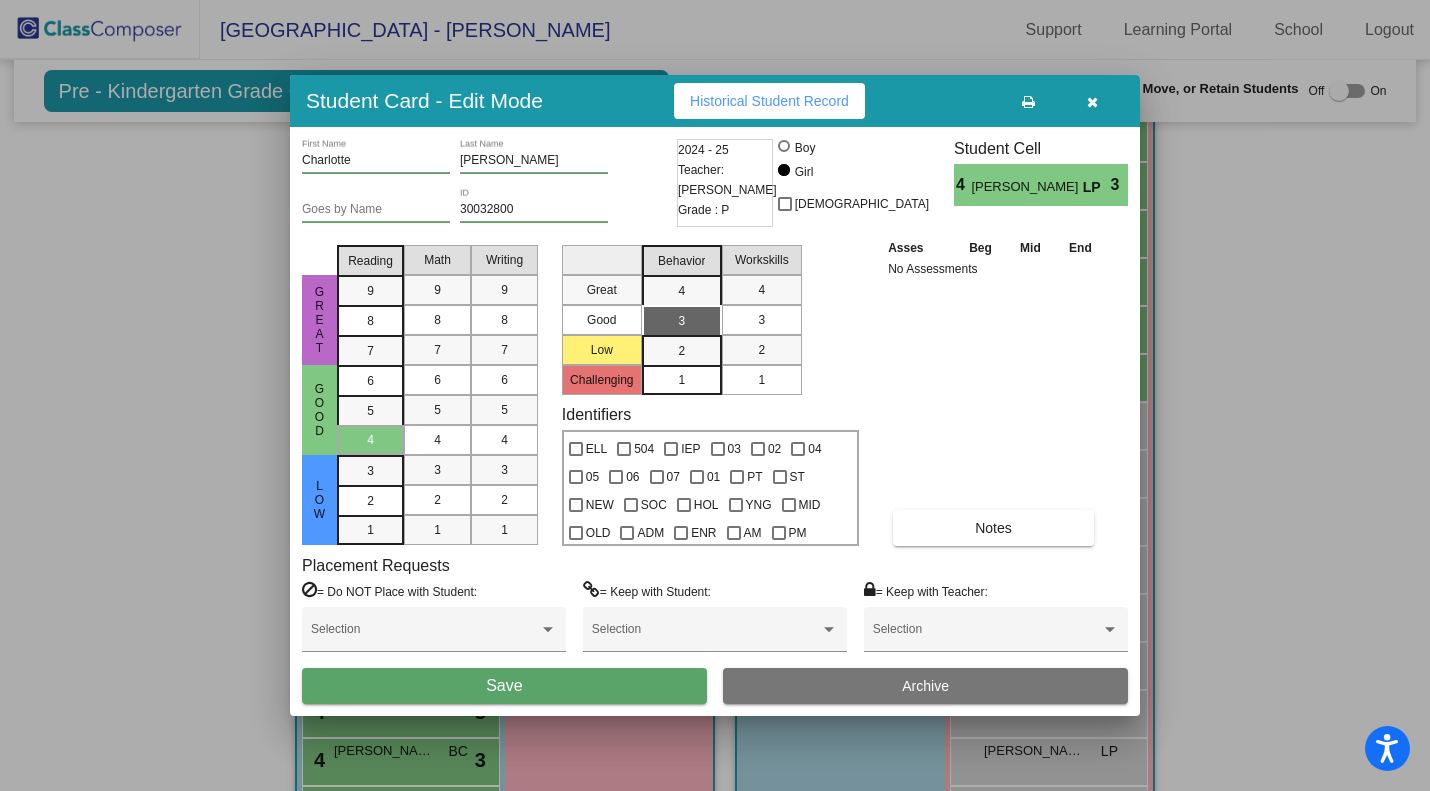 click on "Save" at bounding box center (504, 685) 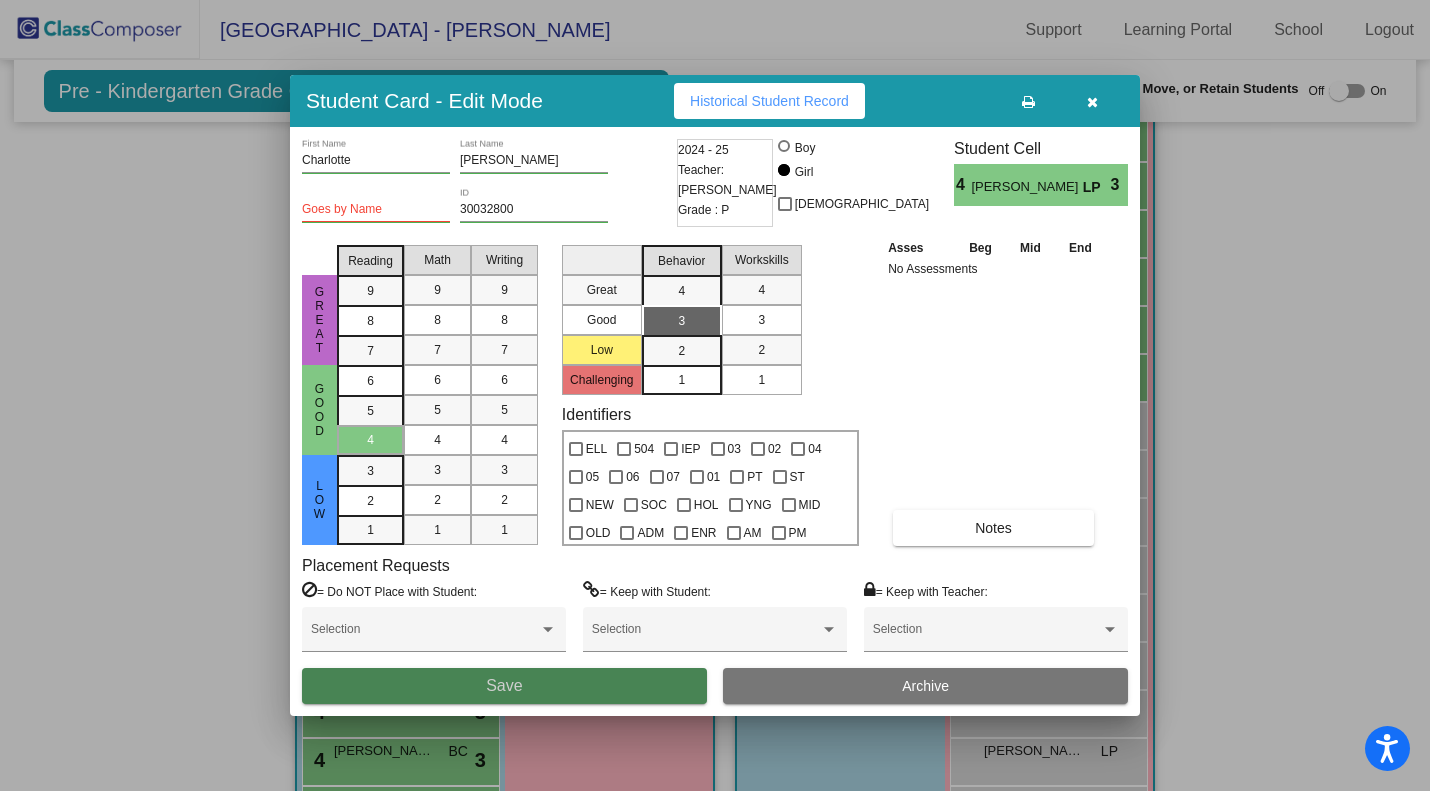 click on "Save" at bounding box center [504, 685] 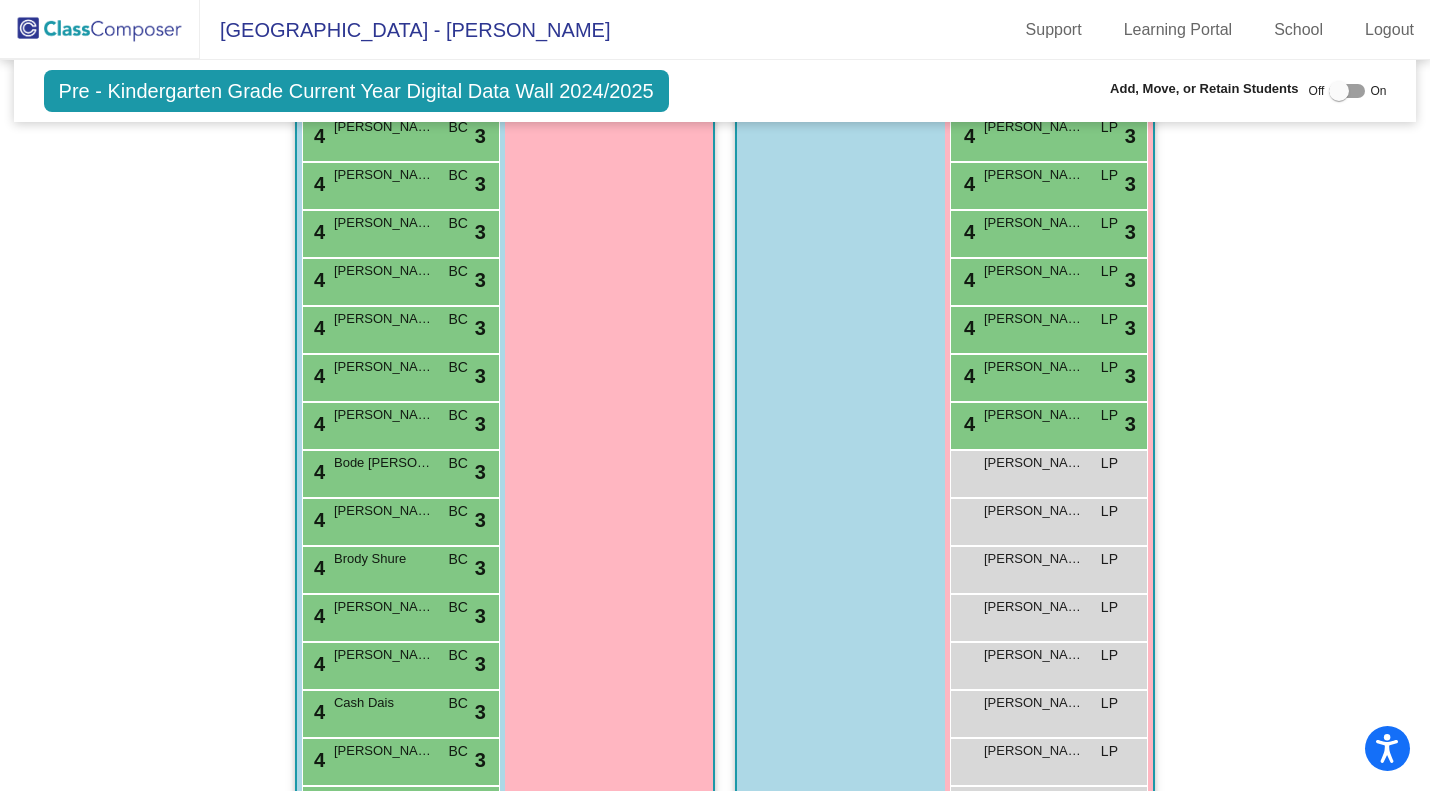 click on "Chloe Liu LP lock do_not_disturb_alt" at bounding box center (1048, 471) 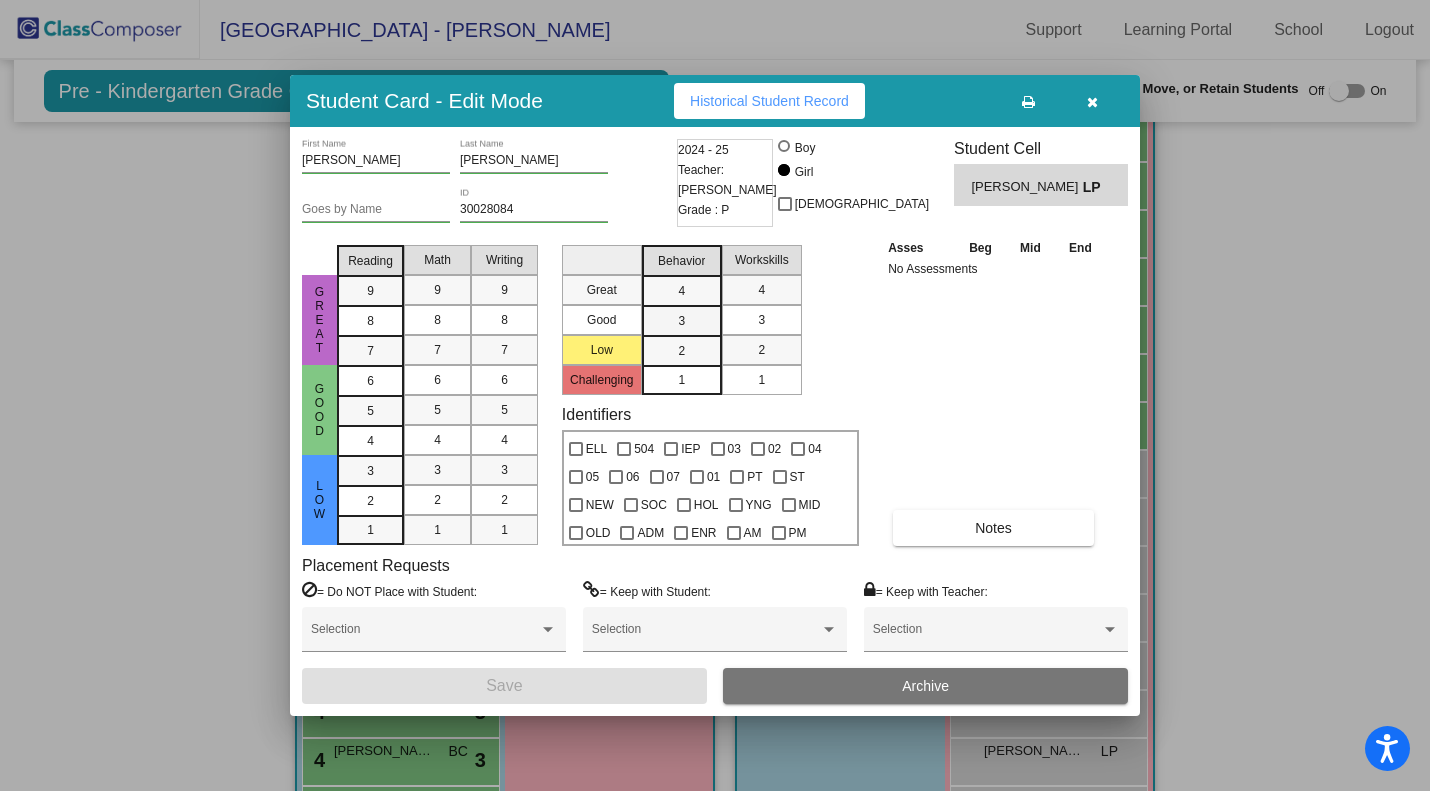 click on "3" at bounding box center [681, 291] 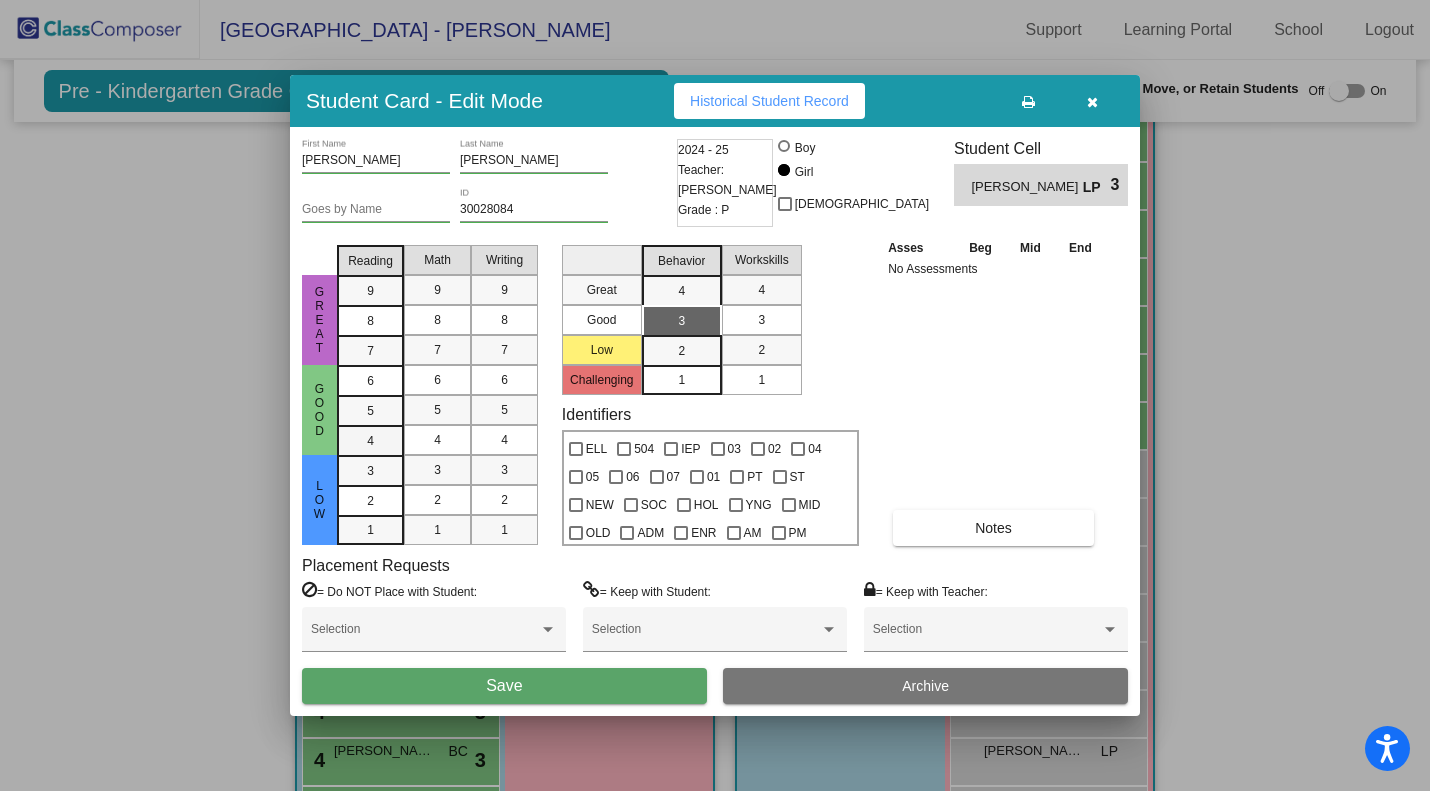 click on "4" at bounding box center (370, 381) 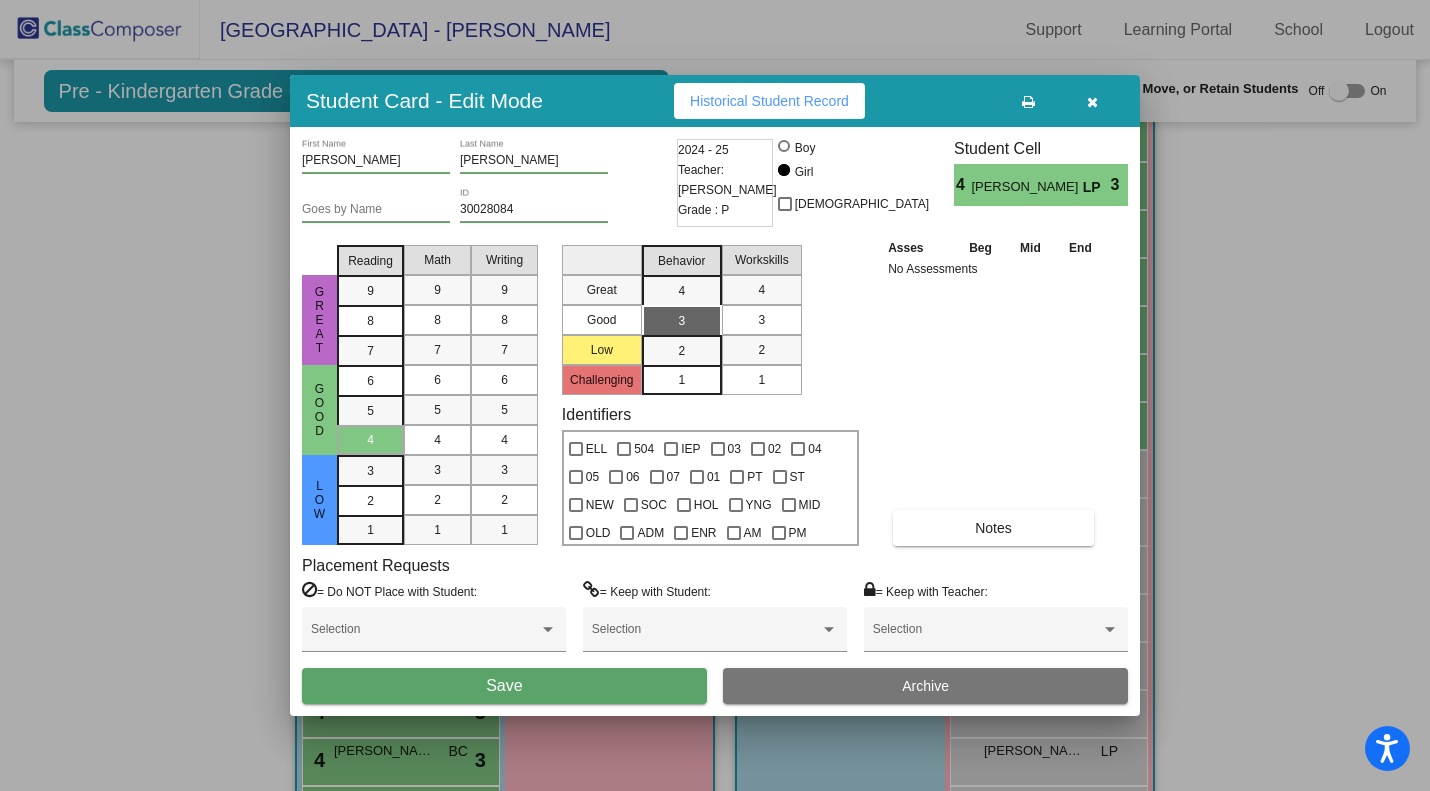 click on "Save" at bounding box center [504, 686] 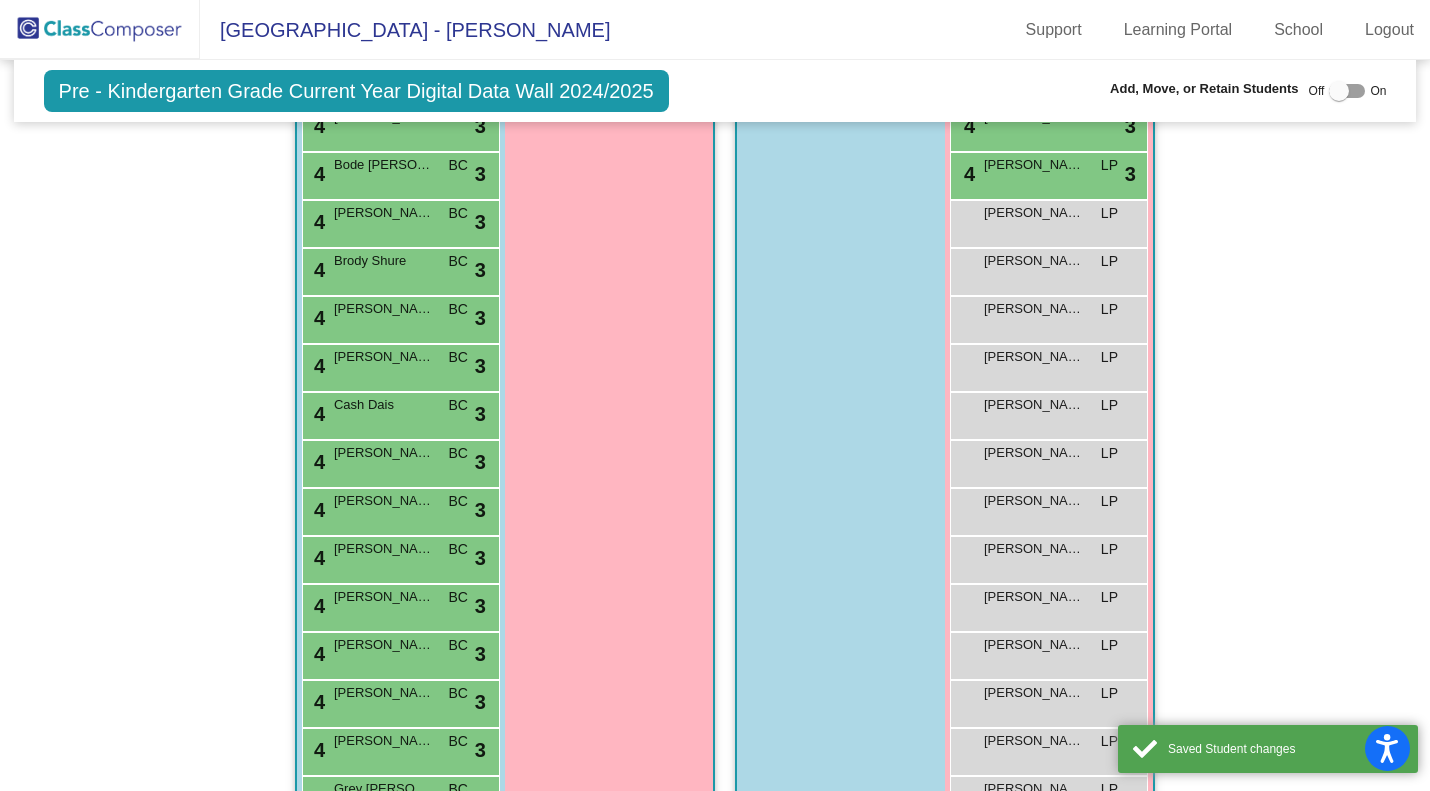 scroll, scrollTop: 980, scrollLeft: 0, axis: vertical 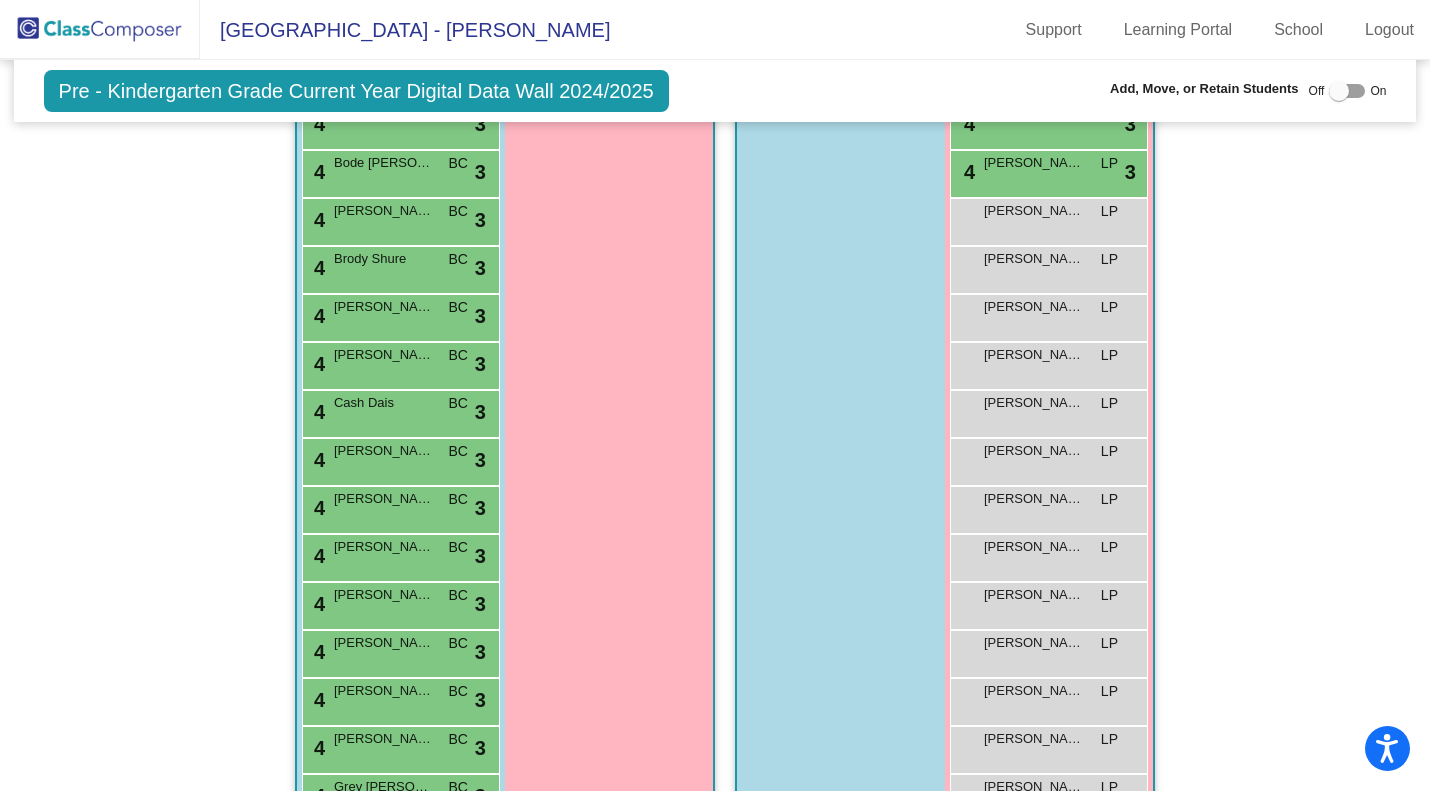 click on "[PERSON_NAME]" at bounding box center [1034, 211] 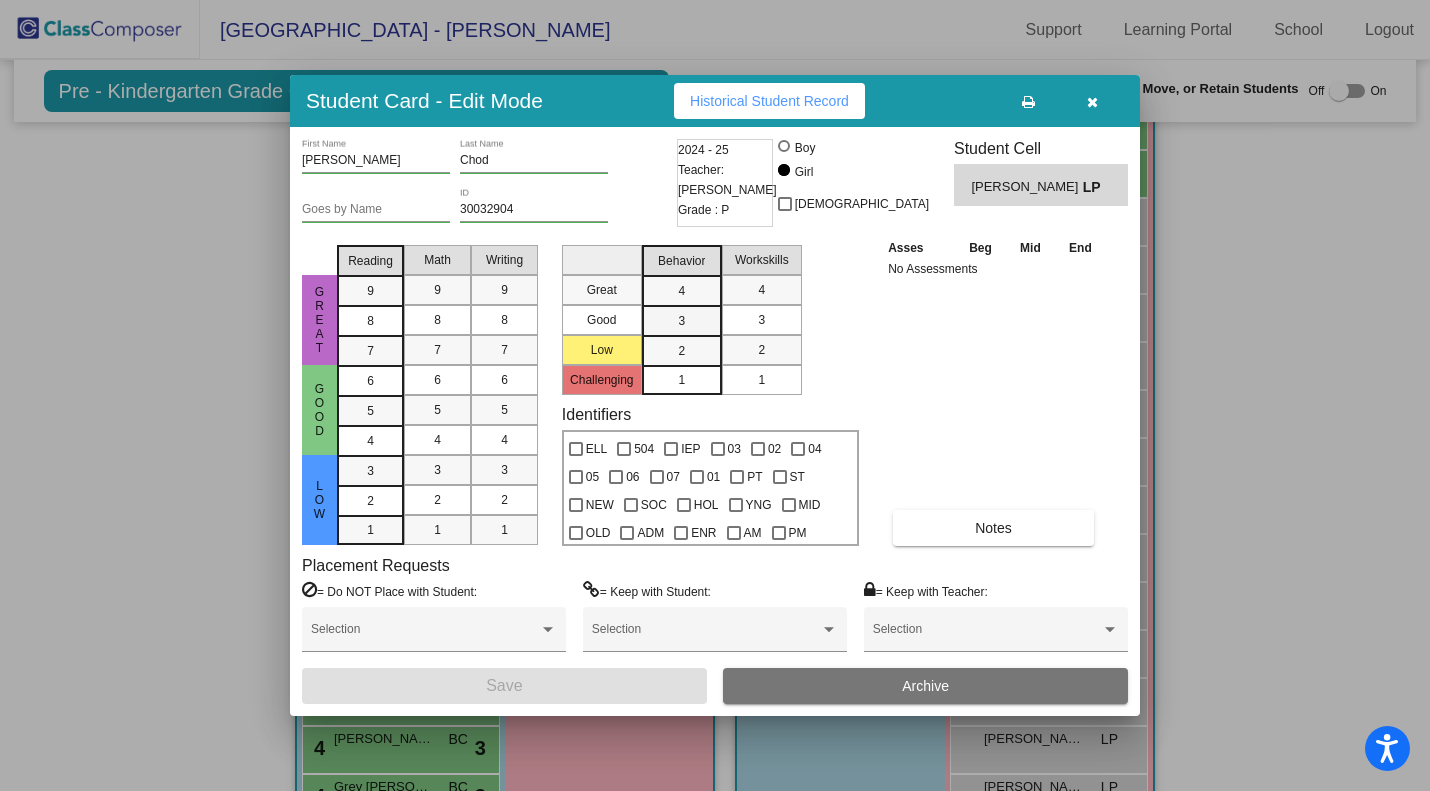click on "3" at bounding box center [681, 291] 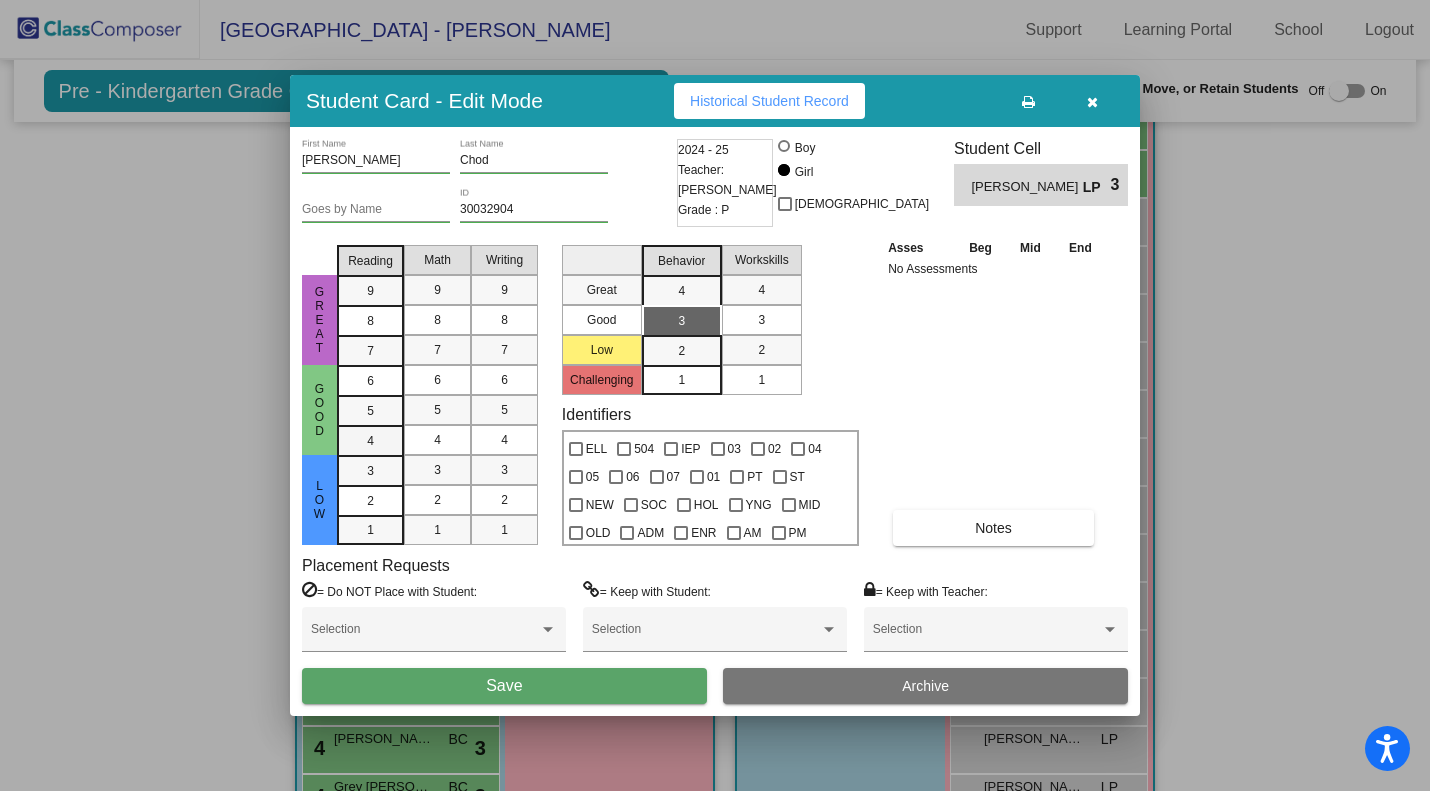 click on "4" at bounding box center [370, 381] 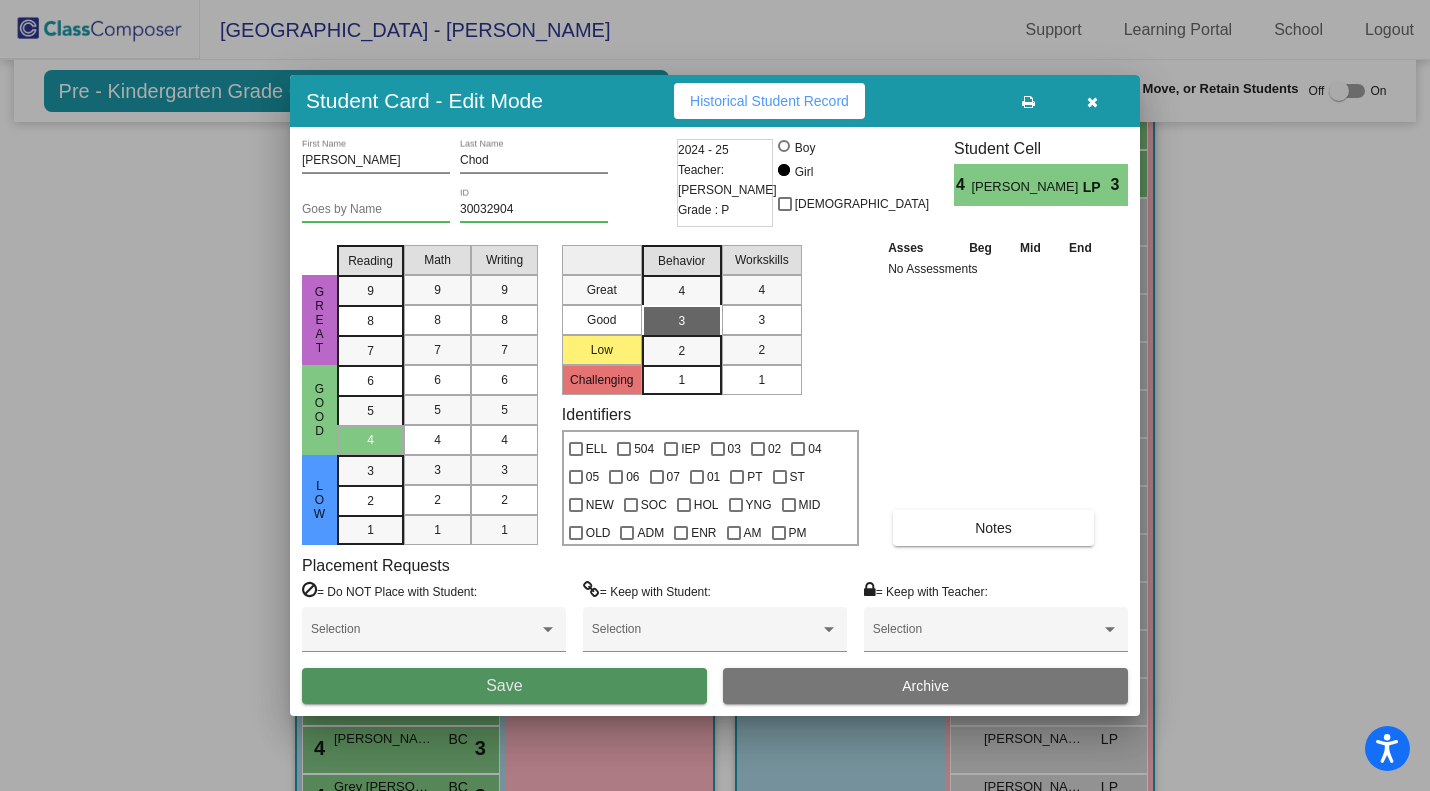 click on "Save" at bounding box center [504, 686] 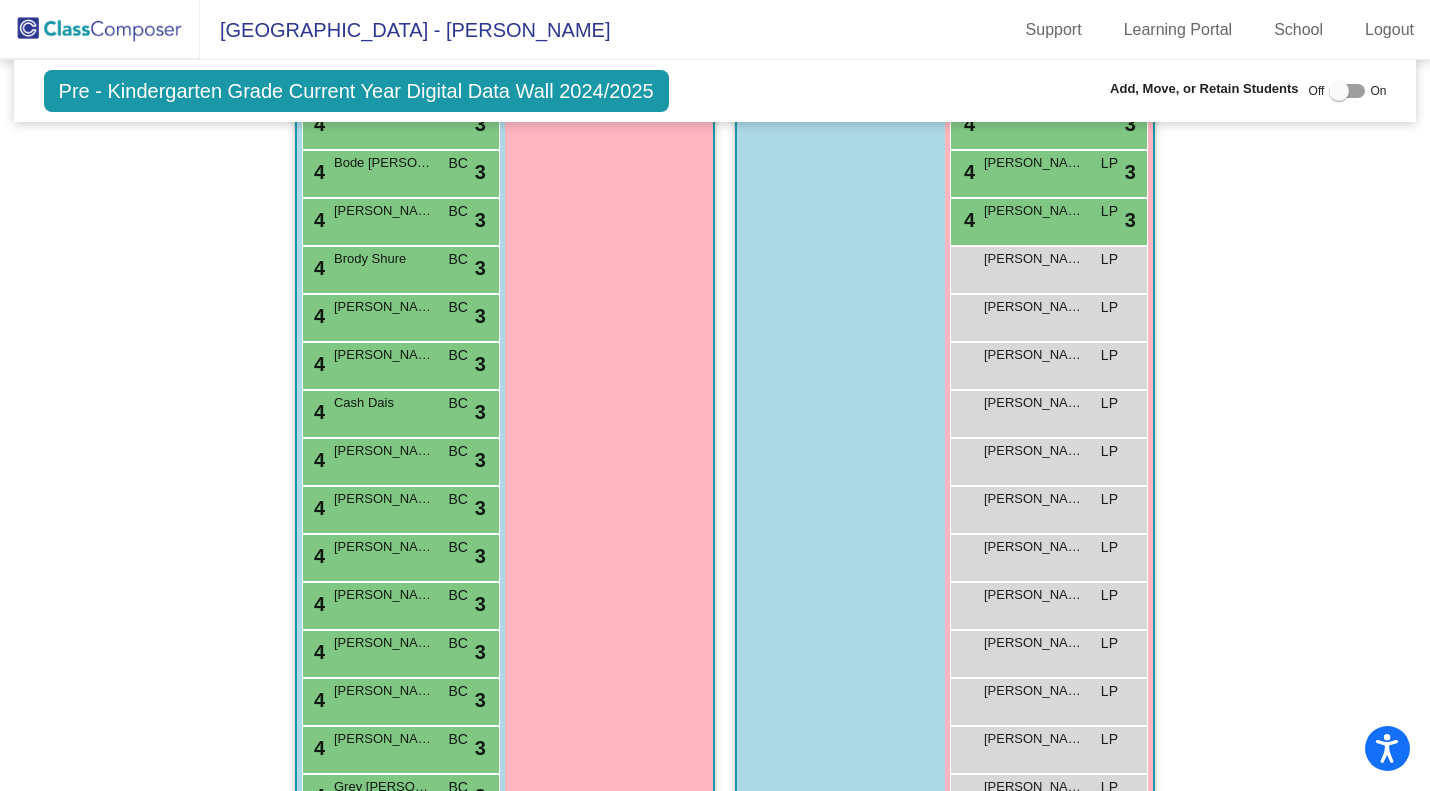 click on "Colbie Boswell LP lock do_not_disturb_alt" at bounding box center [1048, 267] 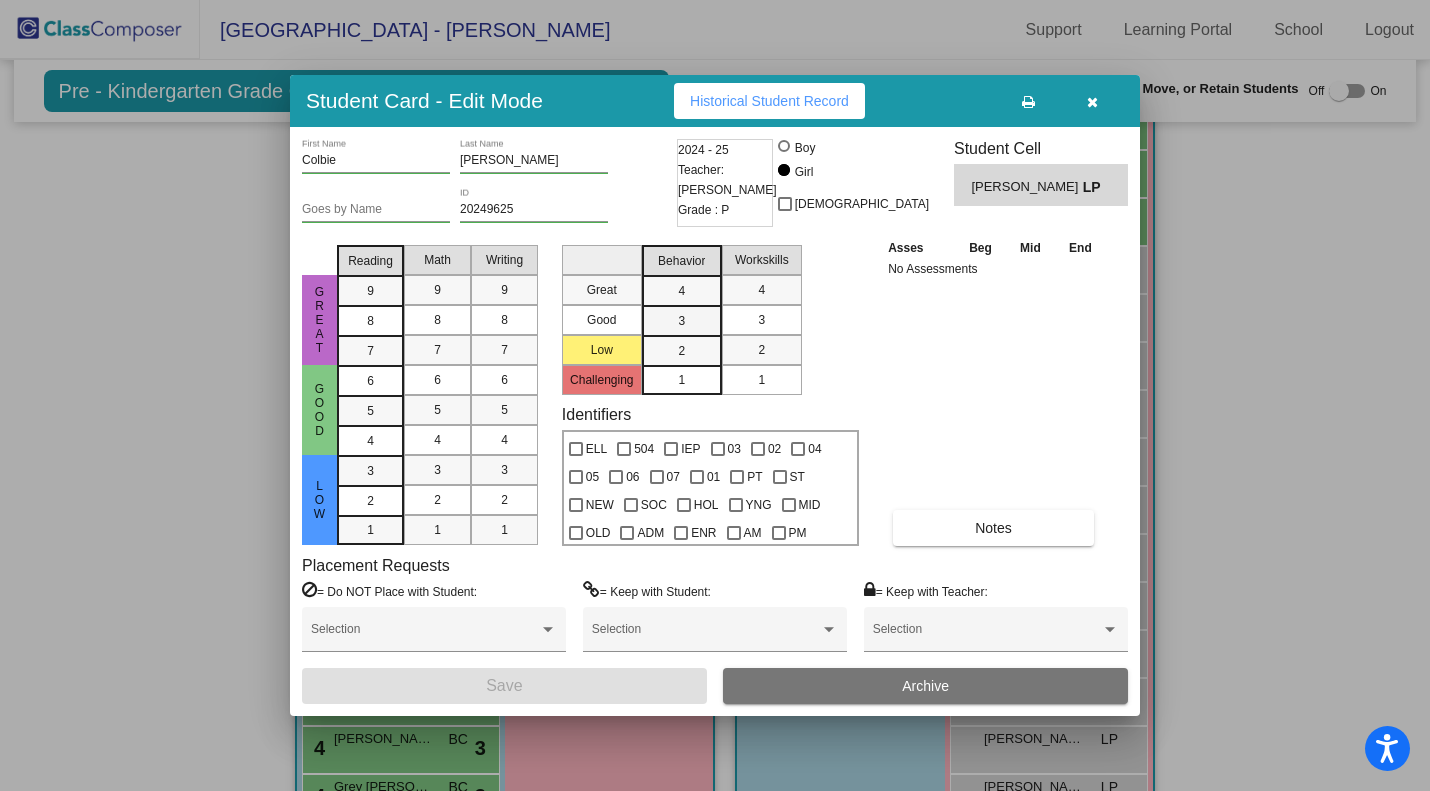 click on "3" at bounding box center [681, 291] 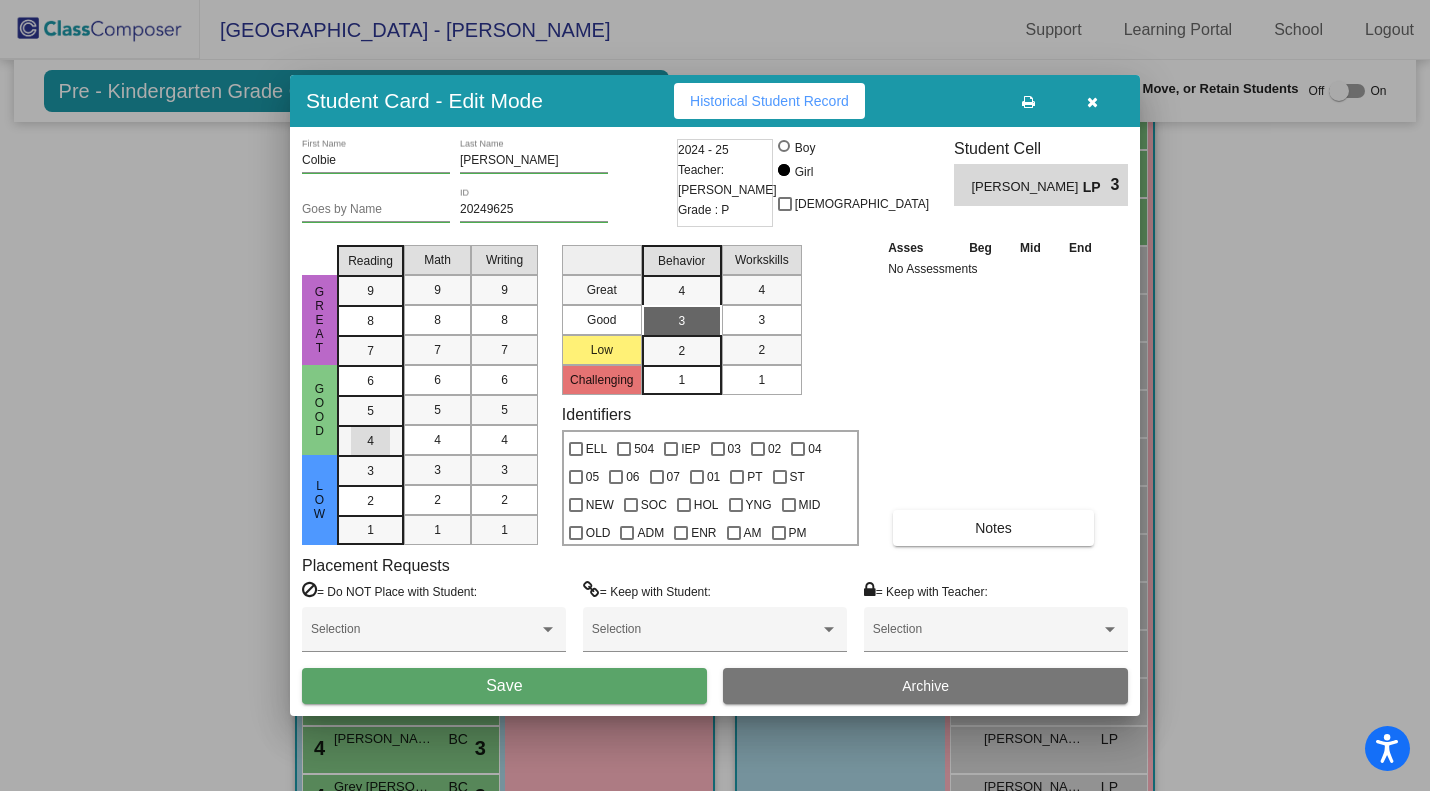 click on "4" at bounding box center [370, 381] 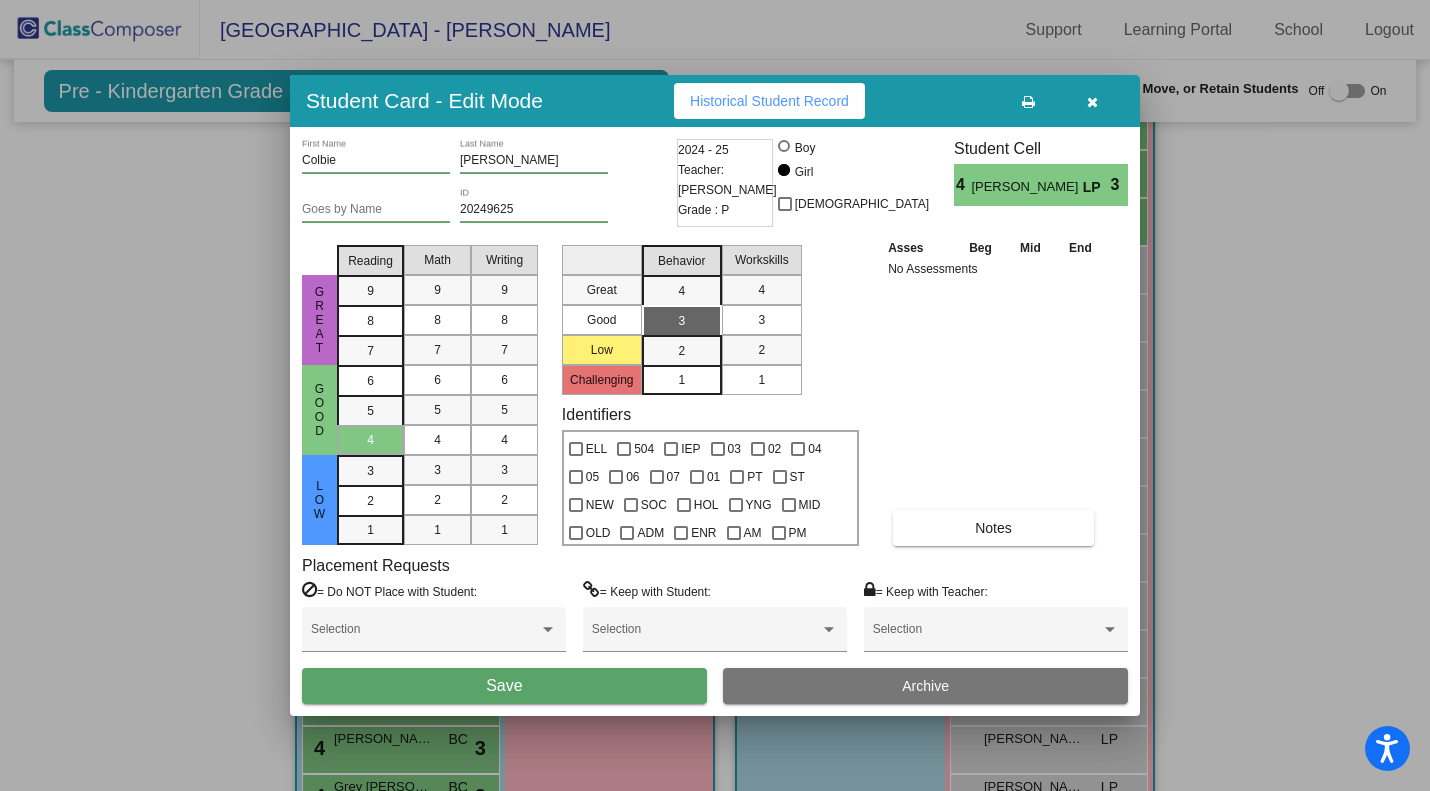 click on "Save" at bounding box center (504, 686) 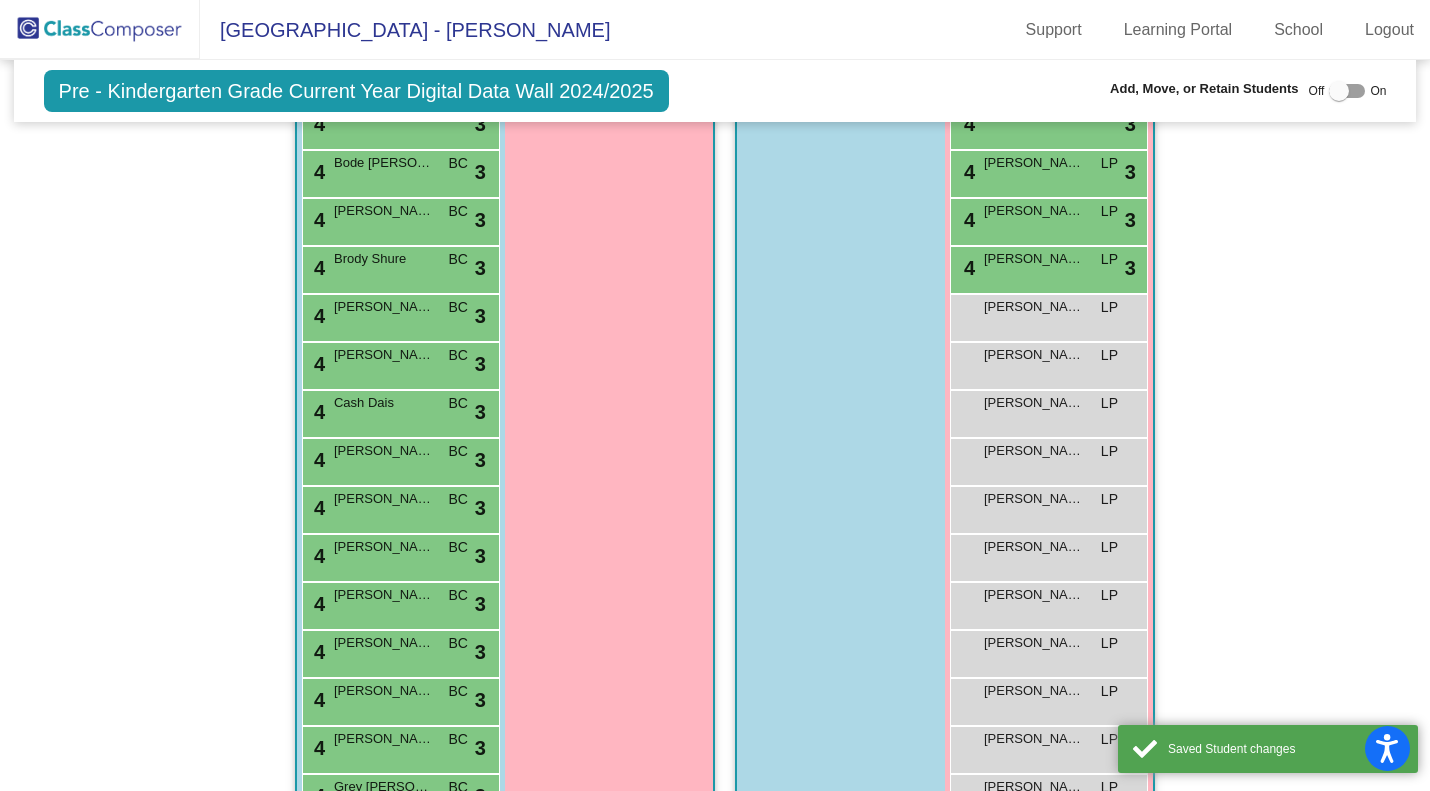 click on "[PERSON_NAME]" at bounding box center [1034, 307] 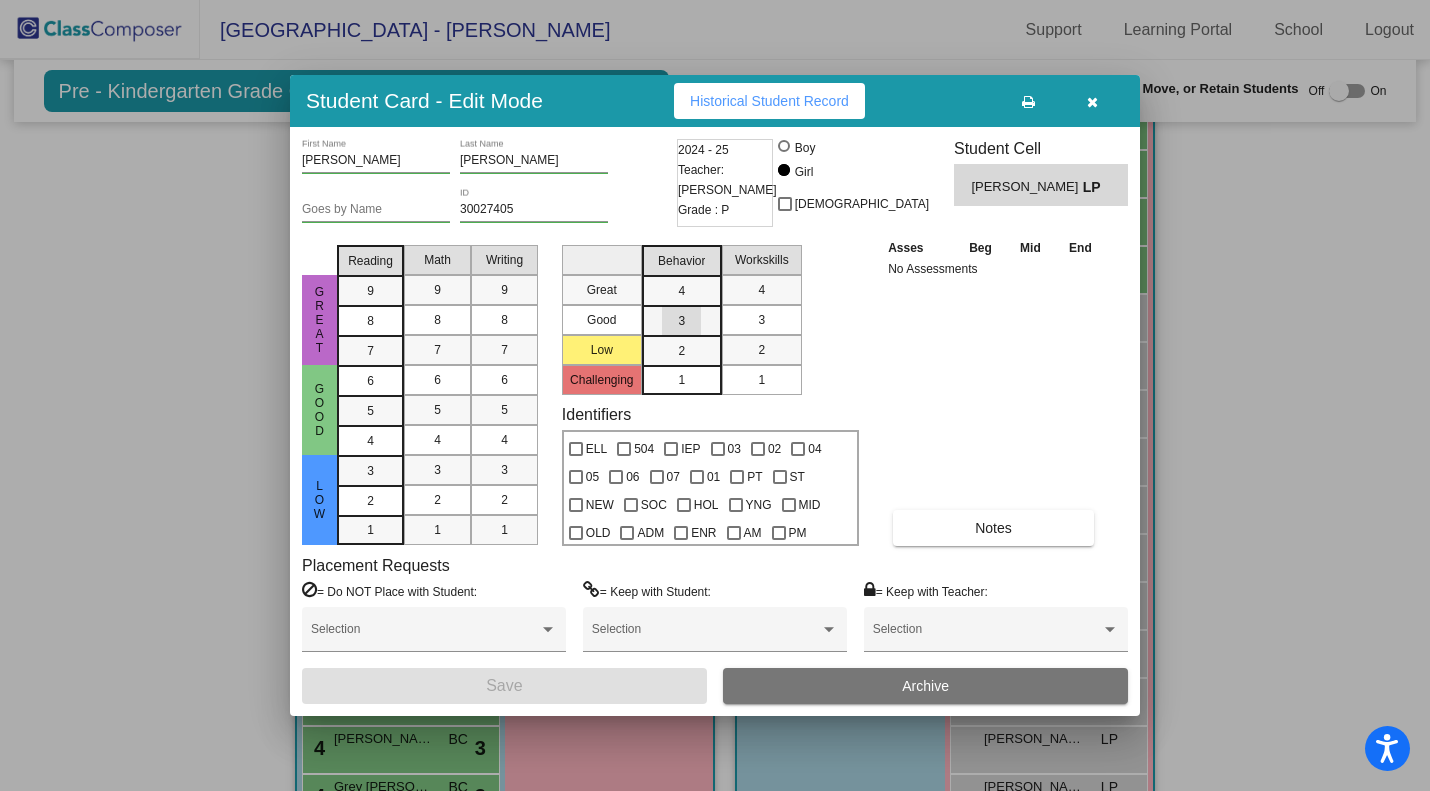 click on "3" at bounding box center (681, 291) 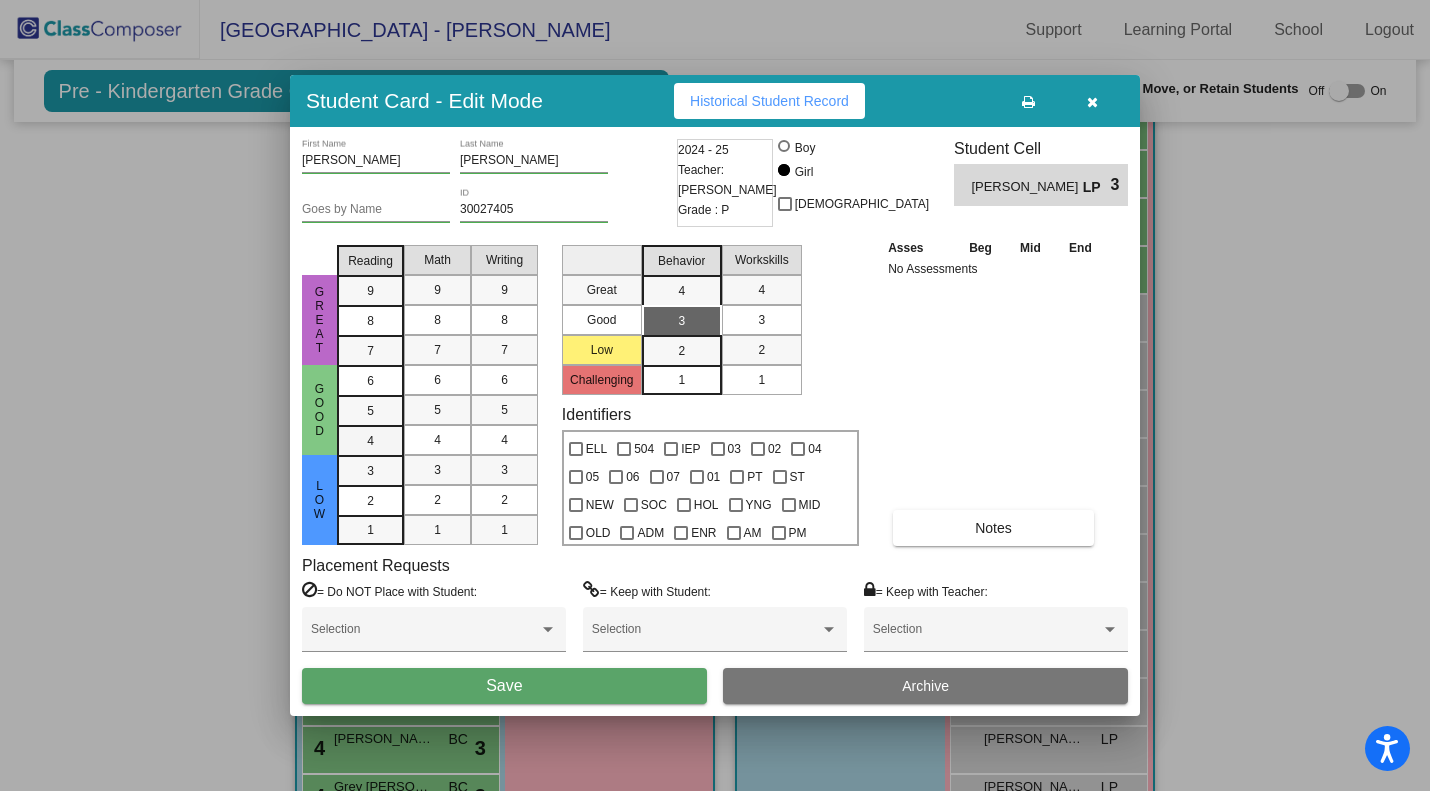 click on "4" at bounding box center [370, 381] 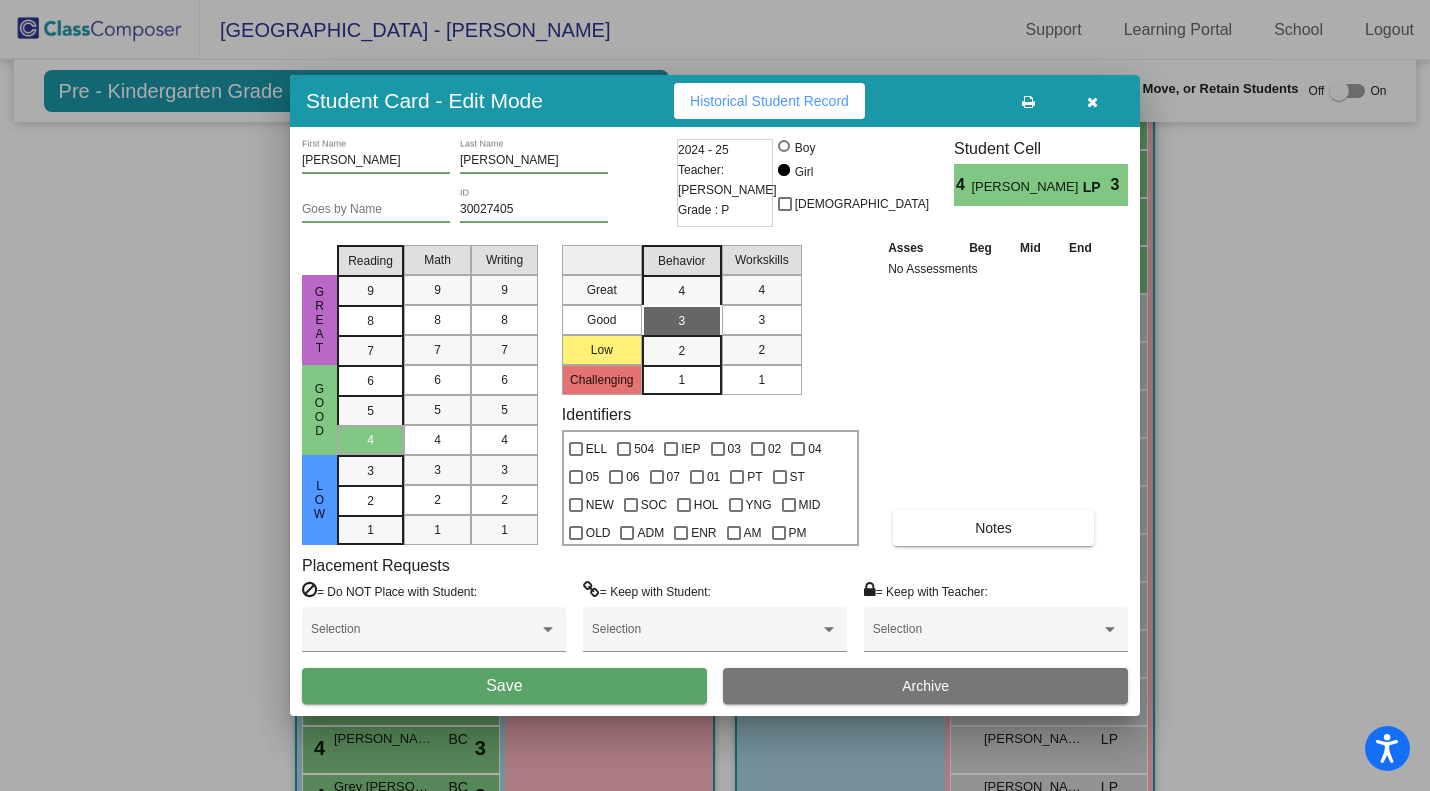 click on "Save" at bounding box center (504, 685) 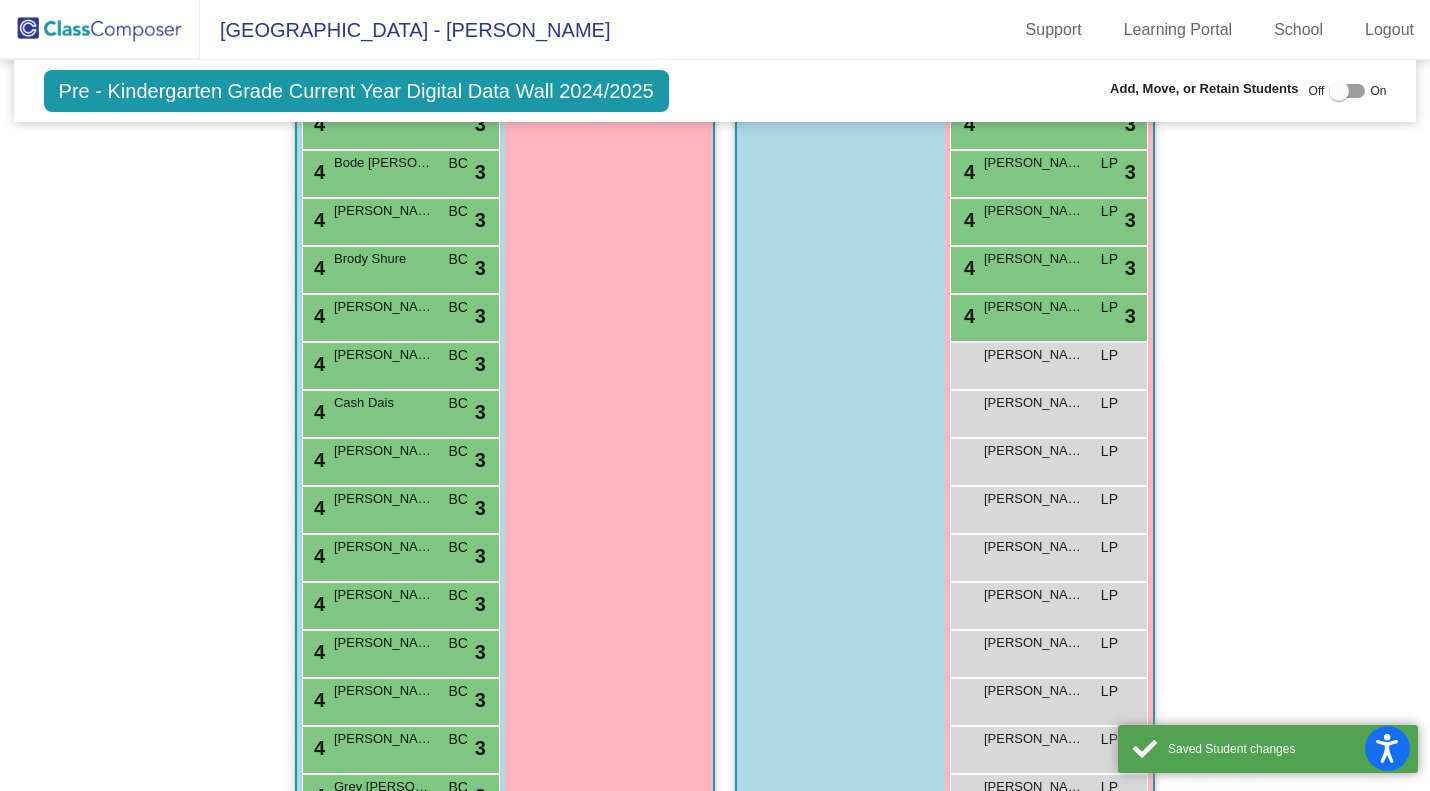 click on "Ellington Griswold LP lock do_not_disturb_alt" at bounding box center (1048, 363) 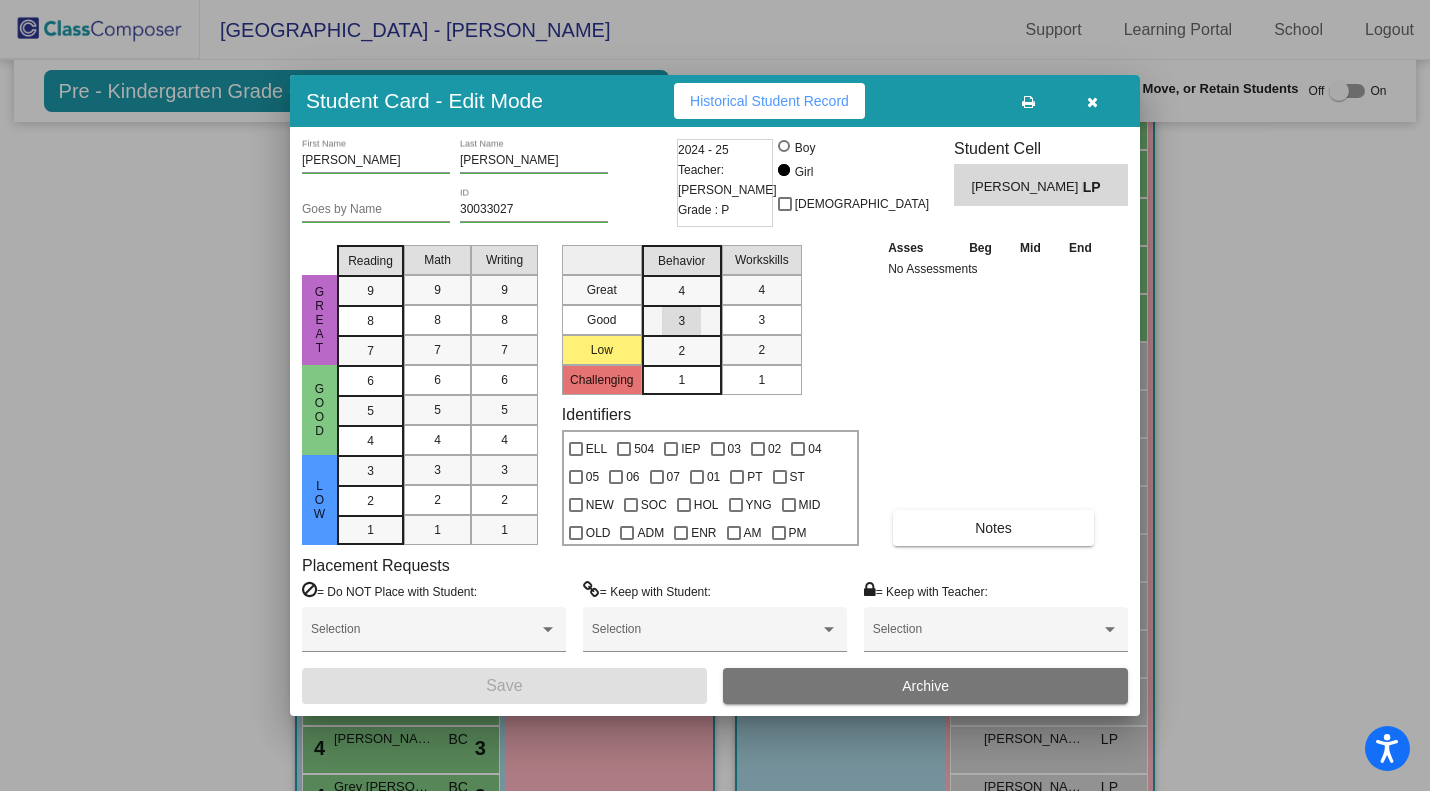 click on "3" at bounding box center (681, 291) 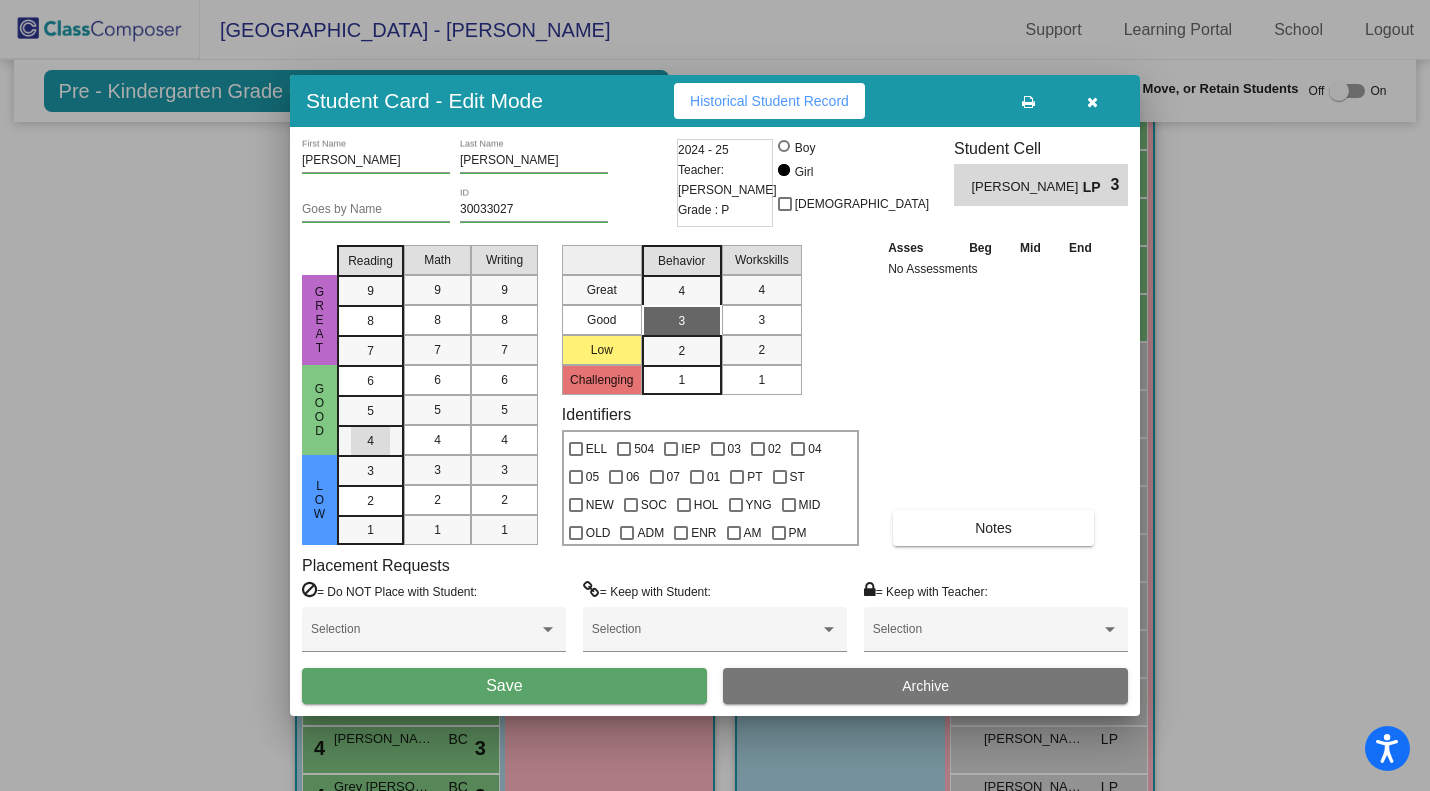click on "4" at bounding box center [370, 381] 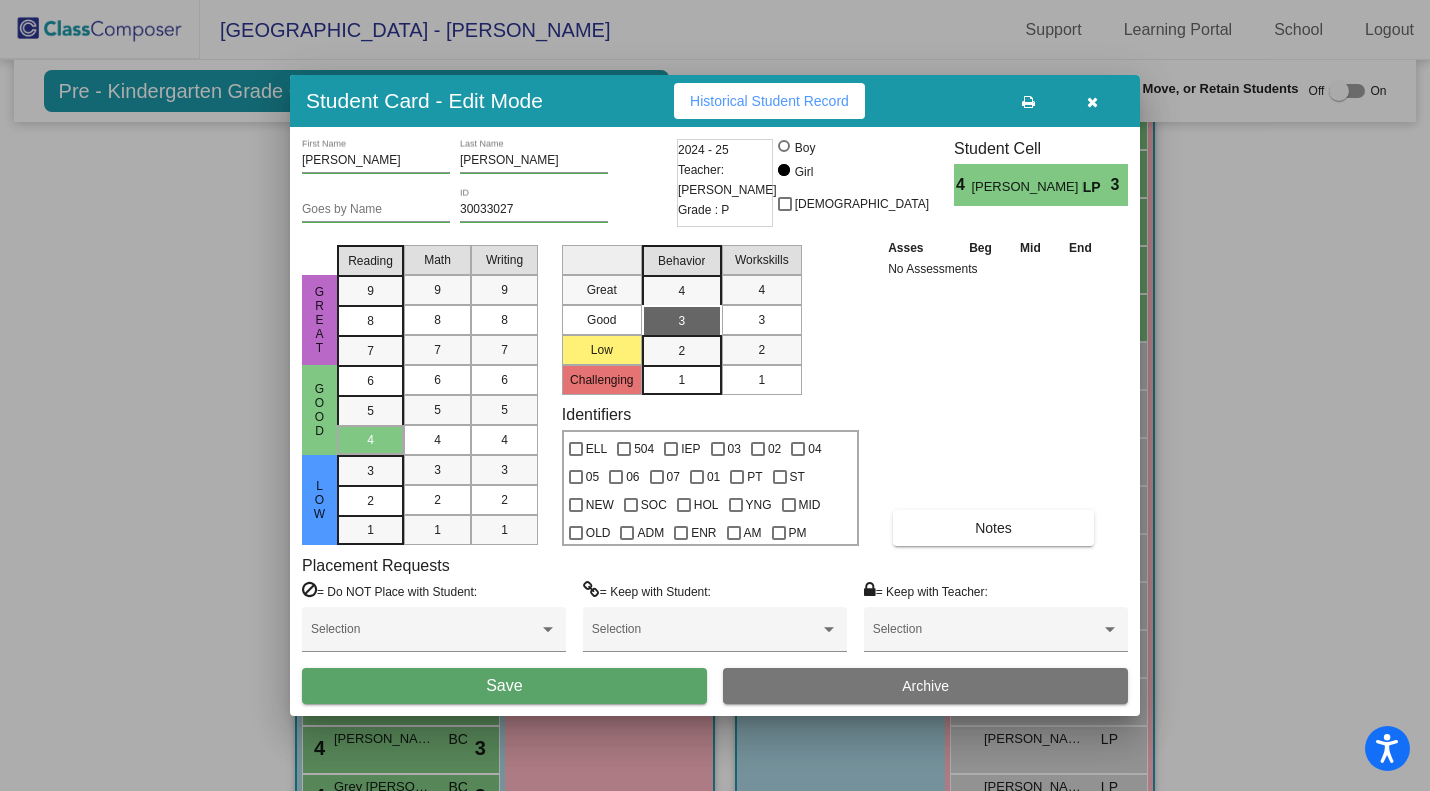click on "Save" at bounding box center [504, 686] 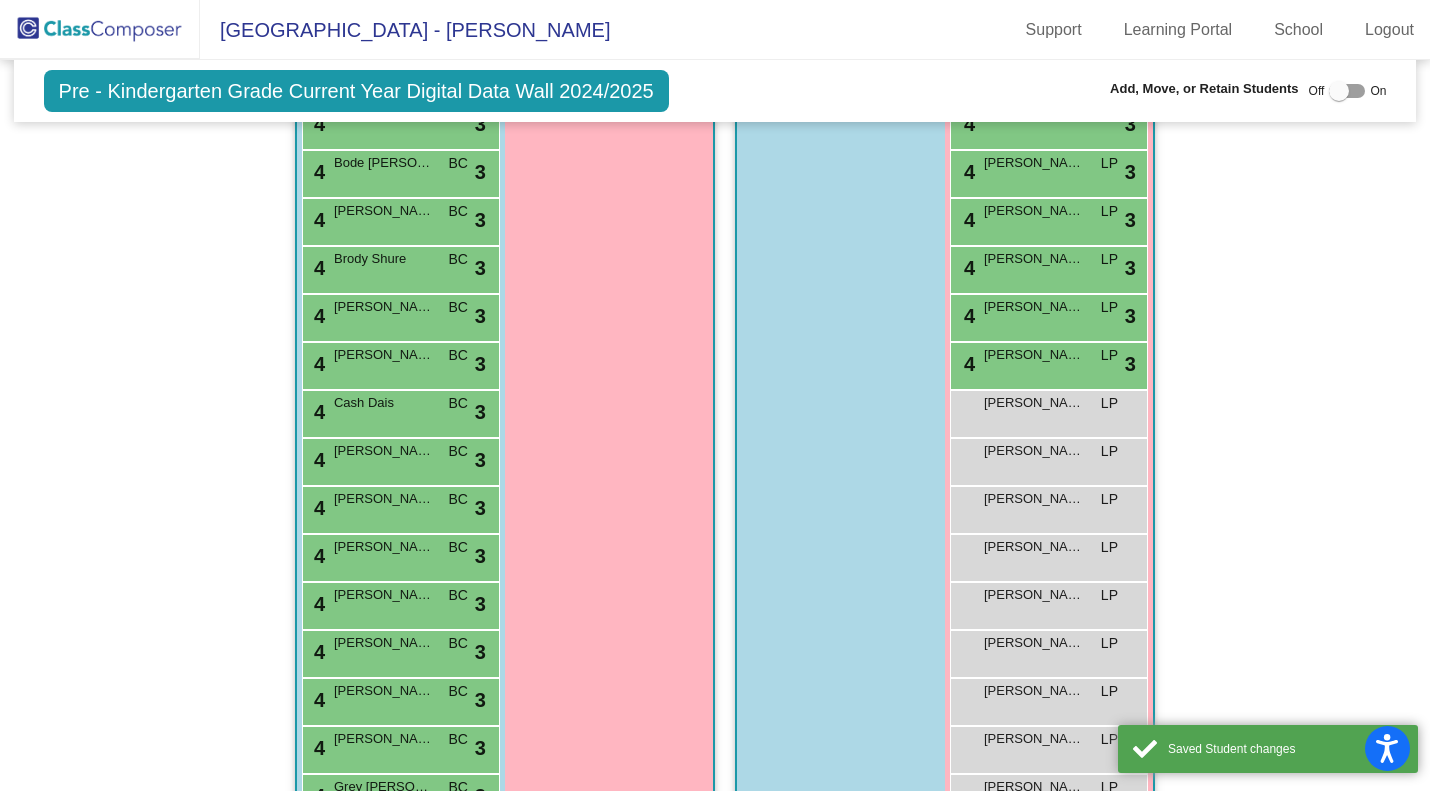 click on "Emerson Galvan LP lock do_not_disturb_alt" at bounding box center (1048, 411) 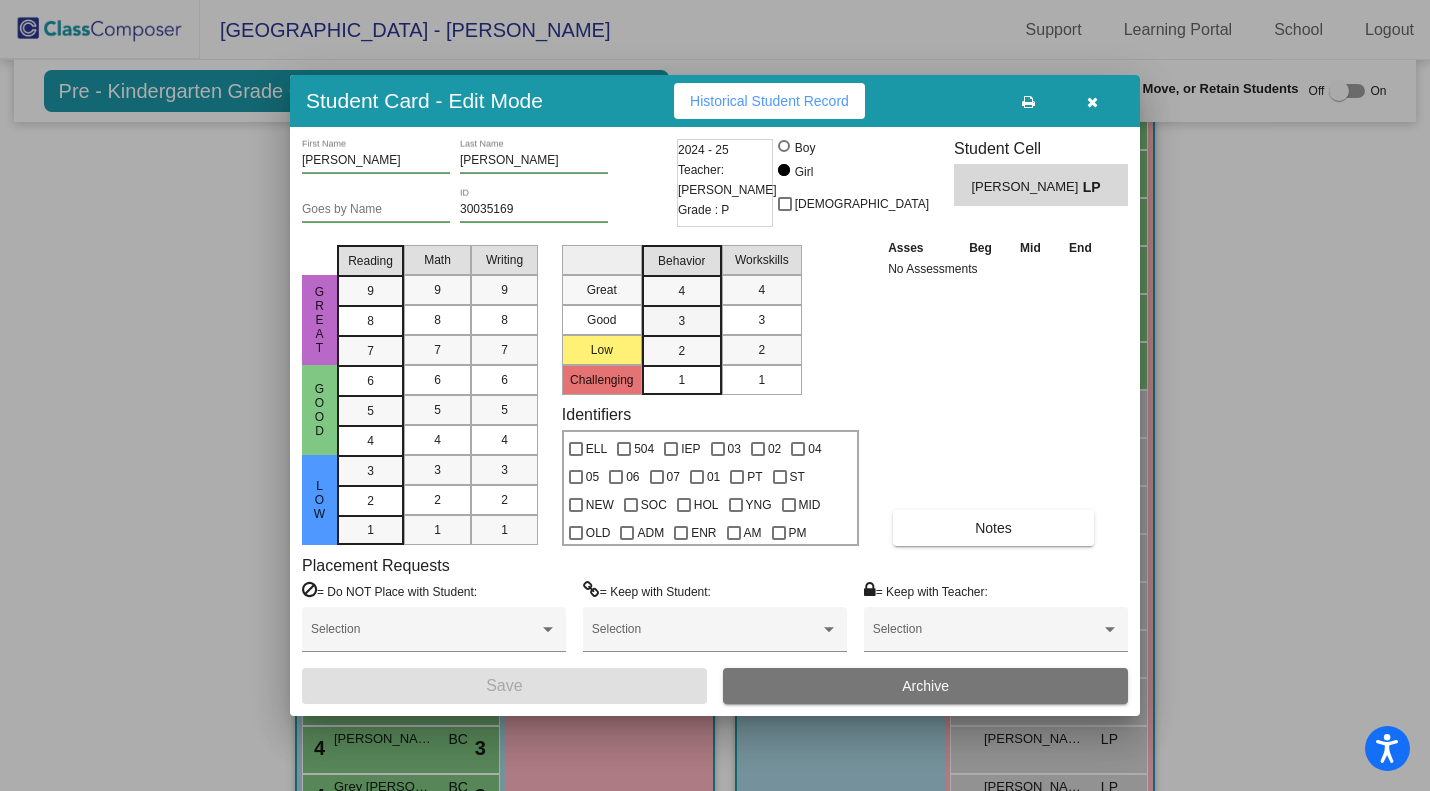click on "3" at bounding box center (681, 291) 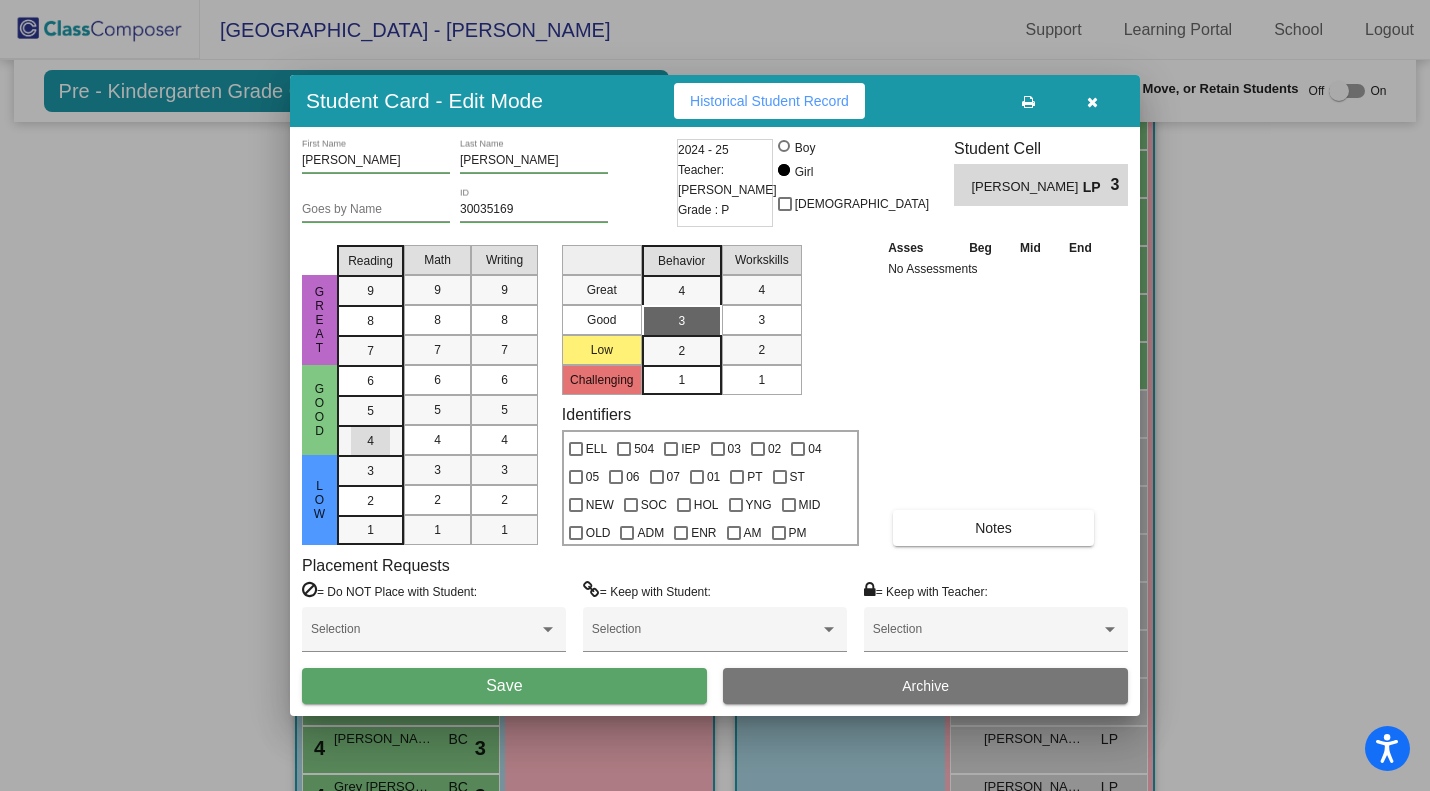 click on "4" at bounding box center [370, 381] 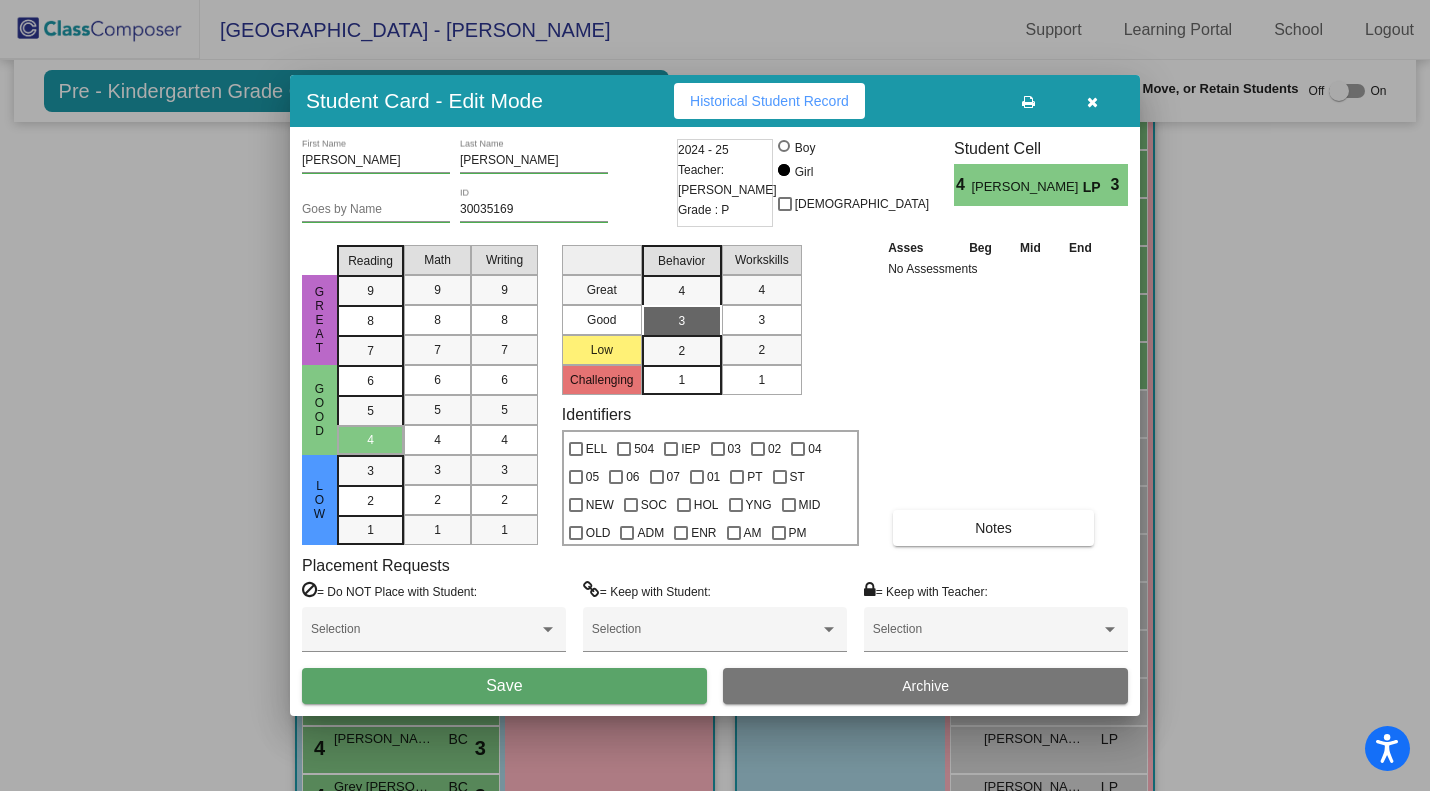click on "Save" at bounding box center (504, 686) 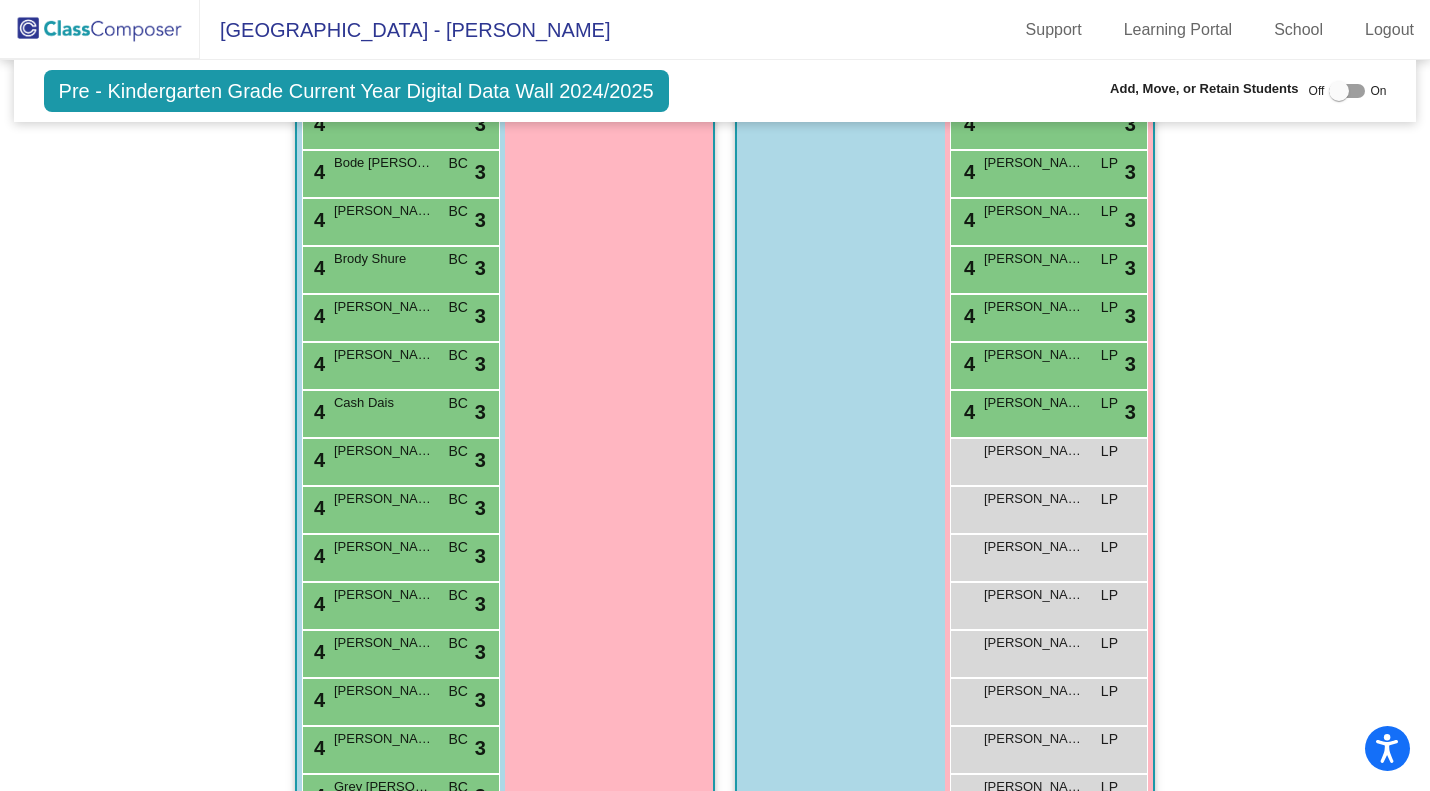 click on "[PERSON_NAME]" at bounding box center [1034, 451] 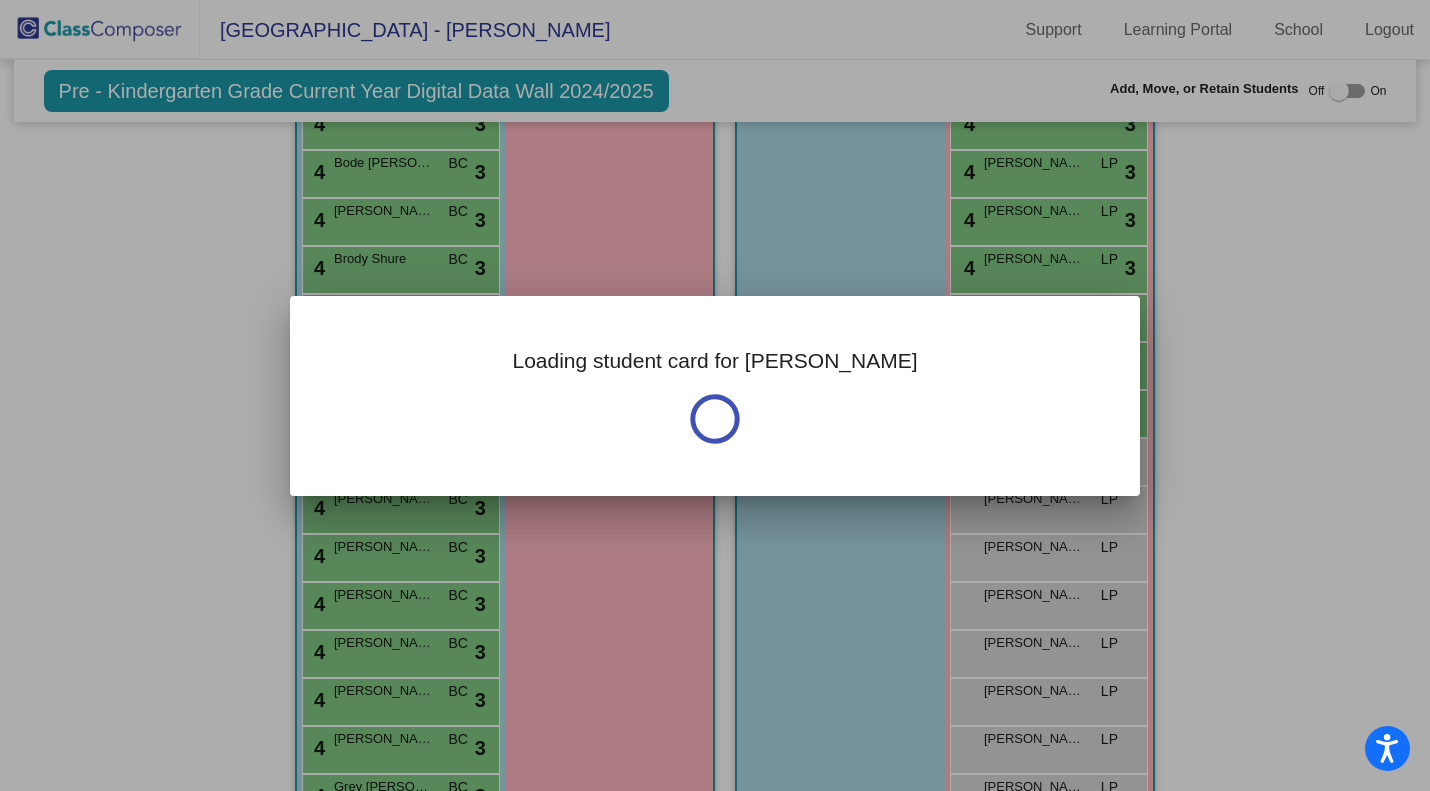 click on "Loading student card for Emilia" at bounding box center (715, 396) 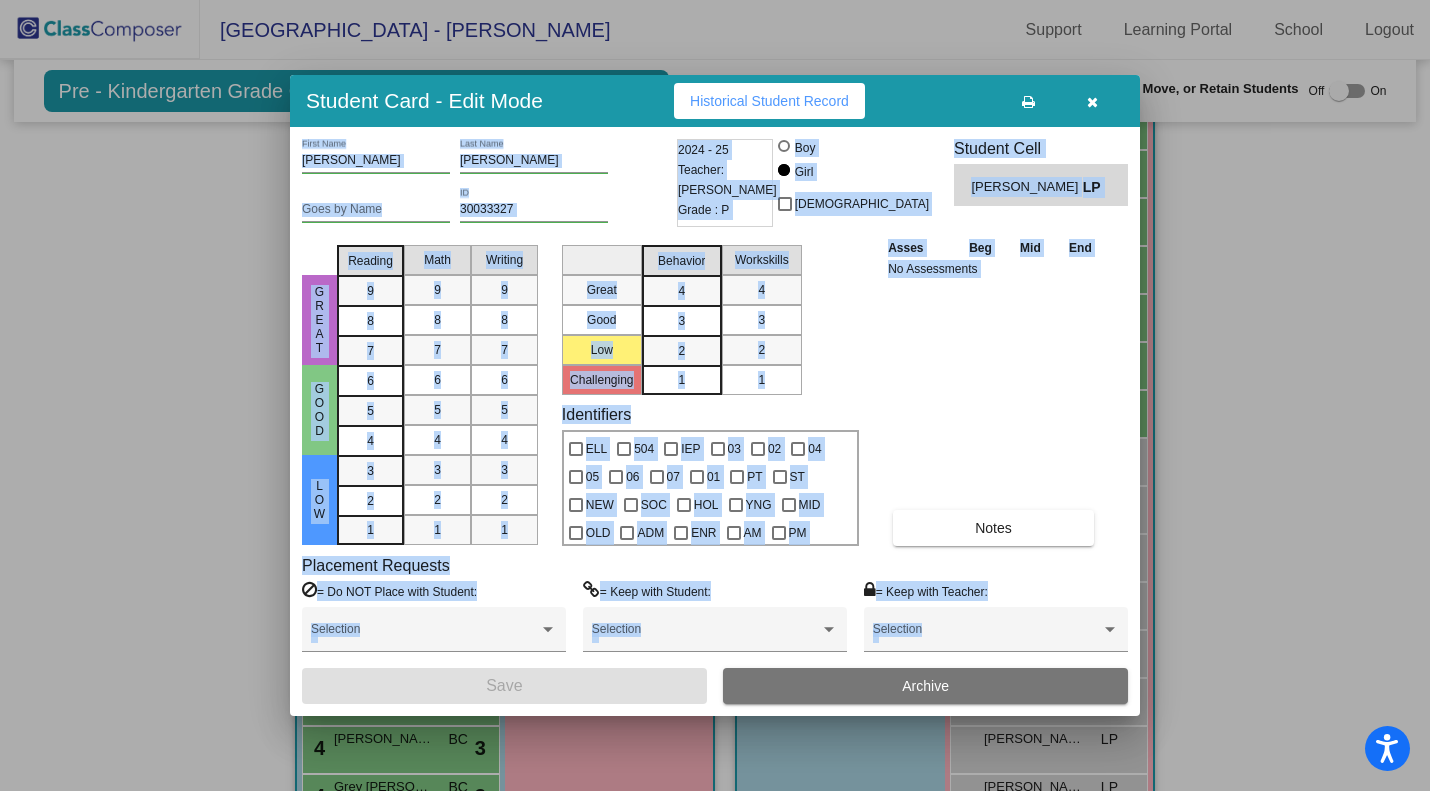 click on "Asses Beg Mid End No Assessments  Notes" at bounding box center [994, 391] 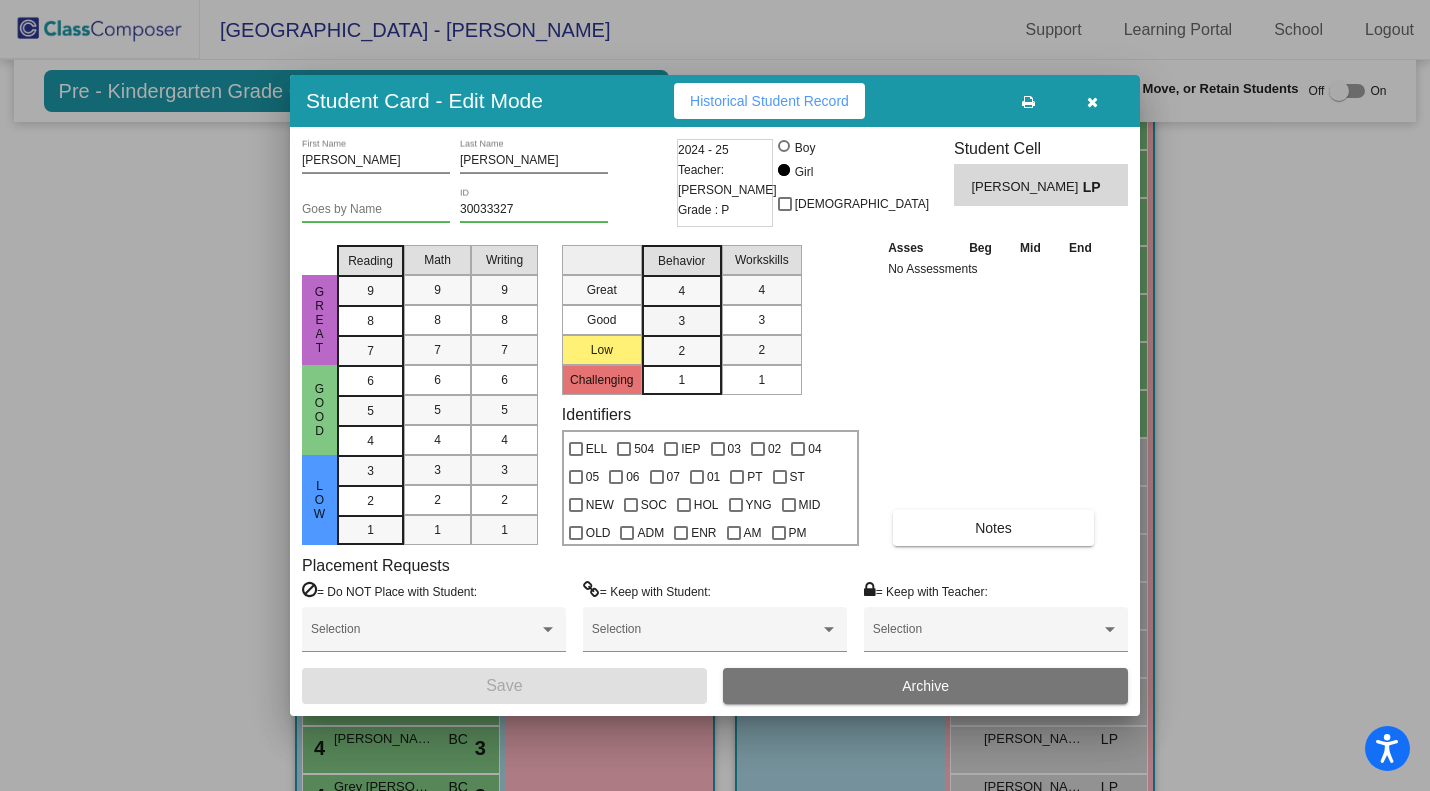 click on "3" at bounding box center (681, 291) 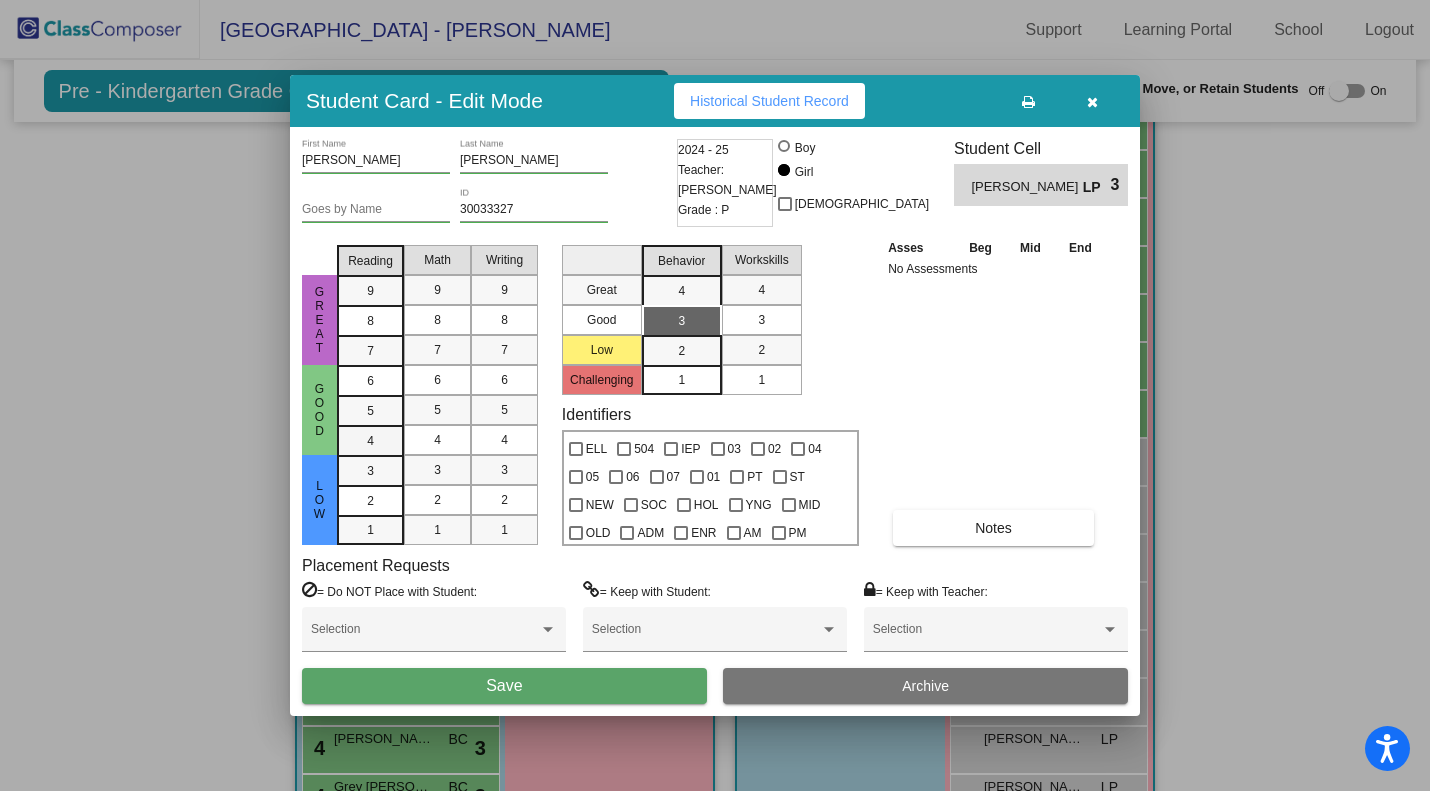 click on "4" at bounding box center (370, 381) 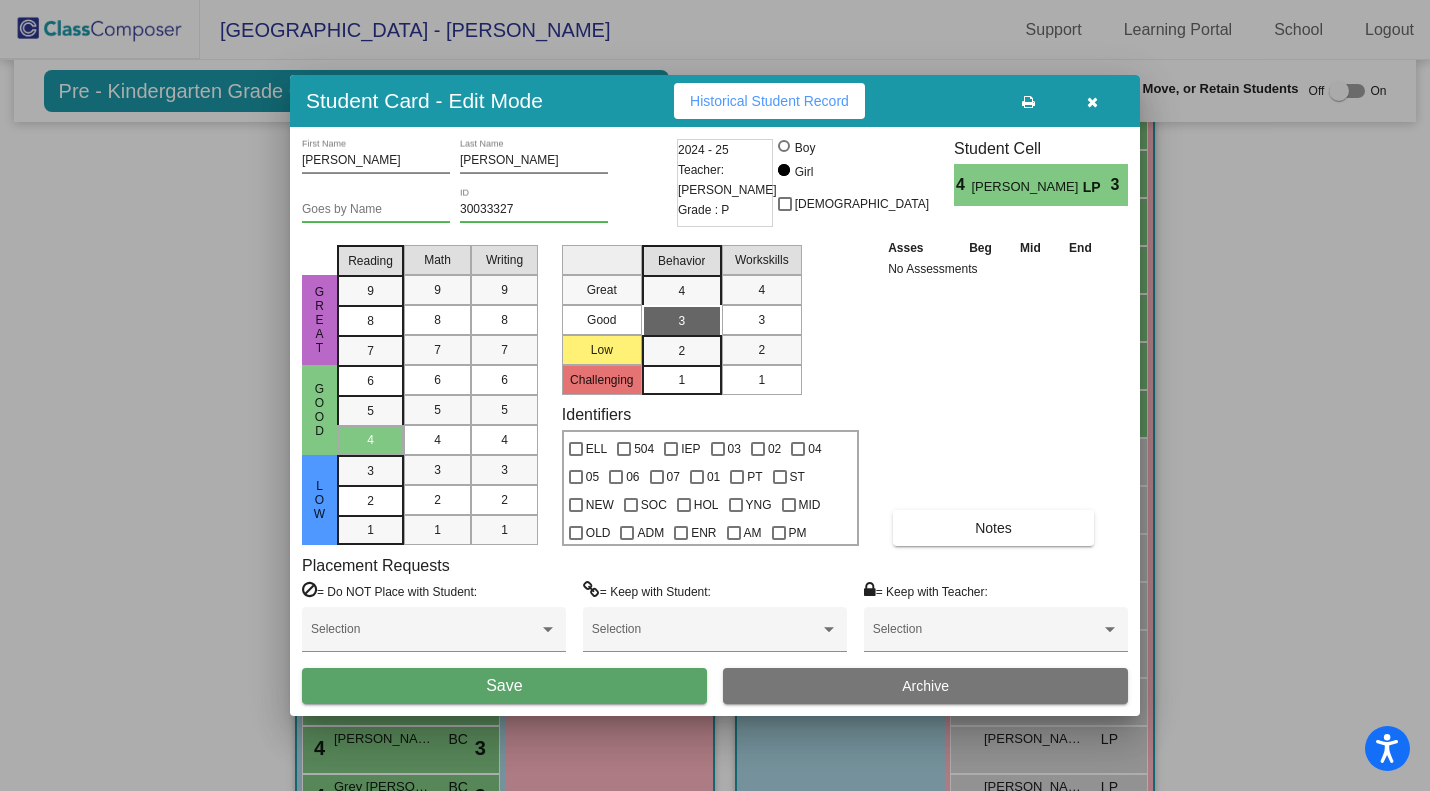 click on "Save" at bounding box center [504, 686] 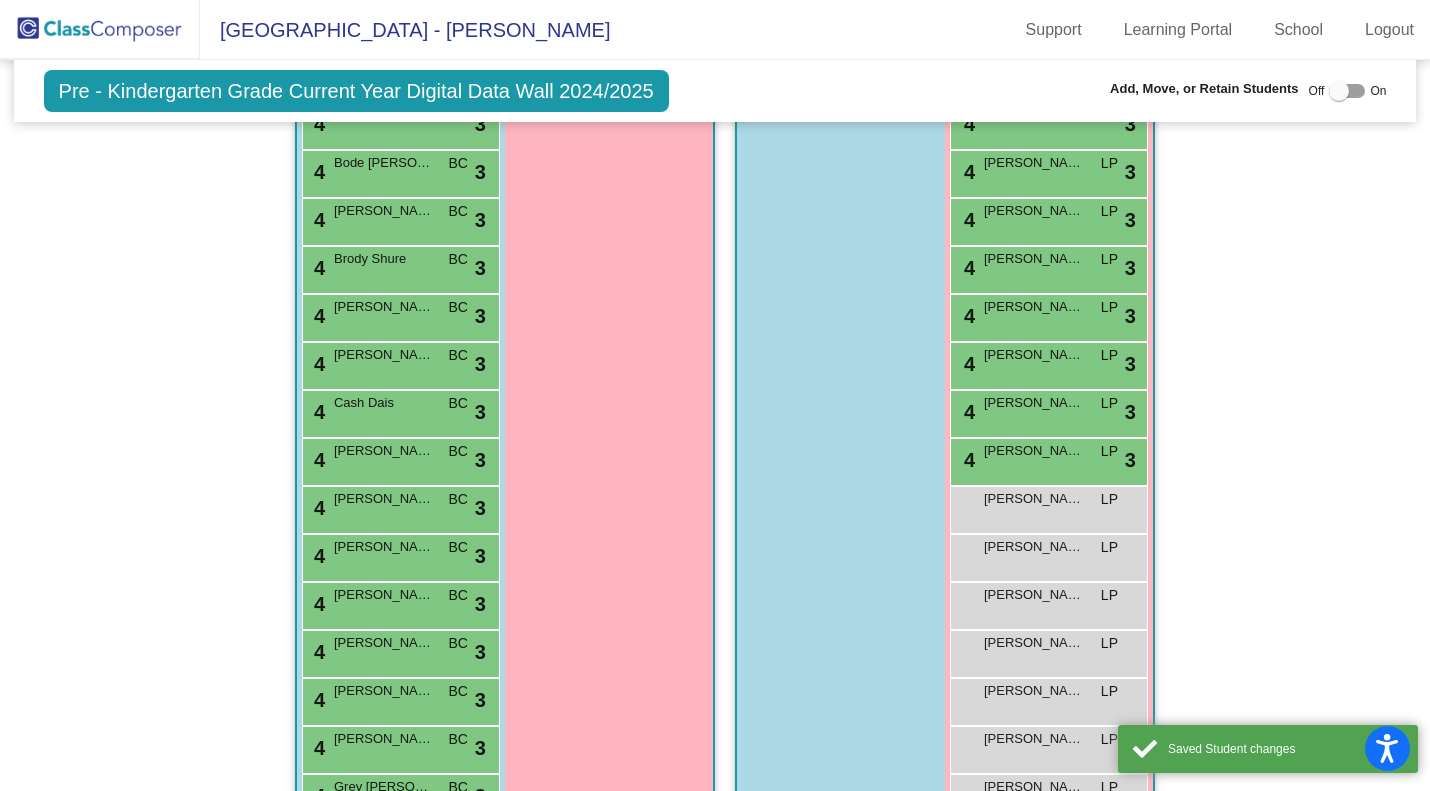 click on "Emilia Scroggins LP lock do_not_disturb_alt" at bounding box center (1048, 507) 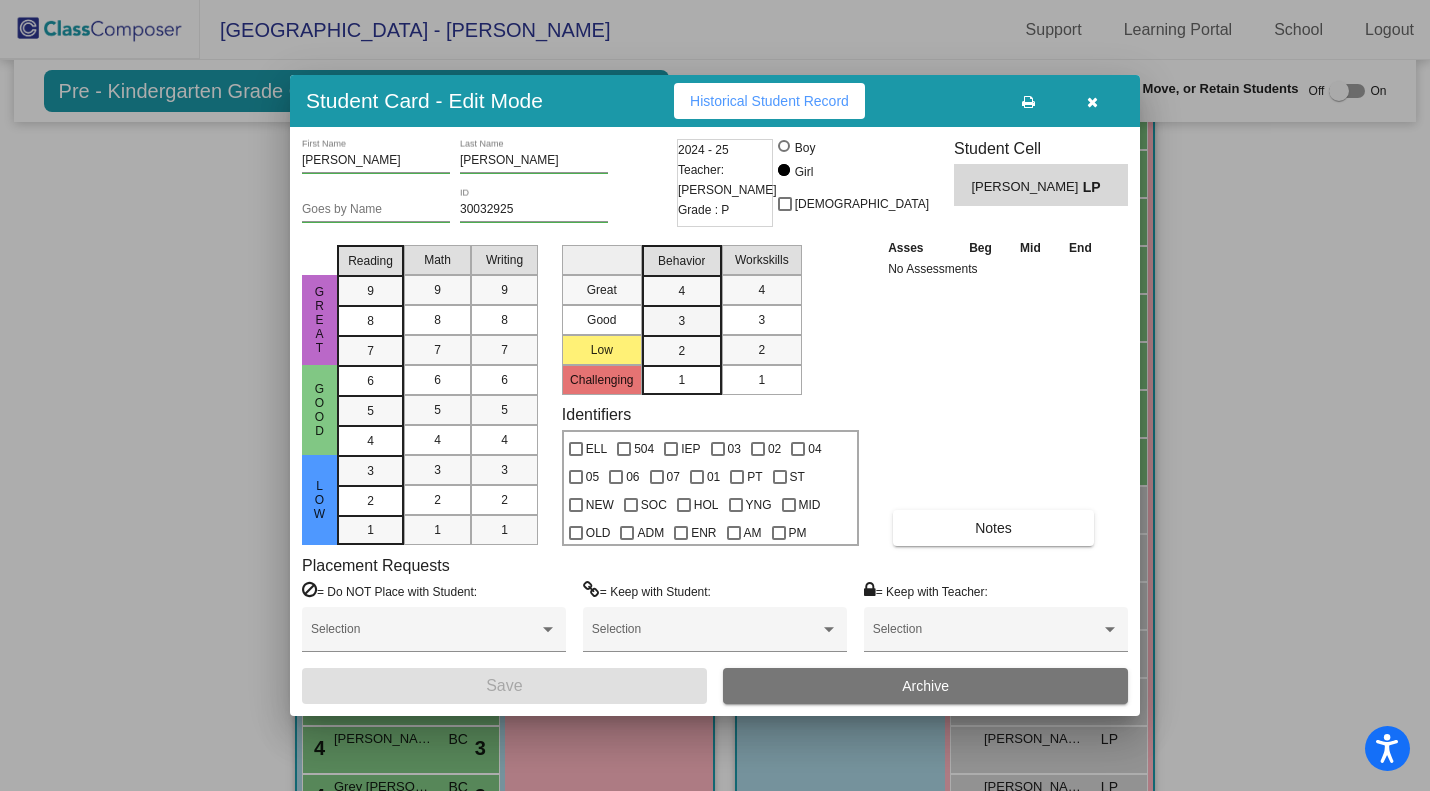 click on "3" at bounding box center (681, 291) 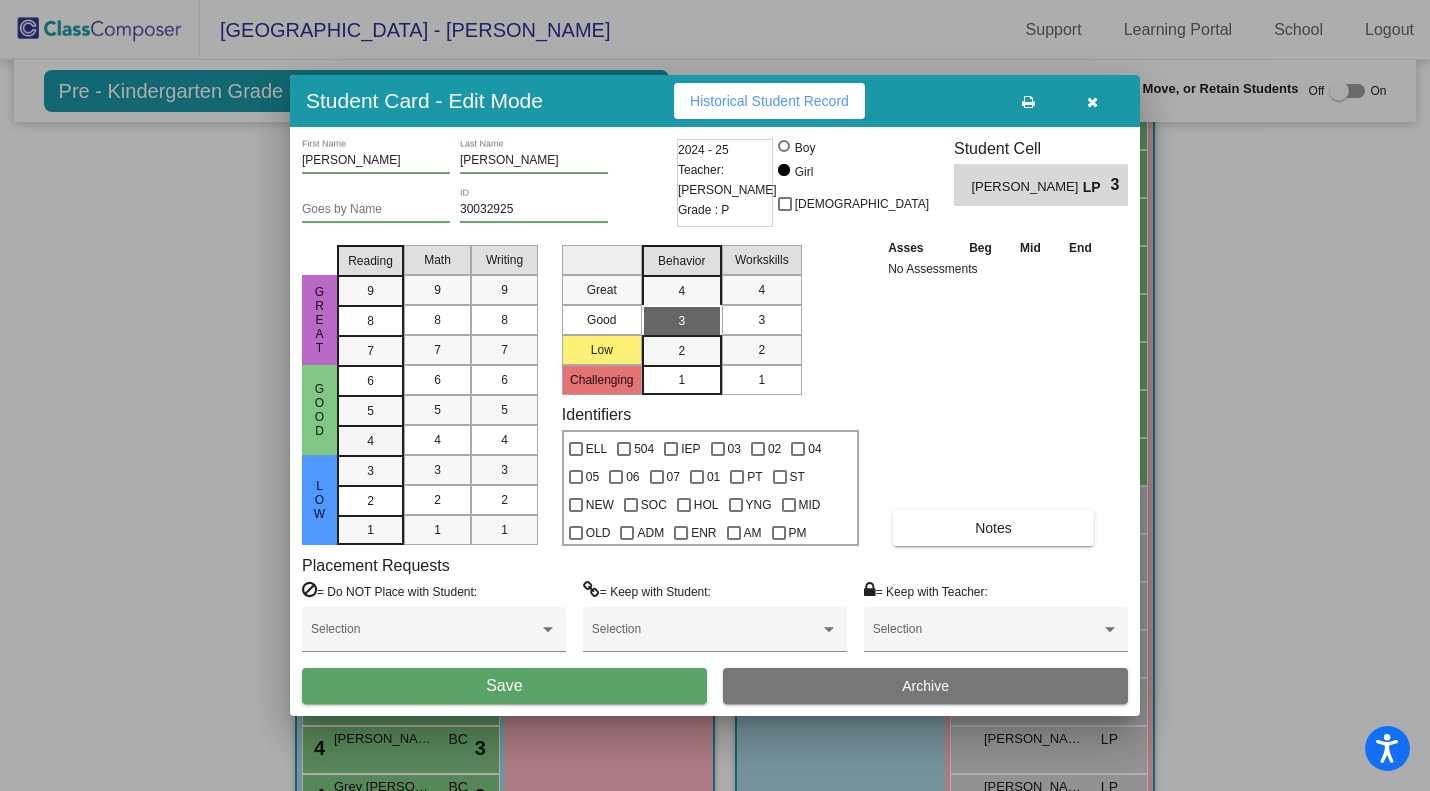 click on "4" at bounding box center (370, 381) 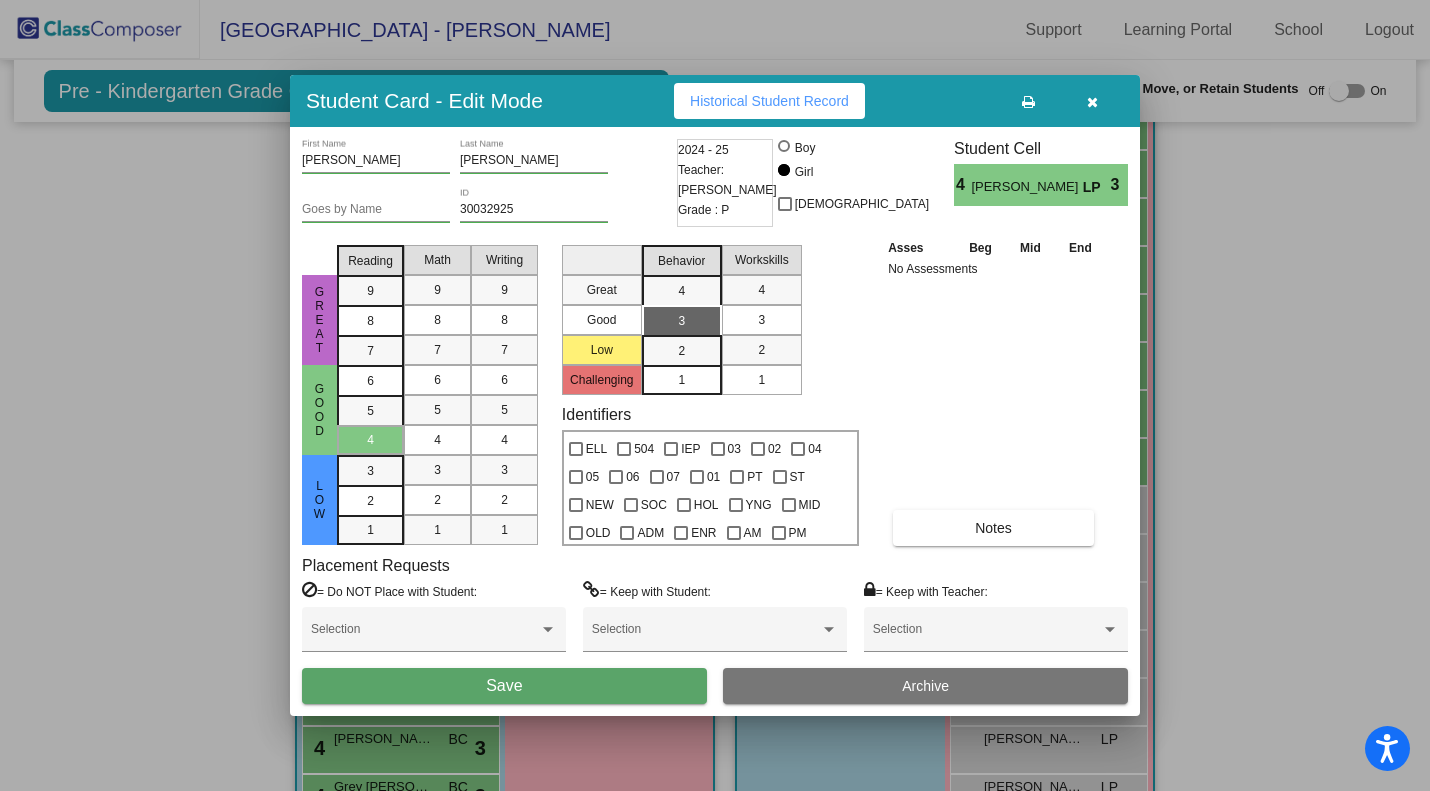 click on "Save" at bounding box center (504, 686) 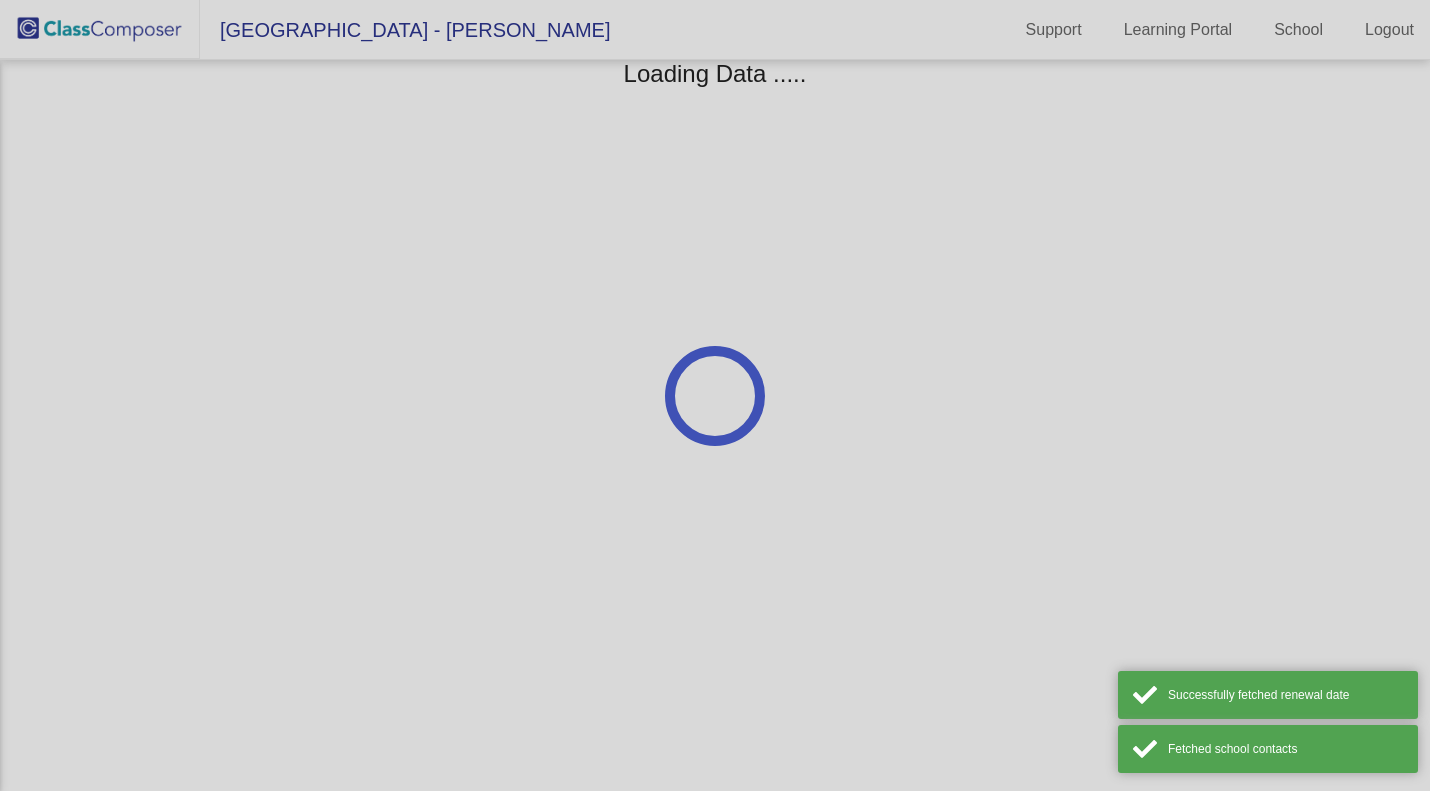 scroll, scrollTop: 0, scrollLeft: 0, axis: both 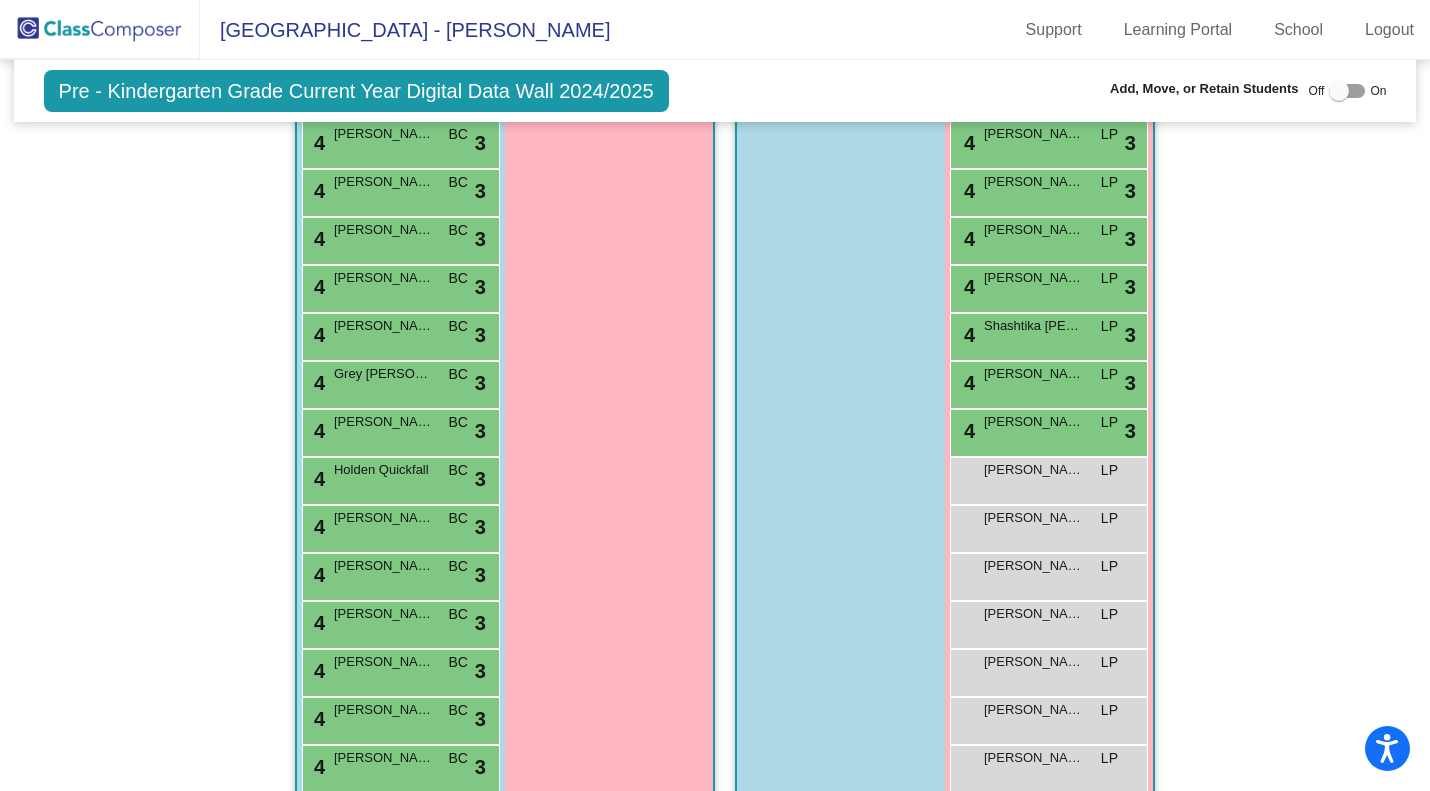 click on "[PERSON_NAME]" at bounding box center [1034, 470] 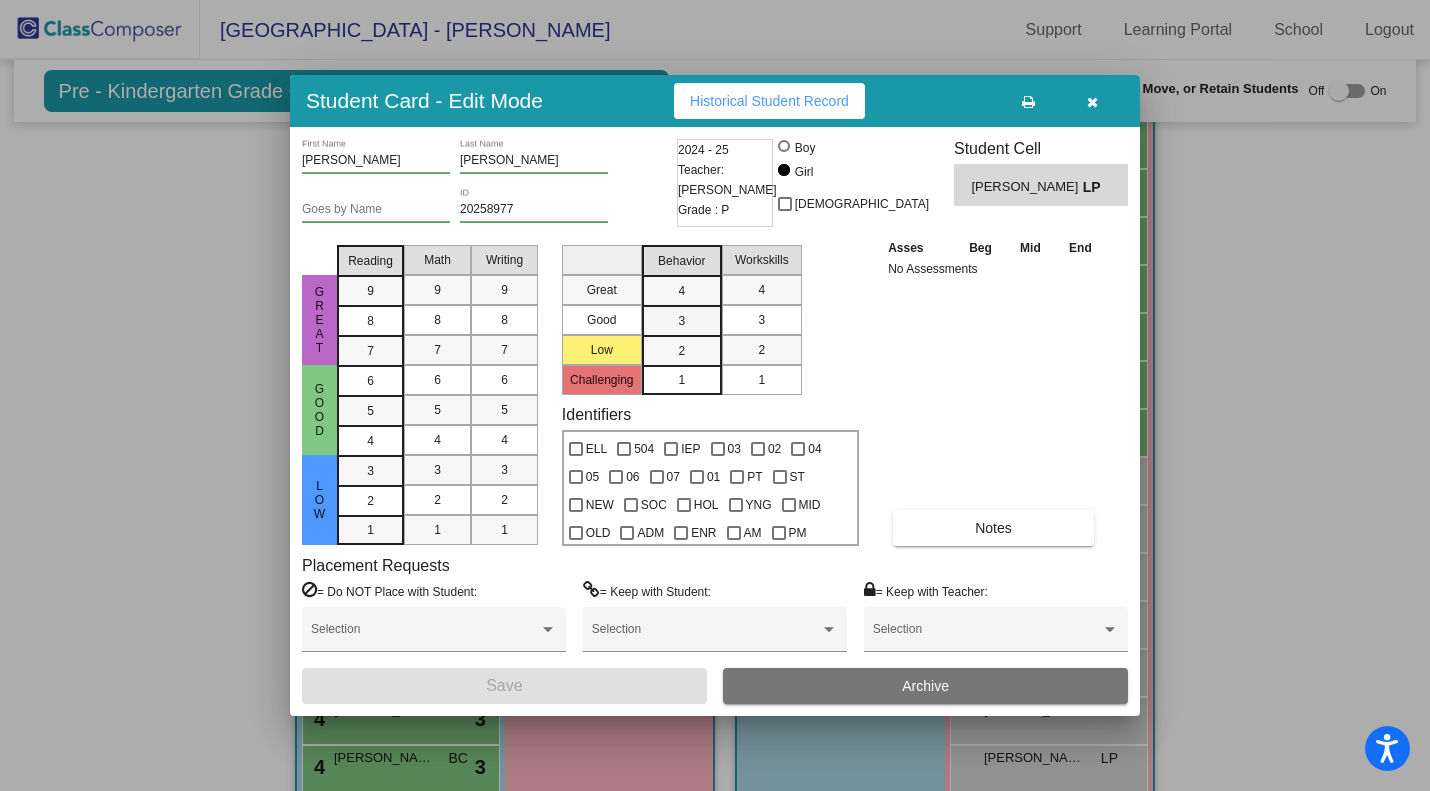 click on "3" at bounding box center (681, 291) 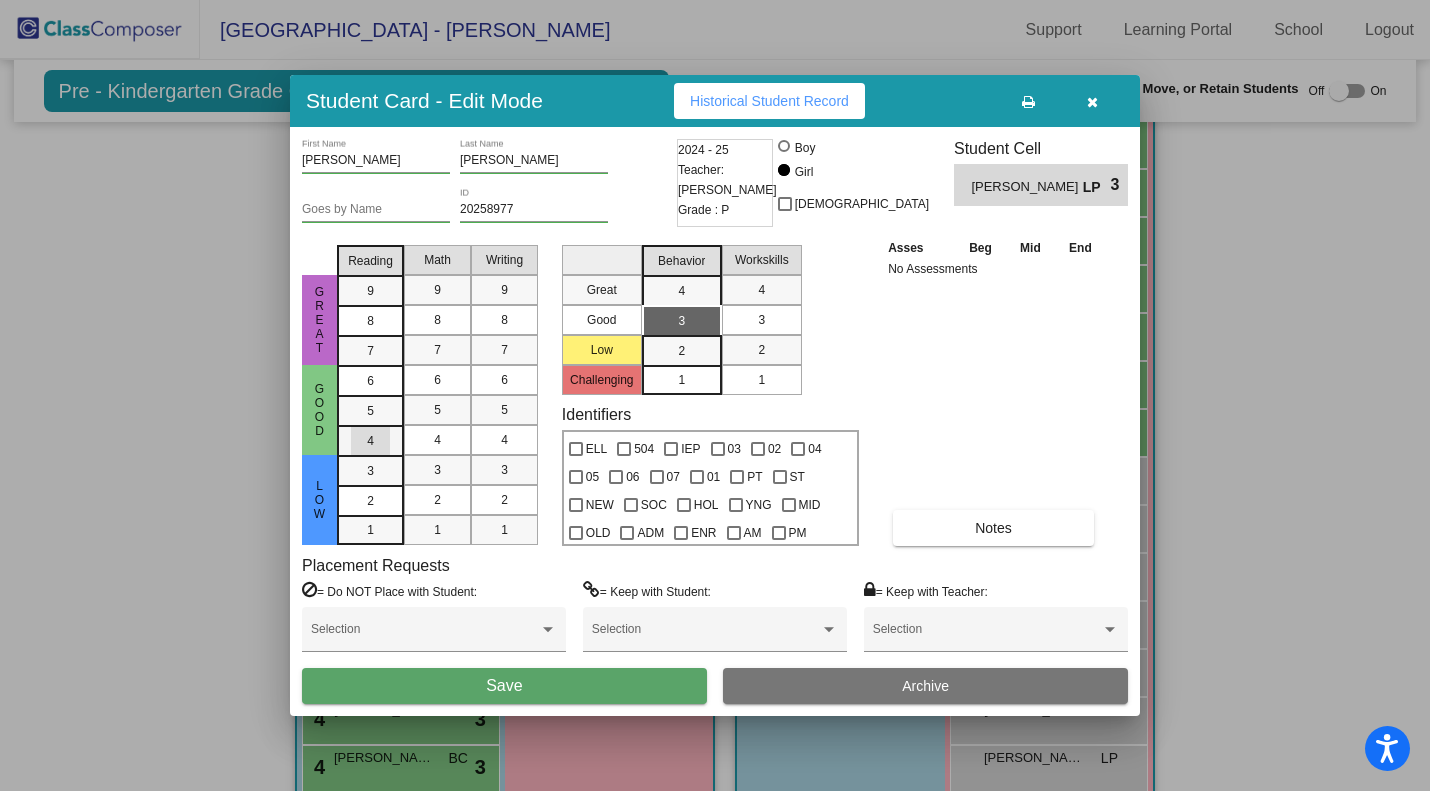 click on "4" at bounding box center [370, 381] 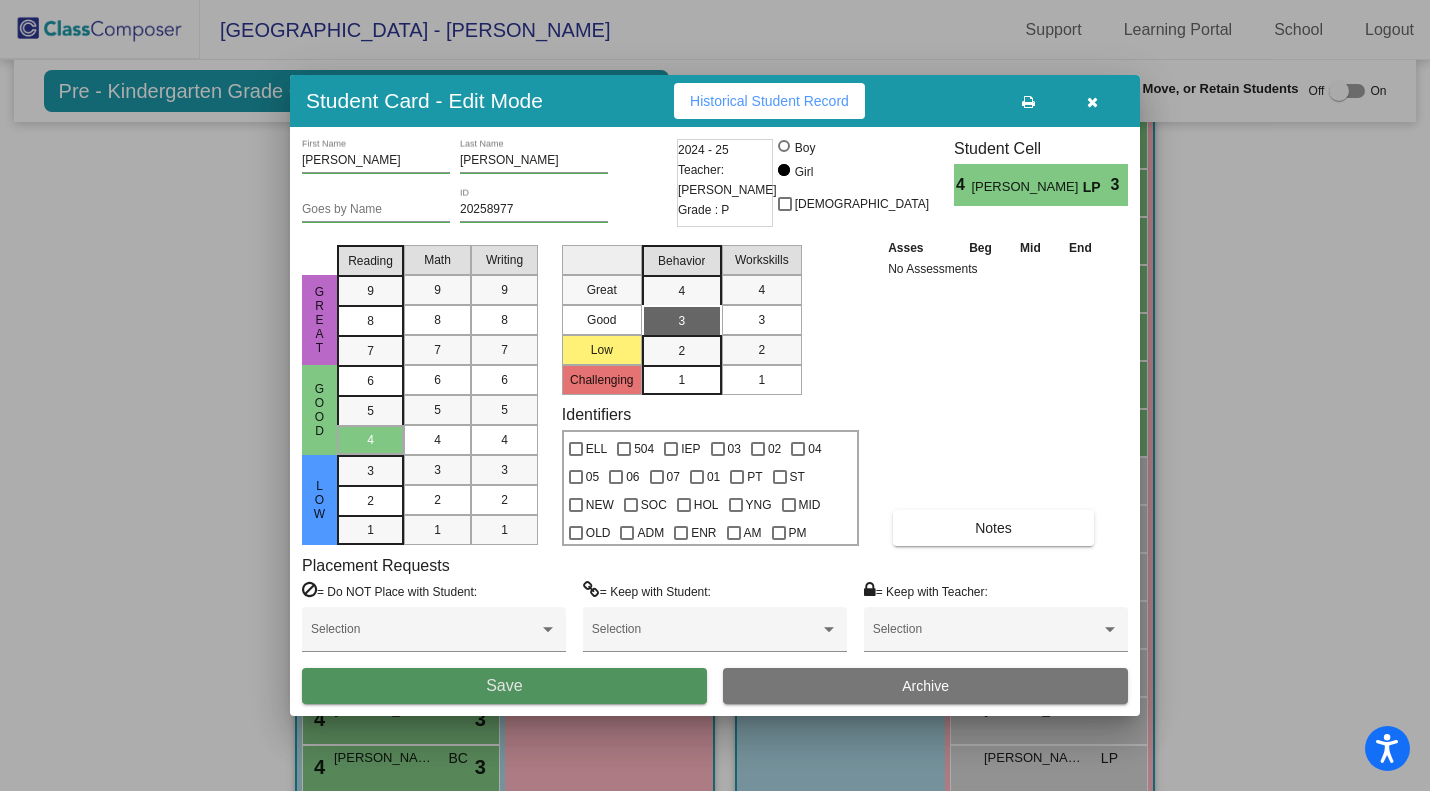 click on "Save" at bounding box center (504, 686) 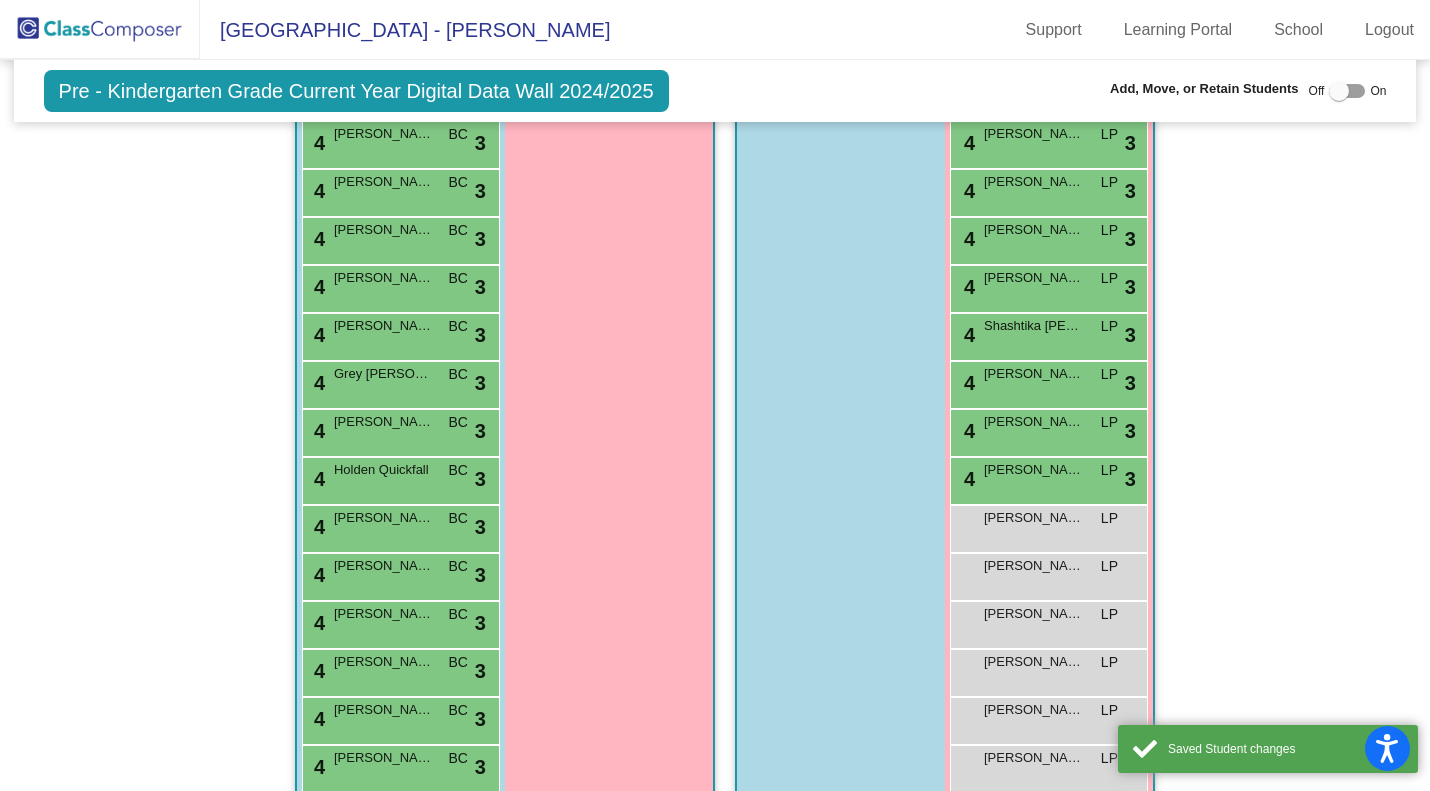 click on "[PERSON_NAME] LP lock do_not_disturb_alt" at bounding box center [1048, 526] 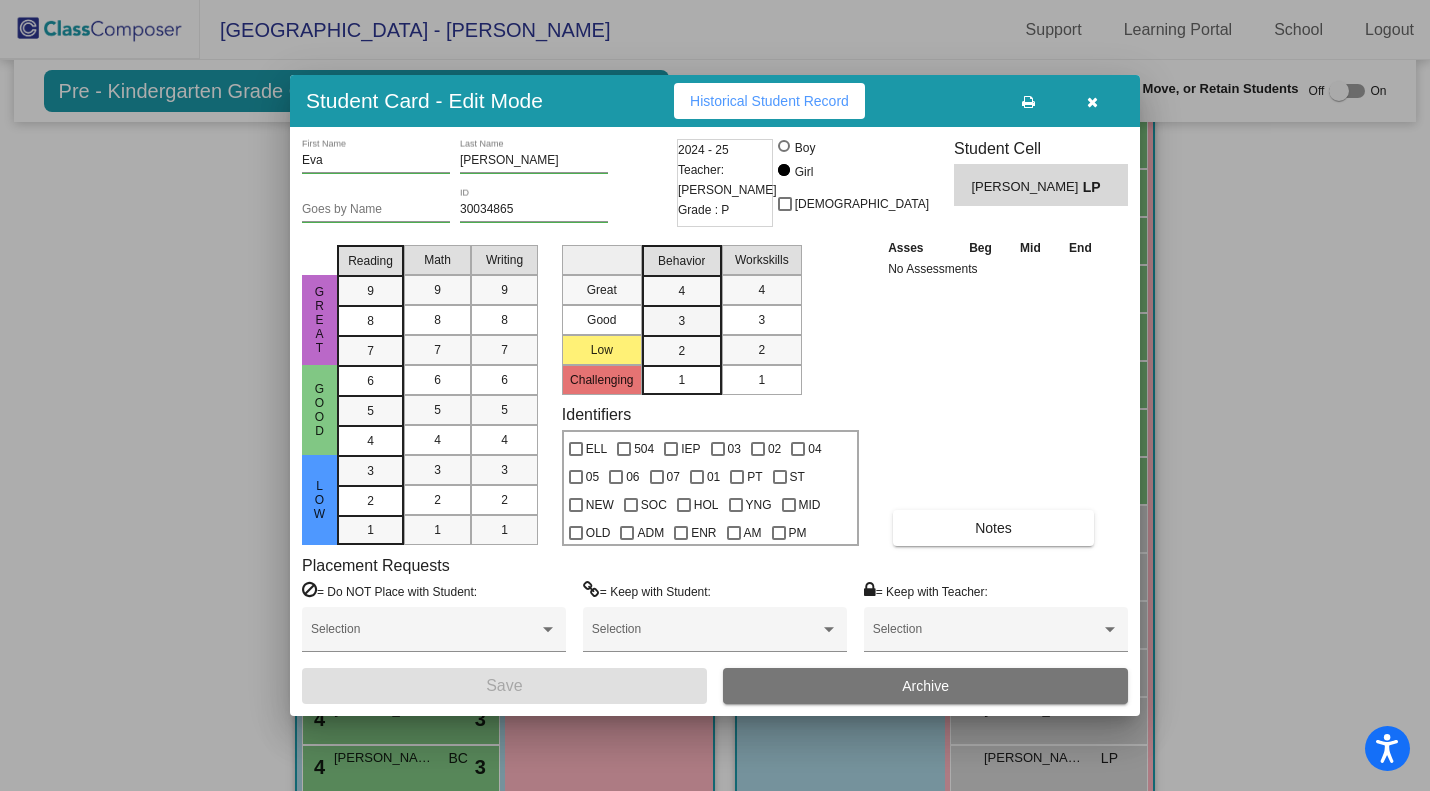 click on "3" at bounding box center (681, 291) 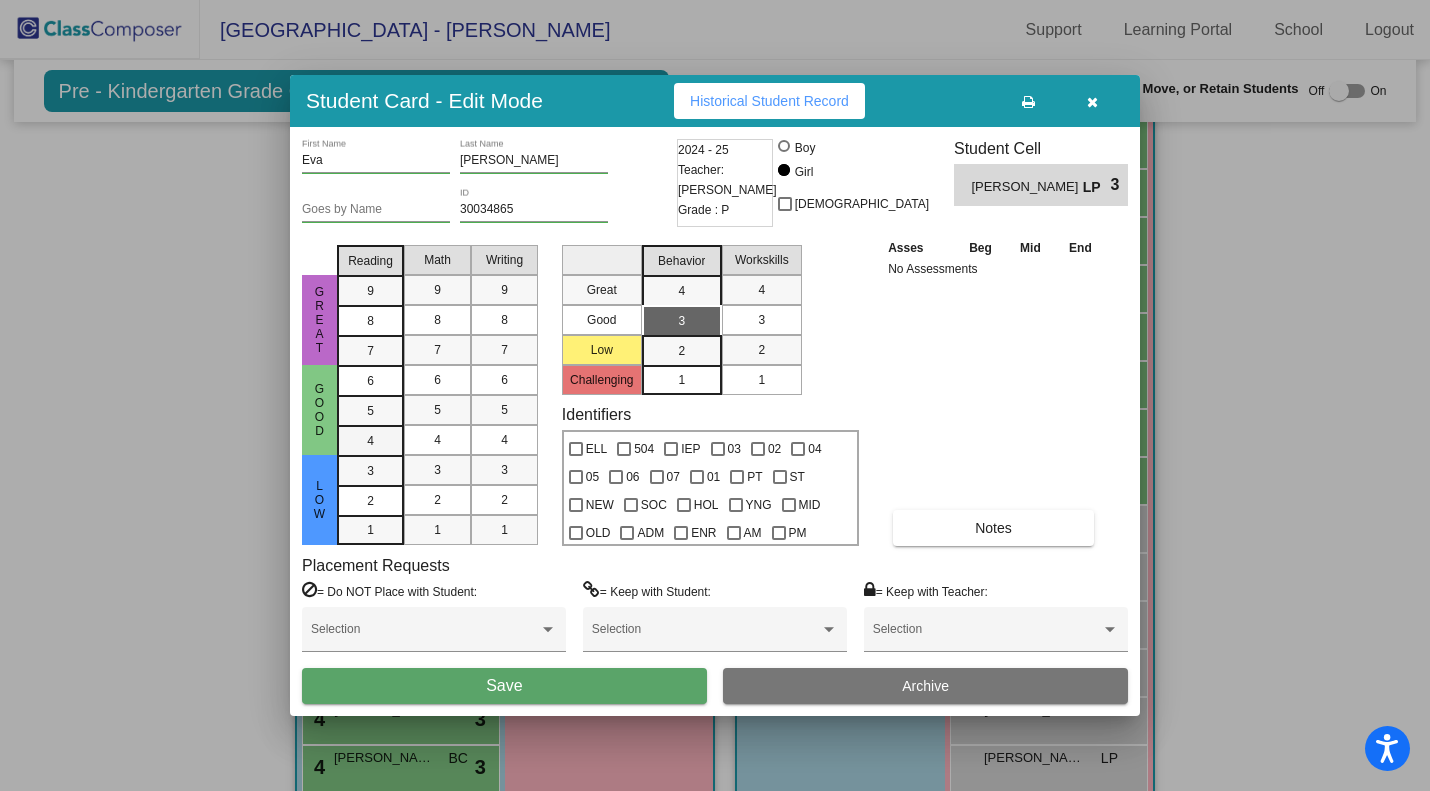 click on "4" at bounding box center (370, 381) 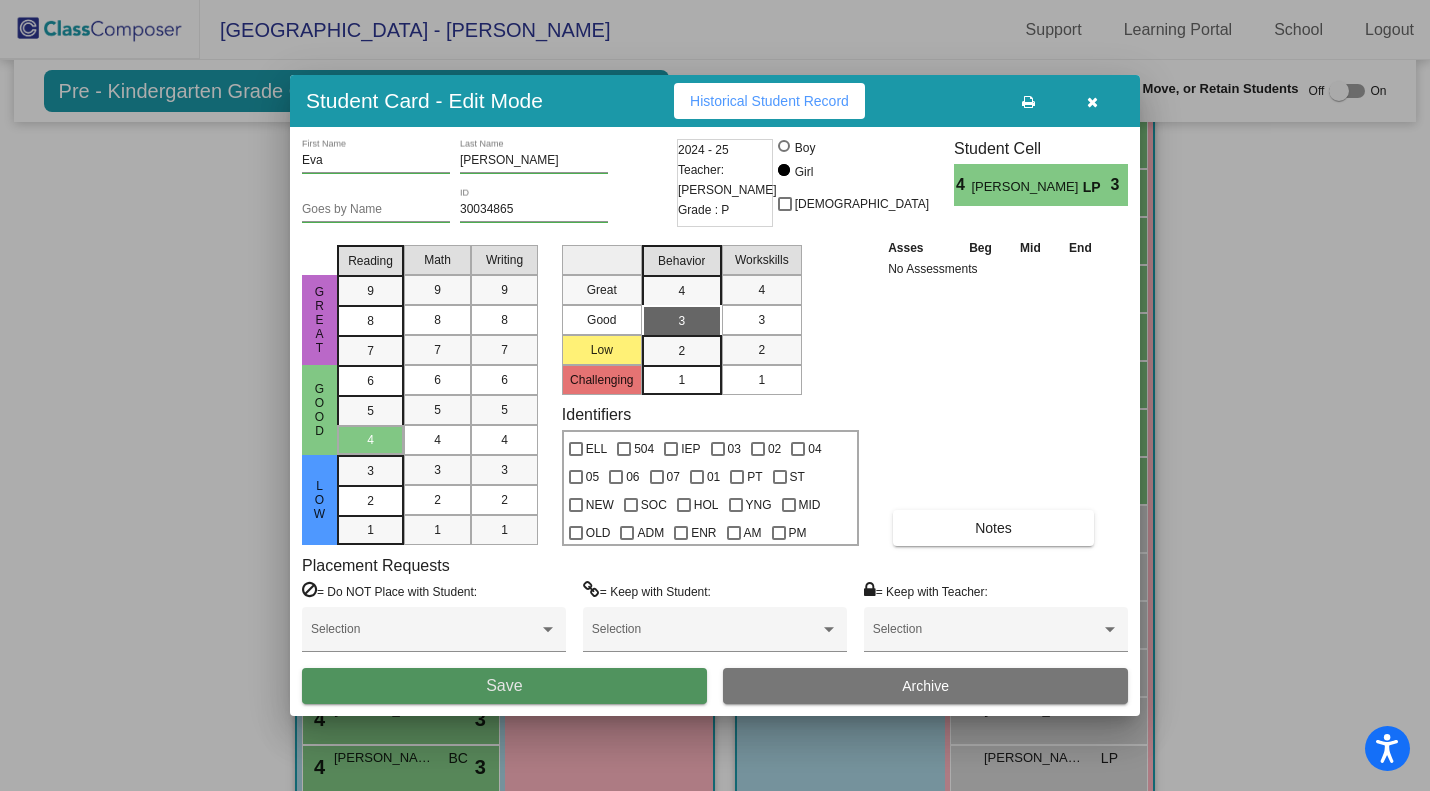 click on "Save" at bounding box center (504, 686) 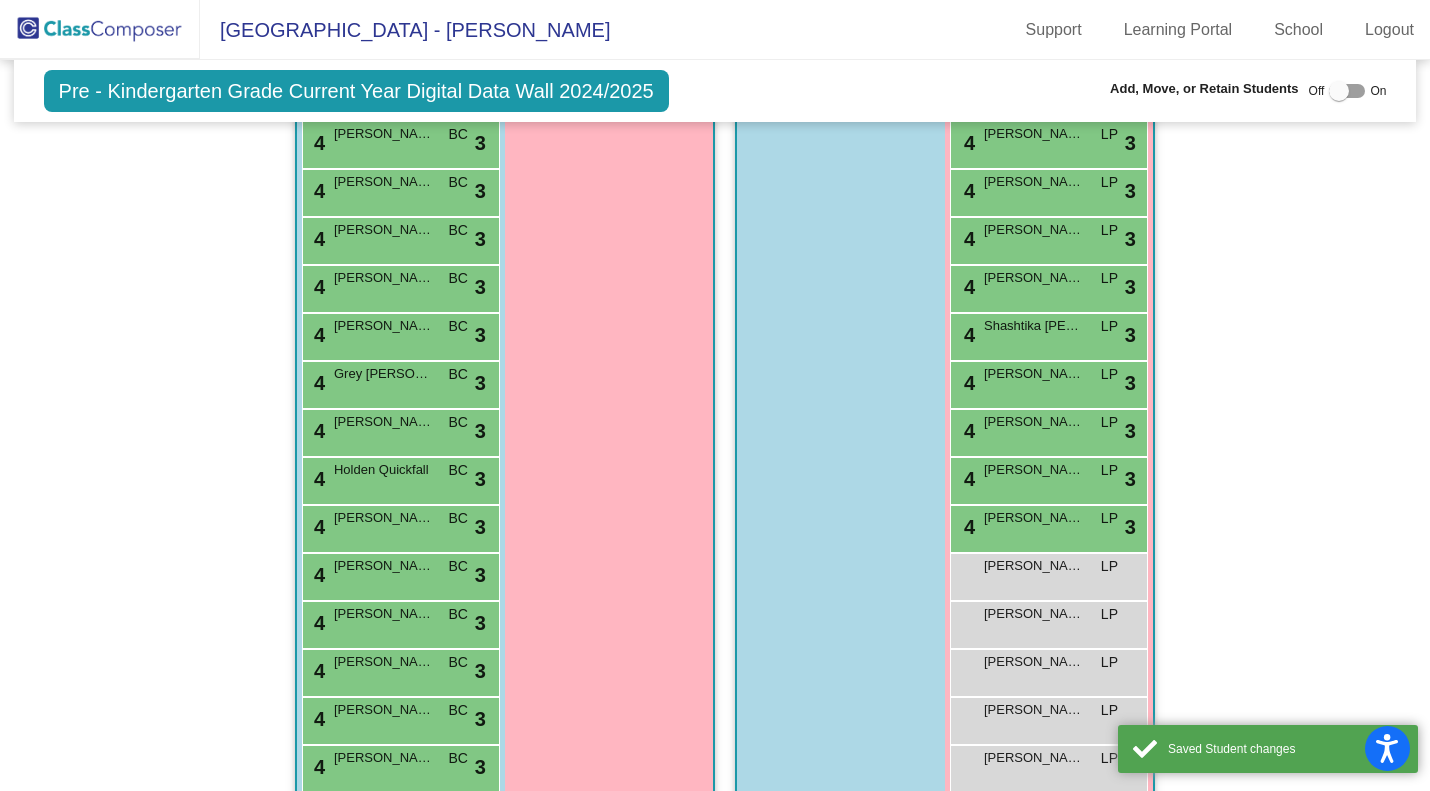 click on "[PERSON_NAME] [PERSON_NAME] lock do_not_disturb_alt" at bounding box center [1048, 574] 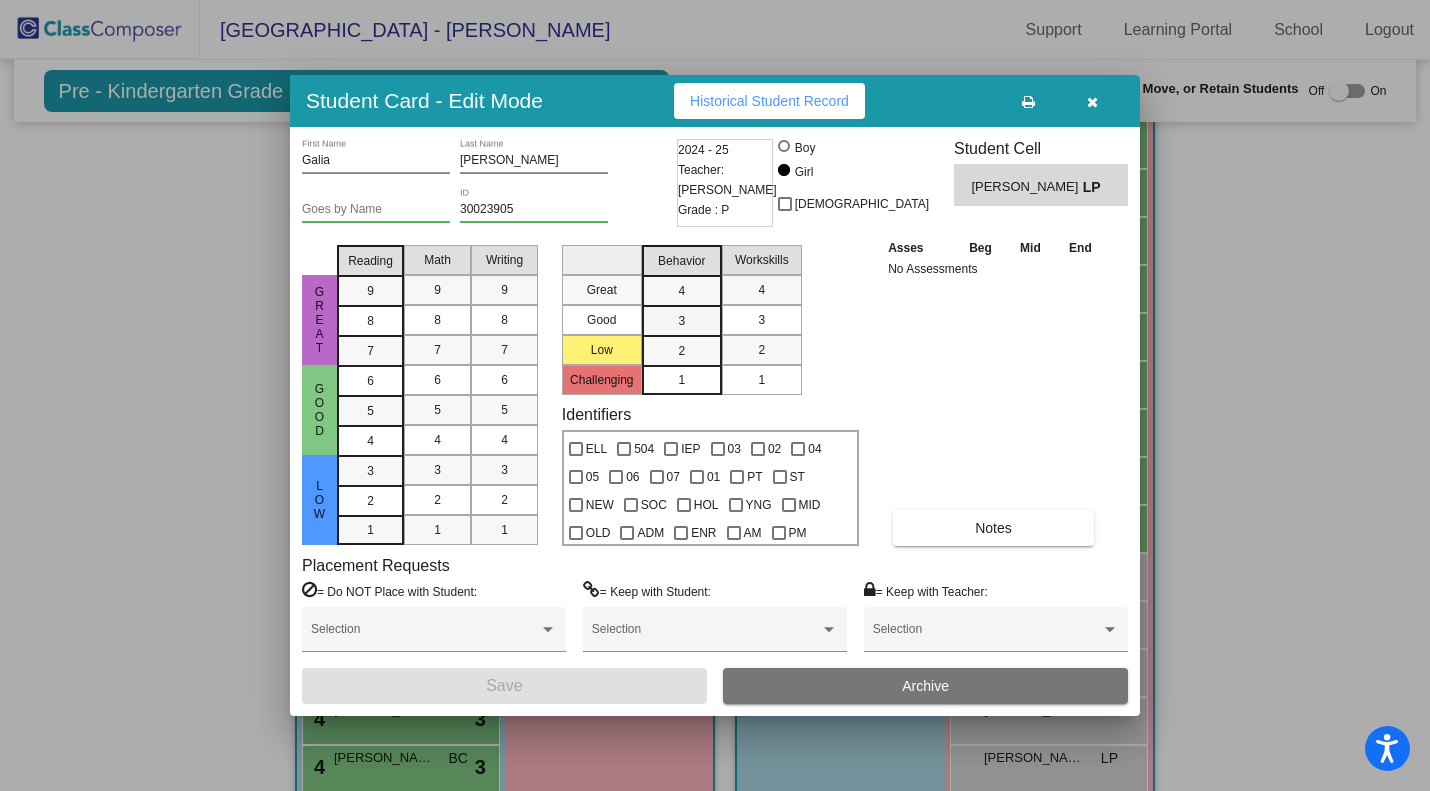 click on "3" at bounding box center [681, 291] 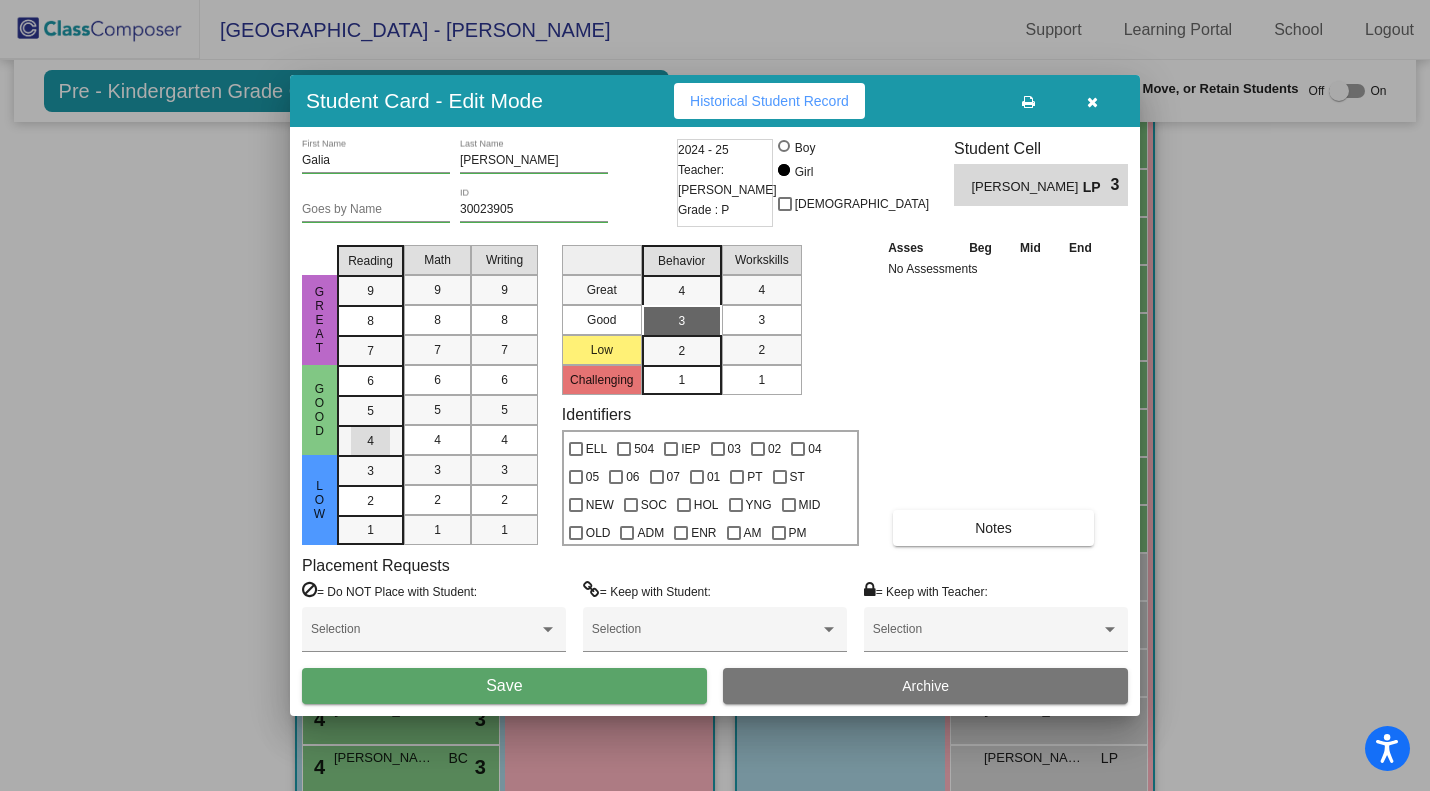 click on "4" at bounding box center (370, 381) 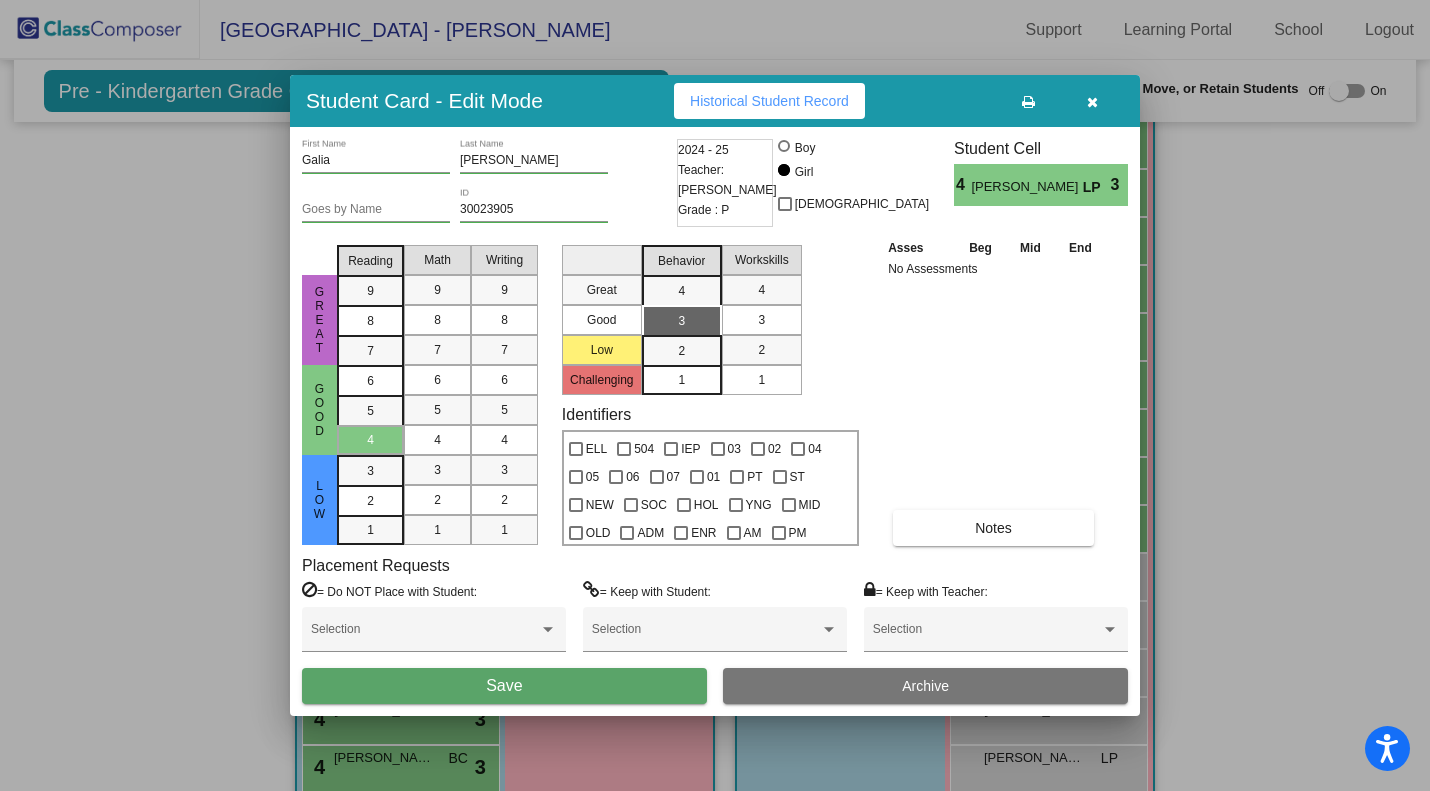 click on "Save" at bounding box center [504, 686] 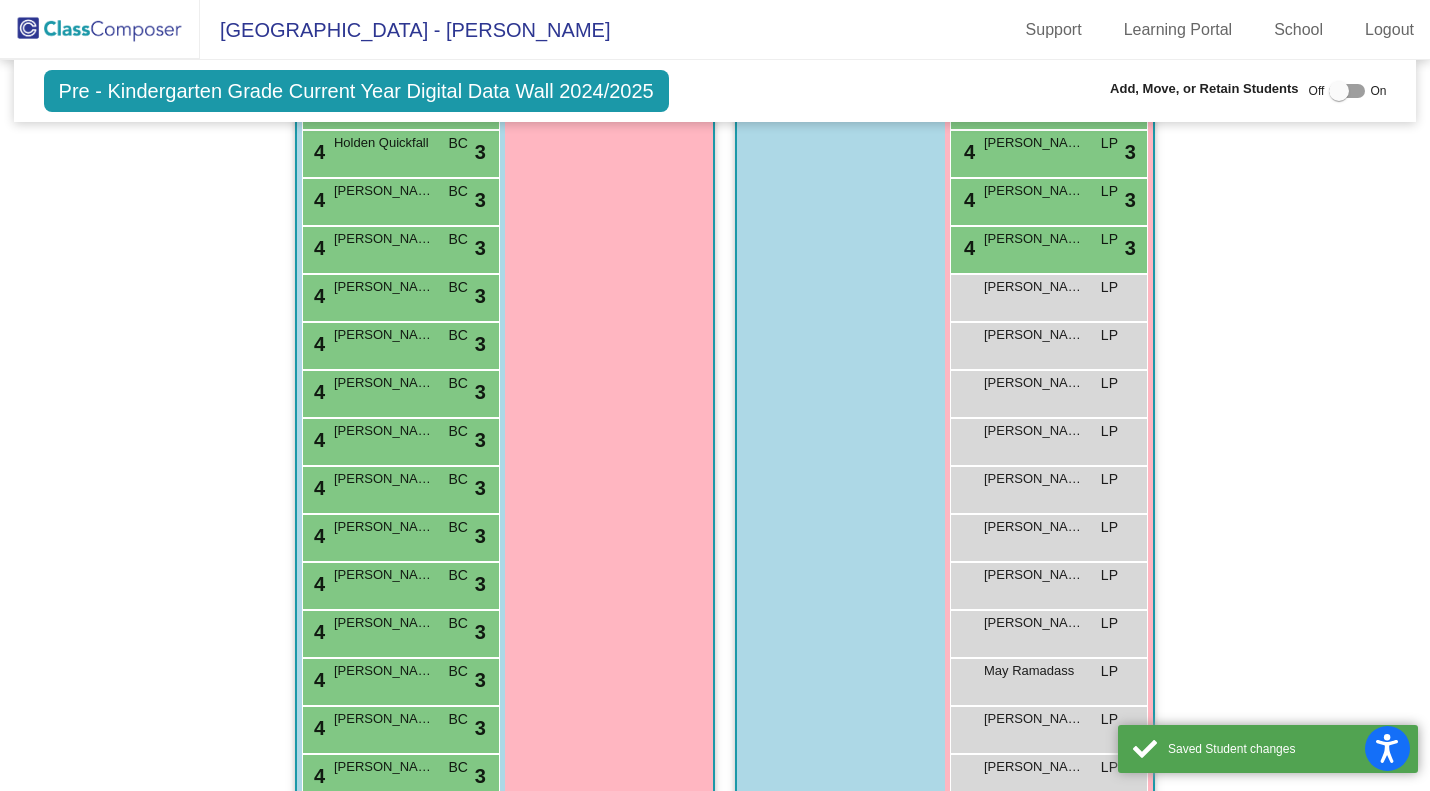scroll, scrollTop: 1714, scrollLeft: 0, axis: vertical 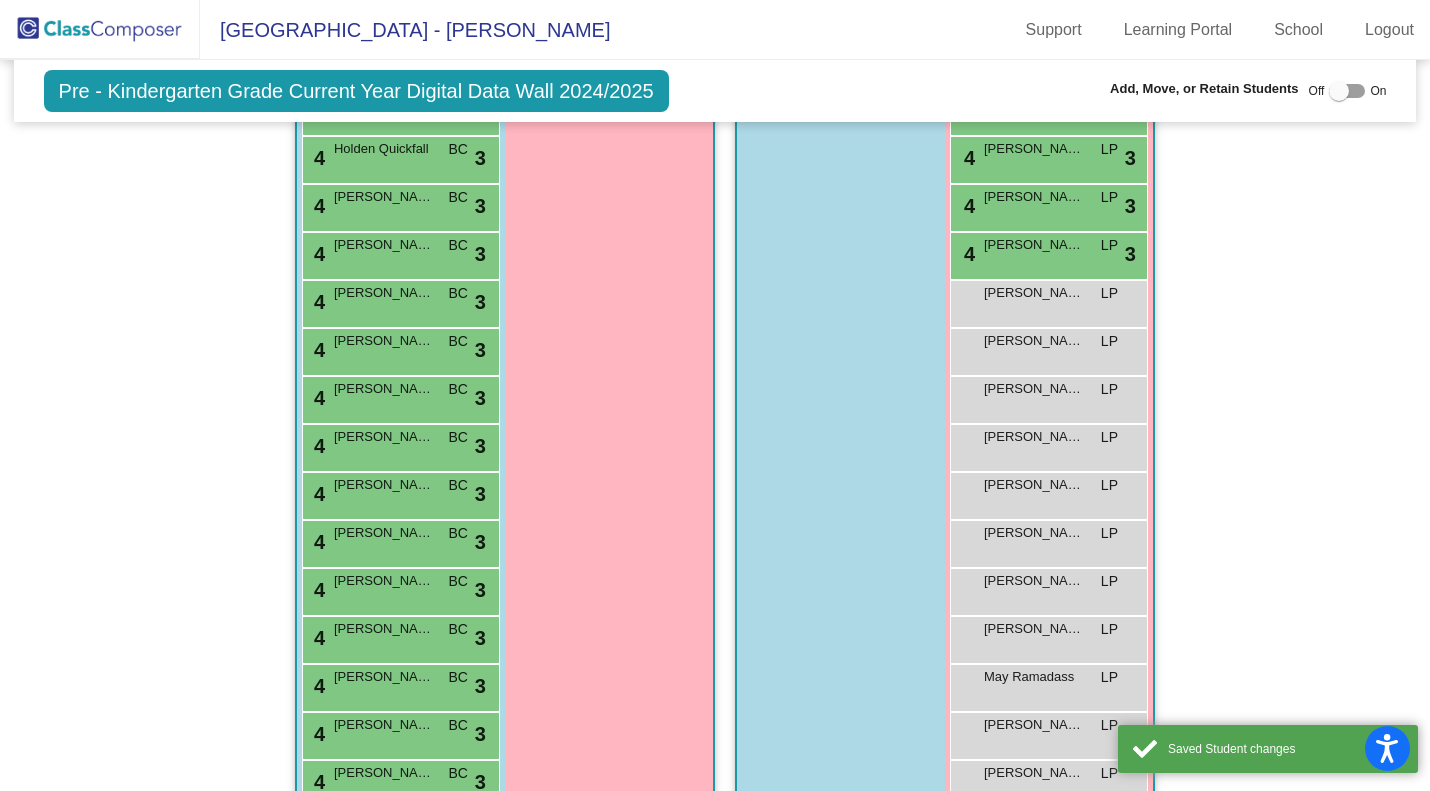 click on "[PERSON_NAME]" at bounding box center (1034, 293) 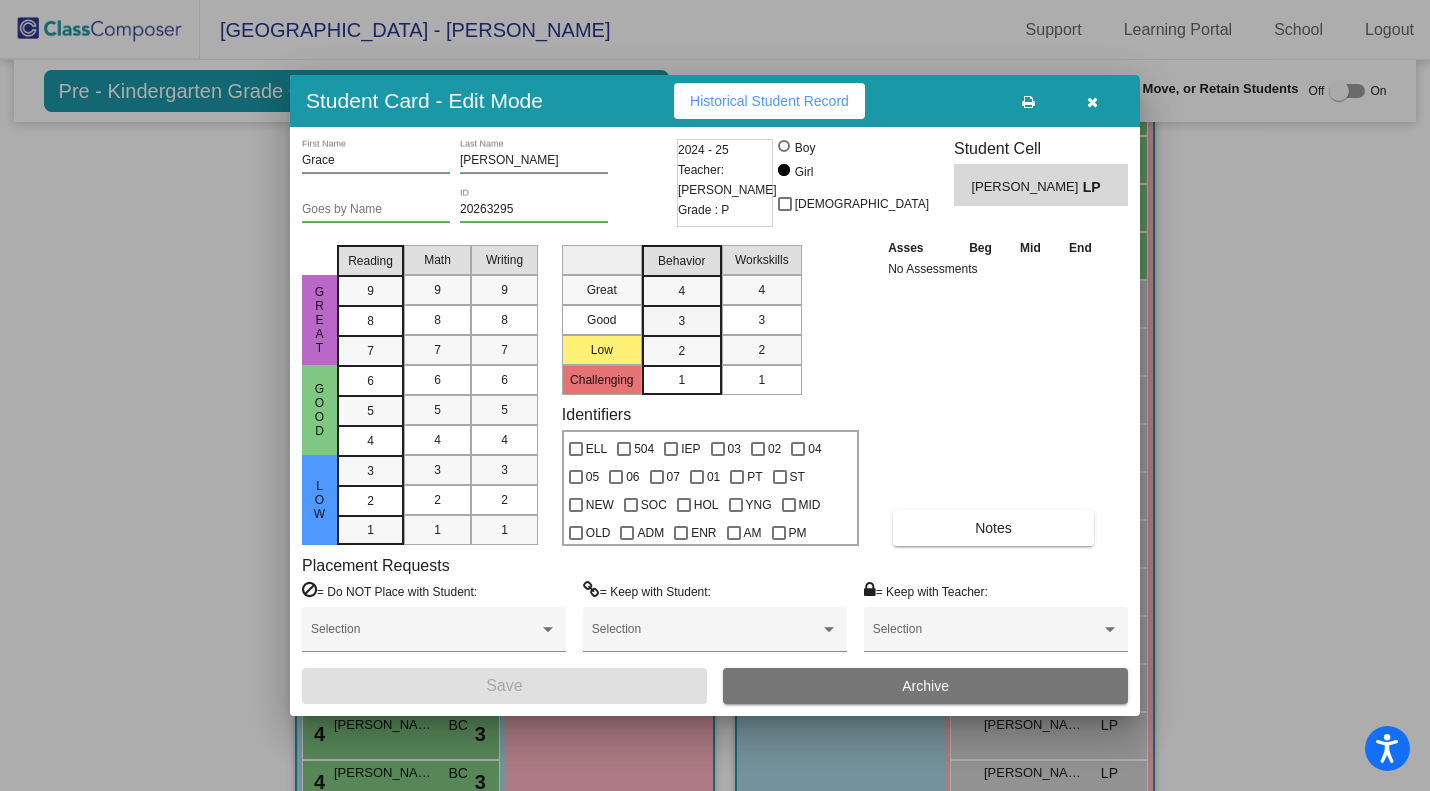 click on "3" at bounding box center (681, 291) 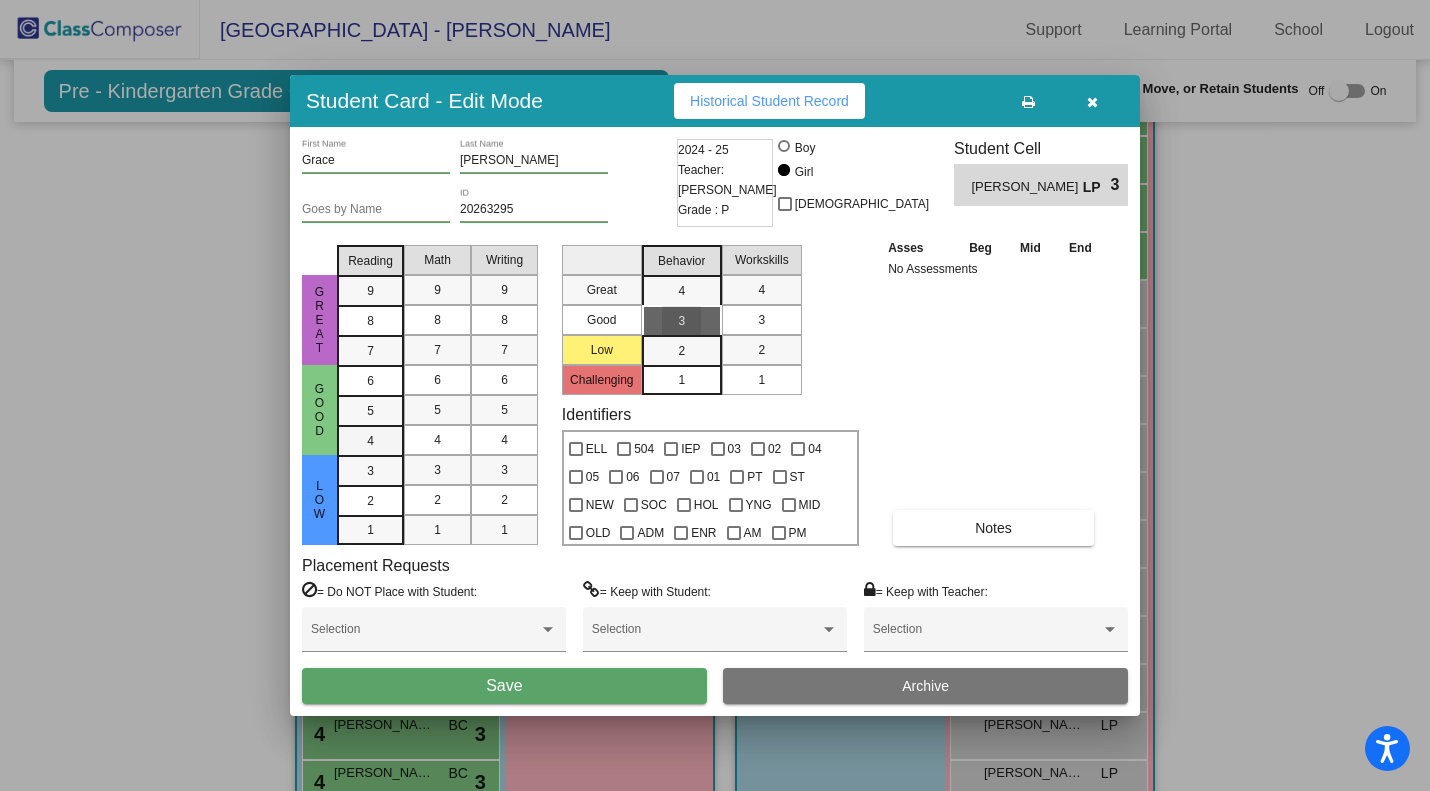click on "4" at bounding box center (370, 381) 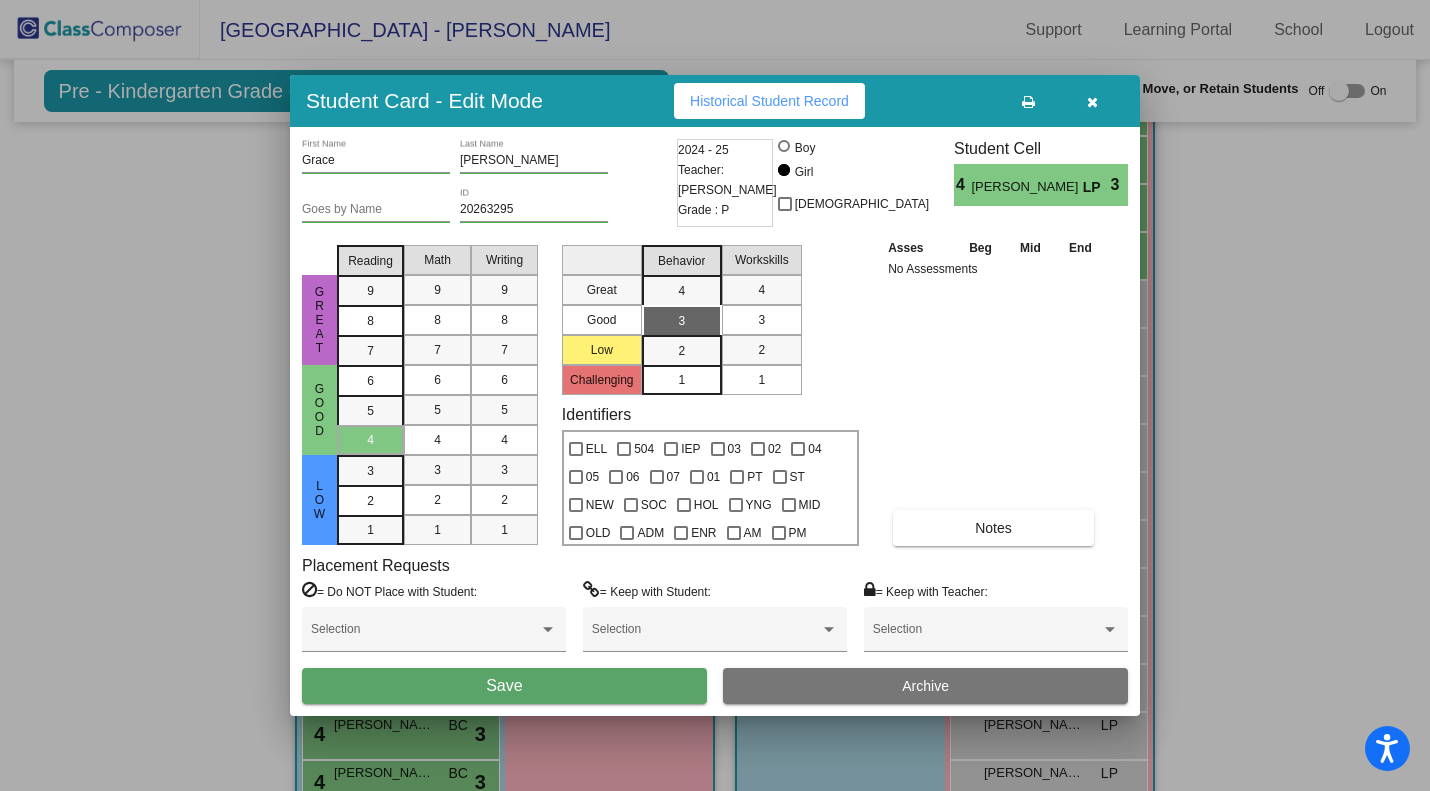 click on "Save" at bounding box center (504, 686) 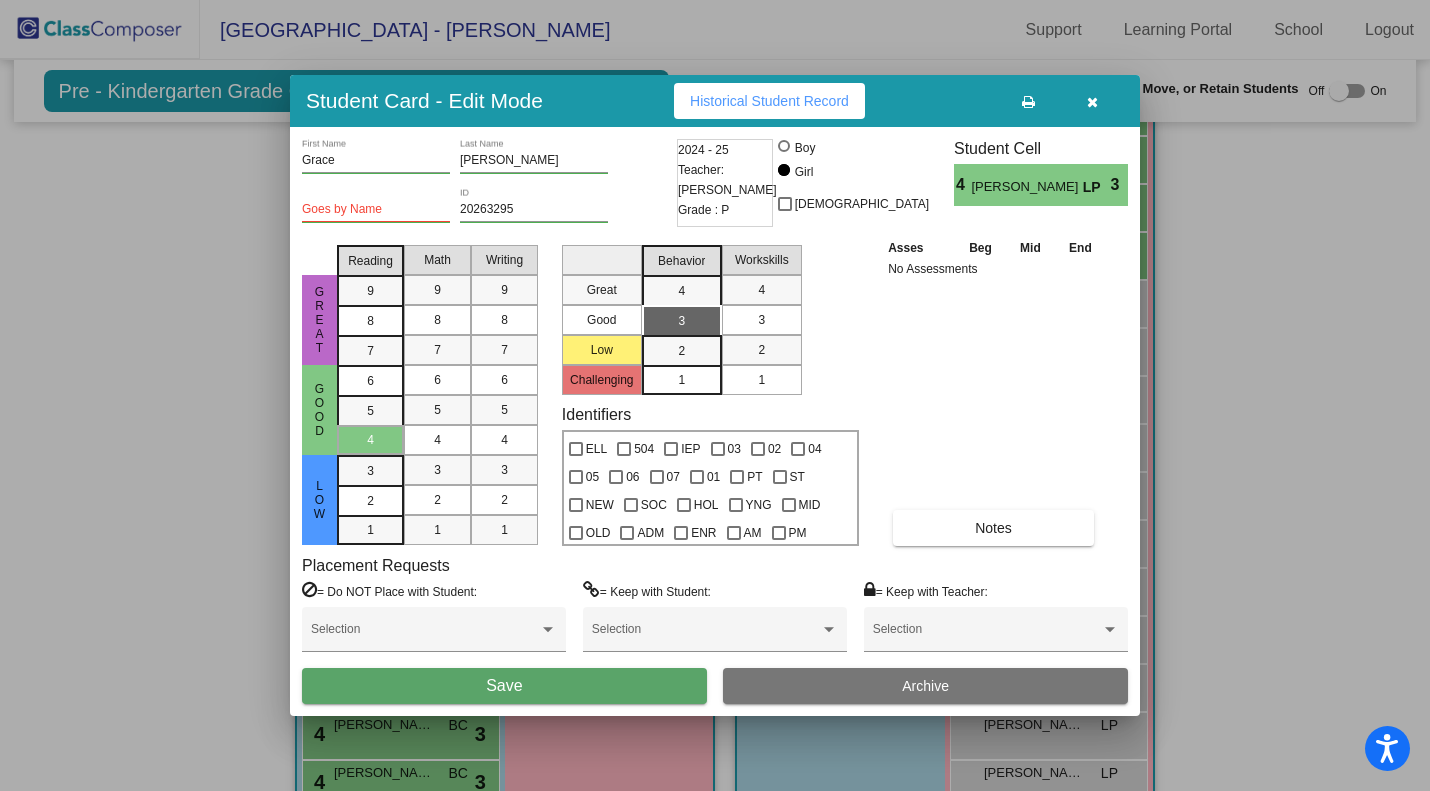 click at bounding box center [1092, 102] 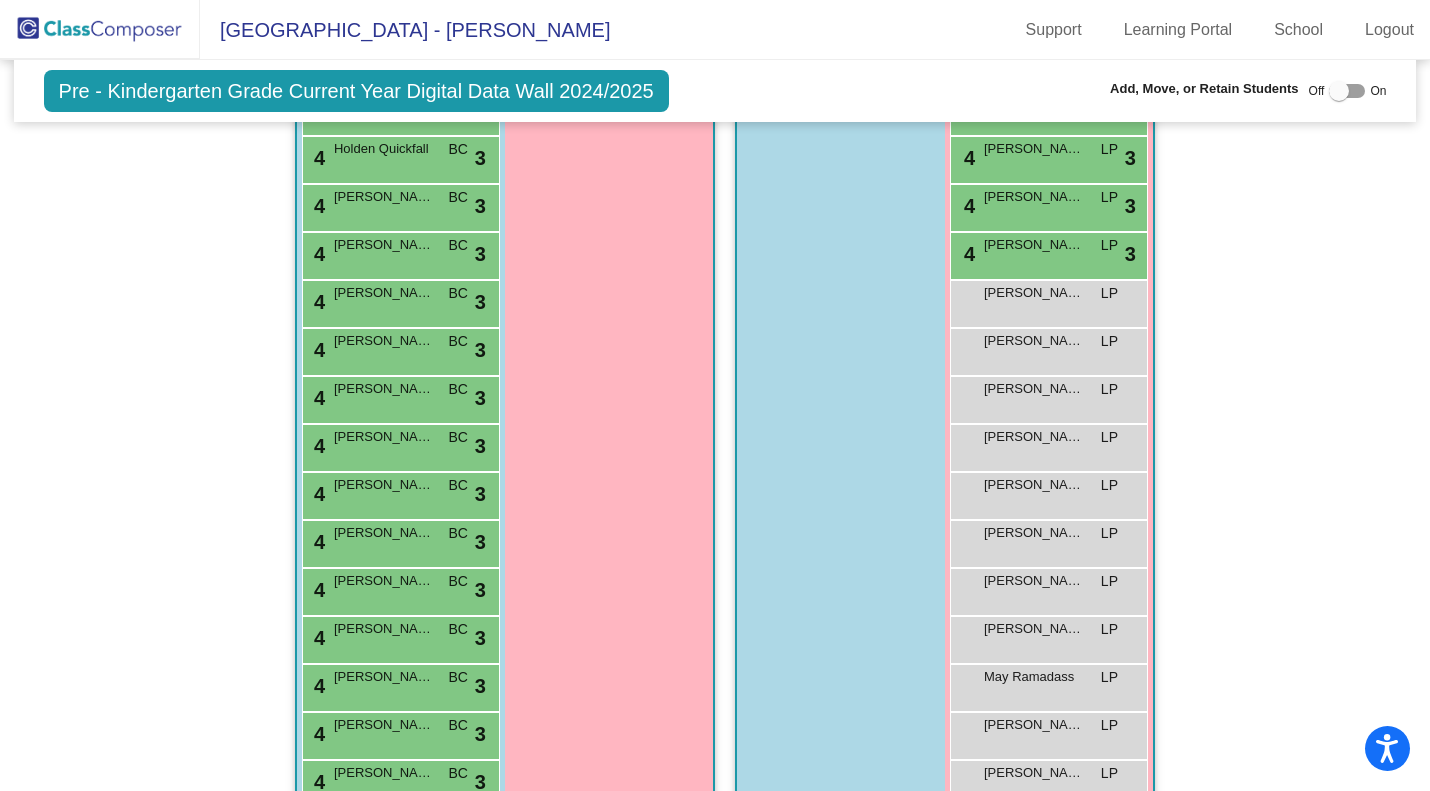 click 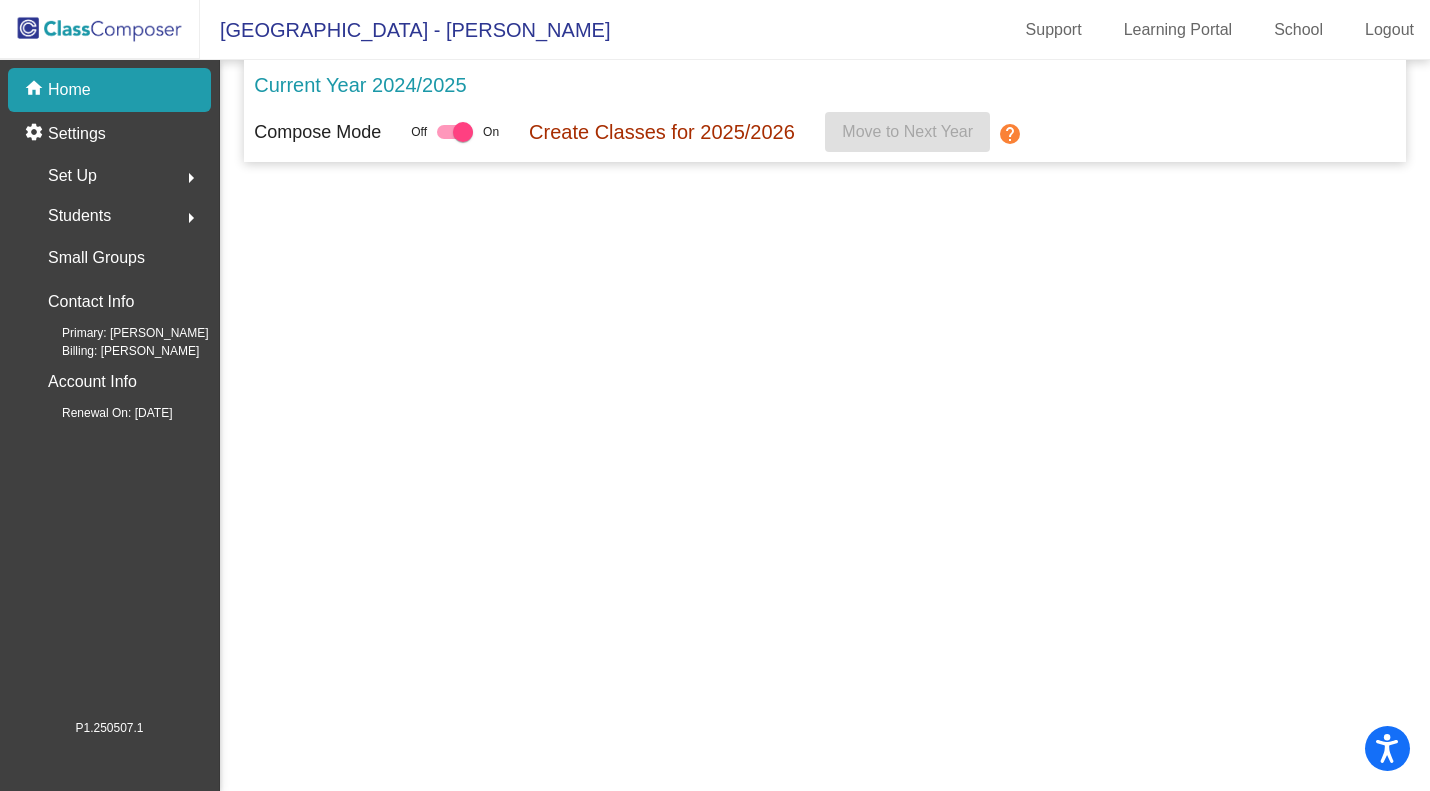 scroll, scrollTop: 0, scrollLeft: 0, axis: both 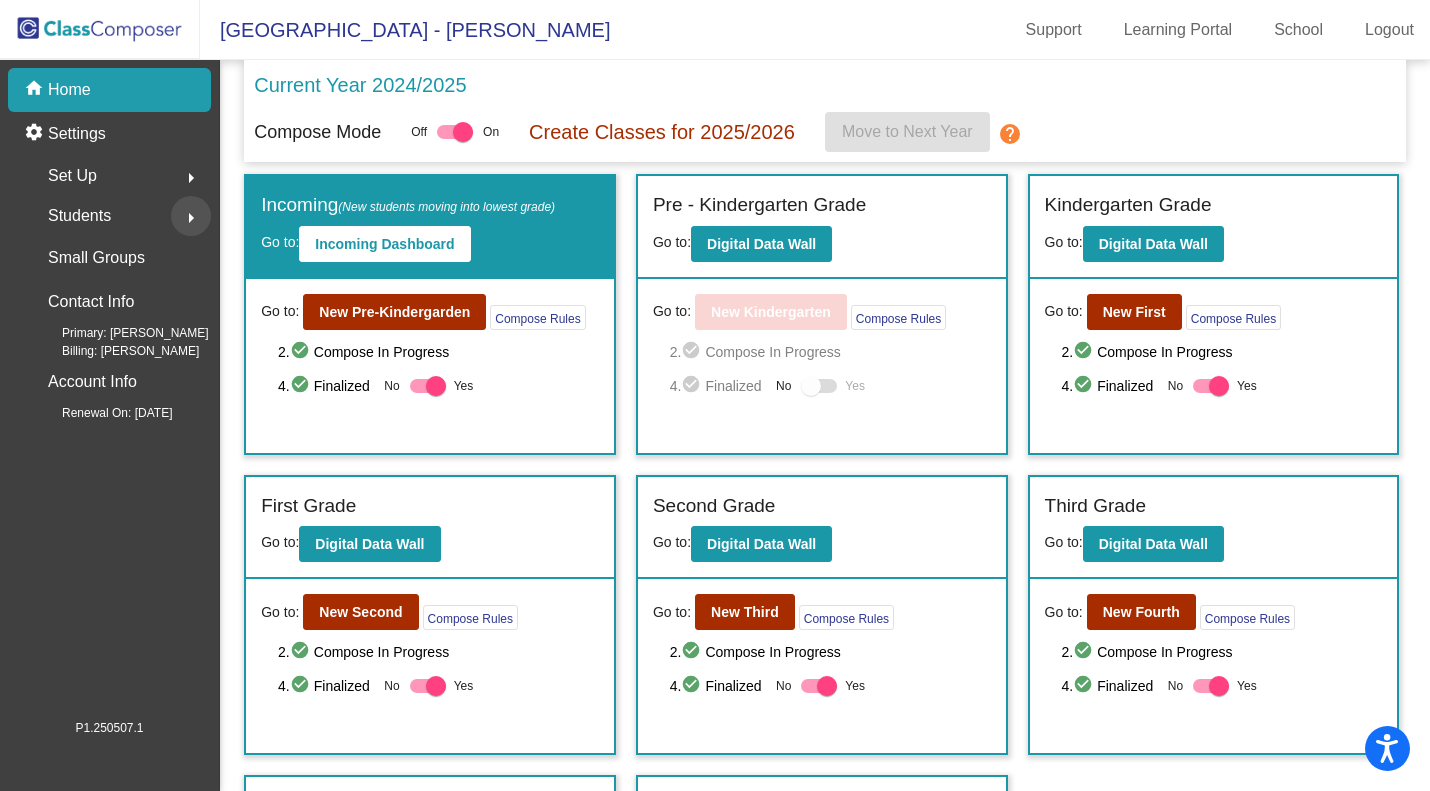 click on "arrow_right" 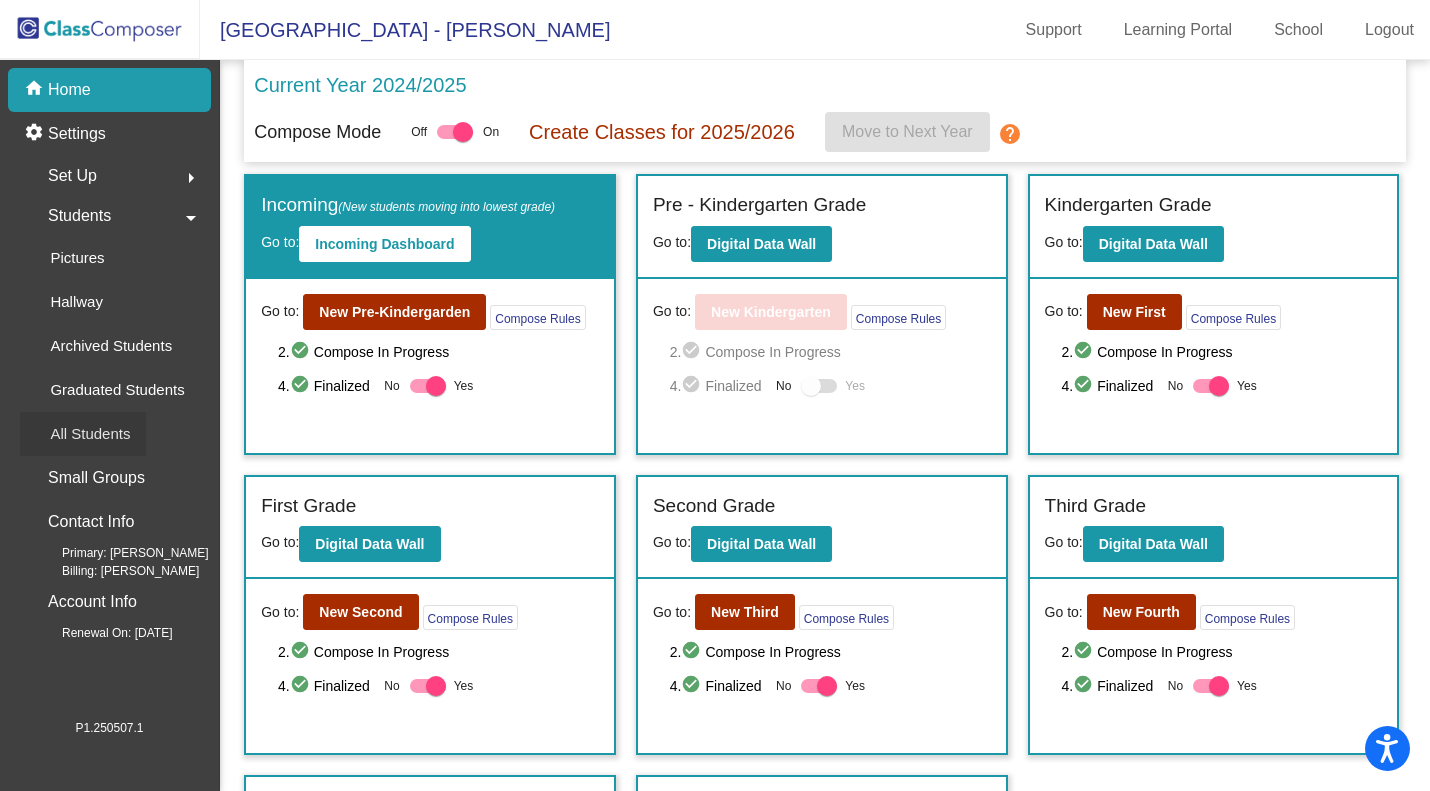 click on "All Students" 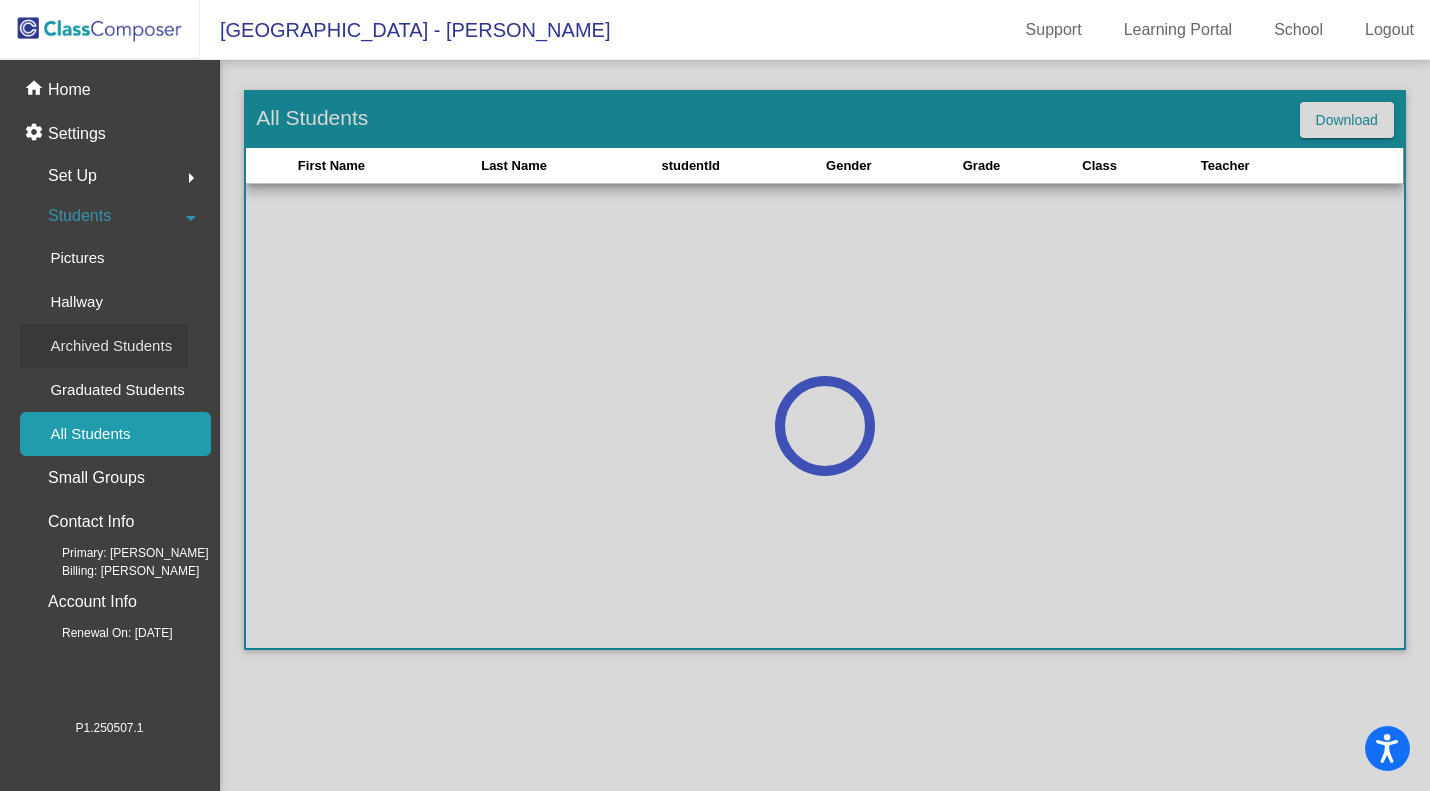 click on "Archived Students" 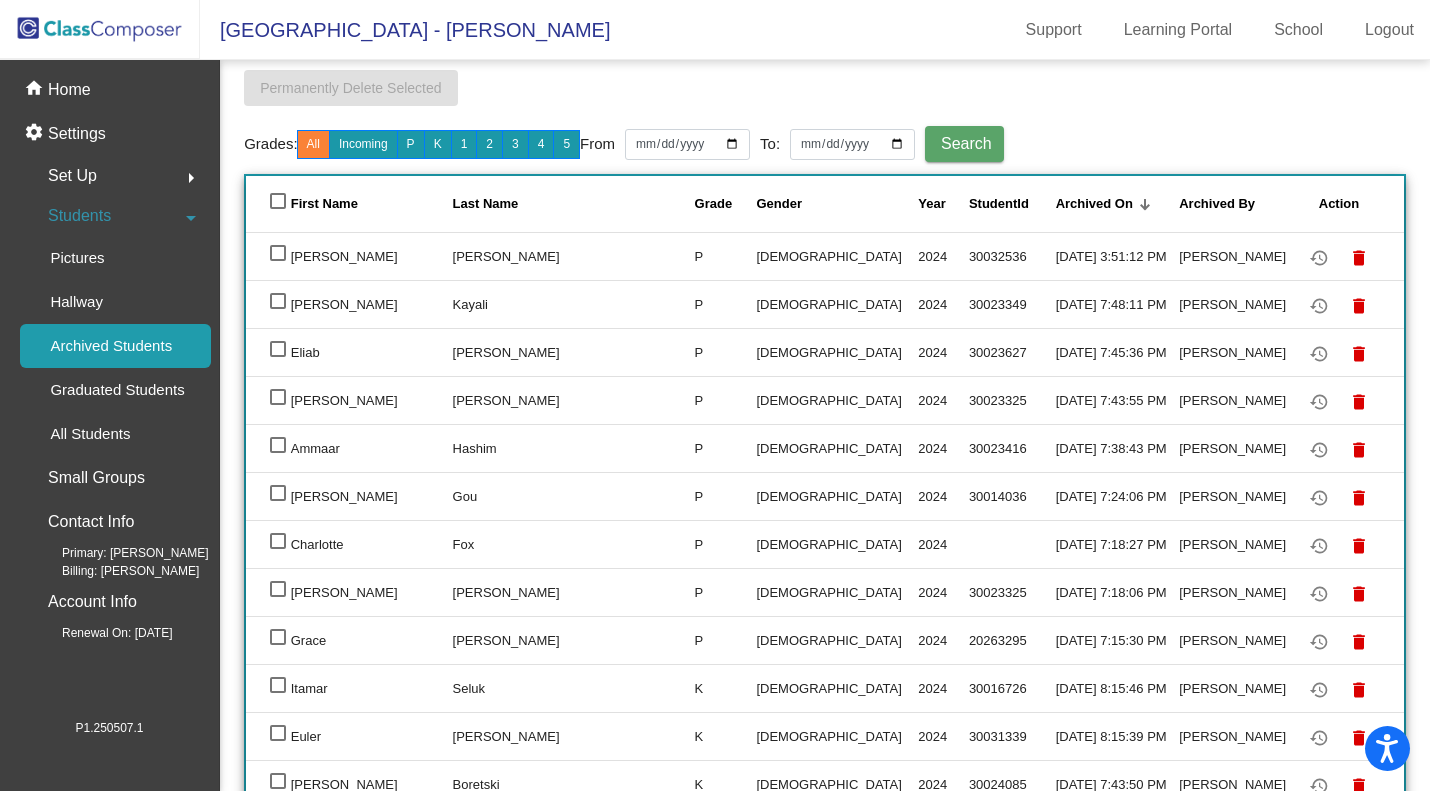scroll, scrollTop: 185, scrollLeft: 0, axis: vertical 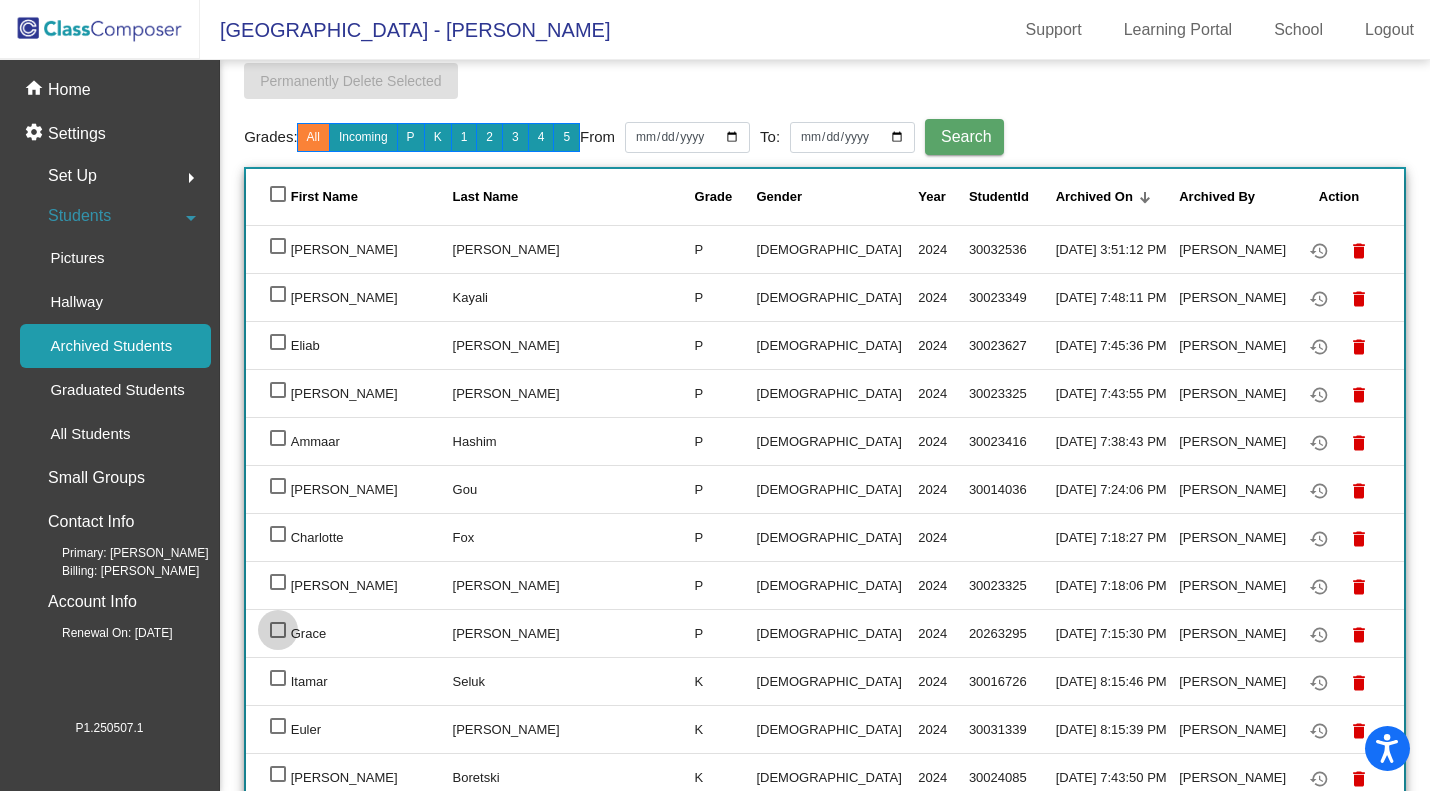 click at bounding box center [278, 630] 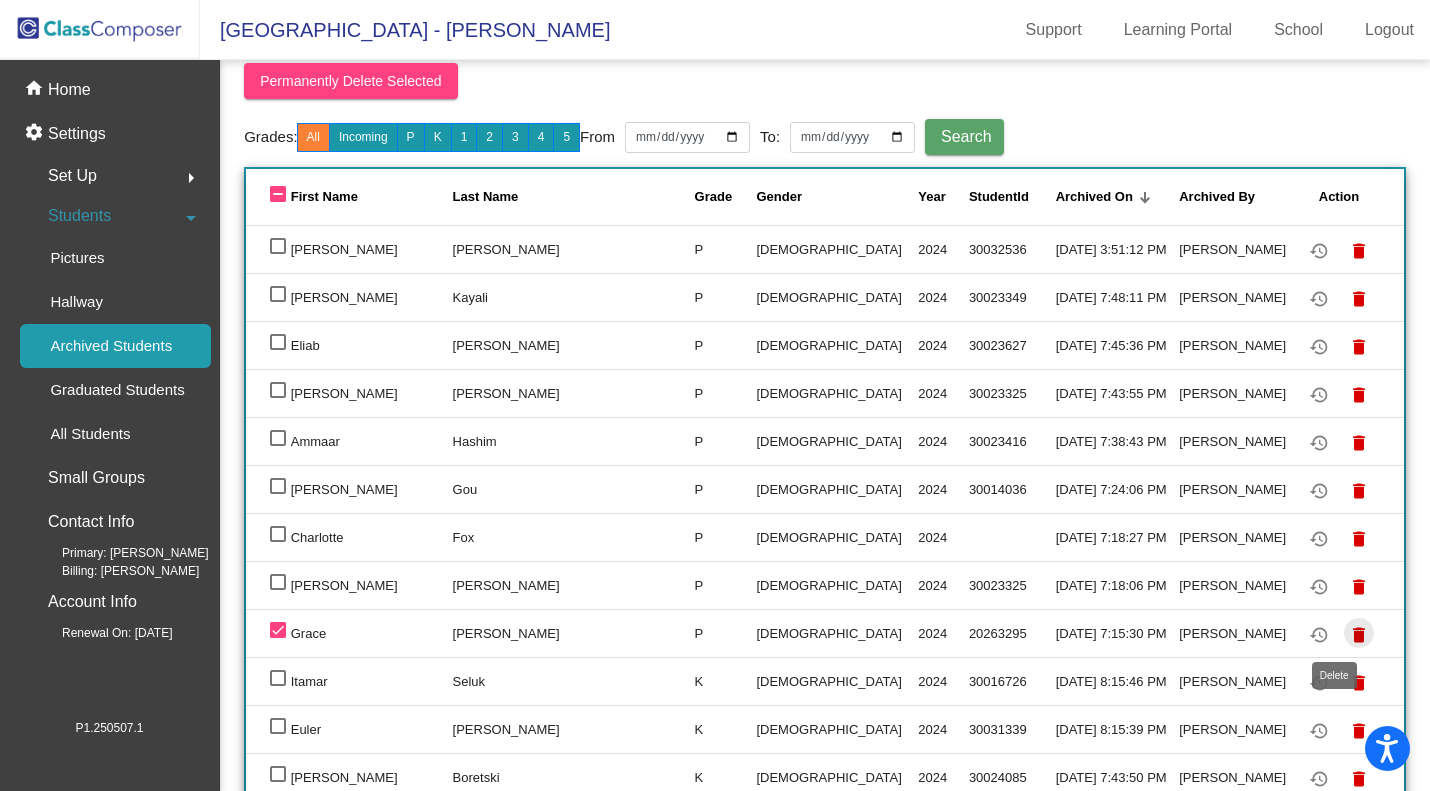 click on "delete" 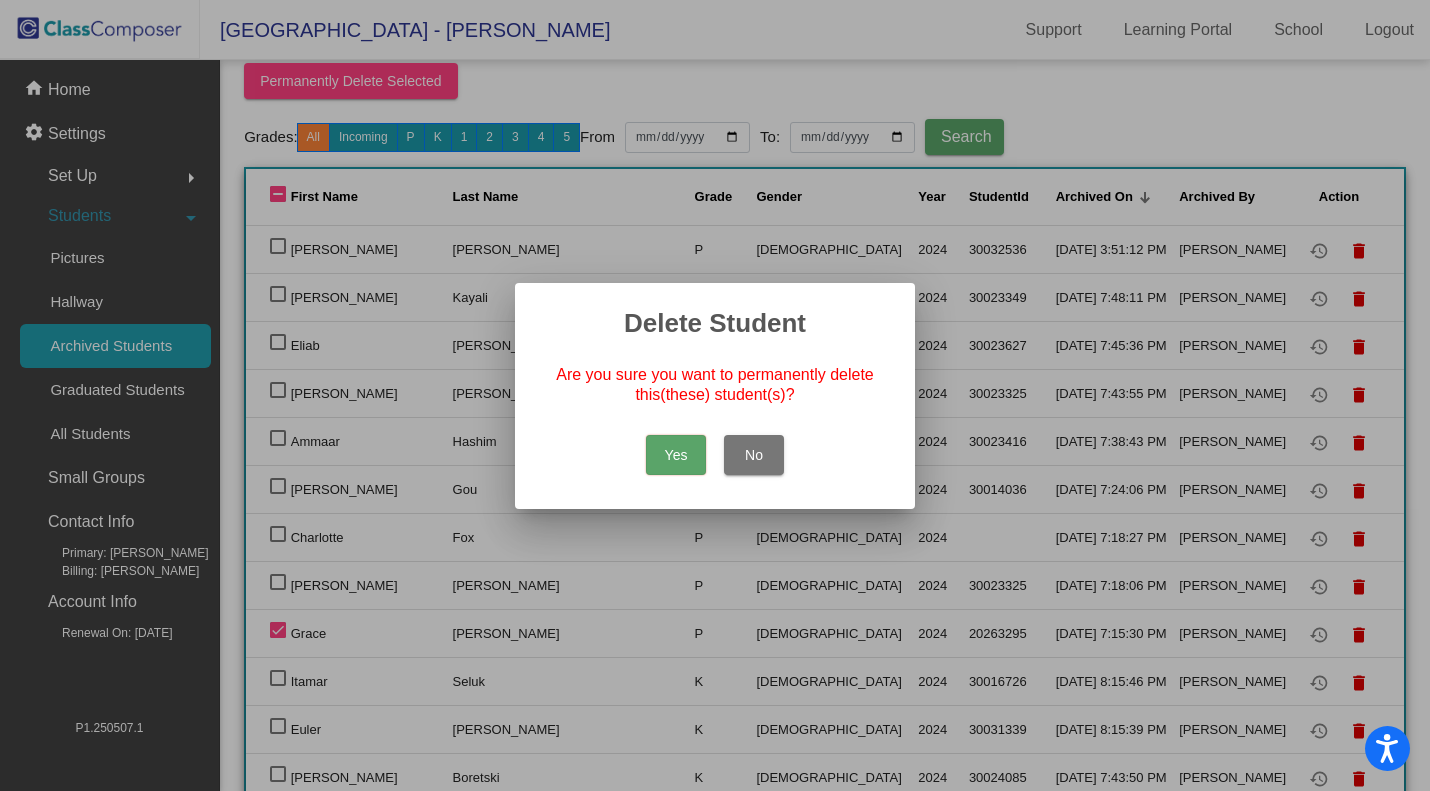 click on "Yes" at bounding box center (676, 455) 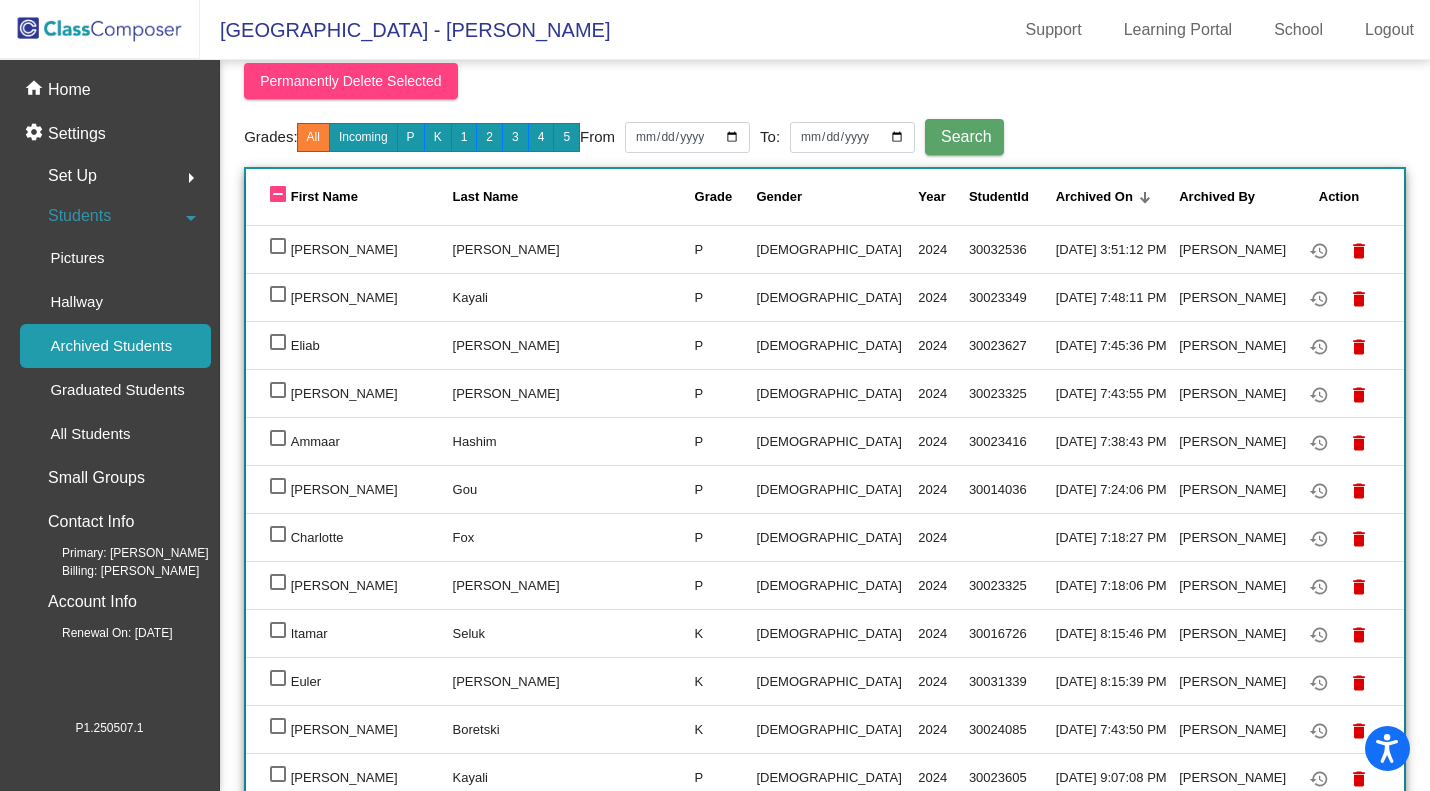 click 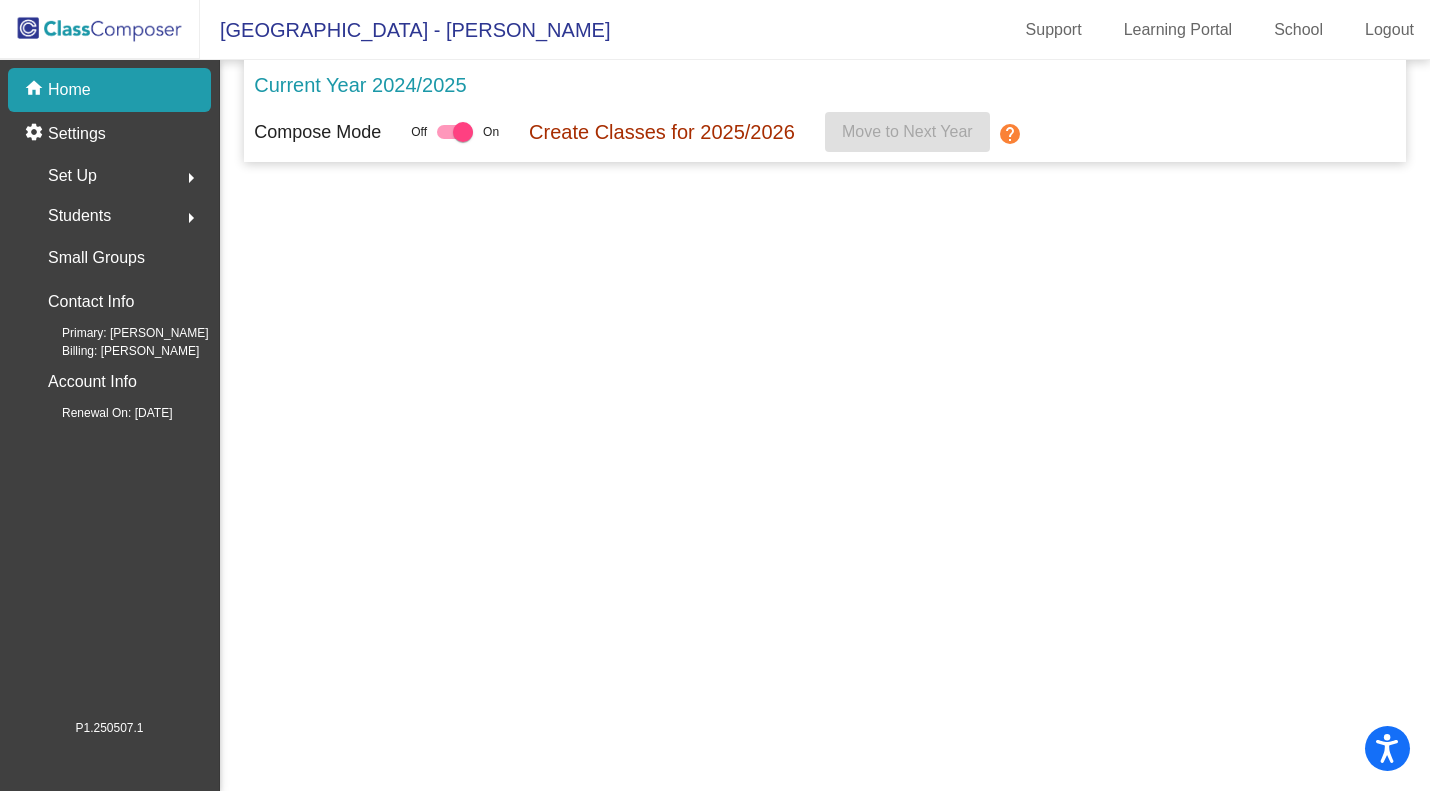 scroll, scrollTop: 0, scrollLeft: 0, axis: both 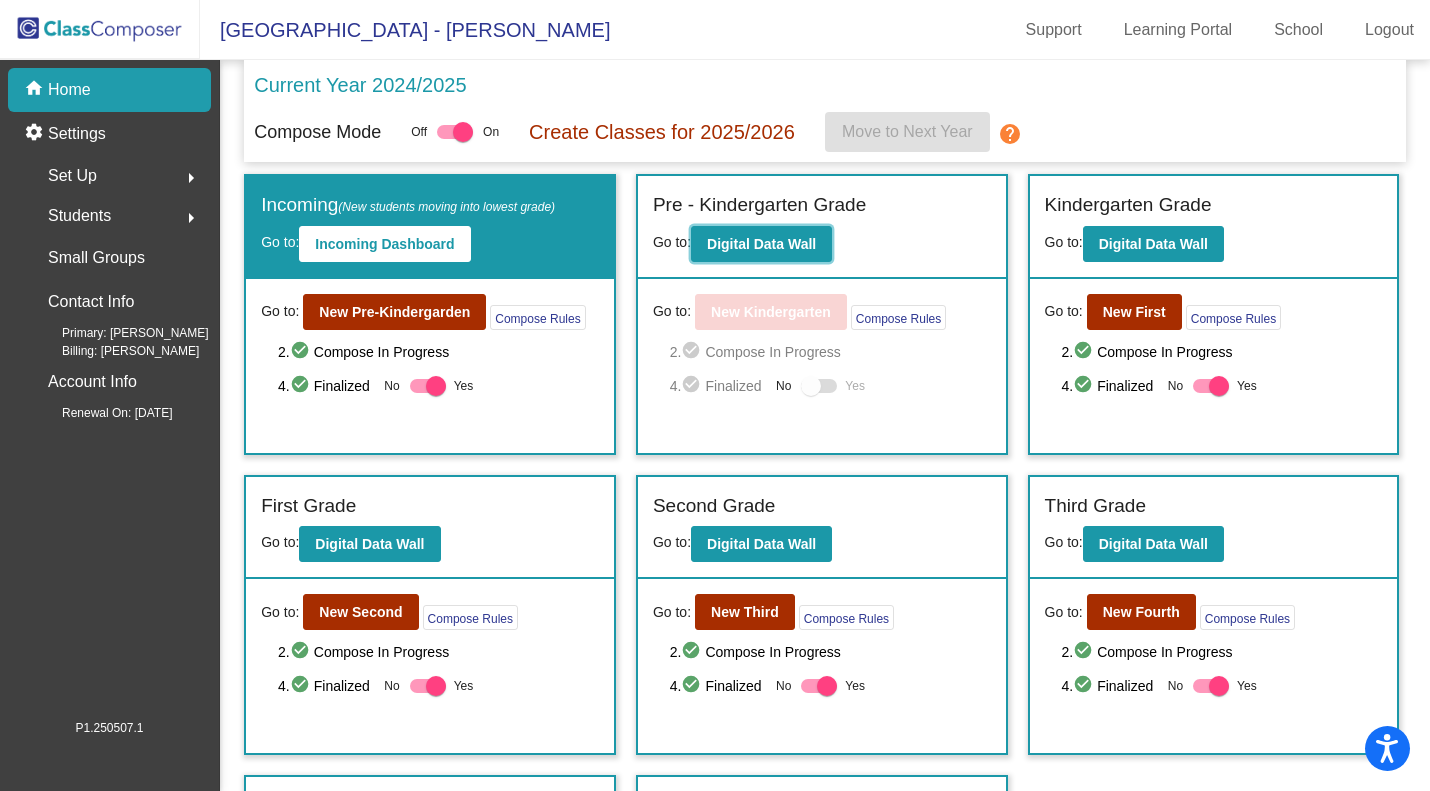 click on "Digital Data Wall" 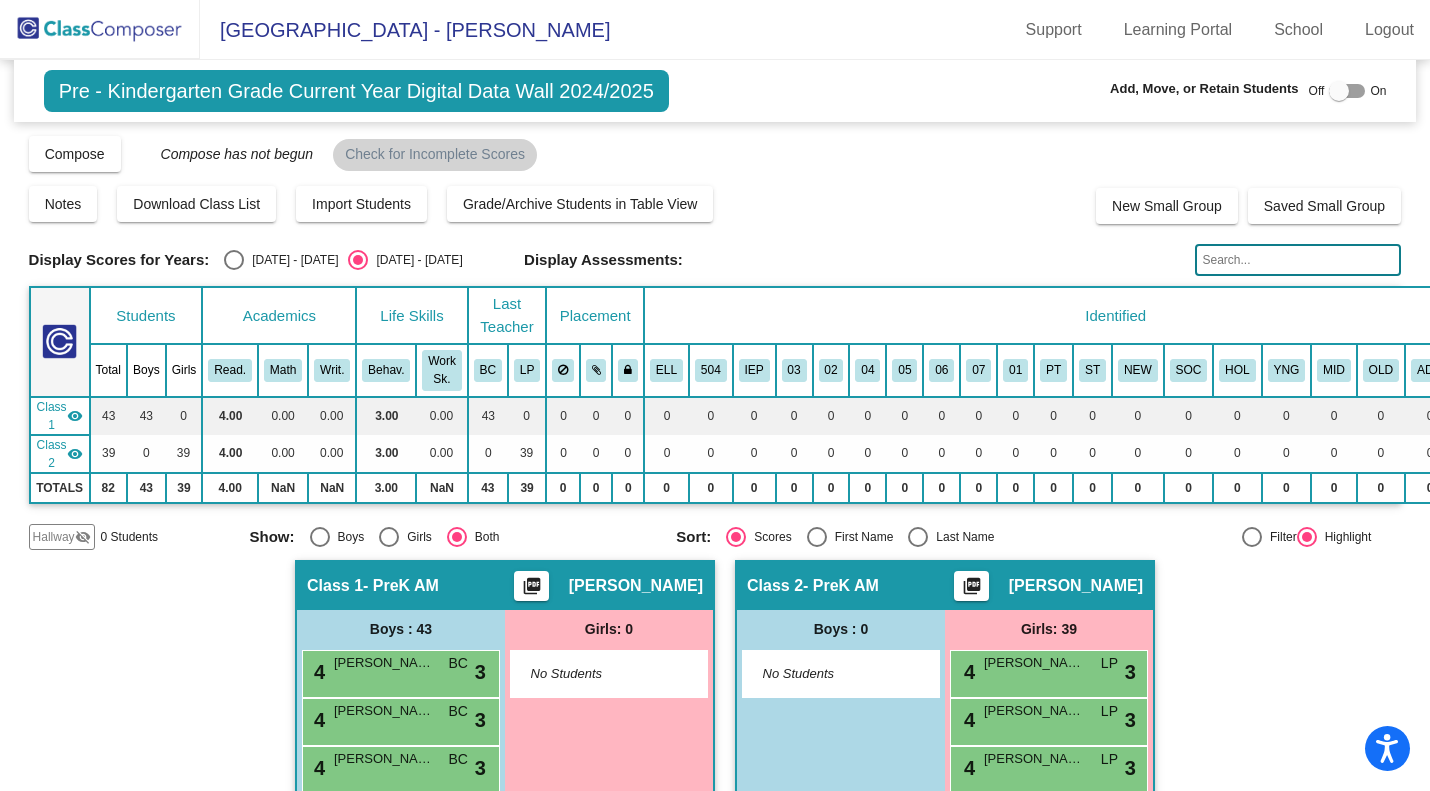 click on "Compose" 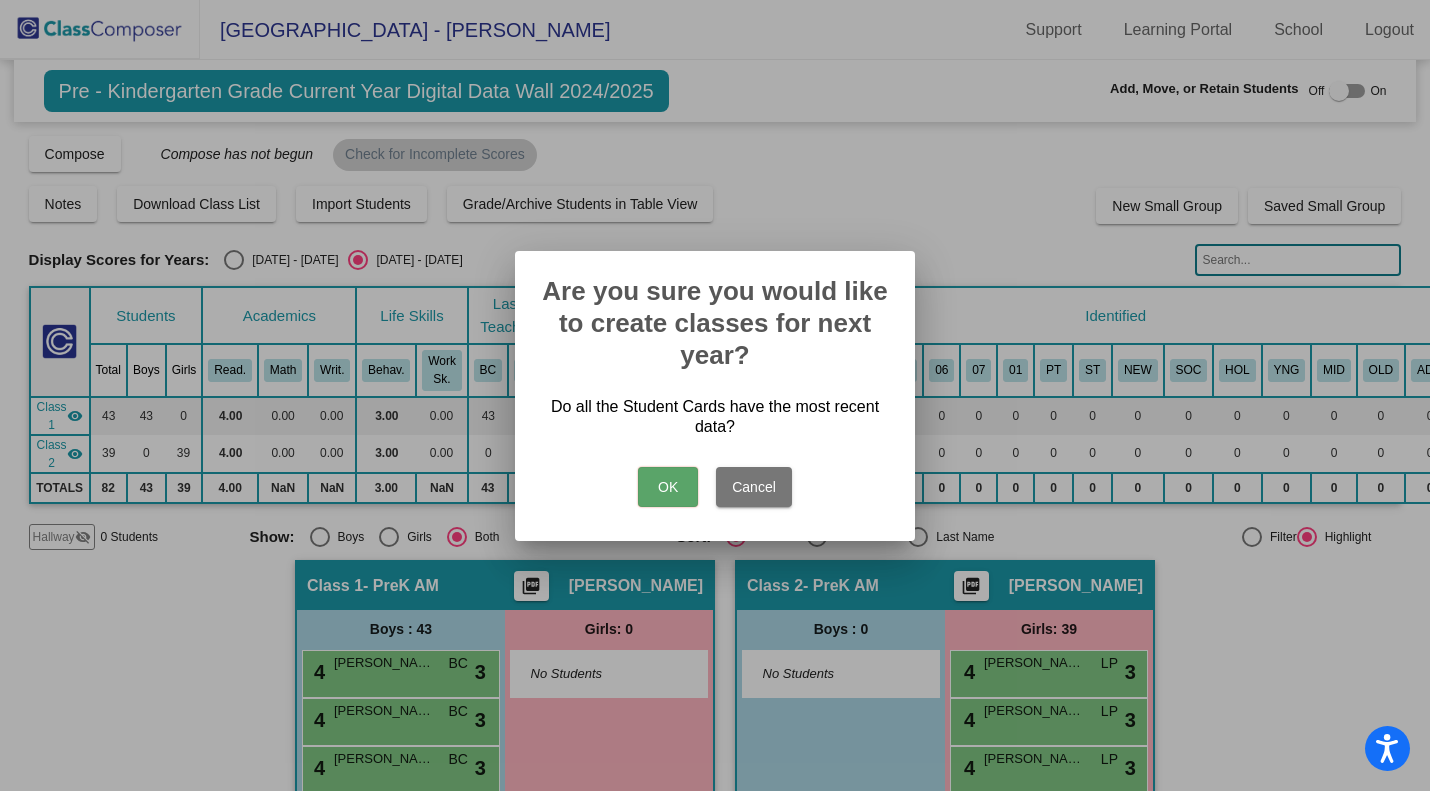 click on "OK" at bounding box center [668, 487] 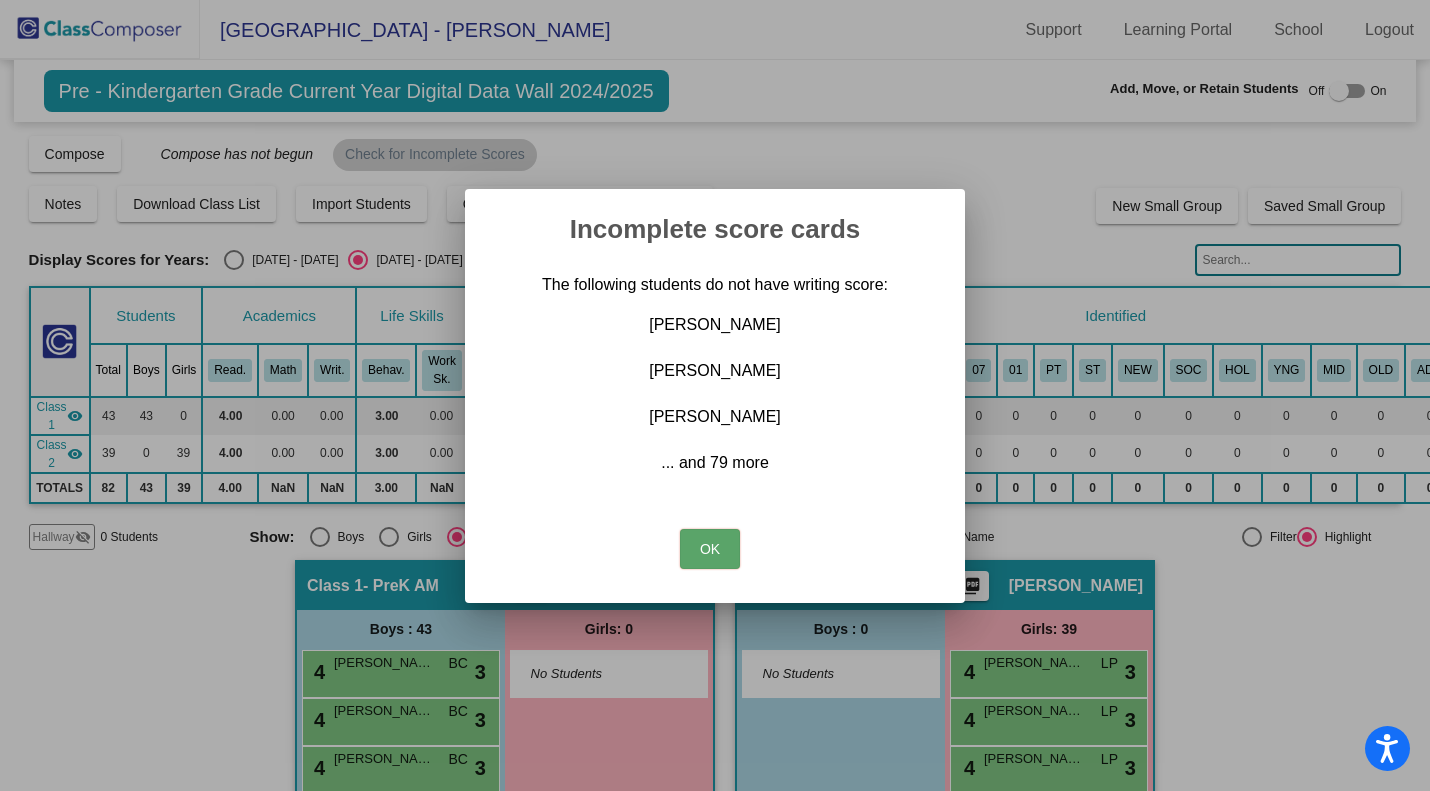 type 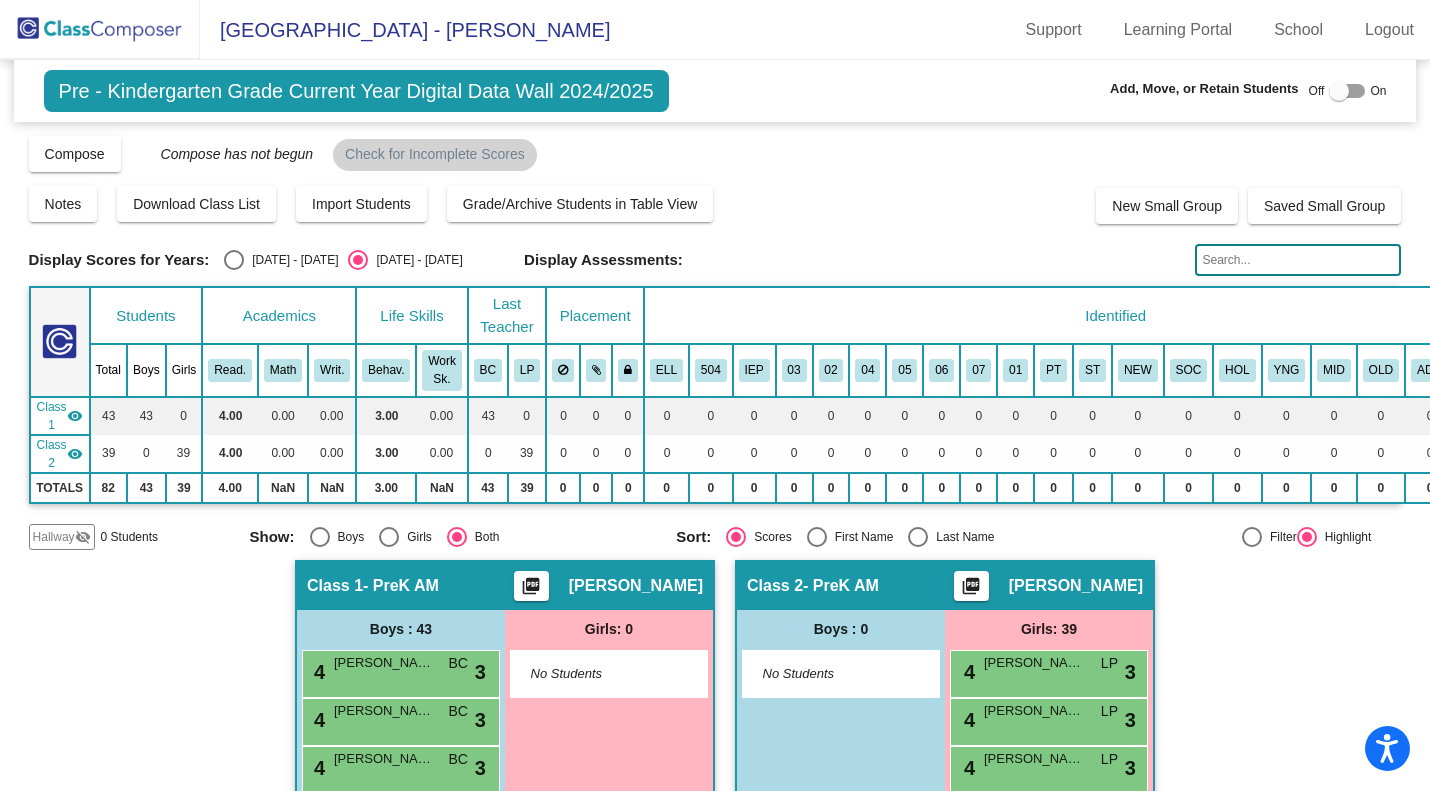 click on "[PERSON_NAME]" at bounding box center (384, 663) 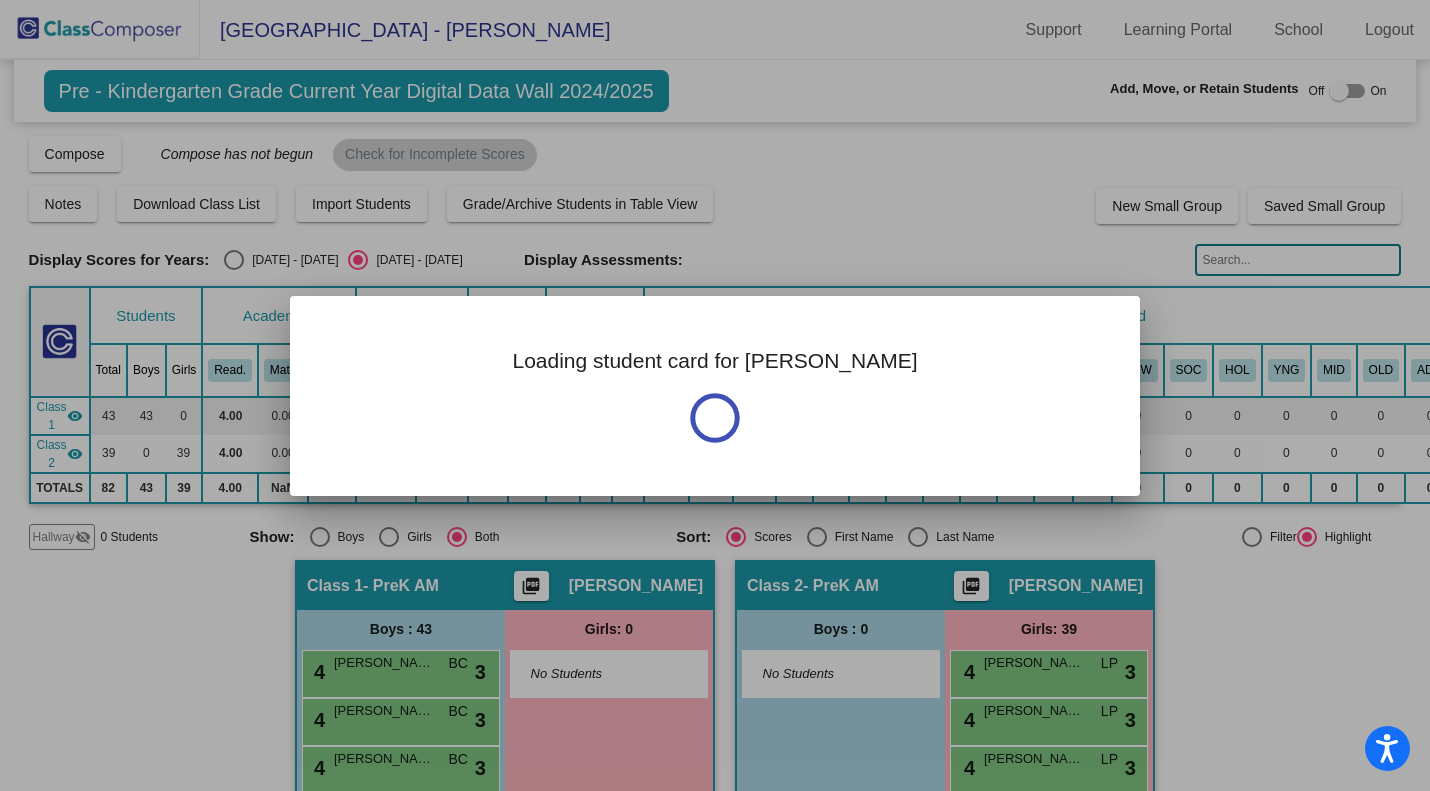 click at bounding box center [715, 395] 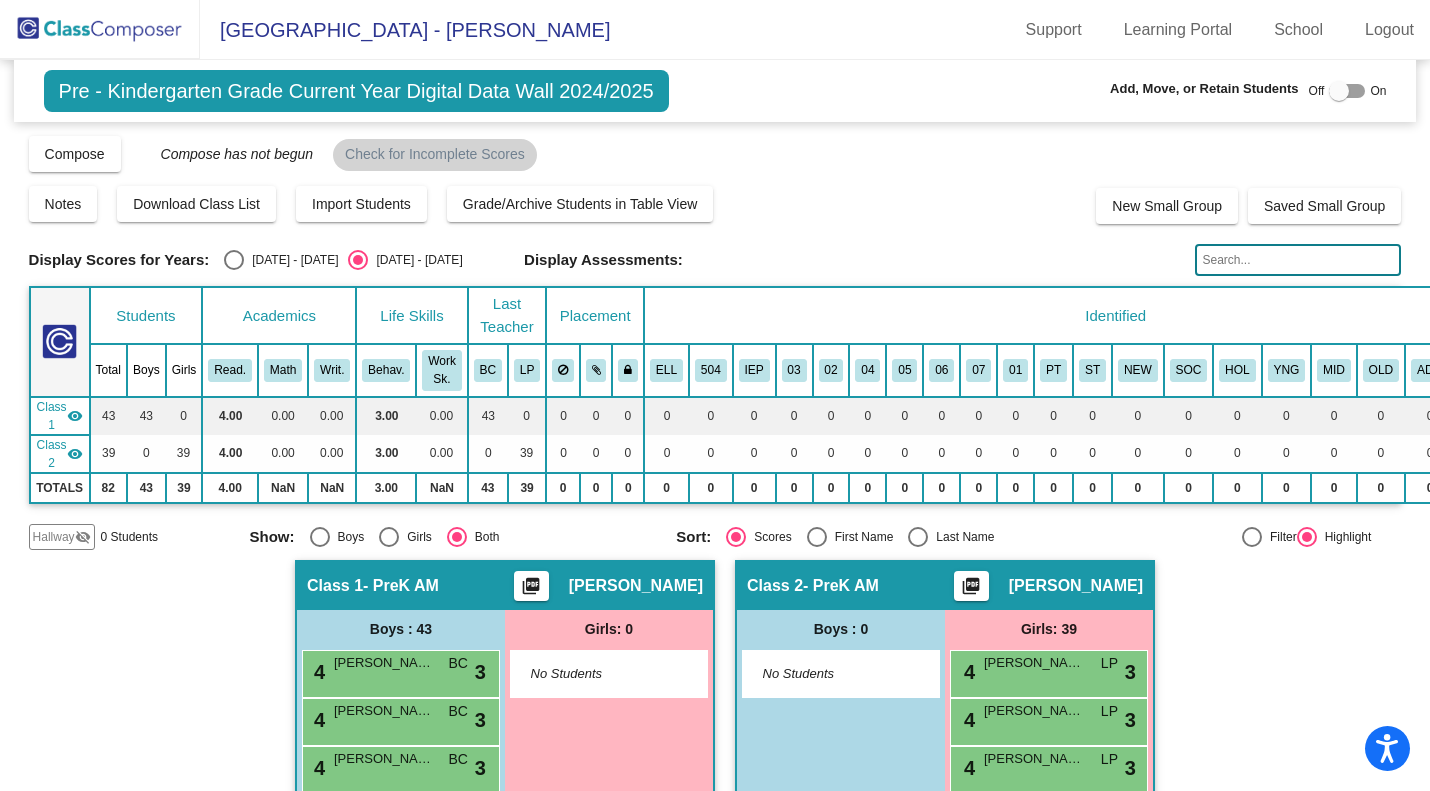 click on "4 Aavyn Calloway BC lock do_not_disturb_alt 3" at bounding box center [398, 671] 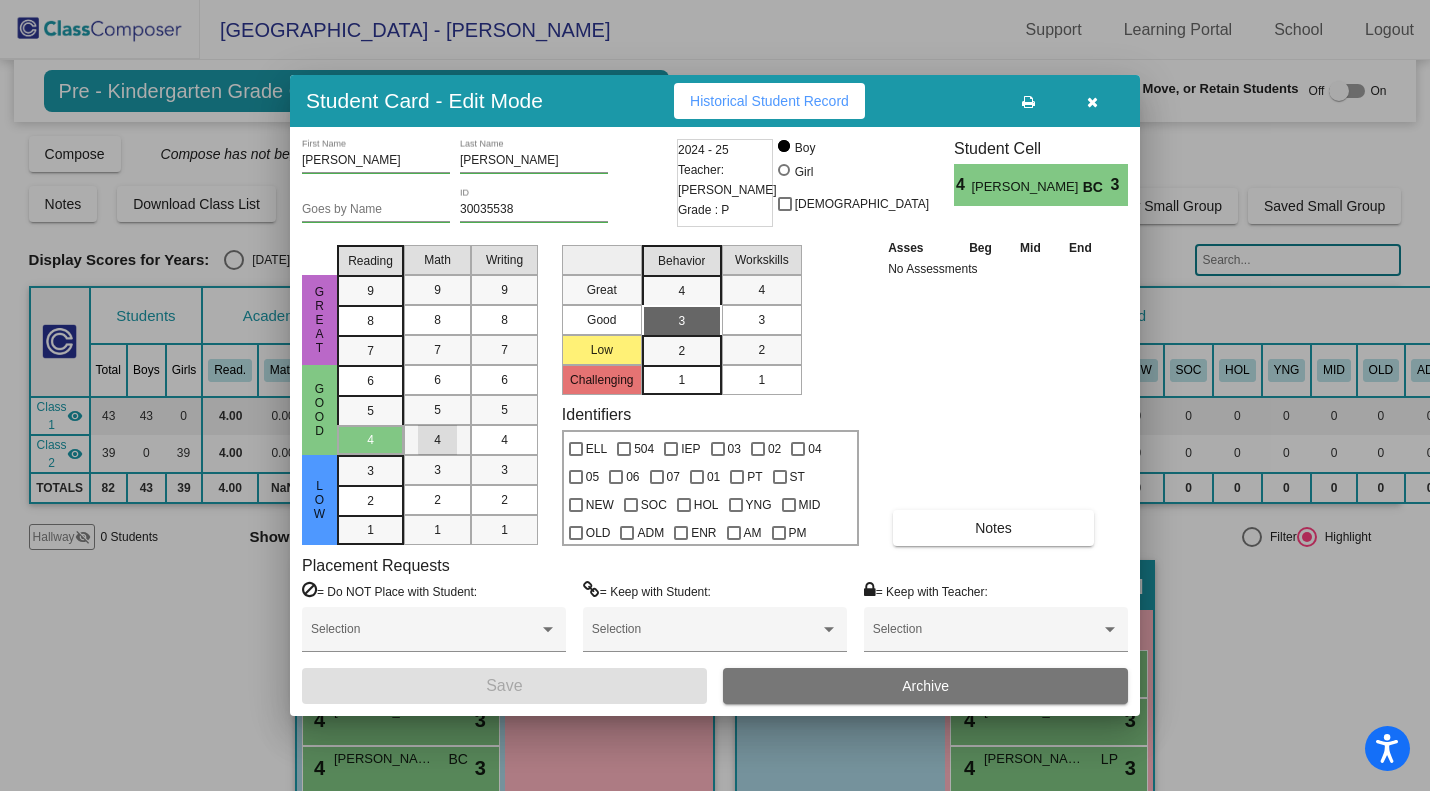 click on "4" at bounding box center (437, 440) 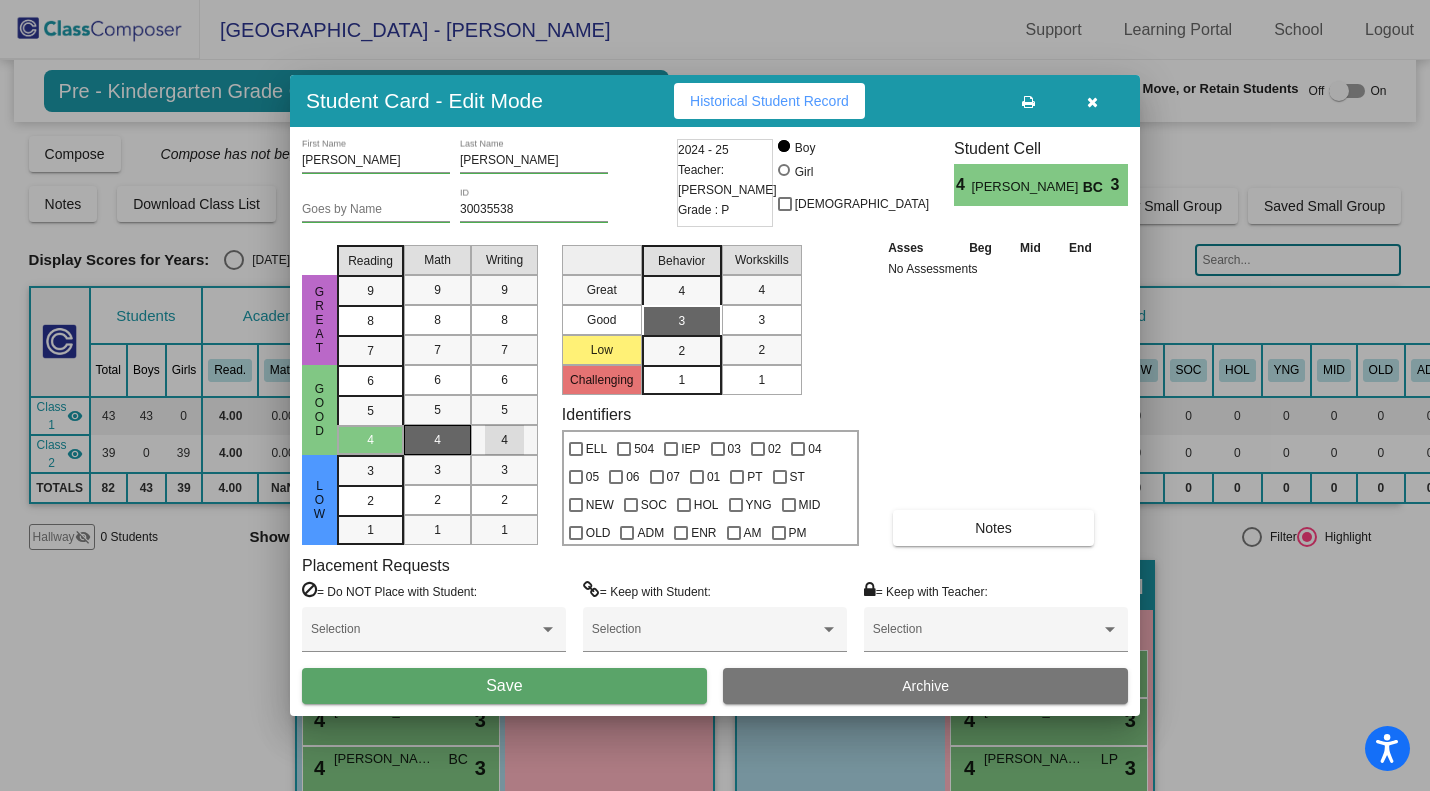 click on "4" at bounding box center (504, 440) 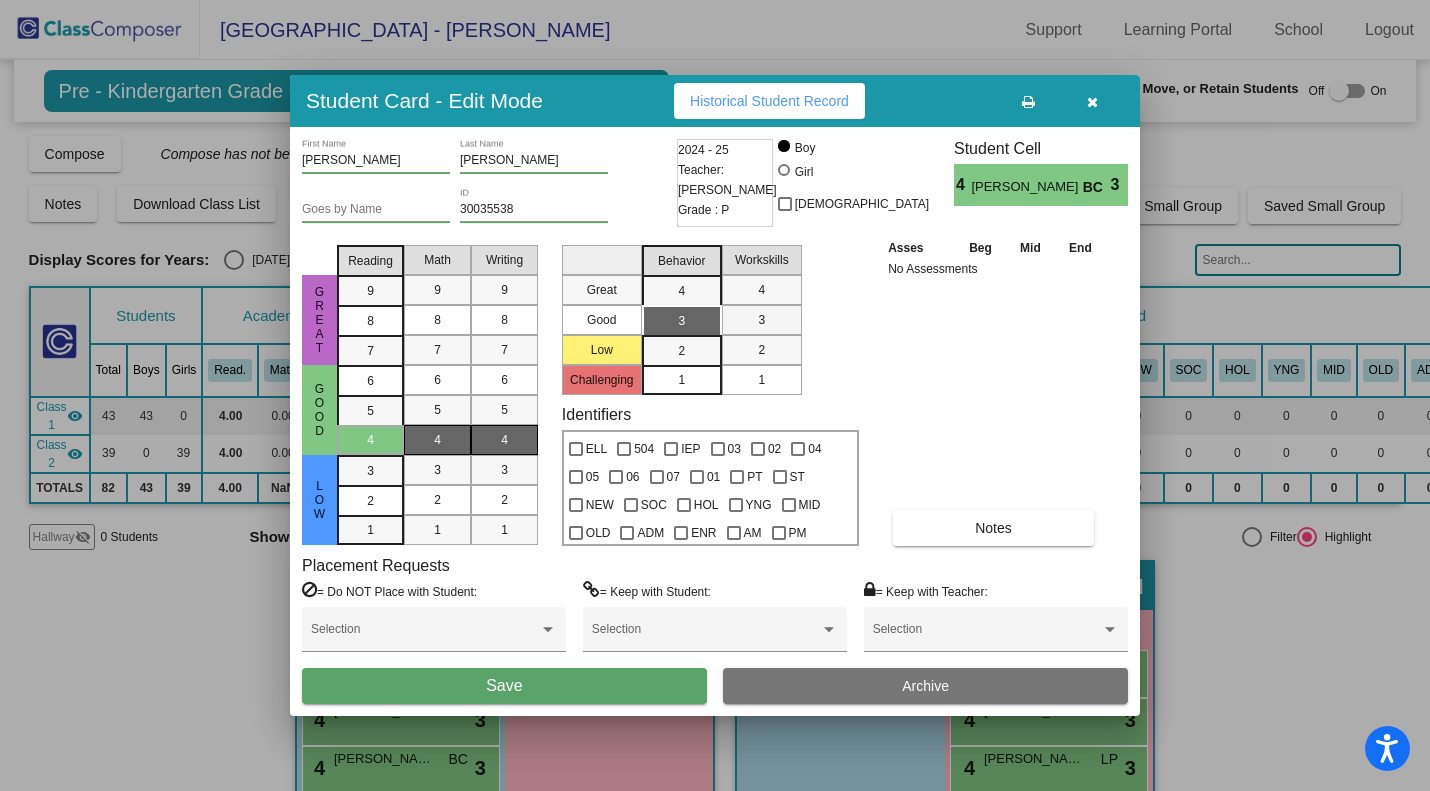 click on "3" at bounding box center (761, 320) 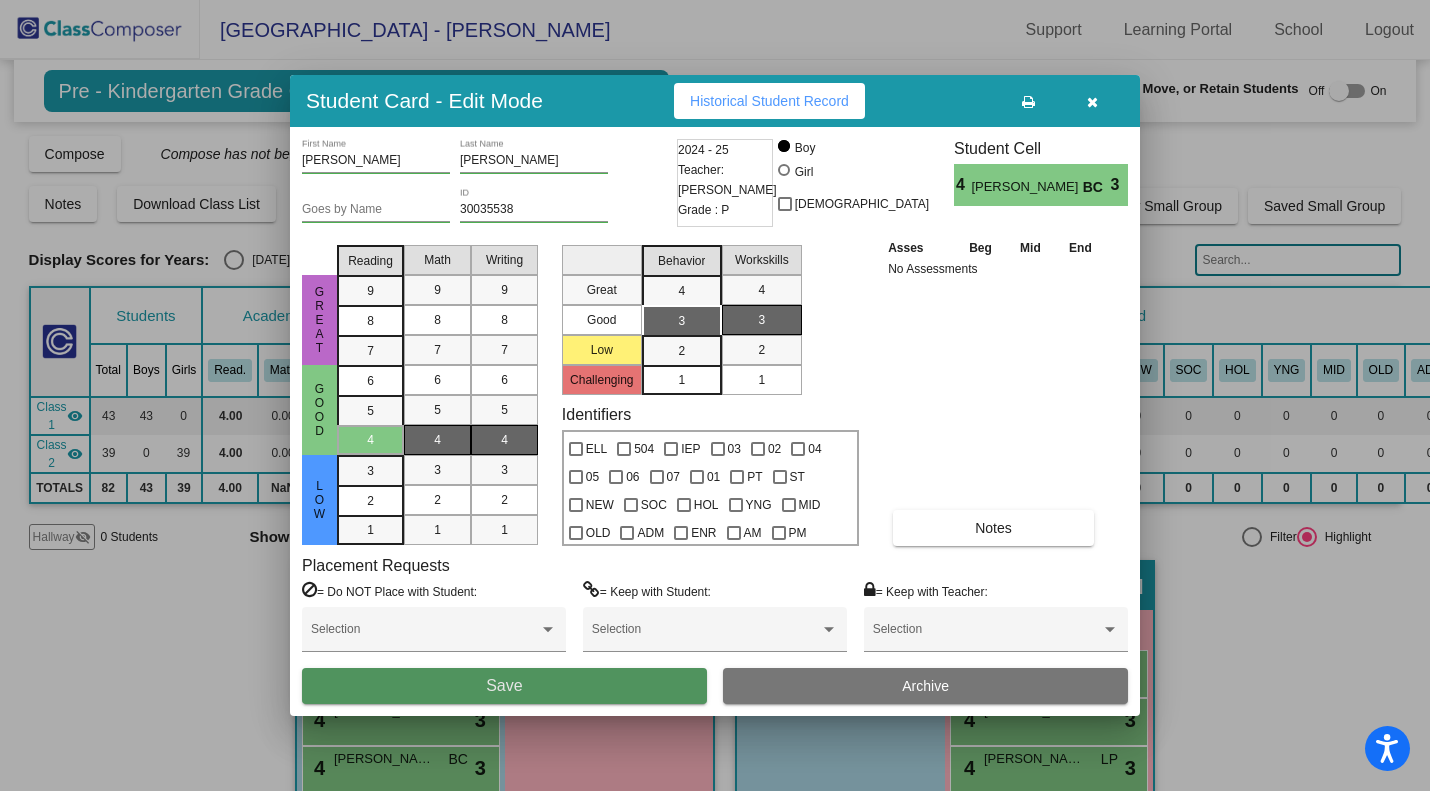 click on "Save" at bounding box center (504, 686) 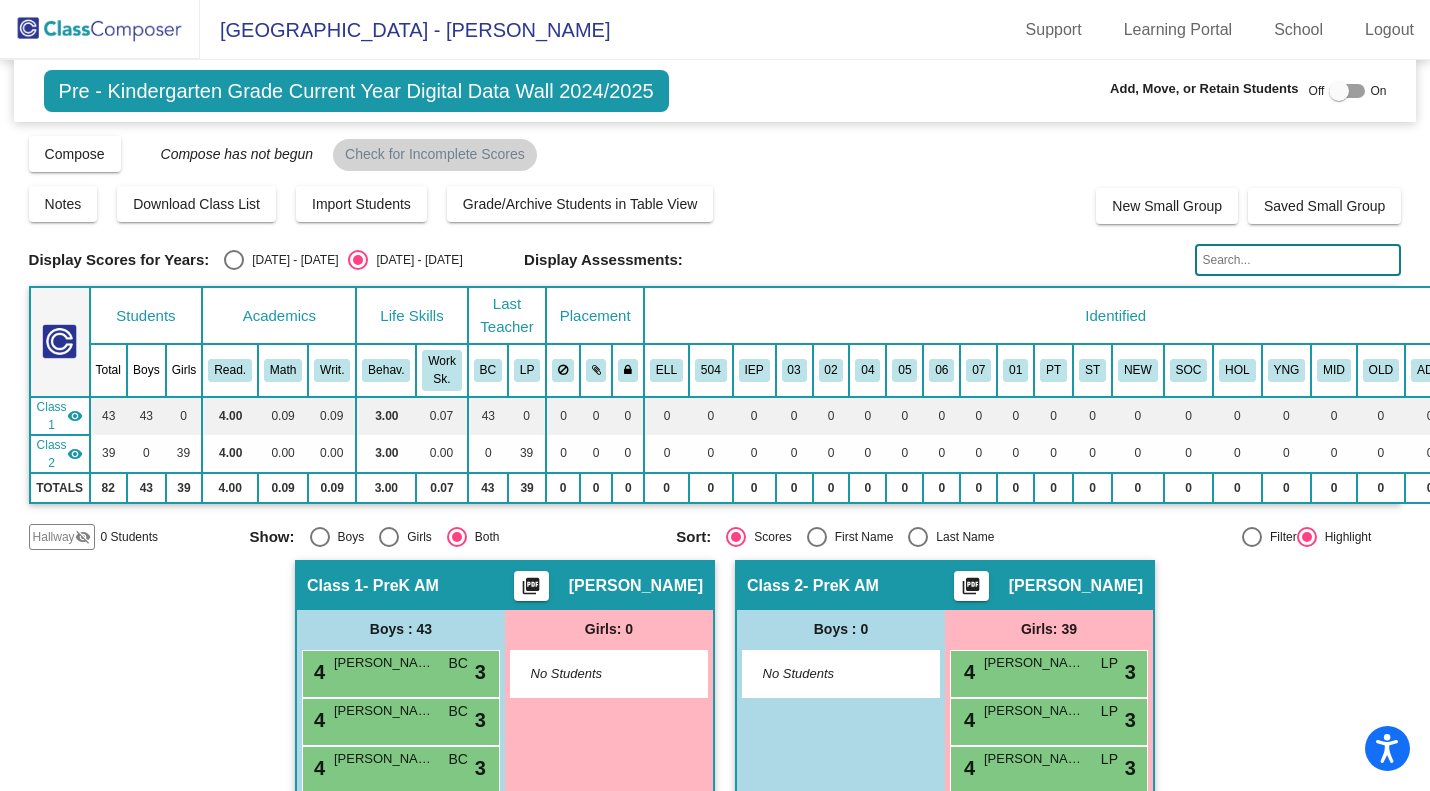 click on "4 Aavyn Calloway BC lock do_not_disturb_alt 3" at bounding box center [398, 671] 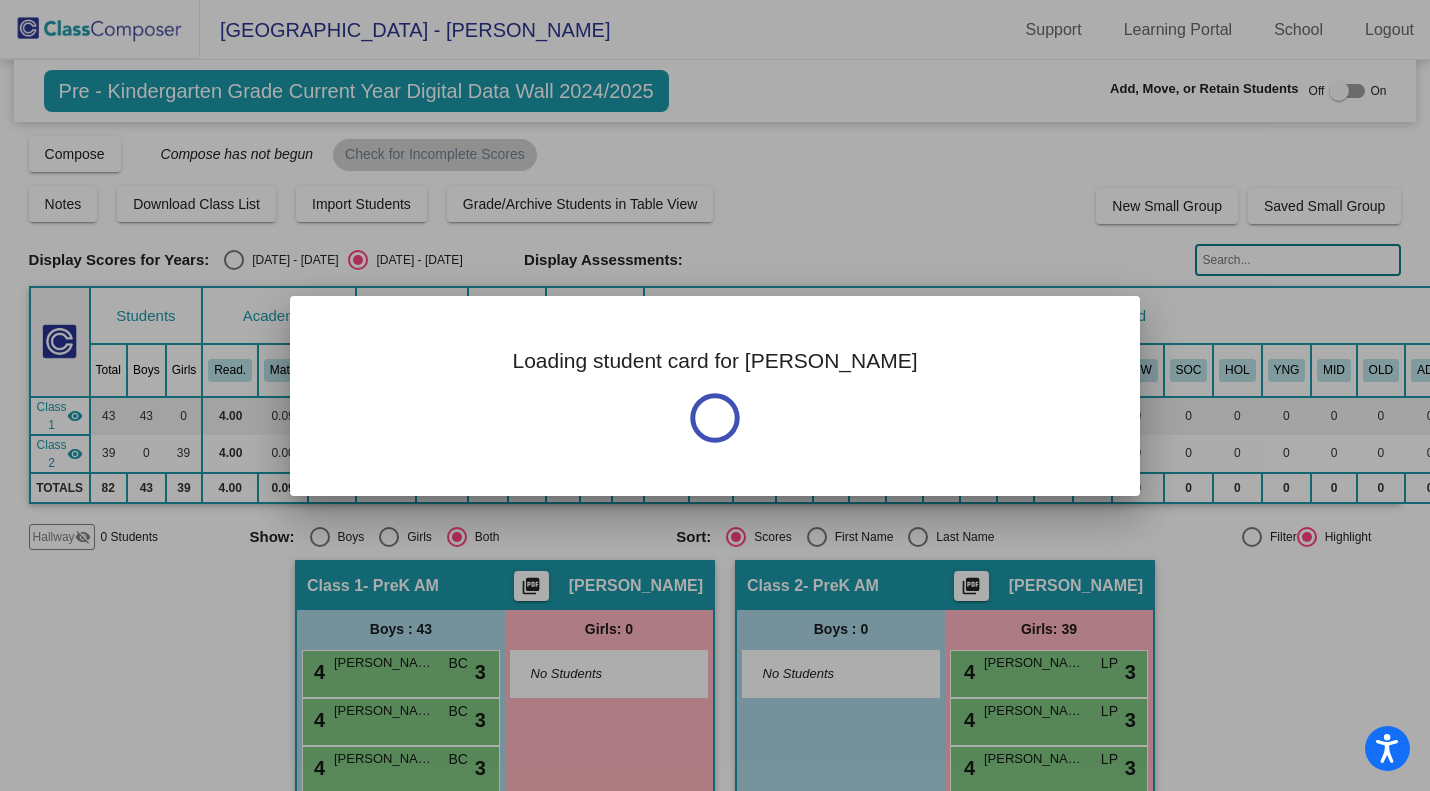 click on "Loading student card for Aavyn" at bounding box center [715, 395] 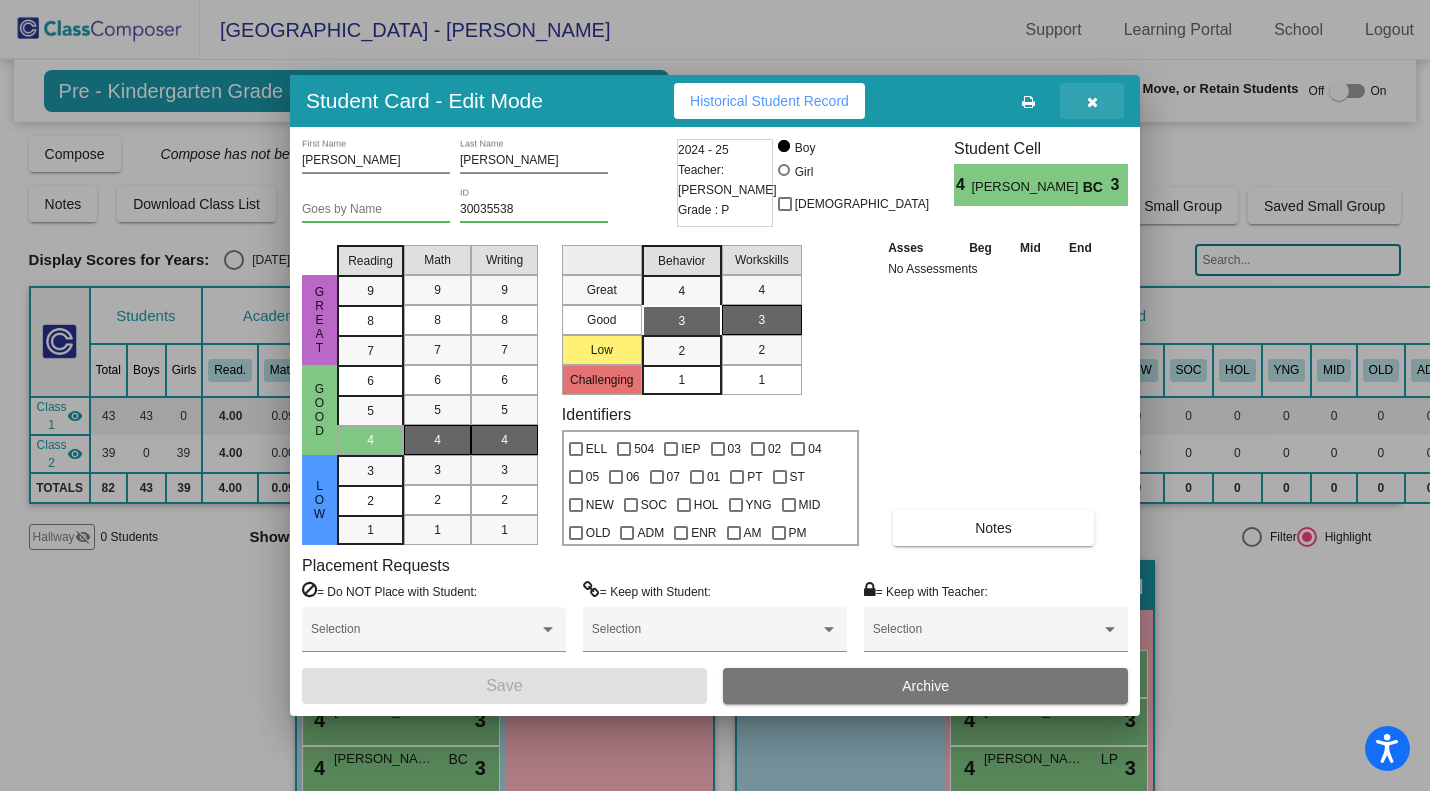 click at bounding box center (1092, 102) 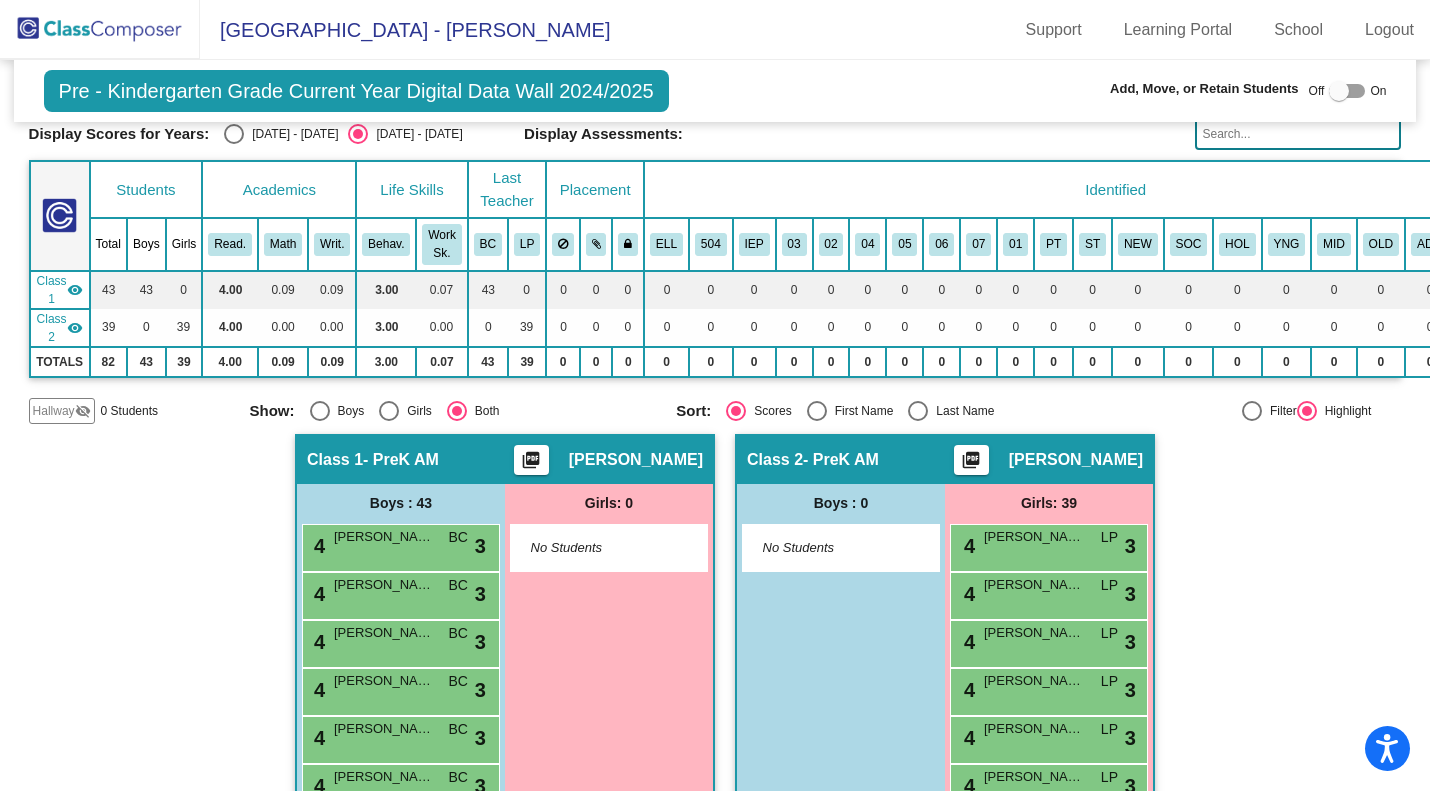 scroll, scrollTop: 235, scrollLeft: 0, axis: vertical 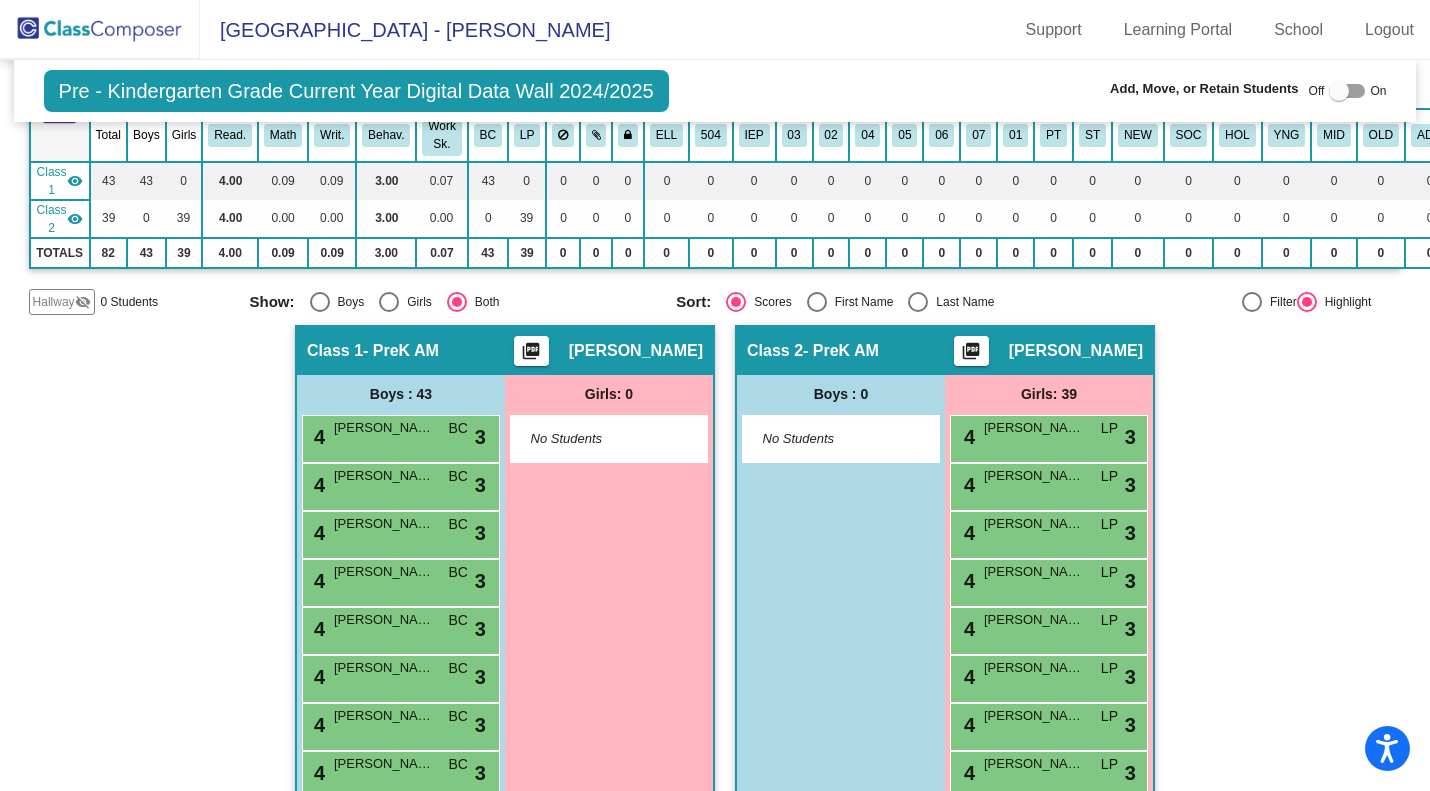 click on "4 Aiden Lopina BC lock do_not_disturb_alt 3" at bounding box center (398, 484) 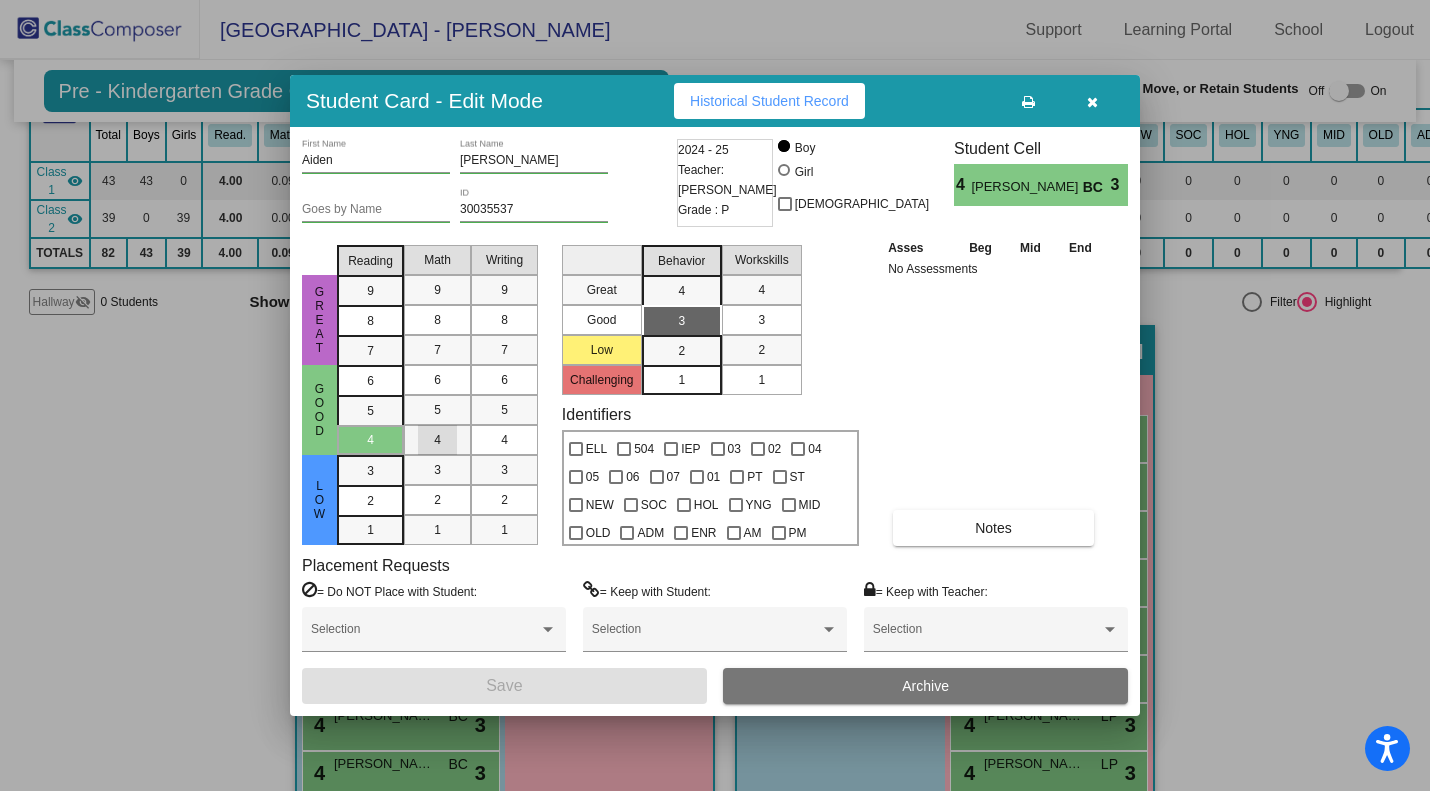 click on "4" at bounding box center (437, 440) 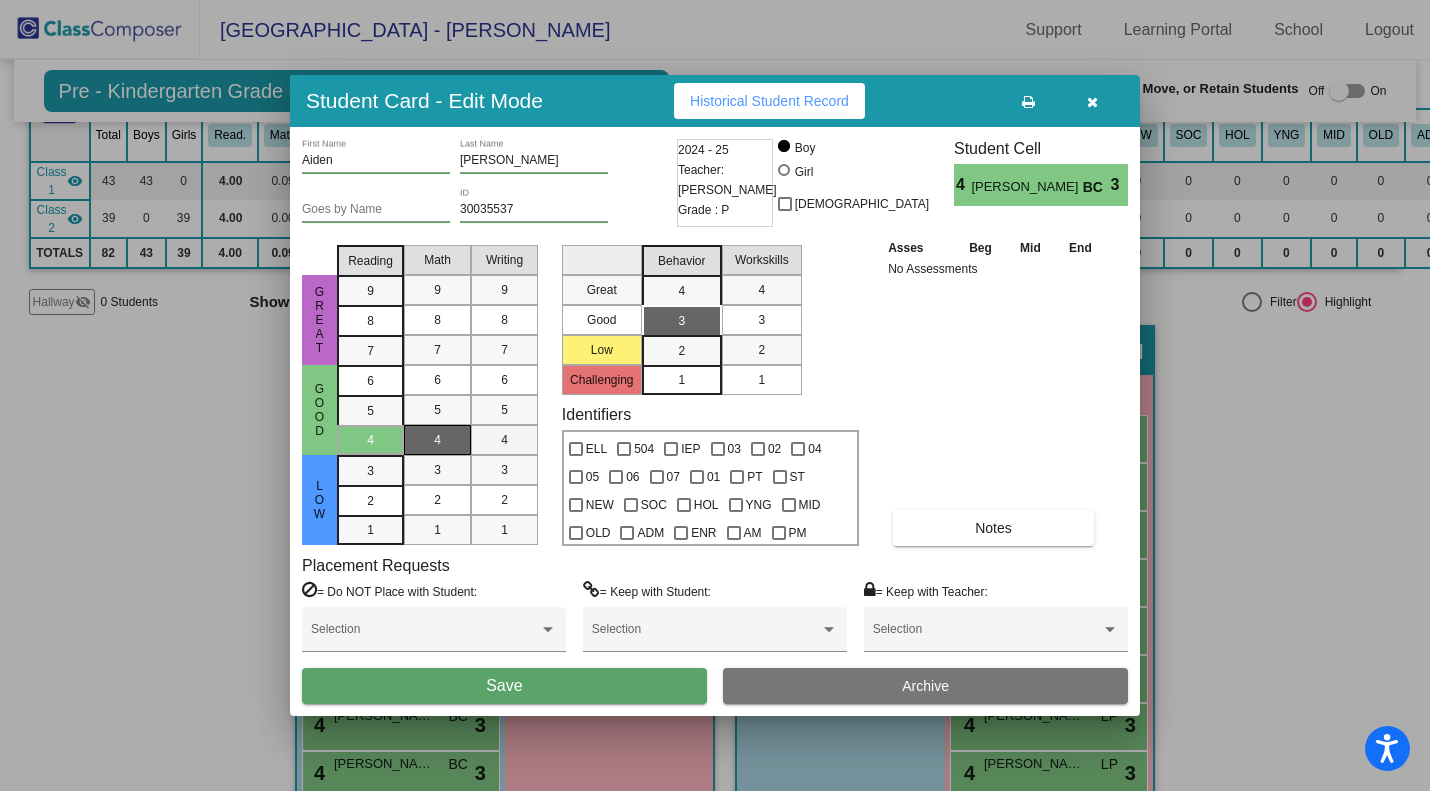 click on "4" at bounding box center [504, 440] 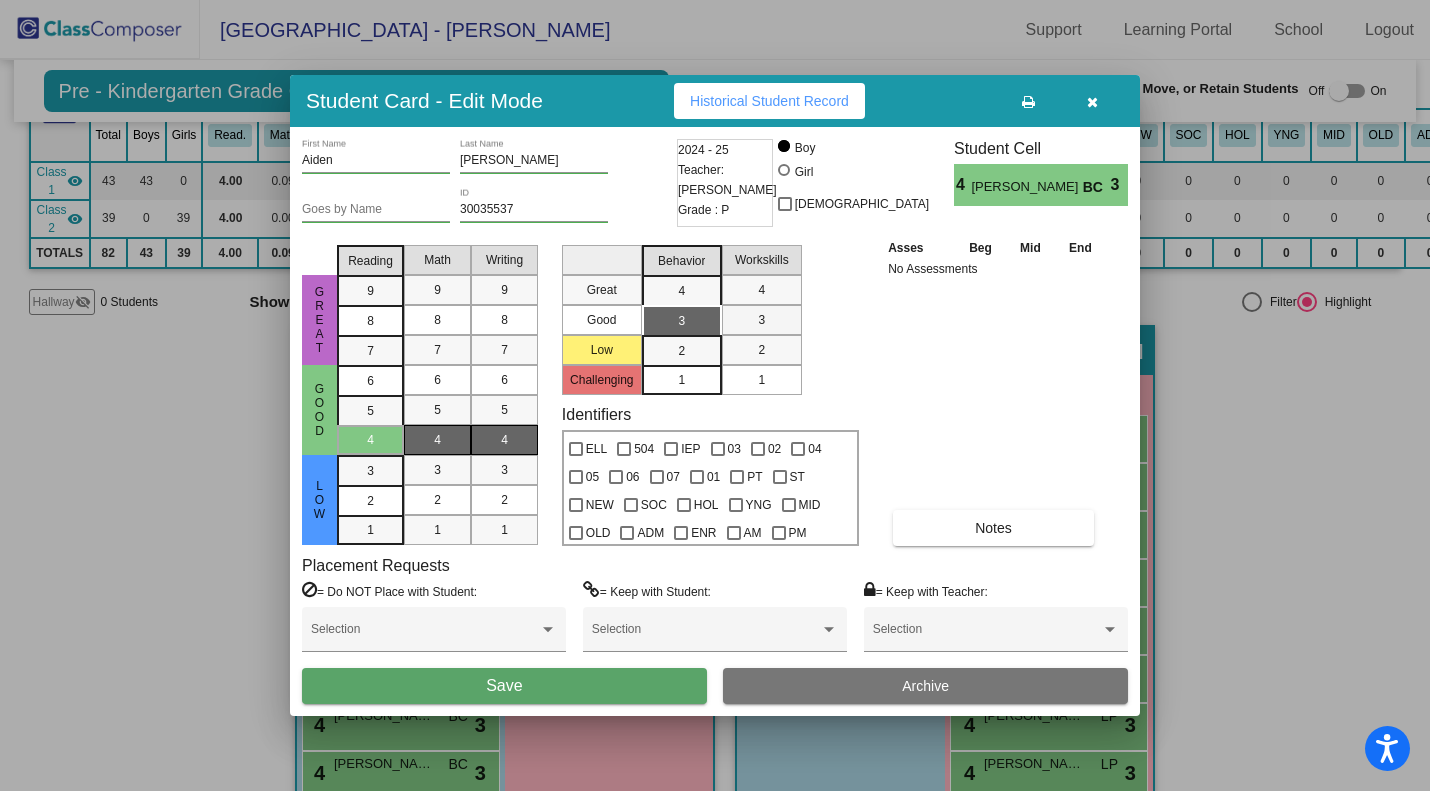click on "3" at bounding box center (761, 320) 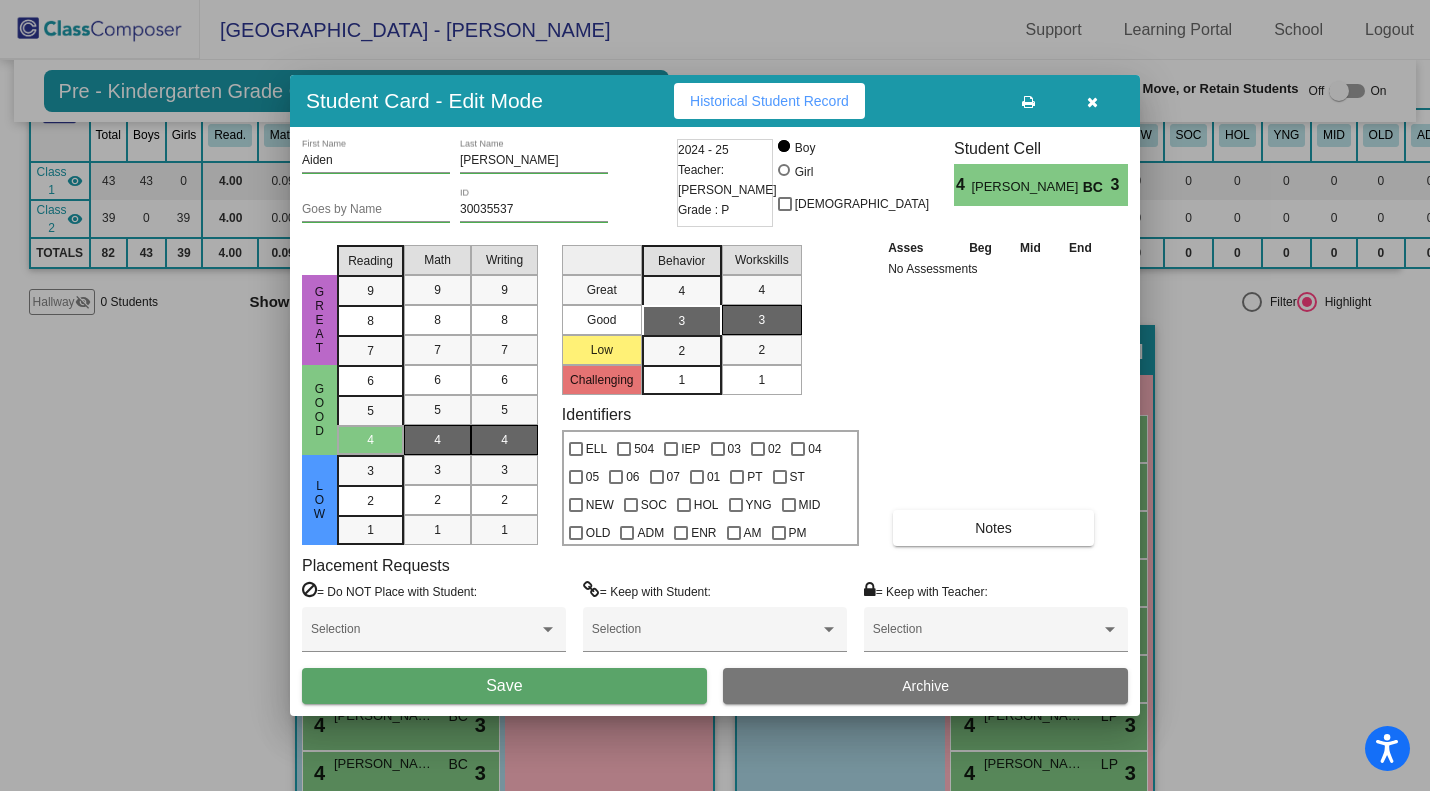 click on "Save" at bounding box center [504, 685] 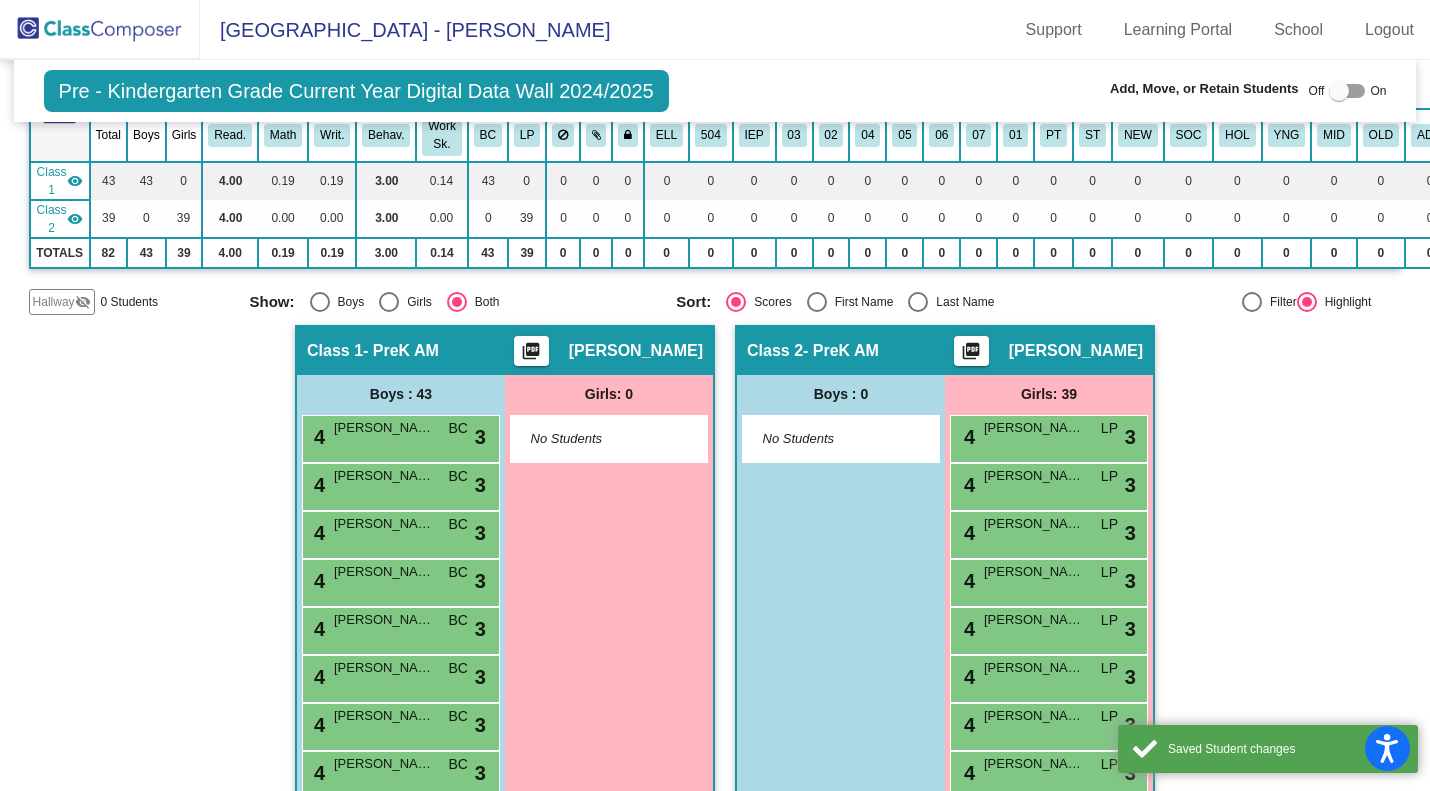click on "[PERSON_NAME]" at bounding box center (384, 524) 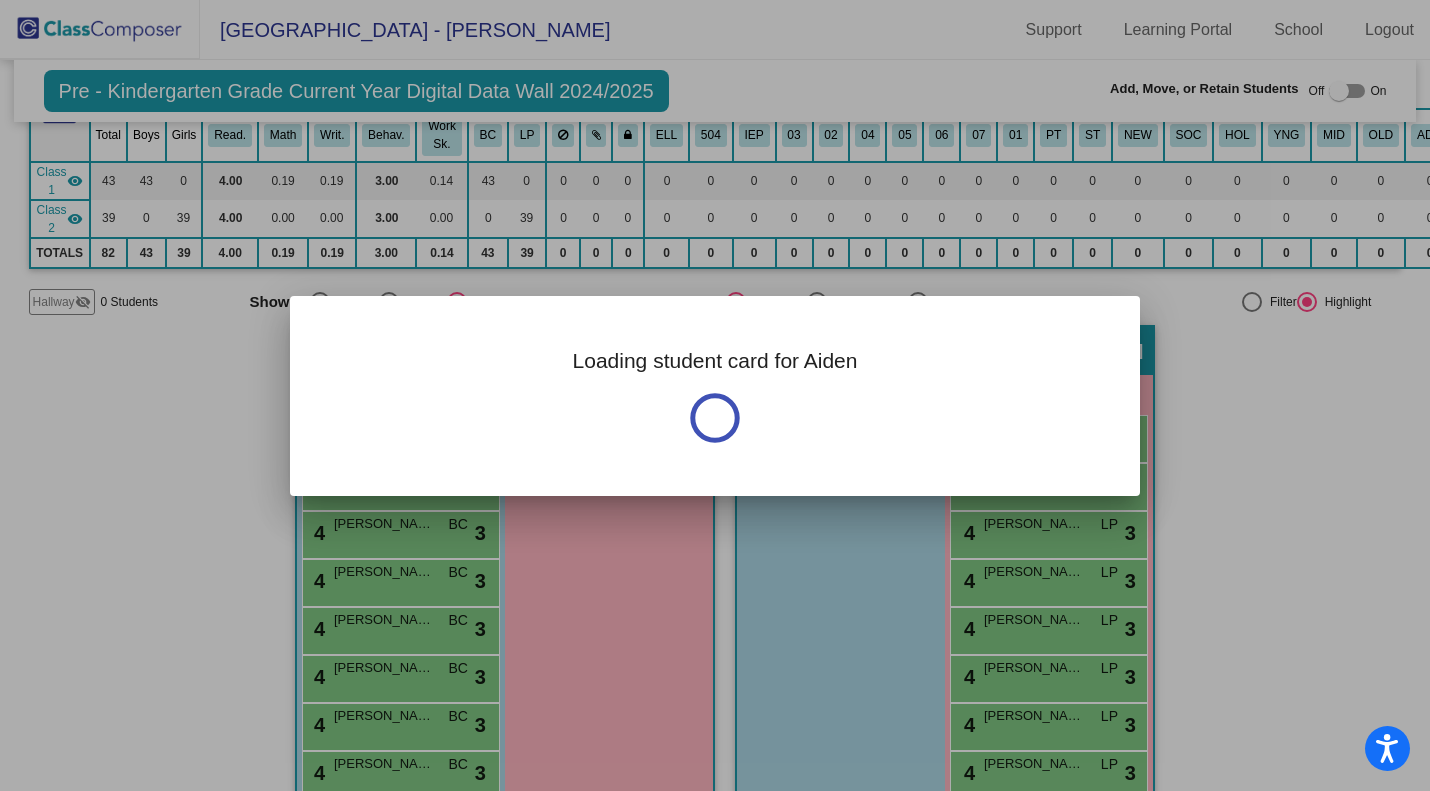 click on "Loading student card for Aiden" at bounding box center (715, 395) 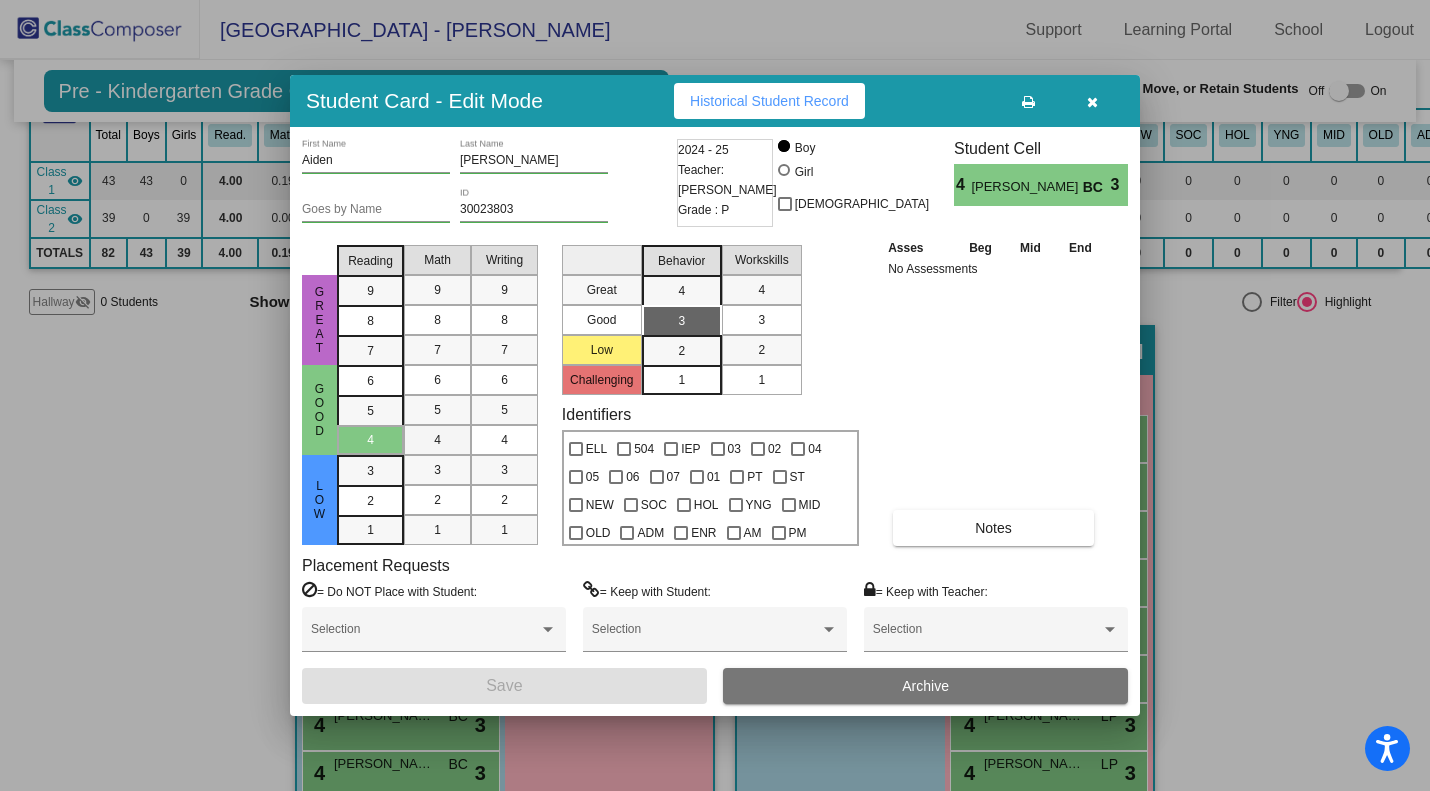 click on "4" at bounding box center (437, 440) 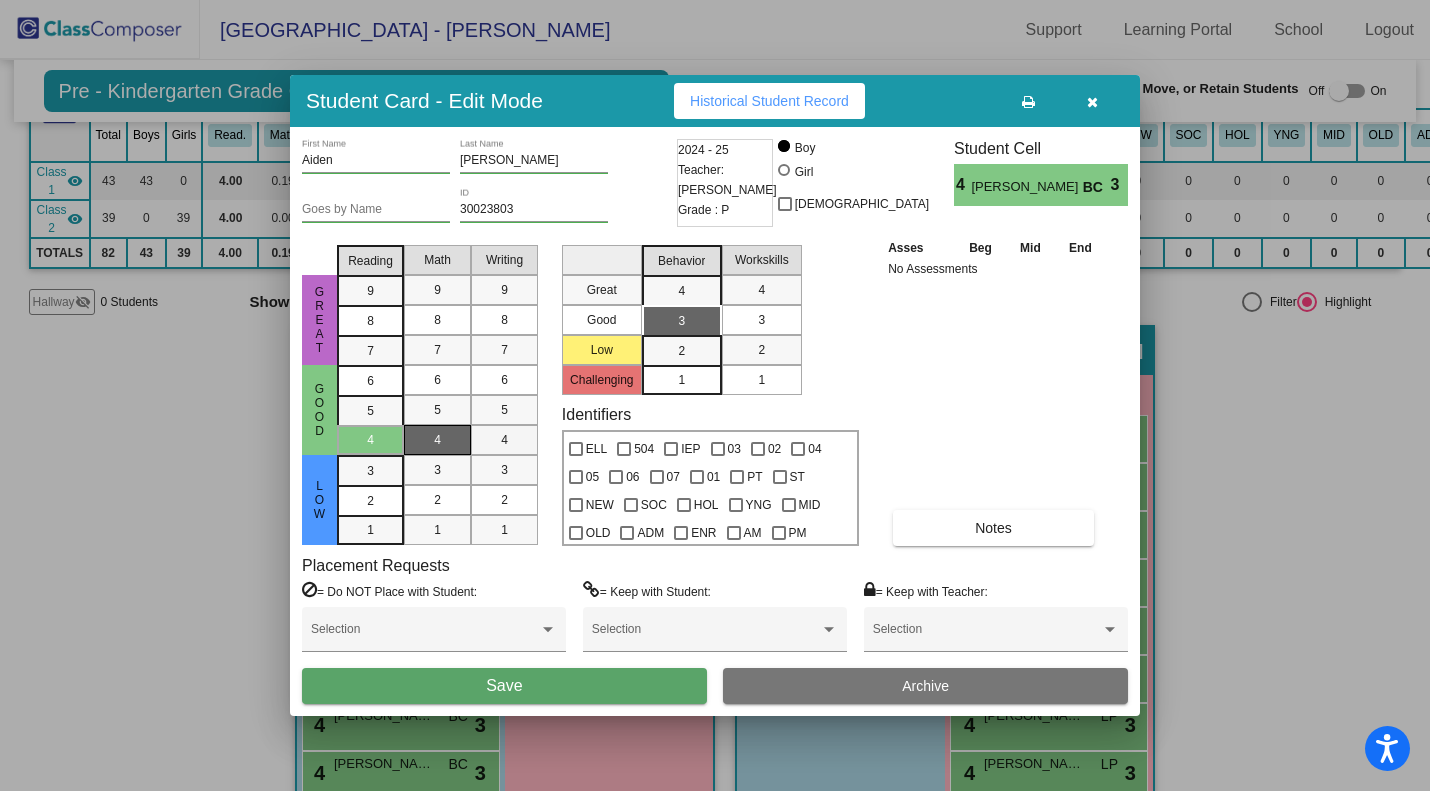 click on "4" at bounding box center [504, 440] 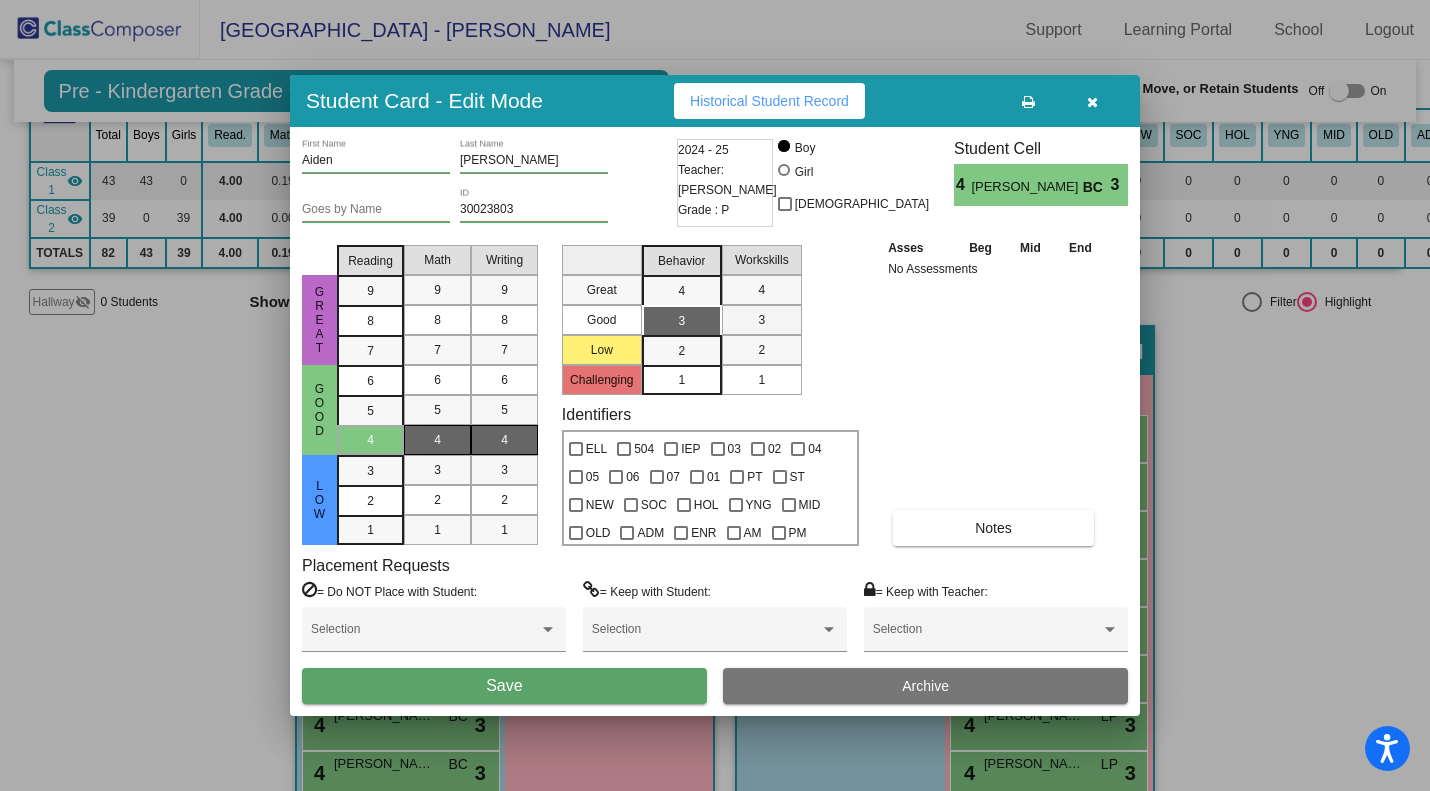 click on "3" at bounding box center (761, 320) 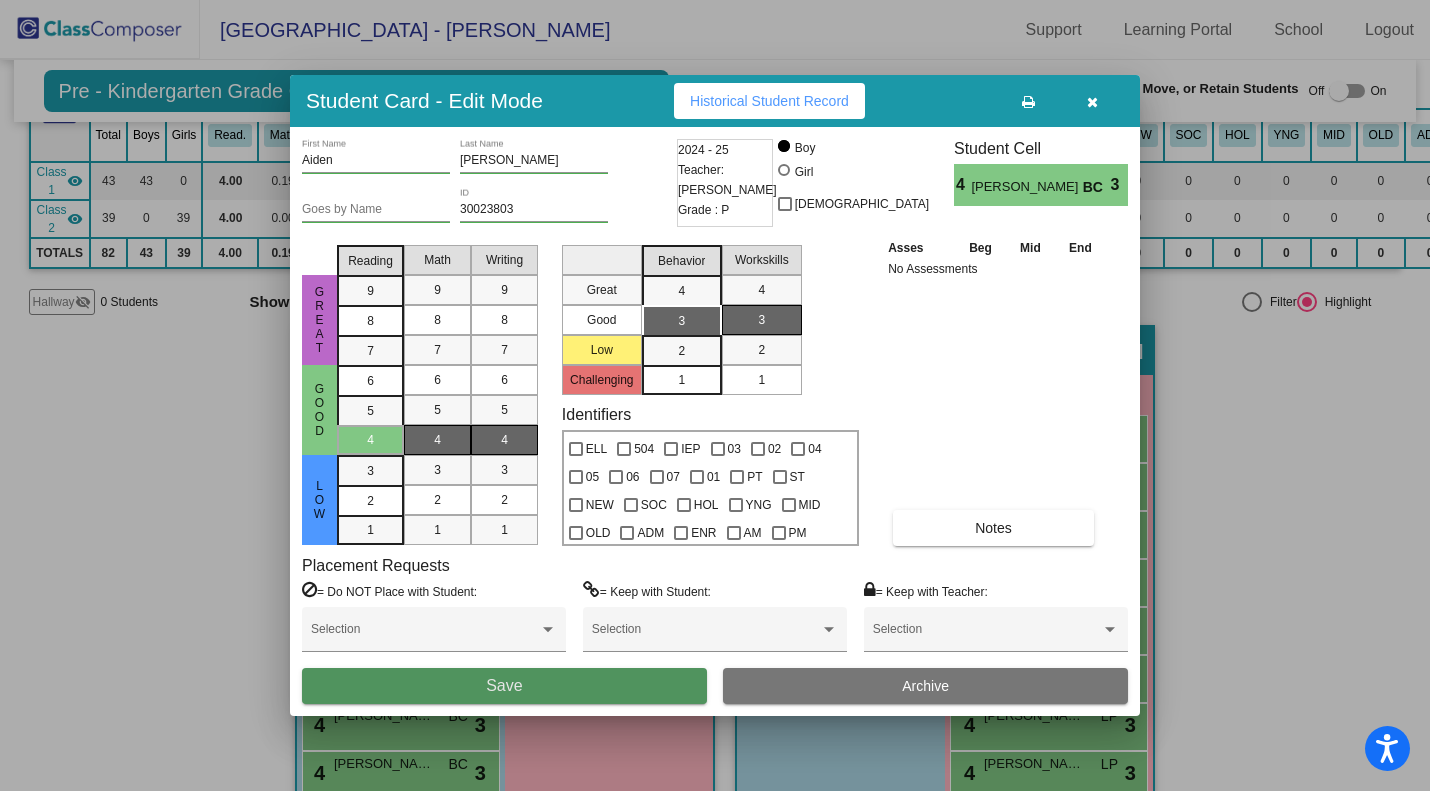 click on "Save" at bounding box center (504, 686) 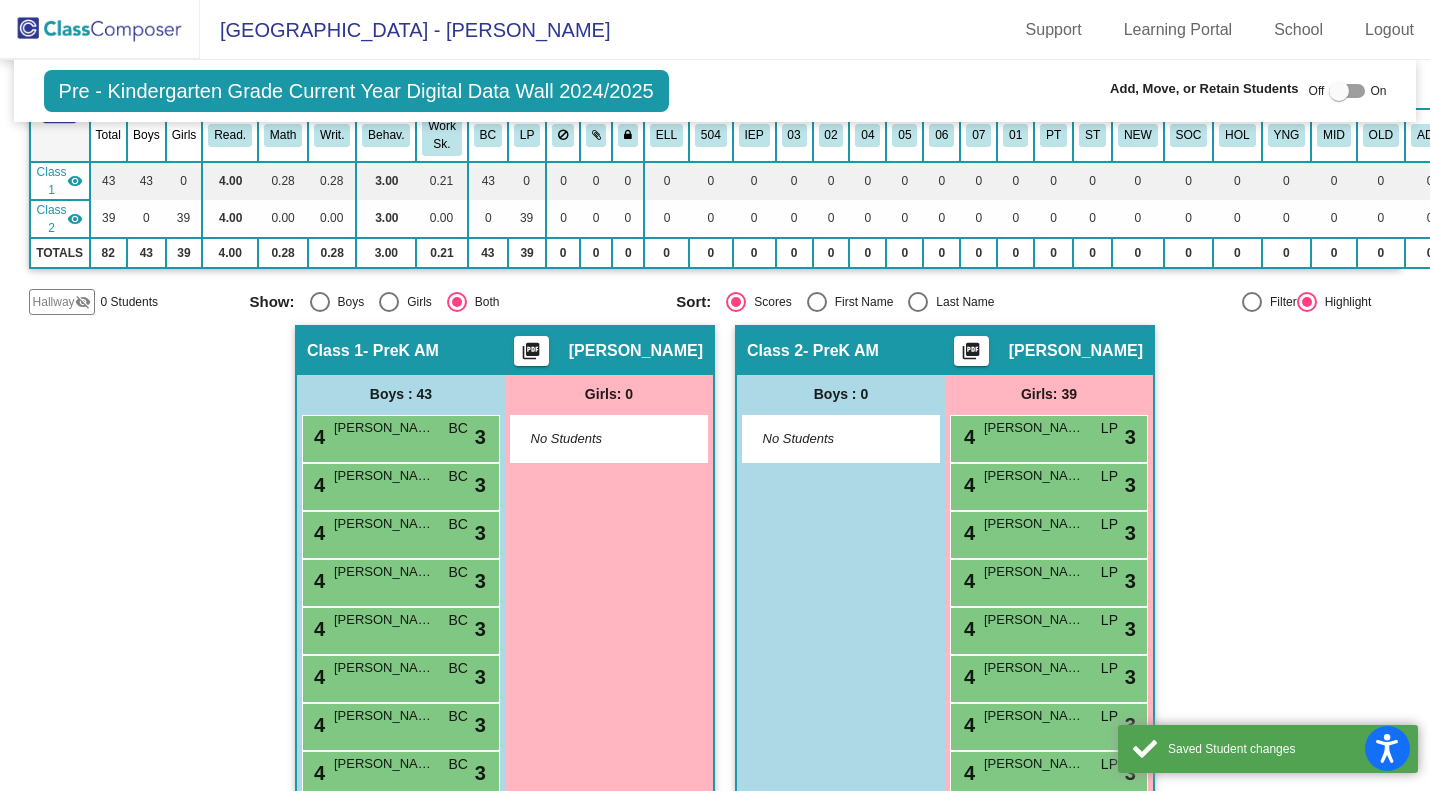 click on "4 Ari Taffet BC lock do_not_disturb_alt 3" at bounding box center [398, 628] 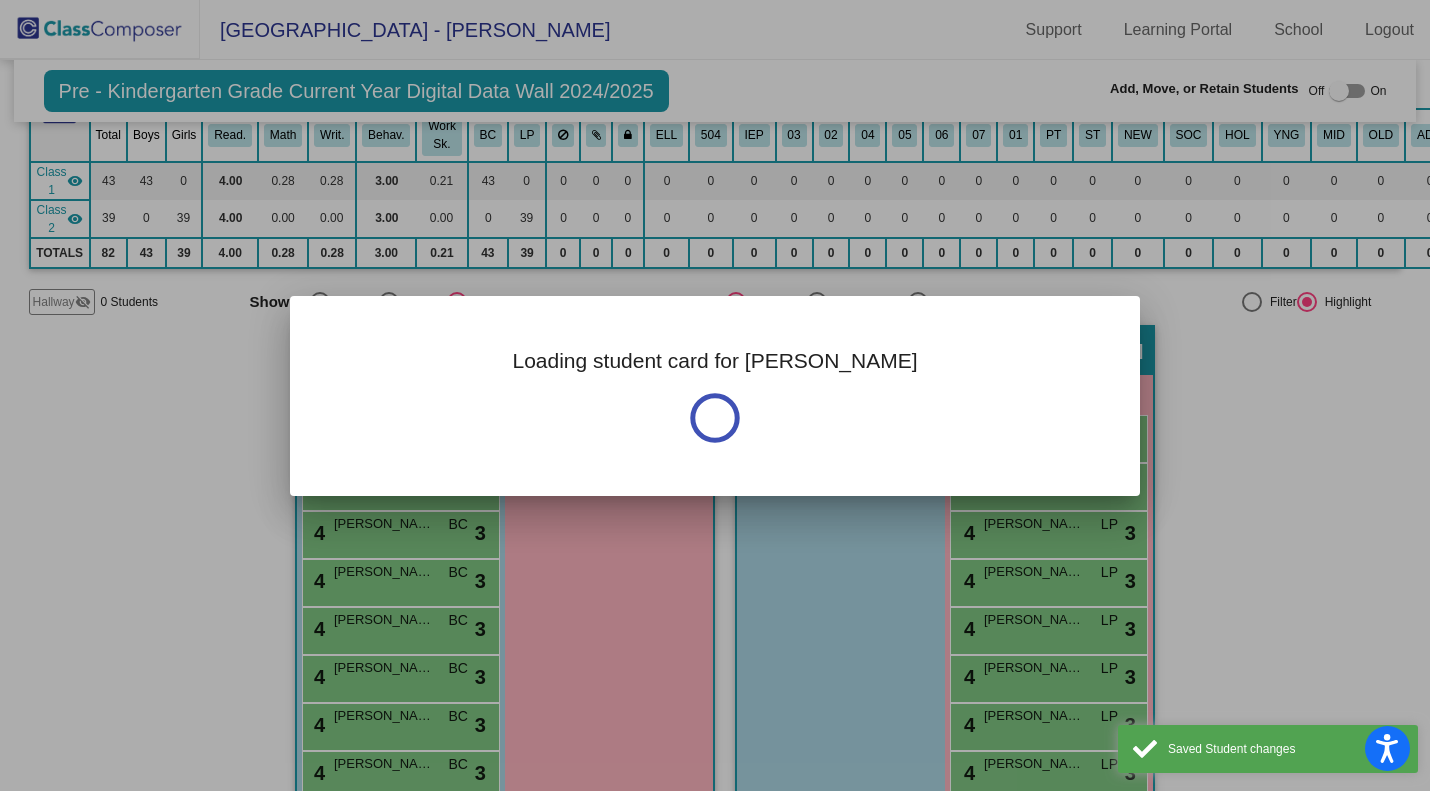 click on "Loading student card for Ari" at bounding box center [715, 395] 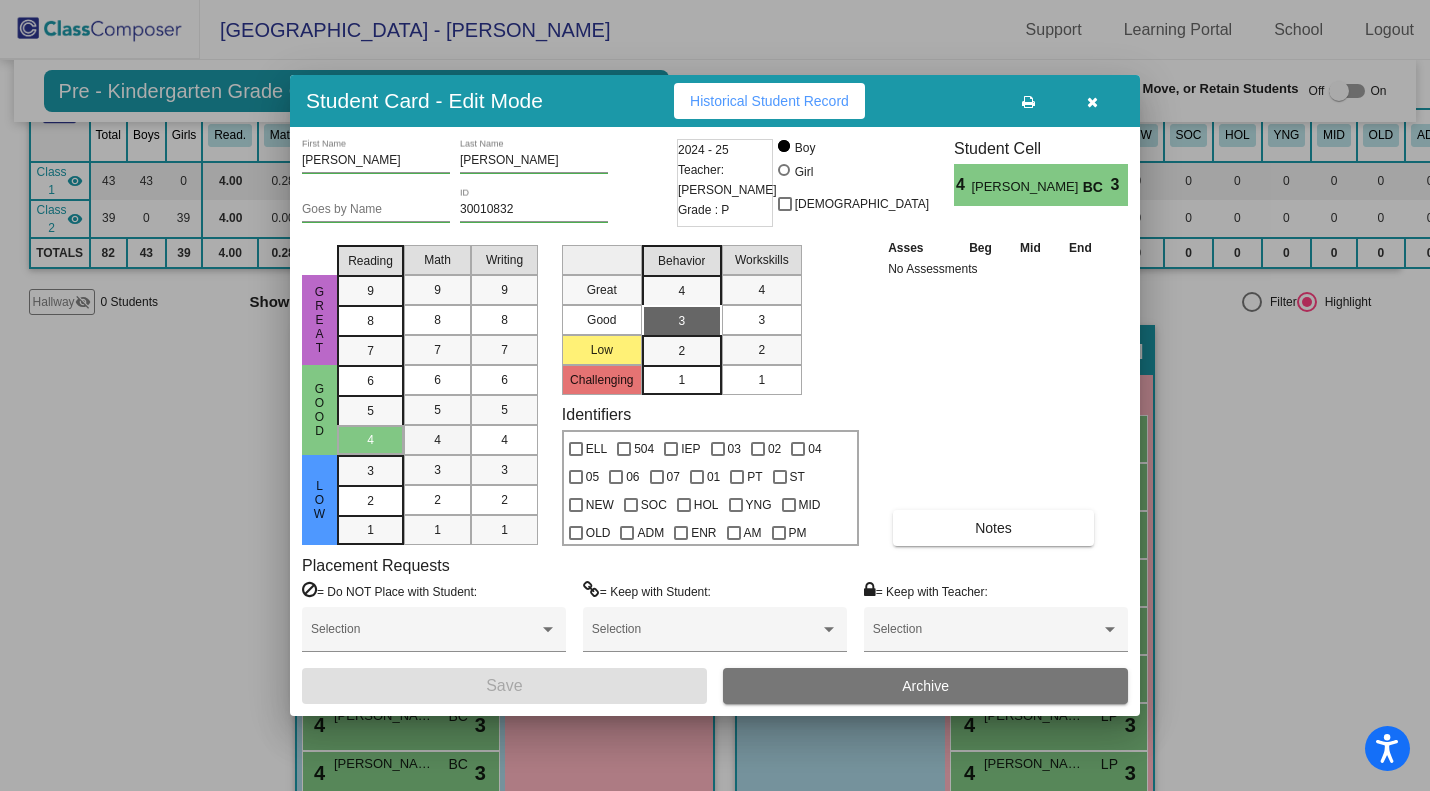 click on "4" at bounding box center [437, 440] 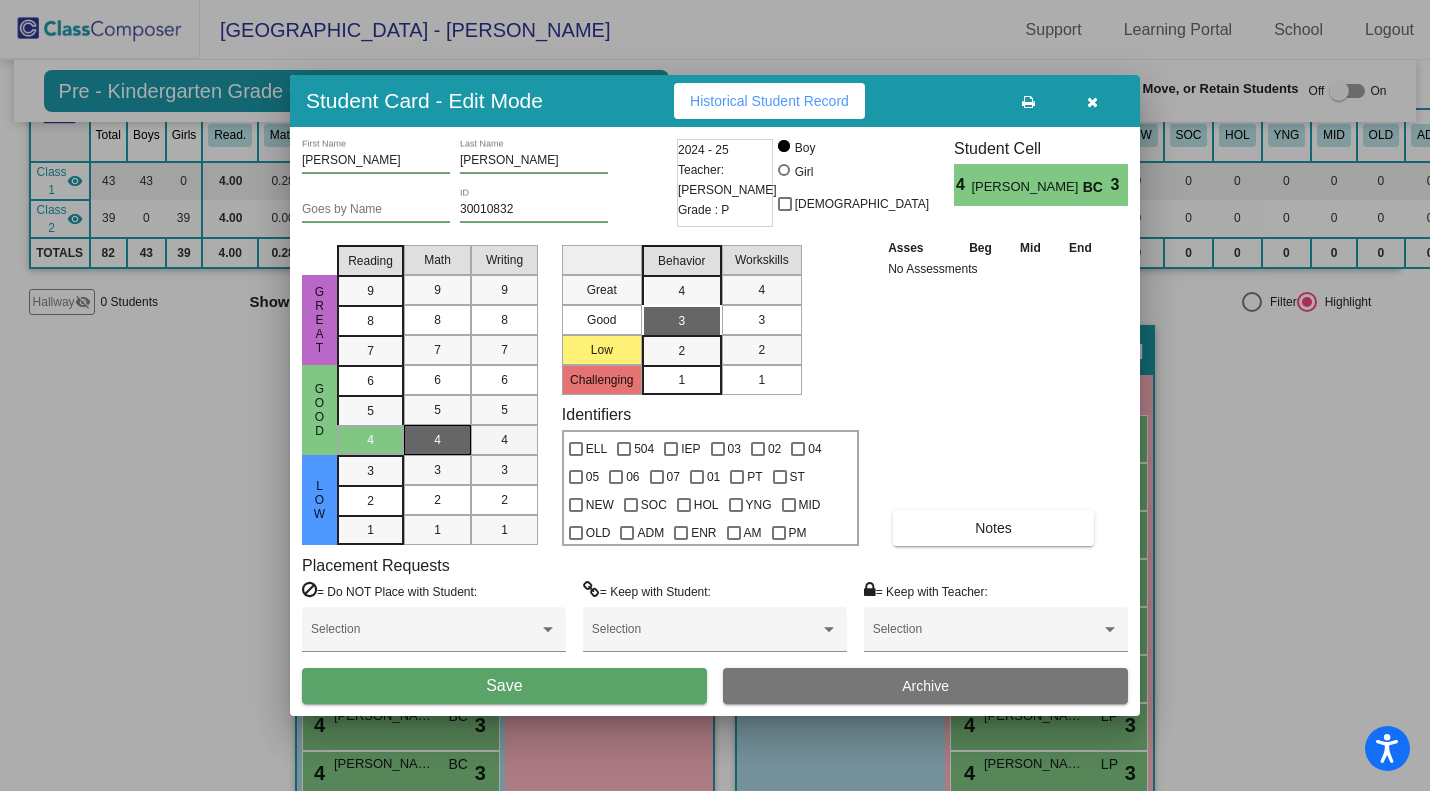 click on "4" at bounding box center (504, 440) 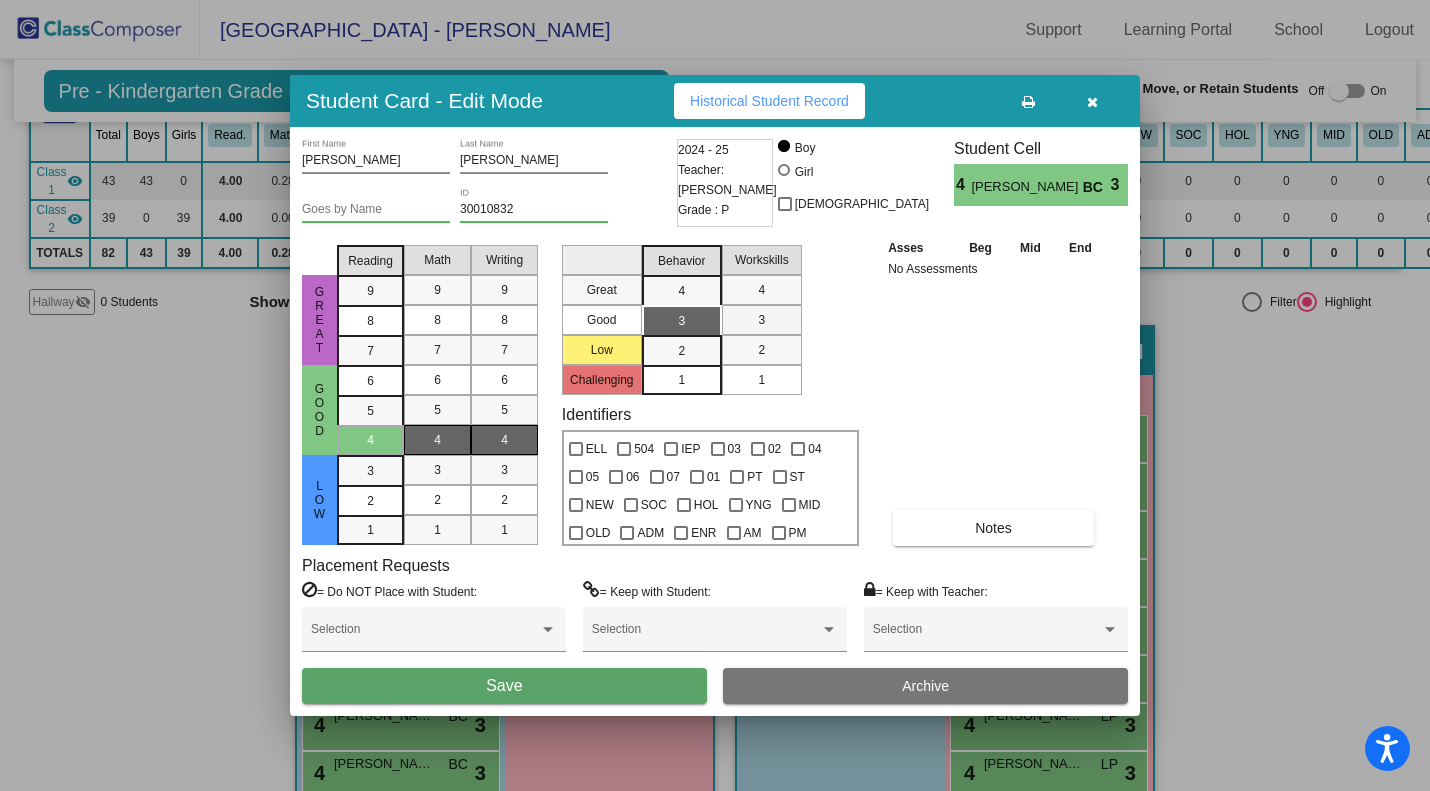 click on "3" at bounding box center [761, 320] 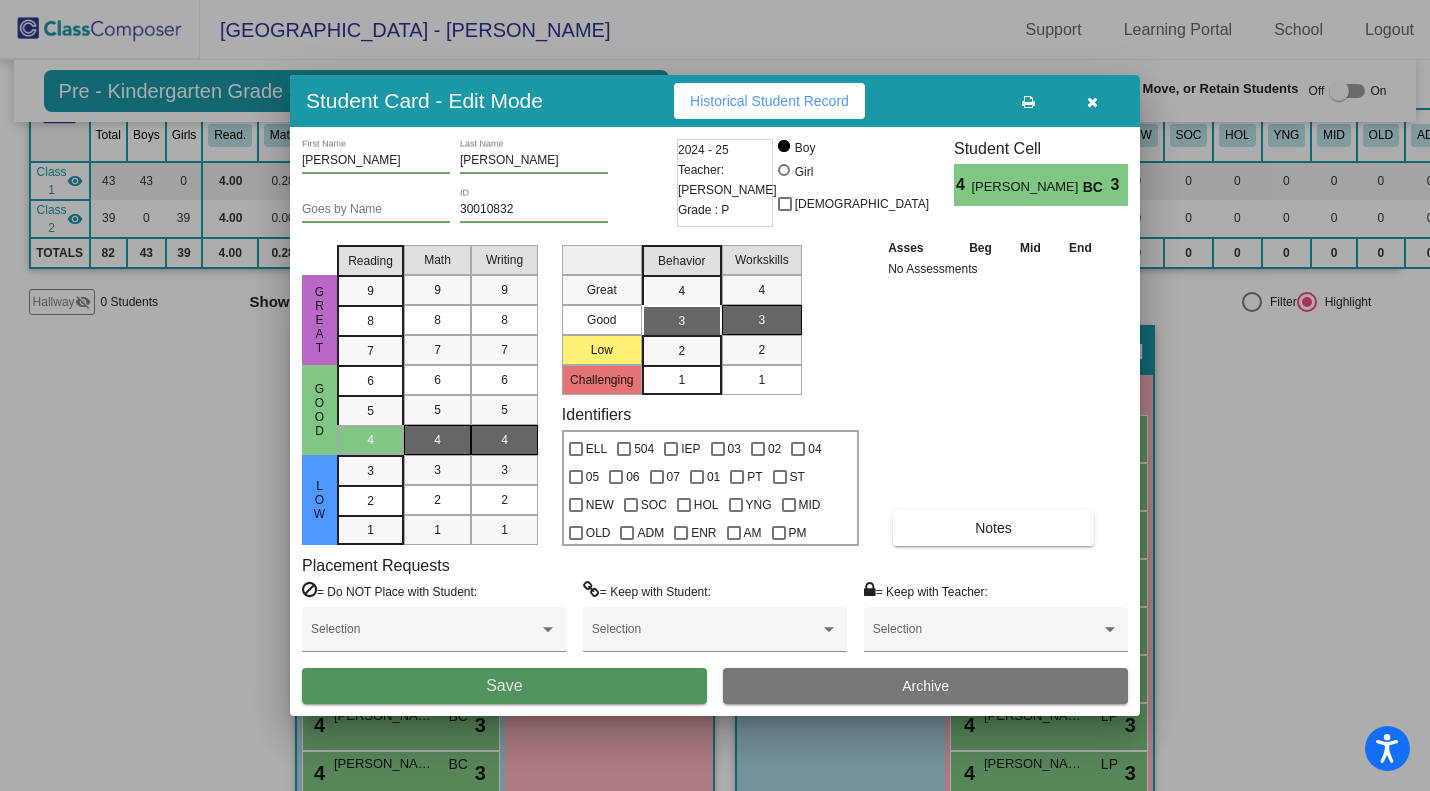 click on "Save" at bounding box center (504, 686) 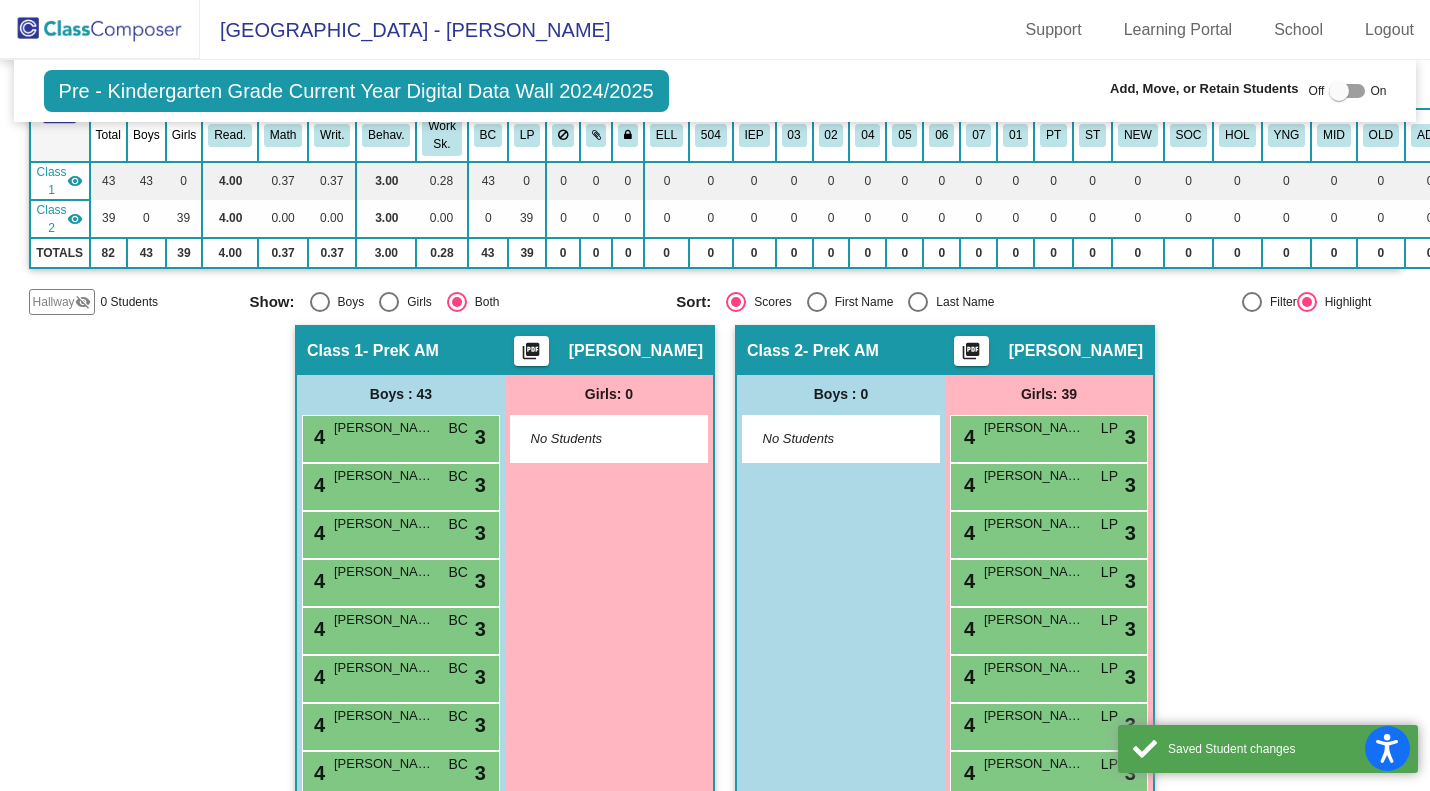 click on "Benjamin Conner" at bounding box center (384, 716) 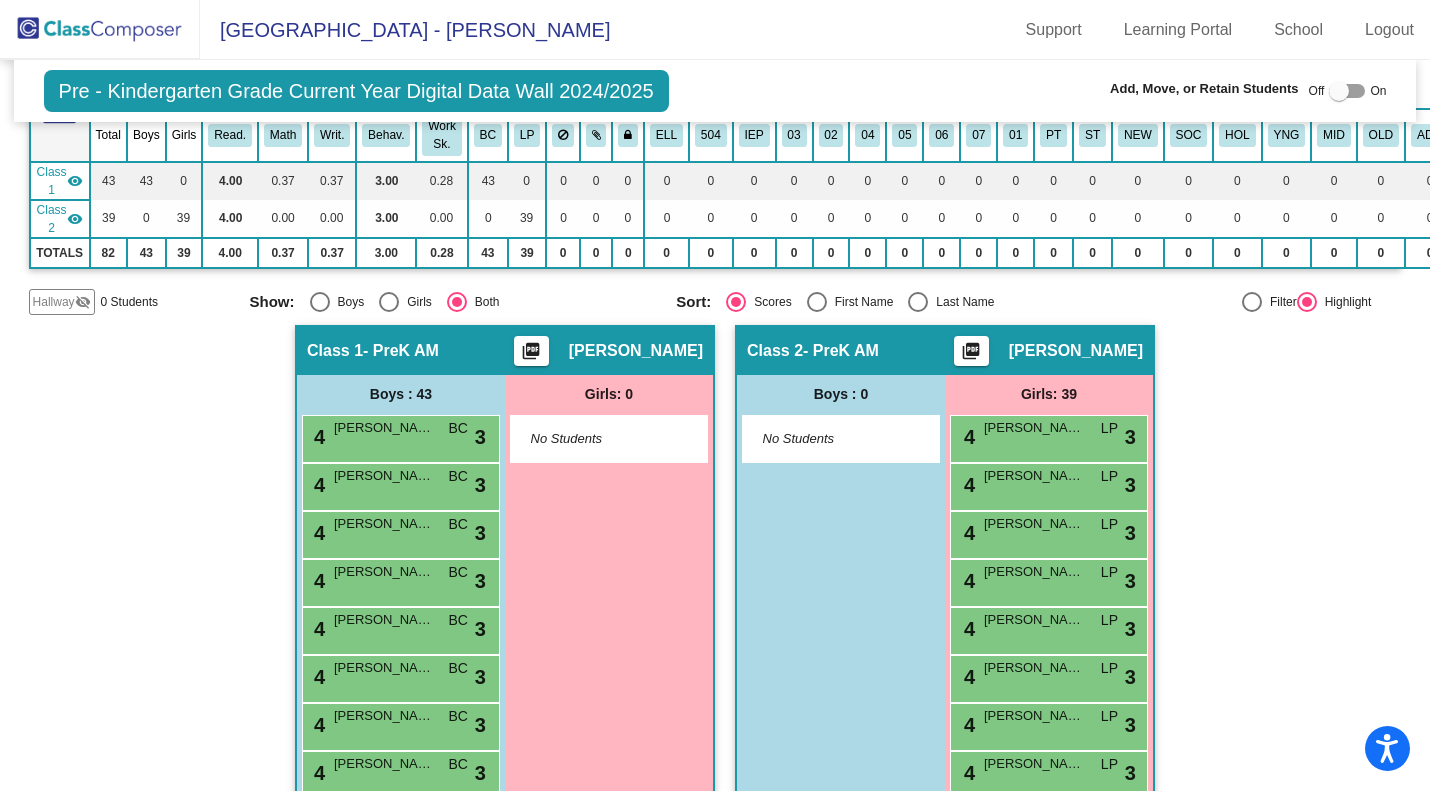 click on "Benjamin Conner" at bounding box center (384, 716) 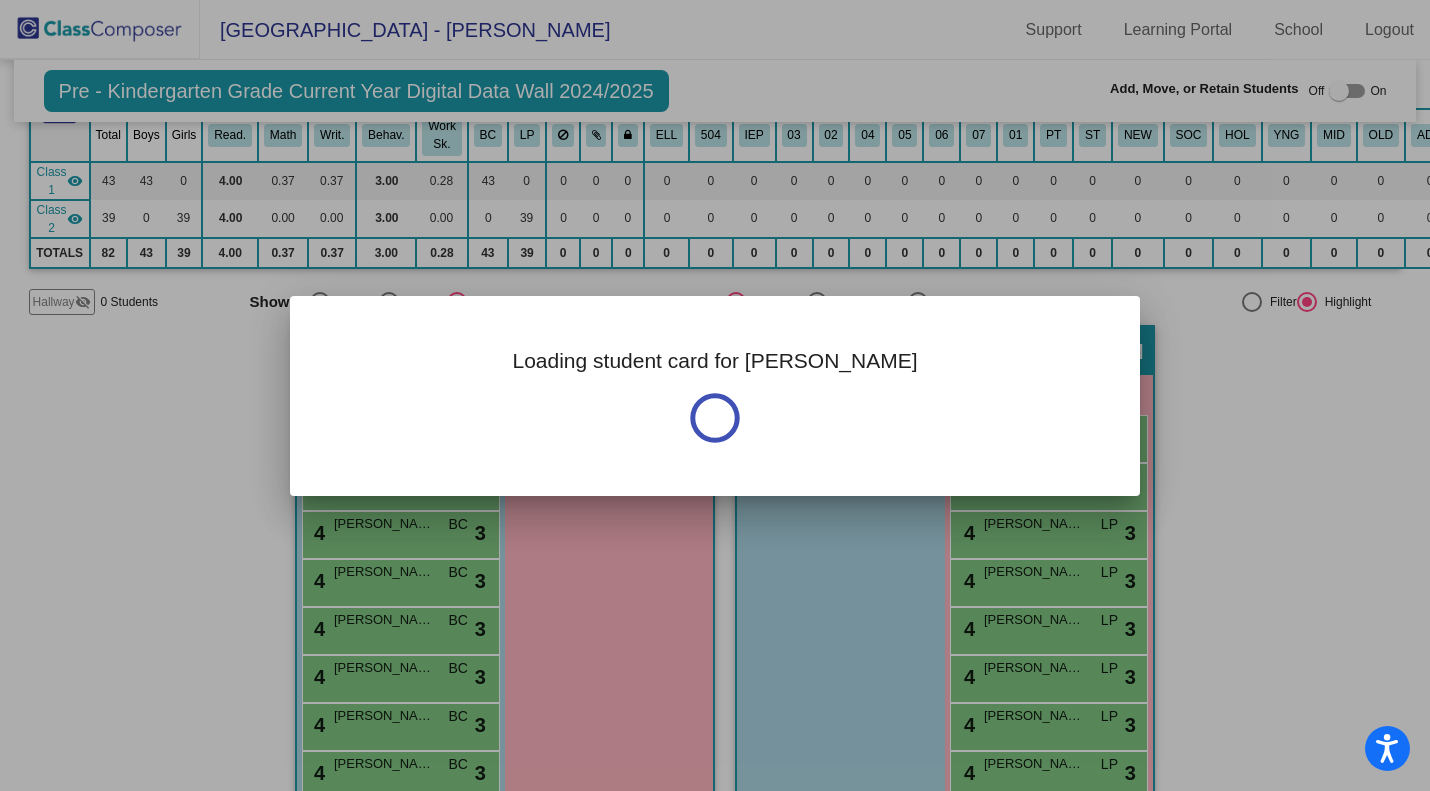 click at bounding box center (715, 395) 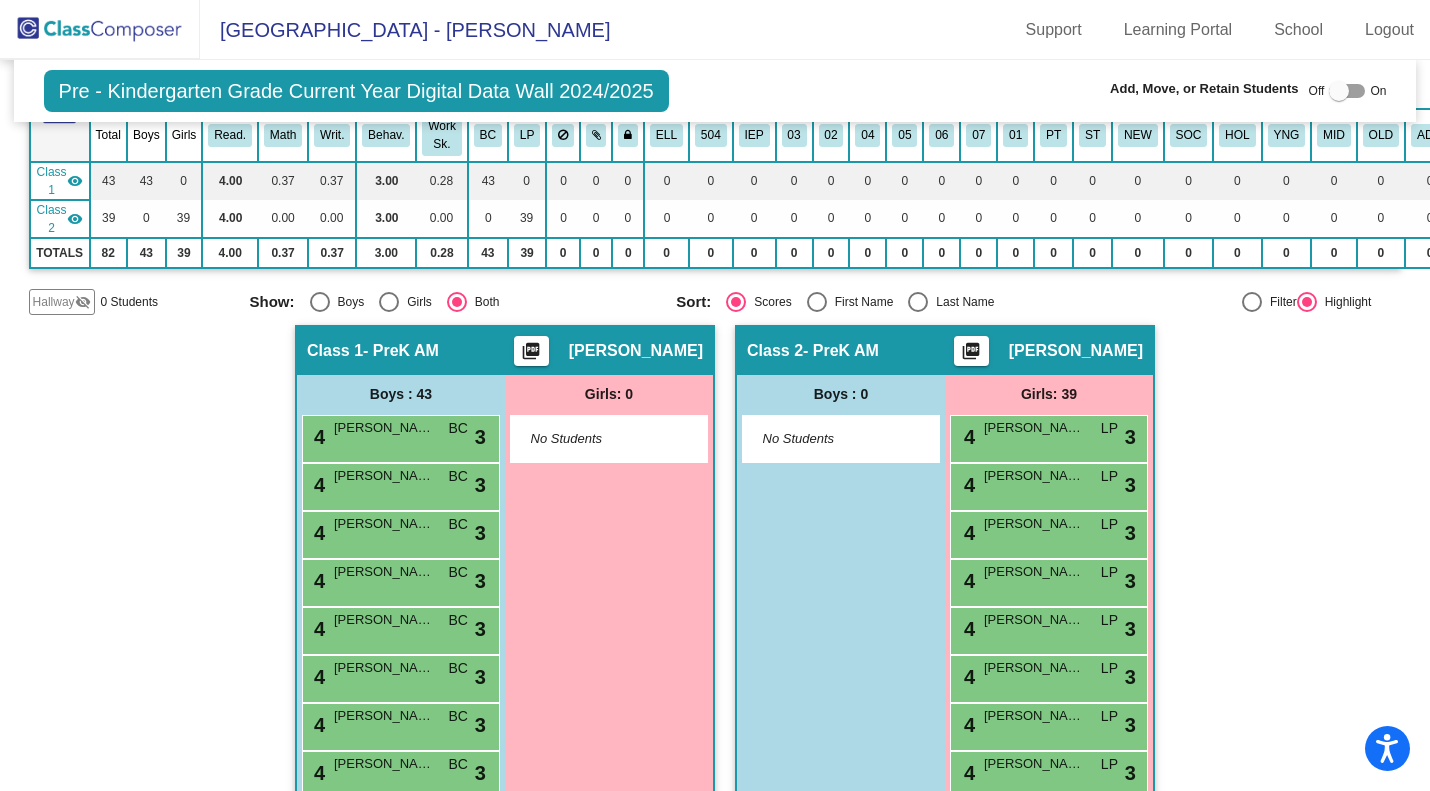 click on "Benjamin Conner" at bounding box center (384, 716) 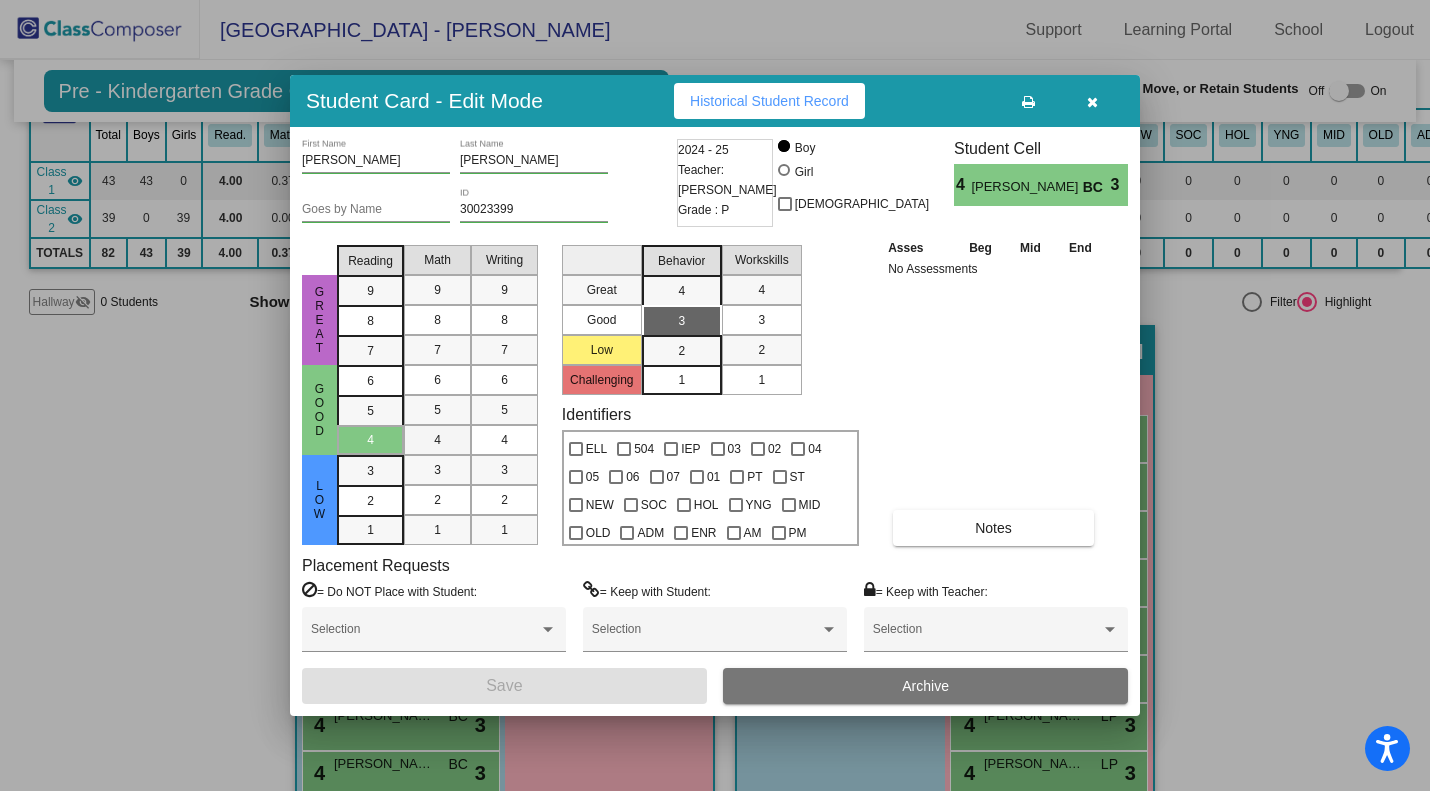 click on "4" at bounding box center (437, 440) 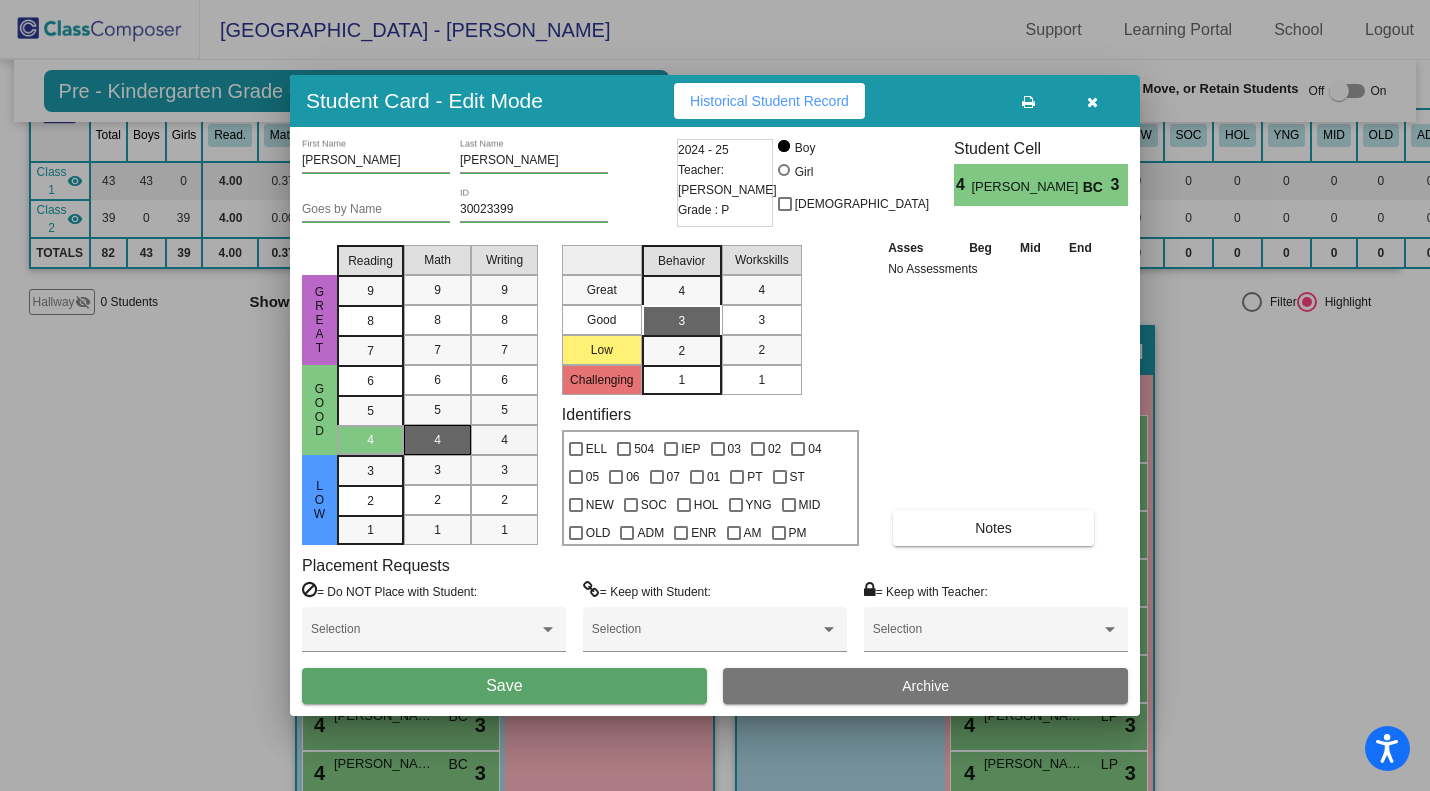 click on "4" at bounding box center (504, 440) 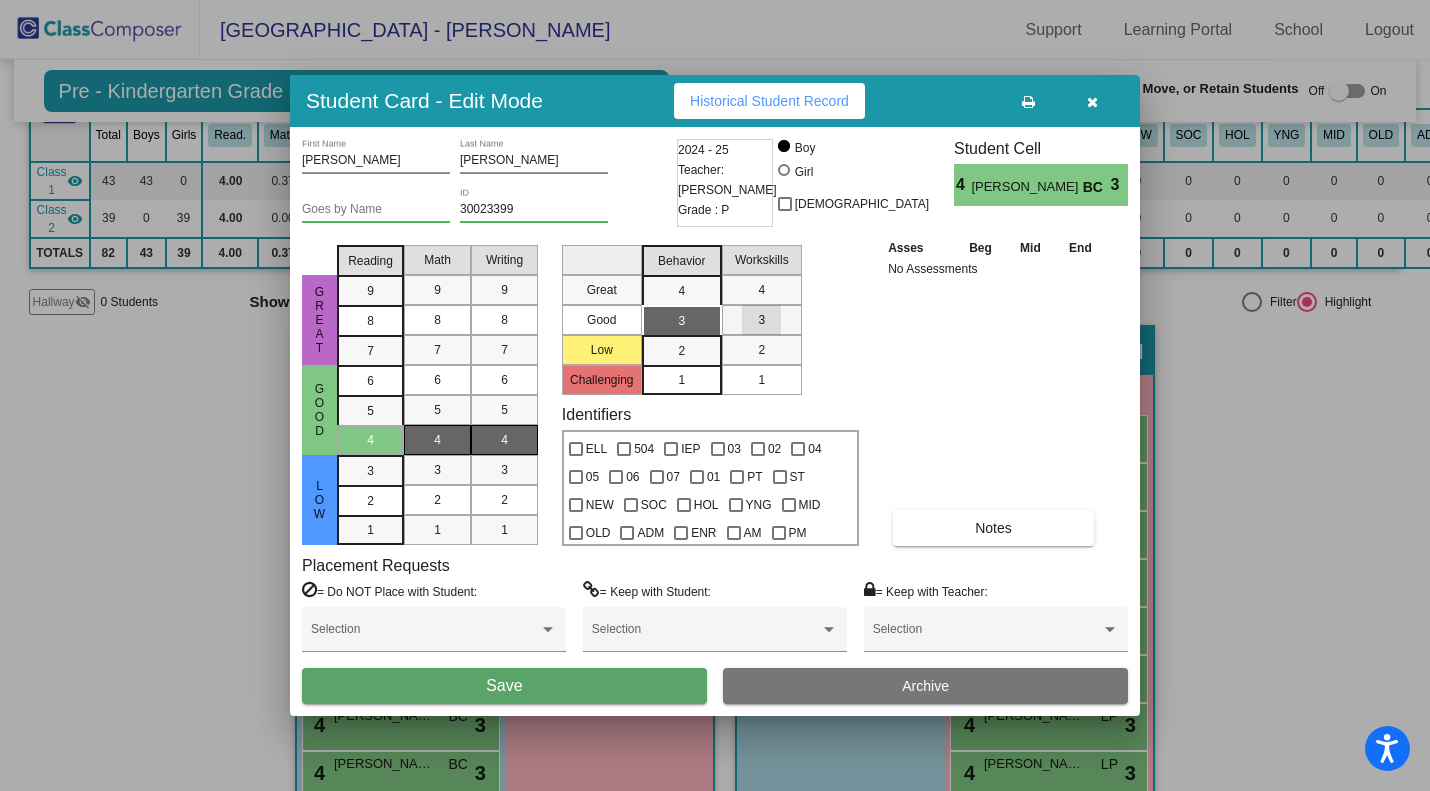 click on "3" at bounding box center (761, 320) 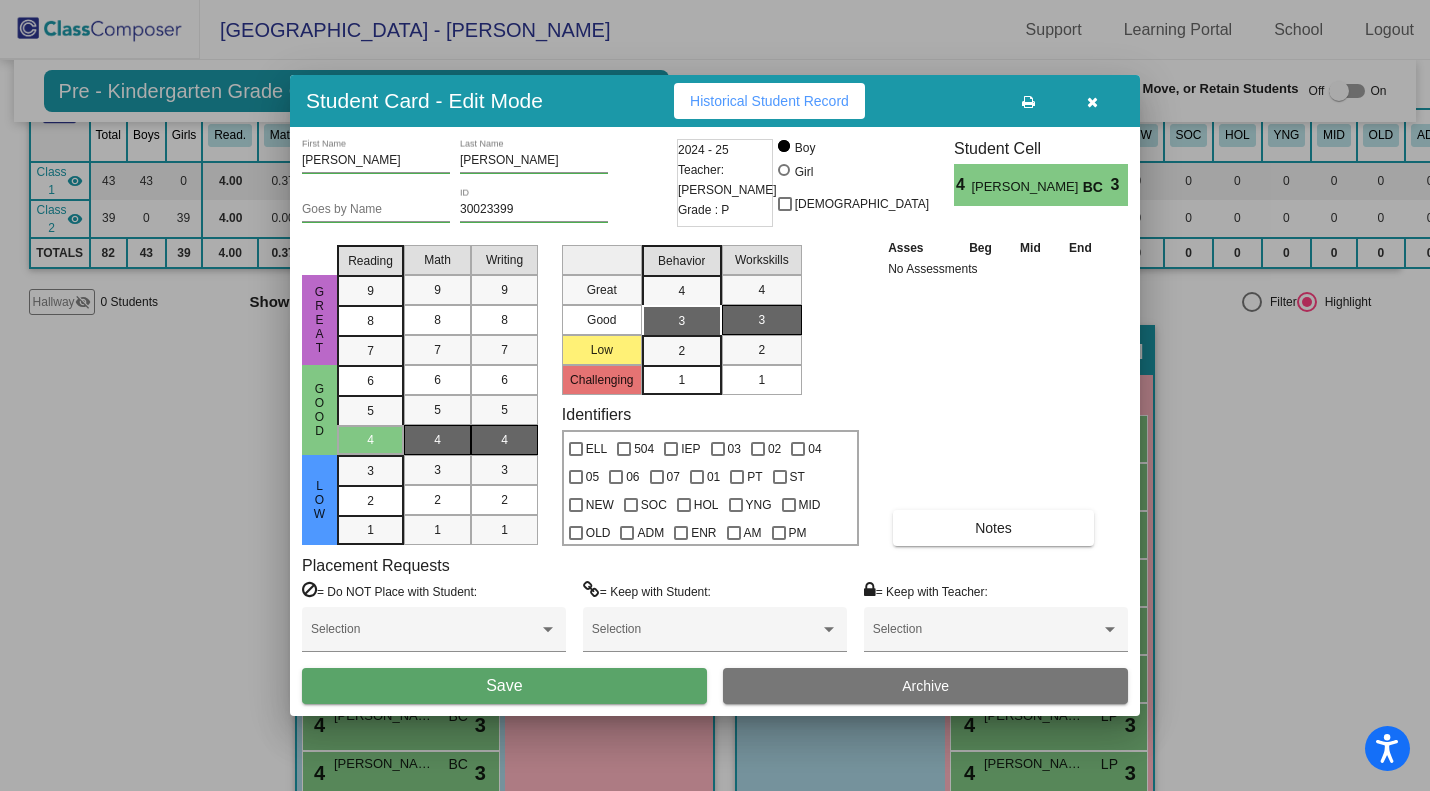 click on "Save" at bounding box center [504, 685] 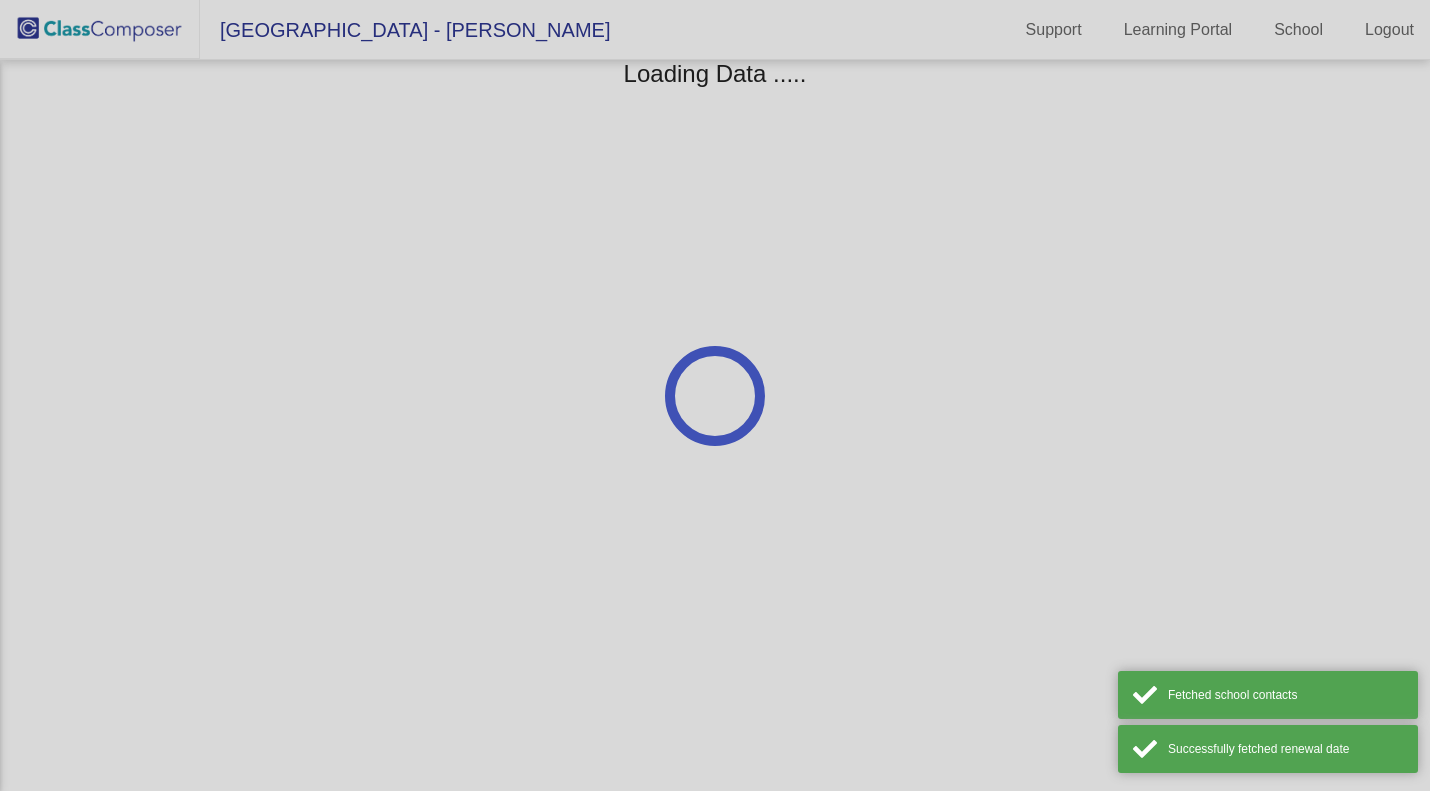 scroll, scrollTop: 0, scrollLeft: 0, axis: both 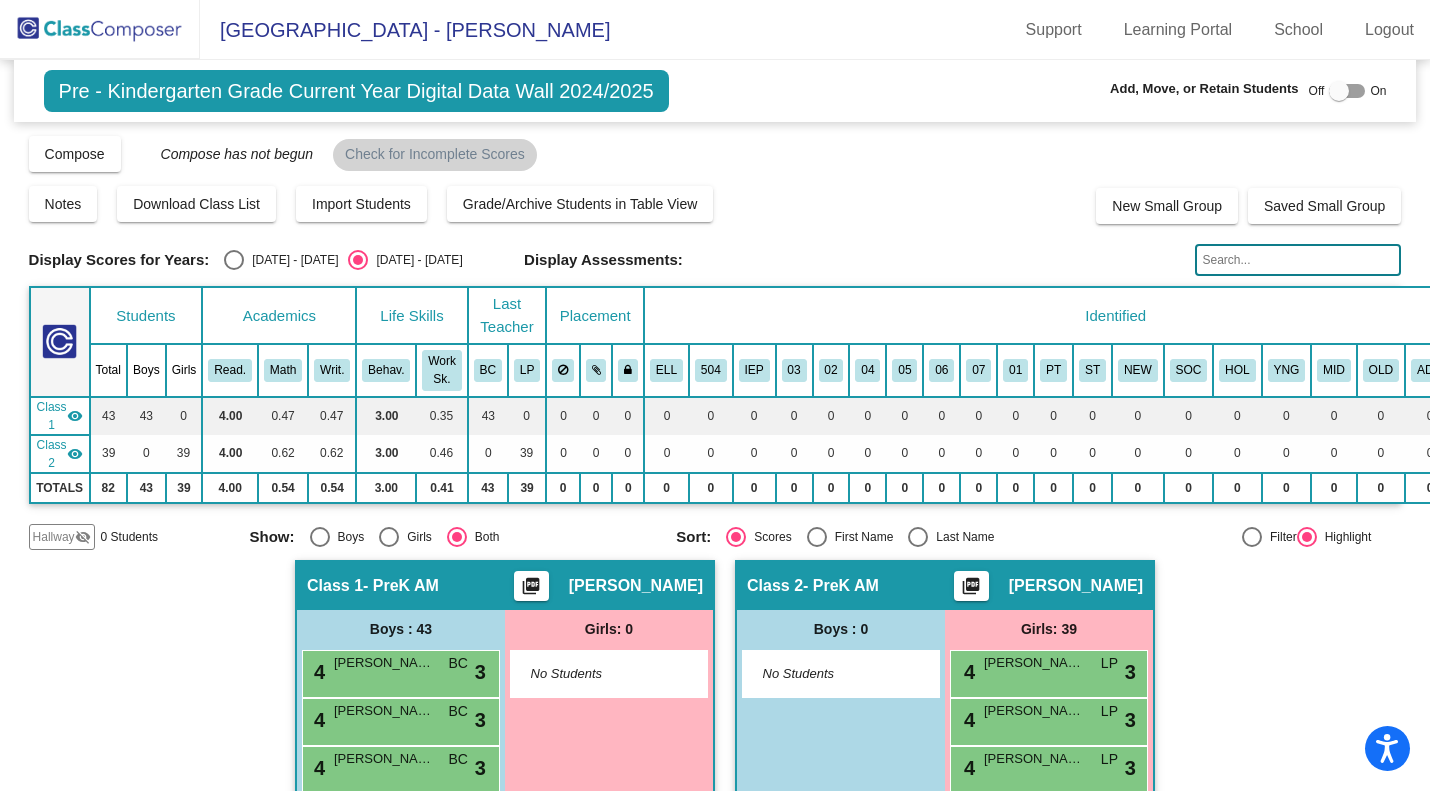 click on "Compose" 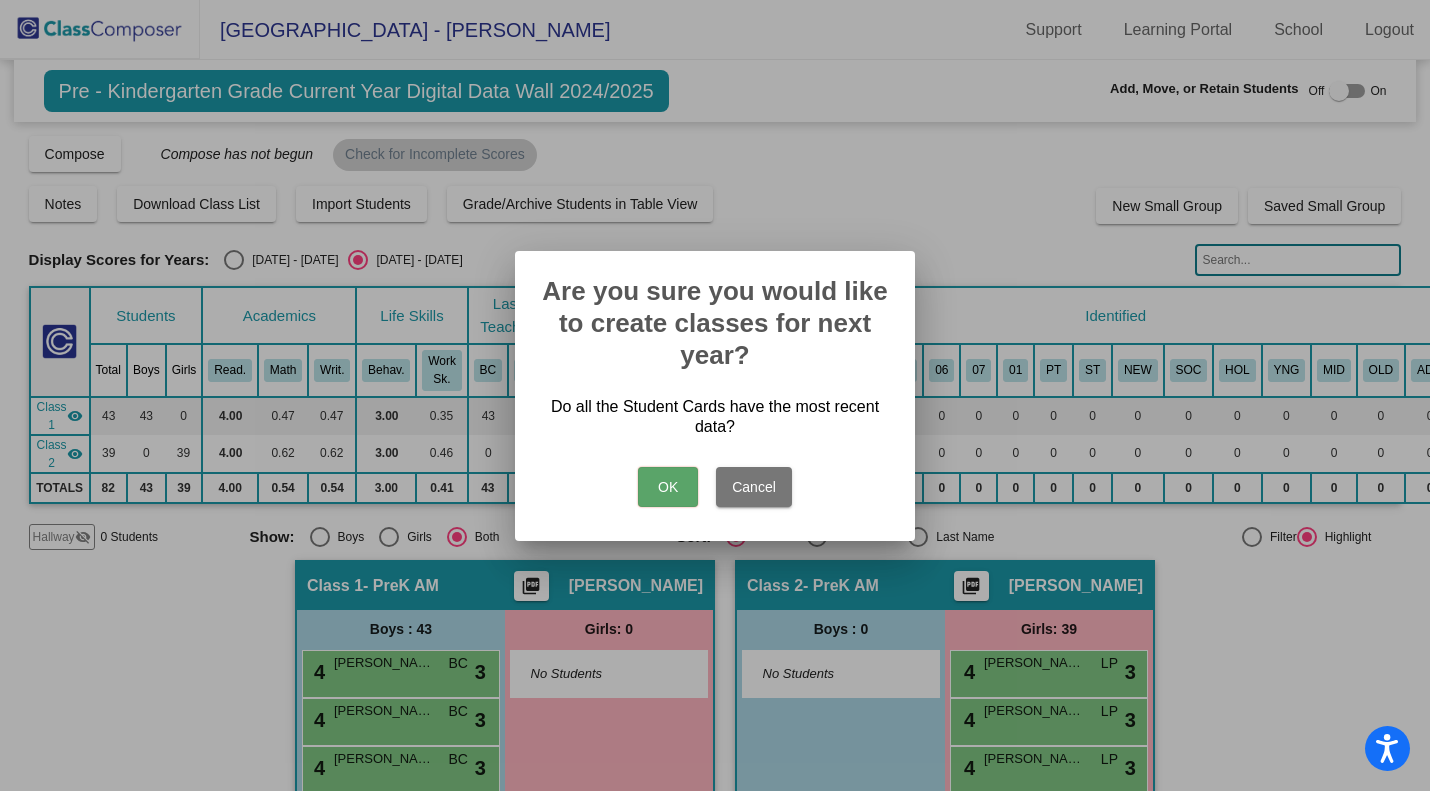 click on "OK" at bounding box center [668, 487] 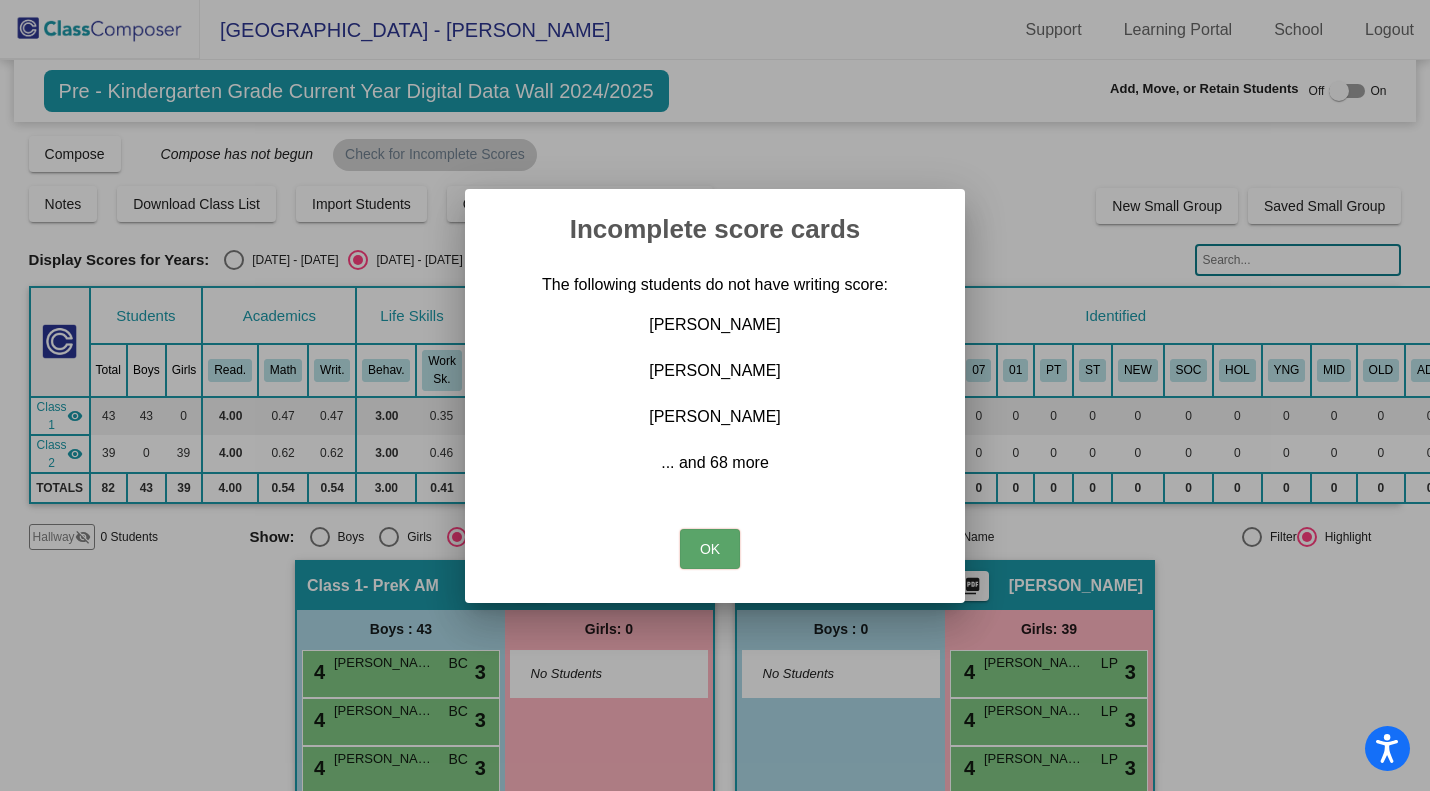 click on "OK" at bounding box center (710, 549) 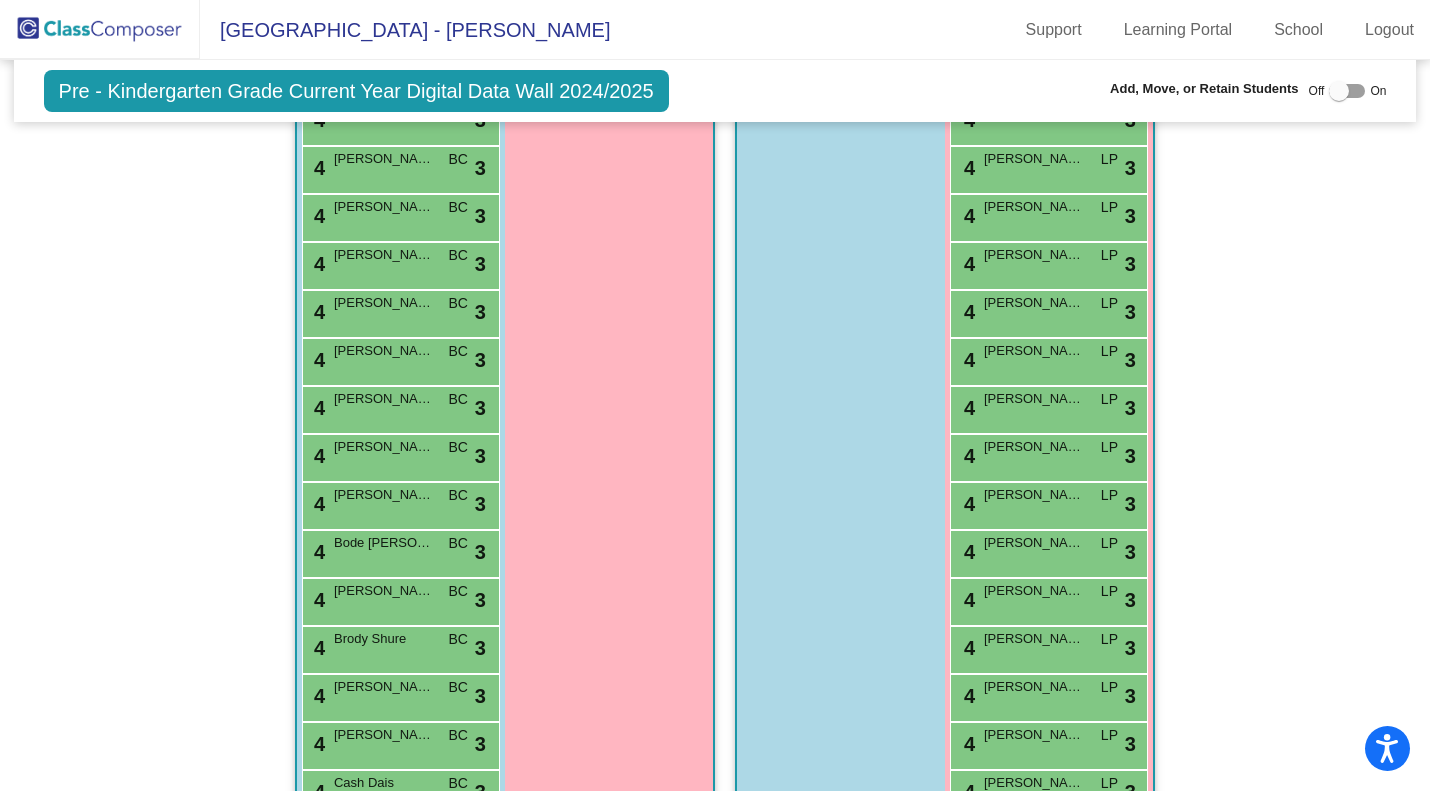 scroll, scrollTop: 601, scrollLeft: 0, axis: vertical 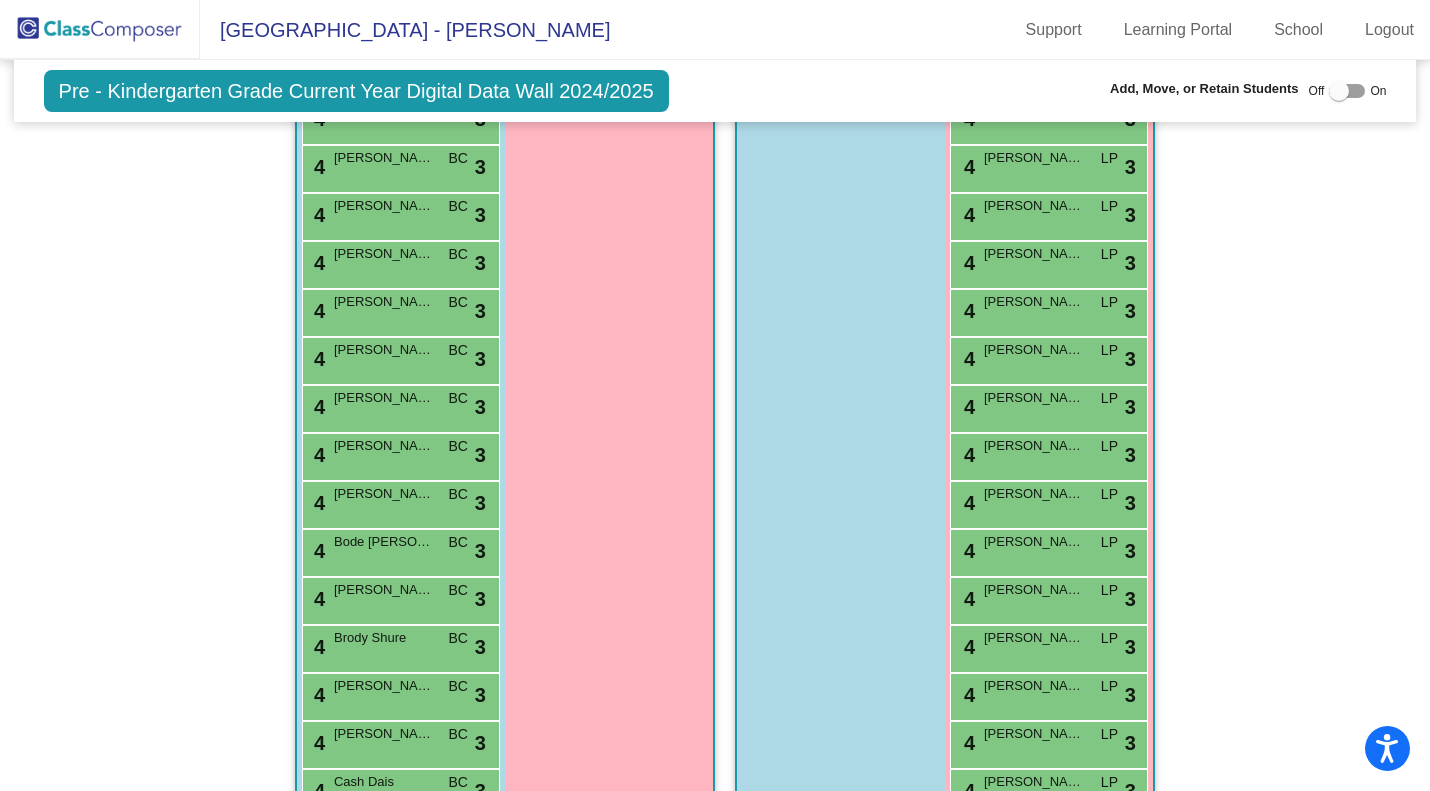 click on "[PERSON_NAME]" at bounding box center (384, 398) 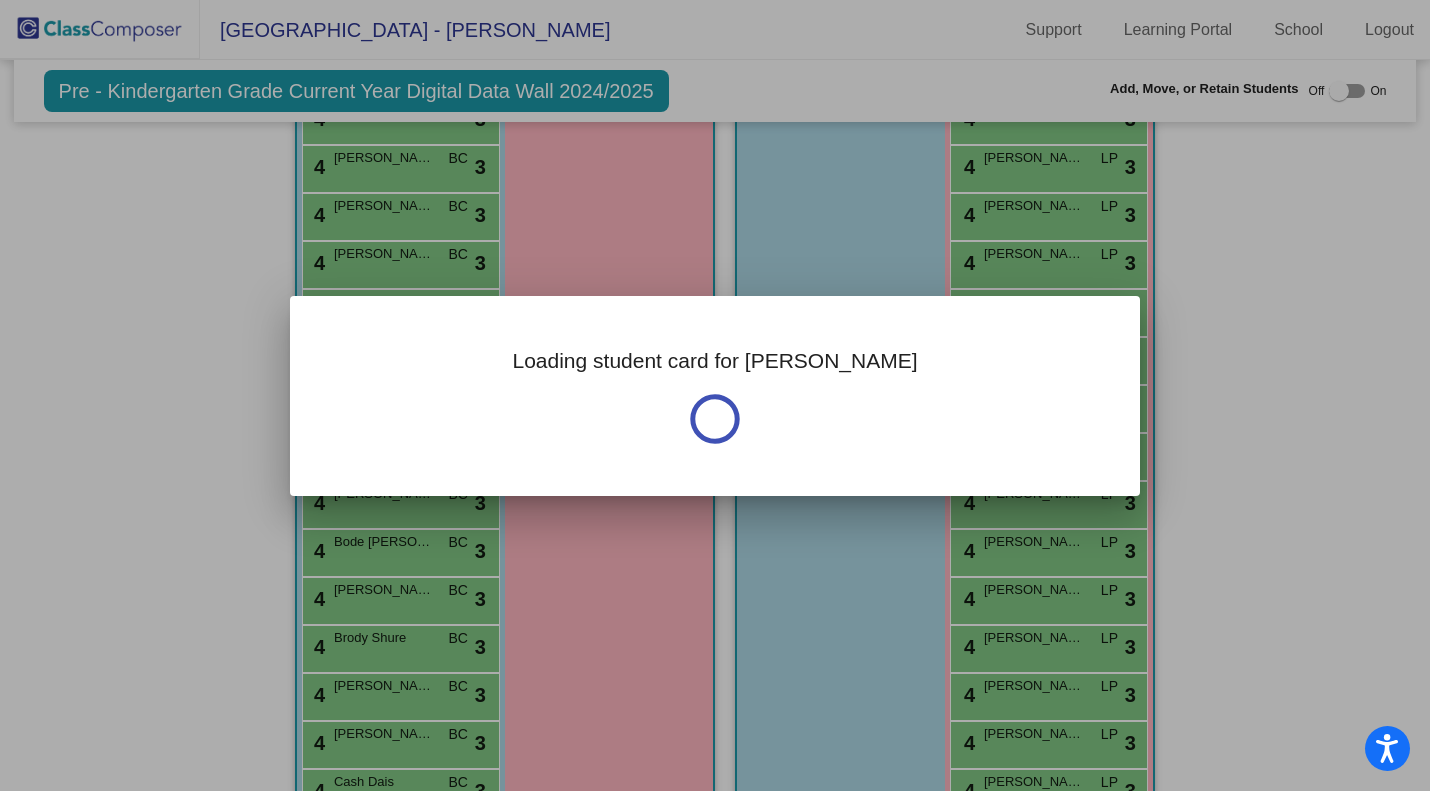 click on "Loading student card for [PERSON_NAME]" at bounding box center (715, 396) 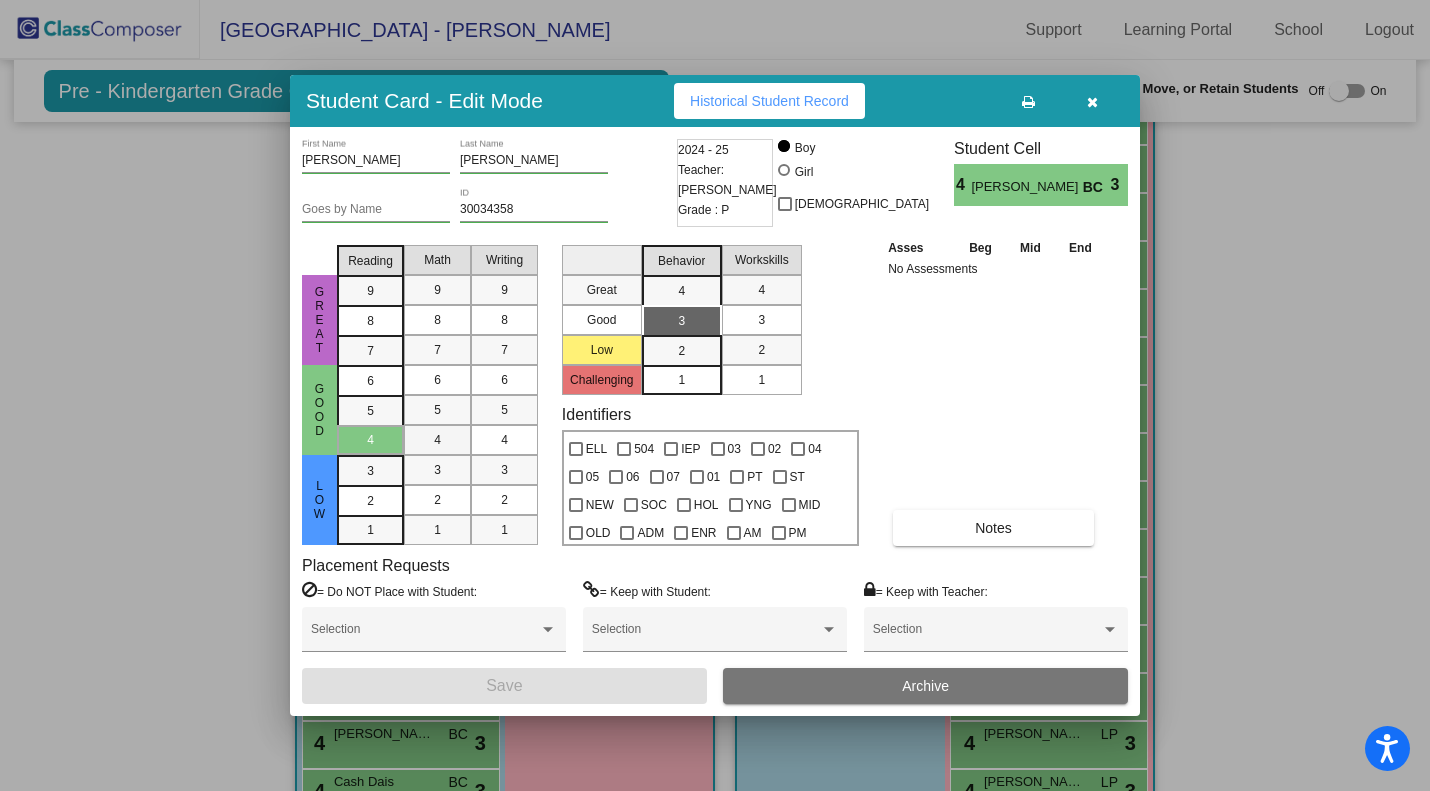 click on "4" at bounding box center (437, 440) 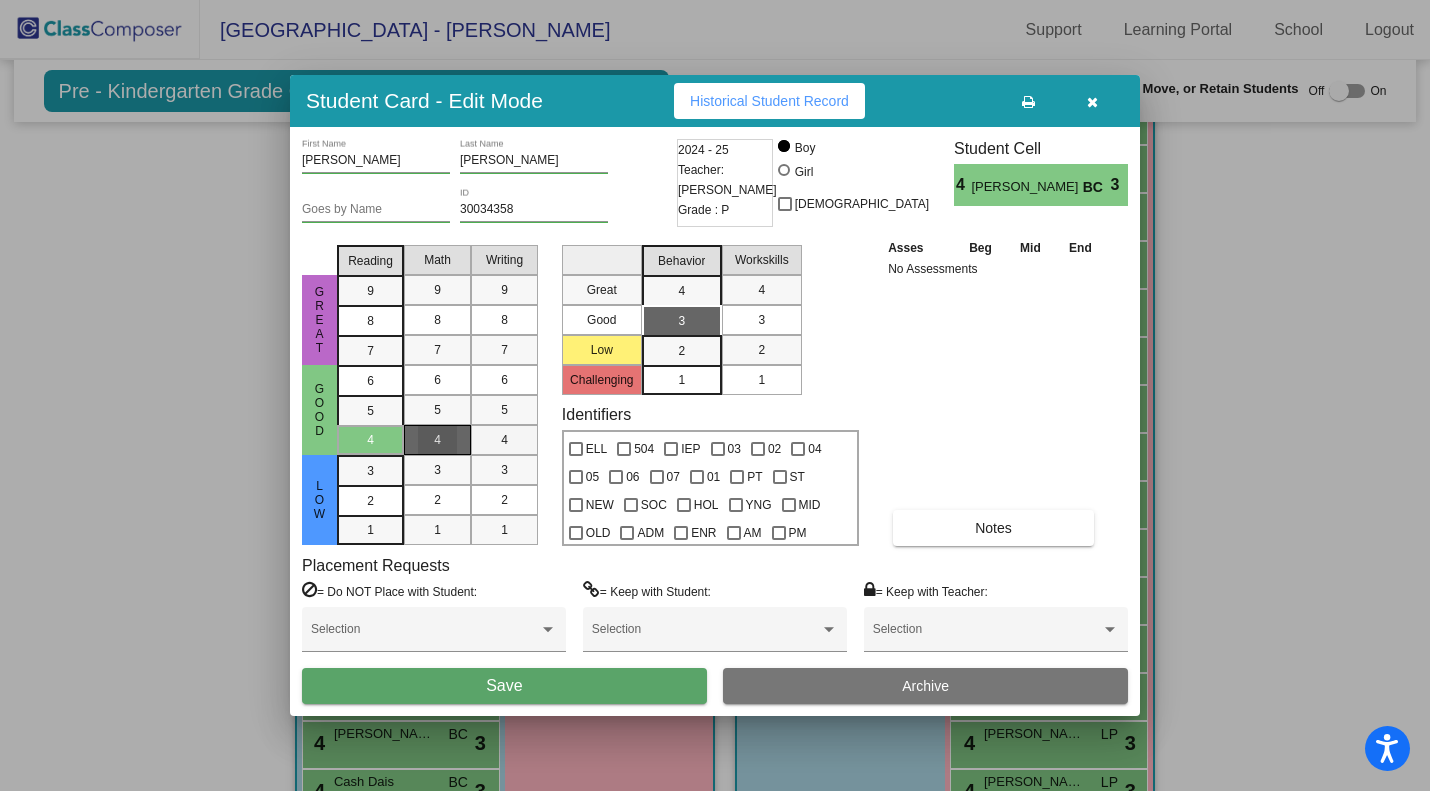 click on "4" at bounding box center [504, 440] 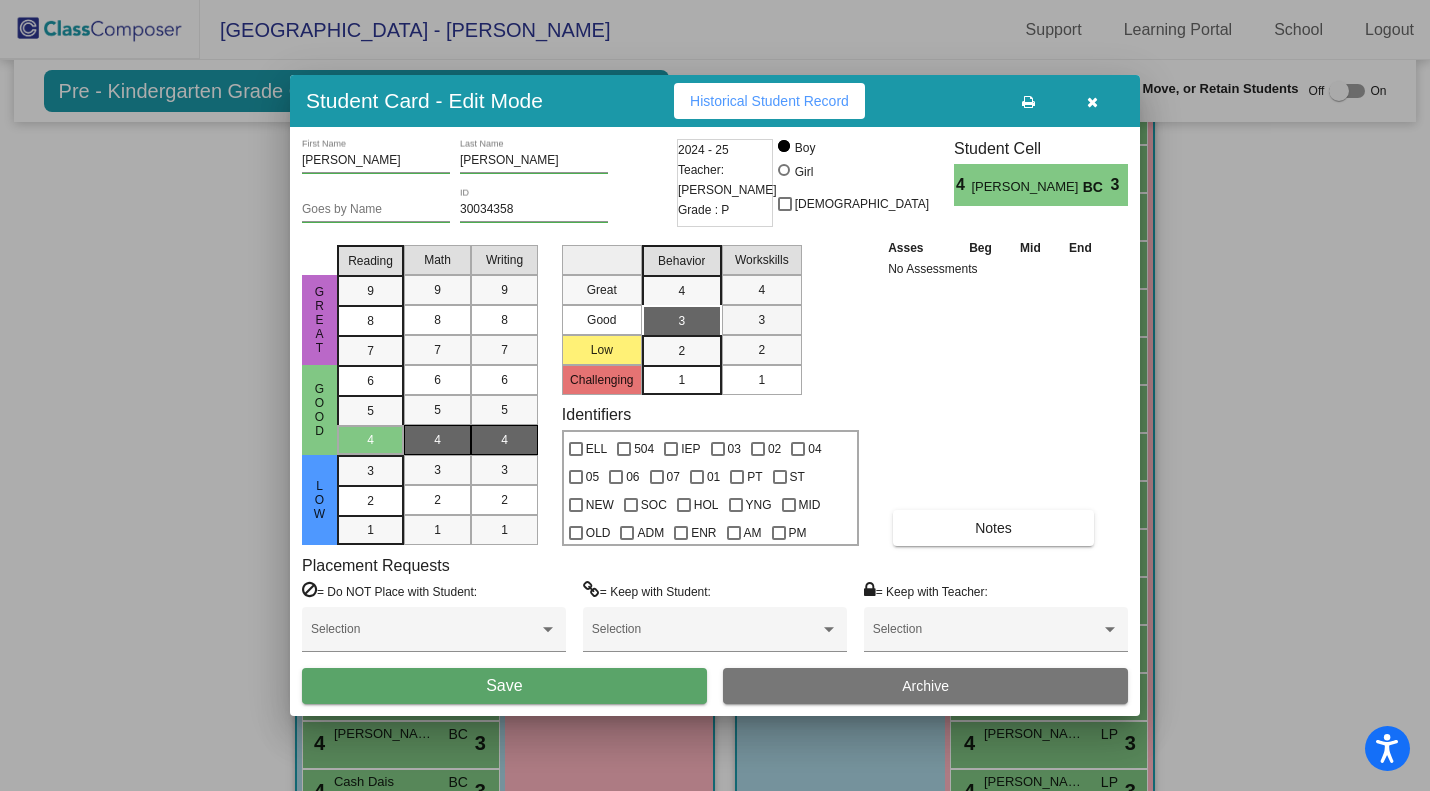 click on "3" at bounding box center (761, 320) 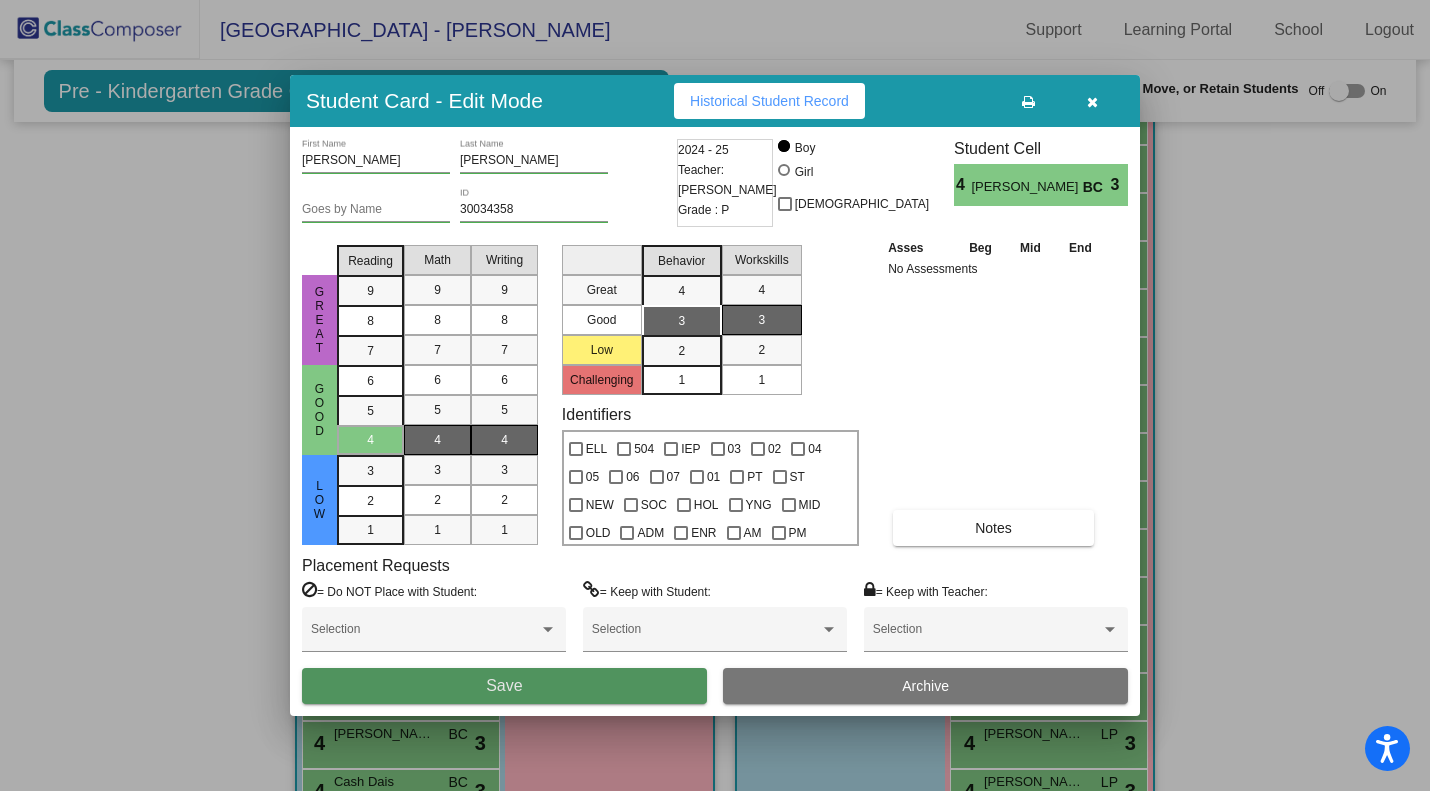 click on "Save" at bounding box center [504, 686] 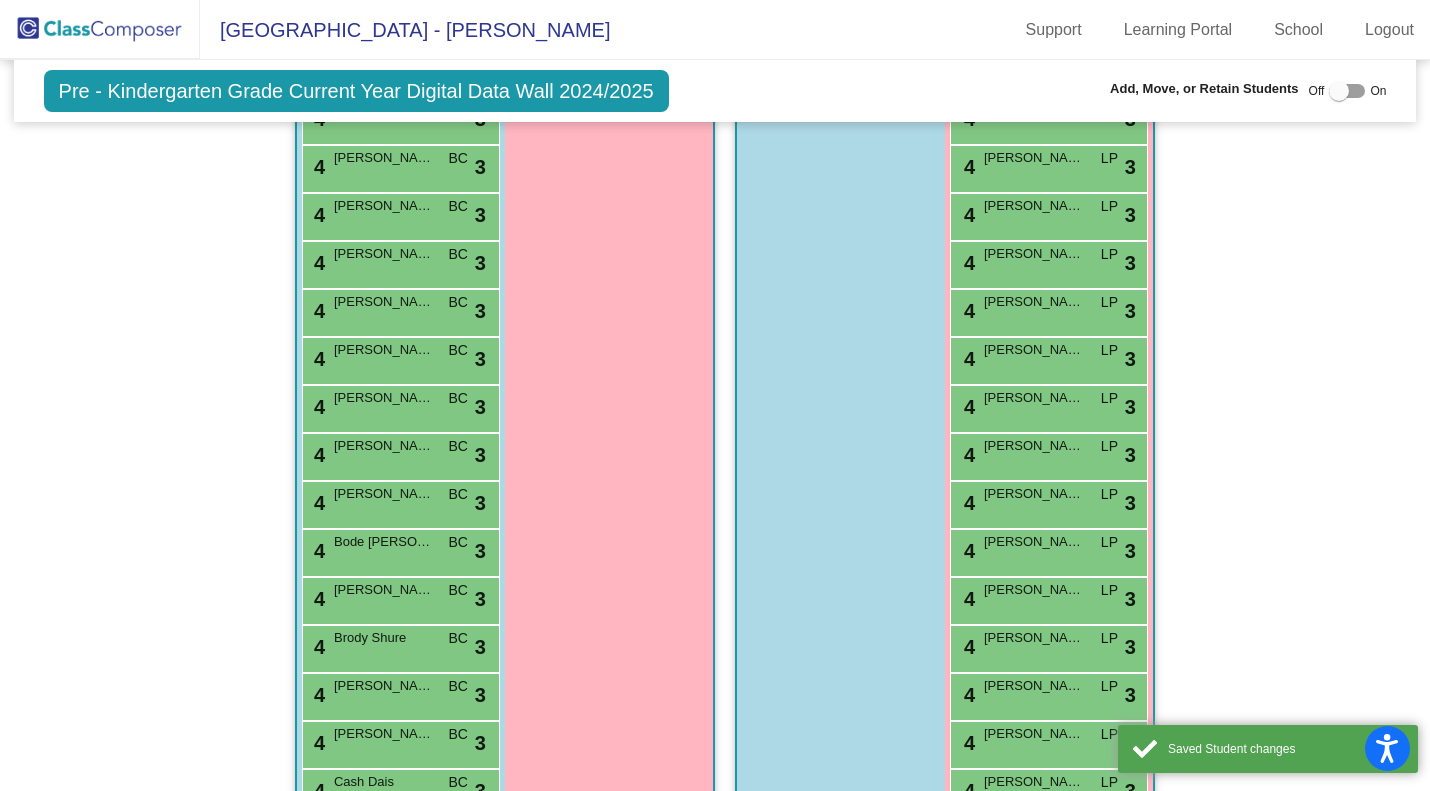 click on "4 Braxton Hager BC lock do_not_disturb_alt 3" at bounding box center [398, 598] 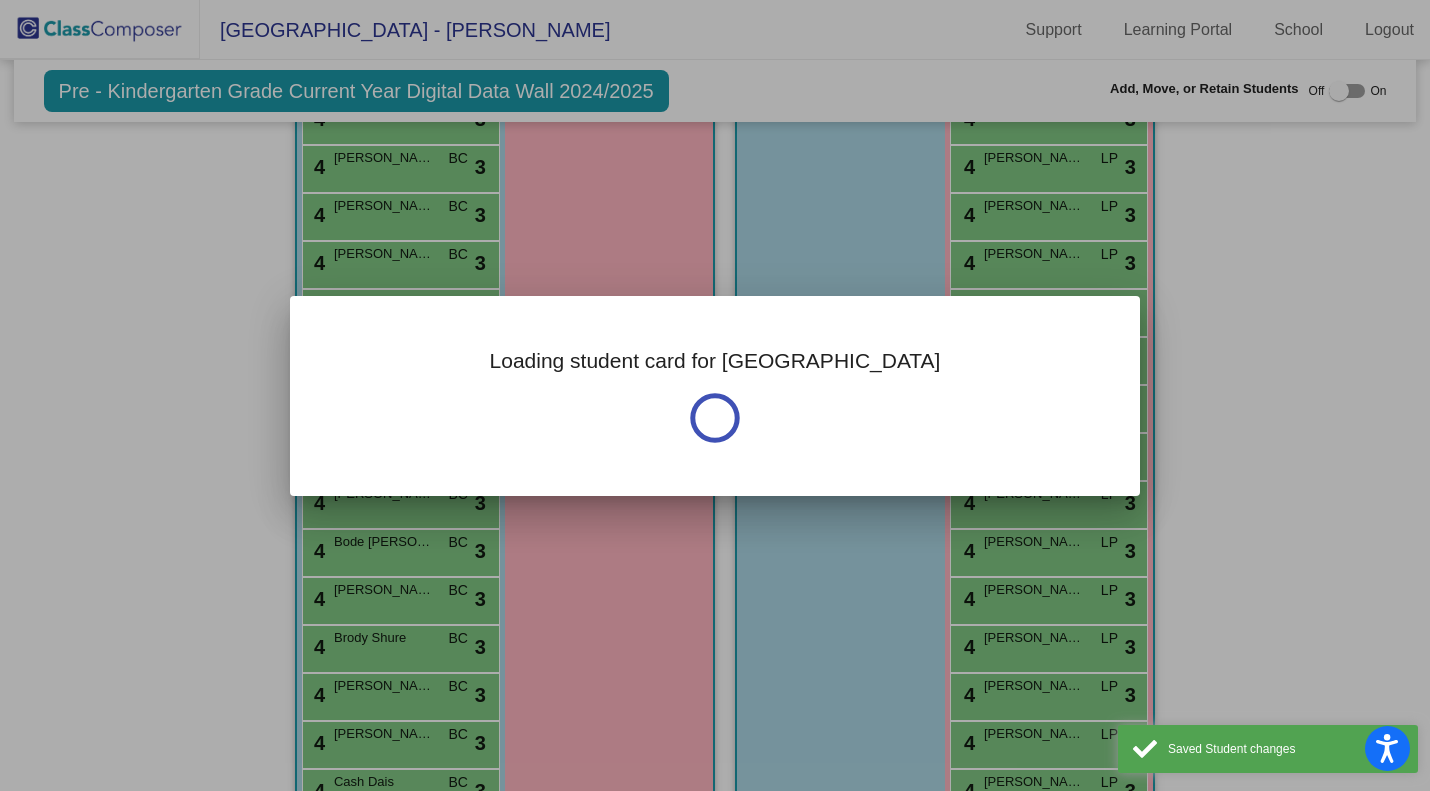 click at bounding box center [715, 395] 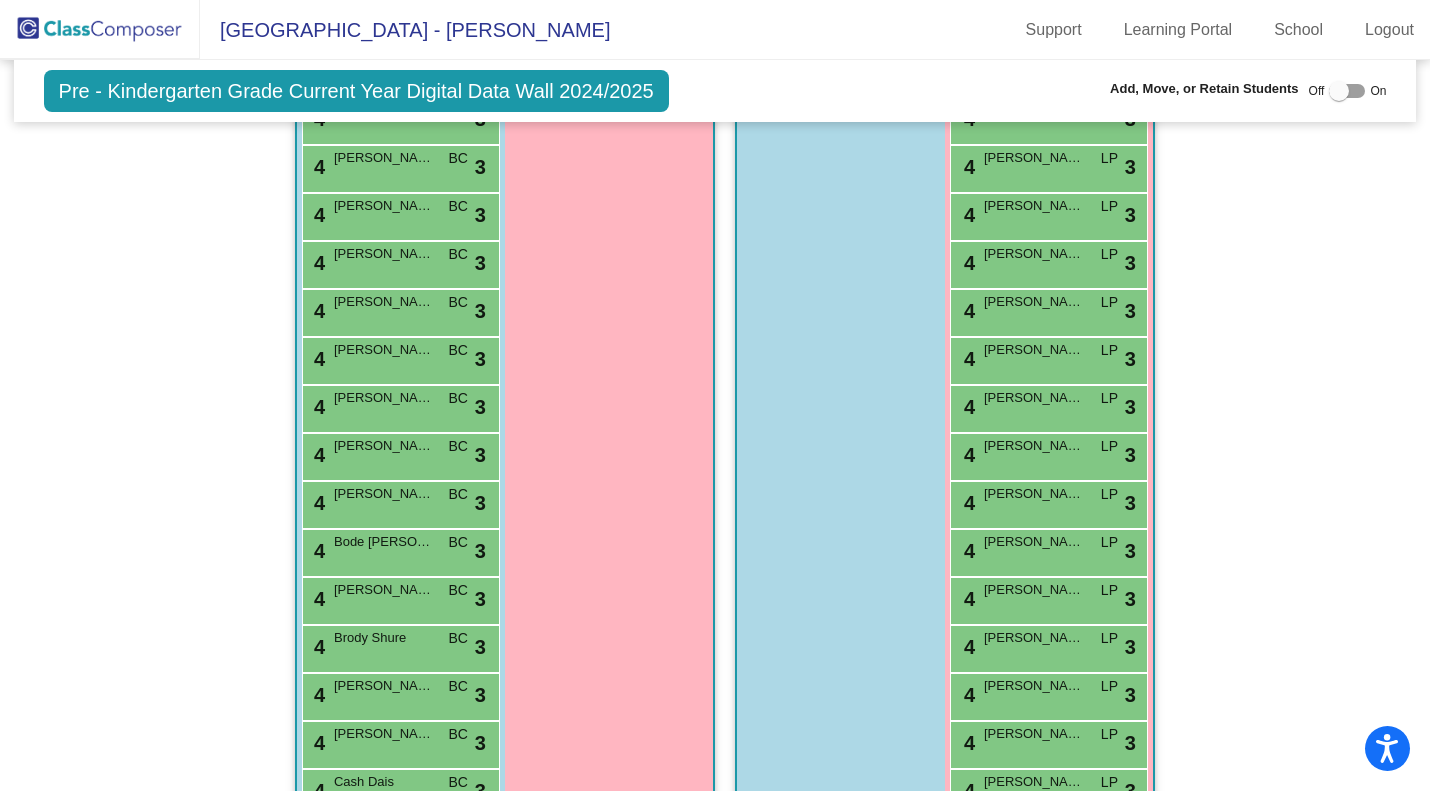 click on "[PERSON_NAME]" at bounding box center (384, 590) 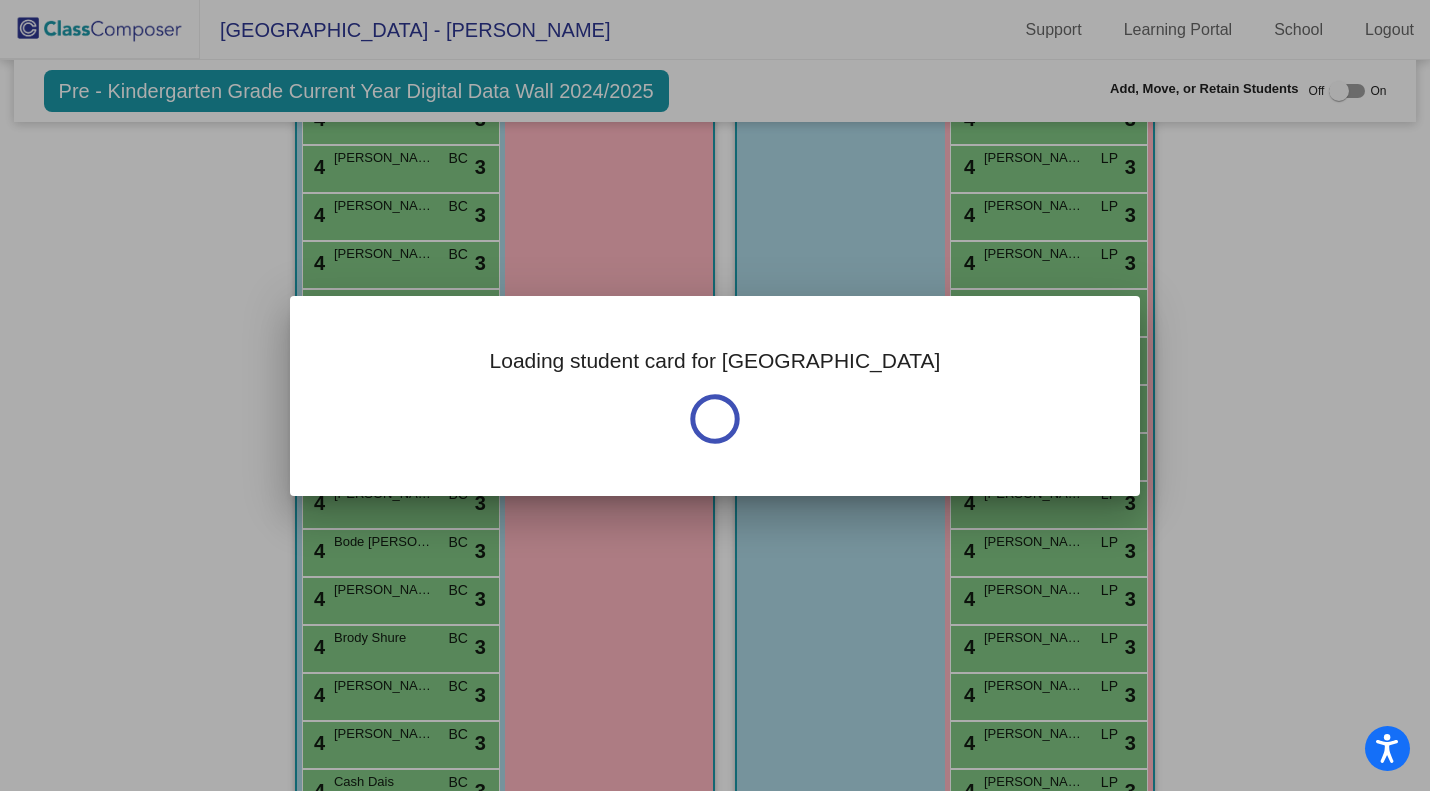 click at bounding box center (715, 395) 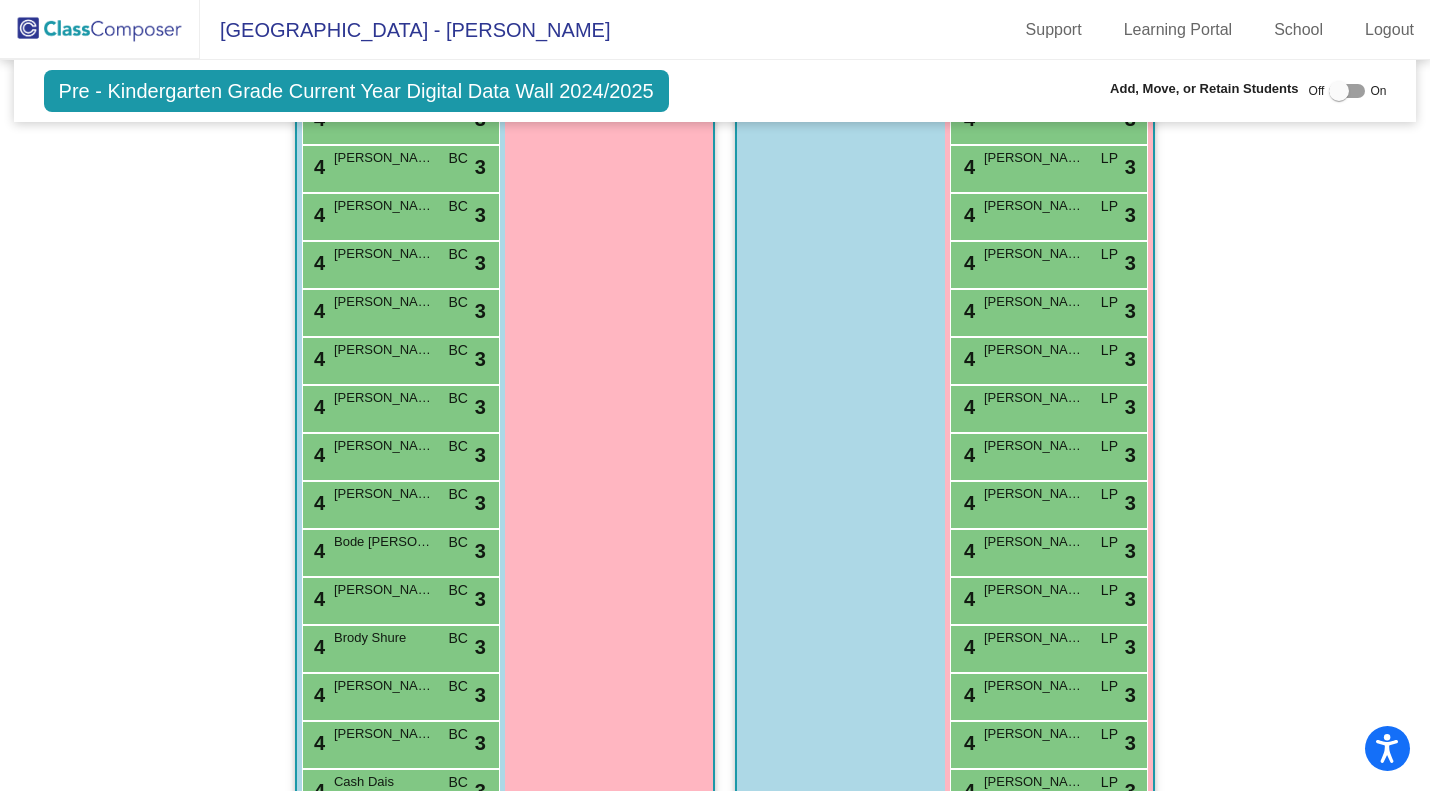 click on "[PERSON_NAME]" at bounding box center [384, 590] 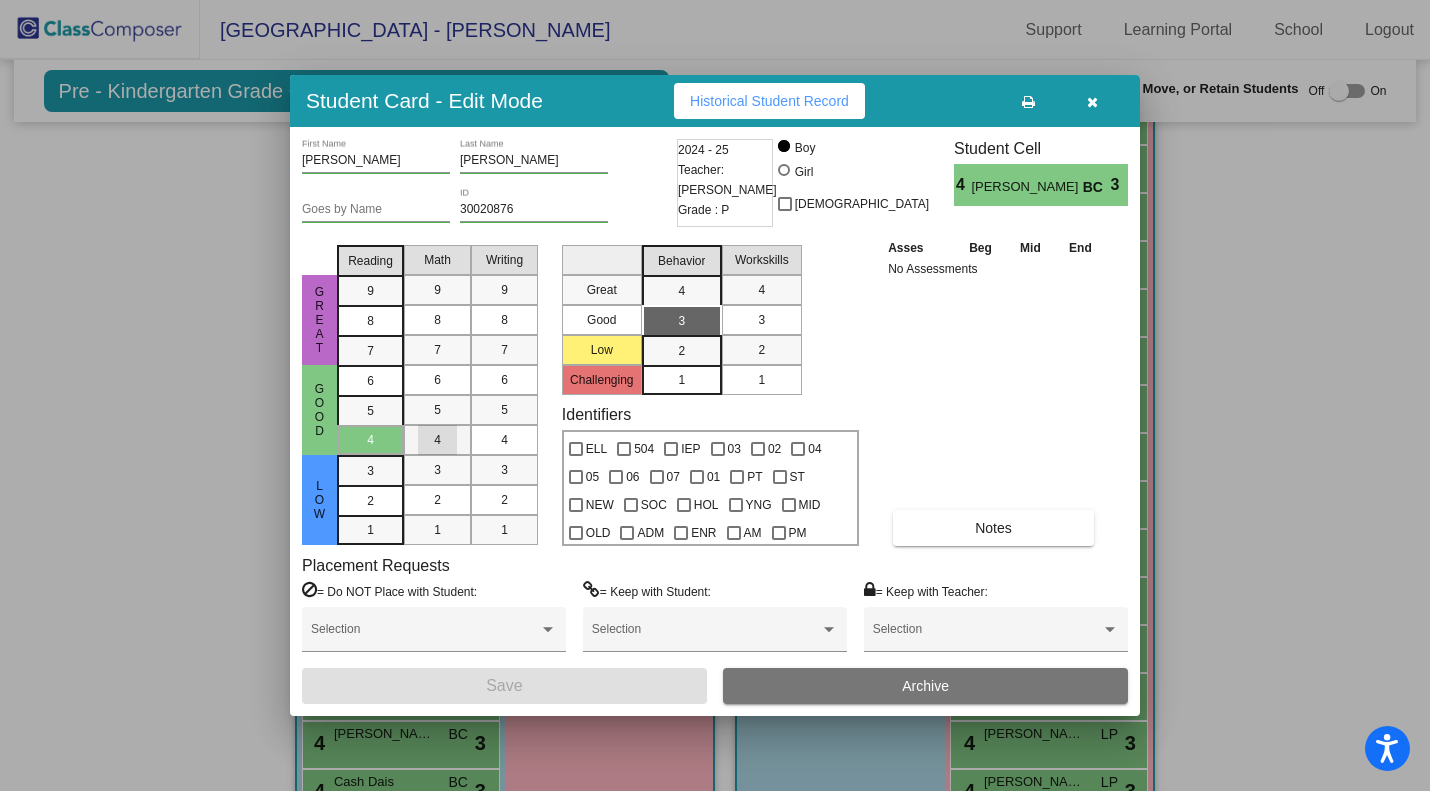 click on "4" at bounding box center [437, 440] 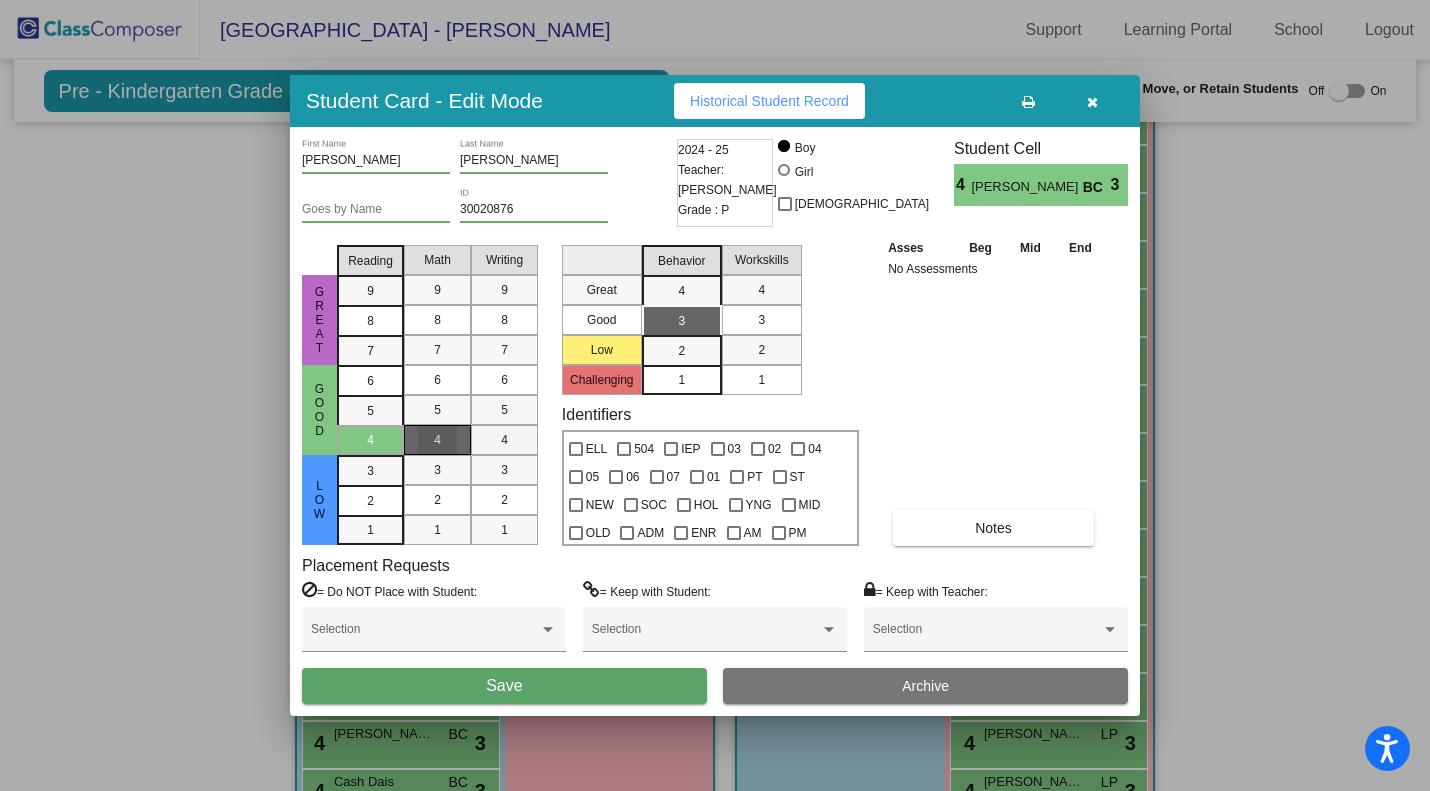 click on "4" at bounding box center [504, 440] 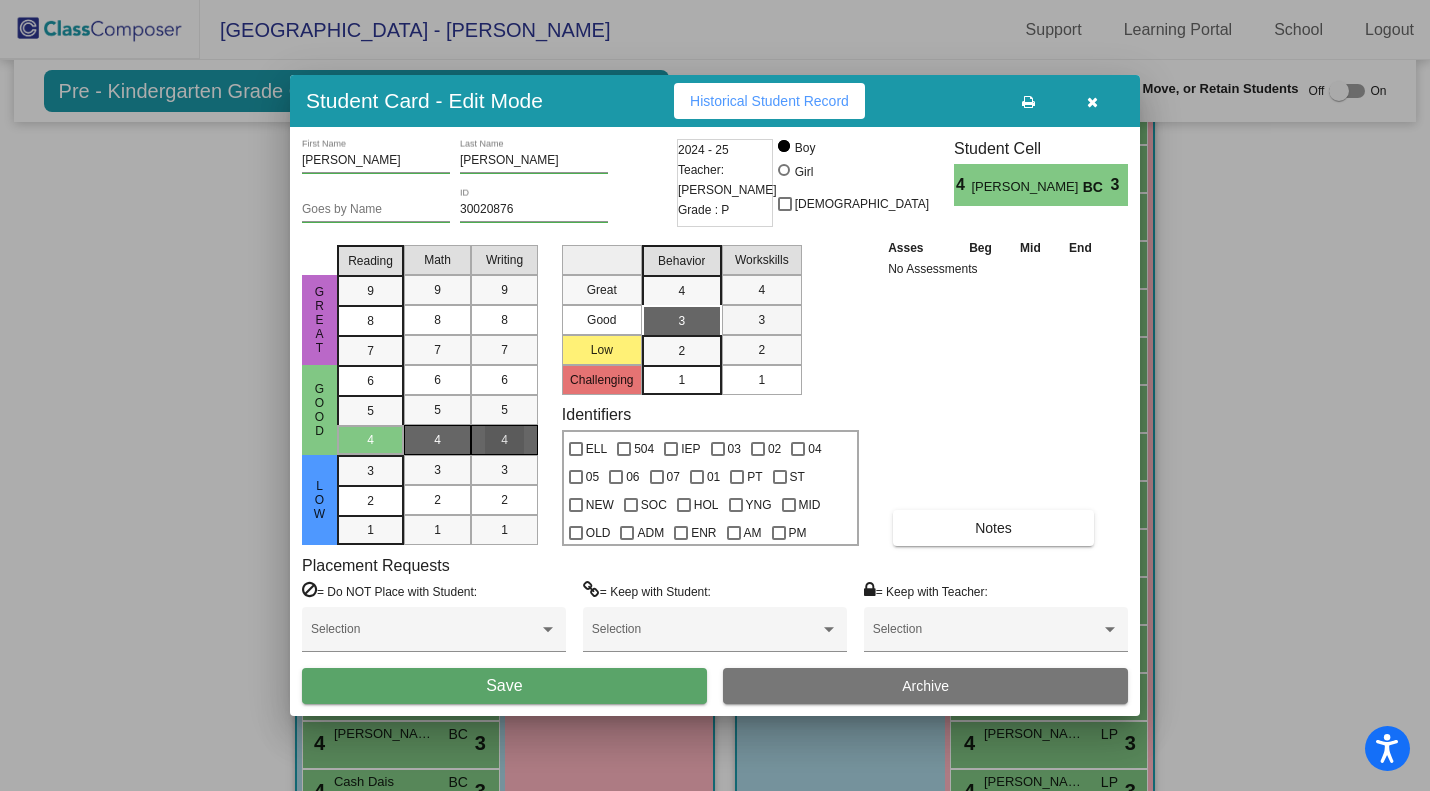 click on "3" at bounding box center [761, 320] 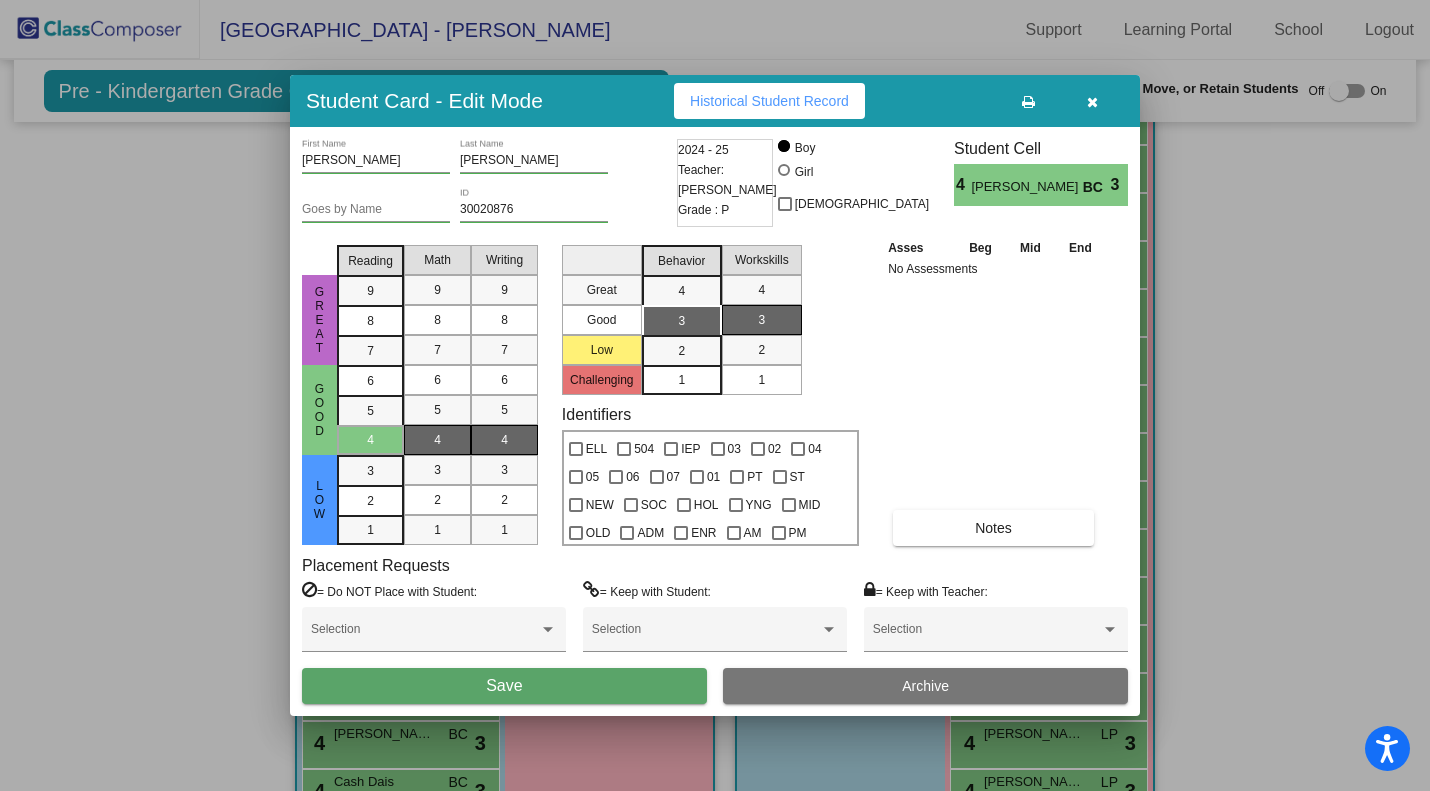click on "Save" at bounding box center [504, 686] 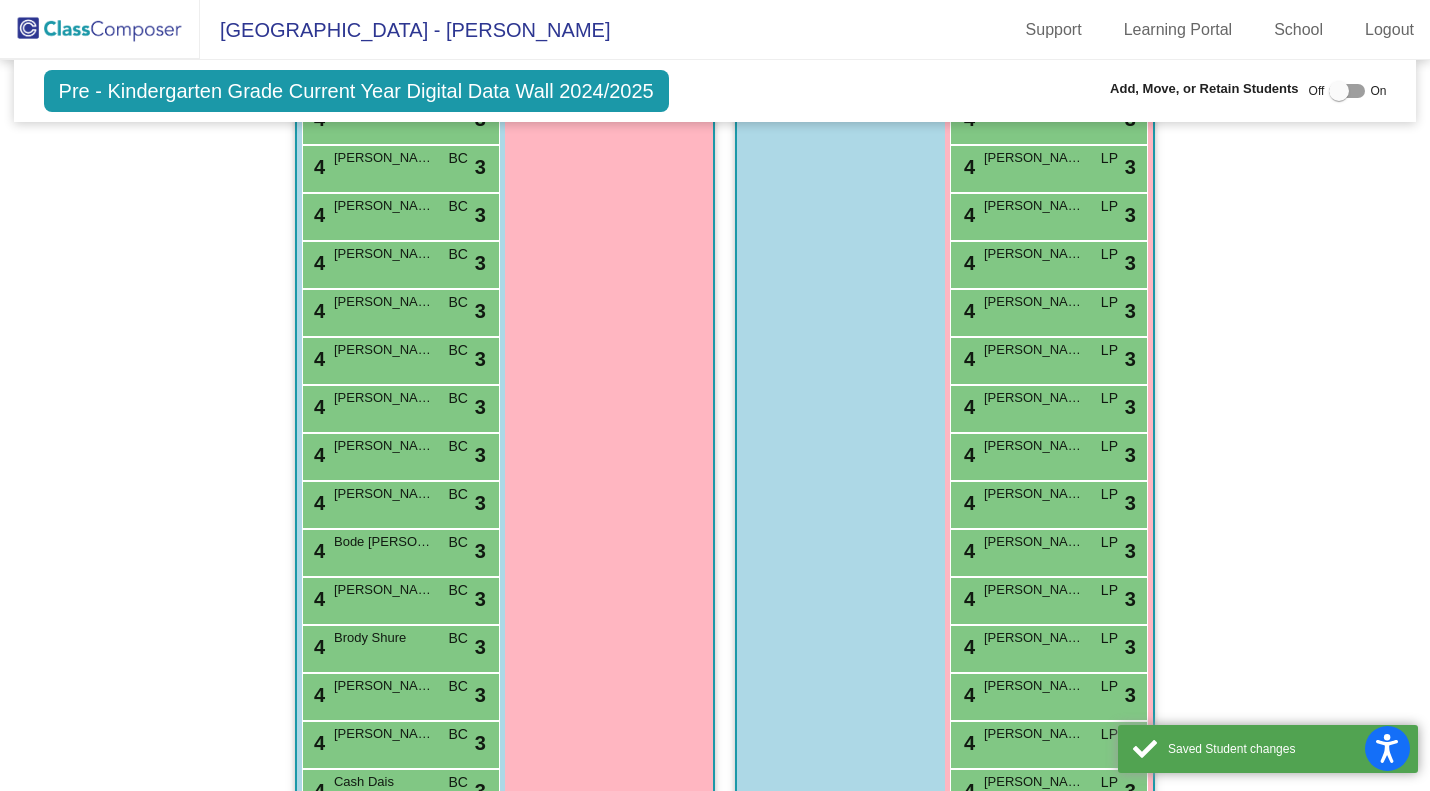 click on "4 Braxton Hager BC lock do_not_disturb_alt 3" at bounding box center [398, 598] 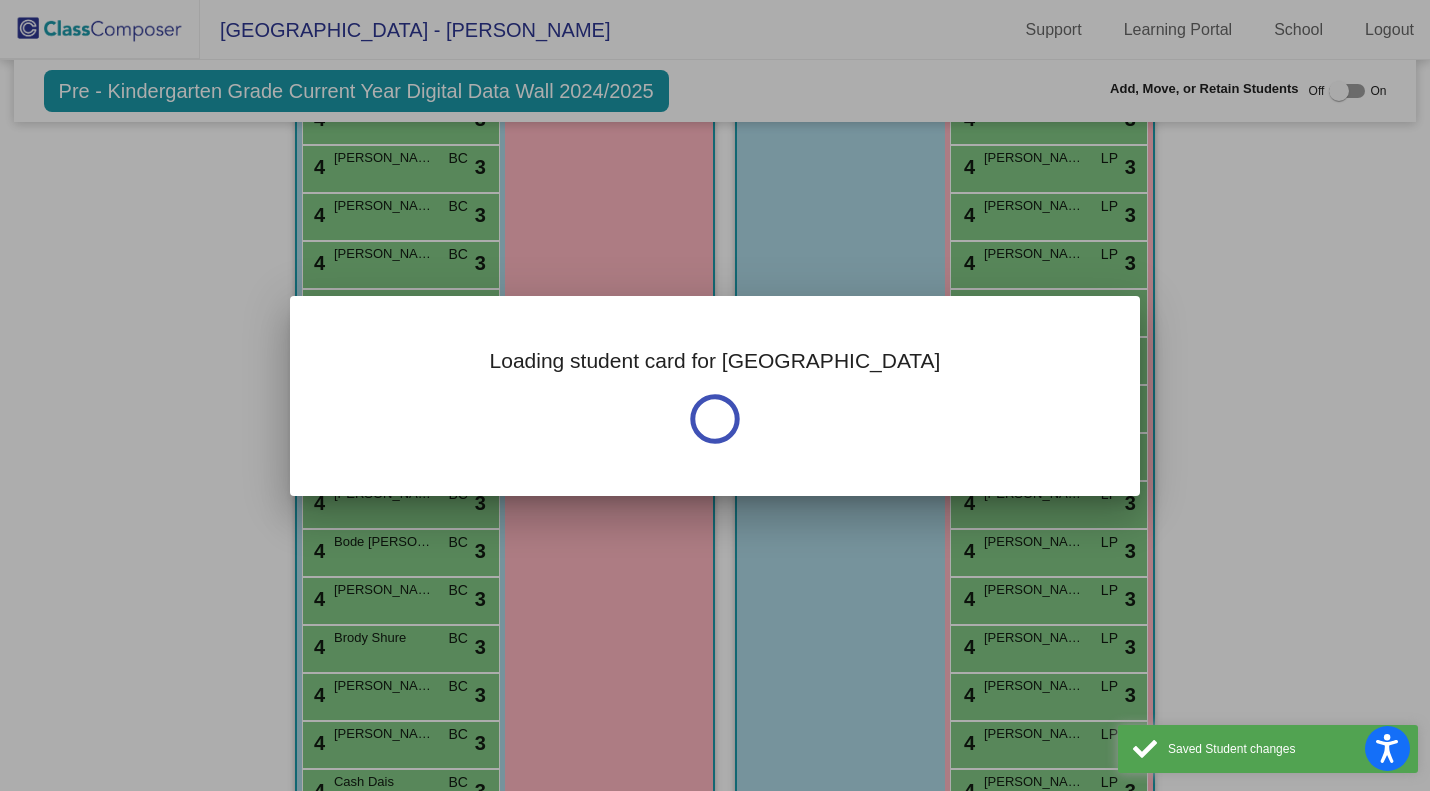 click at bounding box center (715, 395) 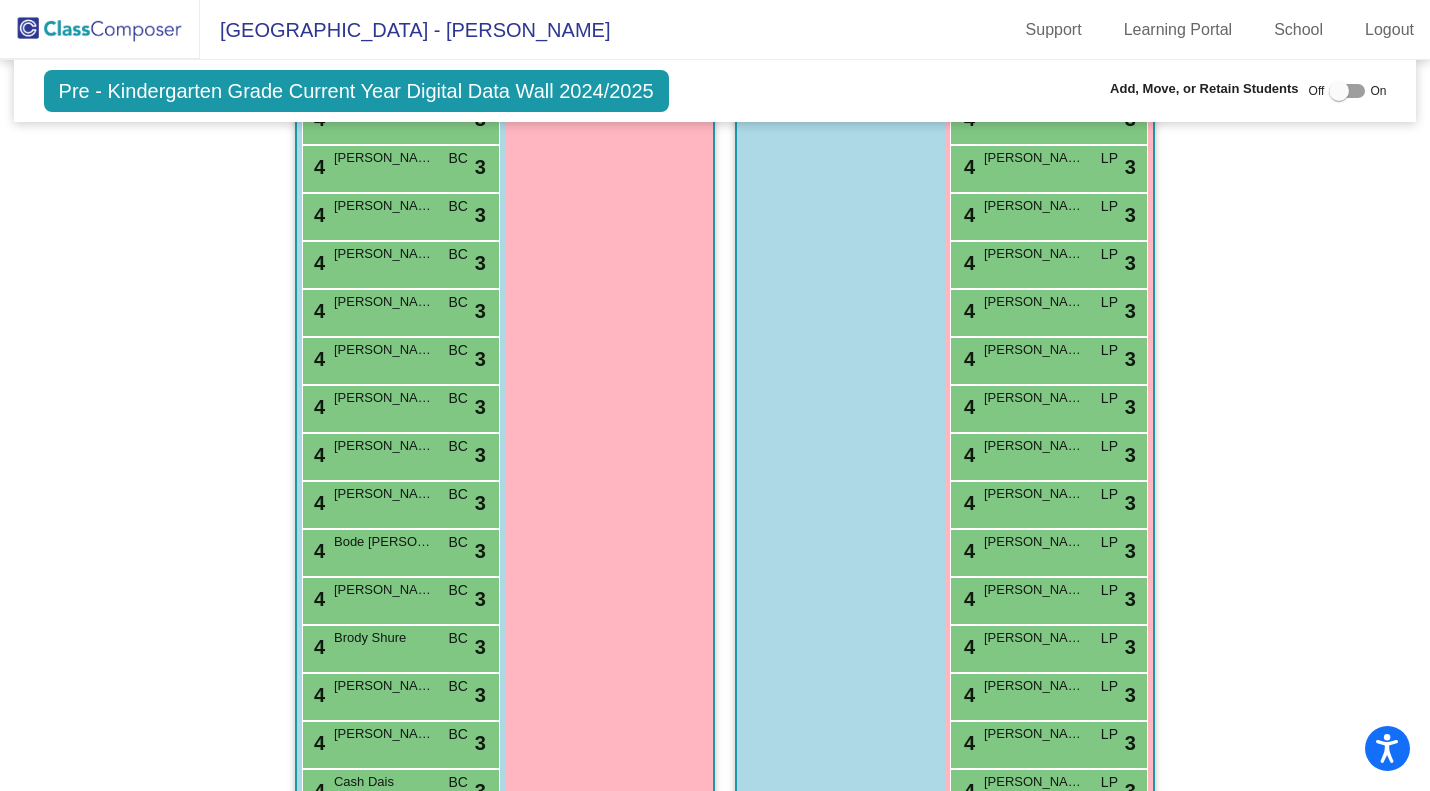 click on "4 Brody Shure BC lock do_not_disturb_alt 3" at bounding box center (398, 646) 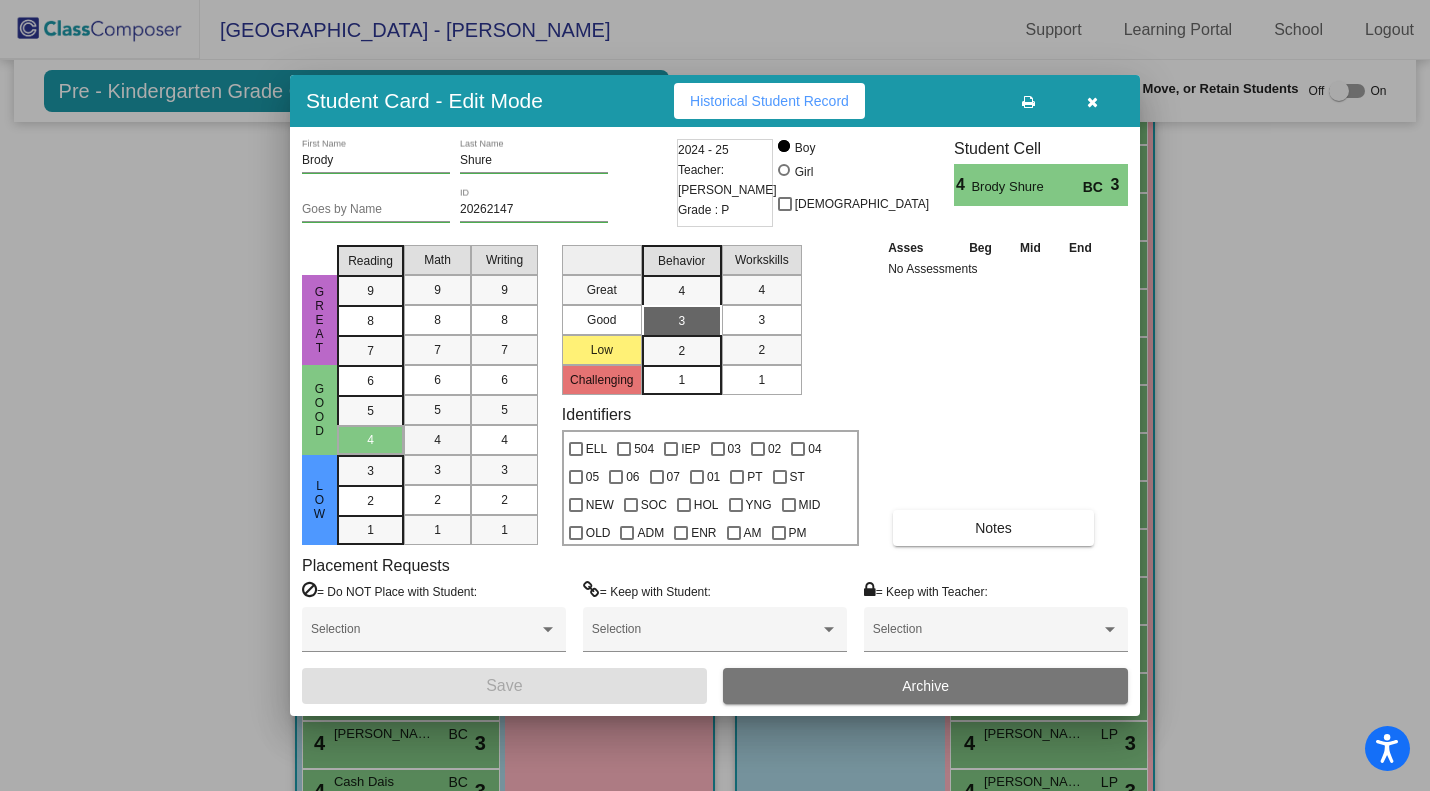 click on "4" at bounding box center [437, 440] 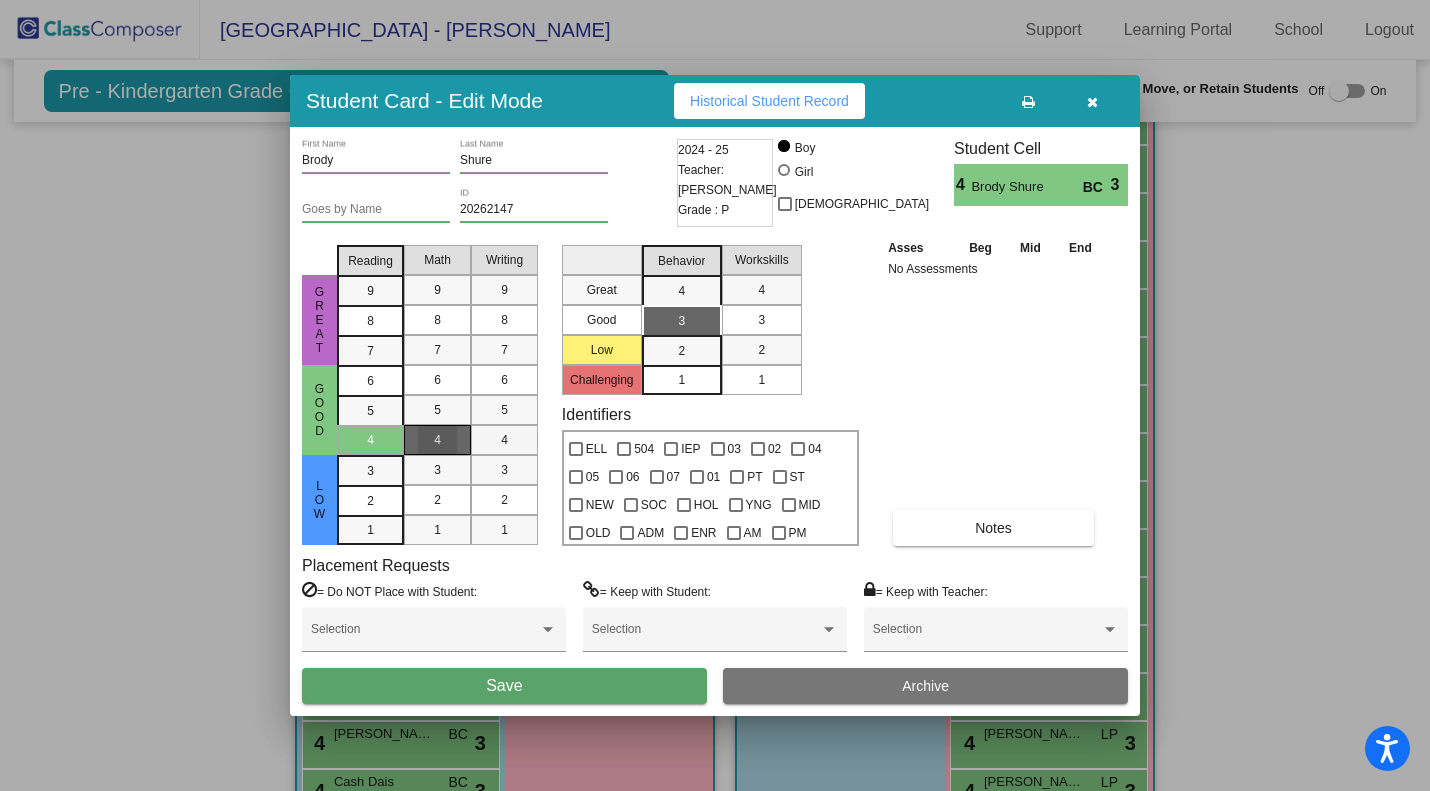 click on "4" at bounding box center [504, 440] 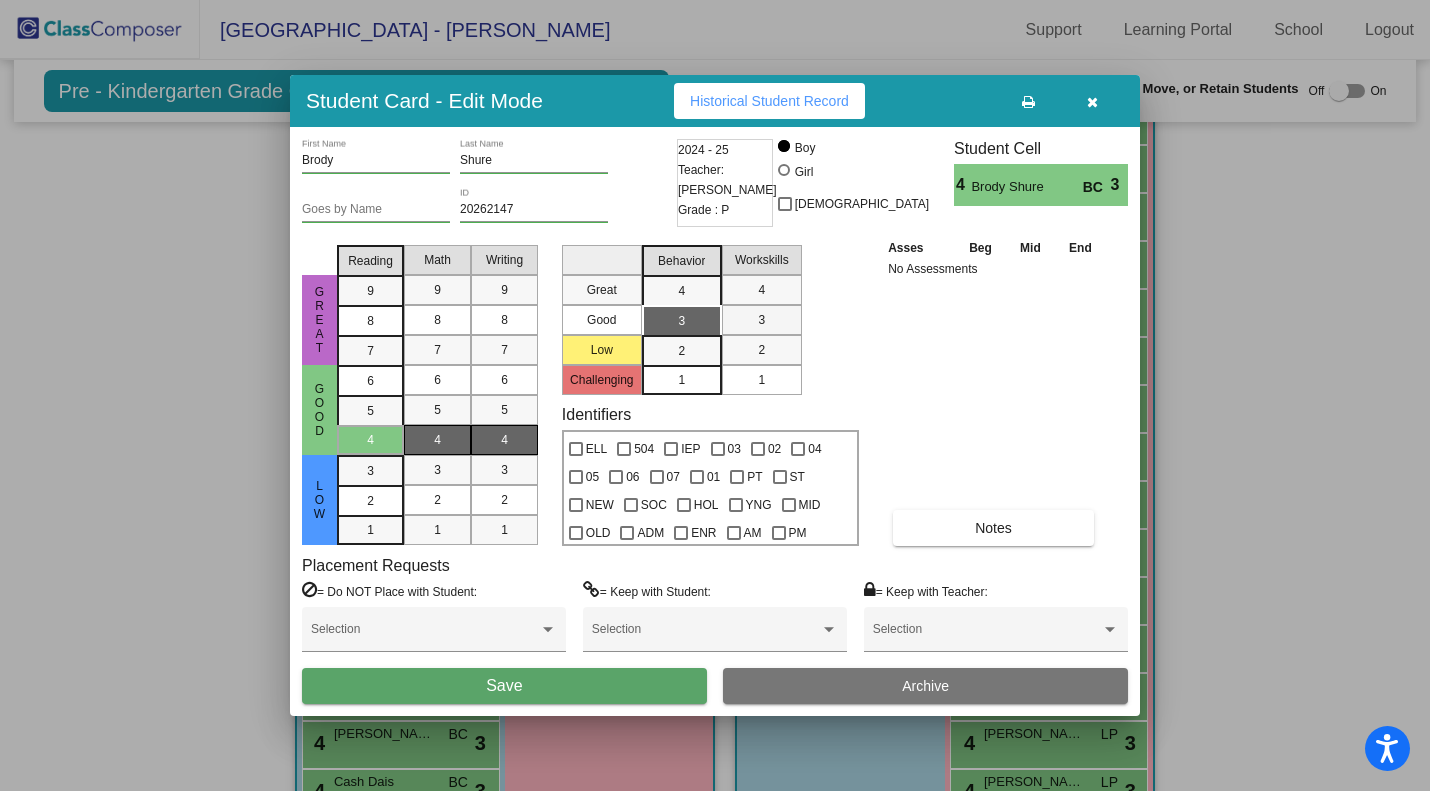 click on "3" at bounding box center [761, 320] 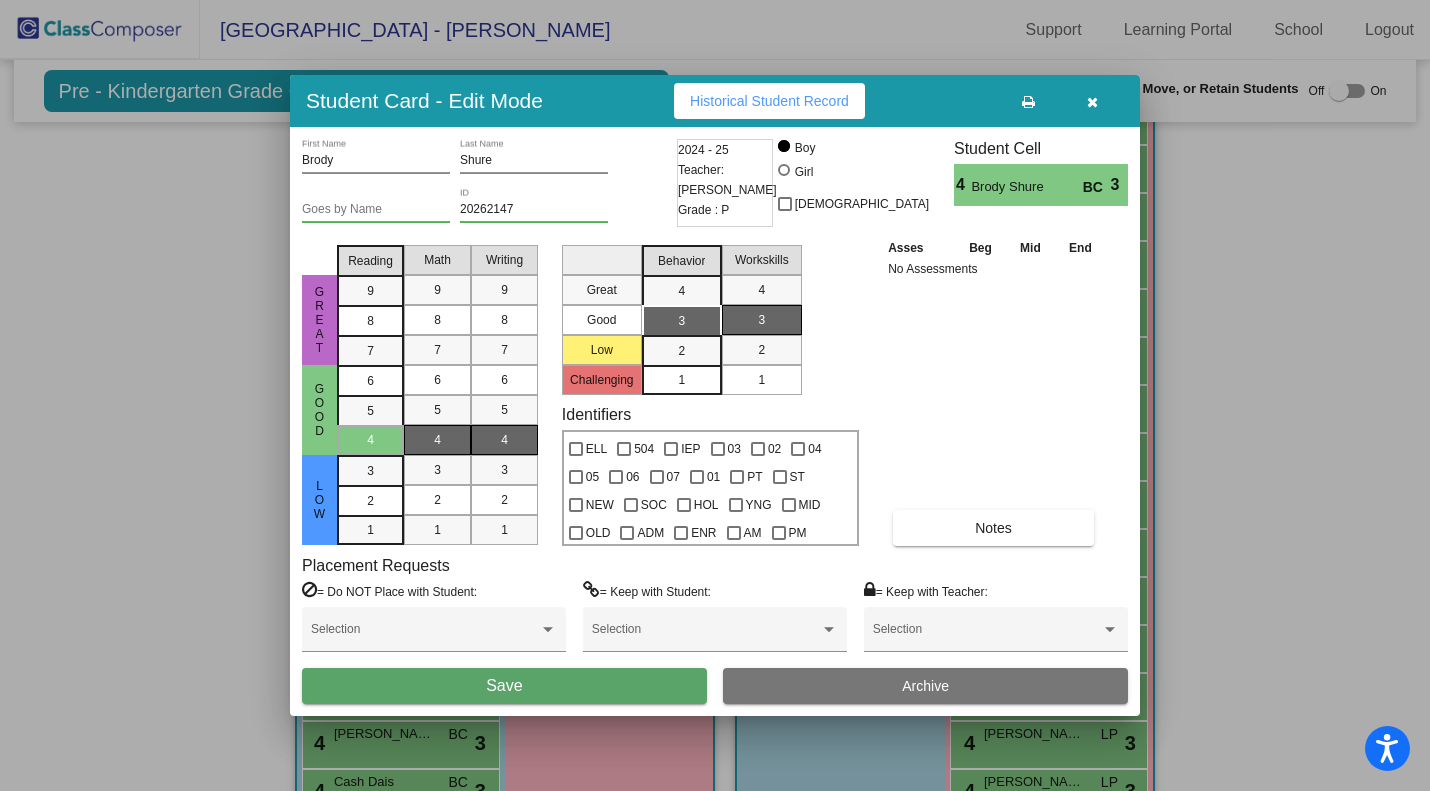 click on "Save" at bounding box center [504, 686] 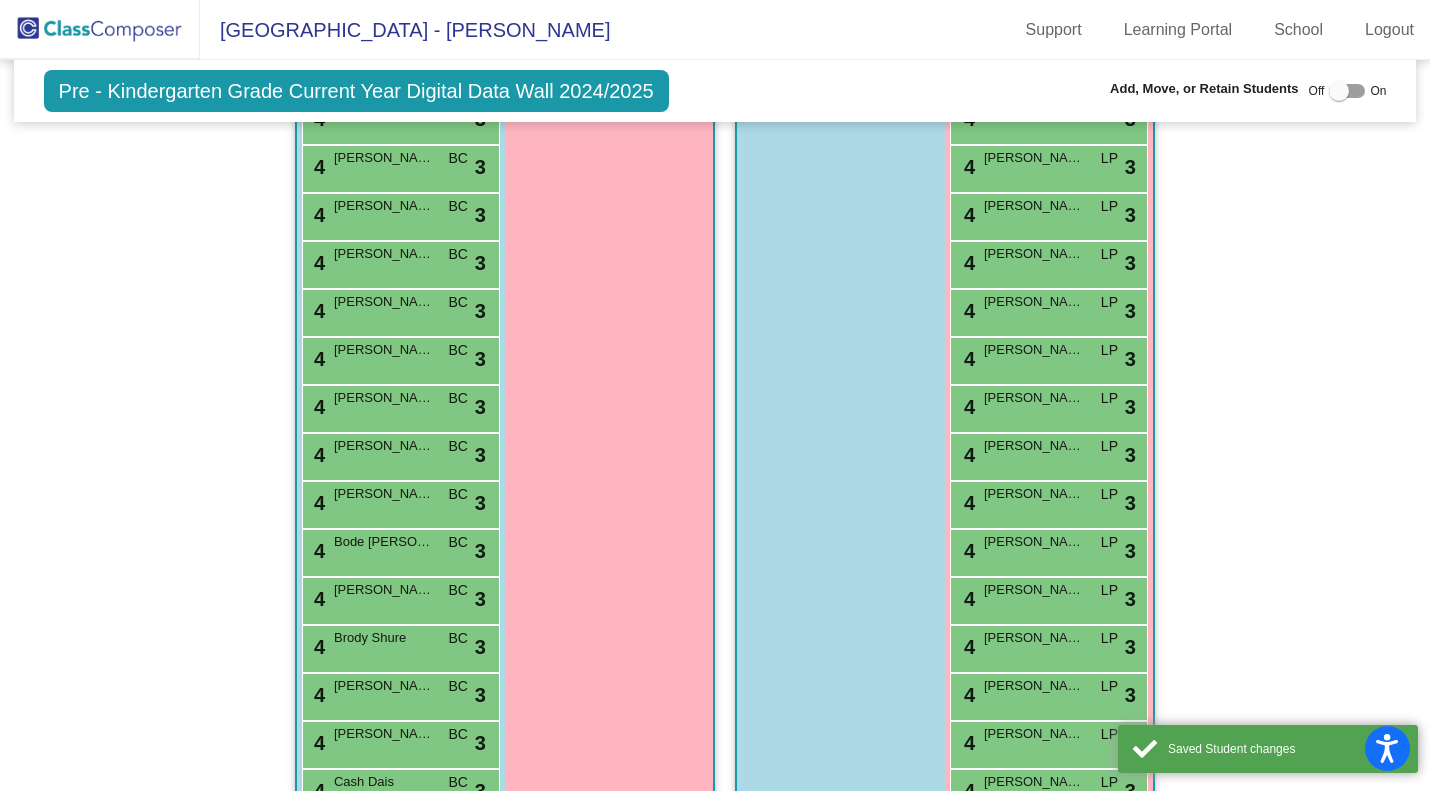 click on "4 Brody Shure BC lock do_not_disturb_alt 3" at bounding box center [398, 646] 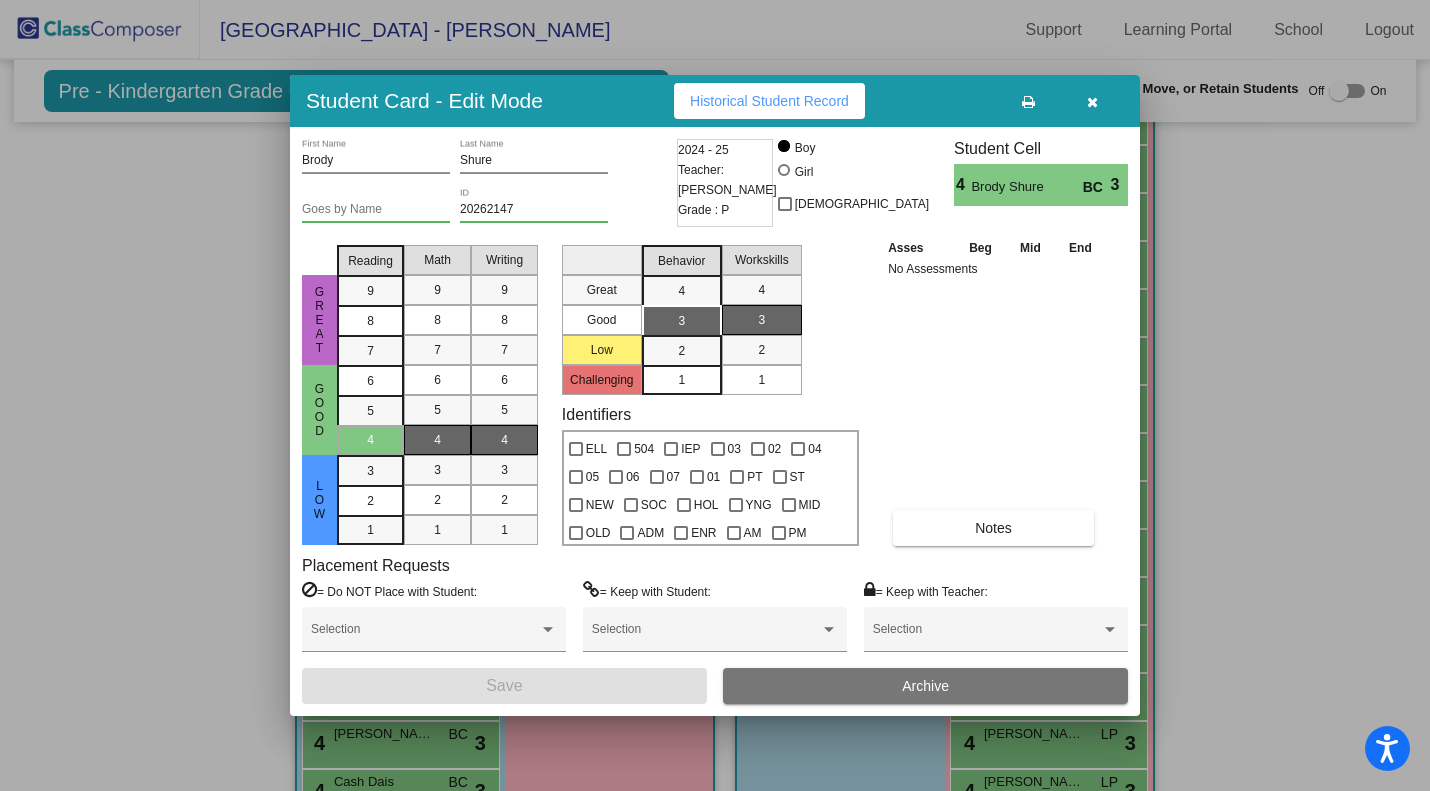 click at bounding box center [1092, 101] 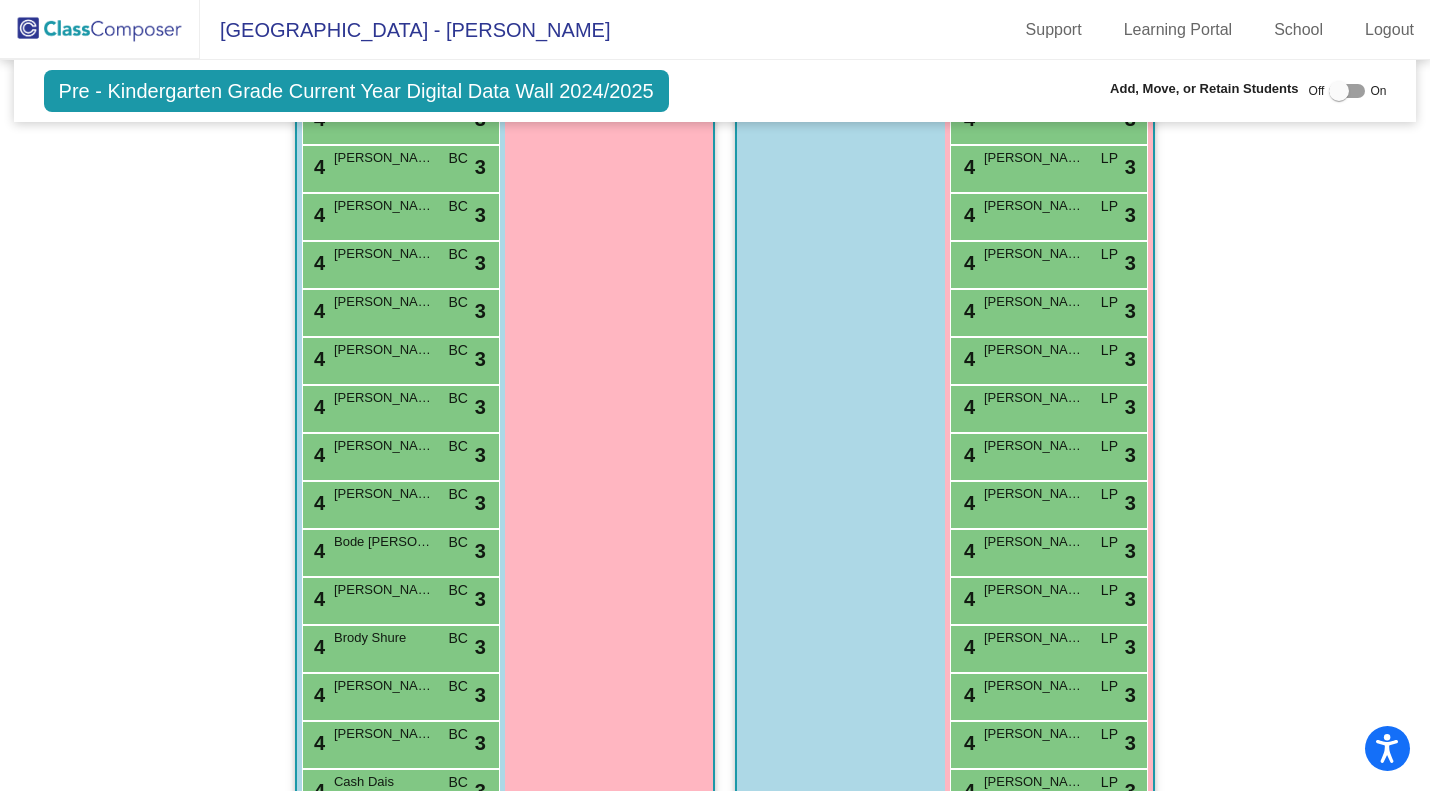 click on "4 Bode Rife BC lock do_not_disturb_alt 3" at bounding box center (398, 550) 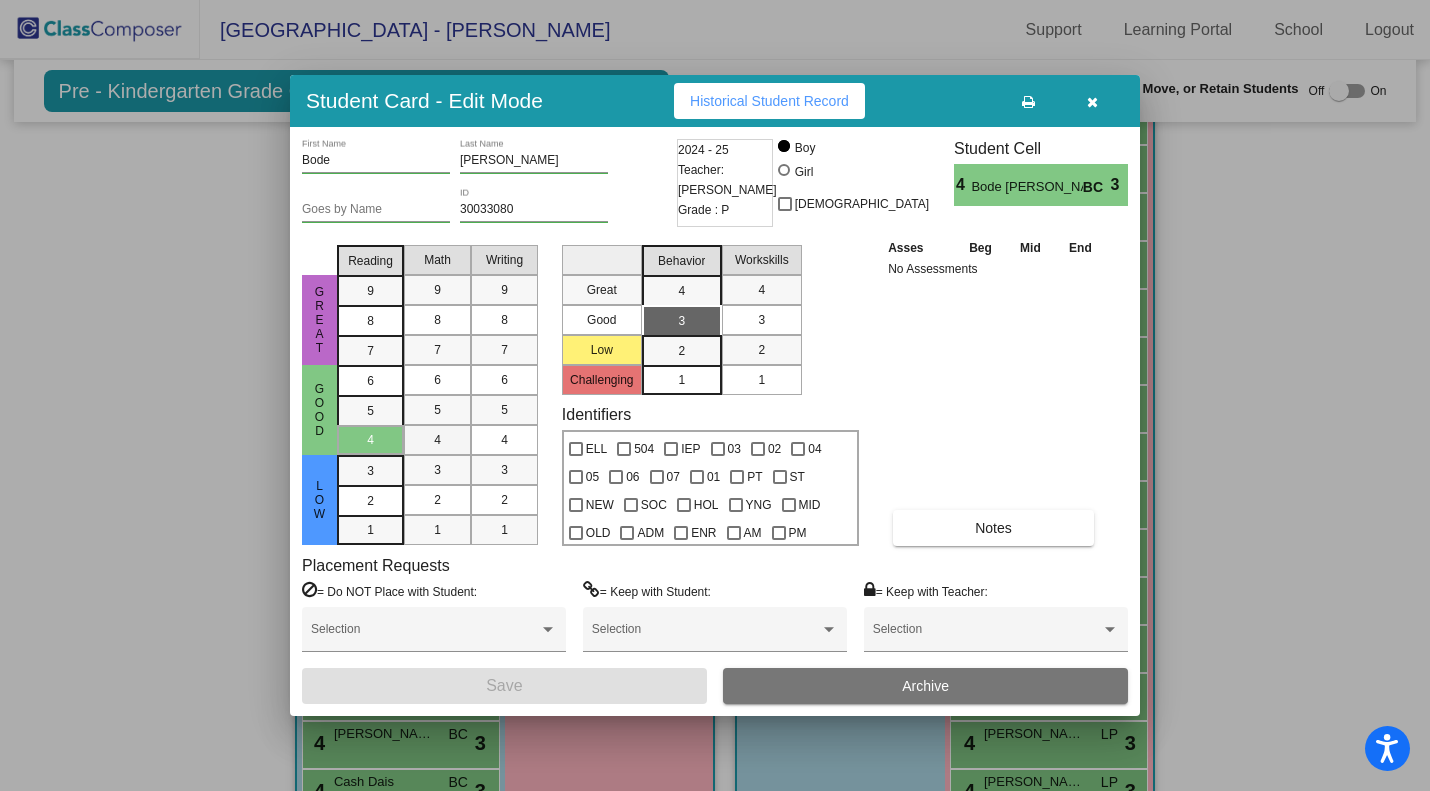 click on "4" at bounding box center [437, 440] 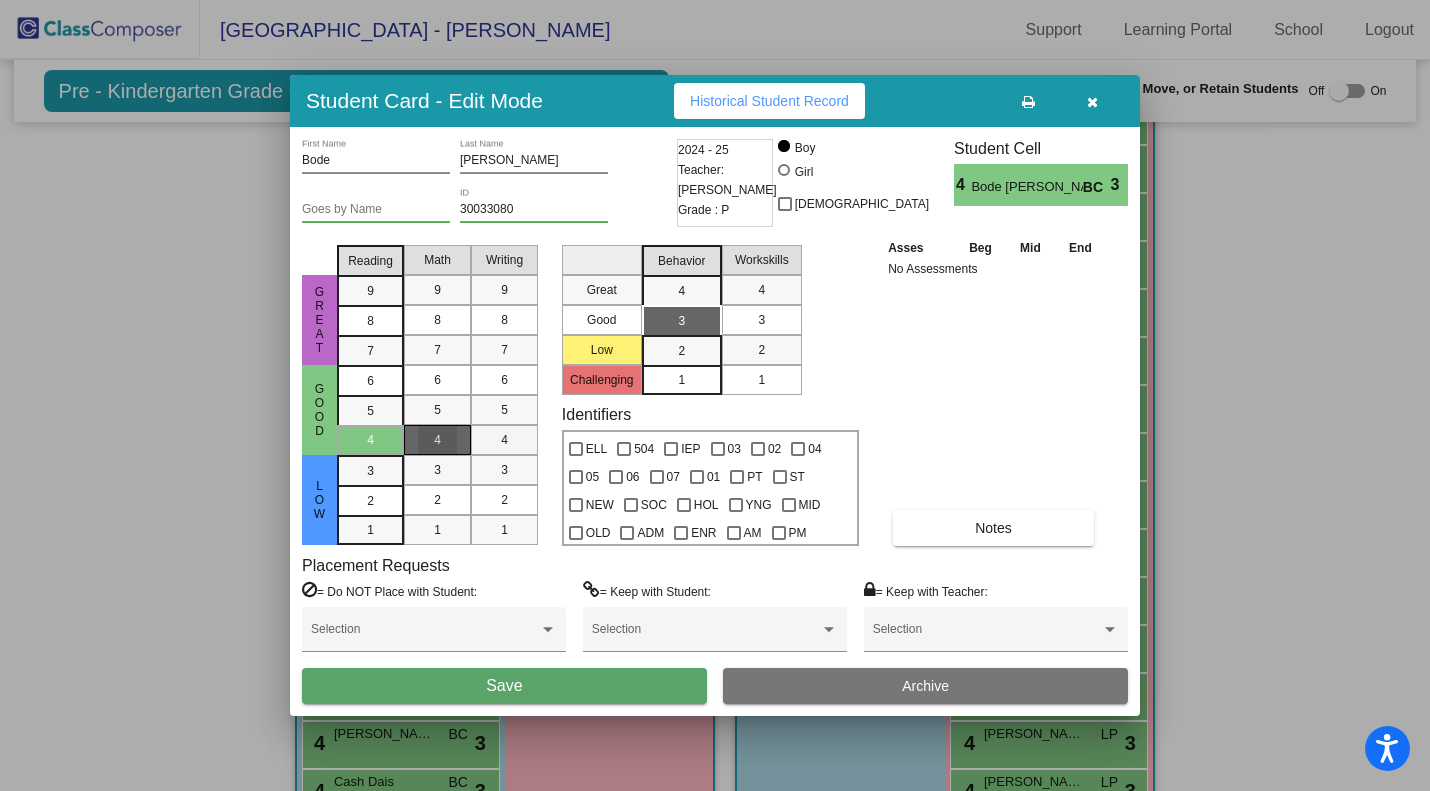 click on "4" at bounding box center [504, 440] 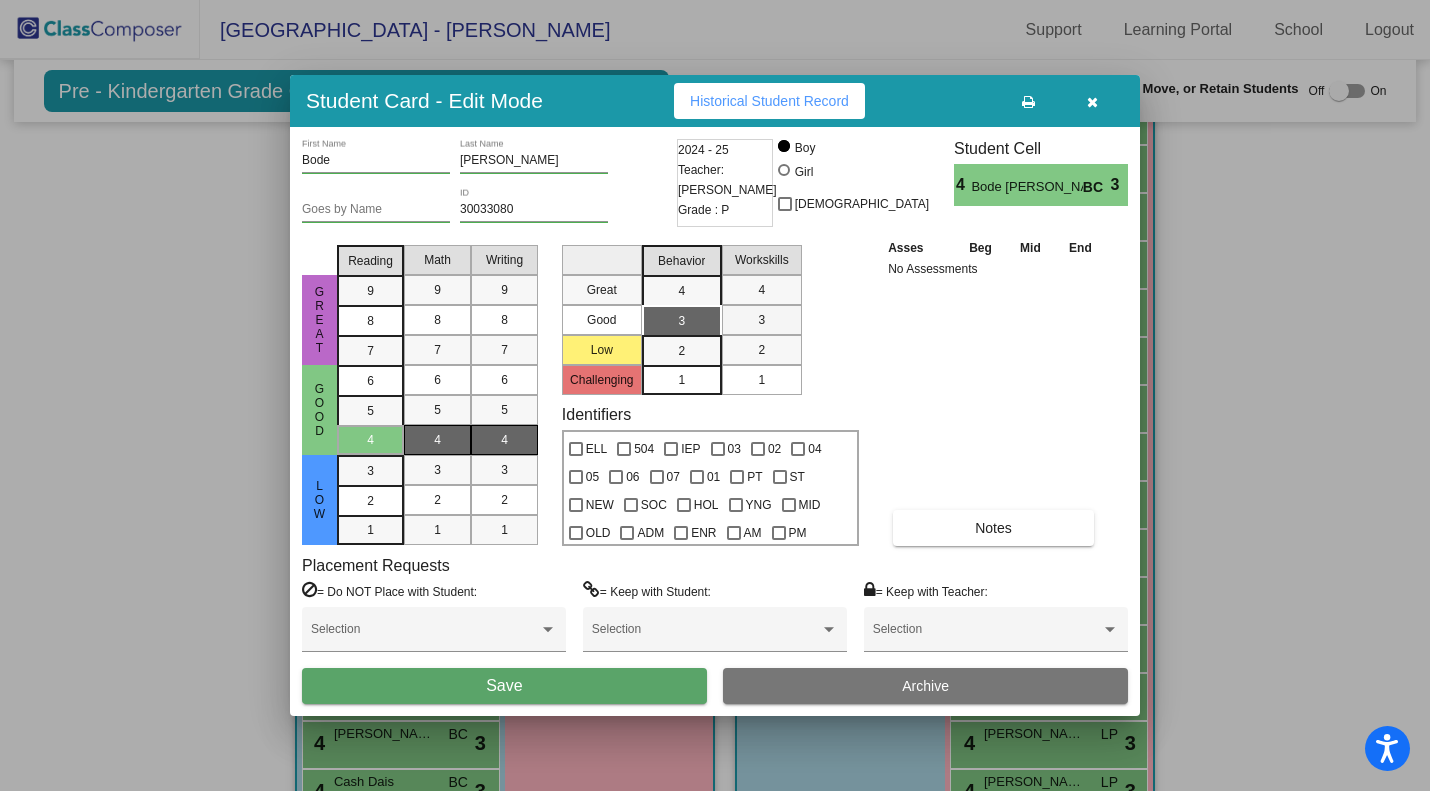 click on "3" at bounding box center (761, 320) 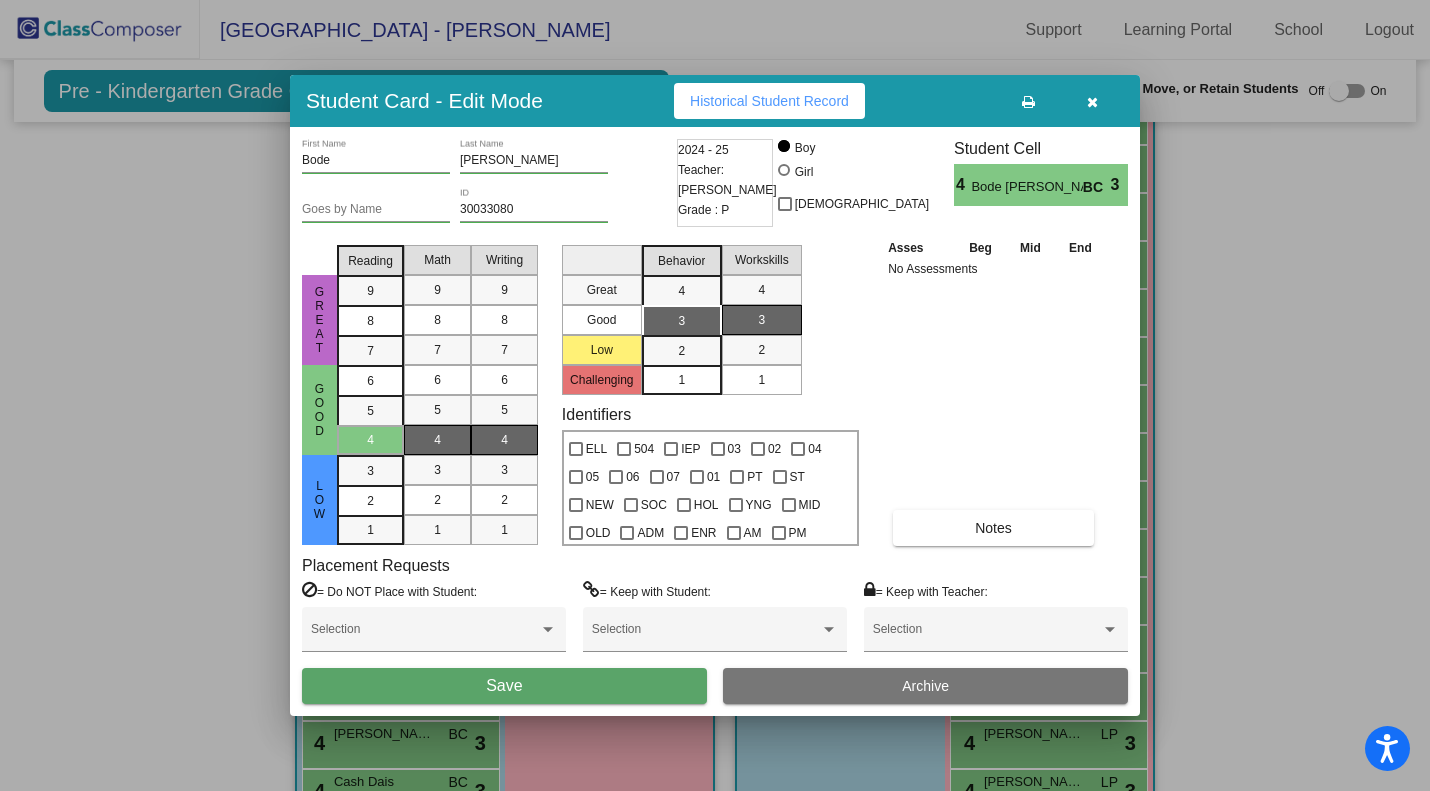 click on "Save" at bounding box center (504, 686) 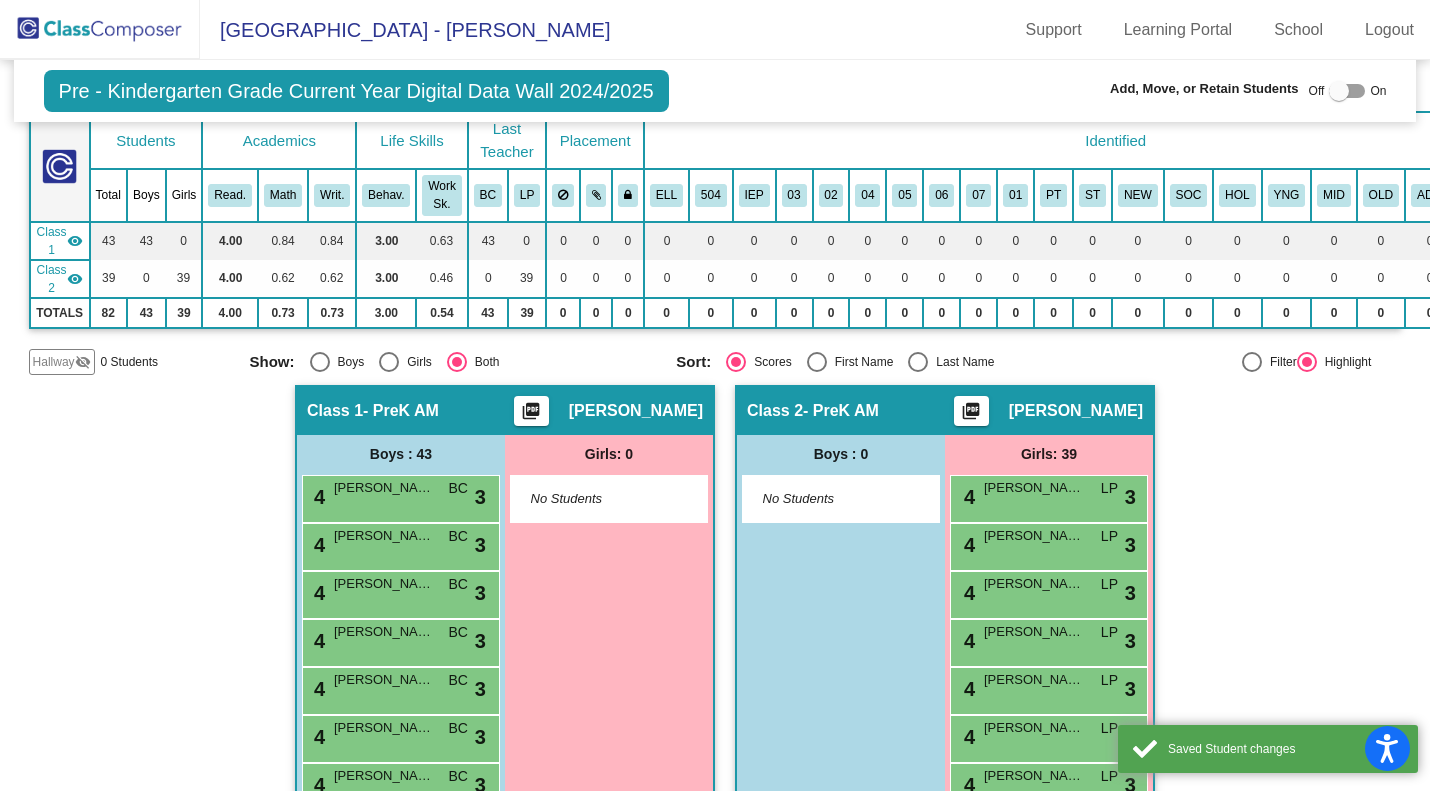 scroll, scrollTop: 175, scrollLeft: 0, axis: vertical 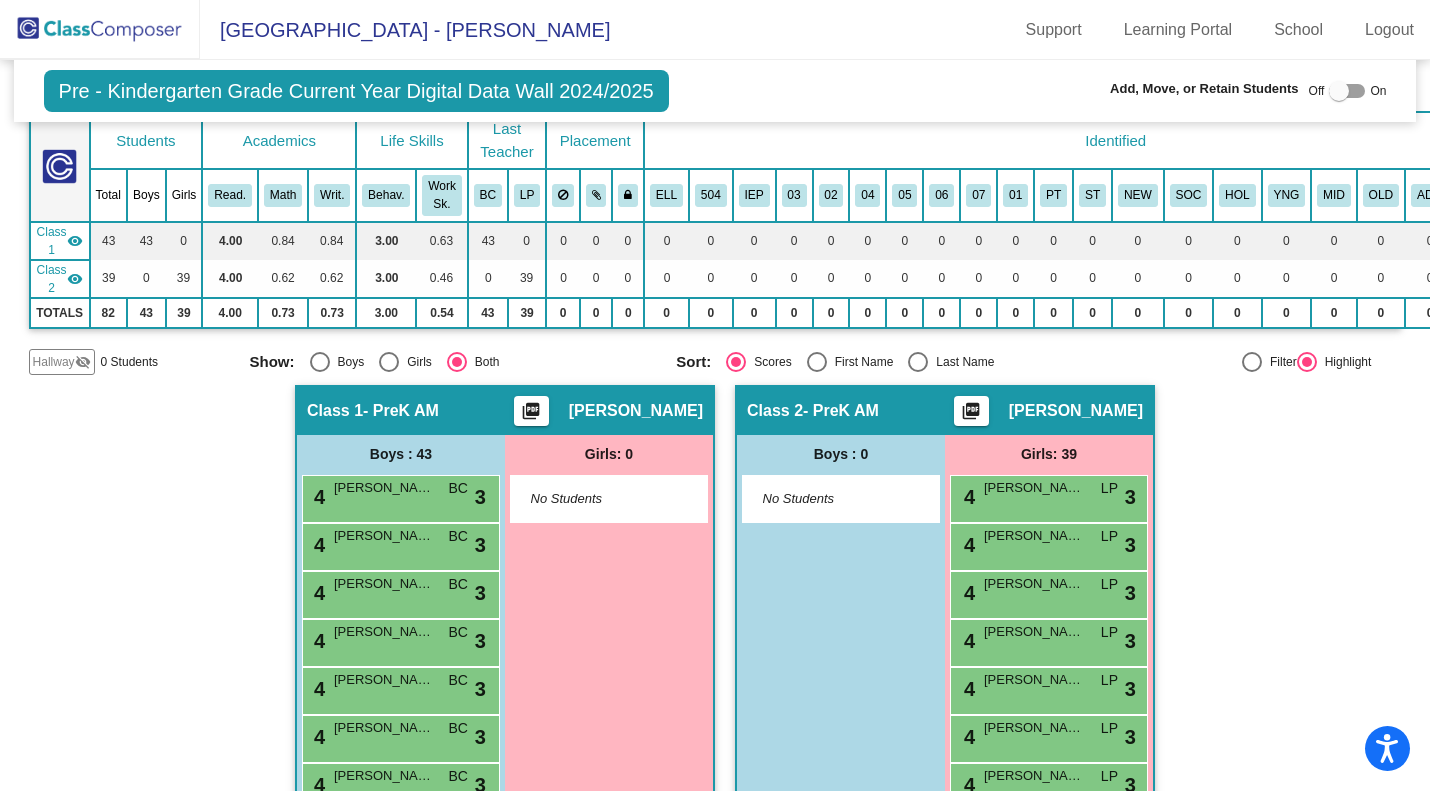 click on "4 [PERSON_NAME] lock do_not_disturb_alt 3" at bounding box center [398, 496] 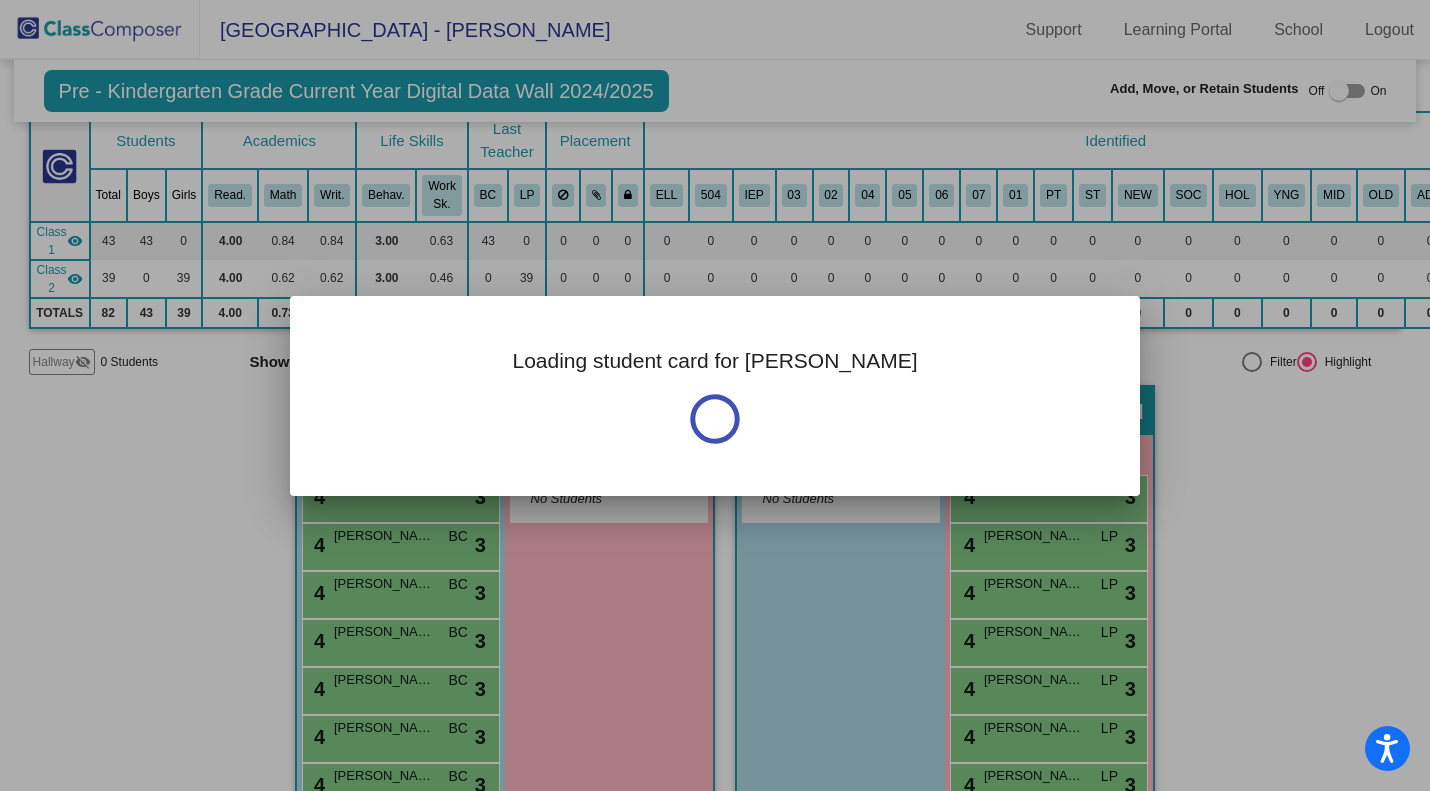 click at bounding box center (715, 395) 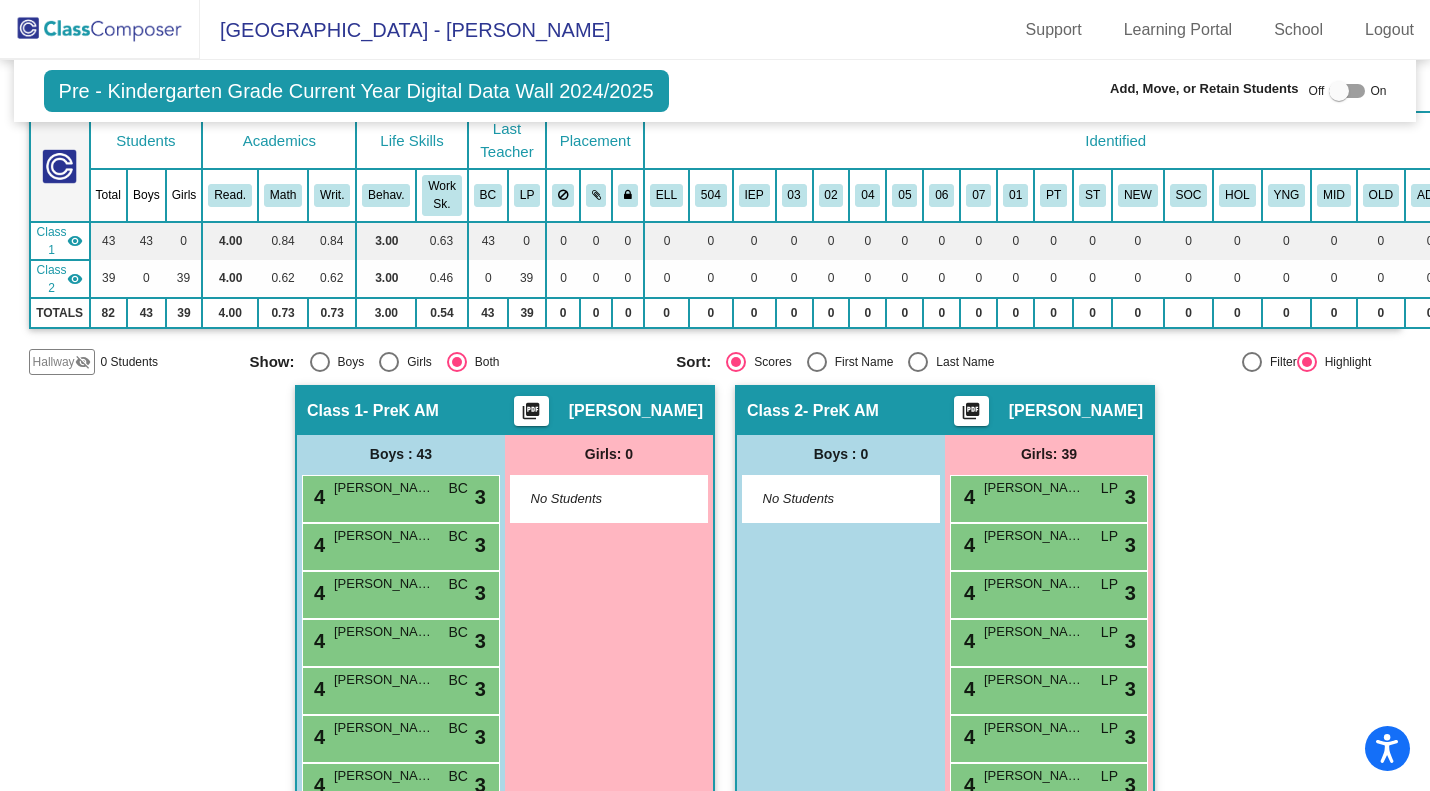 click on "[PERSON_NAME]" at bounding box center [384, 488] 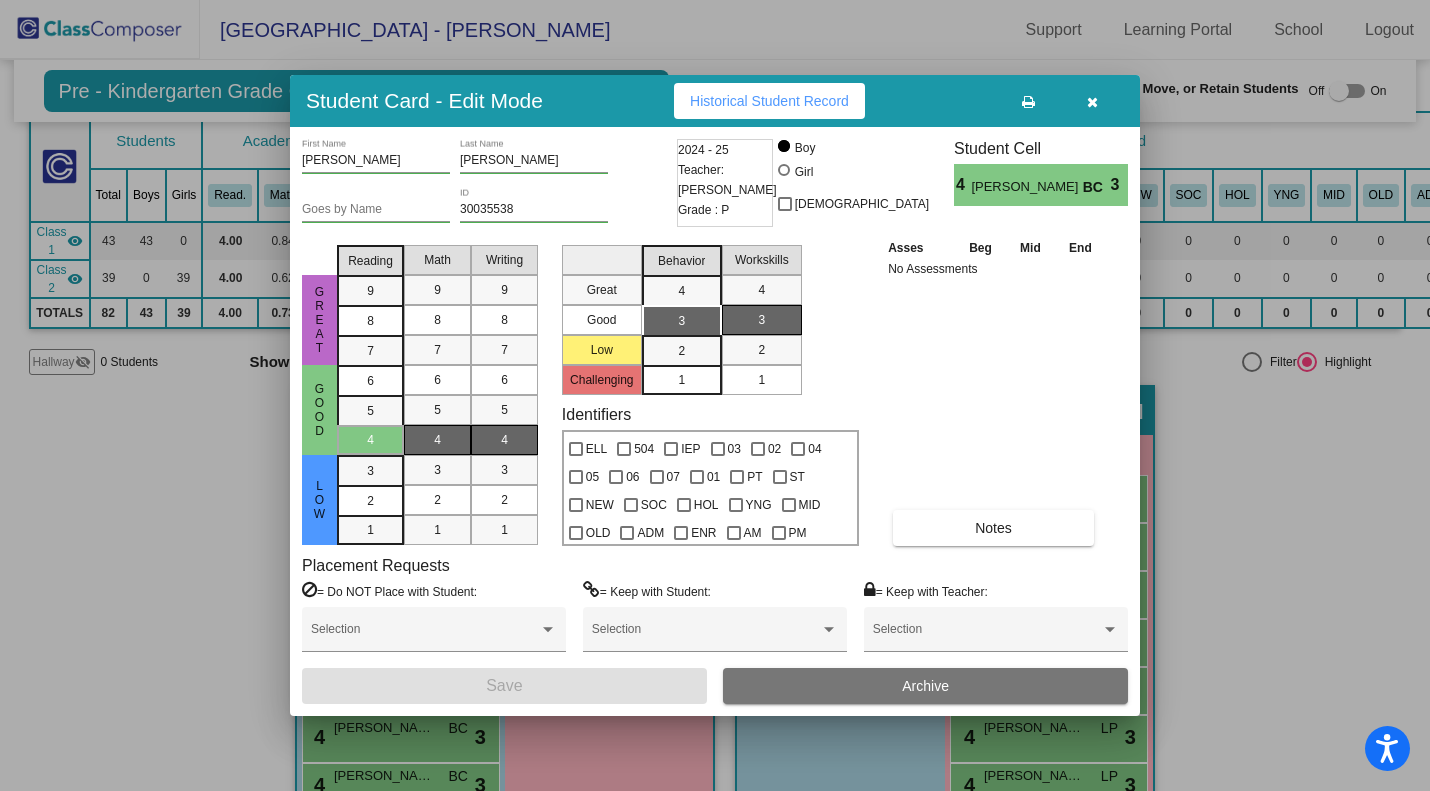 click at bounding box center [1092, 102] 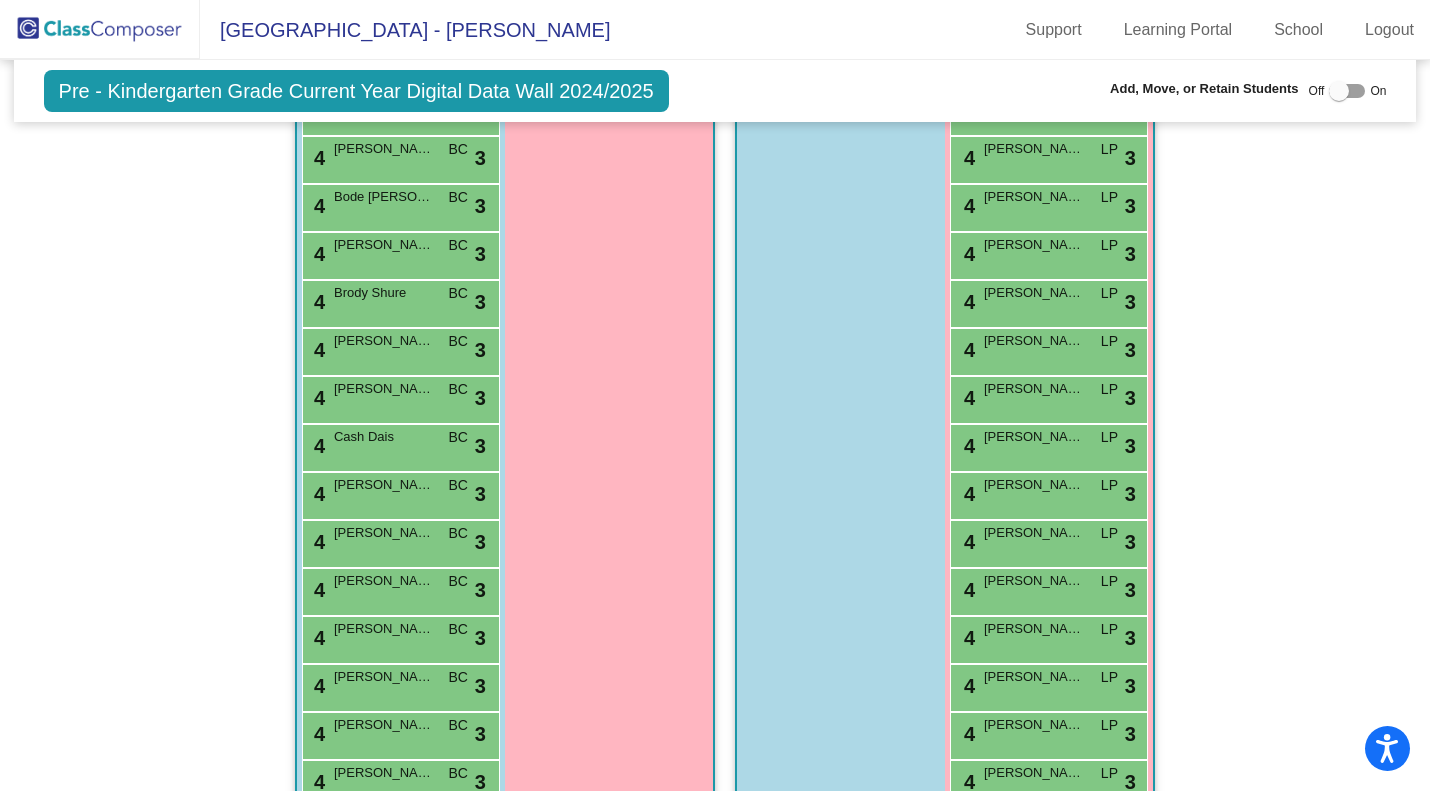 scroll, scrollTop: 950, scrollLeft: 0, axis: vertical 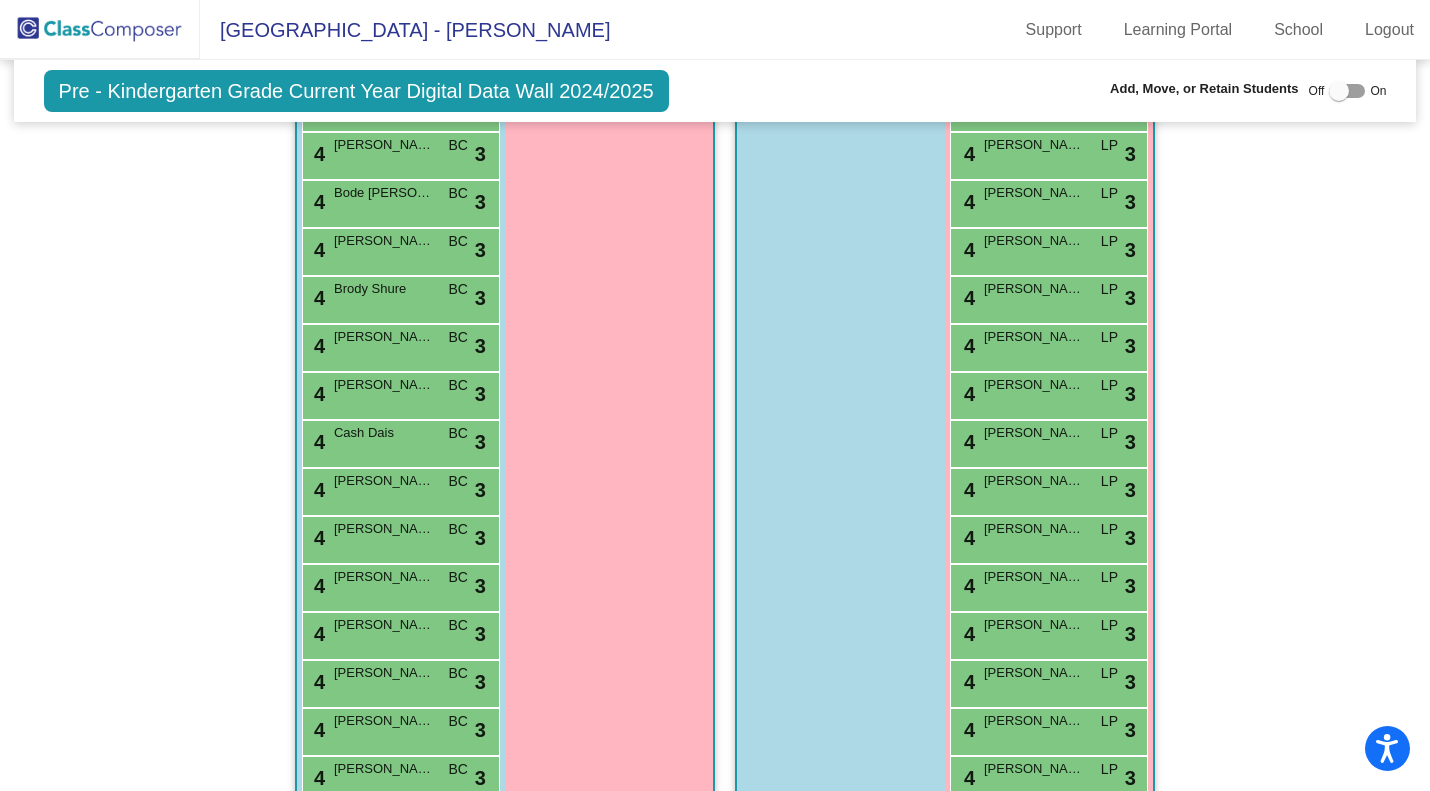 click on "4 Cash Dais BC lock do_not_disturb_alt 3" at bounding box center [398, 441] 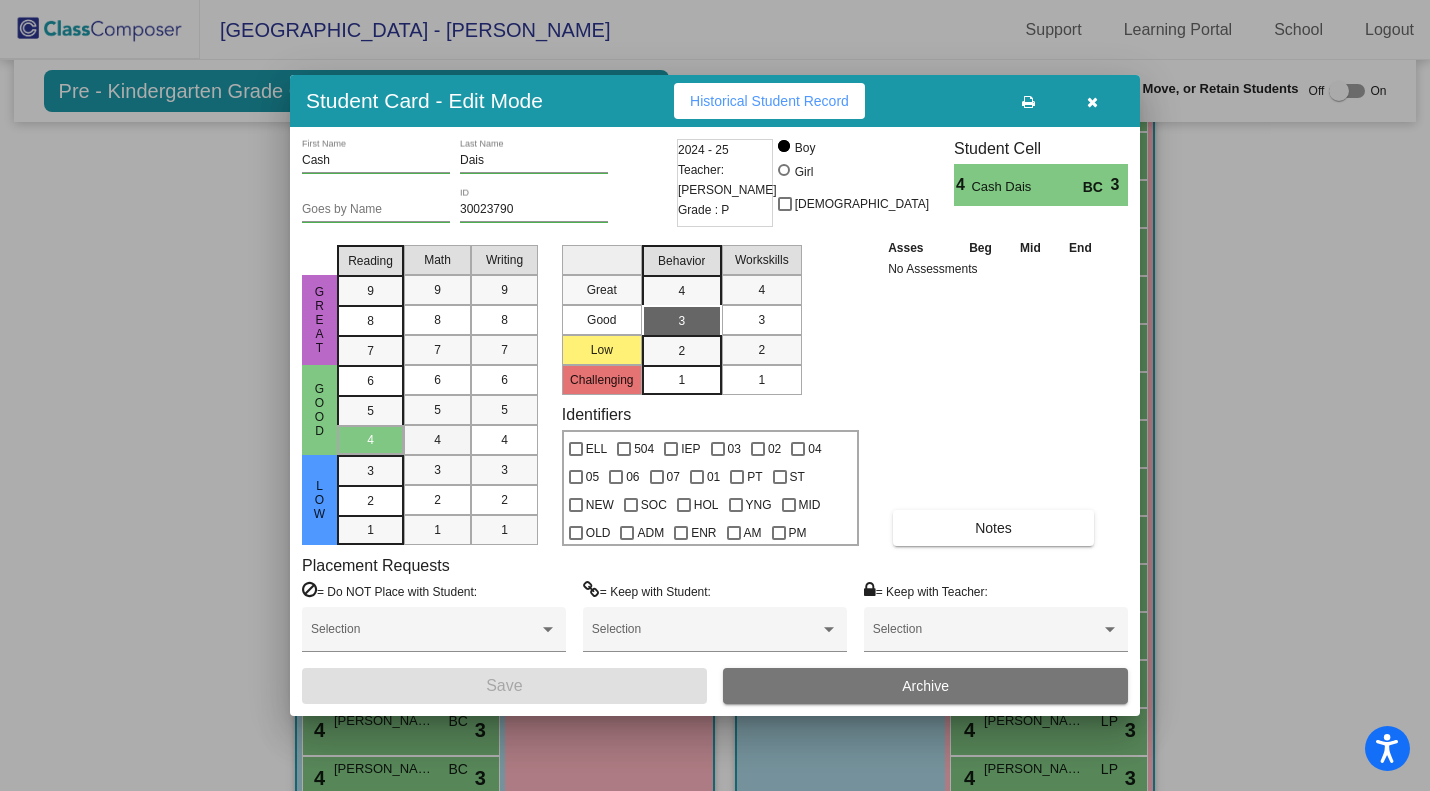click on "4" at bounding box center [437, 440] 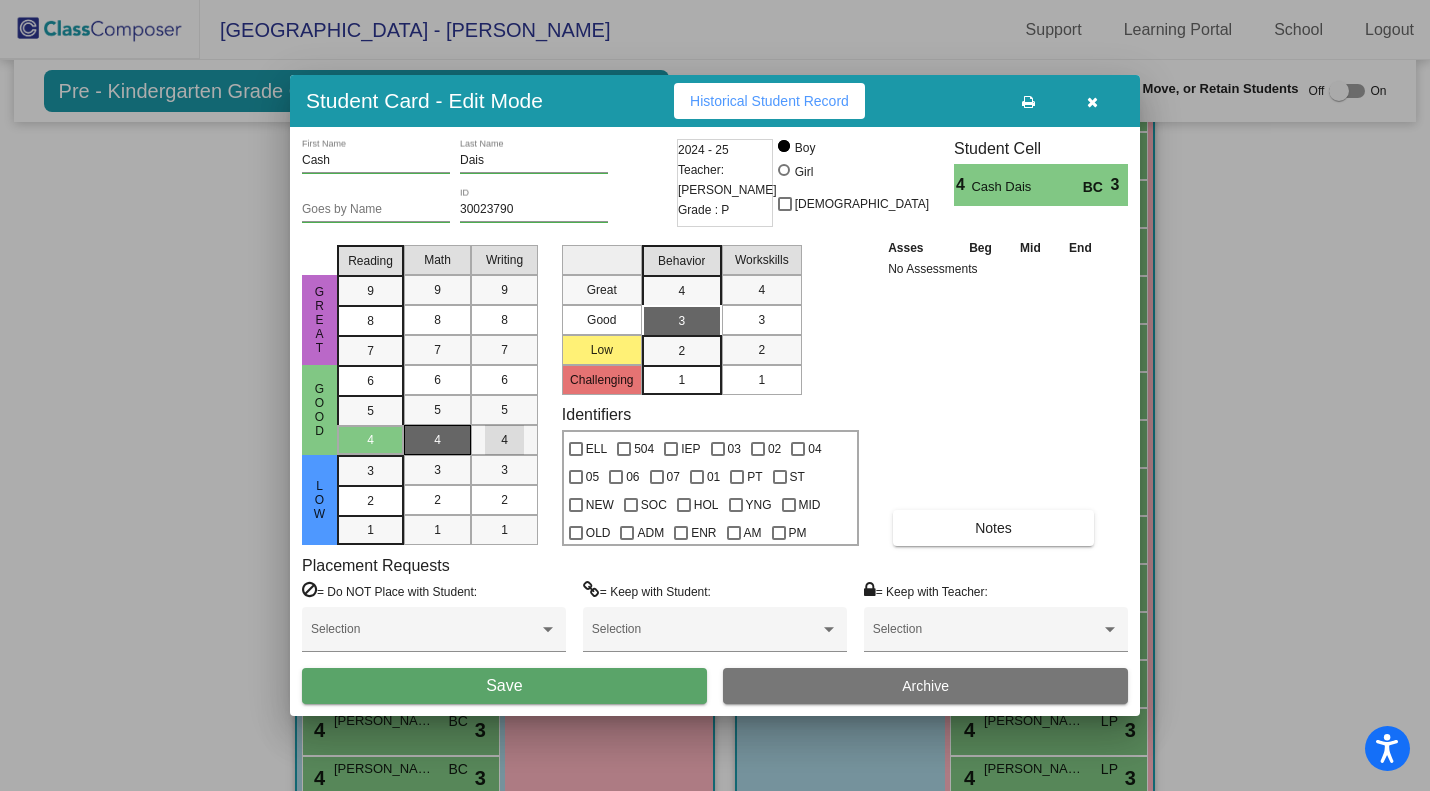 click on "4" at bounding box center [504, 440] 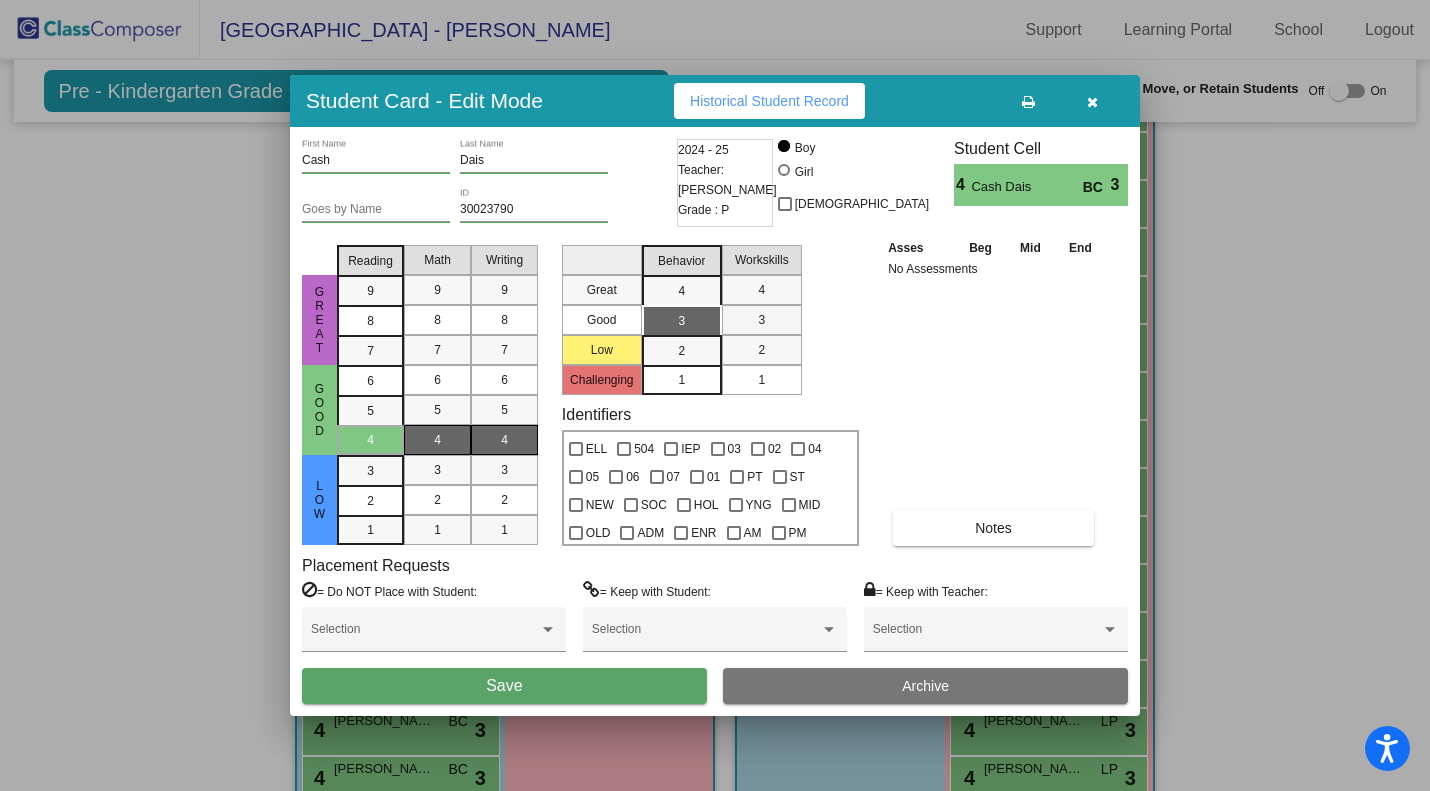 click on "3" at bounding box center (762, 320) 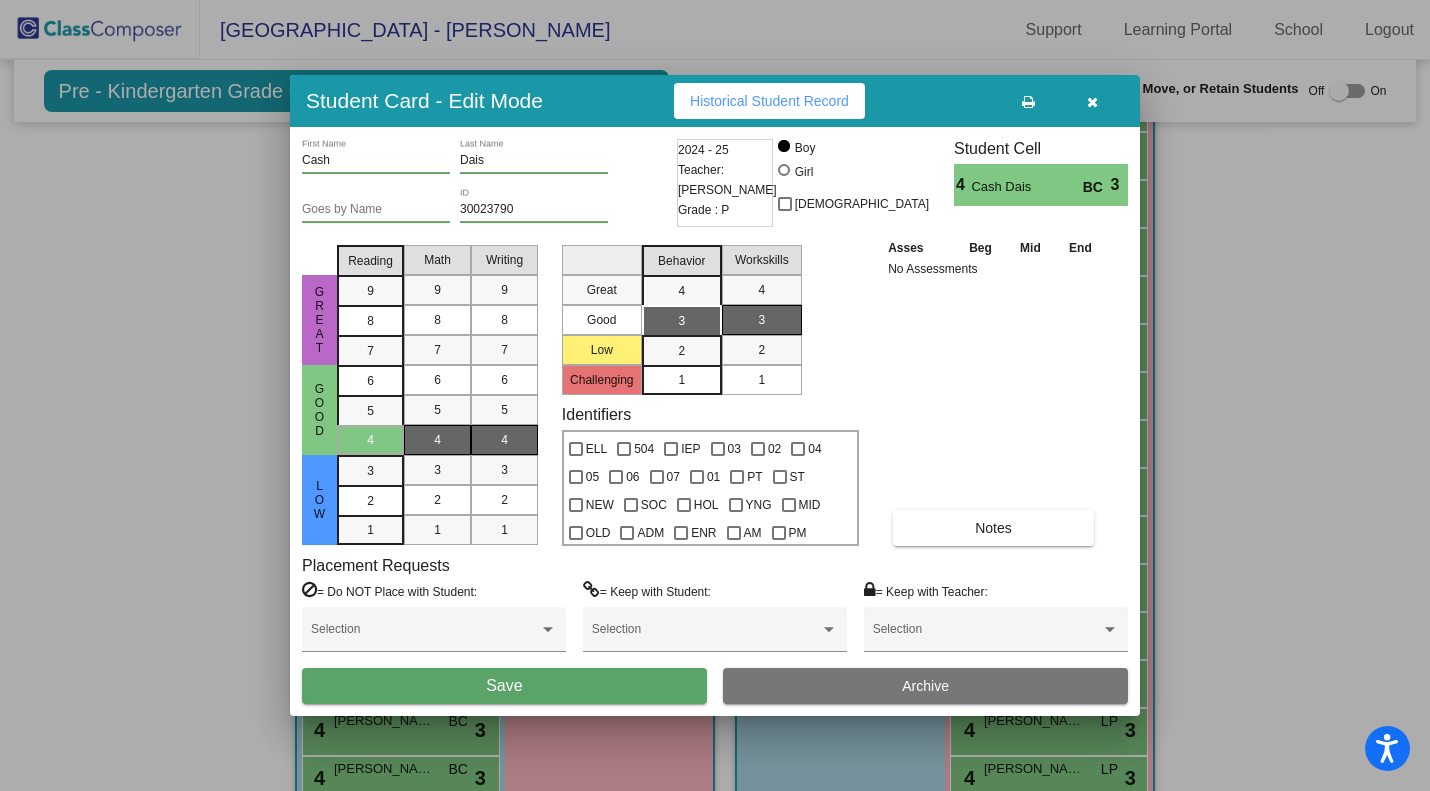 click on "Save" at bounding box center [504, 686] 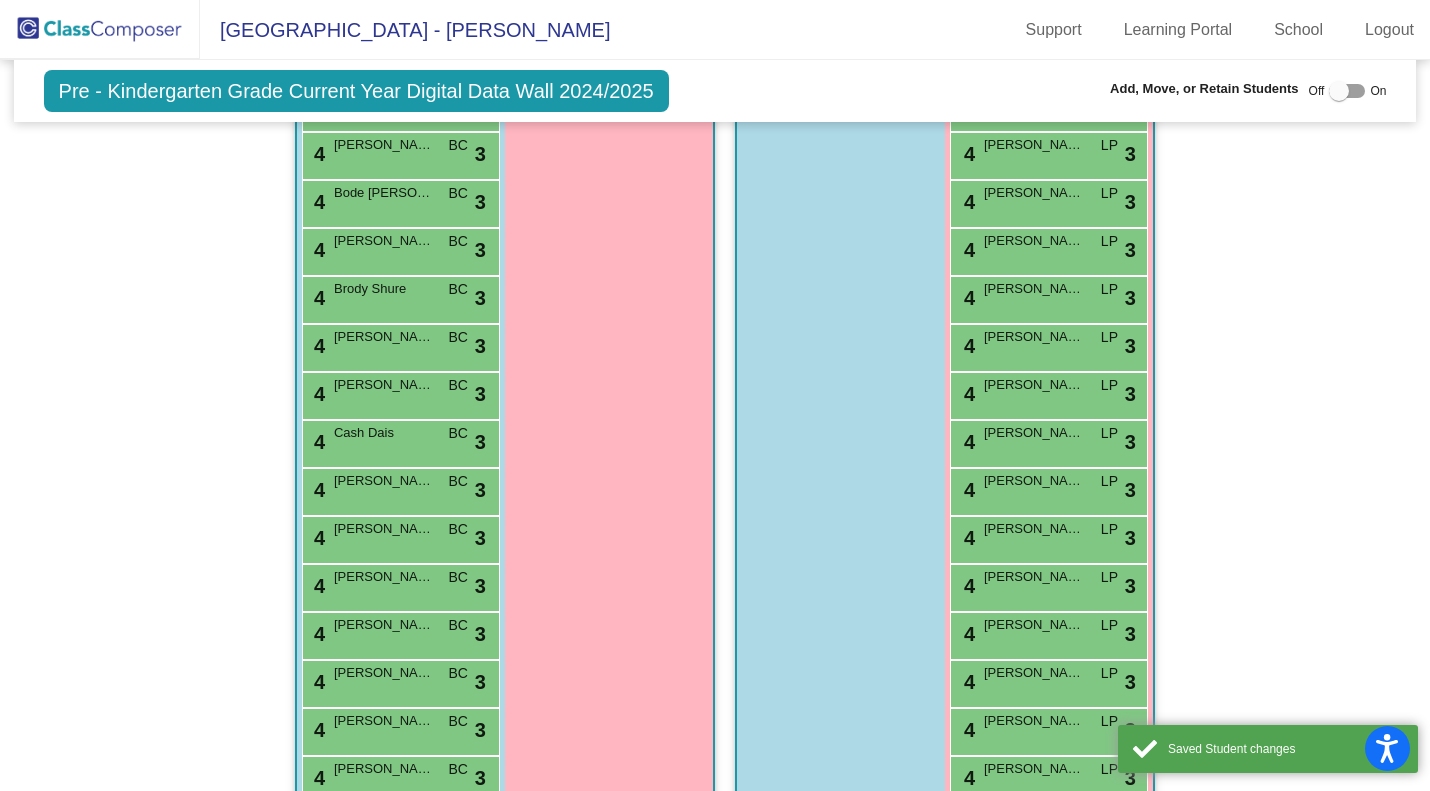 click on "4 Edward Bragg BC lock do_not_disturb_alt 3" at bounding box center (398, 633) 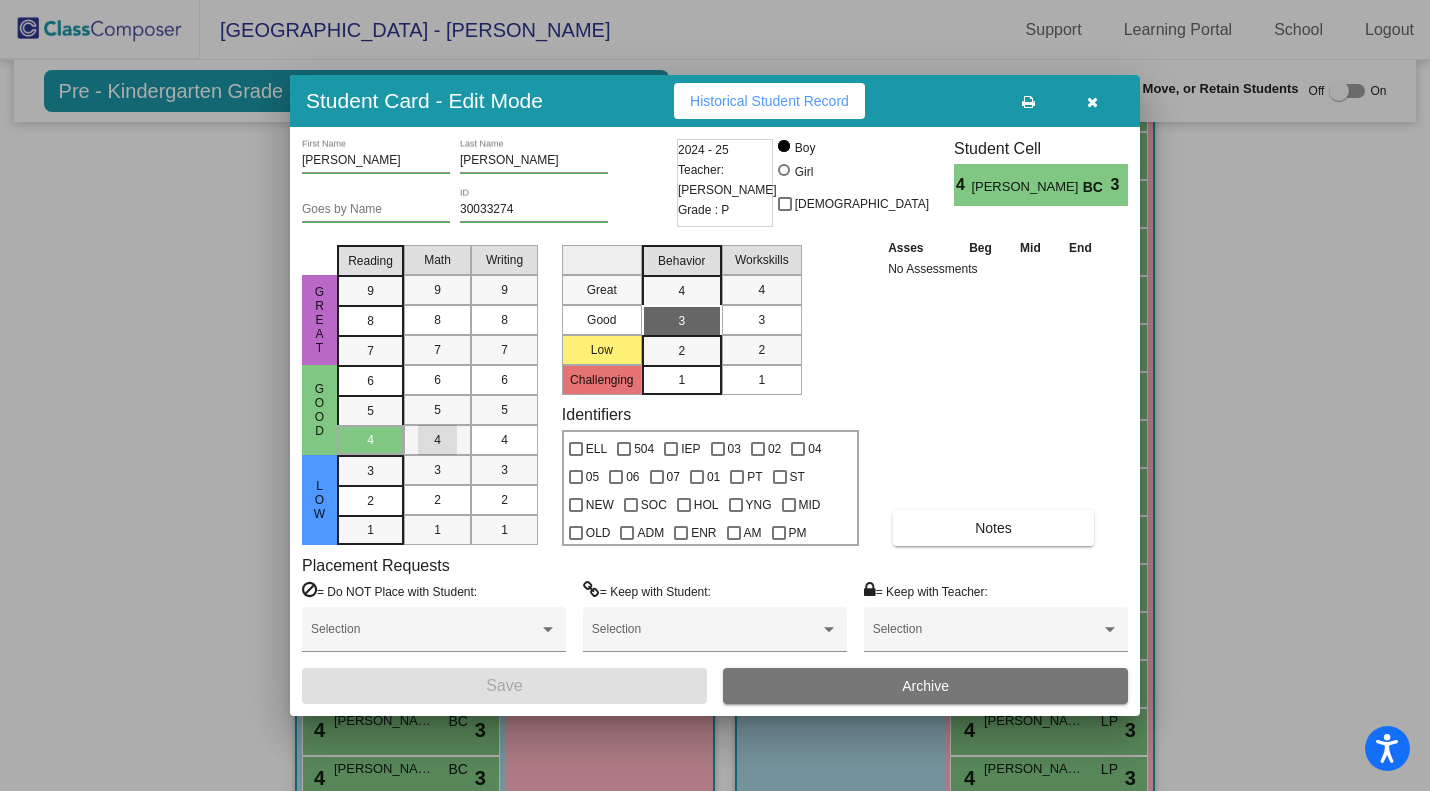 click on "4" at bounding box center (437, 440) 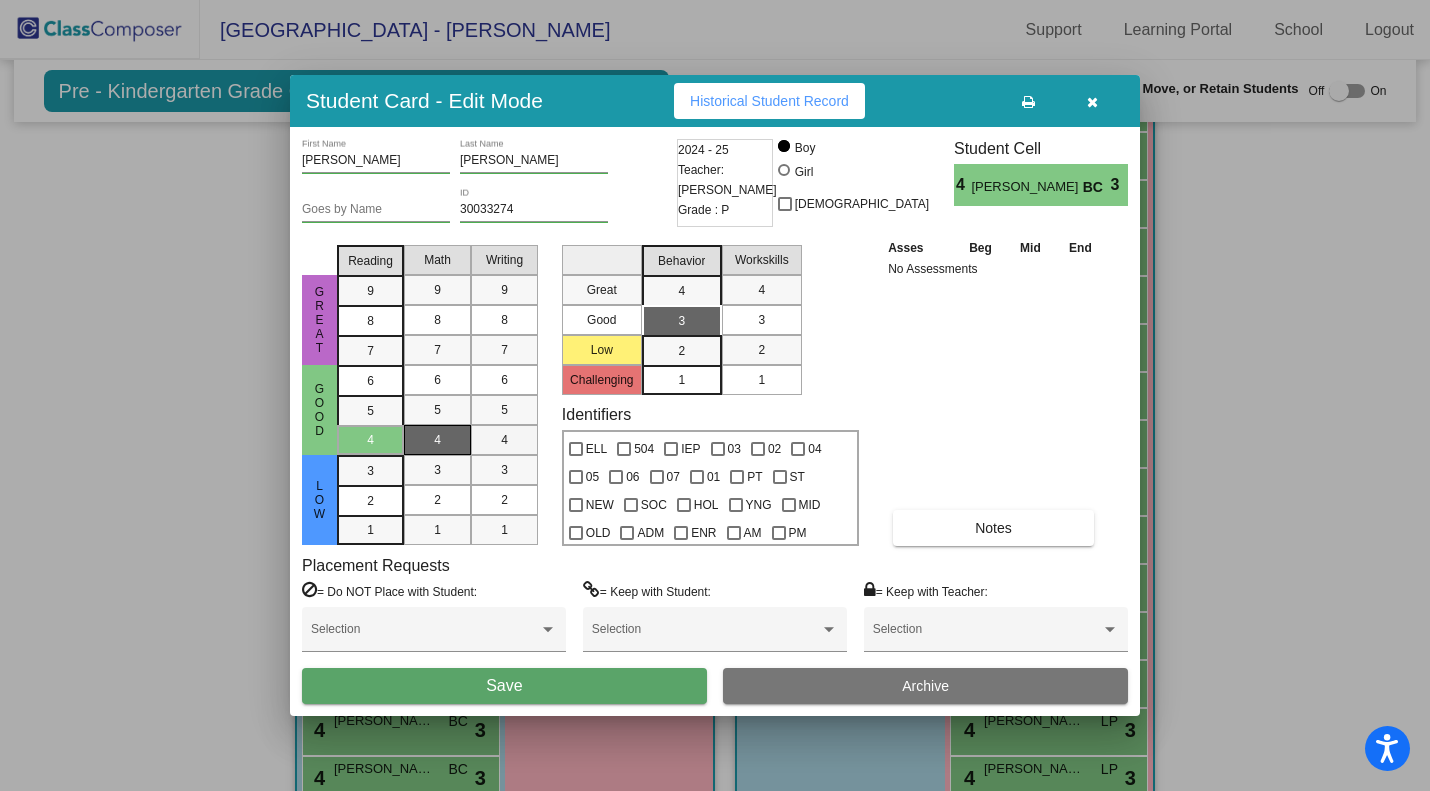 click on "4" at bounding box center [504, 440] 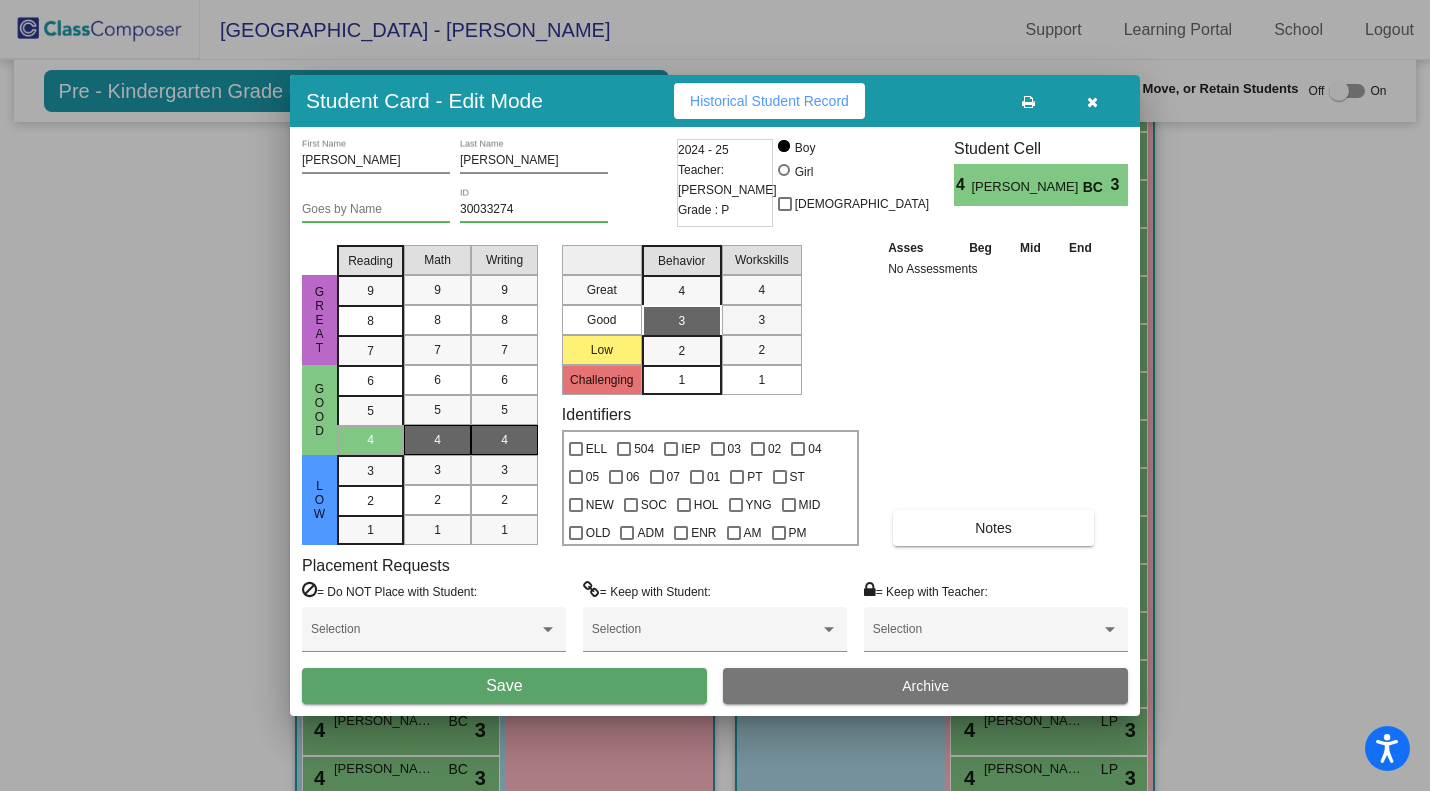 click on "3" at bounding box center (761, 320) 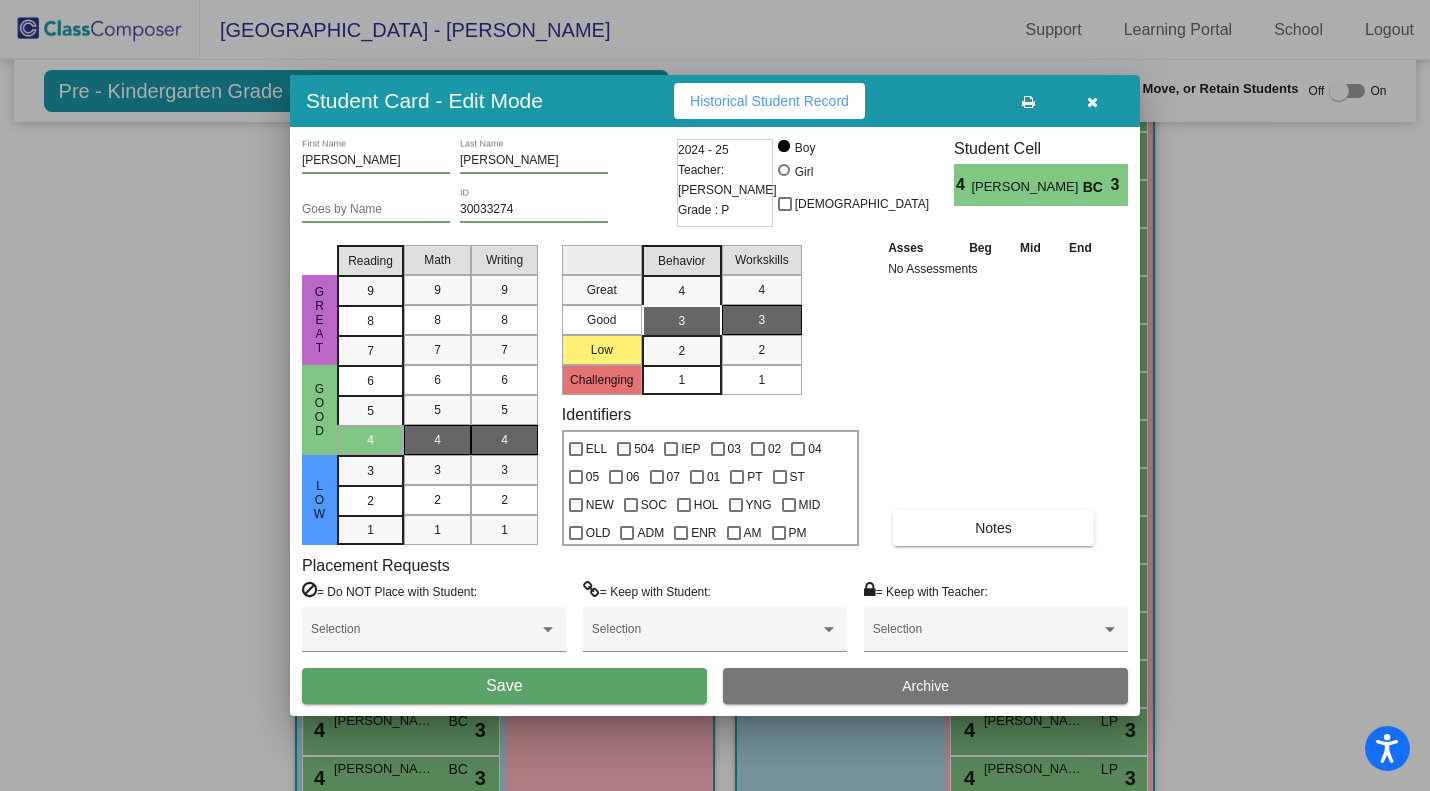 click on "Save" at bounding box center (504, 686) 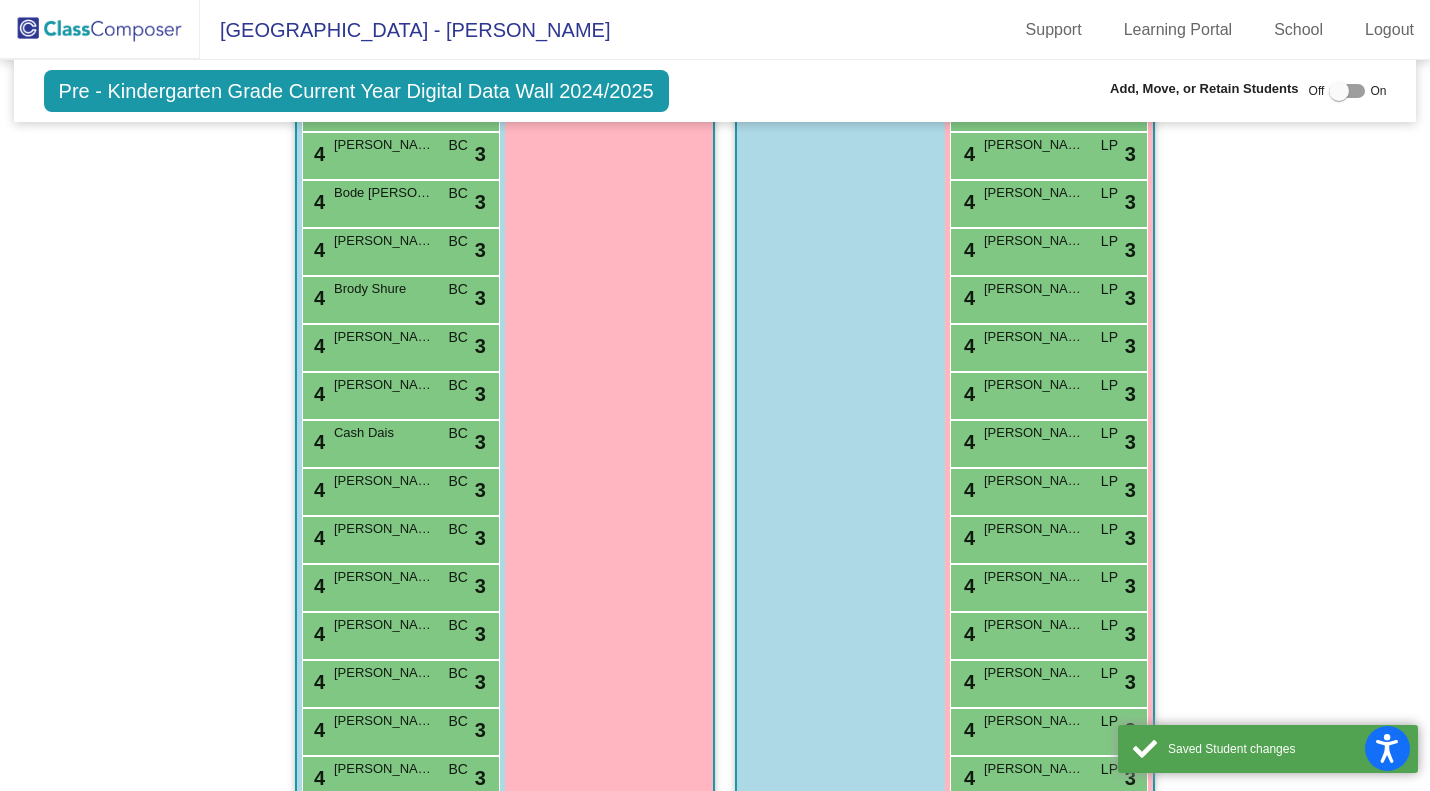 click on "4 Erdene Munkhsaikhan BC lock do_not_disturb_alt 3" at bounding box center (398, 681) 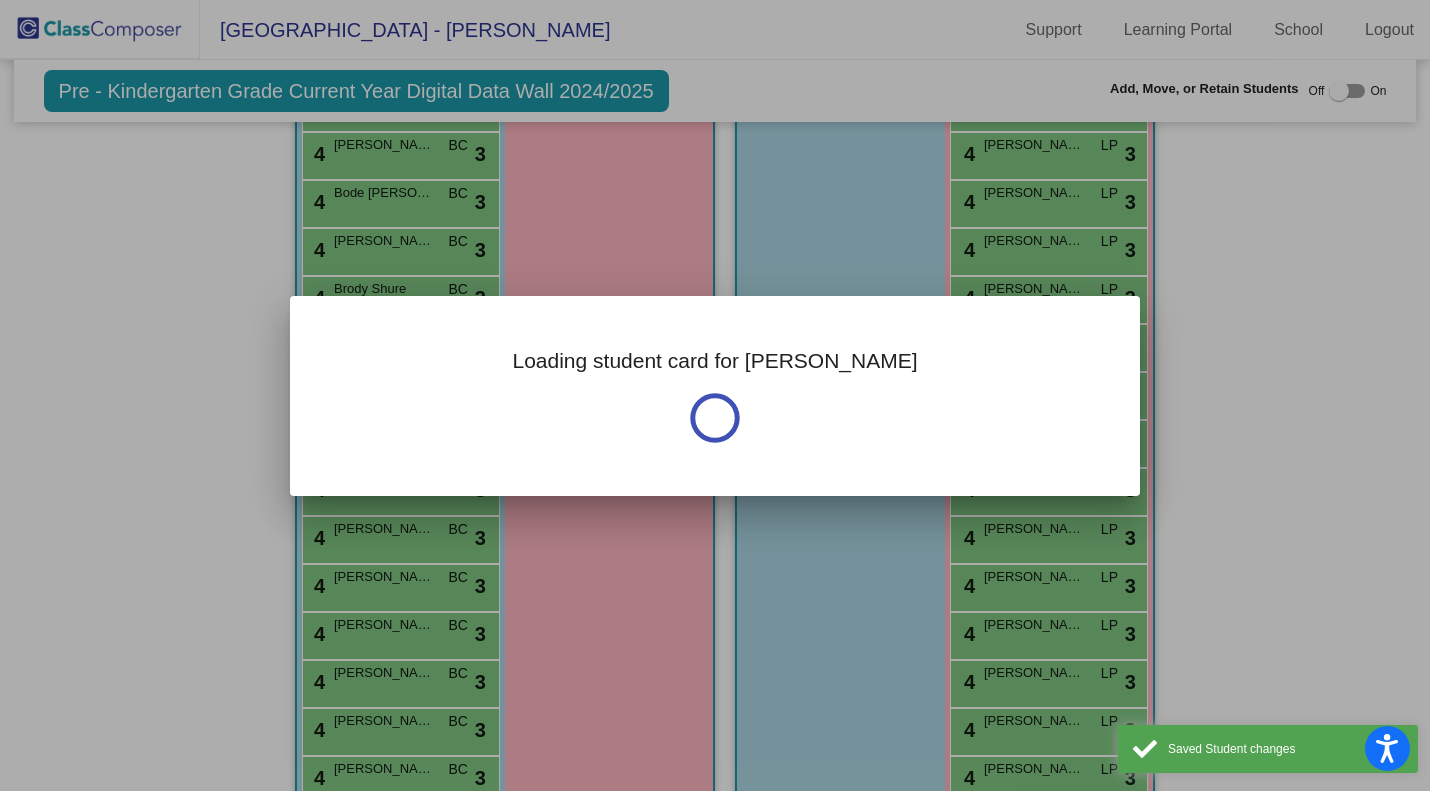 click at bounding box center [715, 395] 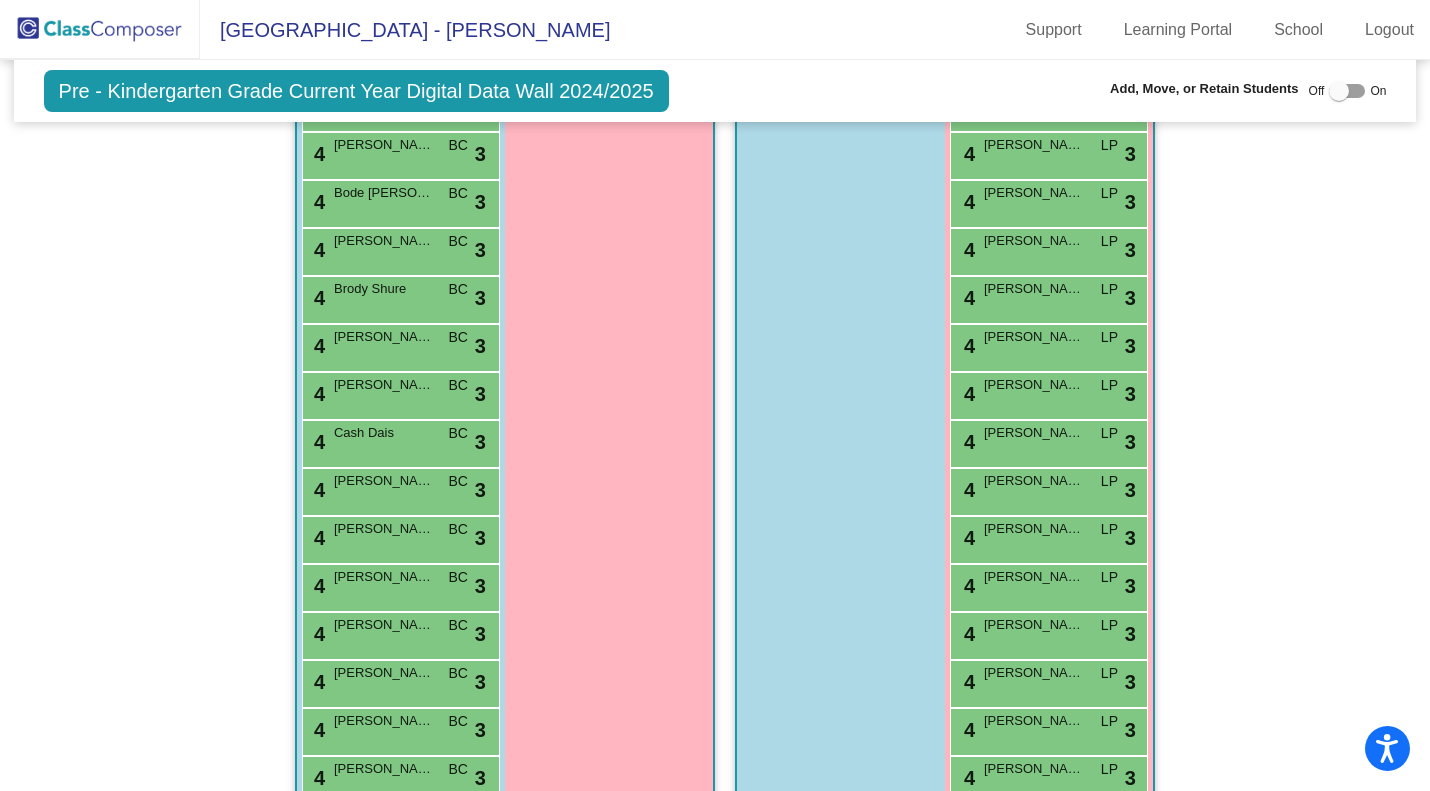 click on "[PERSON_NAME]" at bounding box center (384, 673) 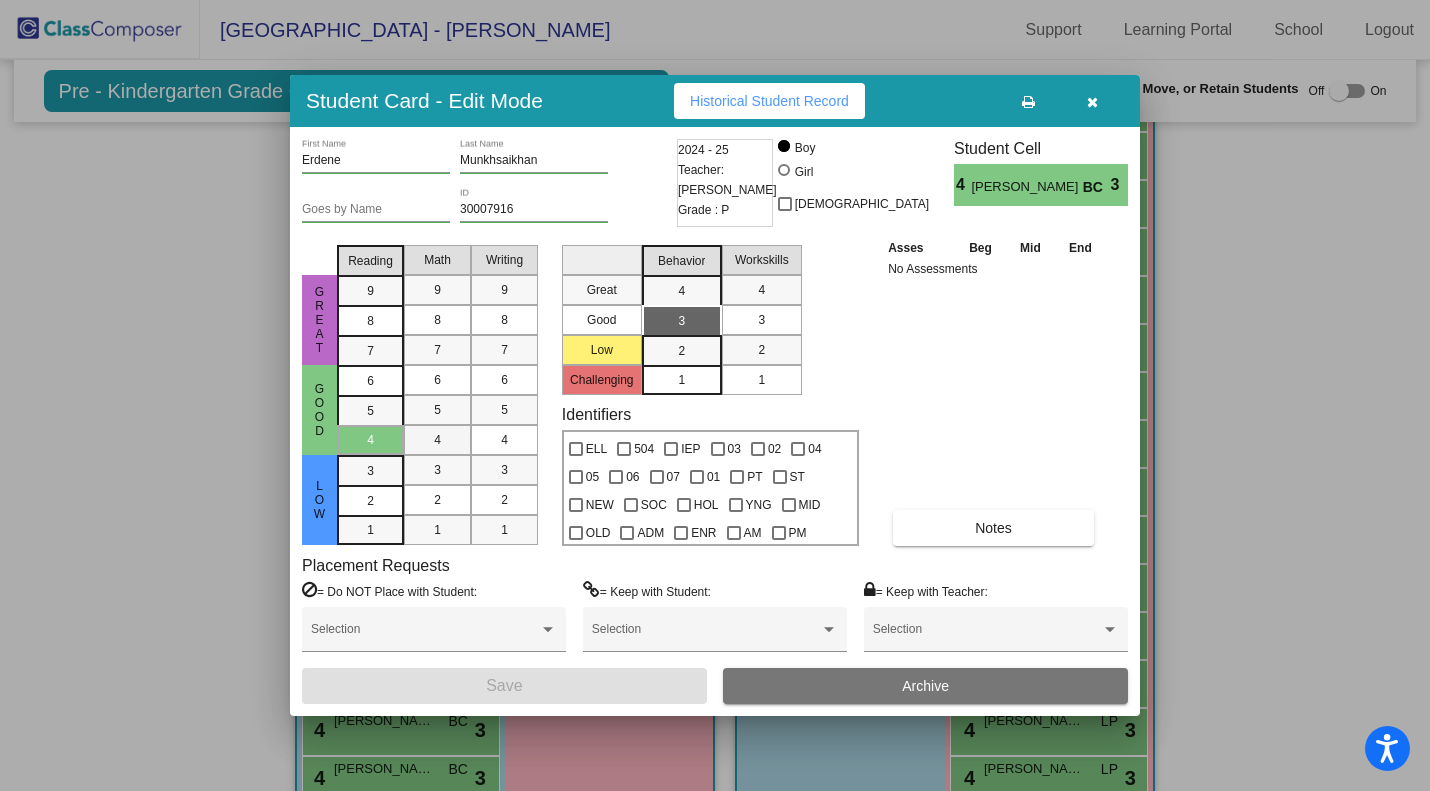 click on "4" at bounding box center [437, 440] 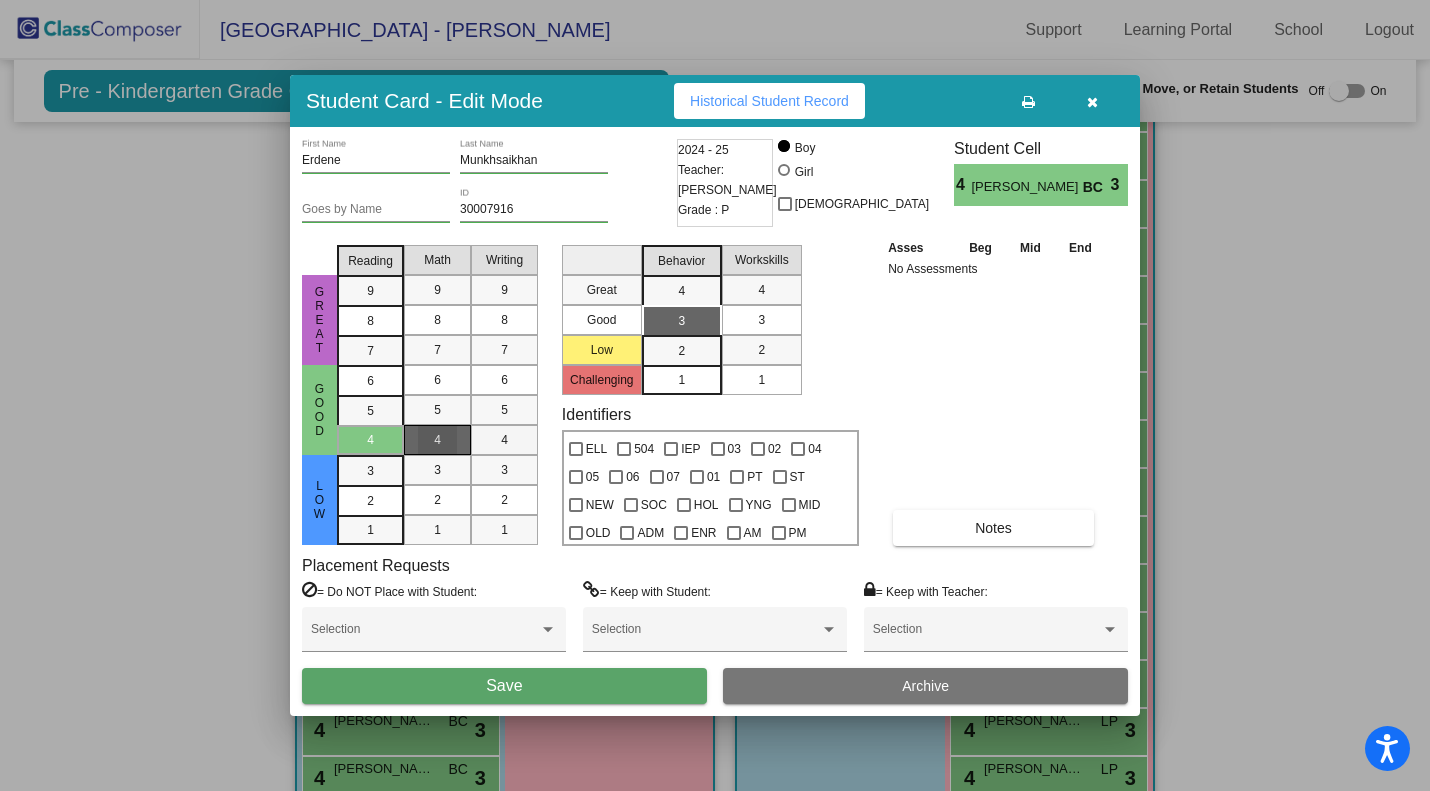 click on "4" at bounding box center (504, 440) 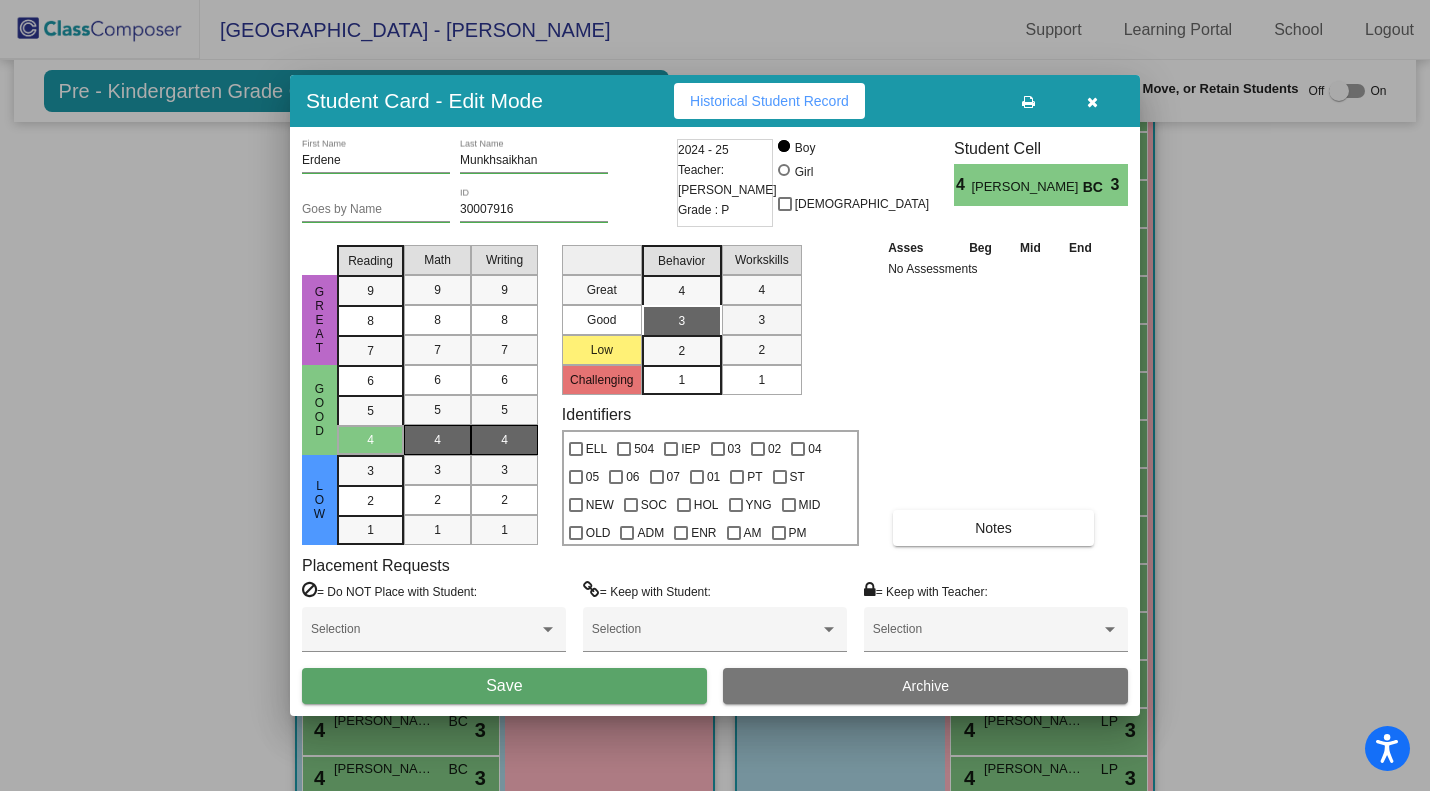 click on "3" at bounding box center [761, 320] 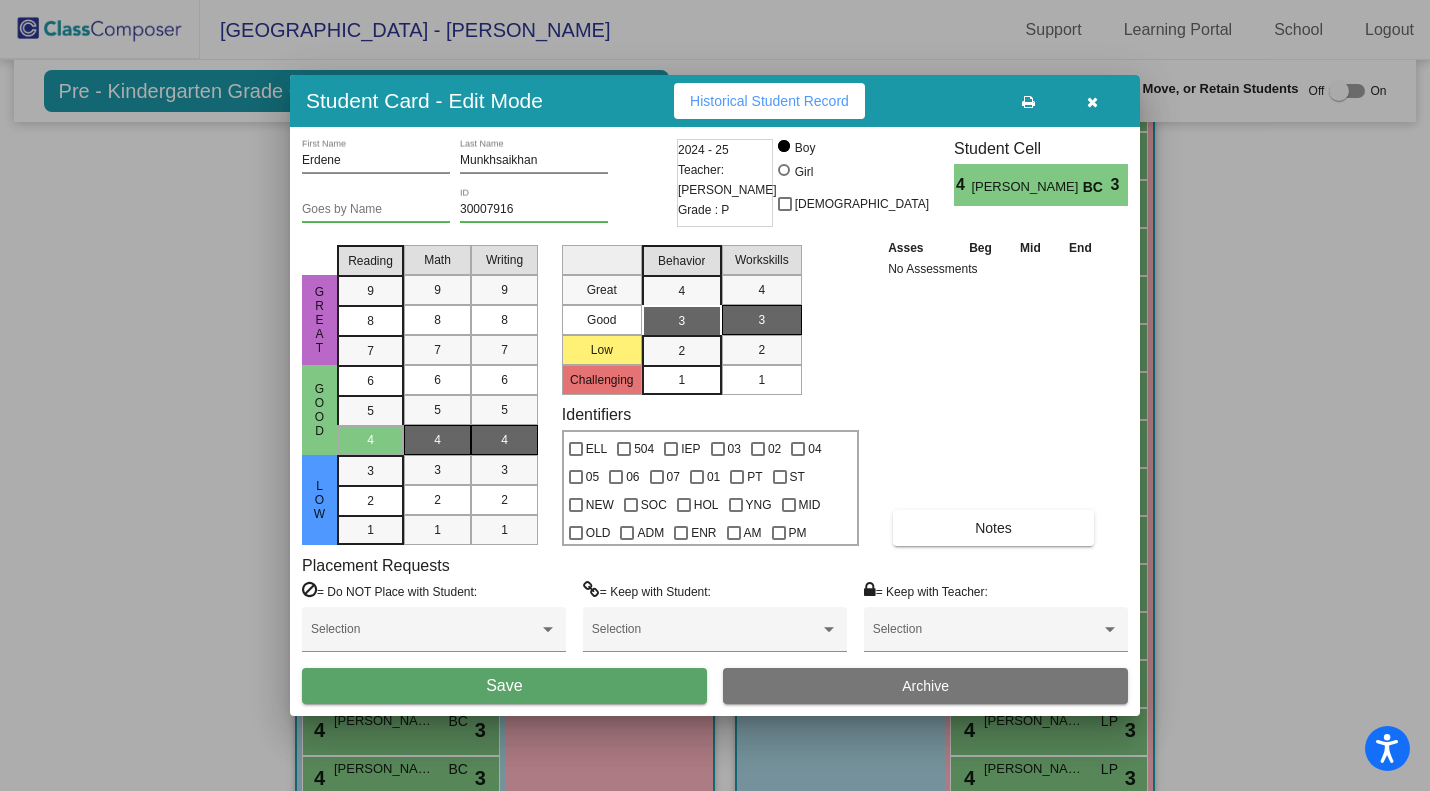 click on "Save" at bounding box center [504, 686] 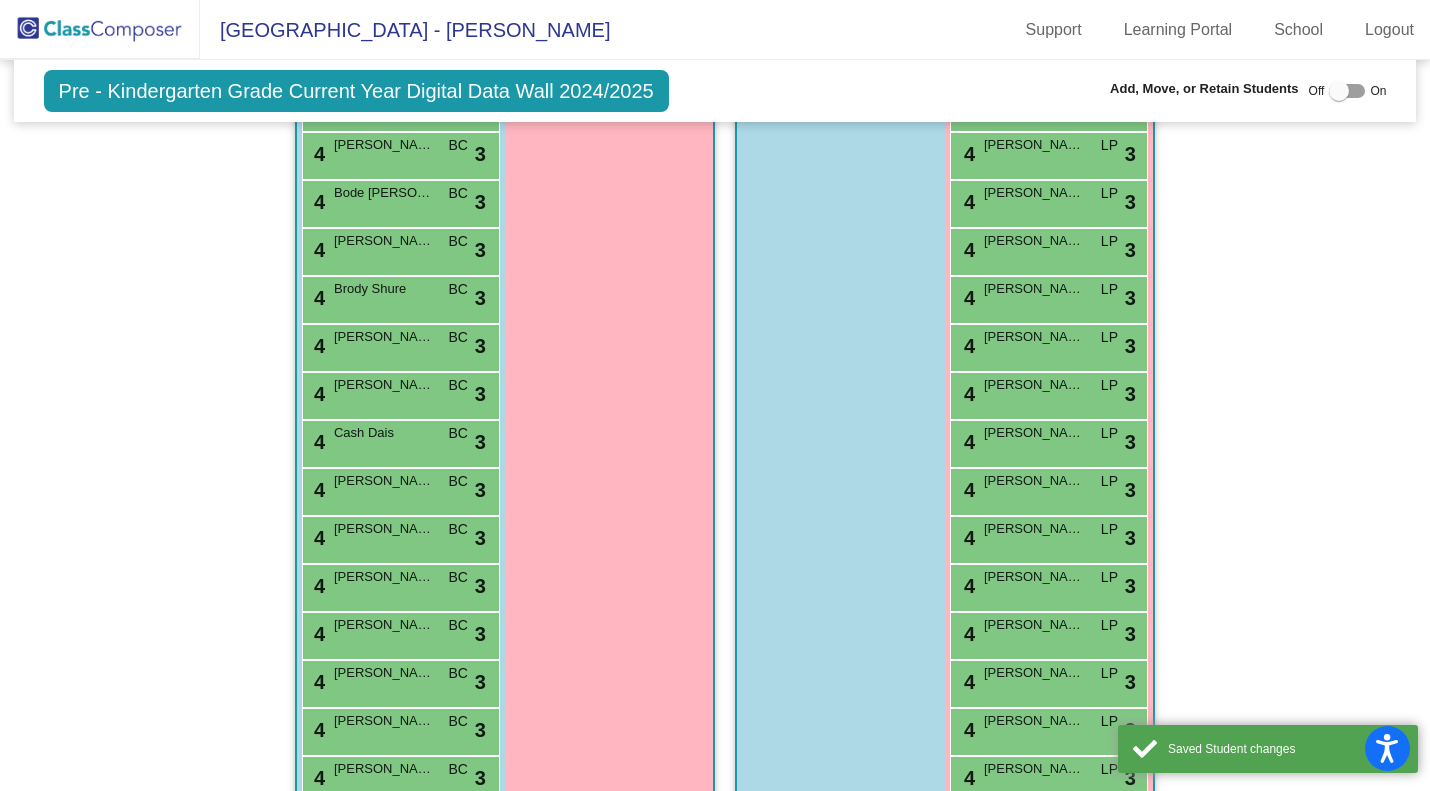click on "4 Braxton Hager BC lock do_not_disturb_alt 3" at bounding box center (398, 249) 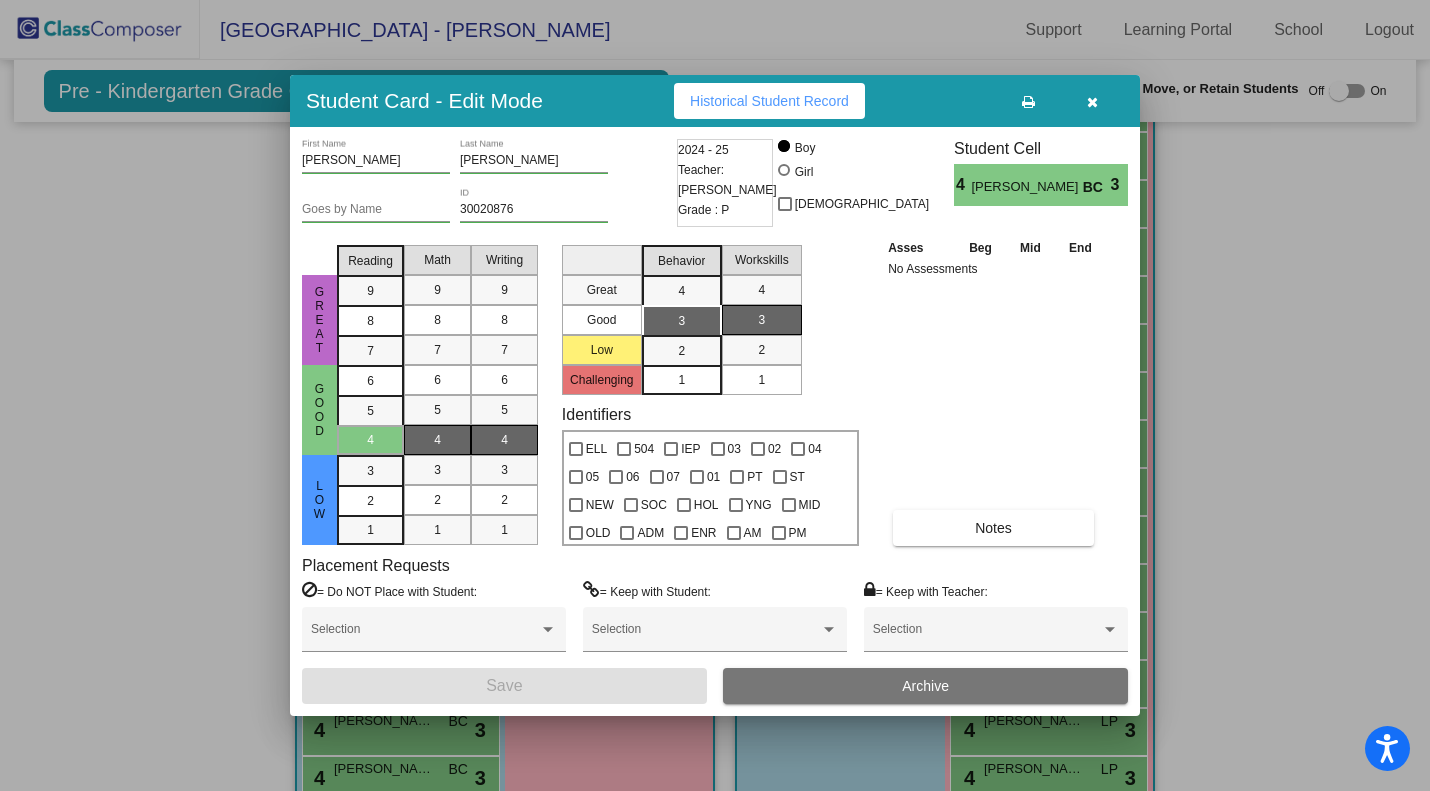 click at bounding box center [1092, 102] 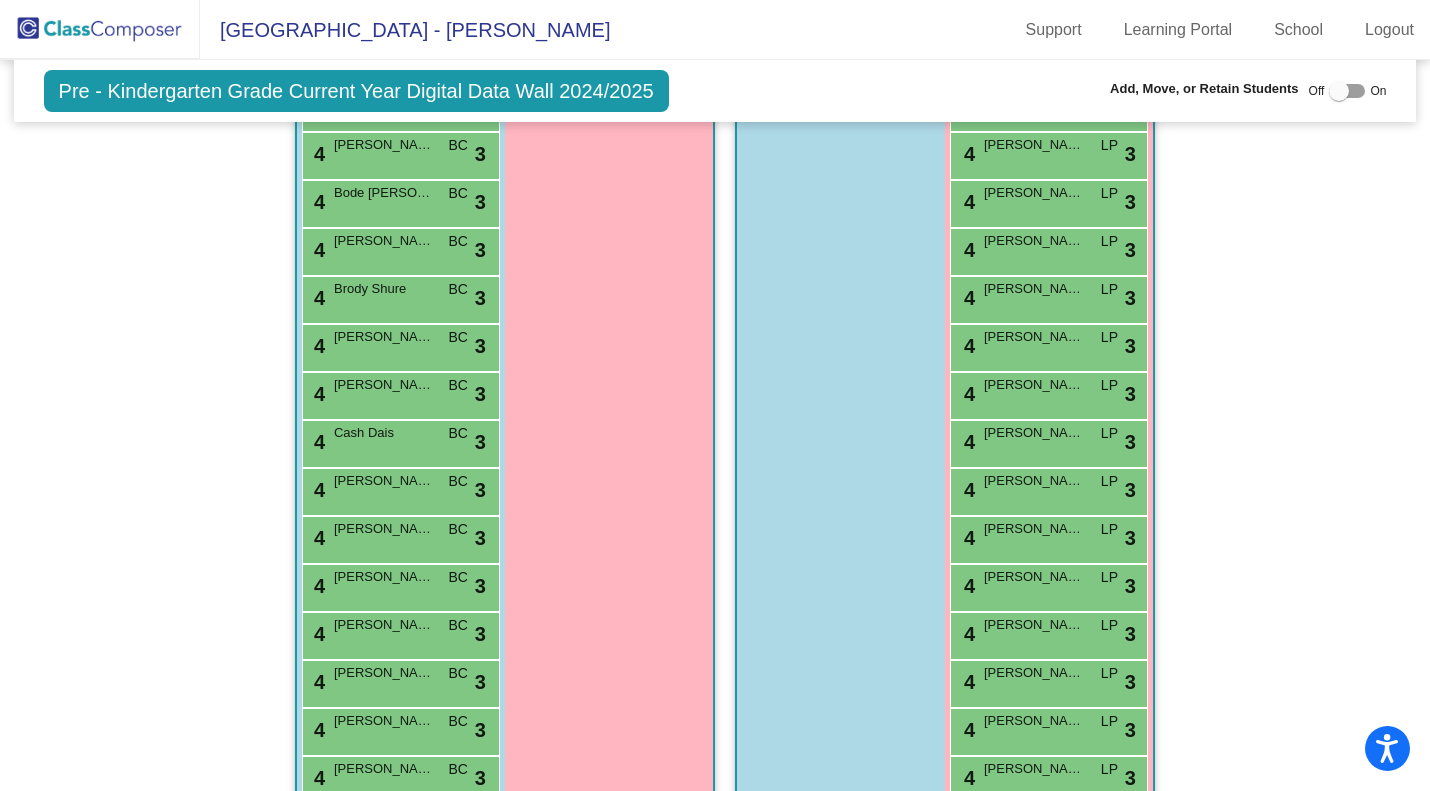 click on "4 Bode Rife BC lock do_not_disturb_alt 3" at bounding box center [398, 201] 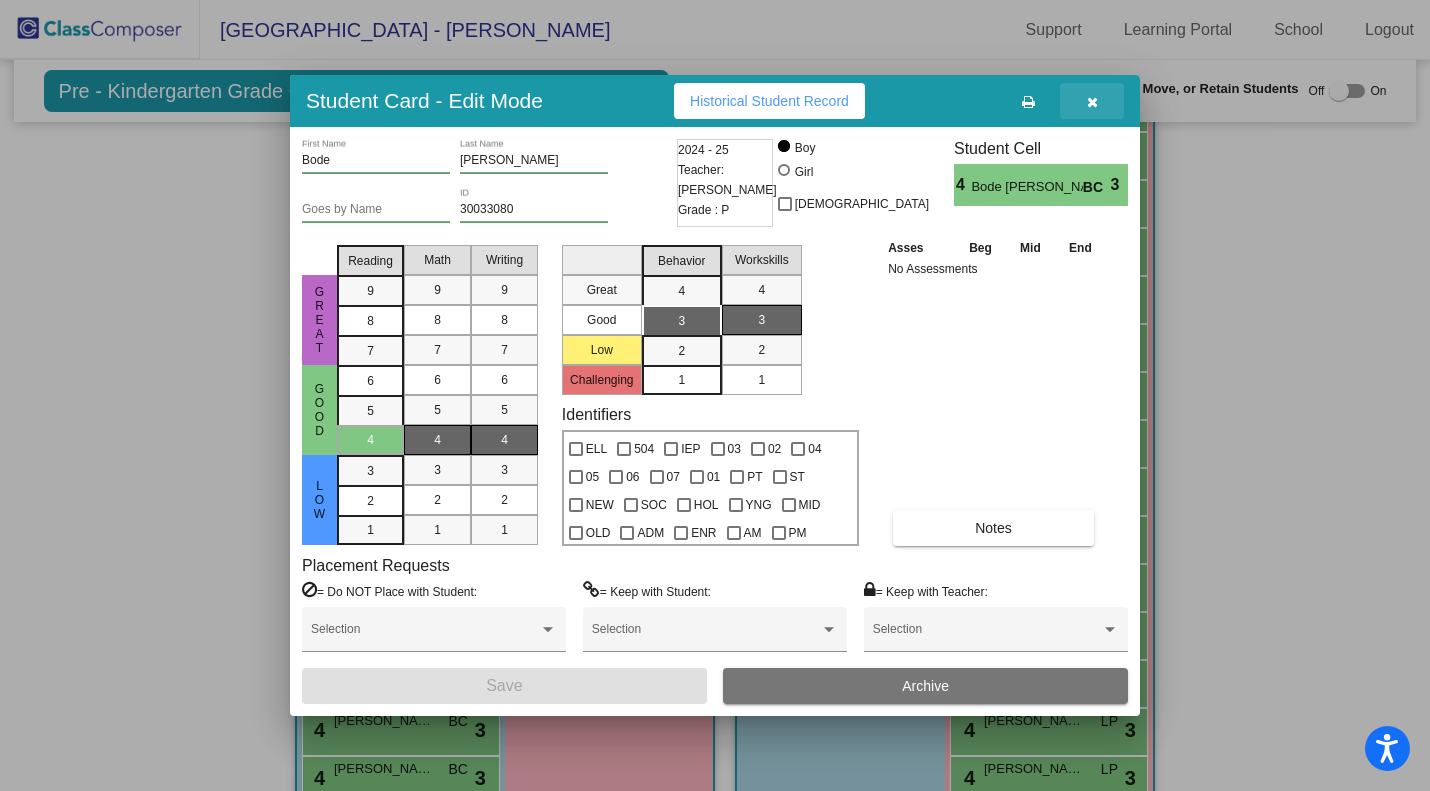 click at bounding box center (1092, 101) 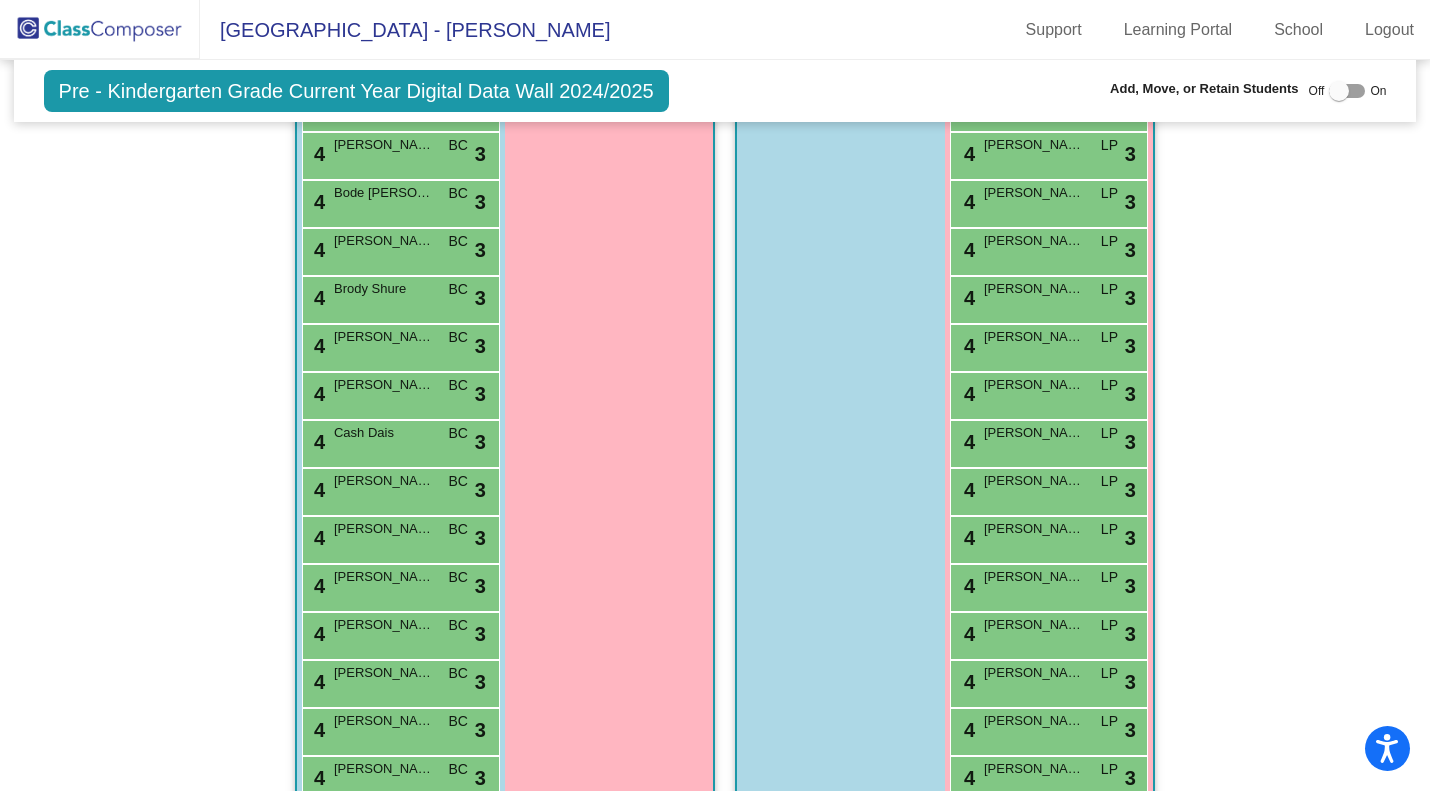 click on "4 Cameron Crittenden BC lock do_not_disturb_alt 3" at bounding box center (398, 393) 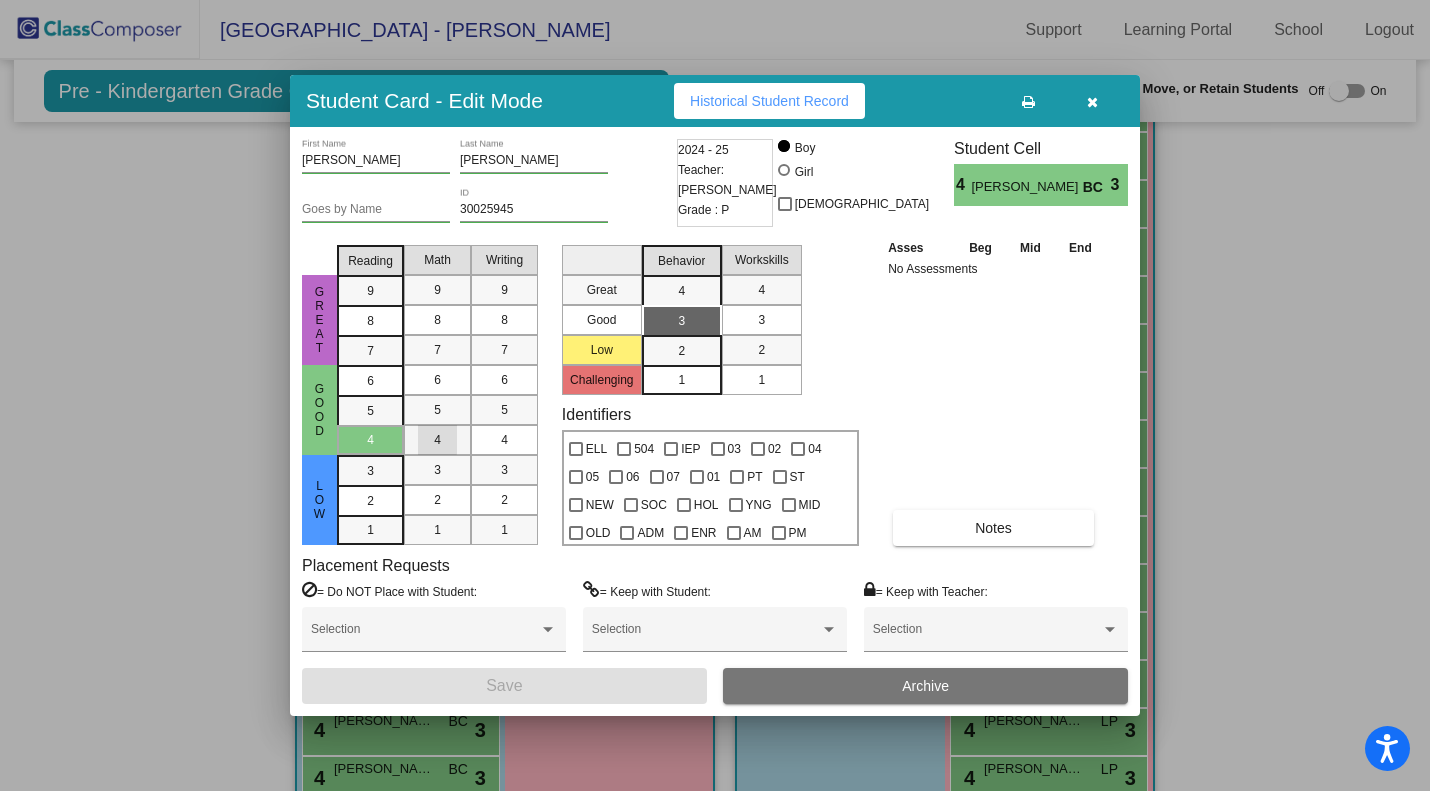 click on "4" at bounding box center [437, 440] 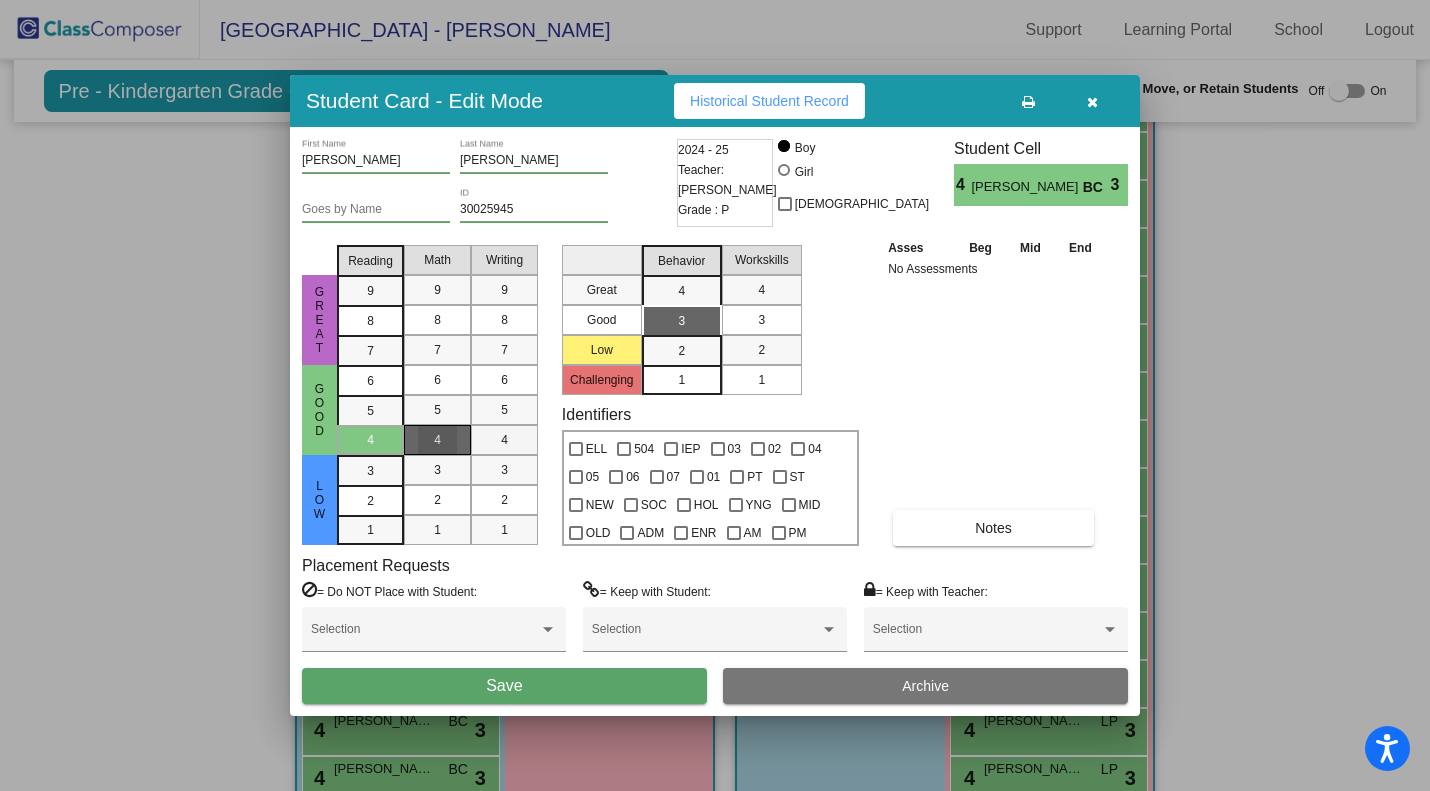 click on "4" at bounding box center (504, 440) 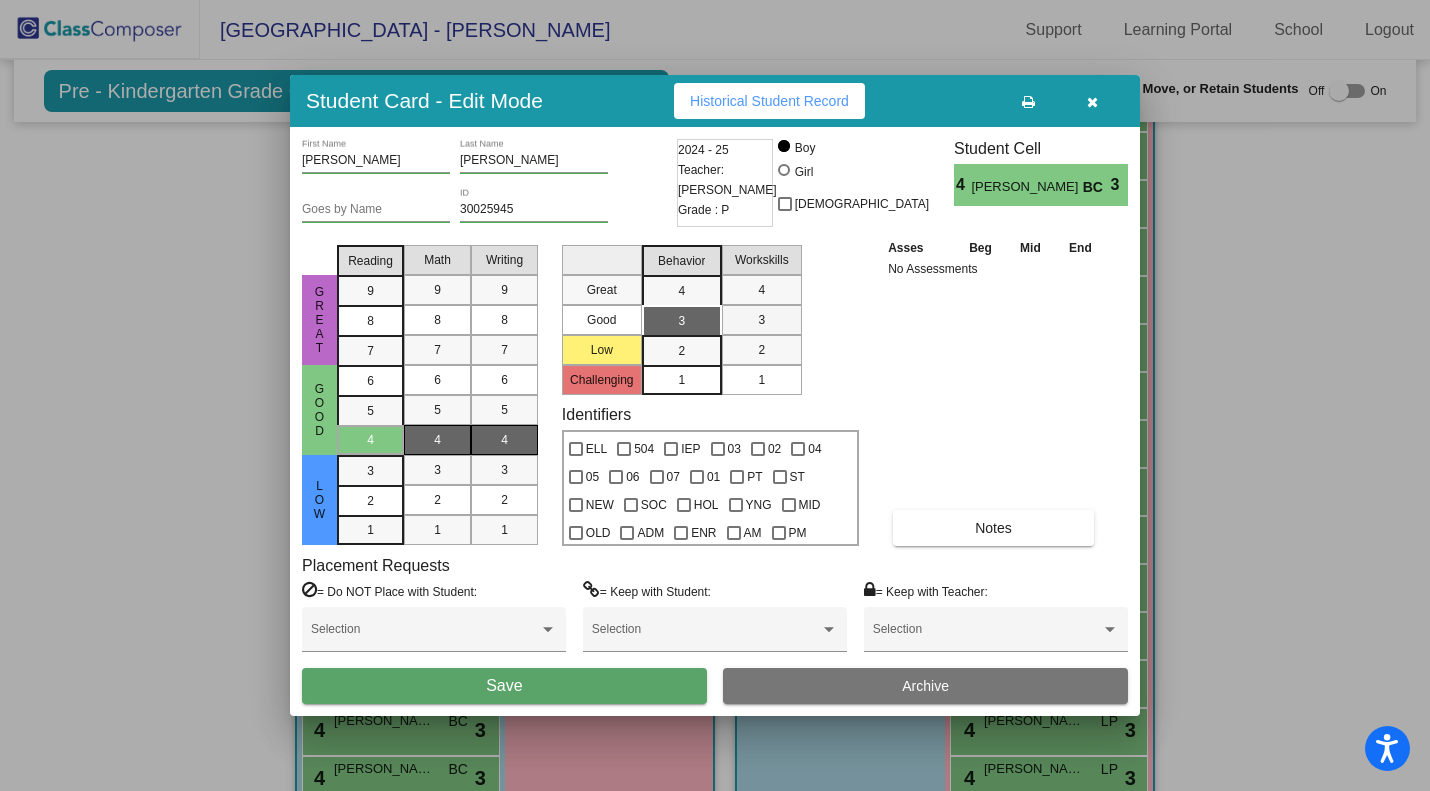 click on "3" at bounding box center [761, 320] 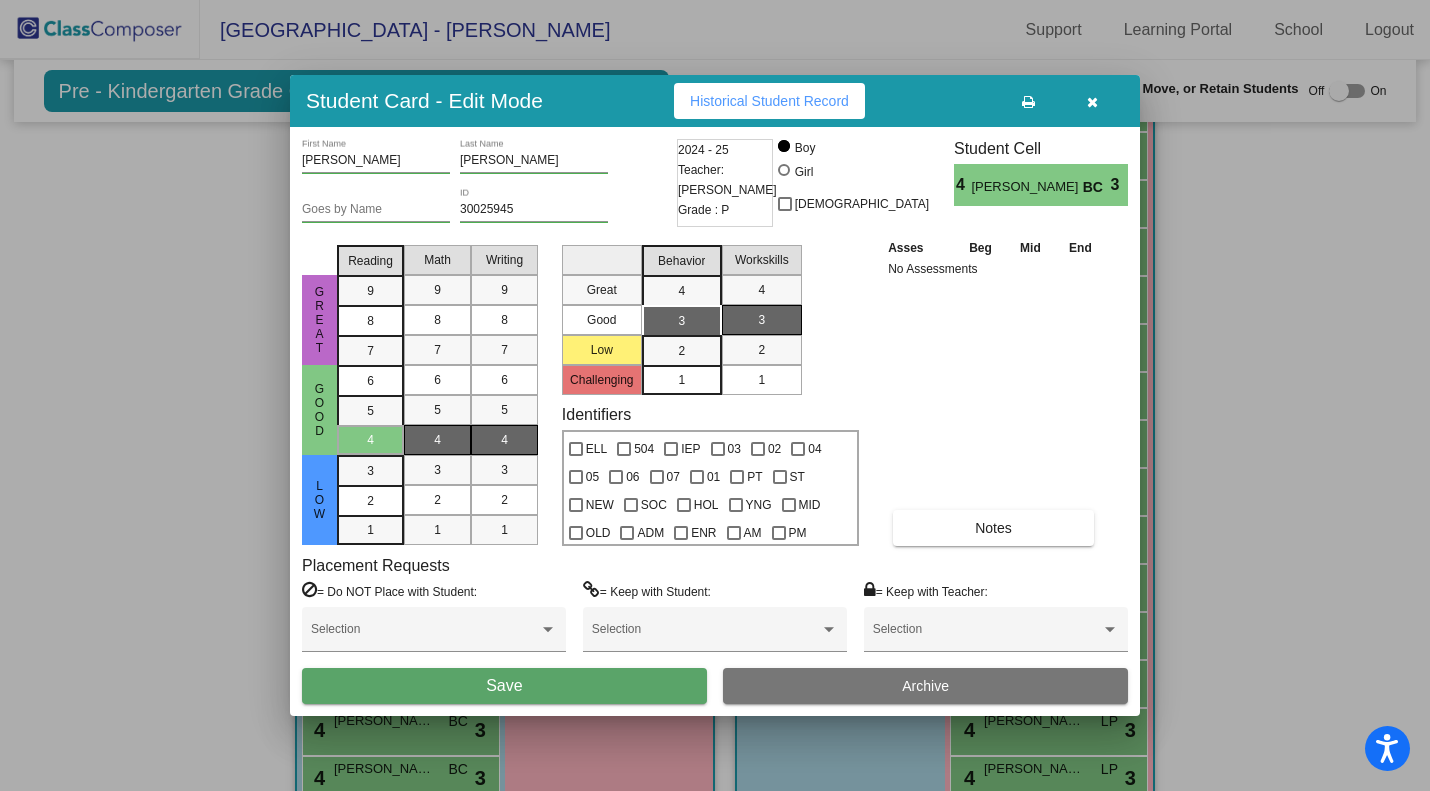 click on "Save" at bounding box center (504, 686) 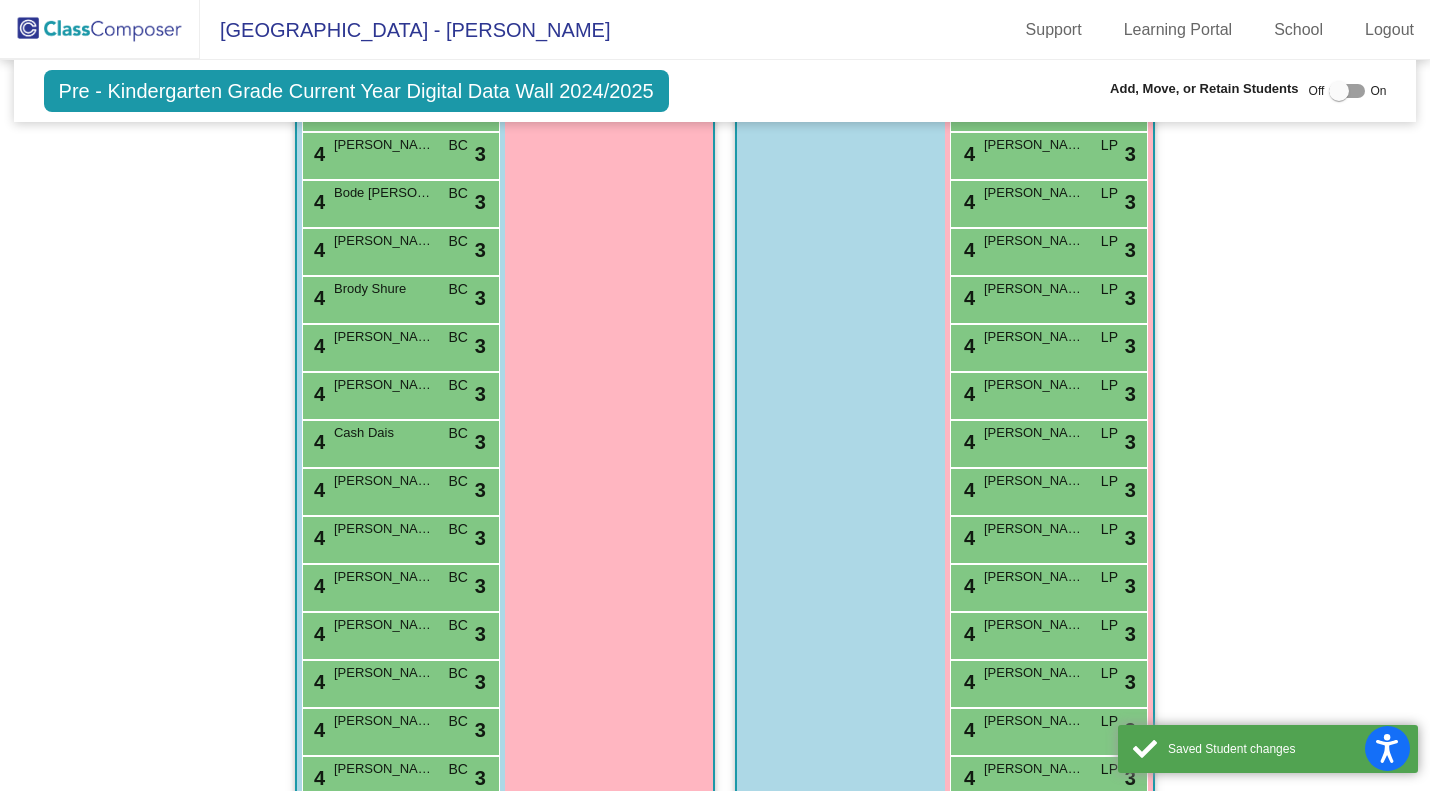 click on "Cash Dais" at bounding box center (384, 433) 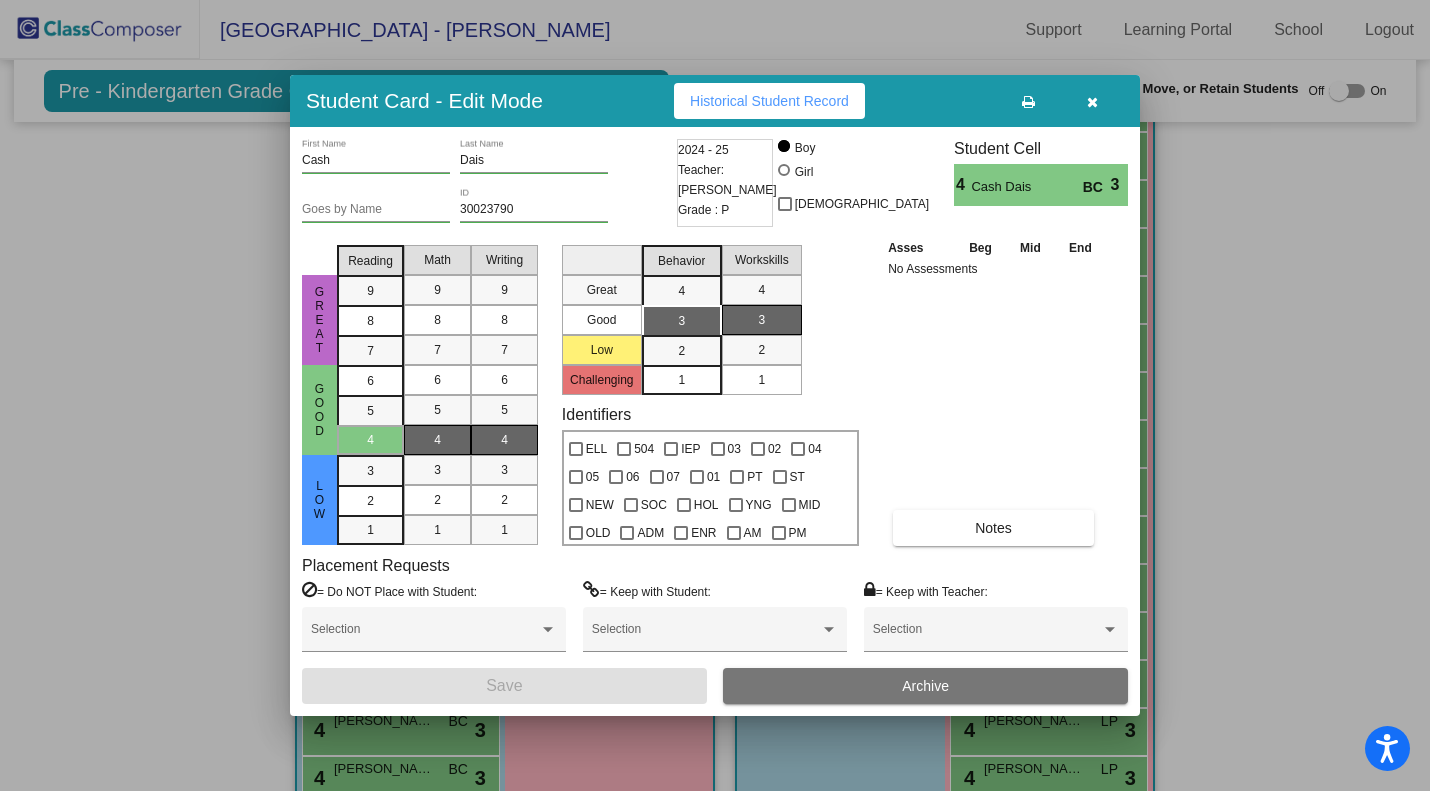 click at bounding box center (1092, 102) 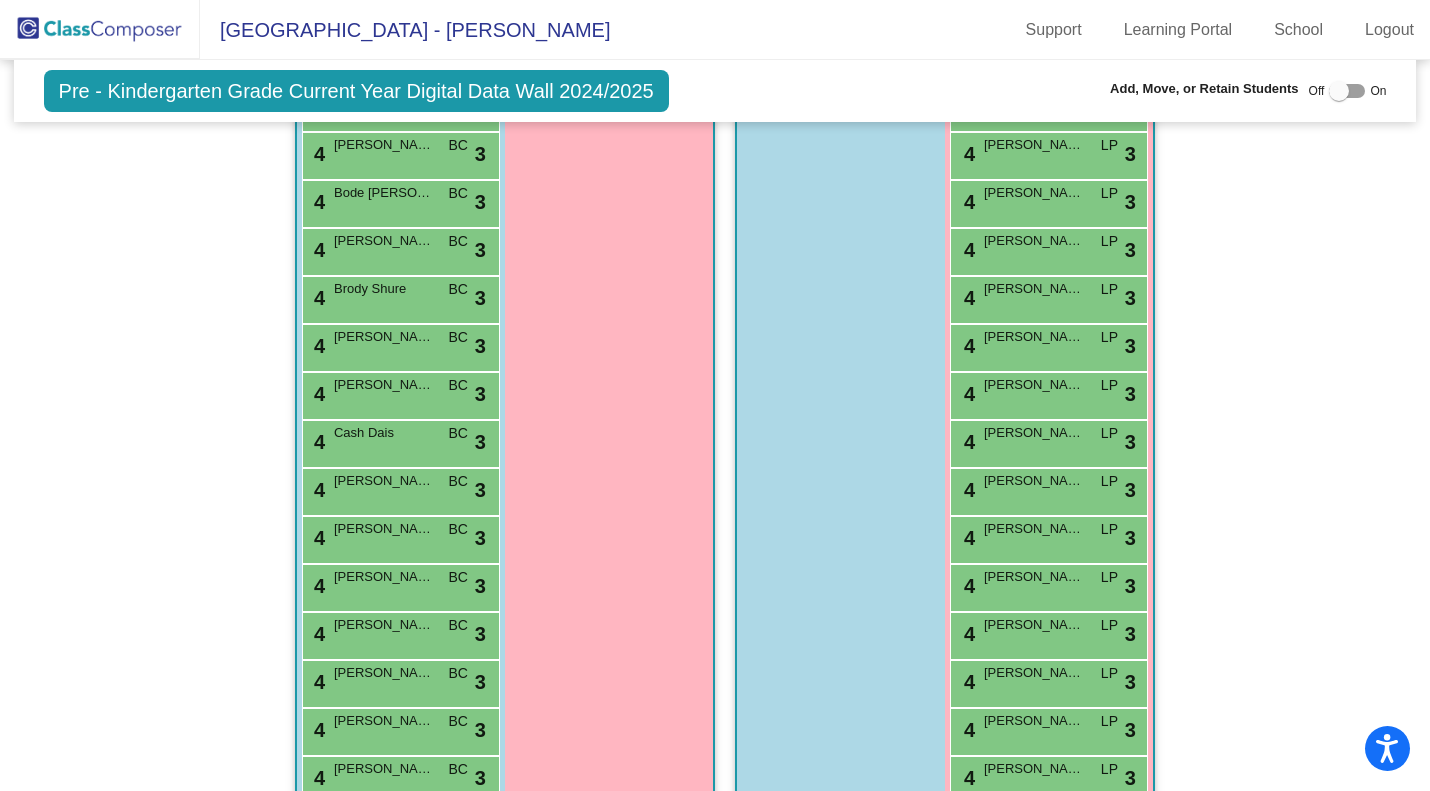 click on "4 Cooper Robins BC lock do_not_disturb_alt 3" at bounding box center (398, 489) 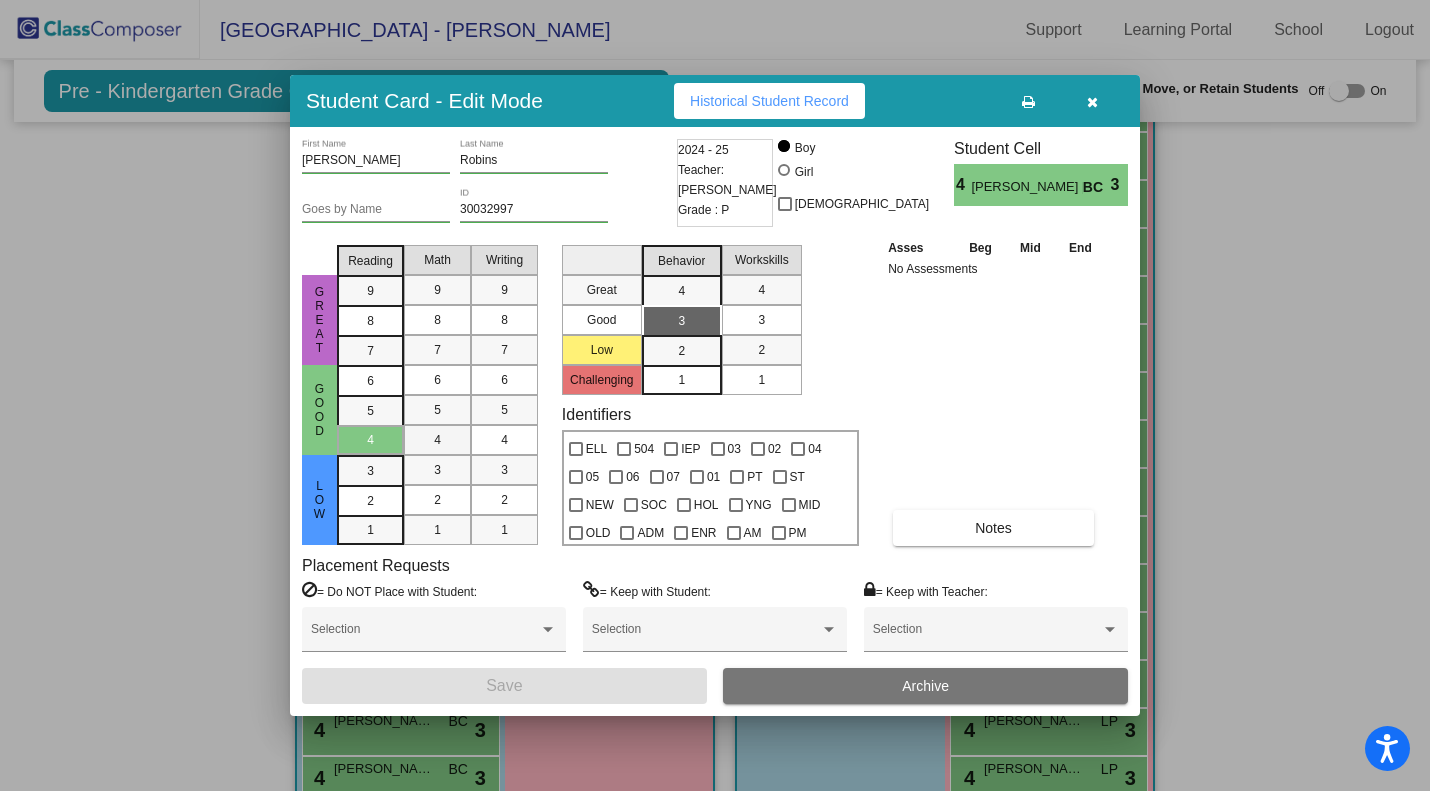 click on "4" at bounding box center (437, 440) 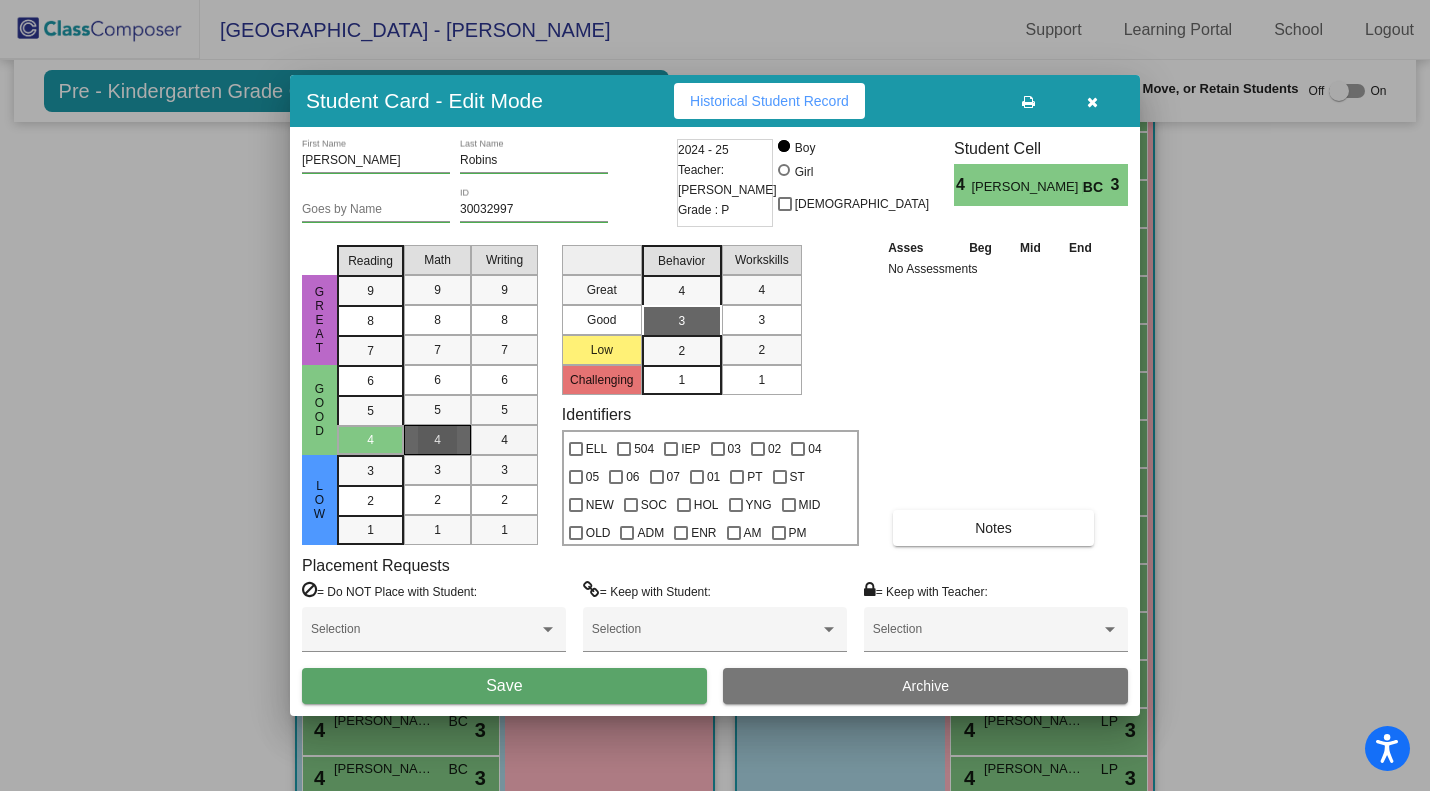 click on "4" at bounding box center [504, 440] 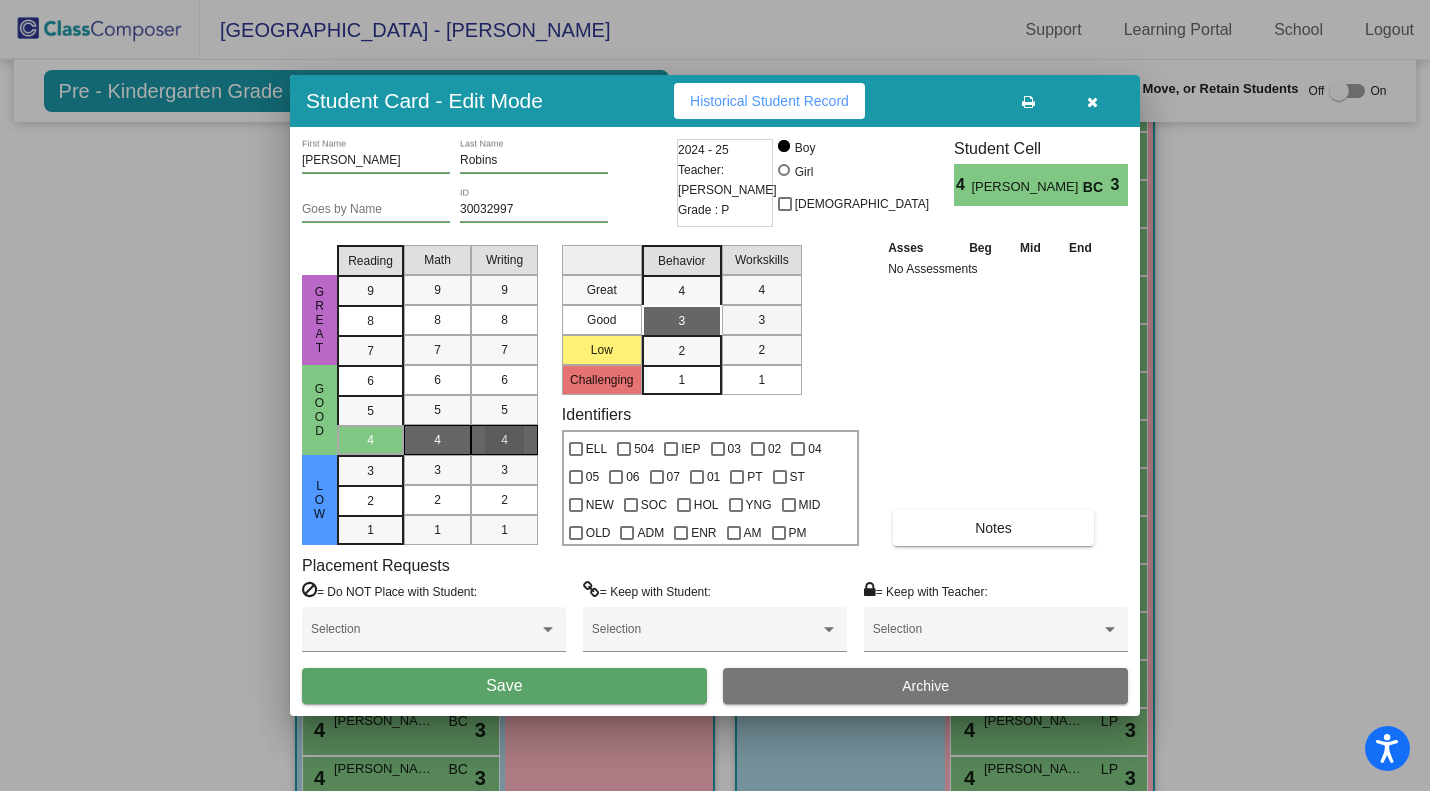click on "3" at bounding box center [761, 320] 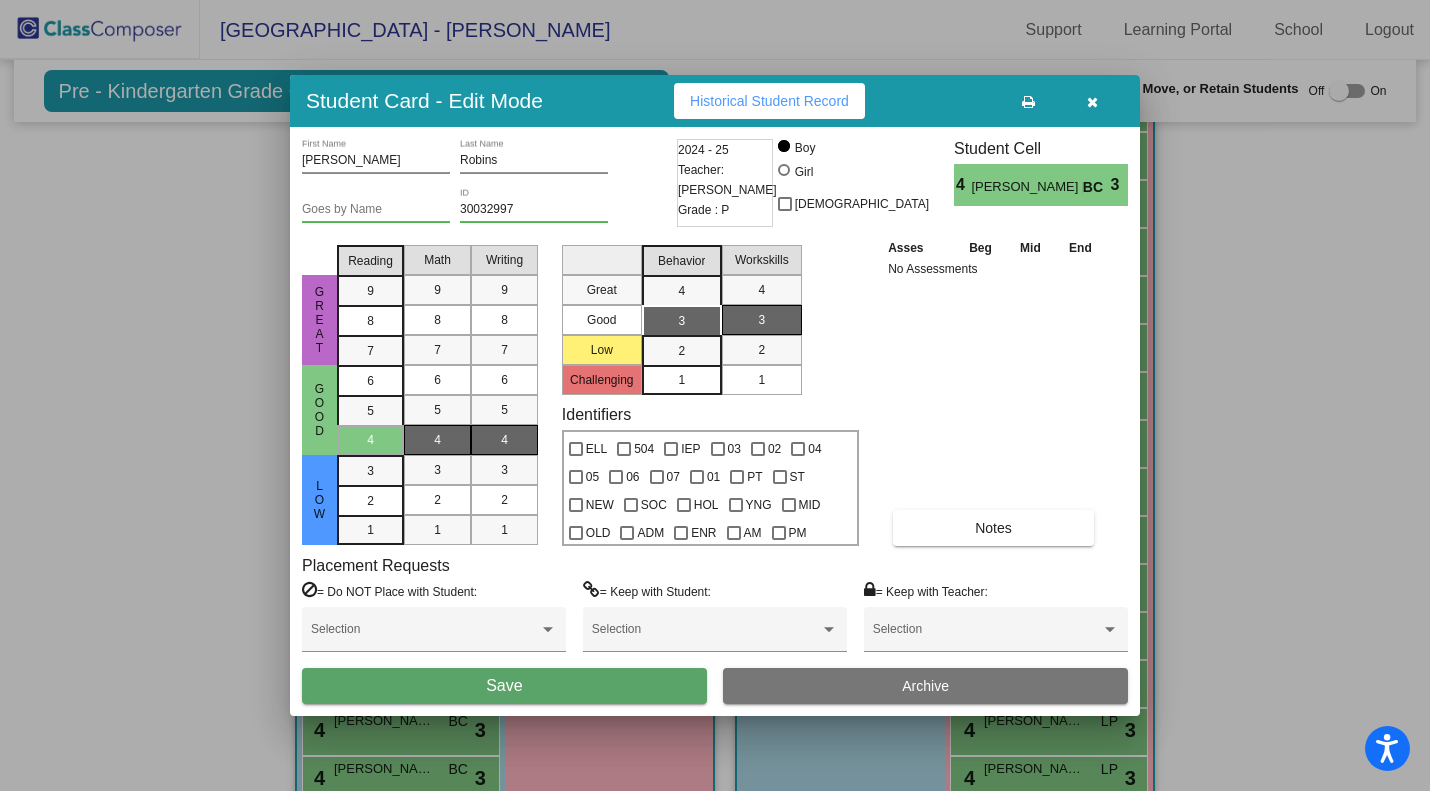 click on "Save" at bounding box center [504, 686] 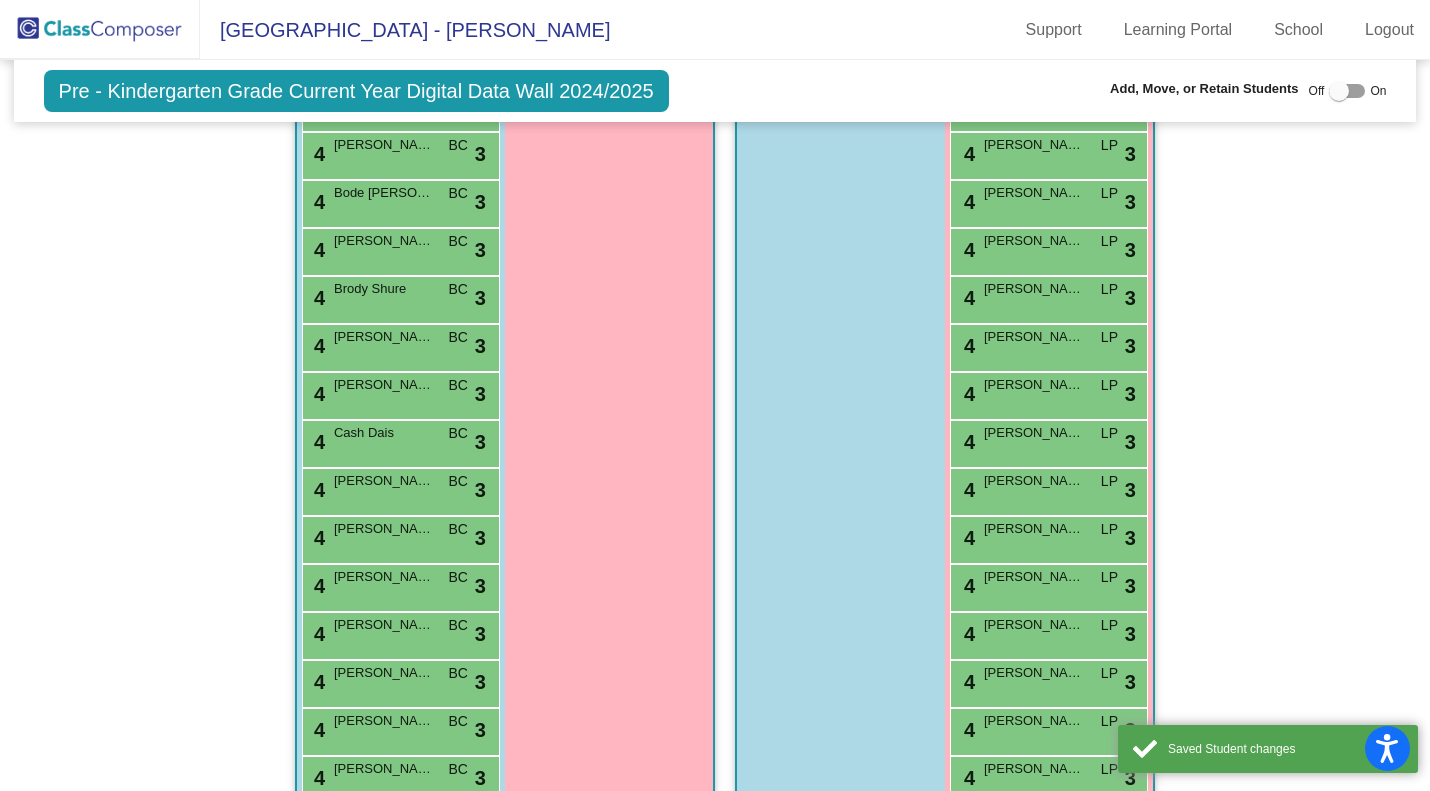 click on "4 Cooper Robins BC lock do_not_disturb_alt 3" at bounding box center [398, 489] 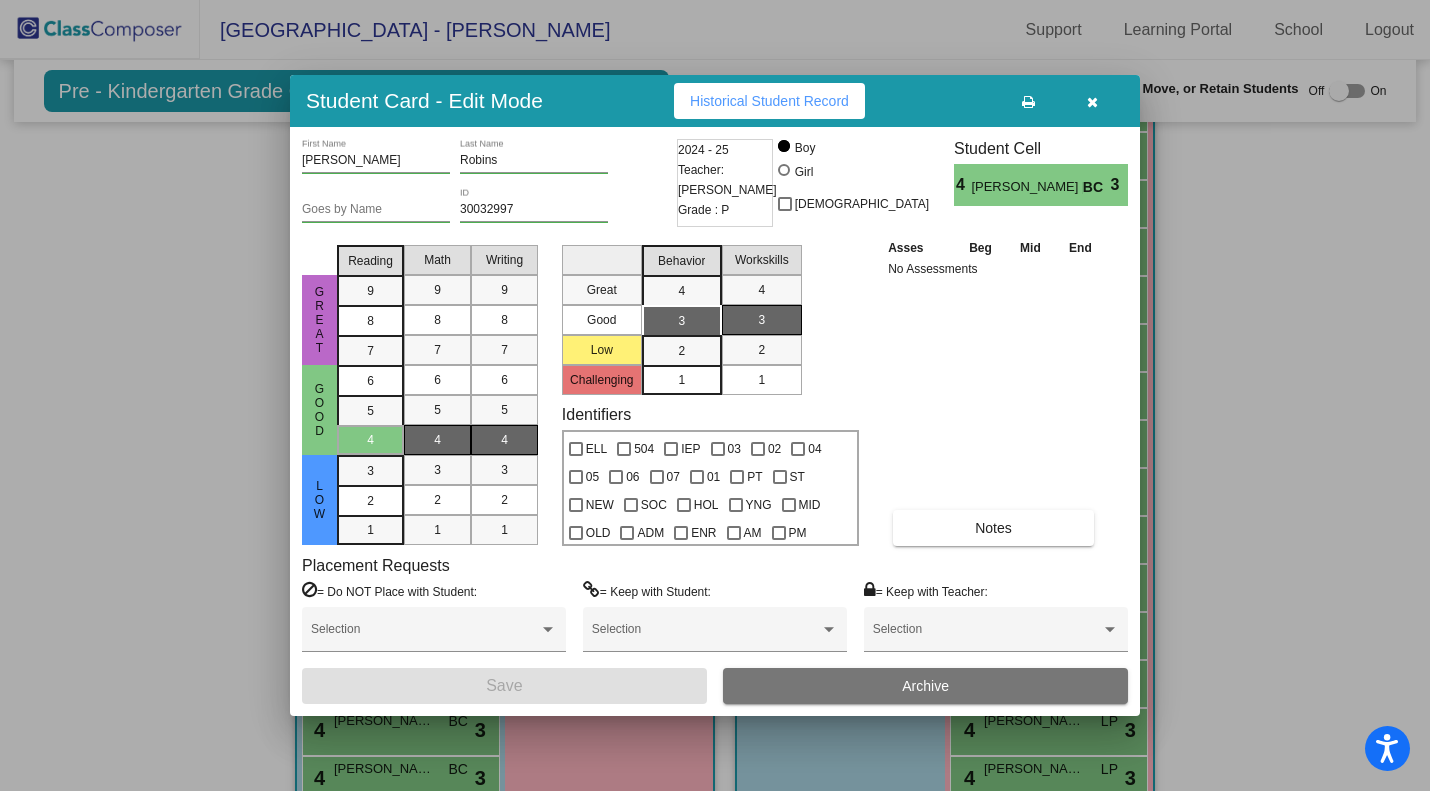 click at bounding box center [1092, 101] 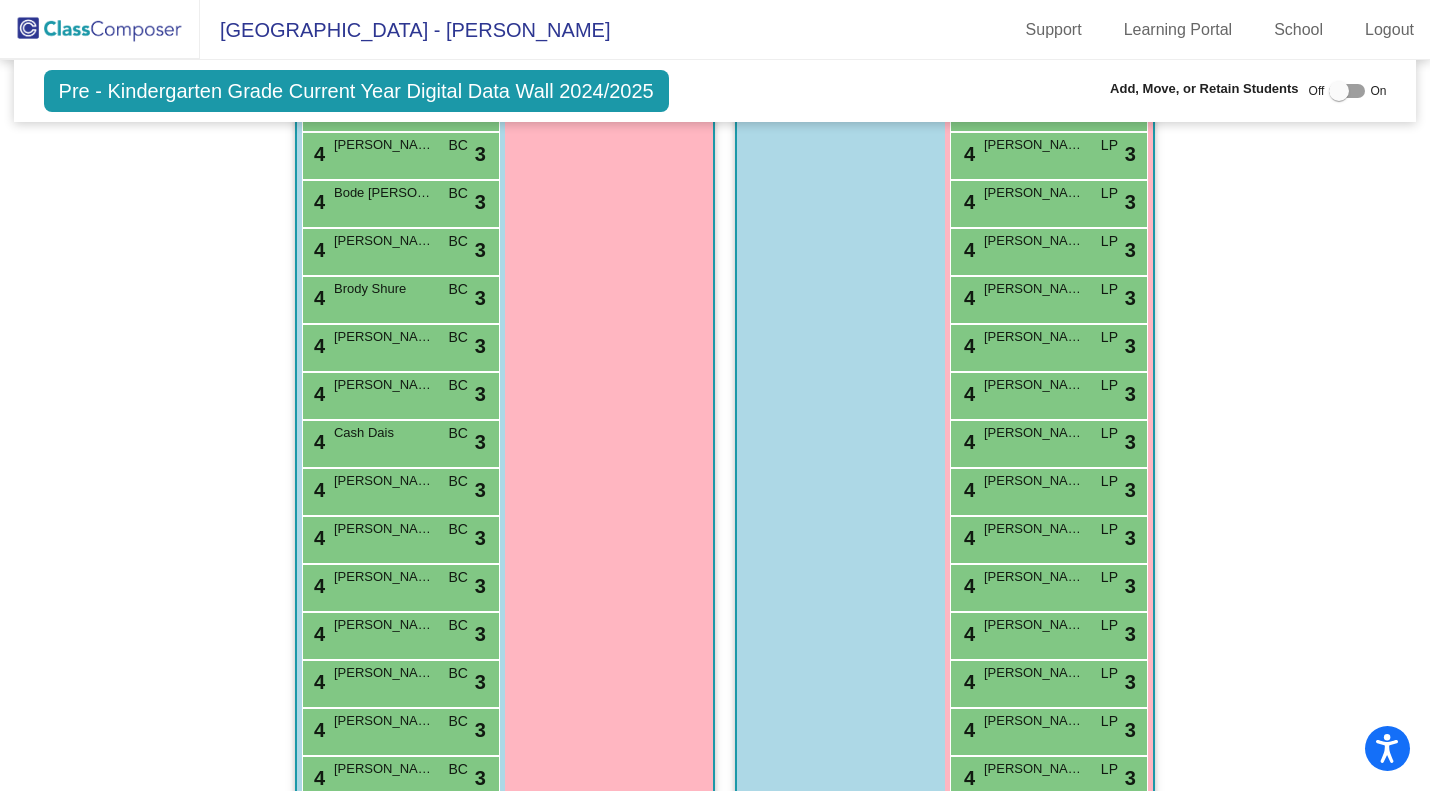 click on "4 Dimitri Germanowicz BC lock do_not_disturb_alt 3" at bounding box center [398, 585] 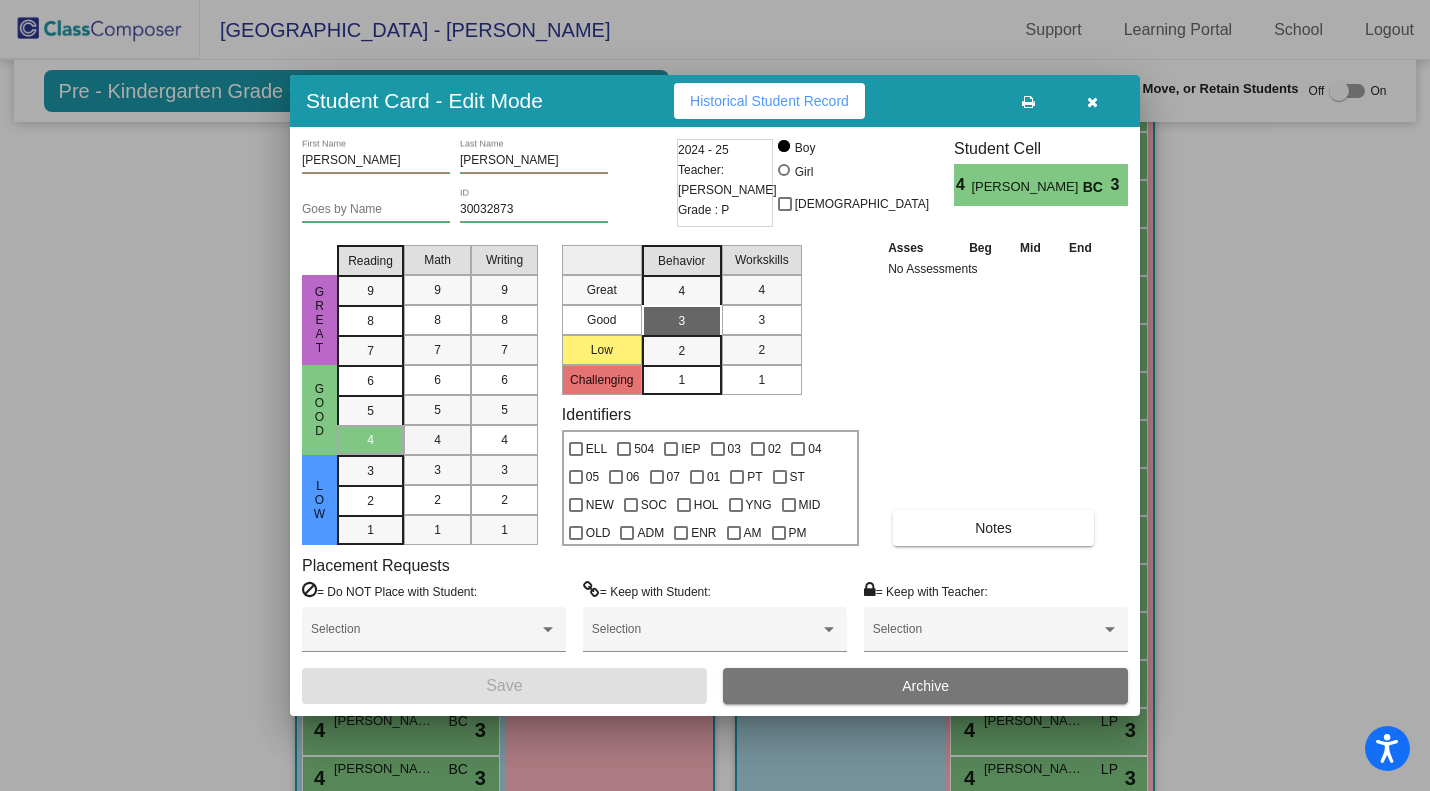 click on "4" at bounding box center (437, 440) 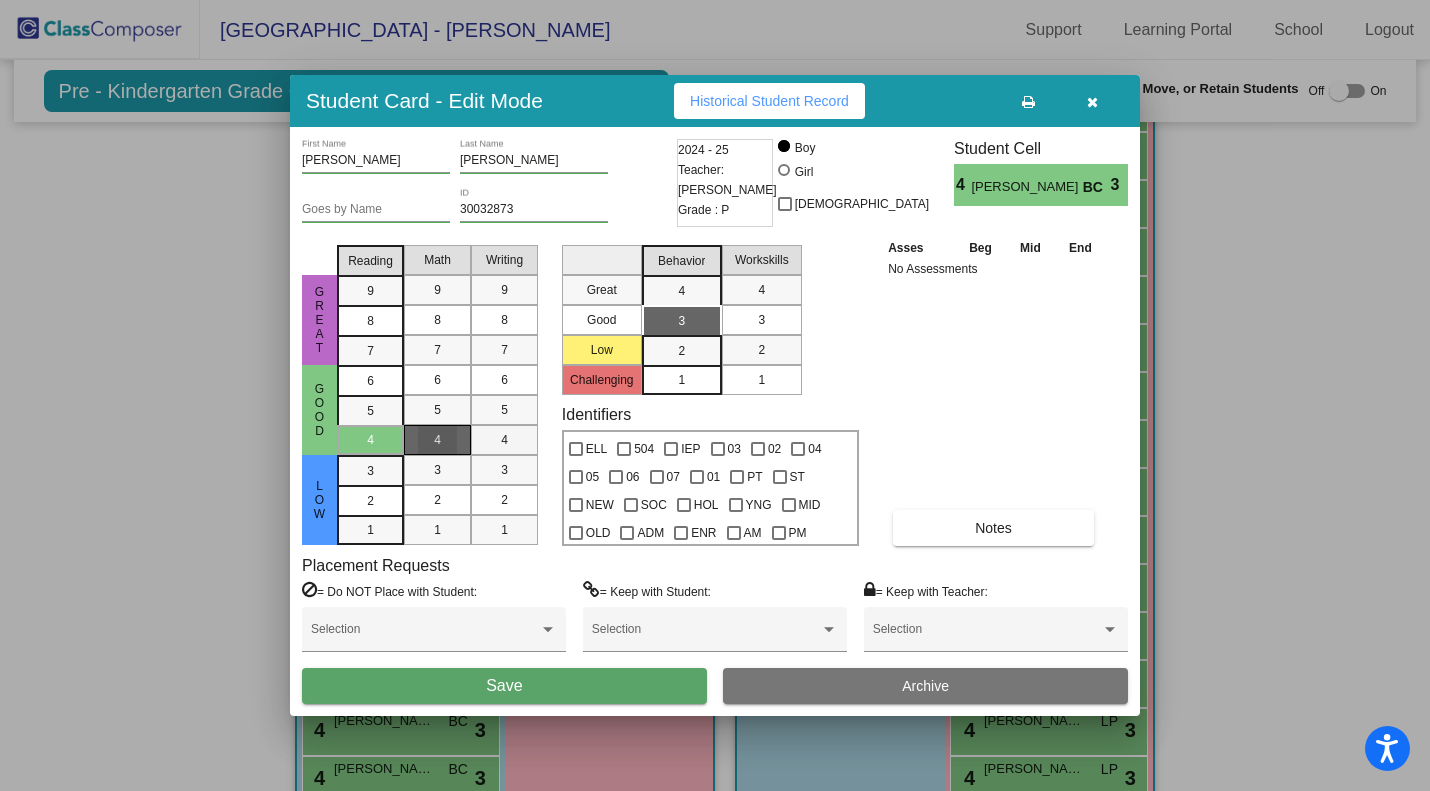 click on "4" at bounding box center [504, 440] 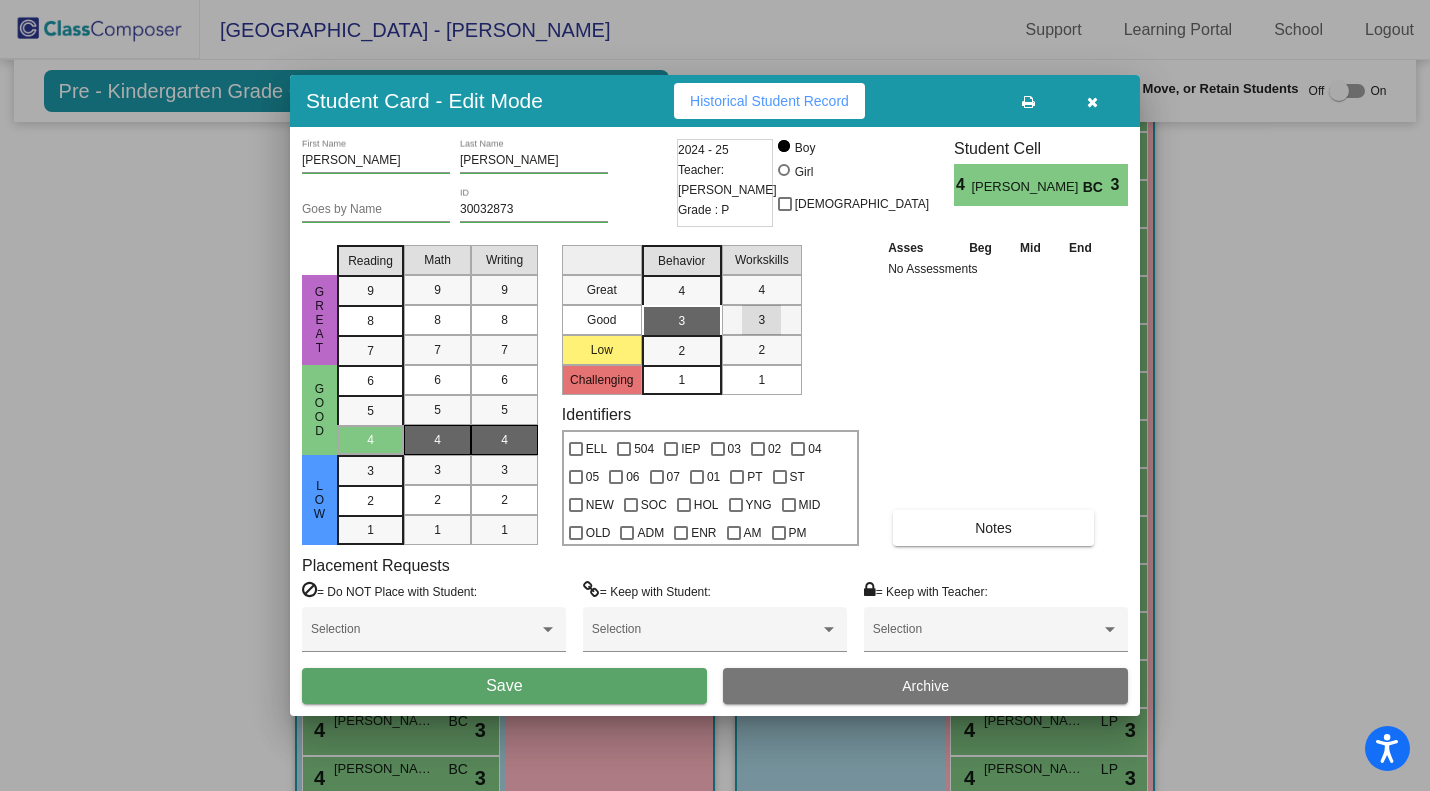 click on "3" at bounding box center [761, 320] 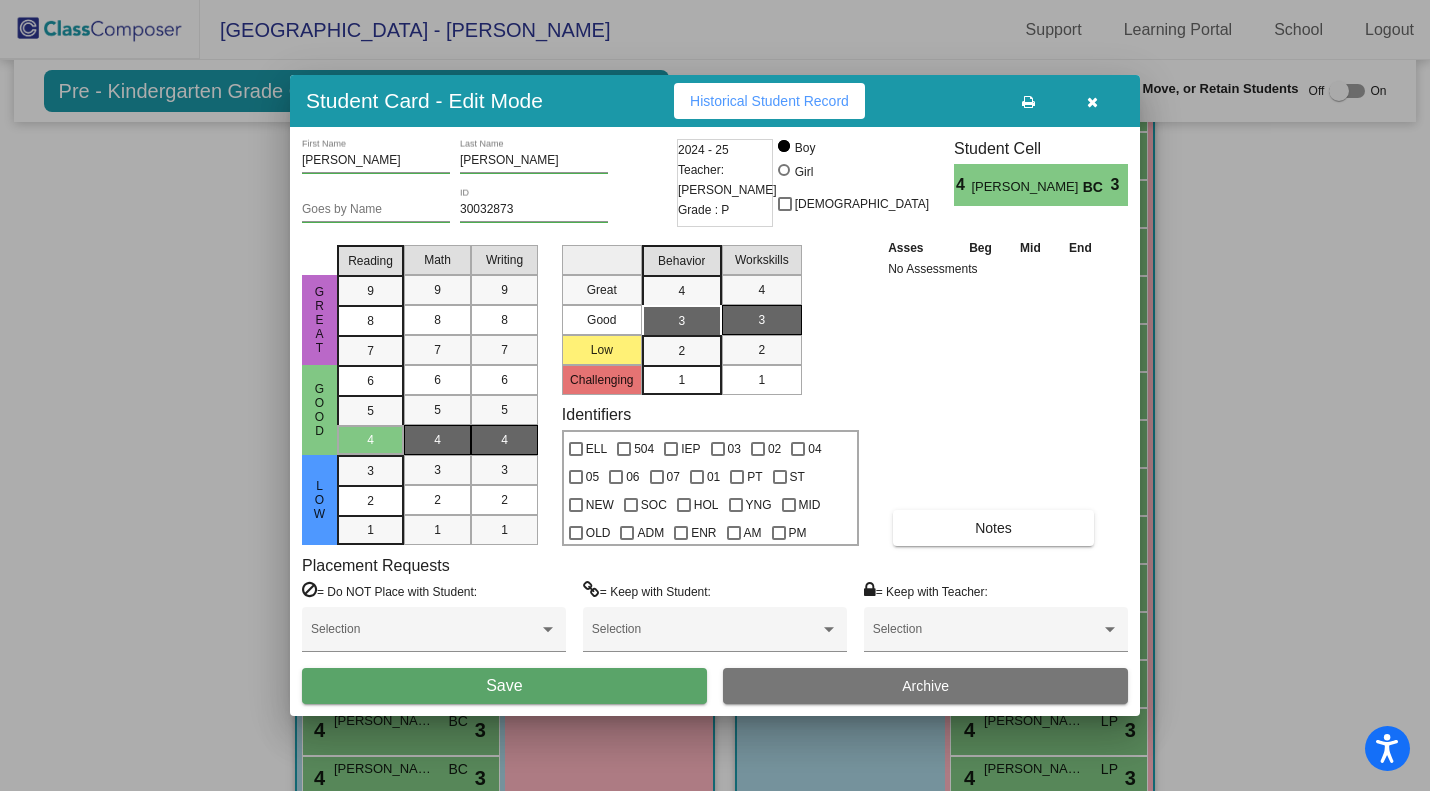click on "Save" at bounding box center [504, 686] 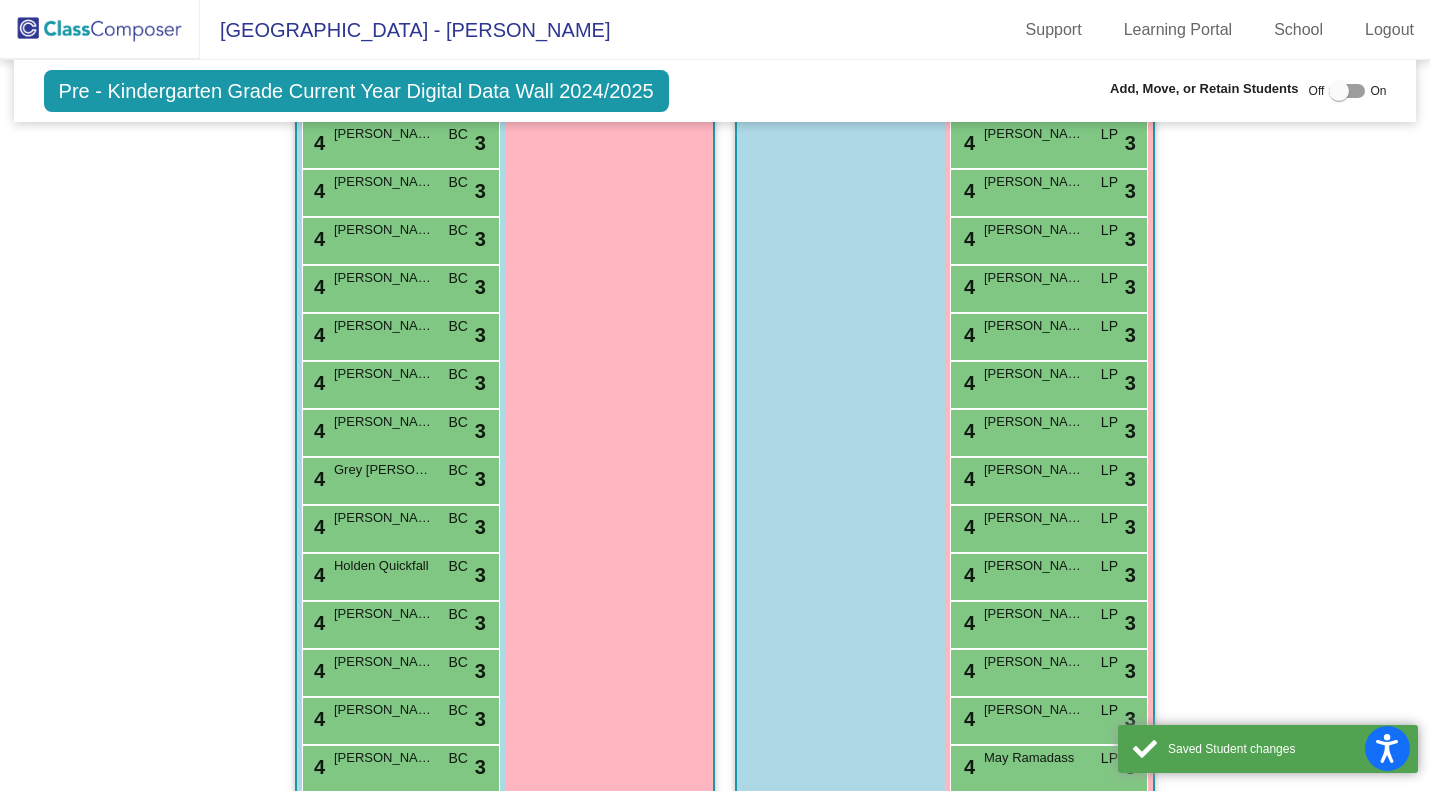 scroll, scrollTop: 1292, scrollLeft: 0, axis: vertical 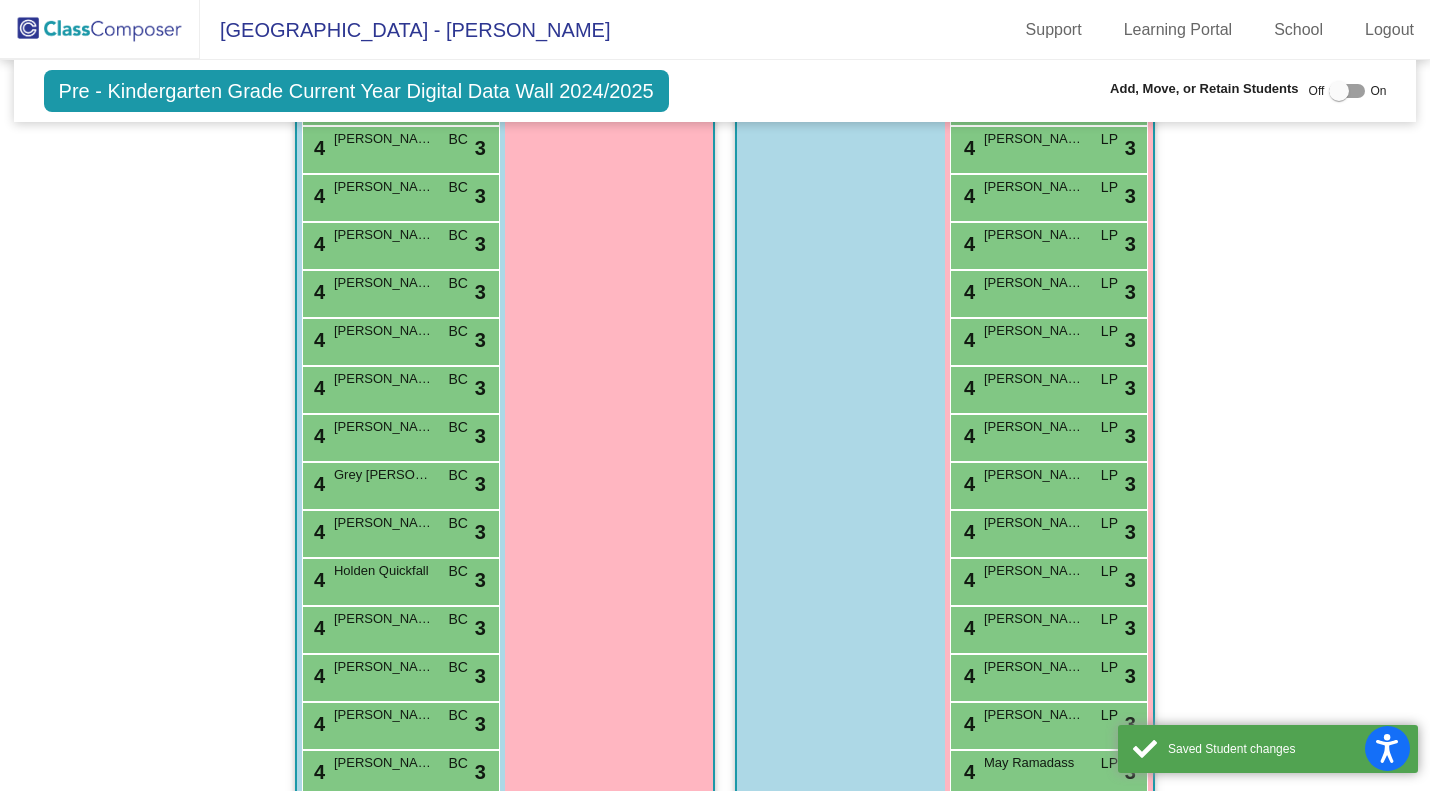 click on "4 Evan Silver BC lock do_not_disturb_alt 3" at bounding box center [398, 387] 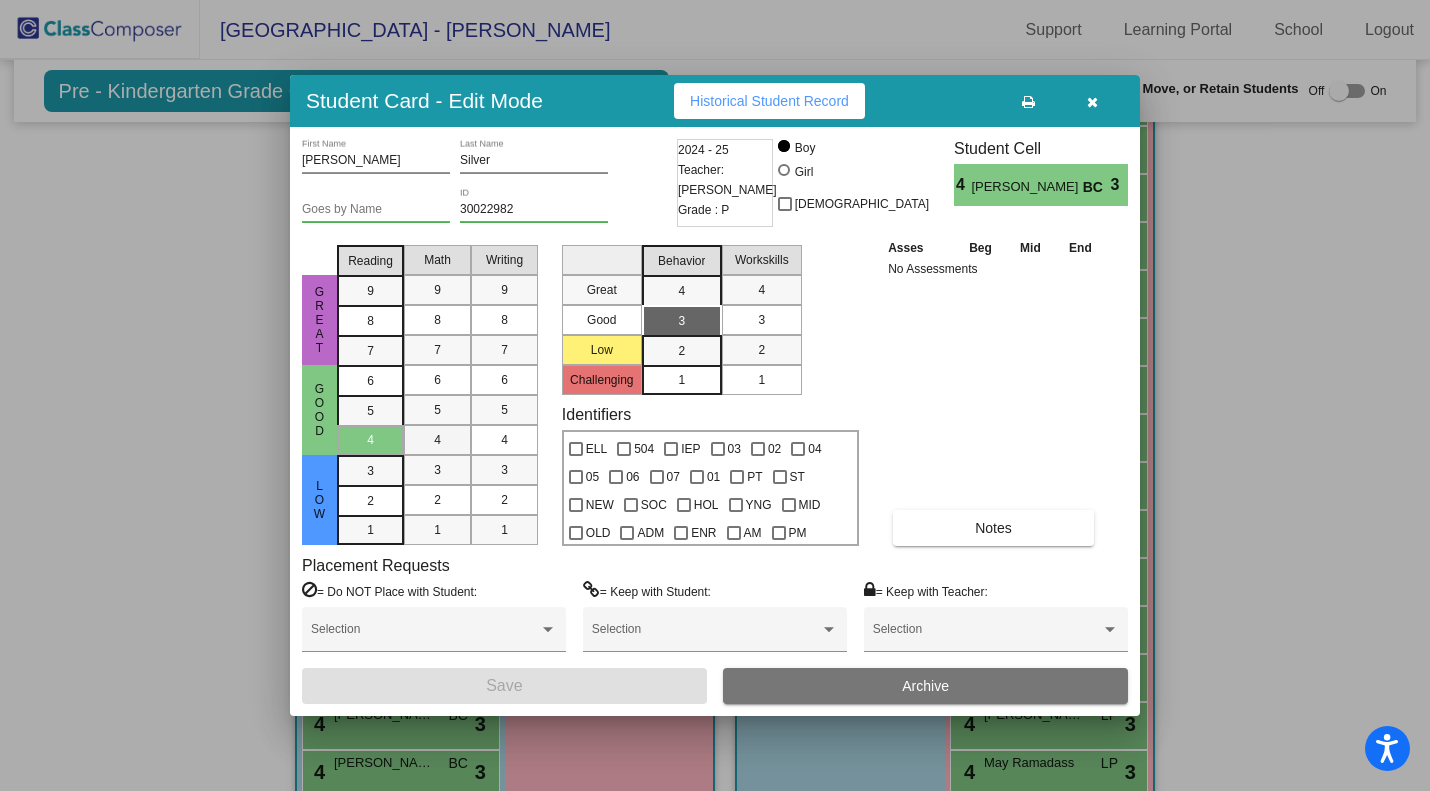 click on "4" at bounding box center (437, 440) 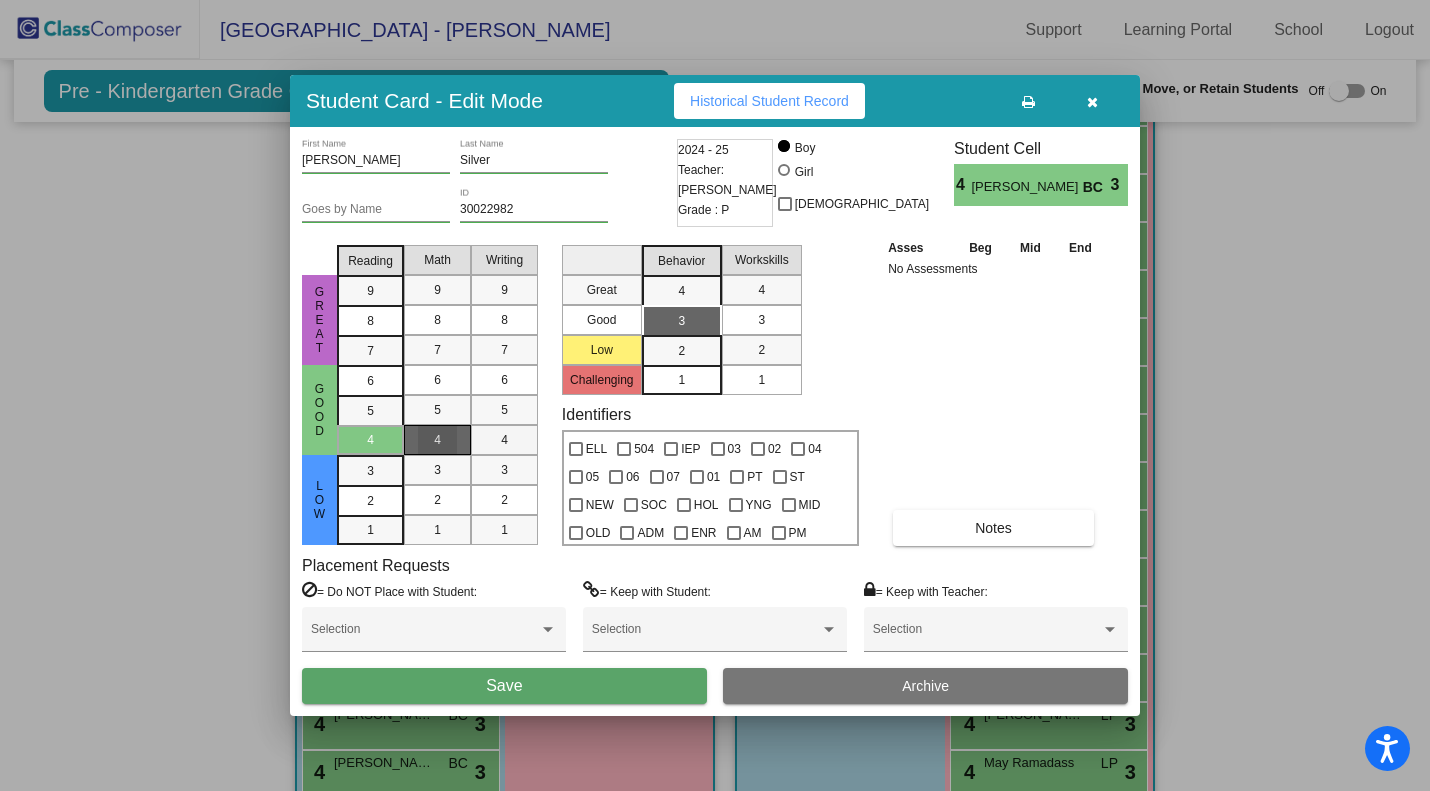 click on "4" at bounding box center [504, 440] 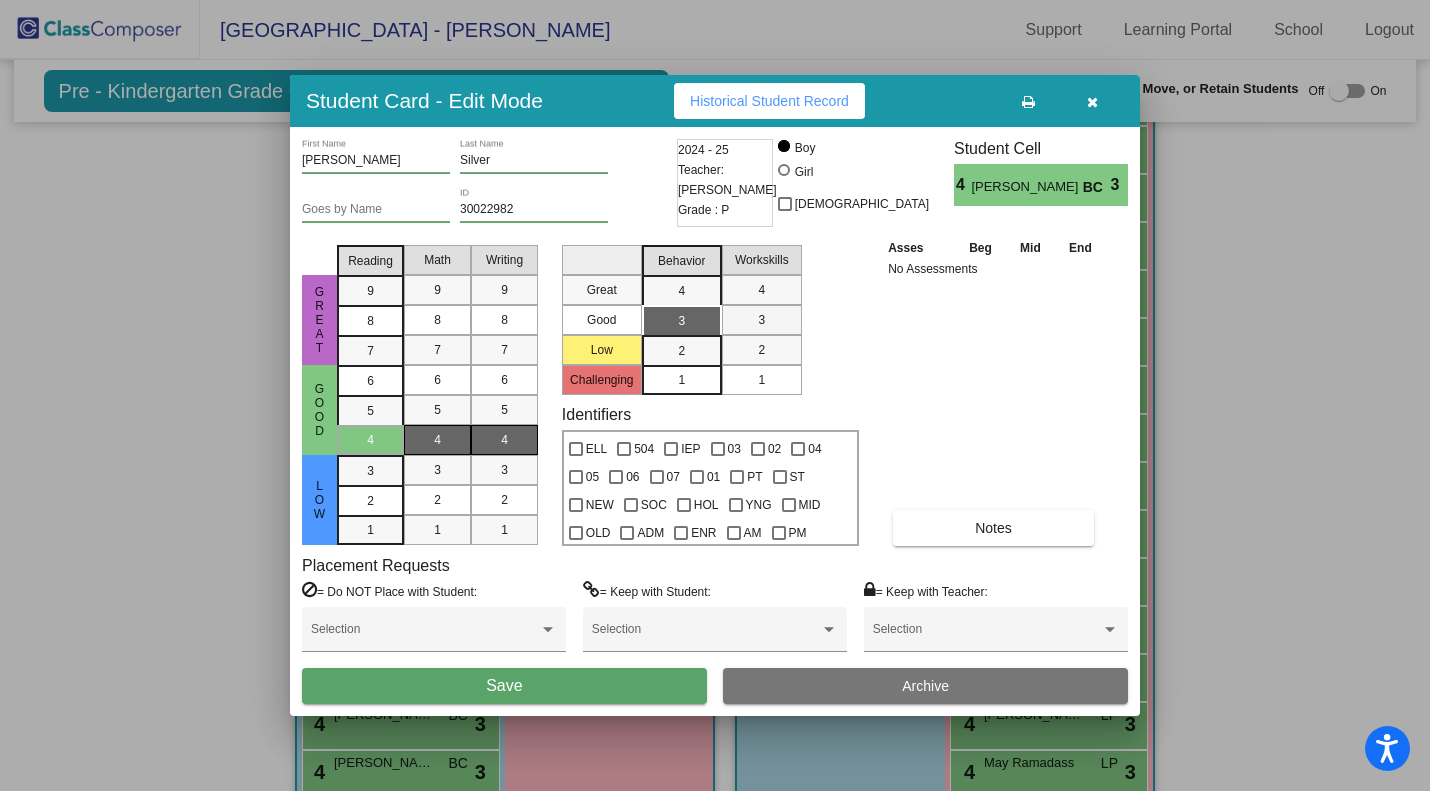 click on "3" at bounding box center (761, 320) 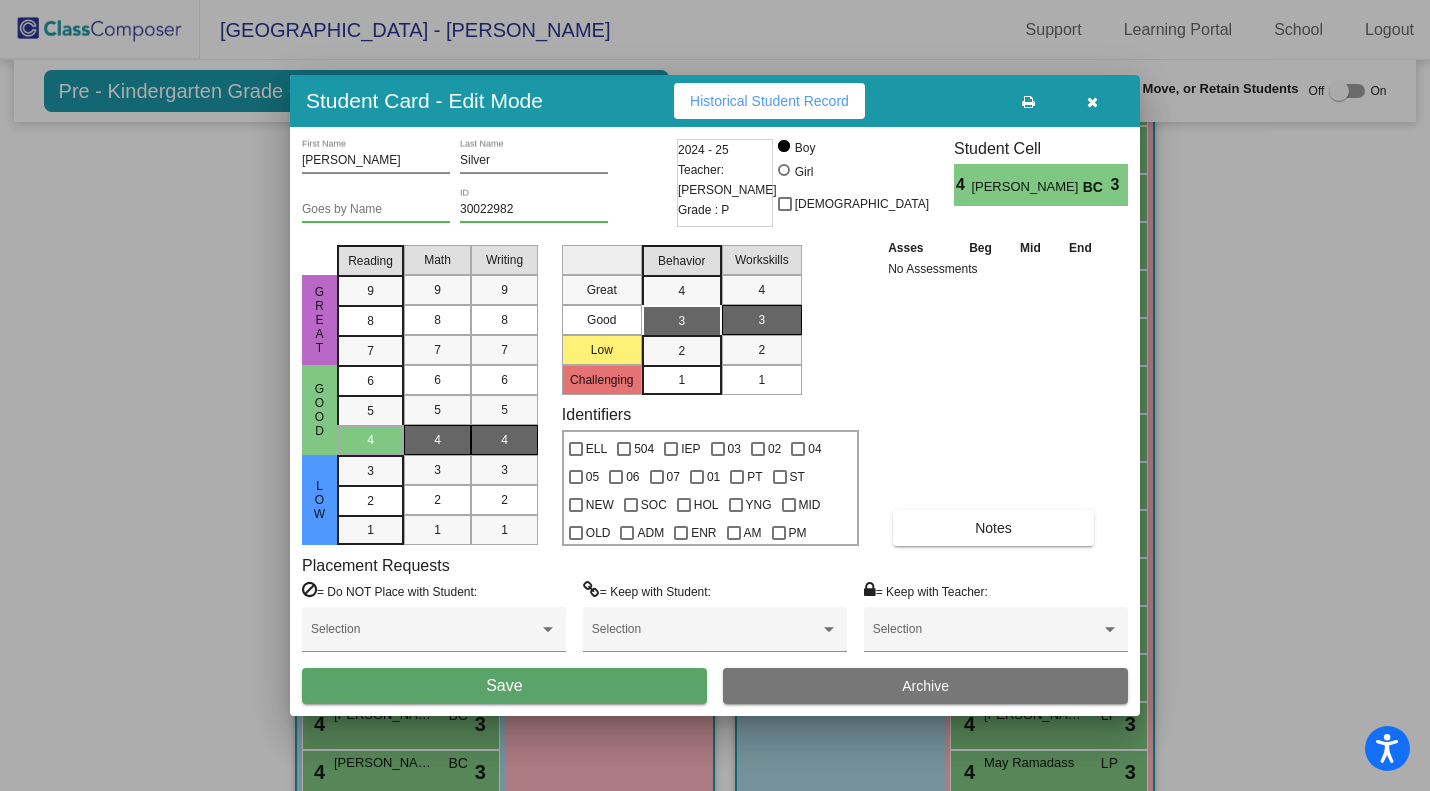 click on "Save" at bounding box center (504, 686) 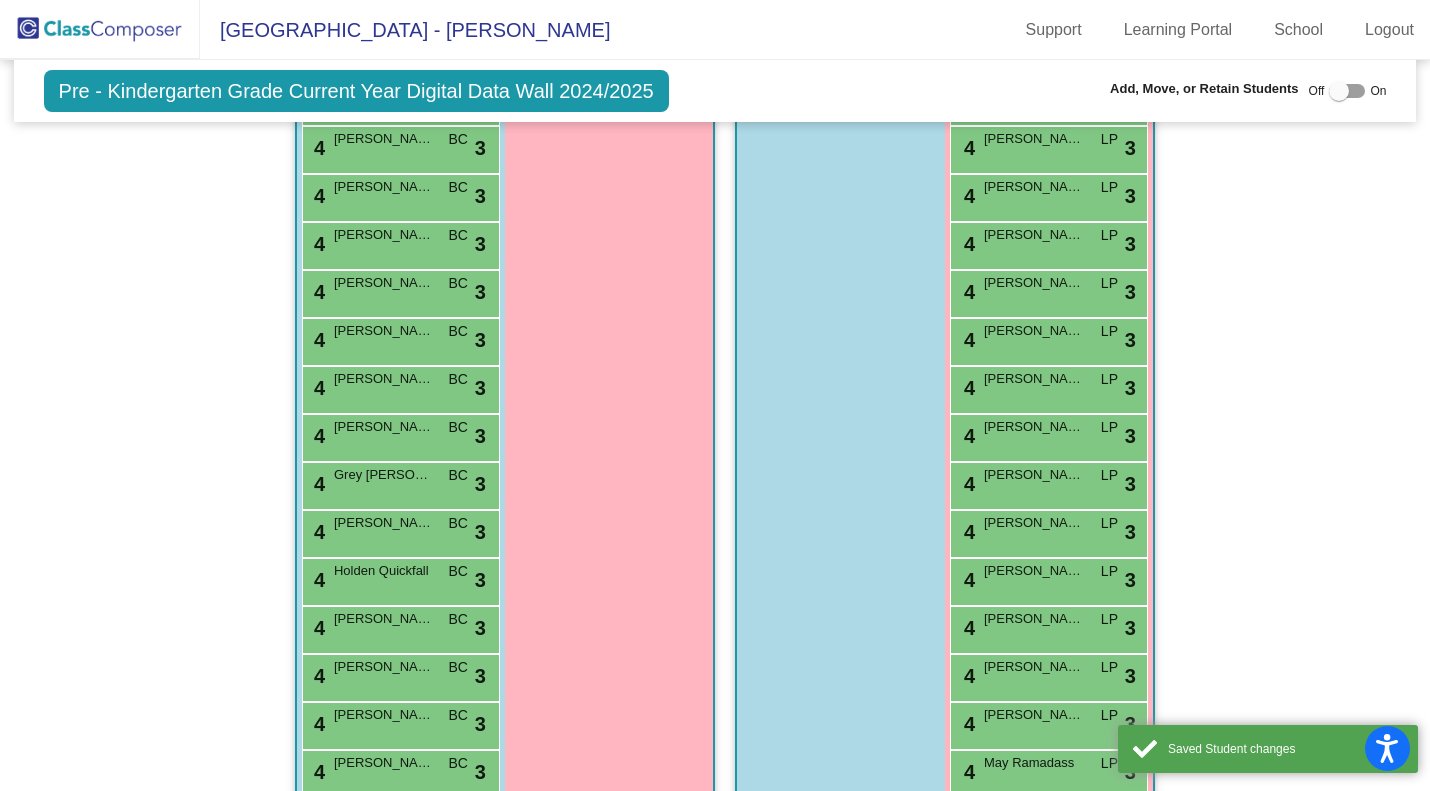 click on "4 Hayes Herman BC lock do_not_disturb_alt 3" at bounding box center (398, 531) 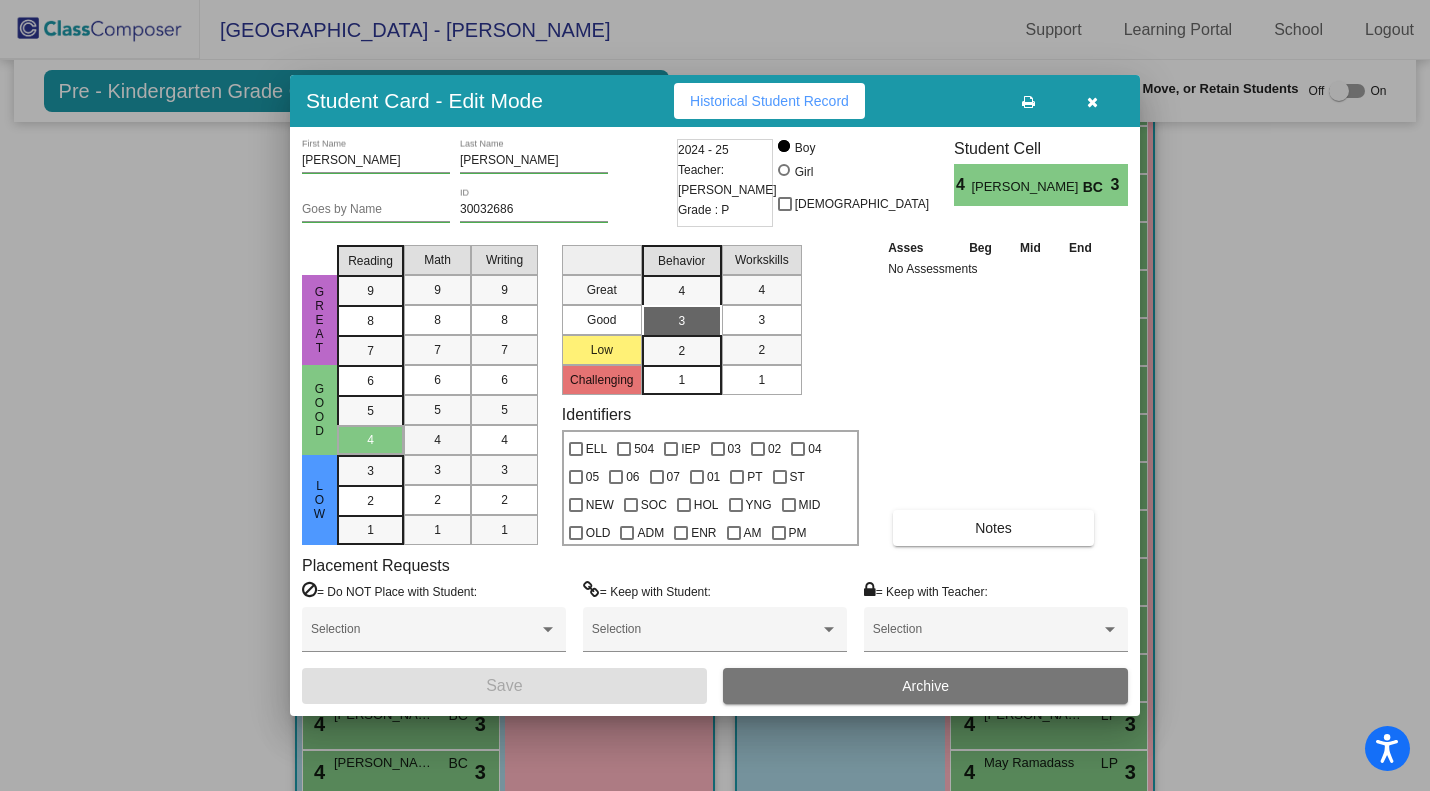 click on "4" at bounding box center [437, 440] 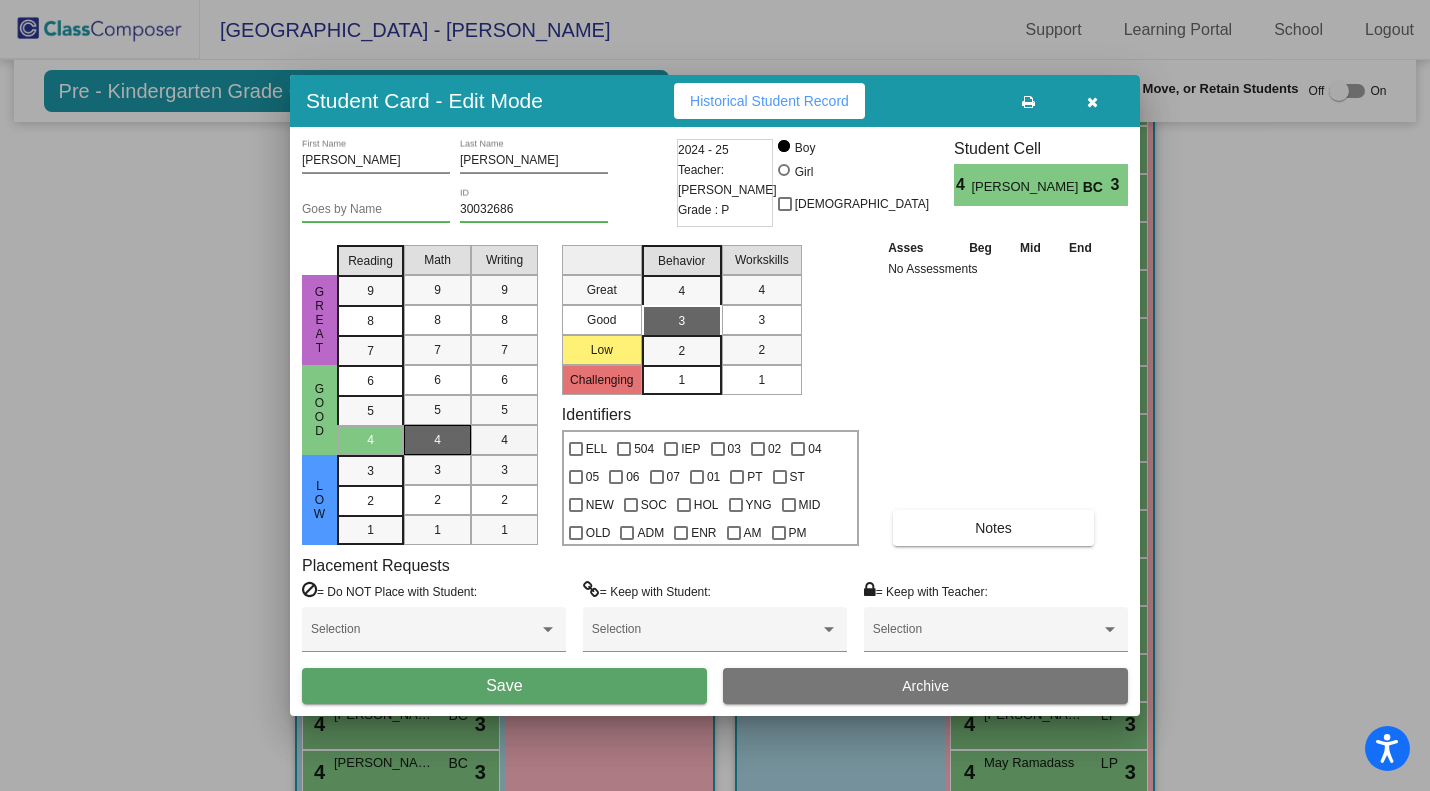 click on "4" at bounding box center [504, 440] 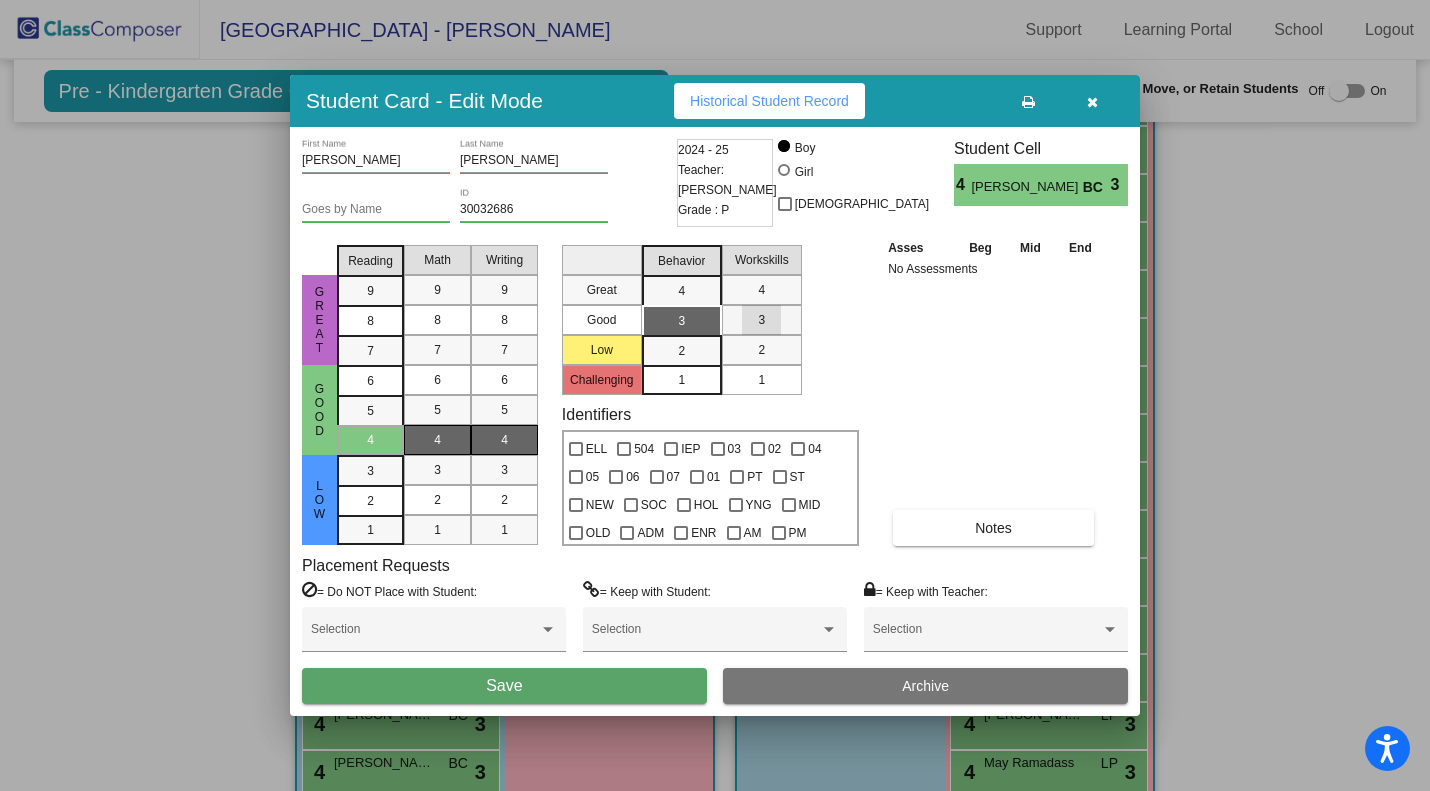 click on "3" at bounding box center (761, 320) 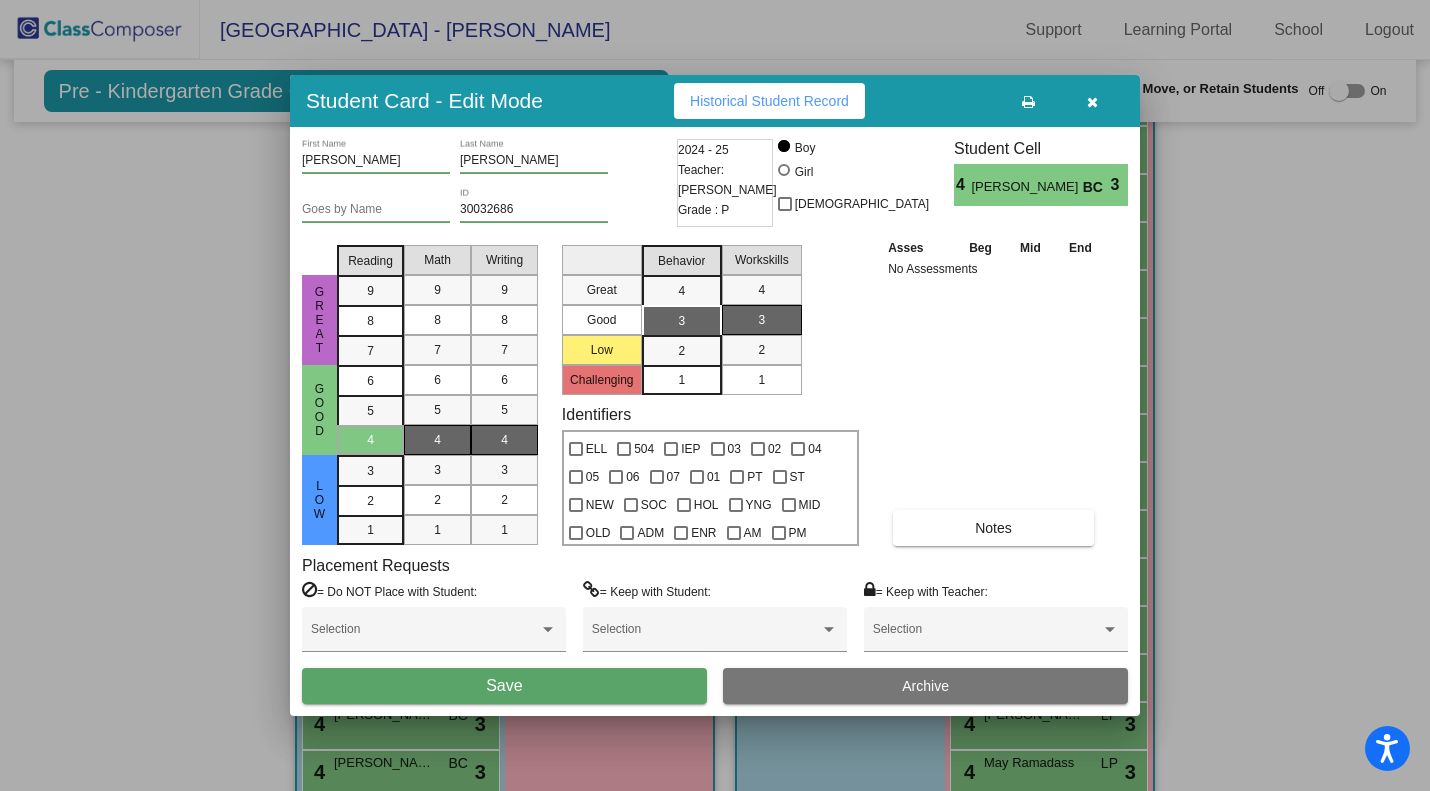 click on "Save" at bounding box center [504, 686] 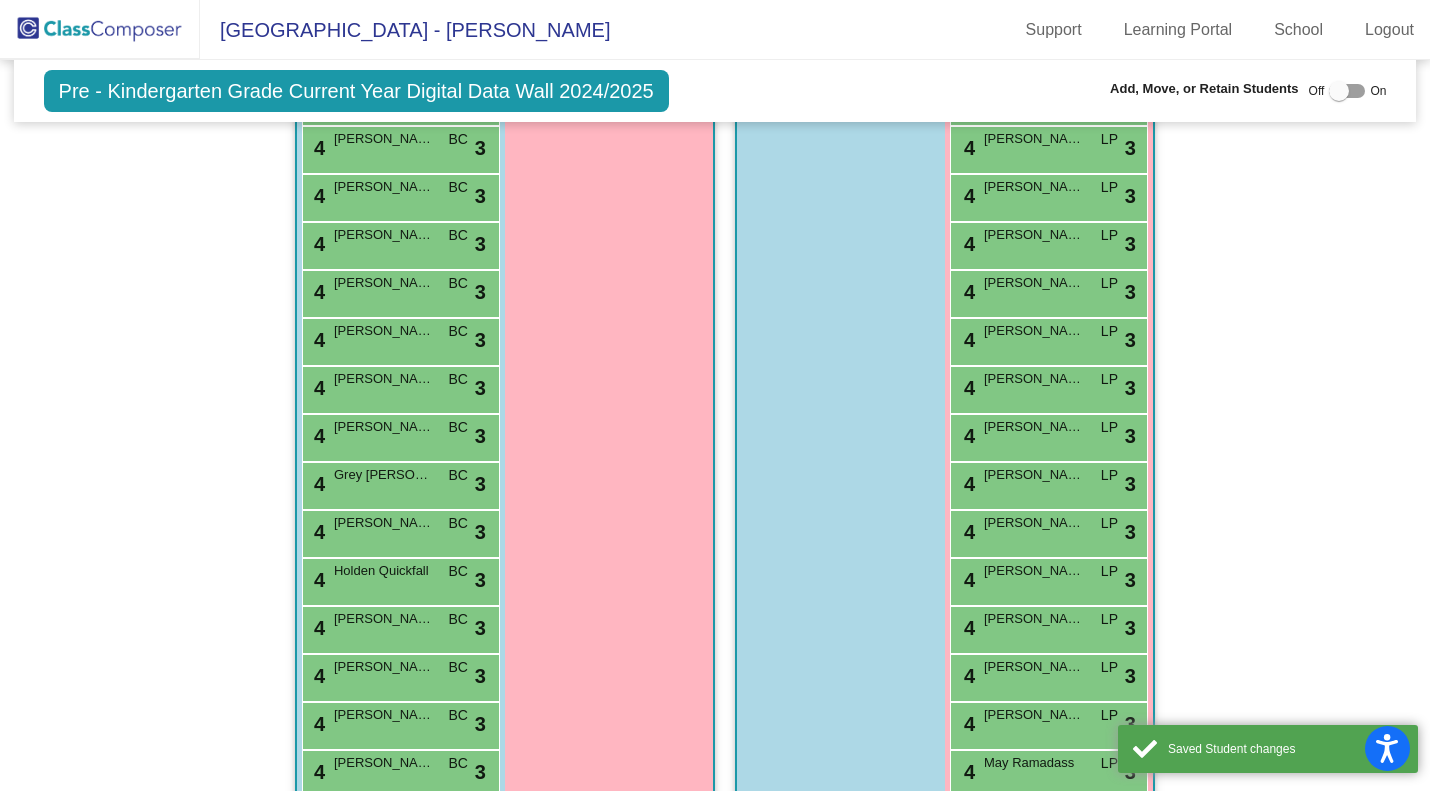 click on "4 Holden Quickfall BC lock do_not_disturb_alt 3" at bounding box center (398, 579) 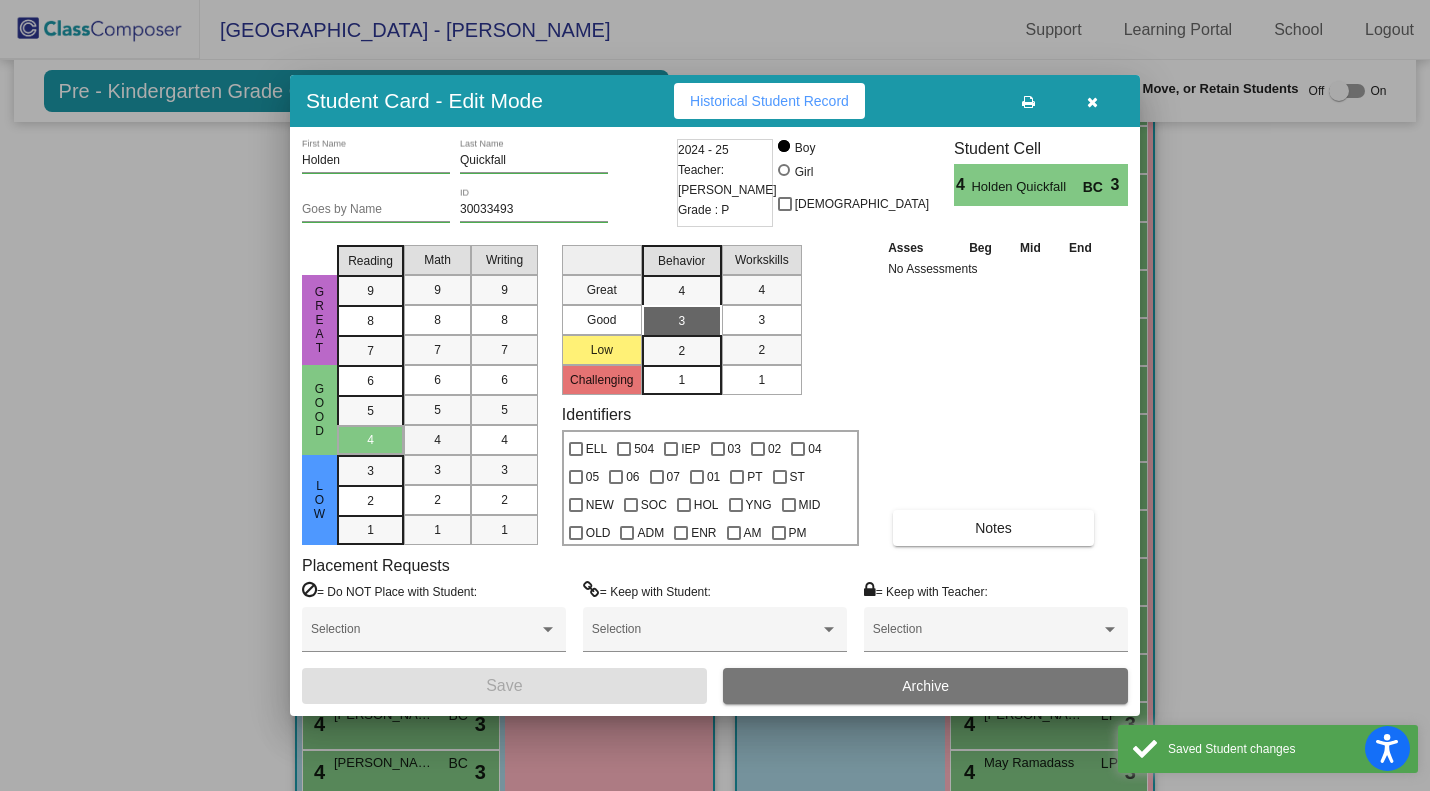 click on "4" at bounding box center [437, 440] 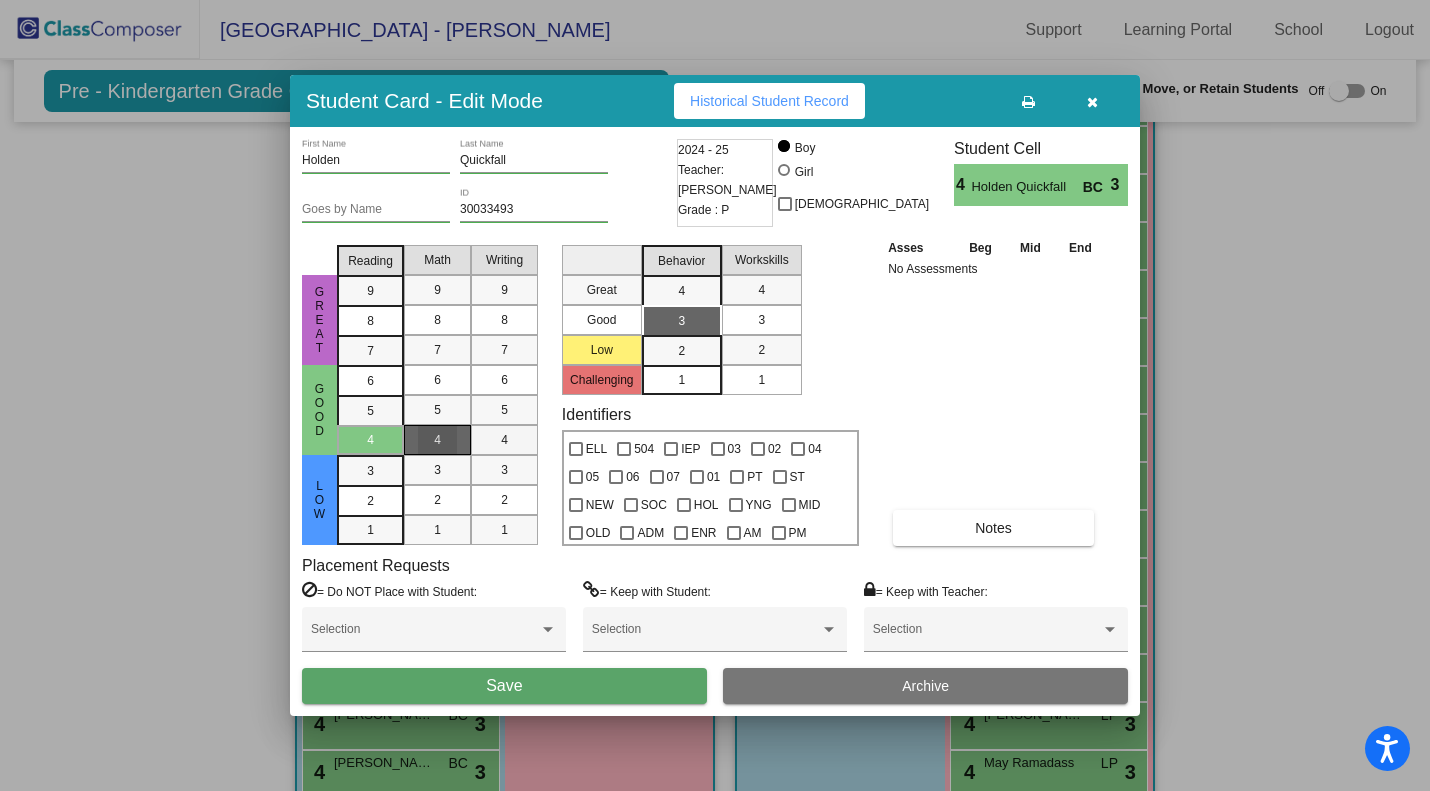 click on "4" at bounding box center (504, 440) 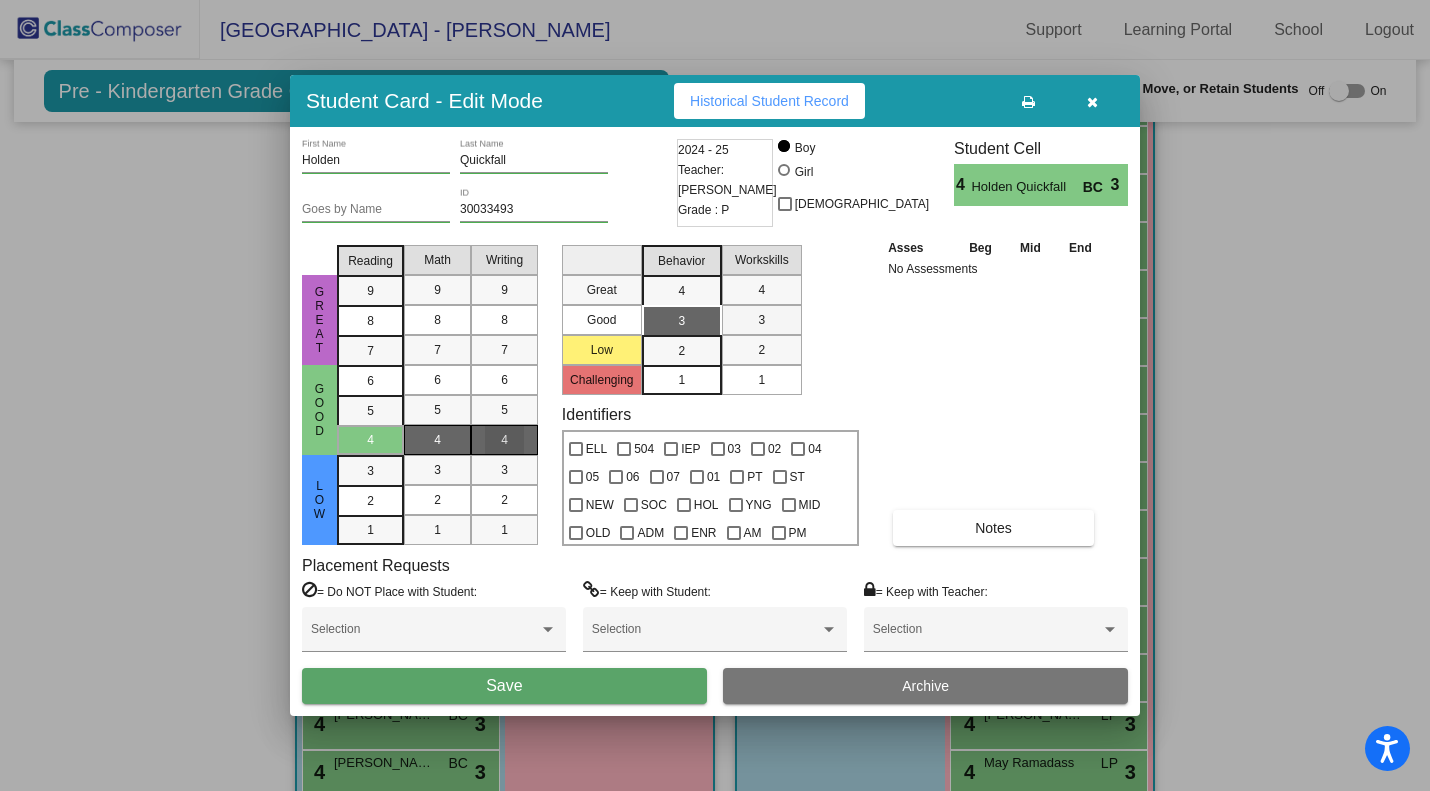 click on "3" at bounding box center (761, 320) 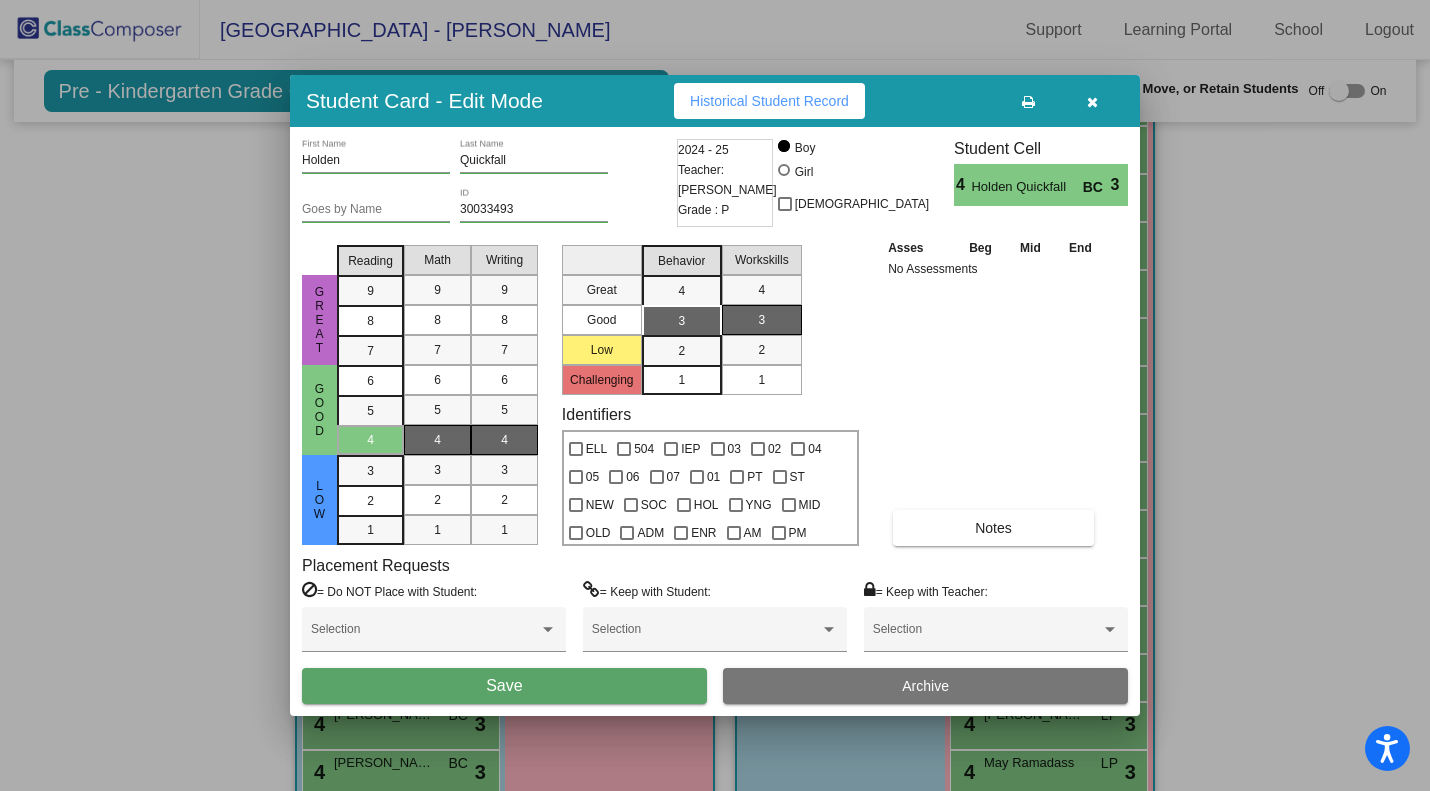 click on "Save" at bounding box center (504, 686) 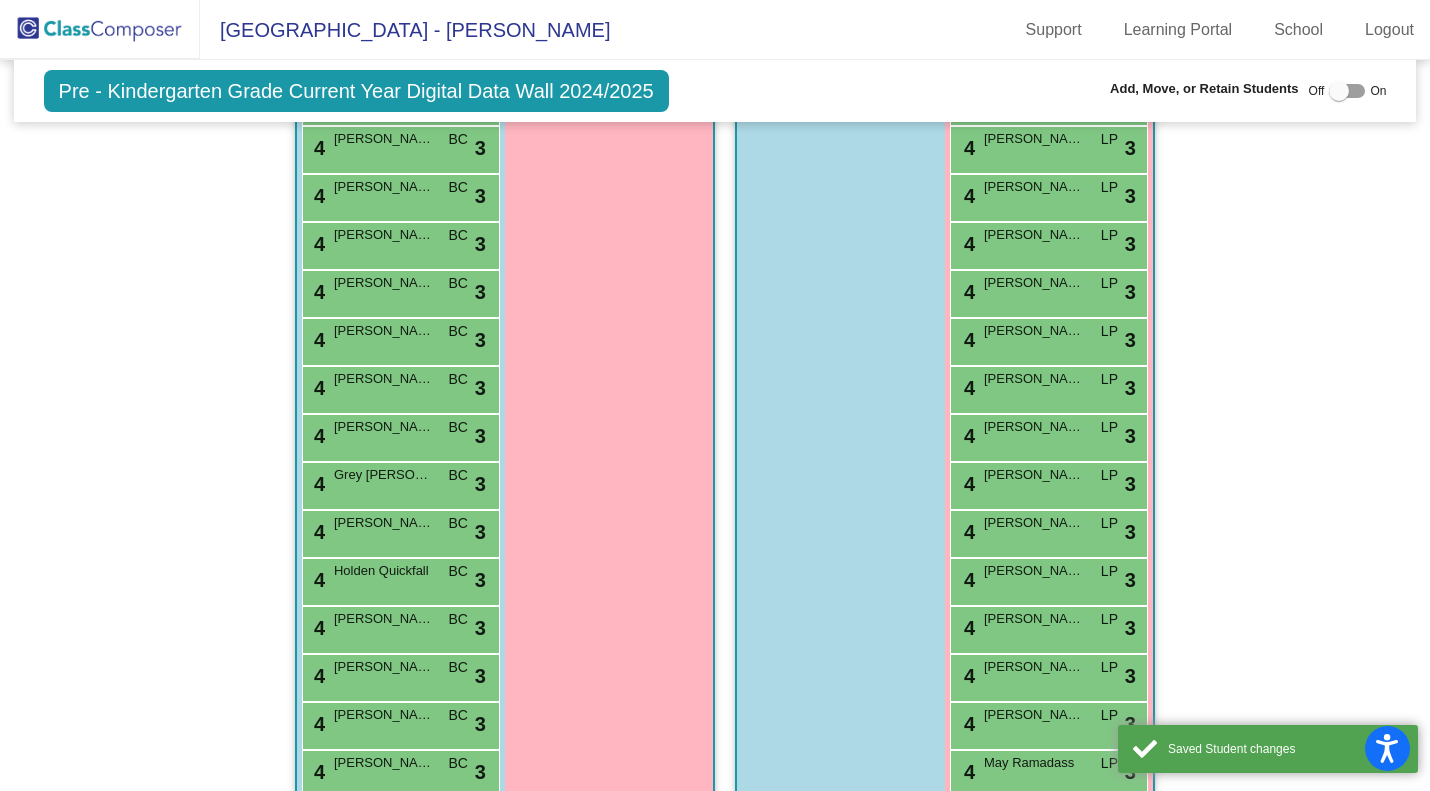 click on "[PERSON_NAME]" at bounding box center (384, 667) 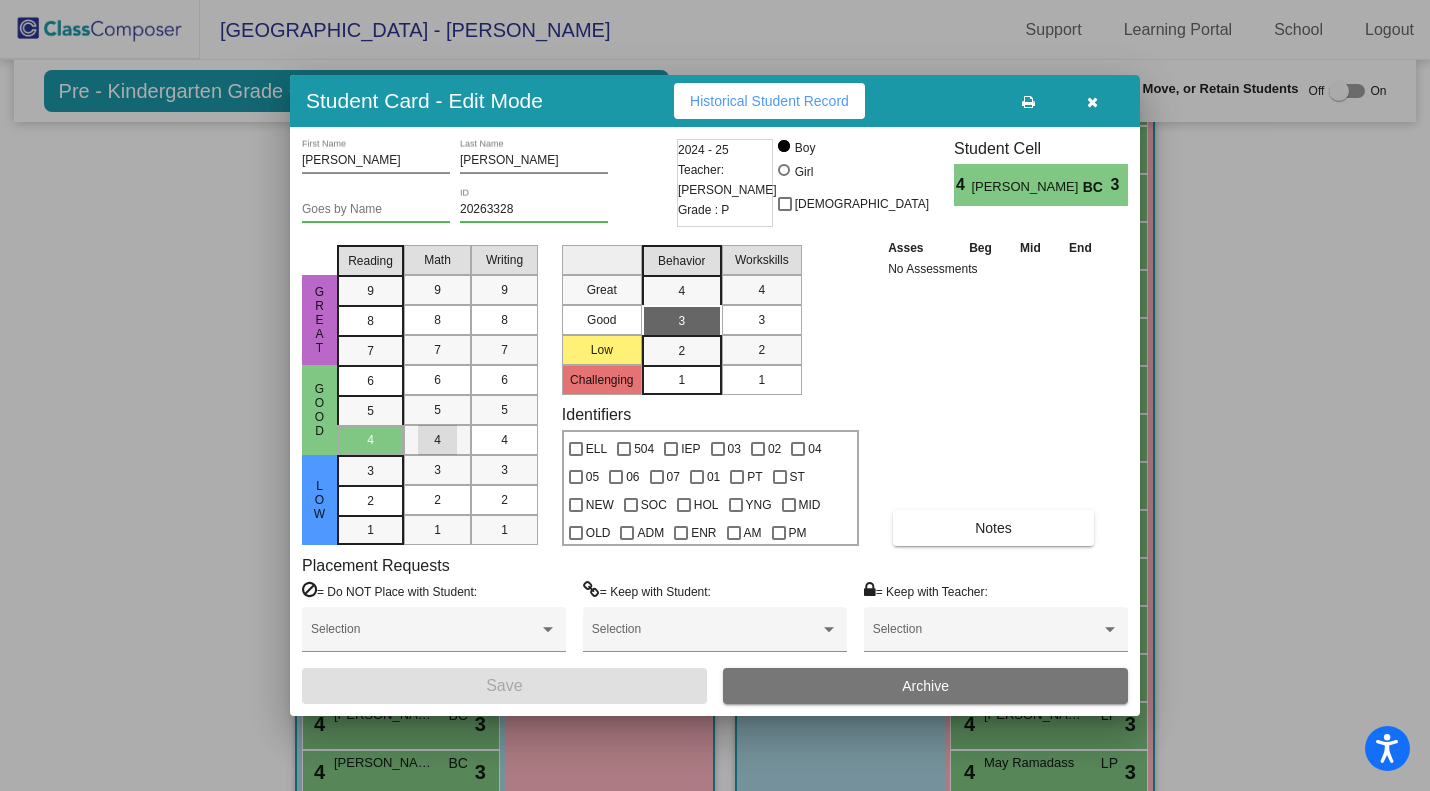 click on "4" at bounding box center [437, 440] 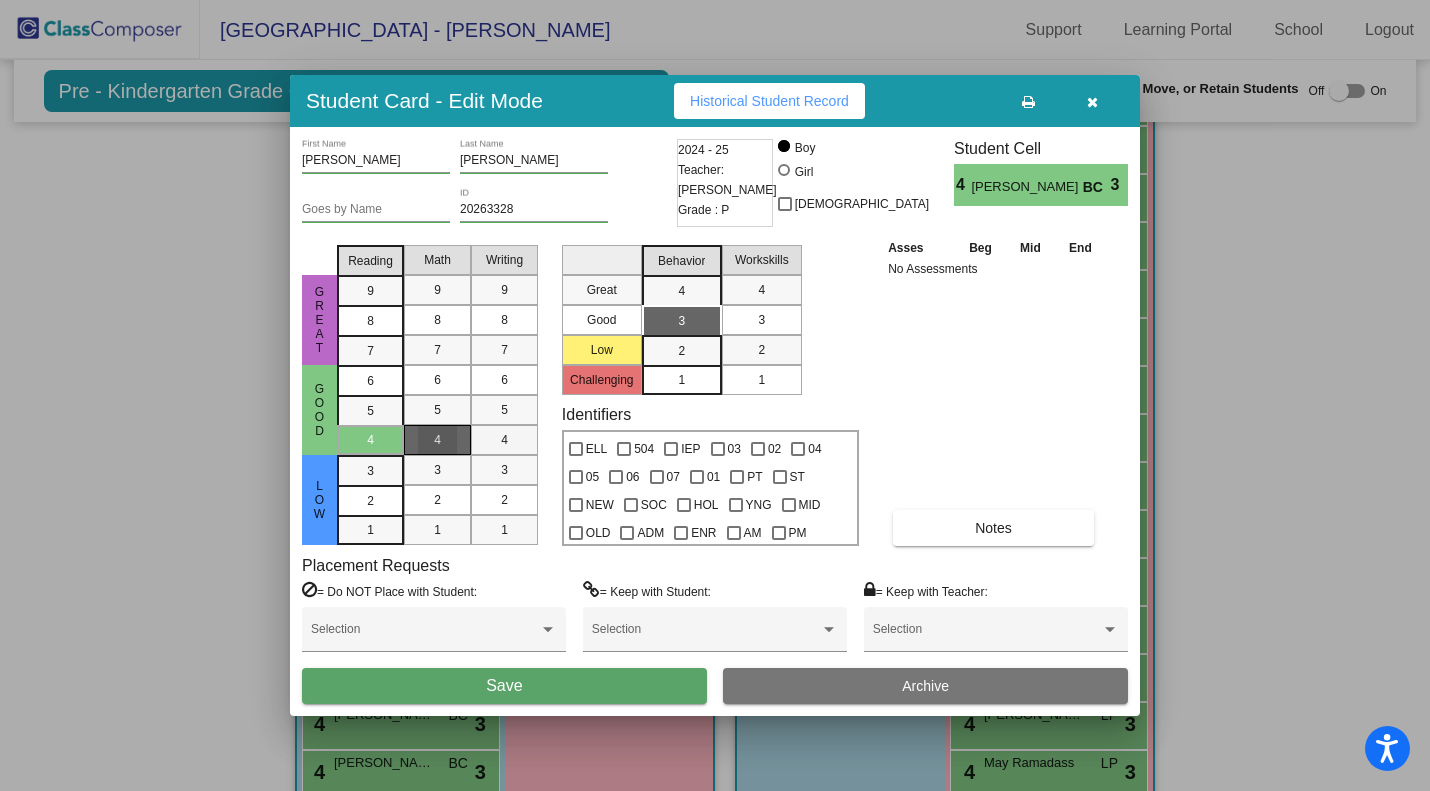 click on "4" at bounding box center [504, 440] 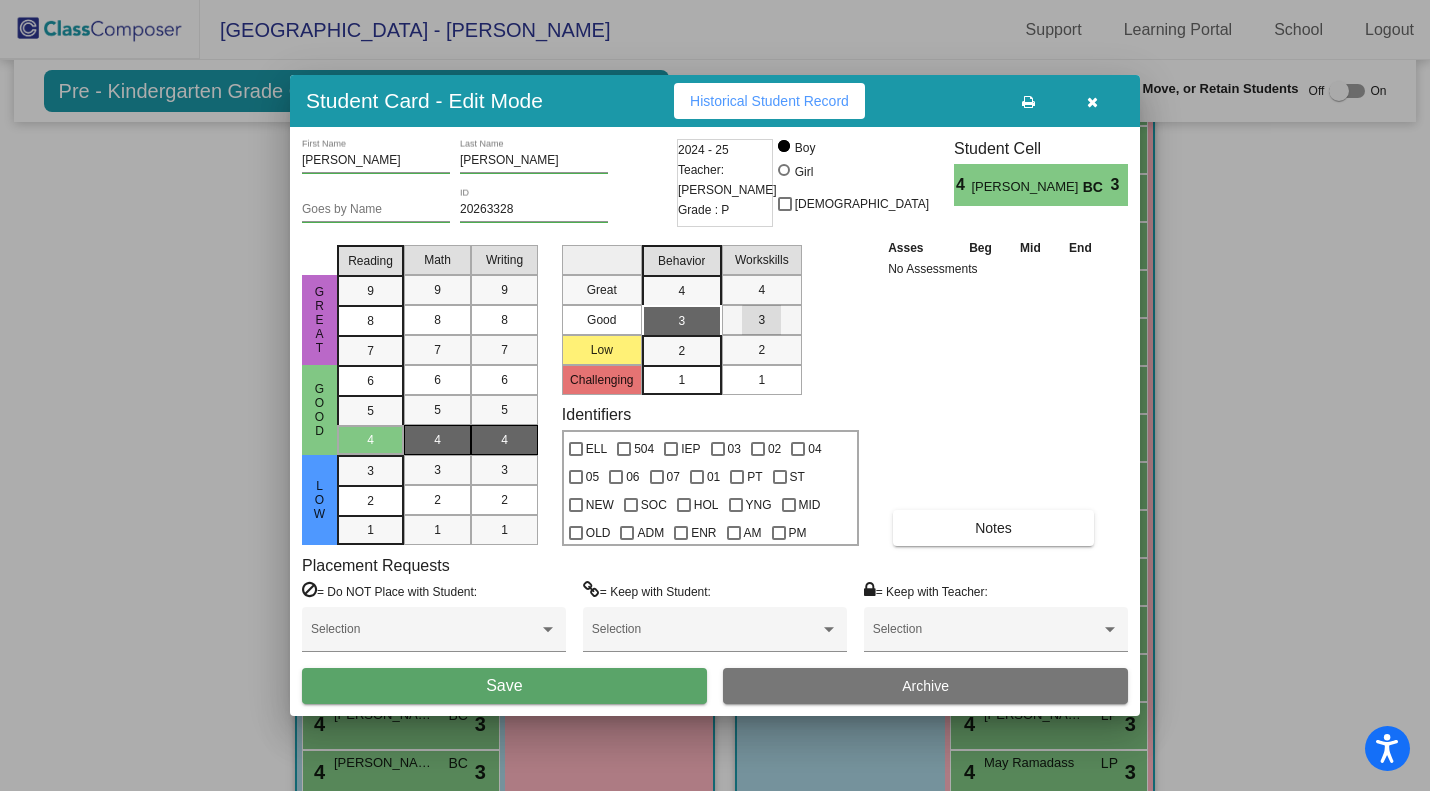 click on "3" at bounding box center (761, 320) 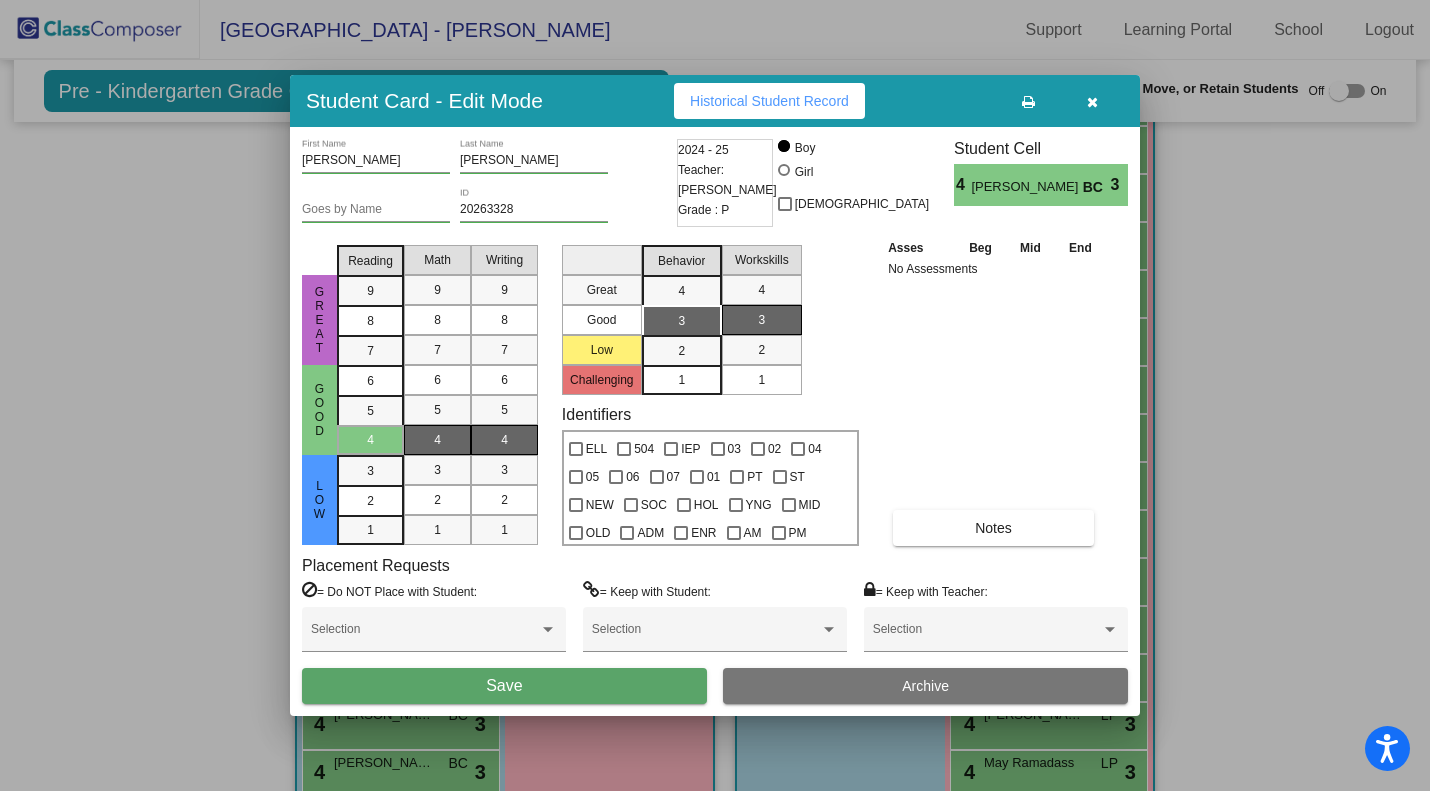 click on "Save" at bounding box center (504, 686) 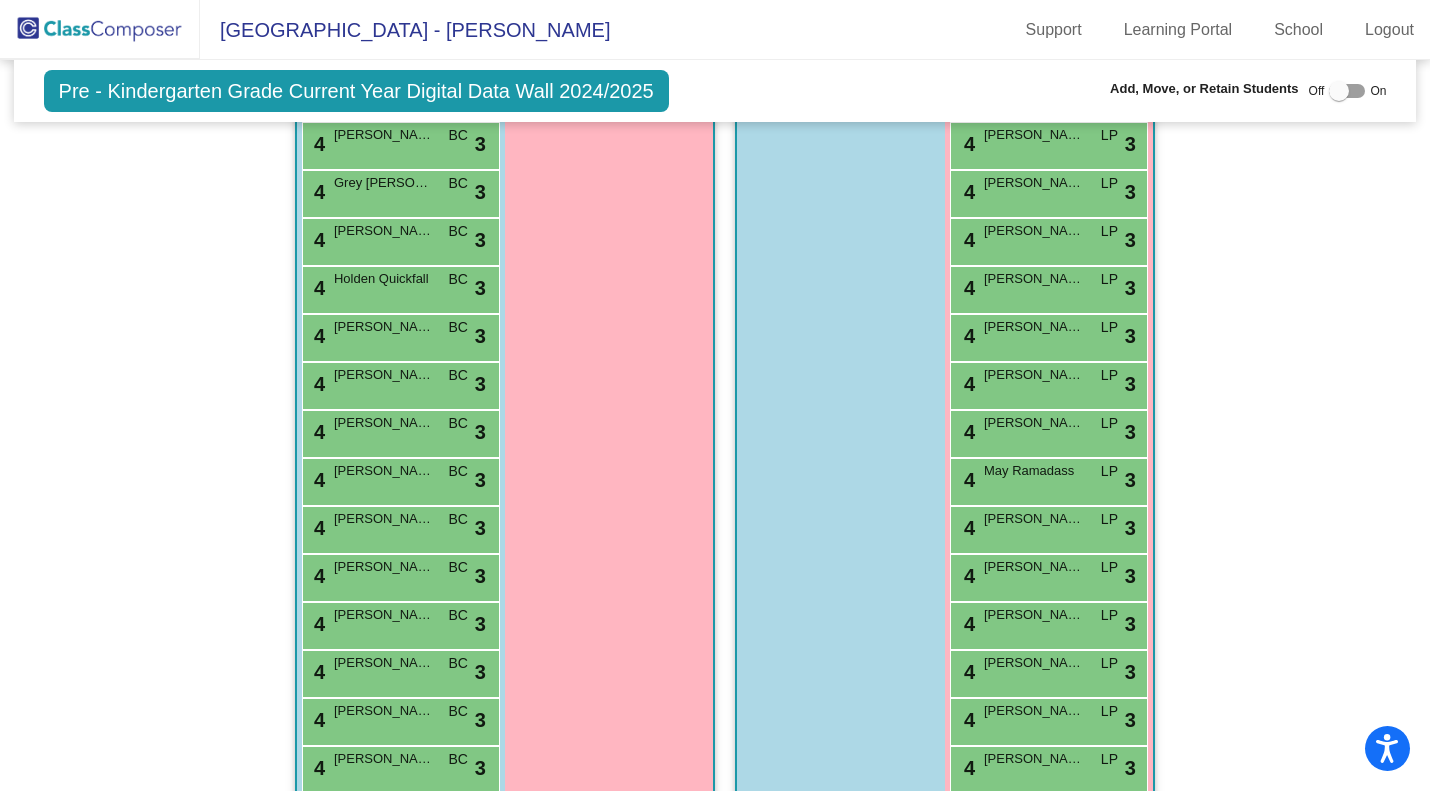 scroll, scrollTop: 1585, scrollLeft: 0, axis: vertical 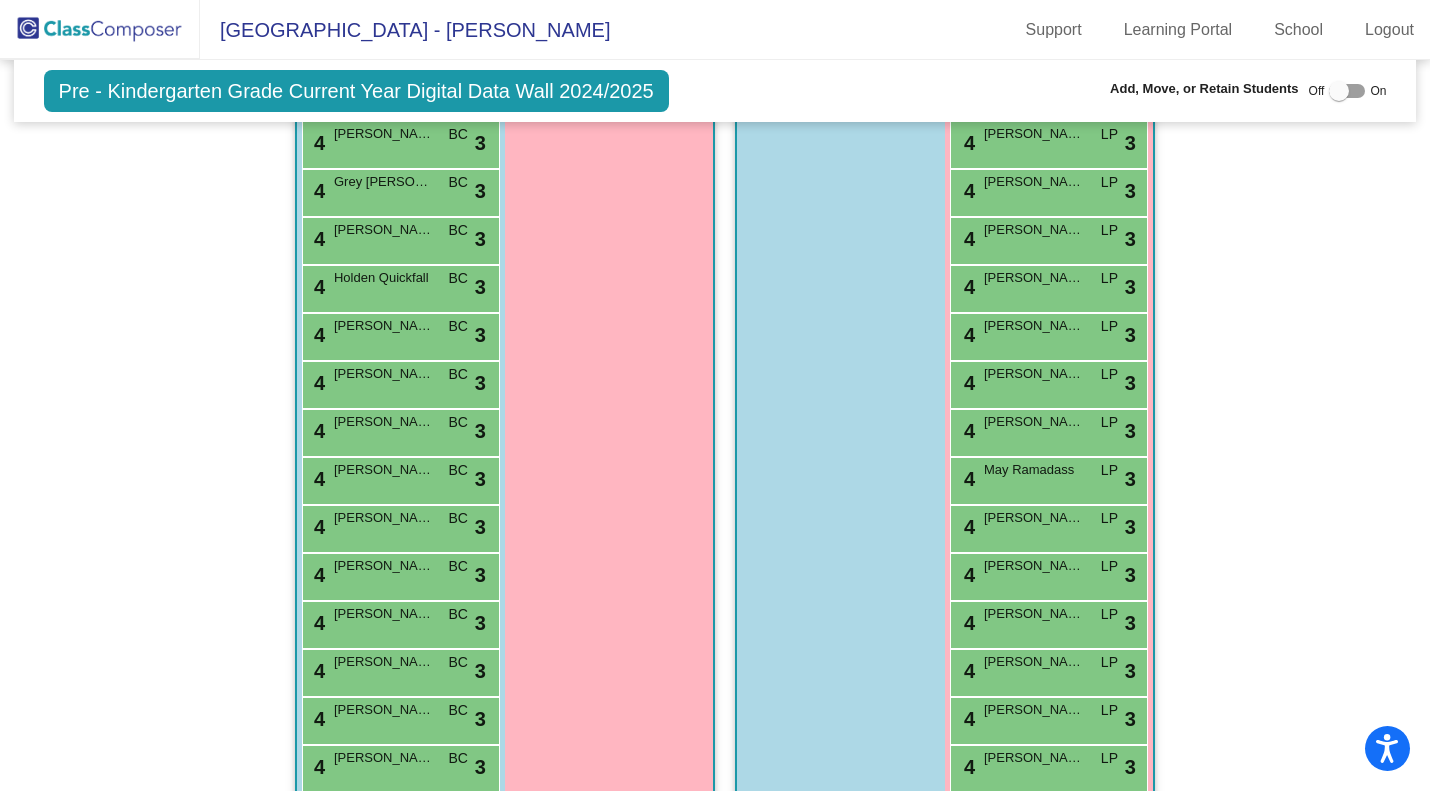 click on "[PERSON_NAME]" at bounding box center [384, 326] 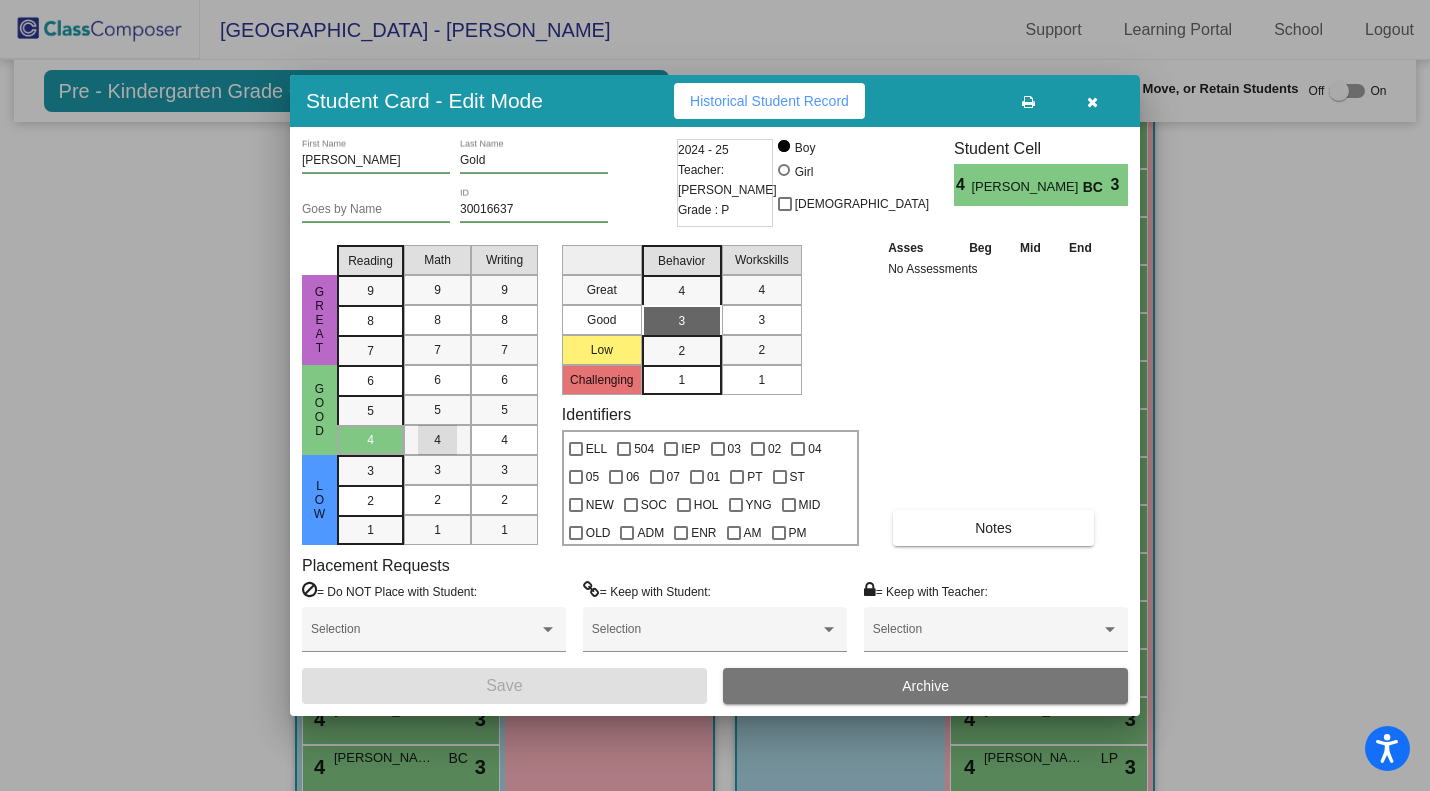 click on "4" at bounding box center [437, 440] 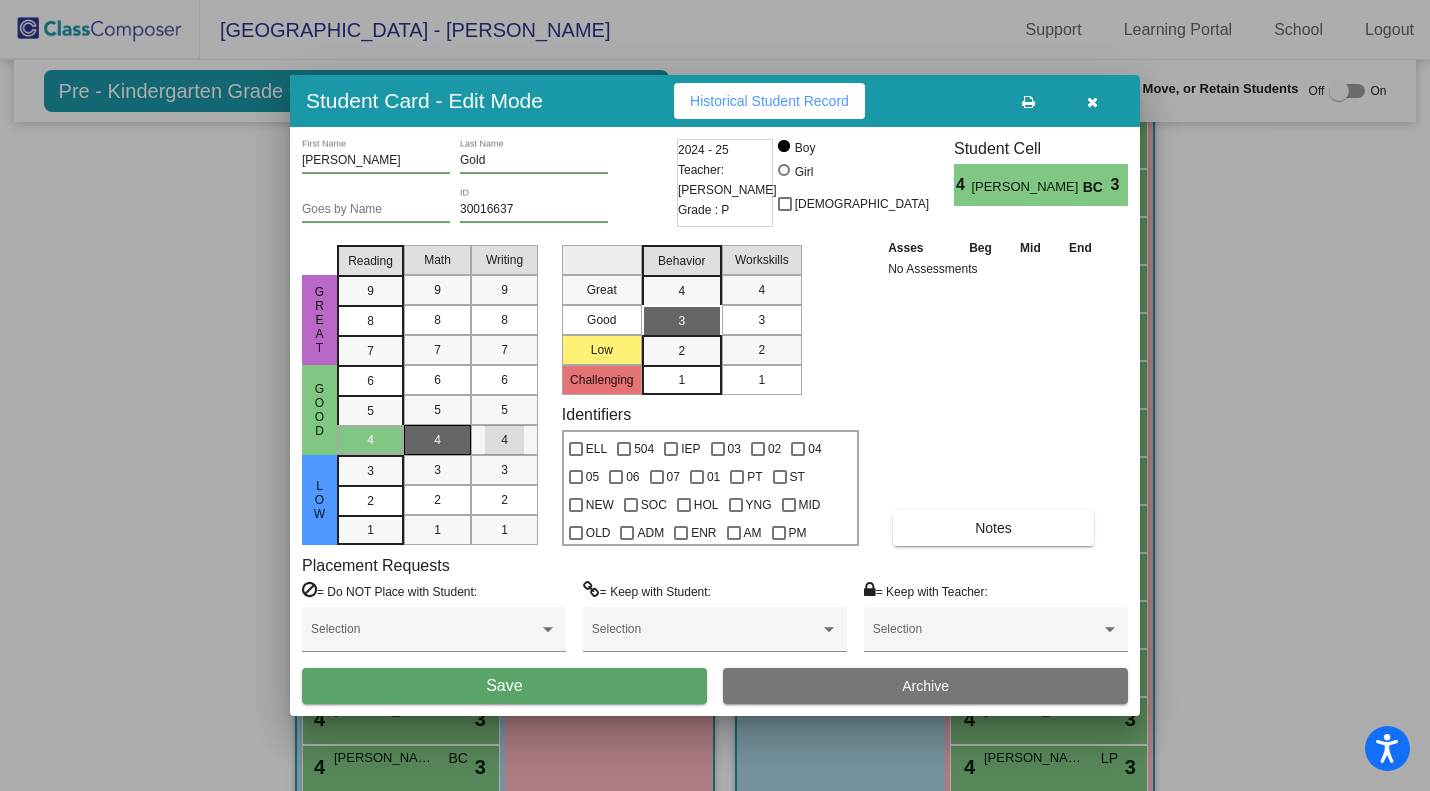 click on "4" at bounding box center (504, 440) 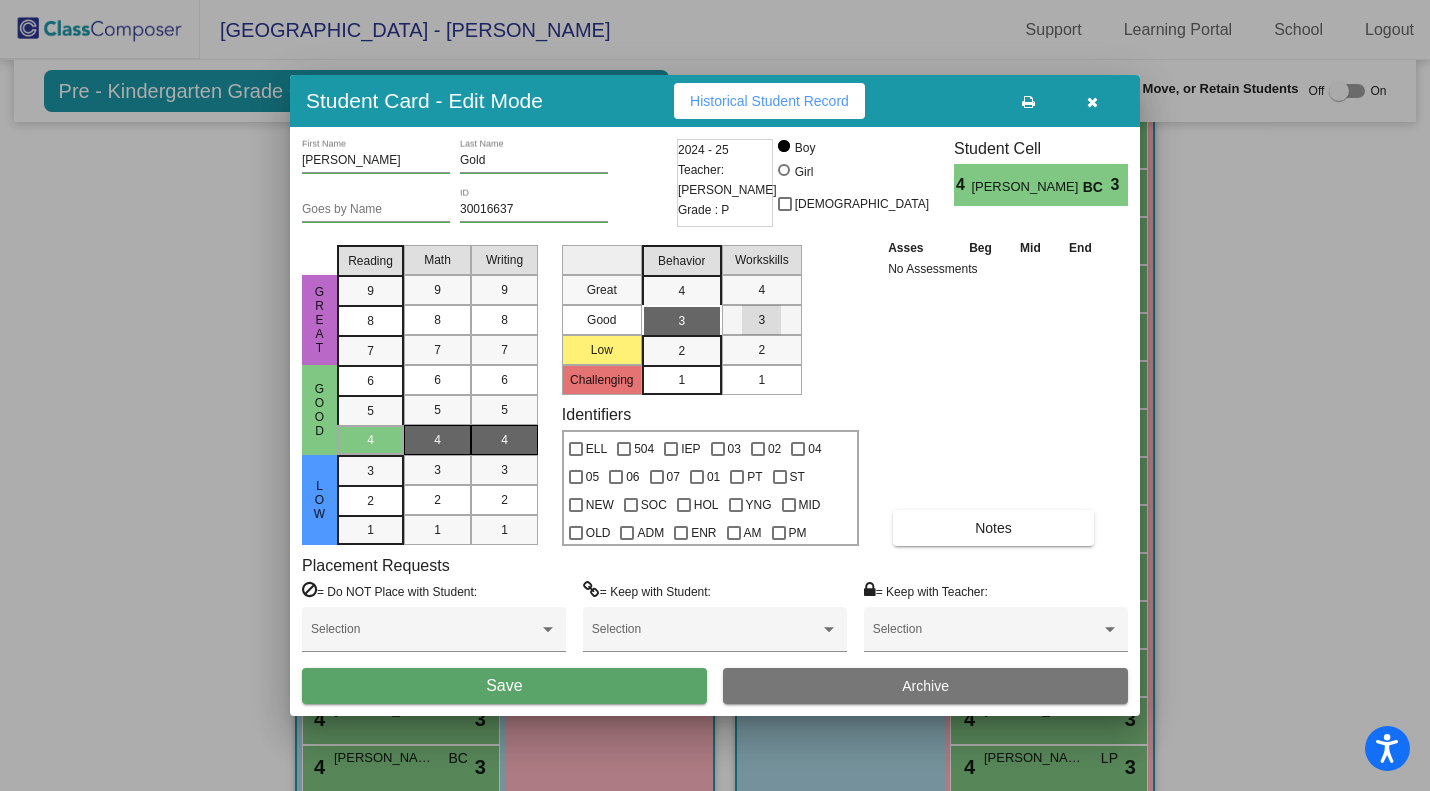 click on "3" at bounding box center (761, 320) 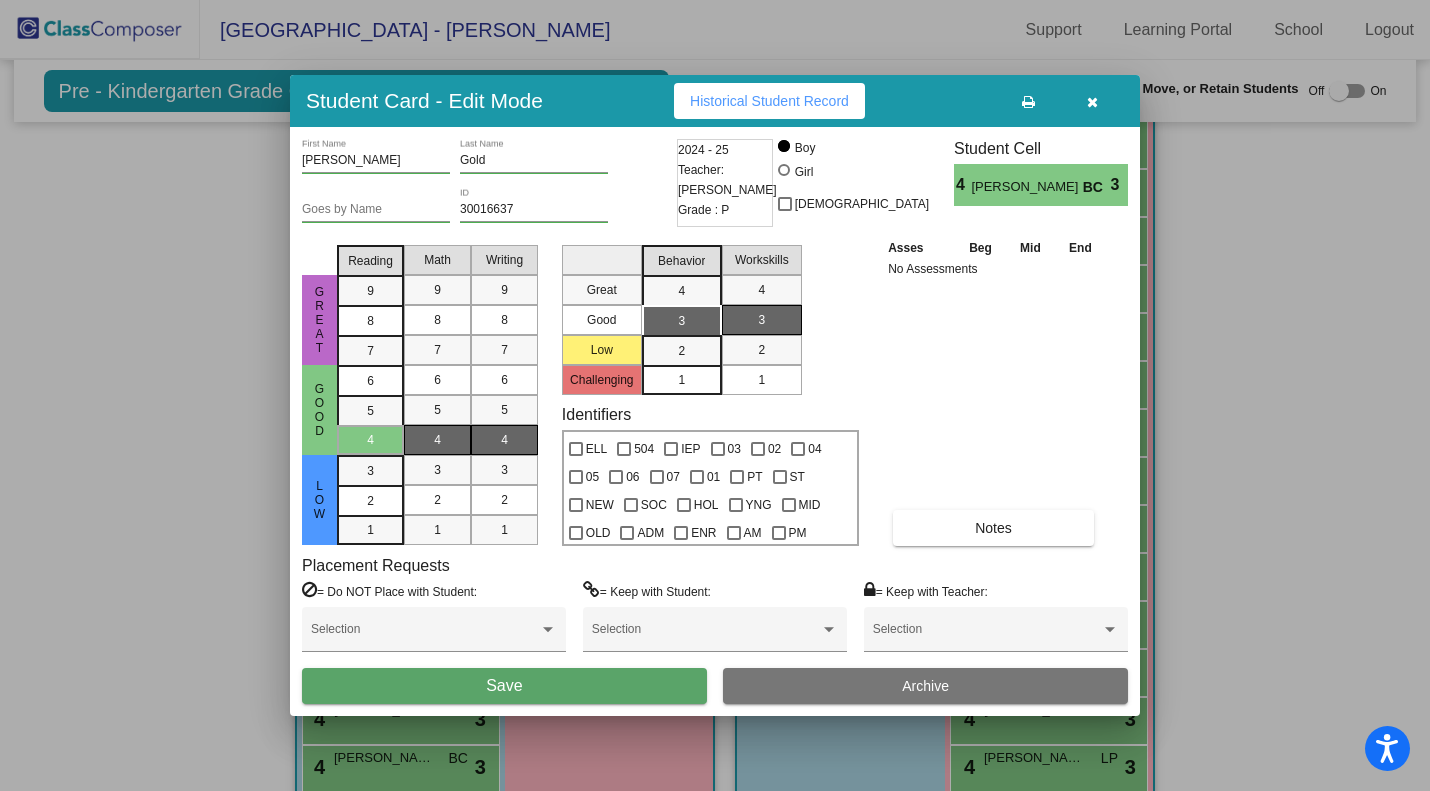 click on "Save" at bounding box center [504, 686] 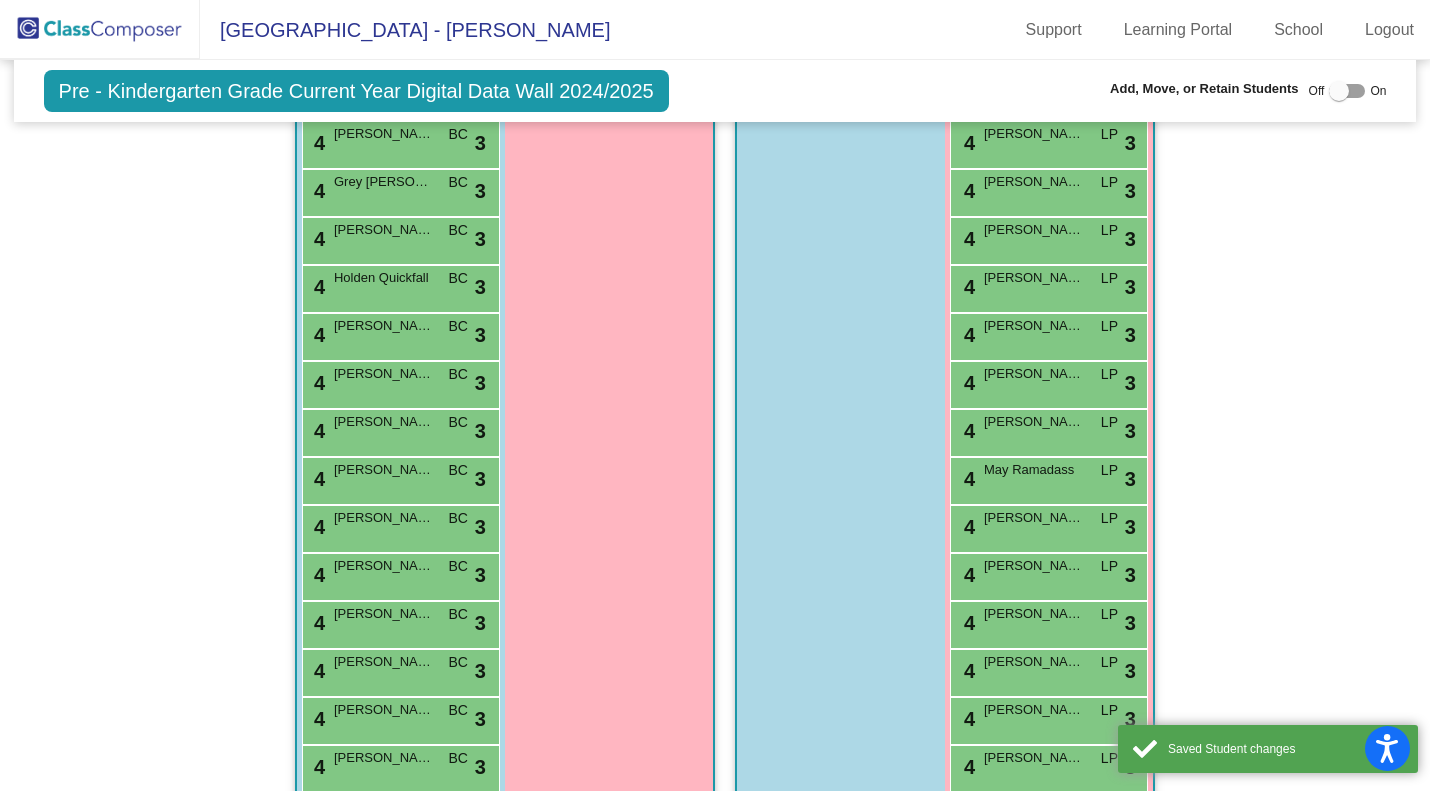 click on "4 Kayson Zhou BC lock do_not_disturb_alt 3" at bounding box center (398, 430) 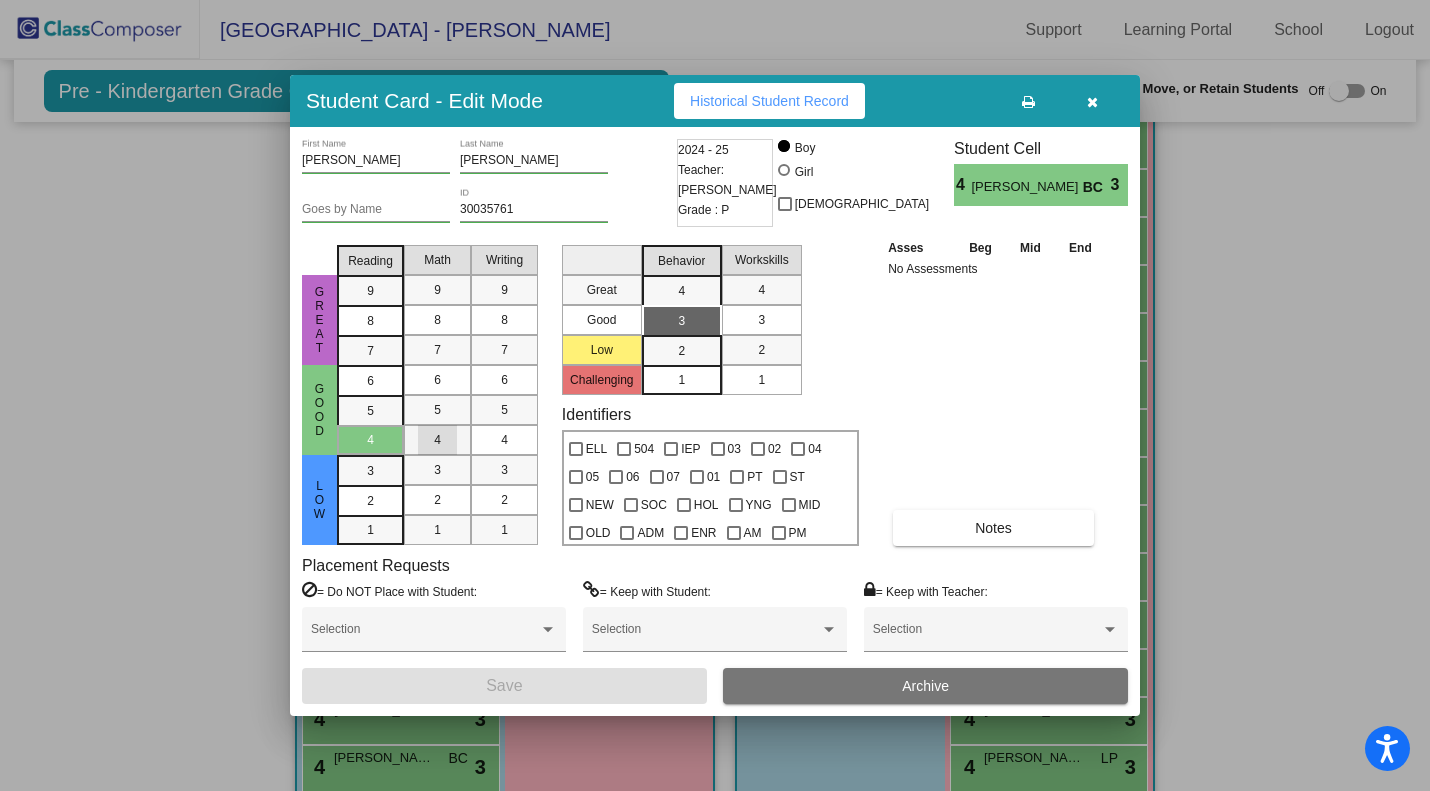 click on "4" at bounding box center [437, 440] 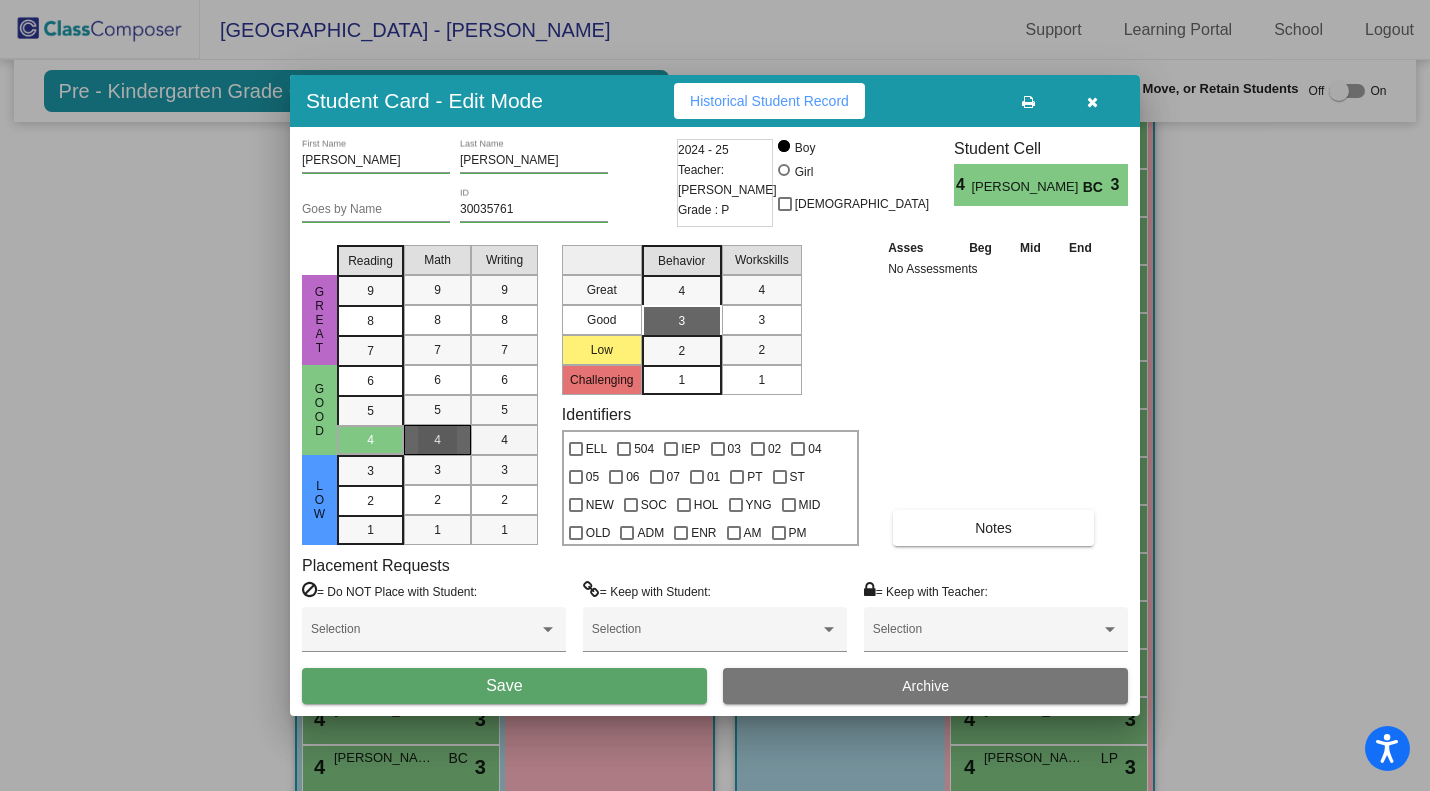 click on "4" at bounding box center (504, 440) 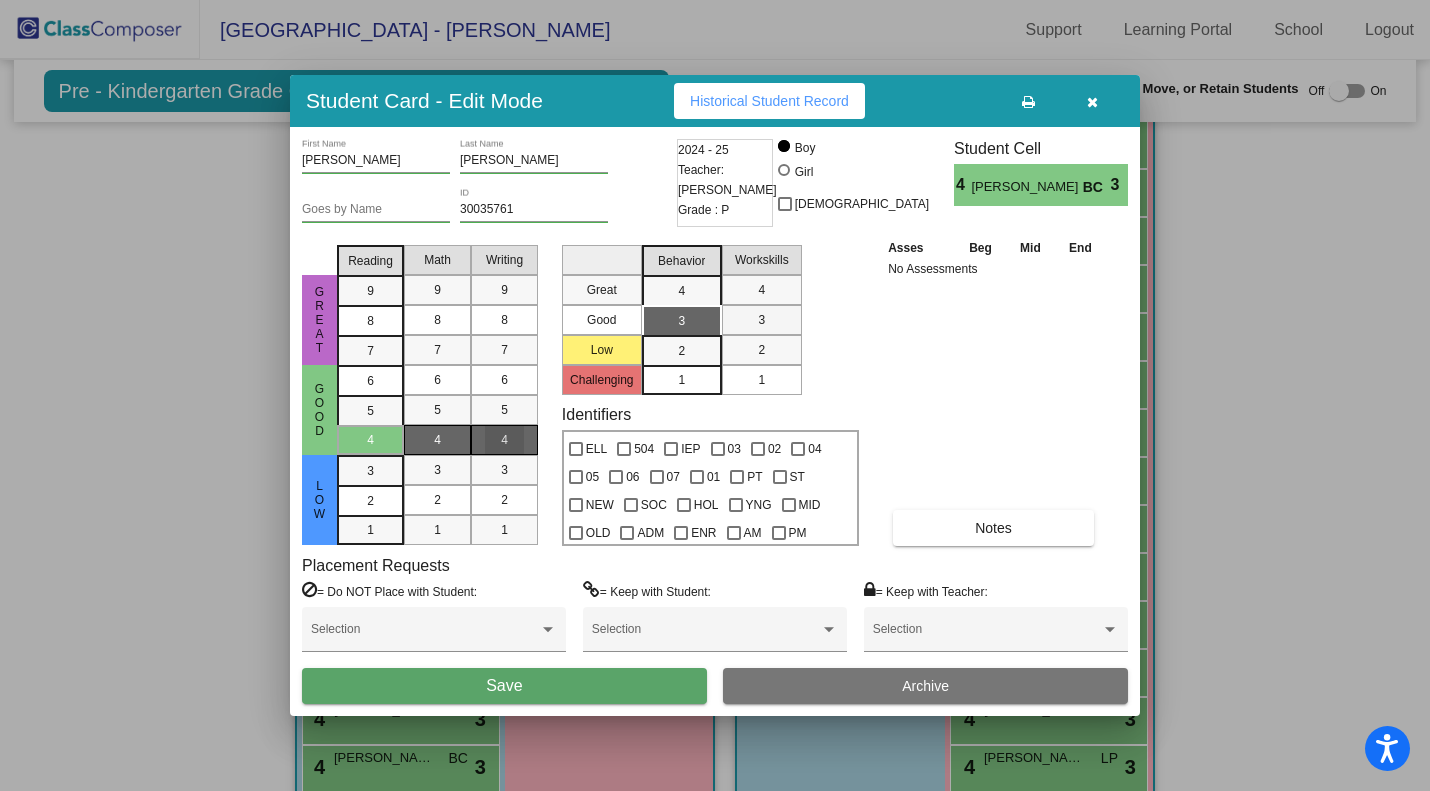 click on "3" at bounding box center [761, 320] 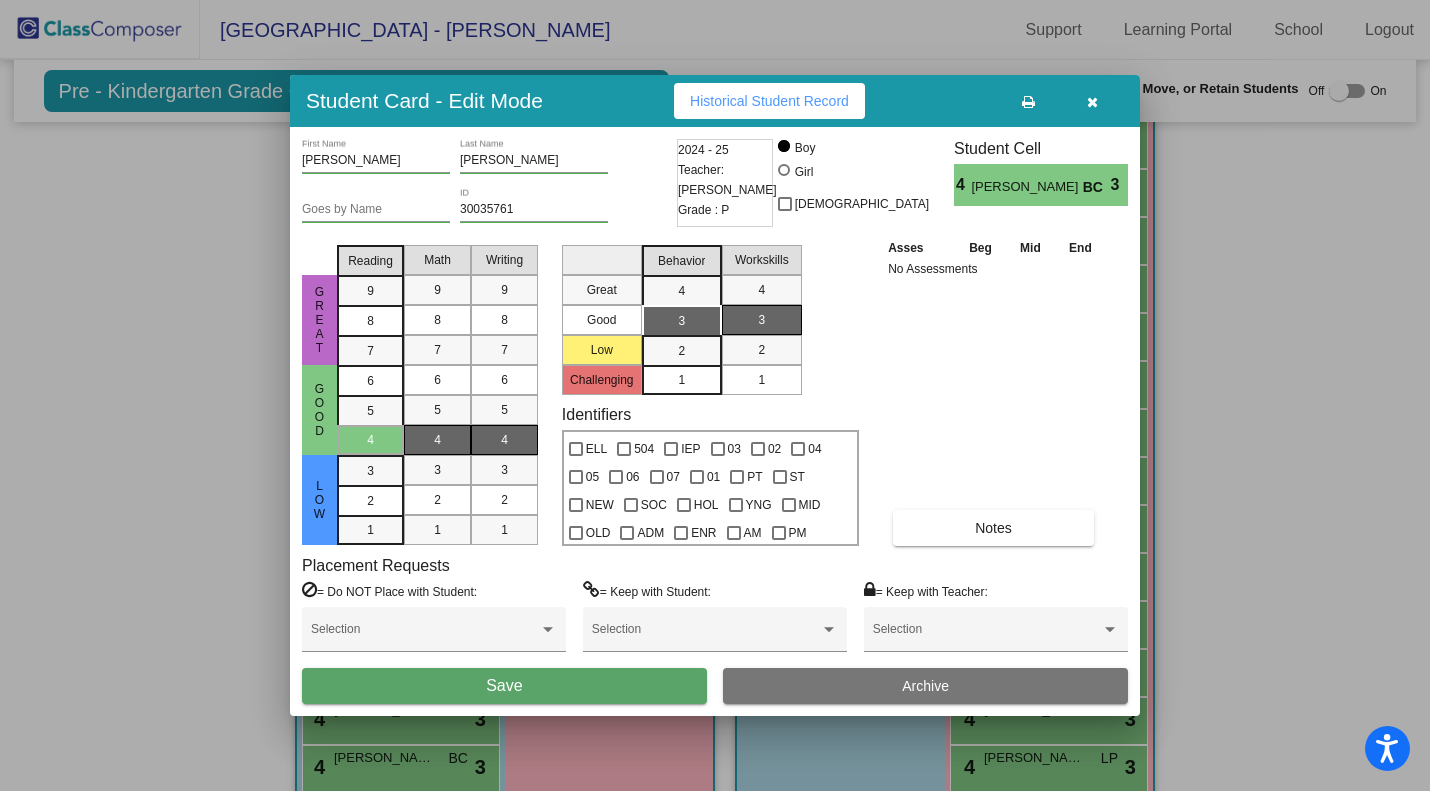 click on "Save" at bounding box center [504, 686] 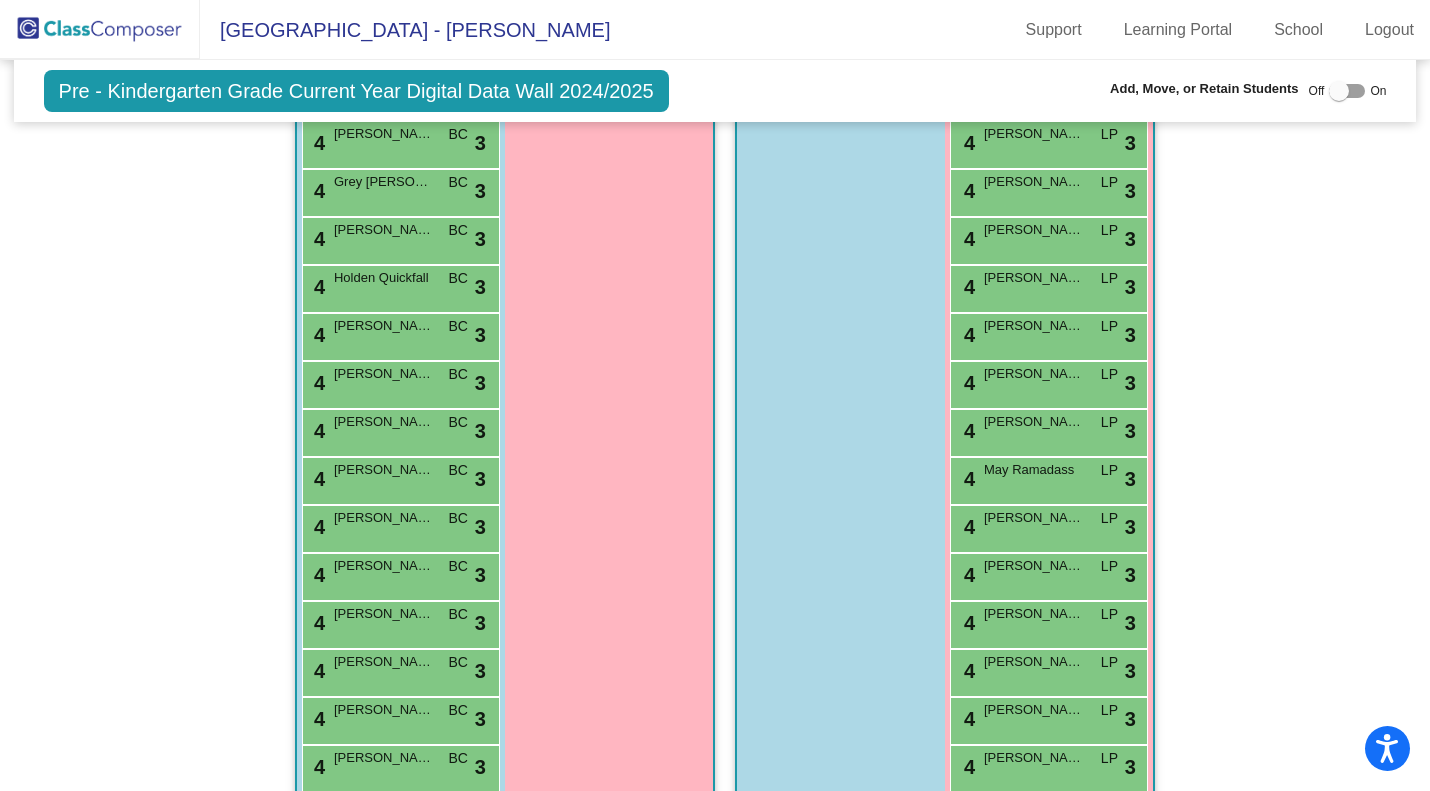 click on "4 Liam Post BC lock do_not_disturb_alt 3" at bounding box center [398, 526] 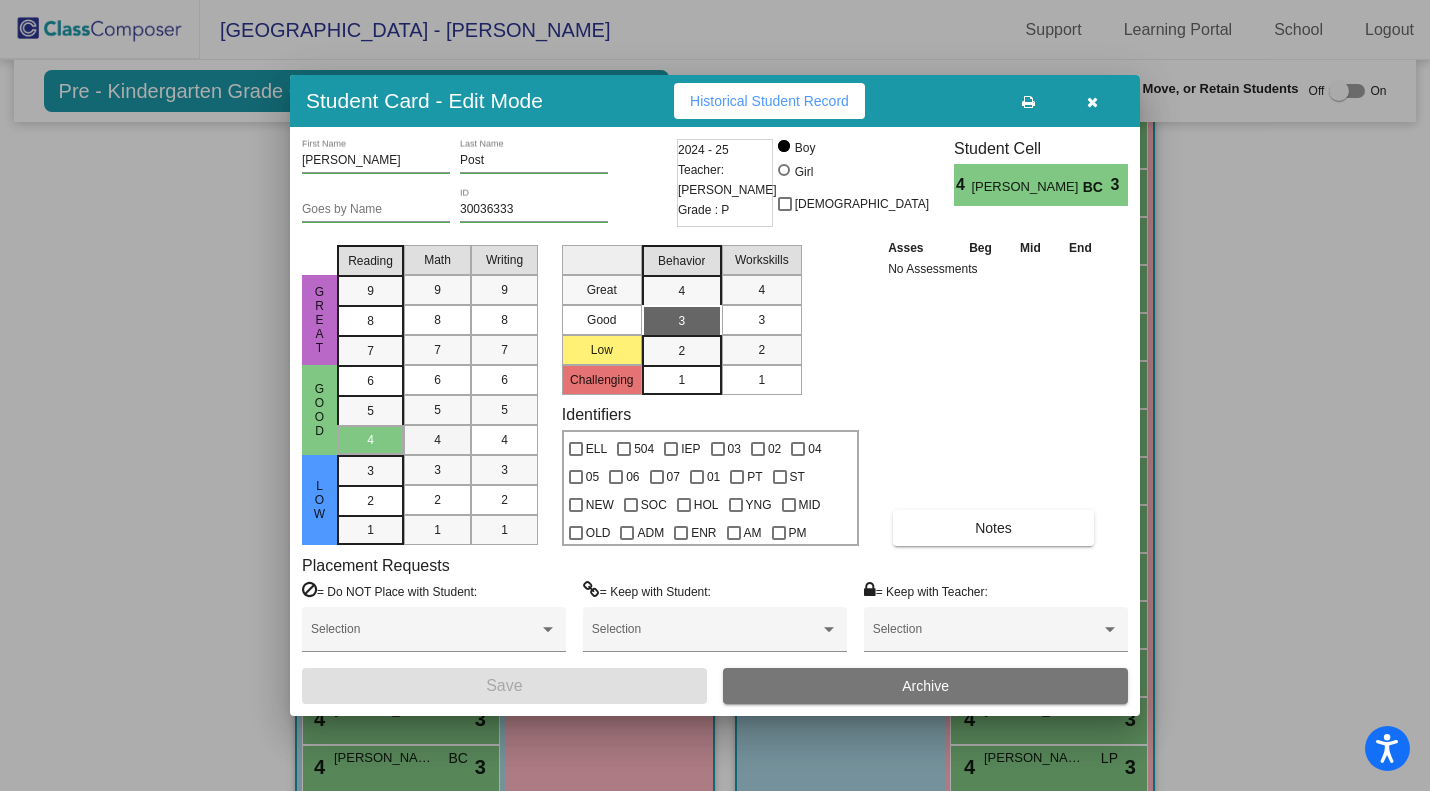 click on "4" at bounding box center (437, 440) 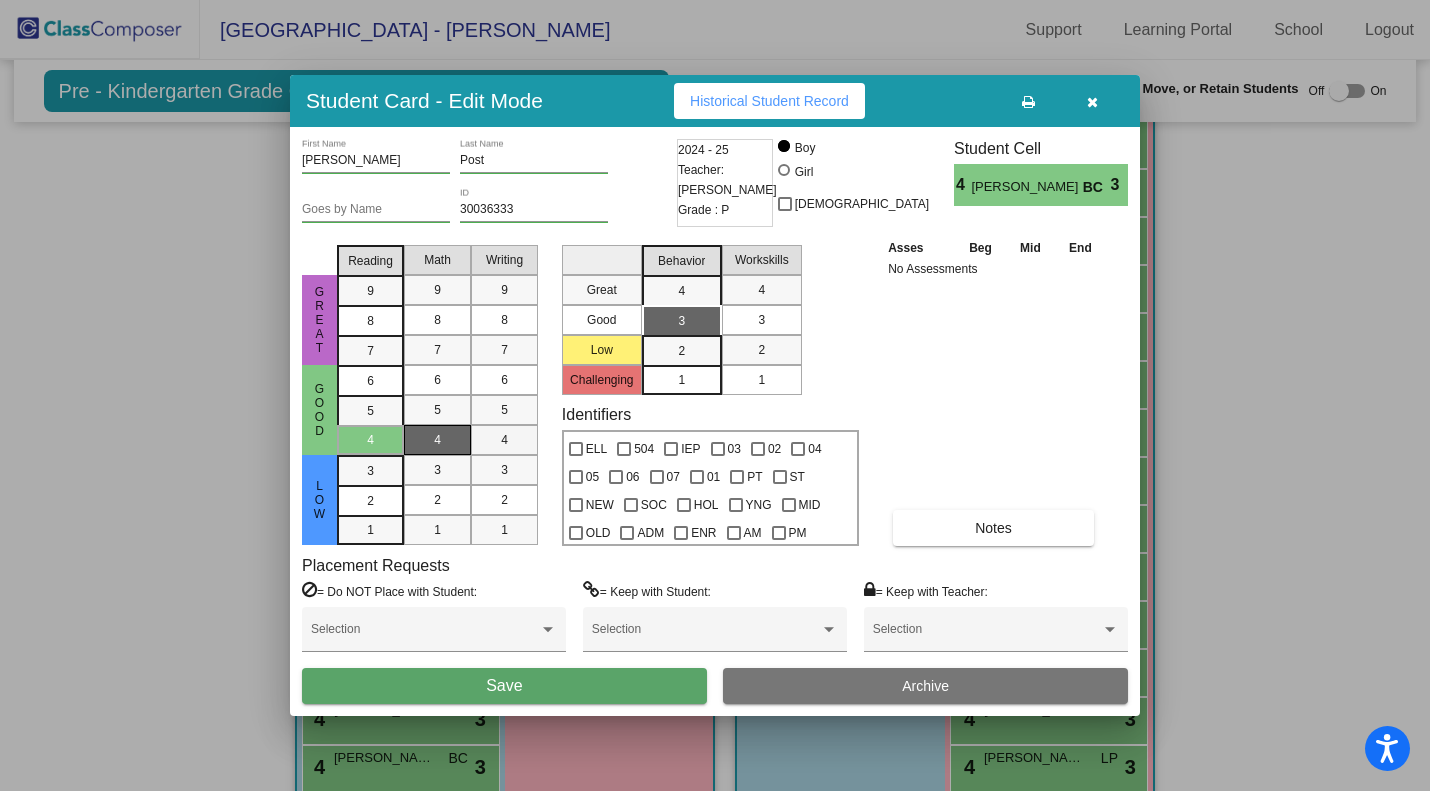 click on "4" at bounding box center (504, 440) 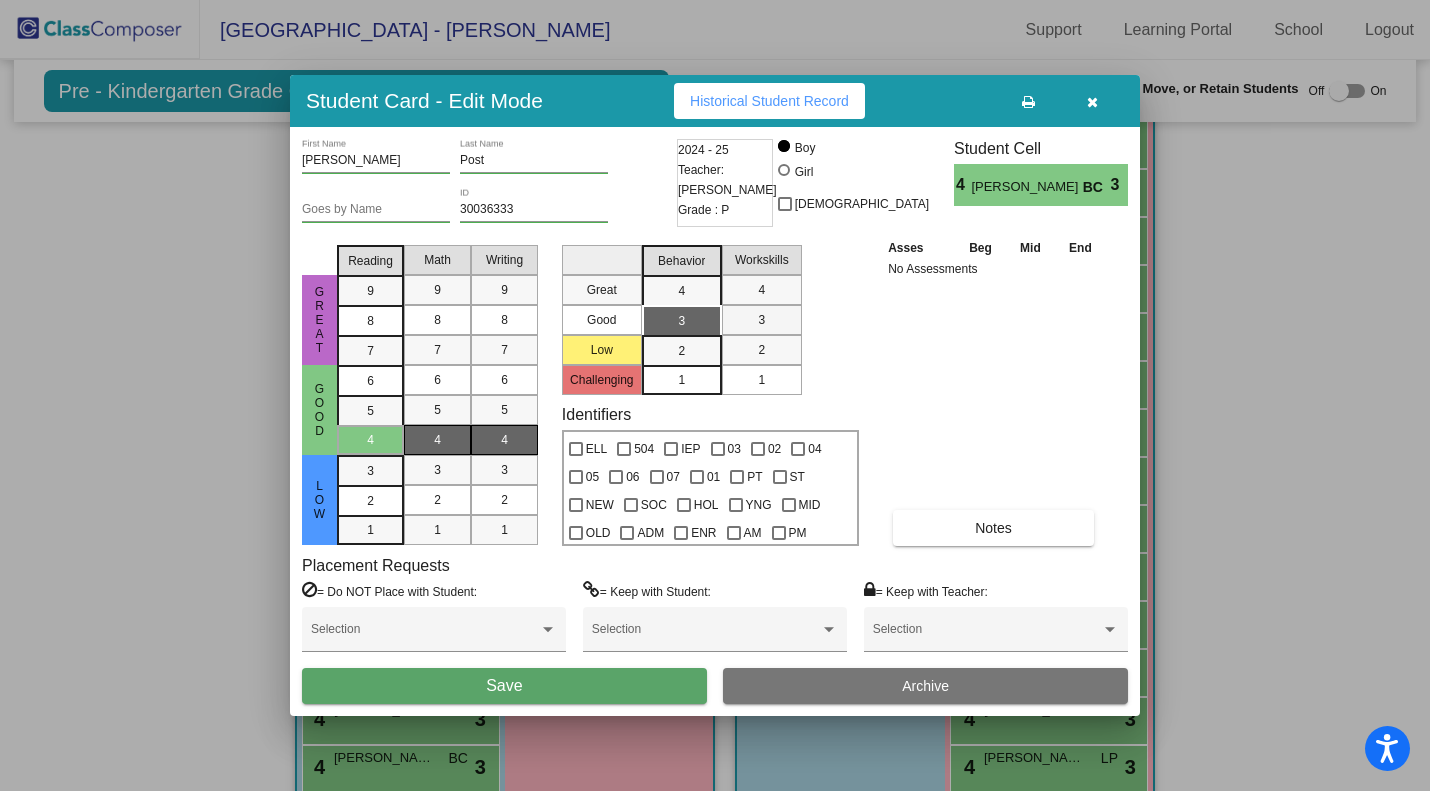click on "3" at bounding box center (762, 320) 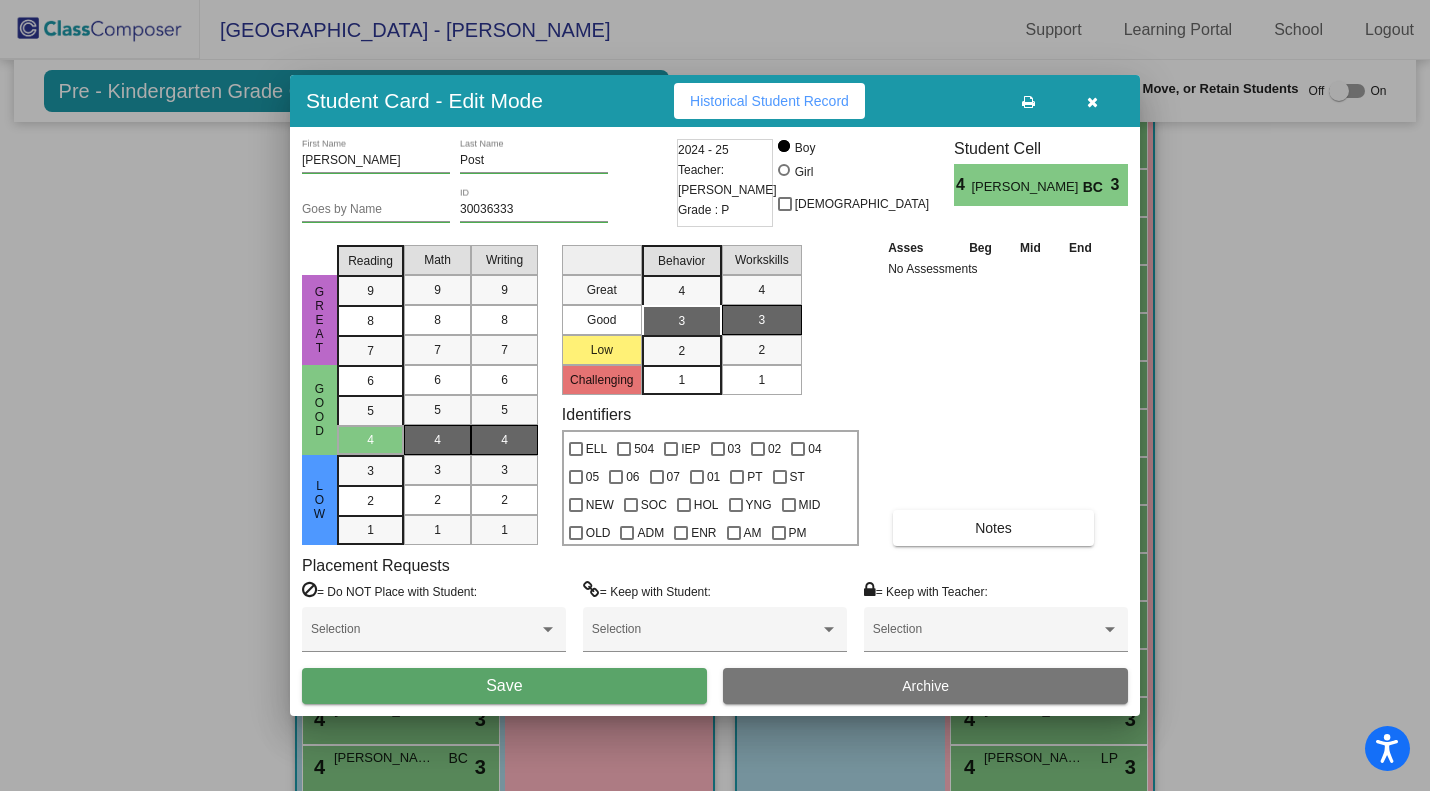 click on "Save" at bounding box center [504, 686] 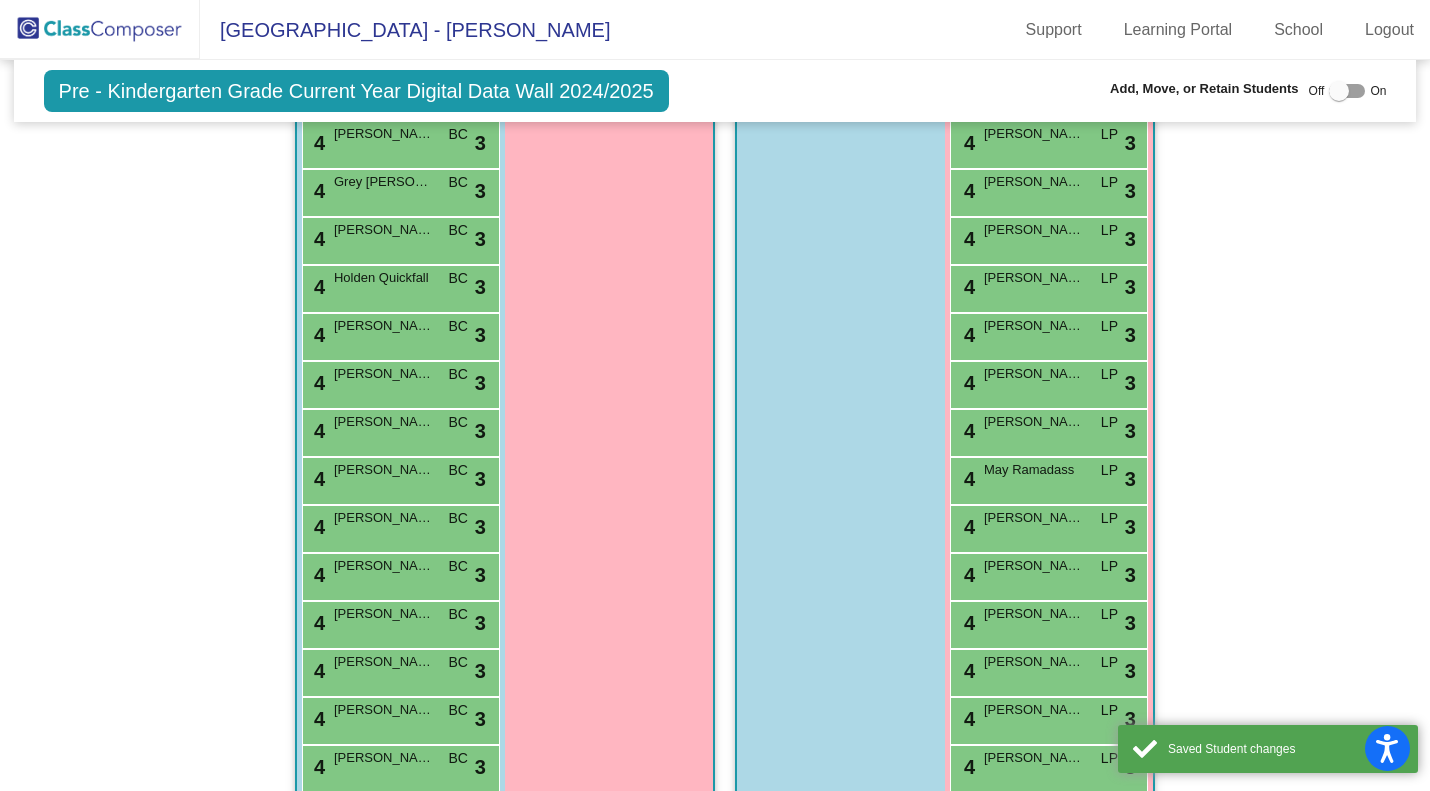click on "4 Morgan Crofford BC lock do_not_disturb_alt 3" at bounding box center (398, 622) 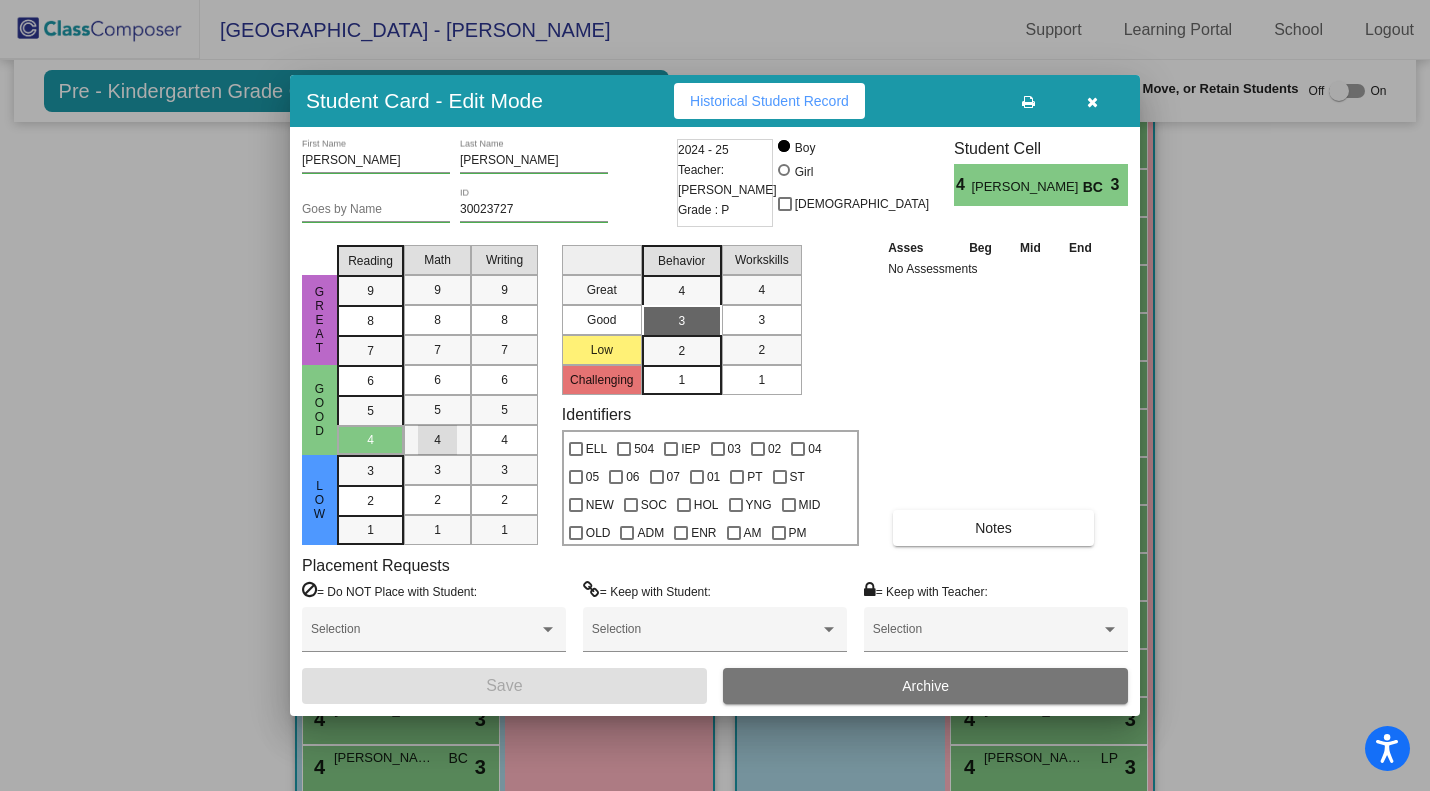 click on "4" at bounding box center (437, 440) 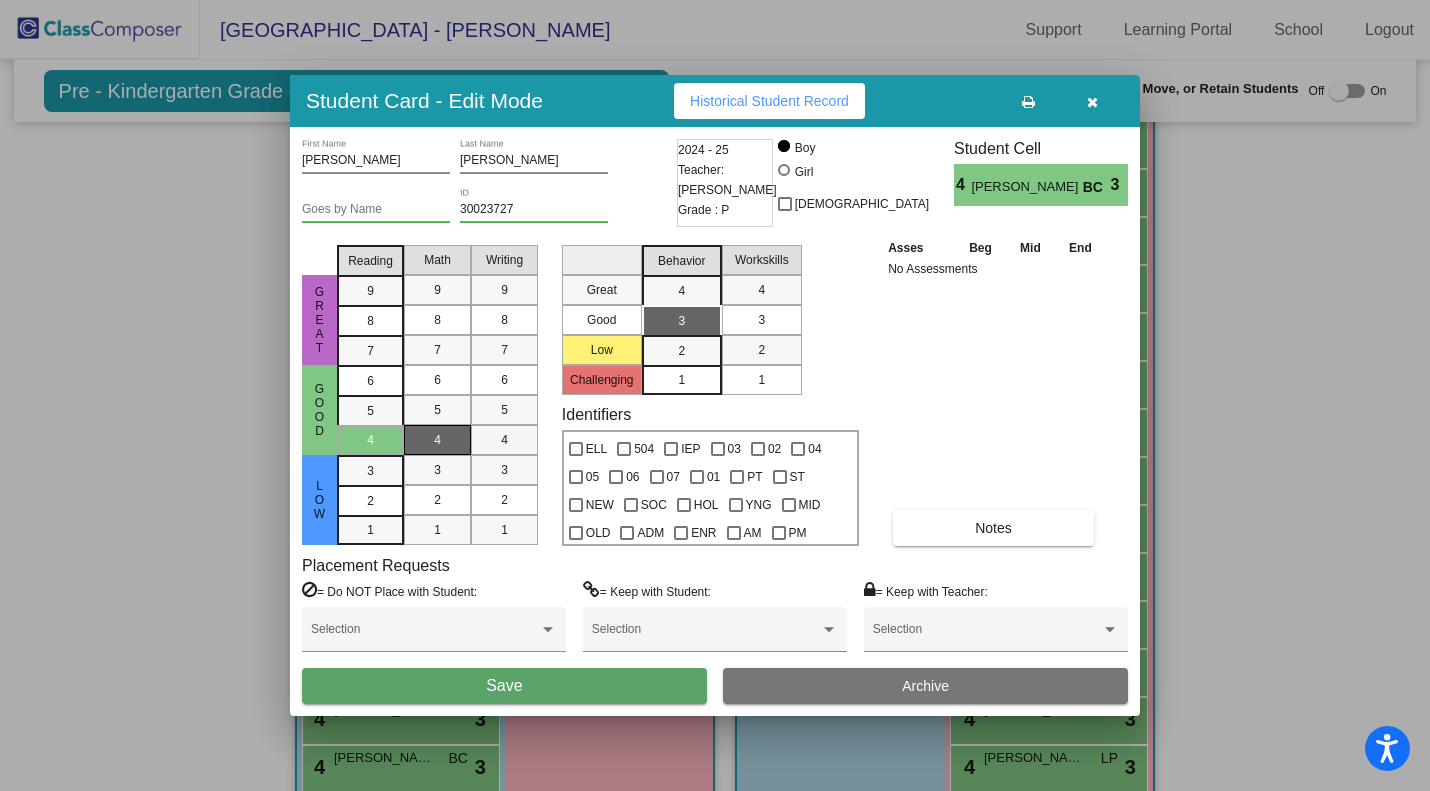 click on "4" at bounding box center (504, 440) 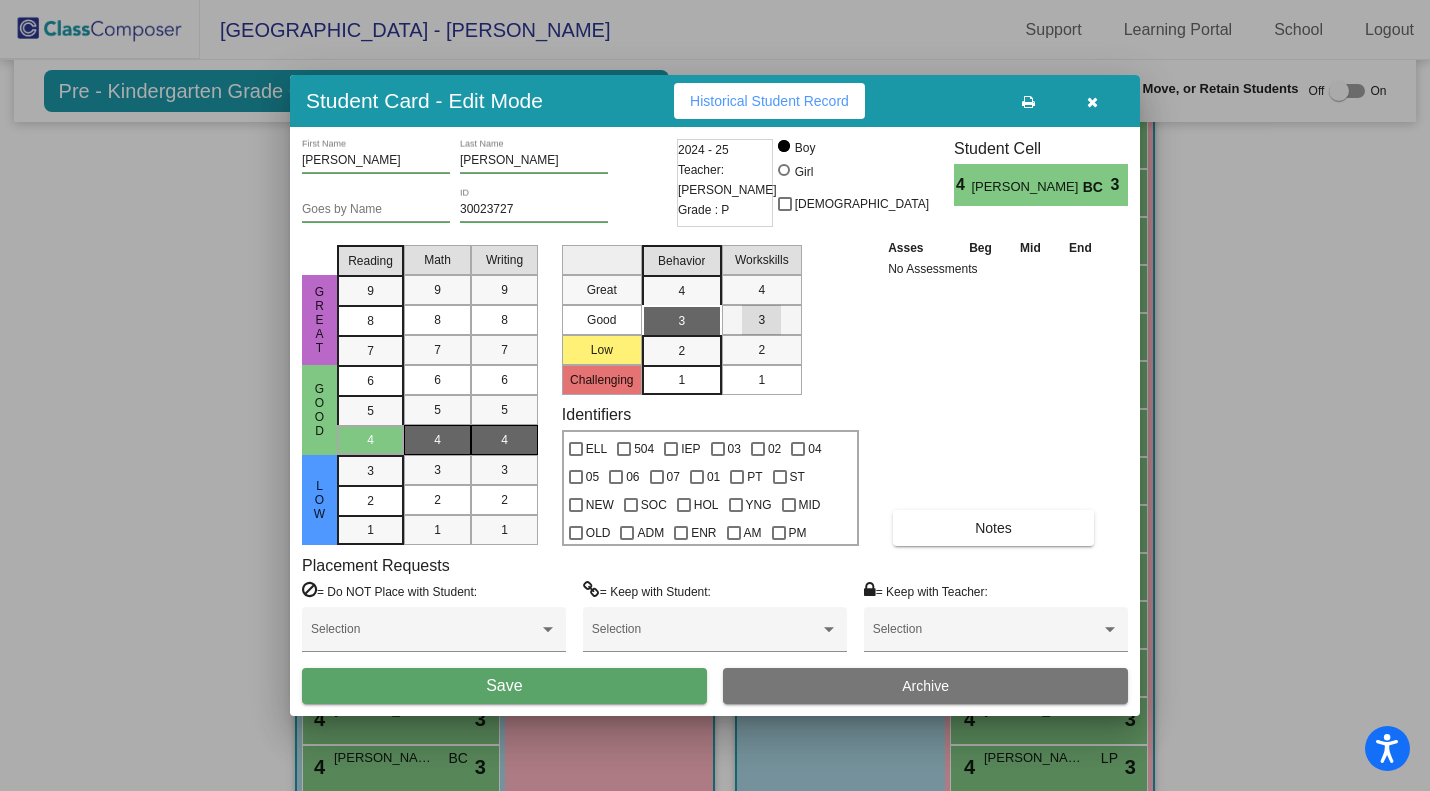 click on "3" at bounding box center (761, 320) 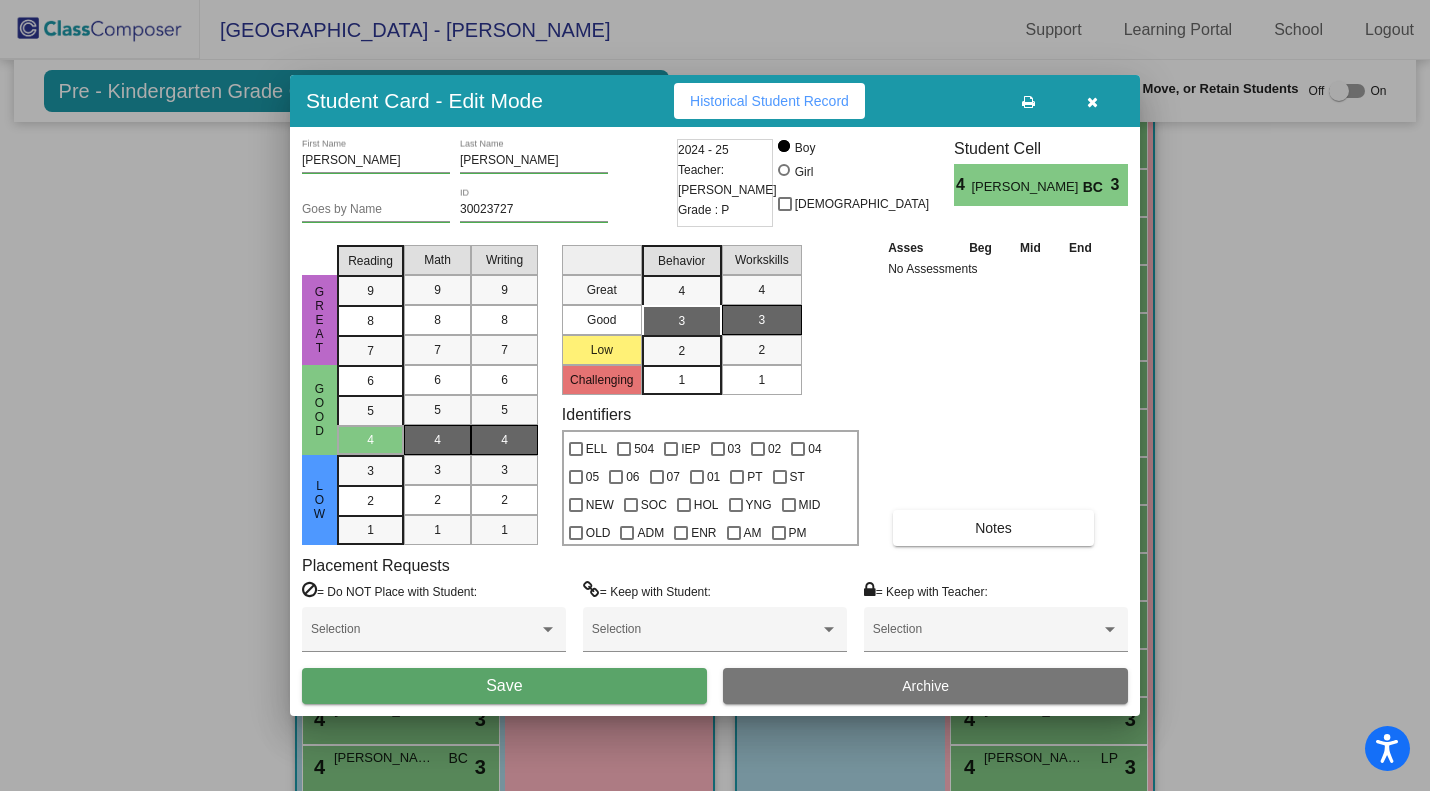 click on "Save" at bounding box center [504, 685] 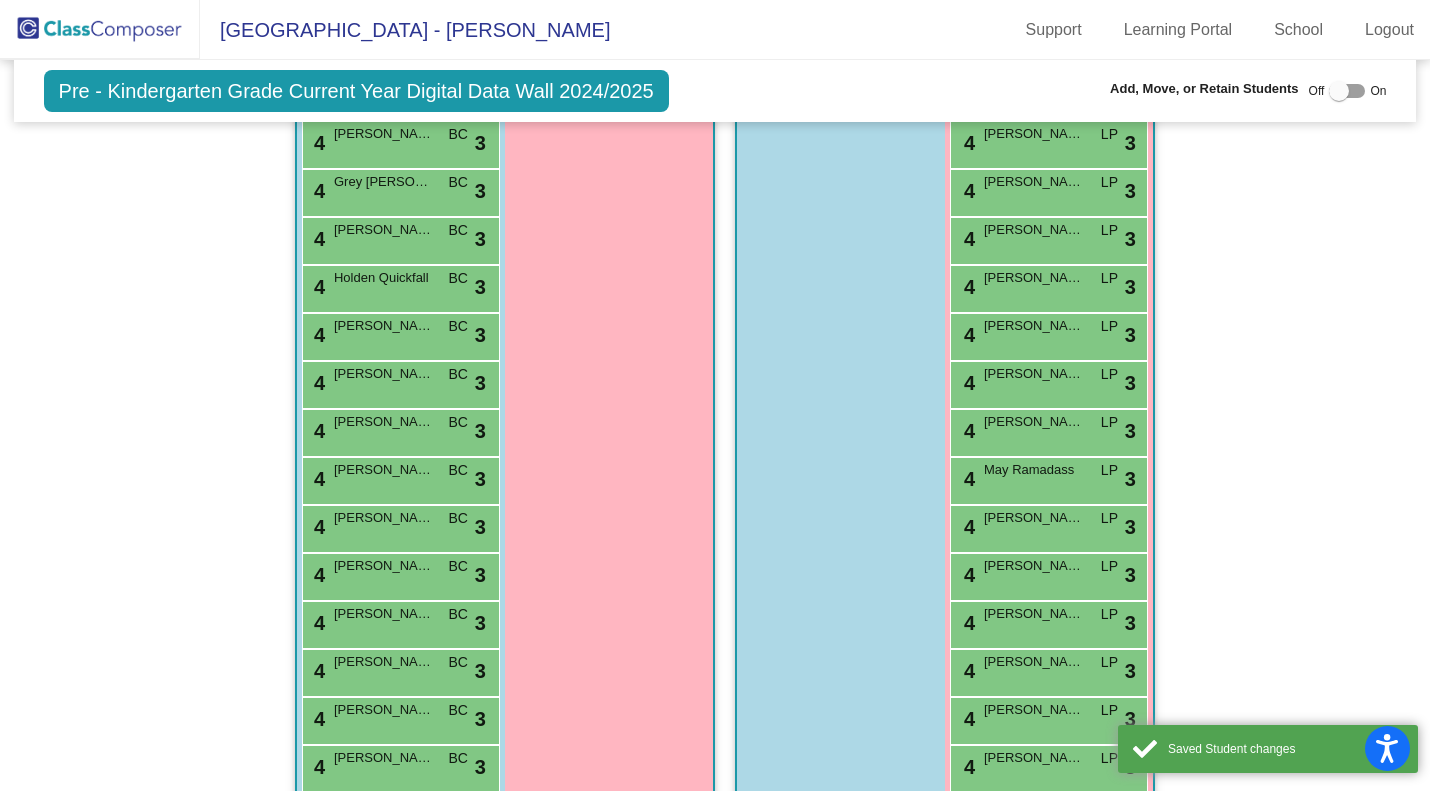 click on "[PERSON_NAME]" at bounding box center [384, 662] 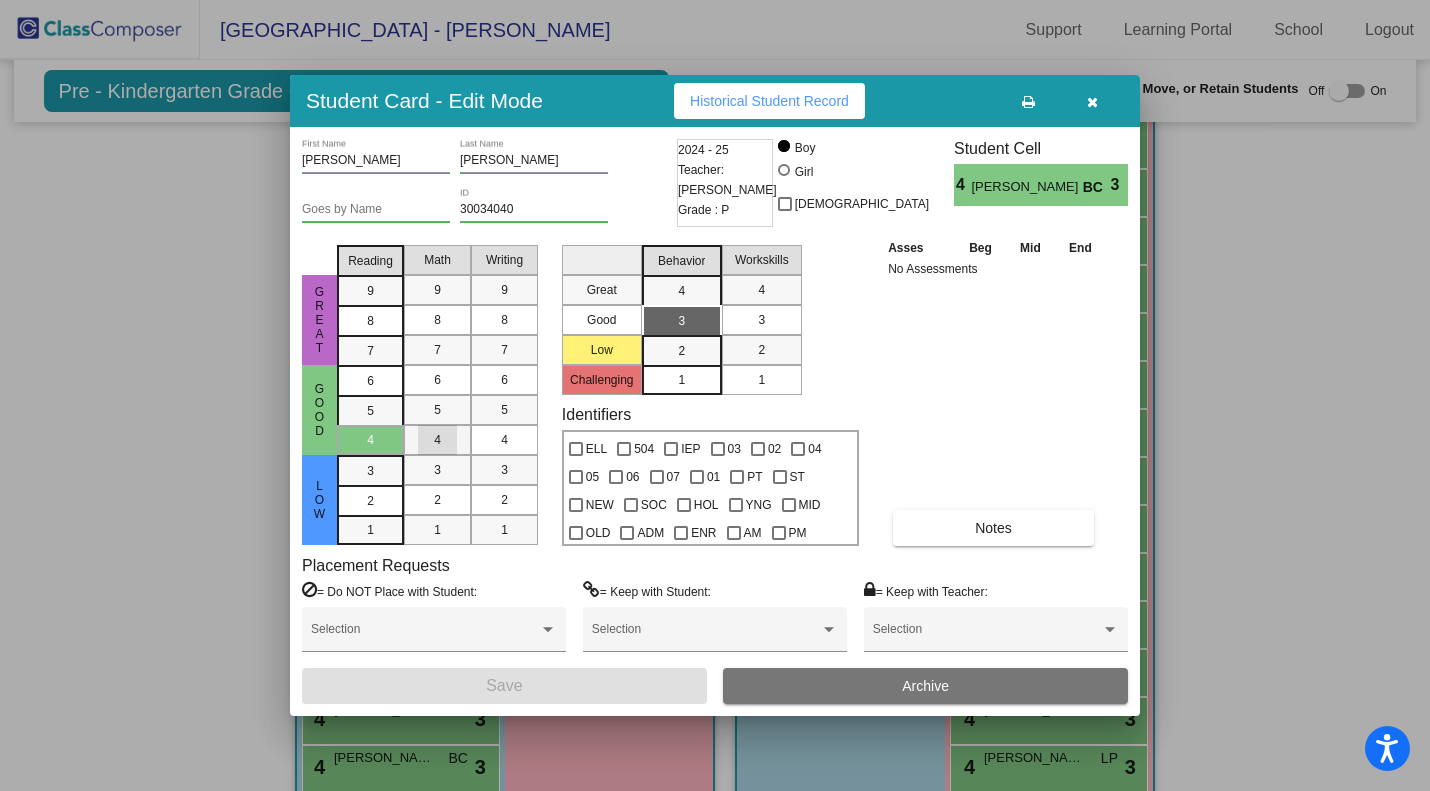 click on "4" at bounding box center [437, 440] 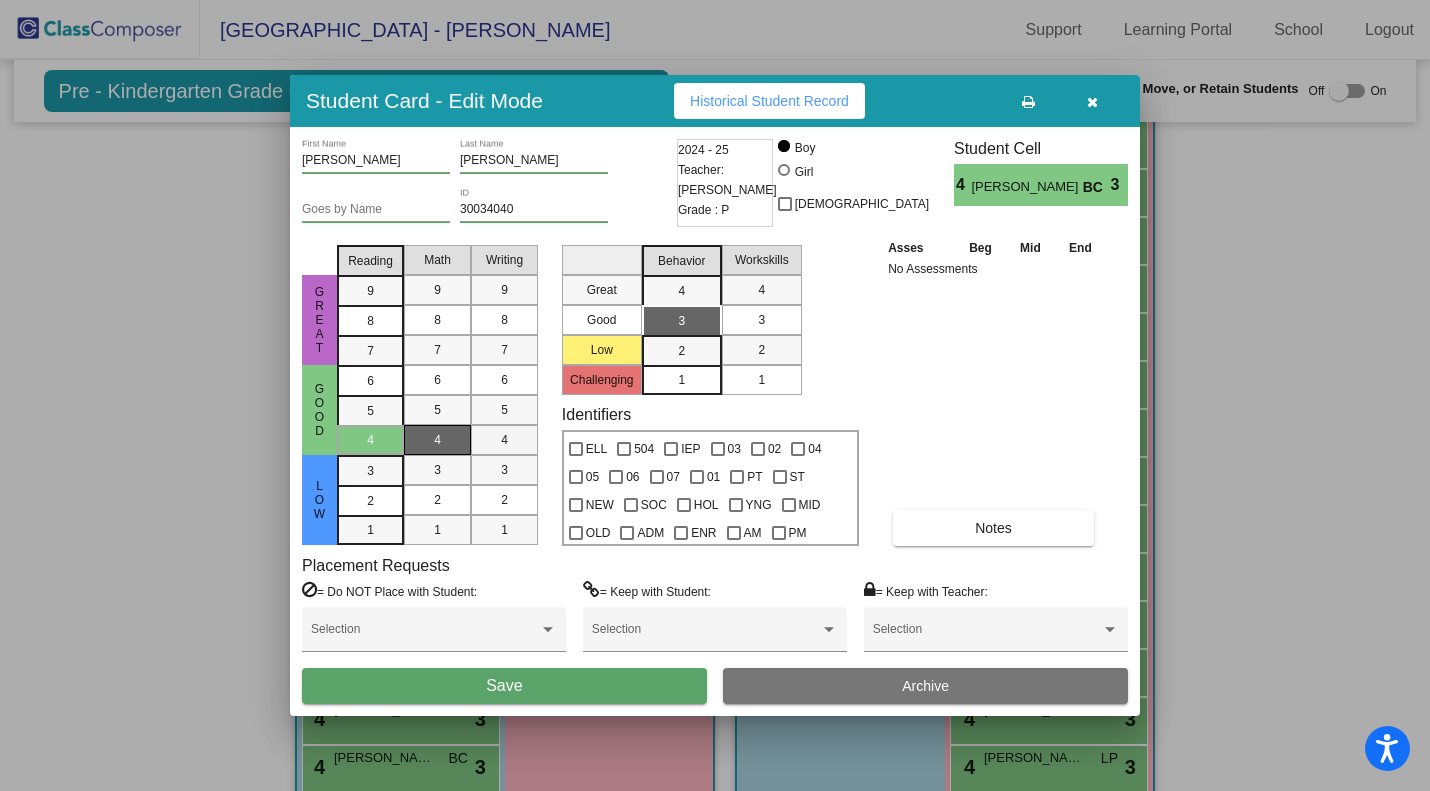 click on "4" at bounding box center [504, 440] 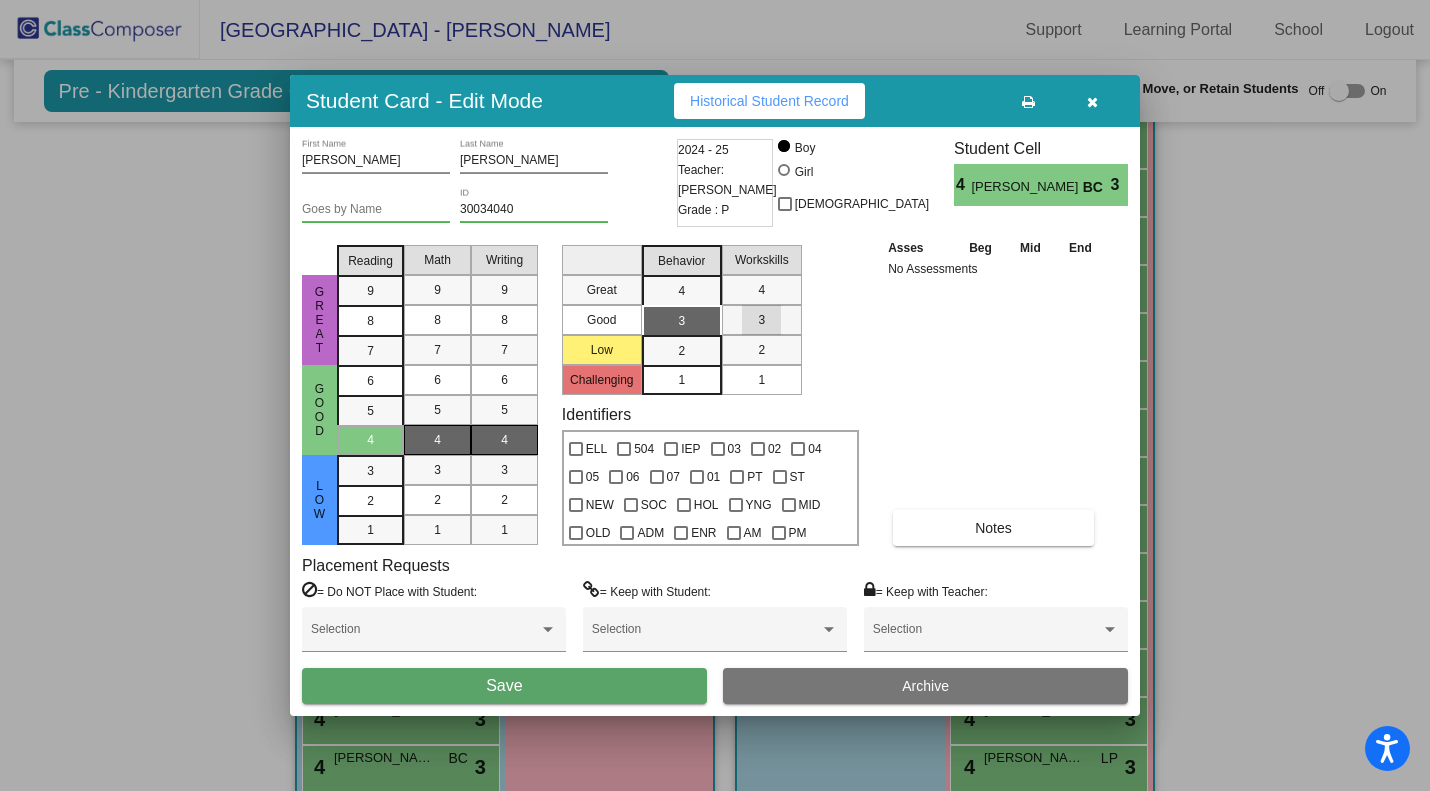 click on "3" at bounding box center (761, 320) 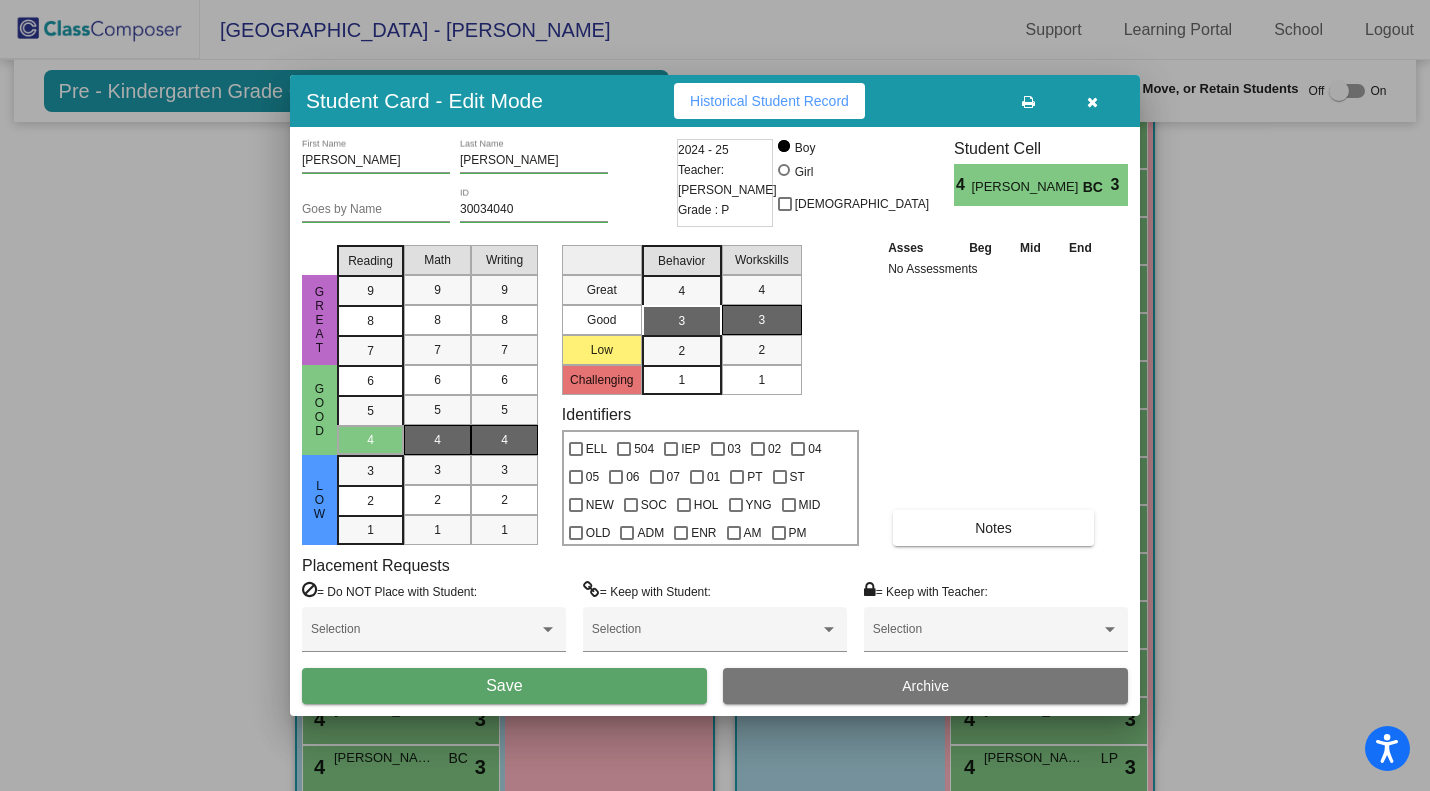 click on "Save" at bounding box center (504, 686) 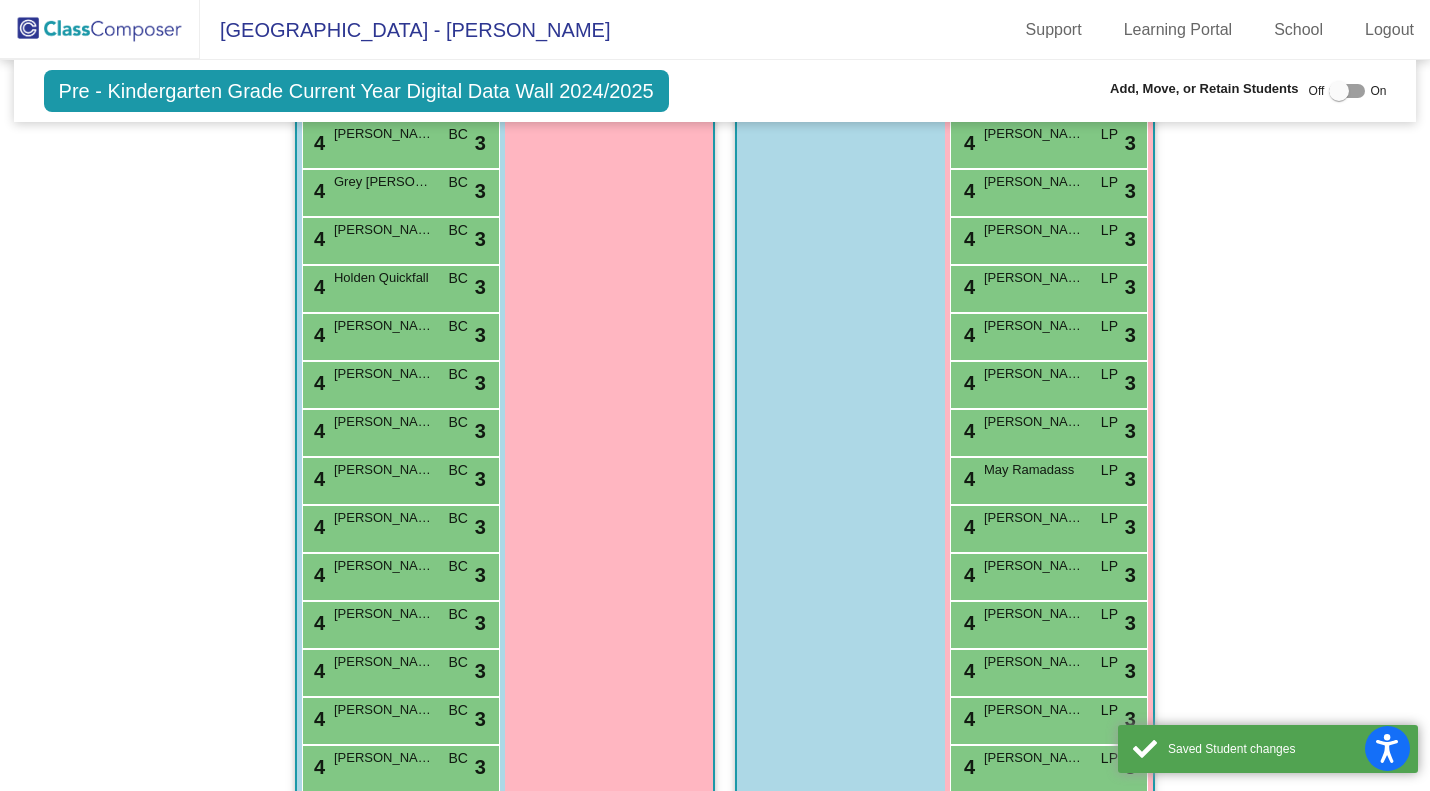 click on "4 Oliver Buelvas De Assumpcao BC lock do_not_disturb_alt 3" at bounding box center (398, 718) 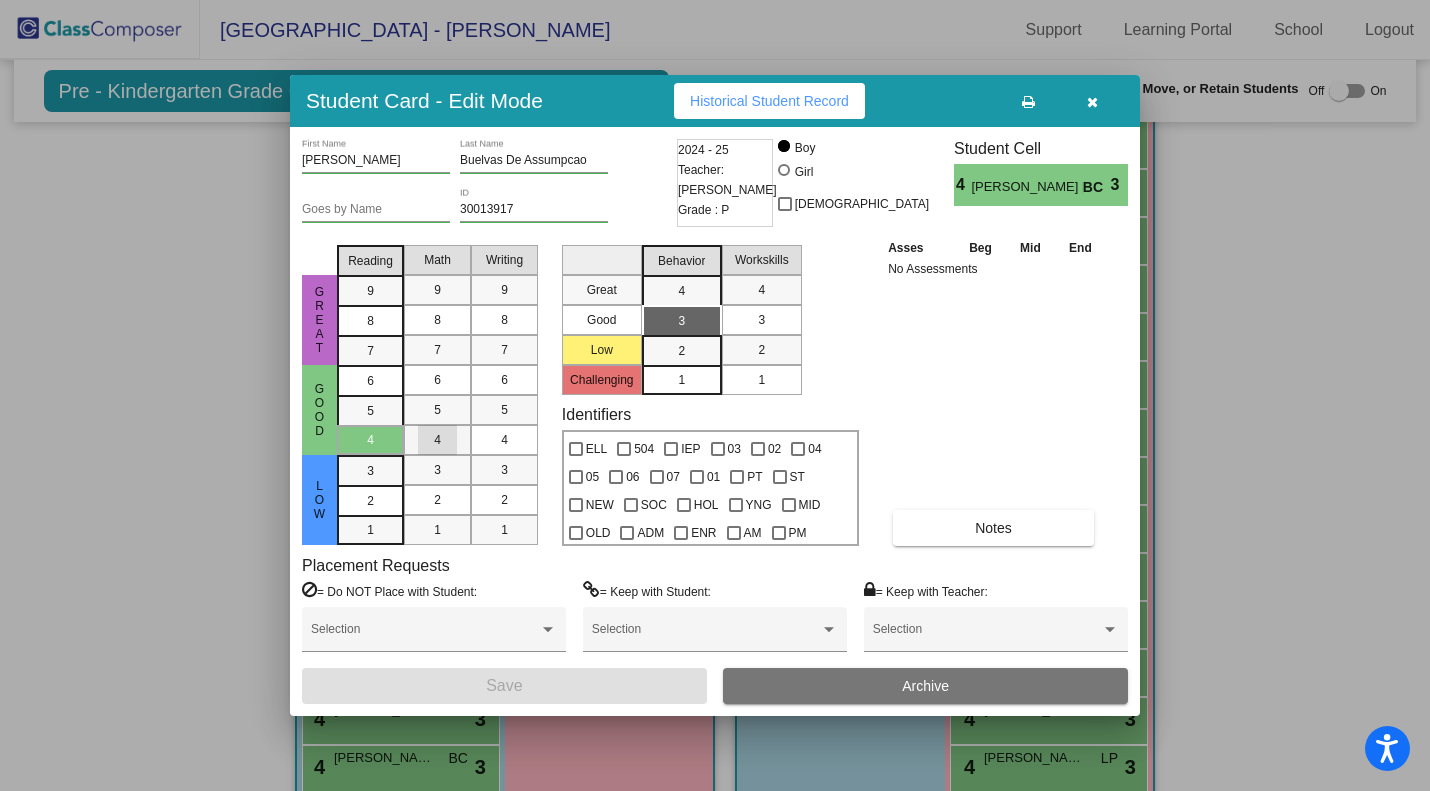 click on "4" at bounding box center (437, 440) 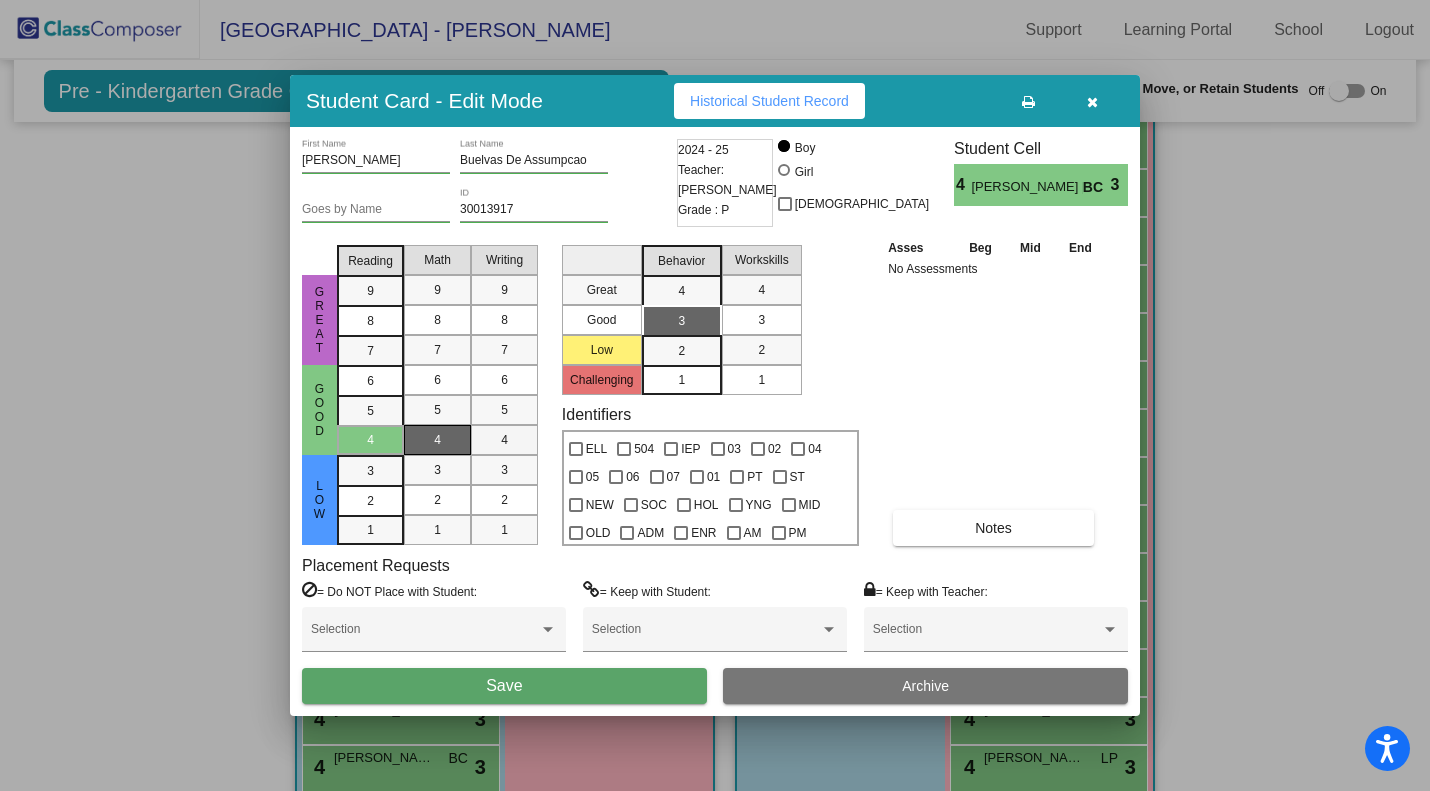 click on "4" at bounding box center (504, 440) 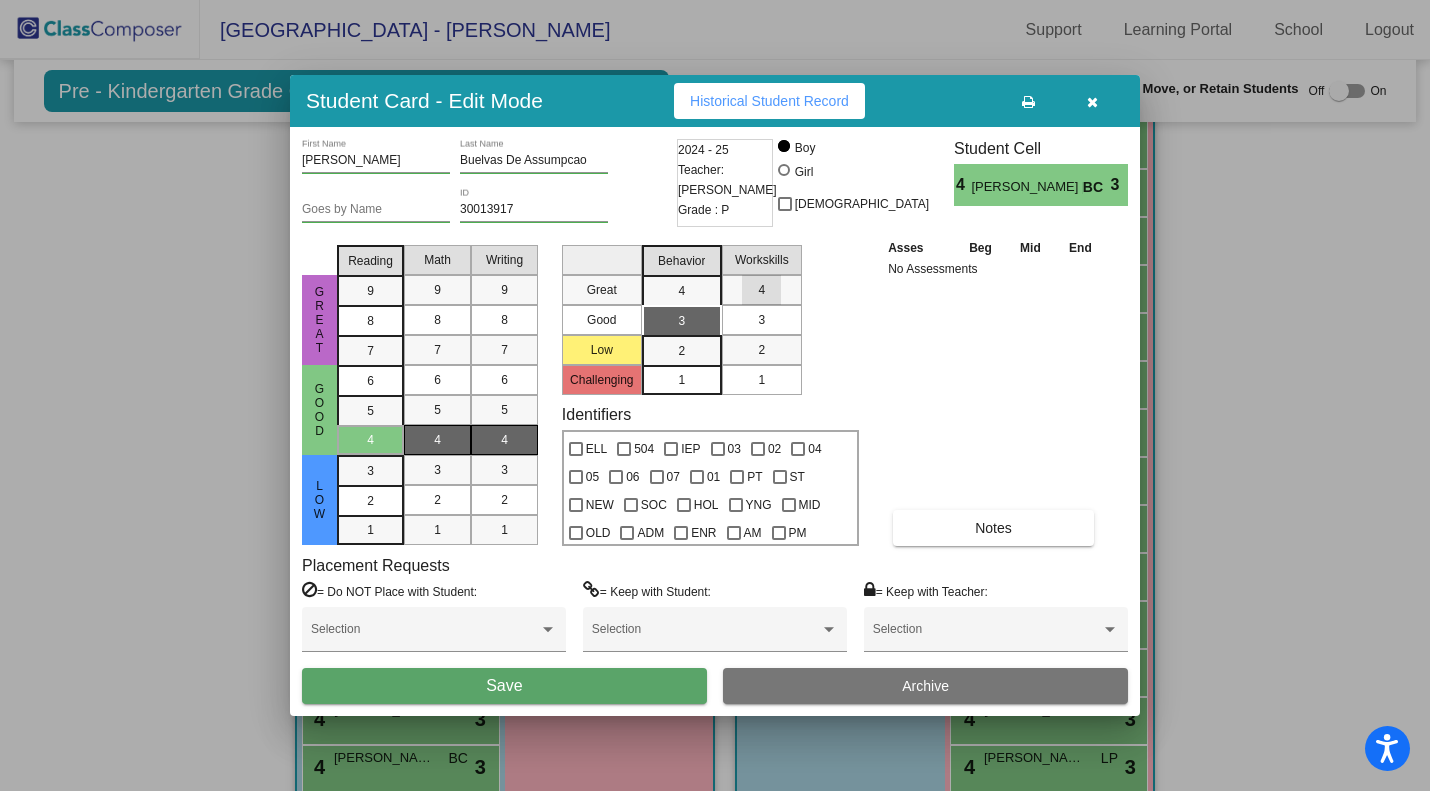 click on "4" at bounding box center (762, 290) 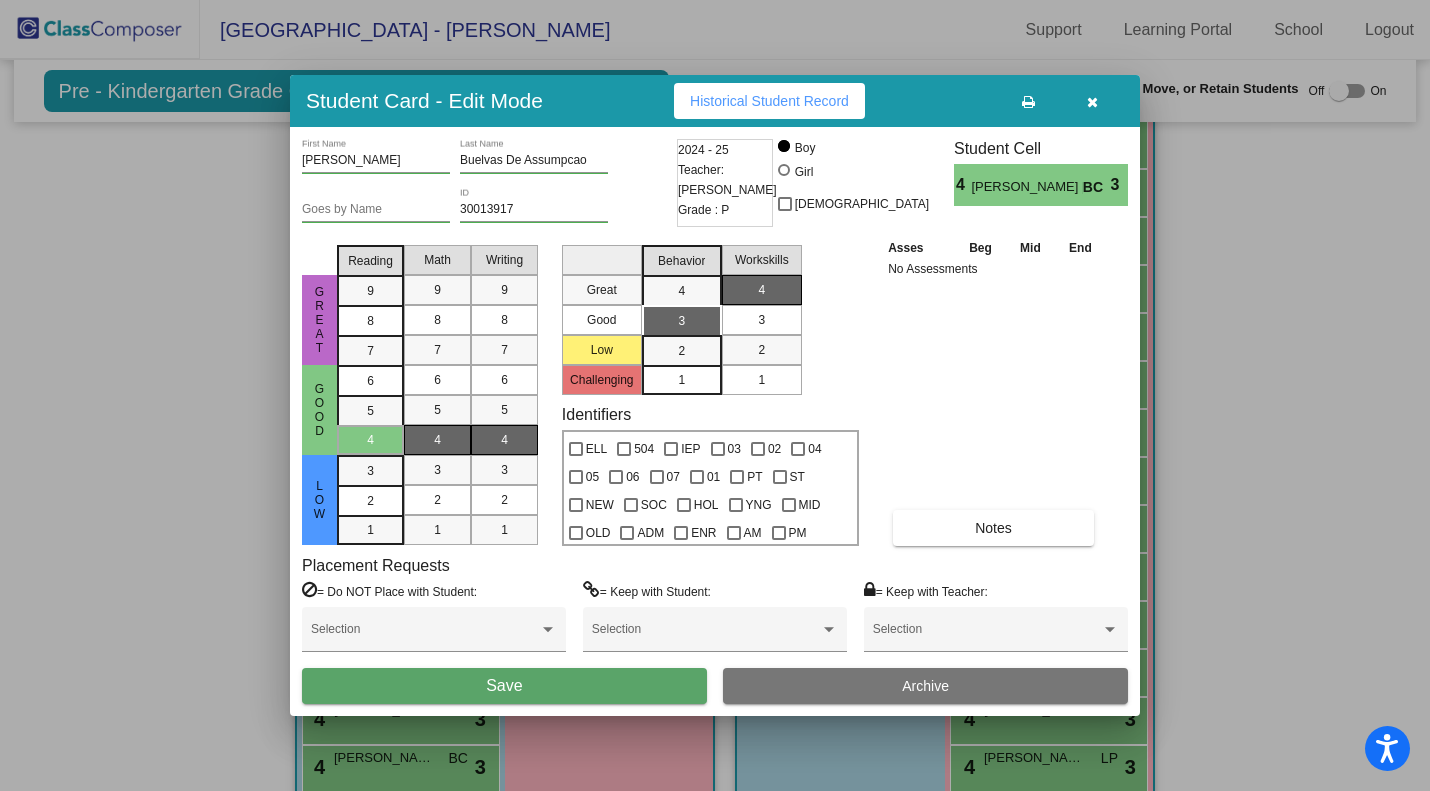 click on "4" at bounding box center [761, 290] 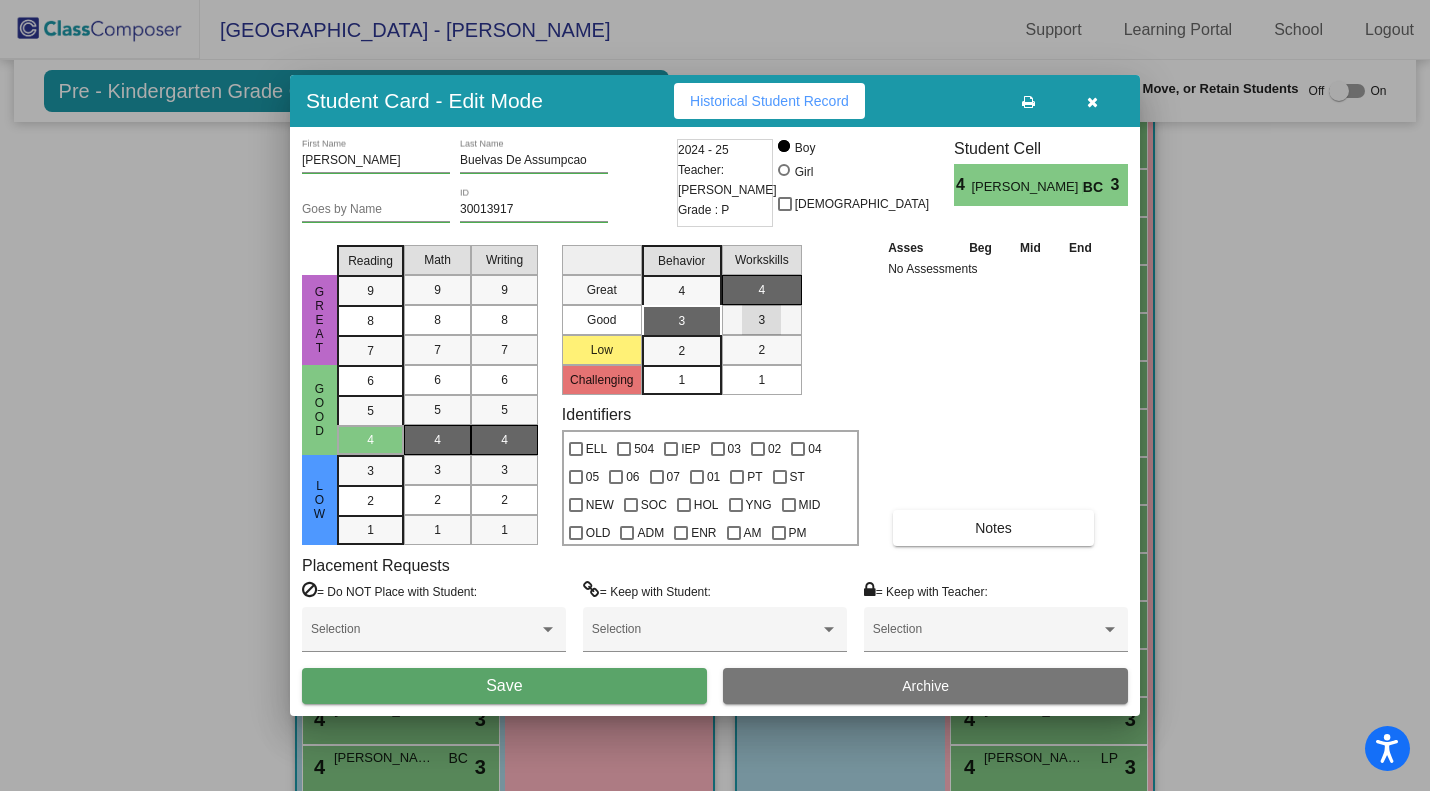 click on "3" at bounding box center (761, 320) 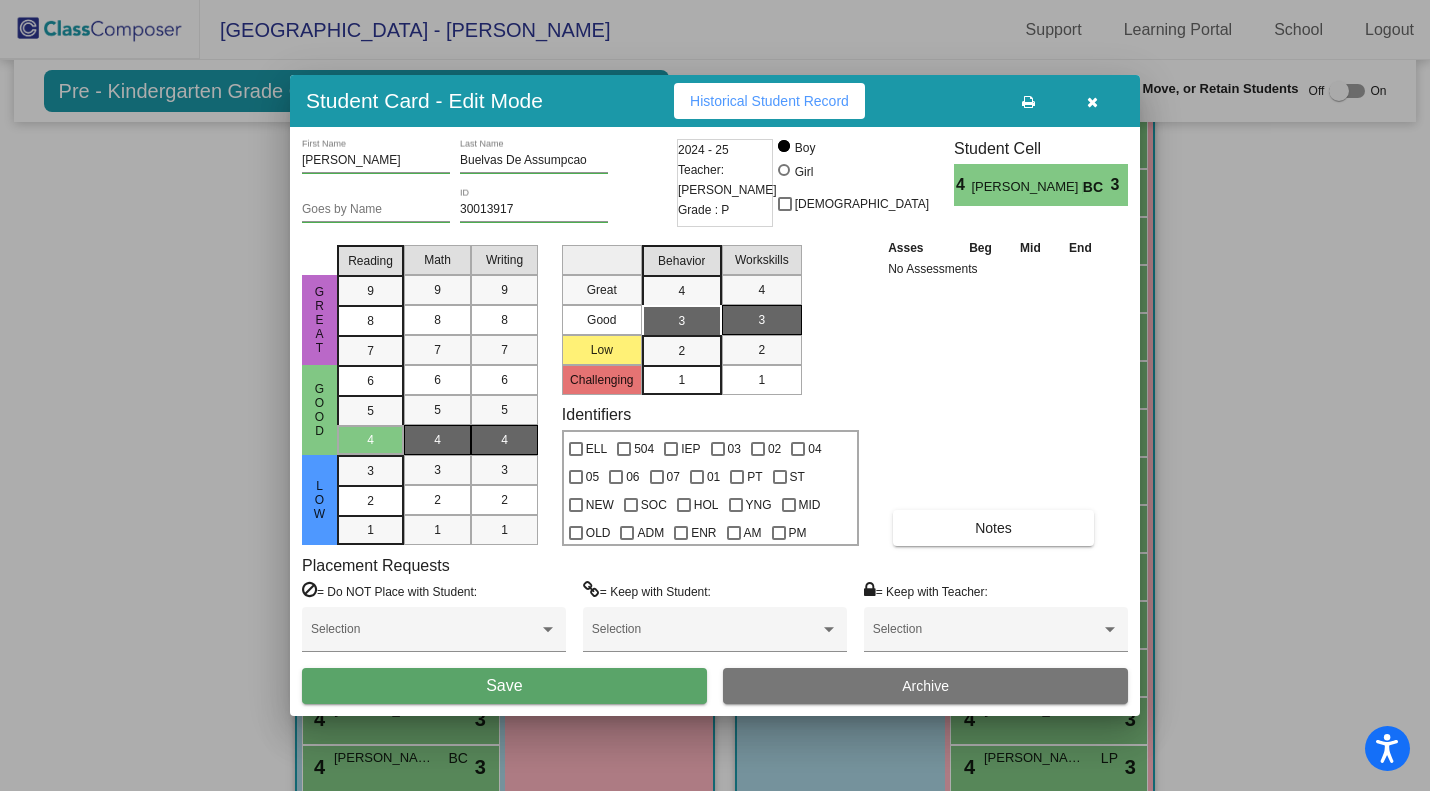 click on "Save" at bounding box center (504, 686) 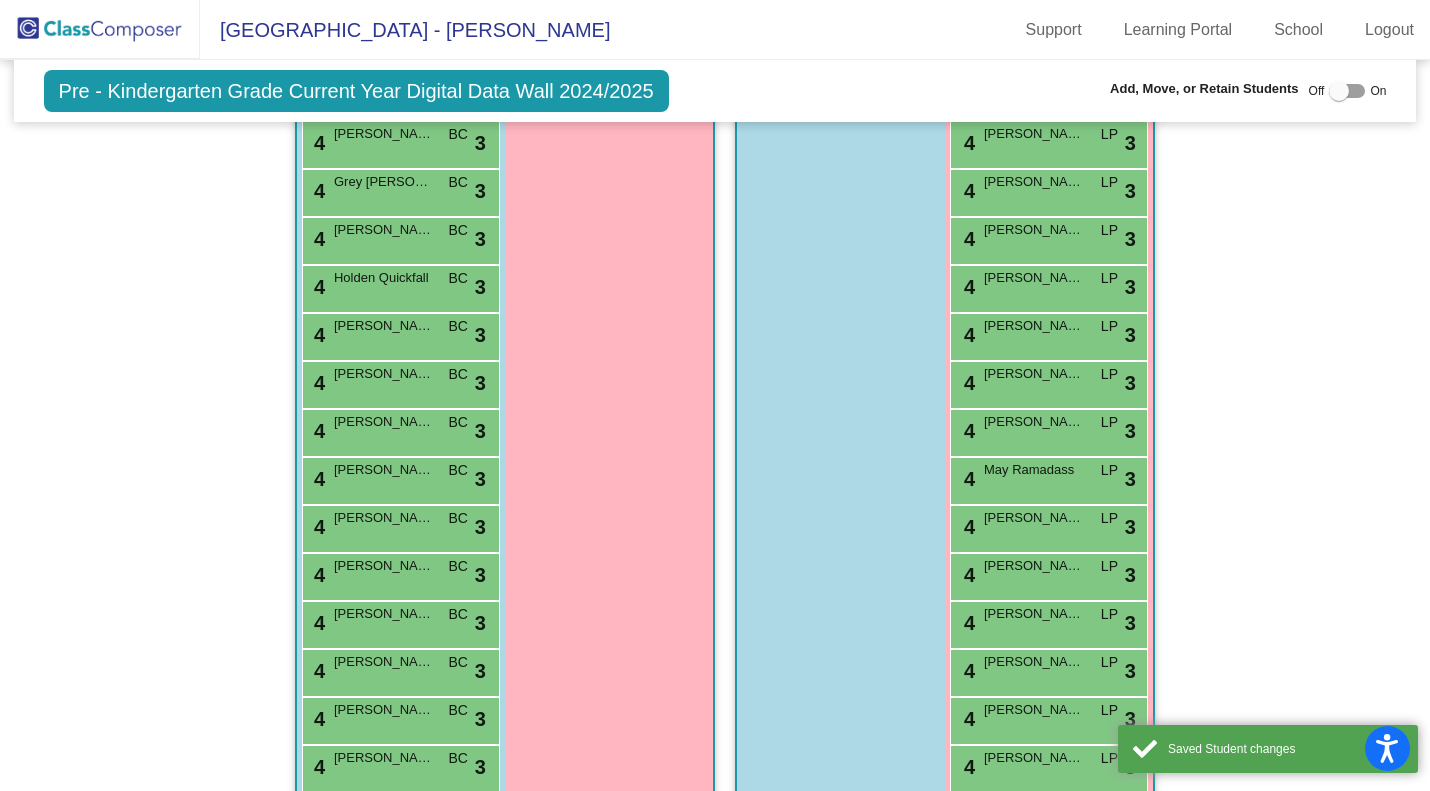 click on "[PERSON_NAME]" at bounding box center [384, 758] 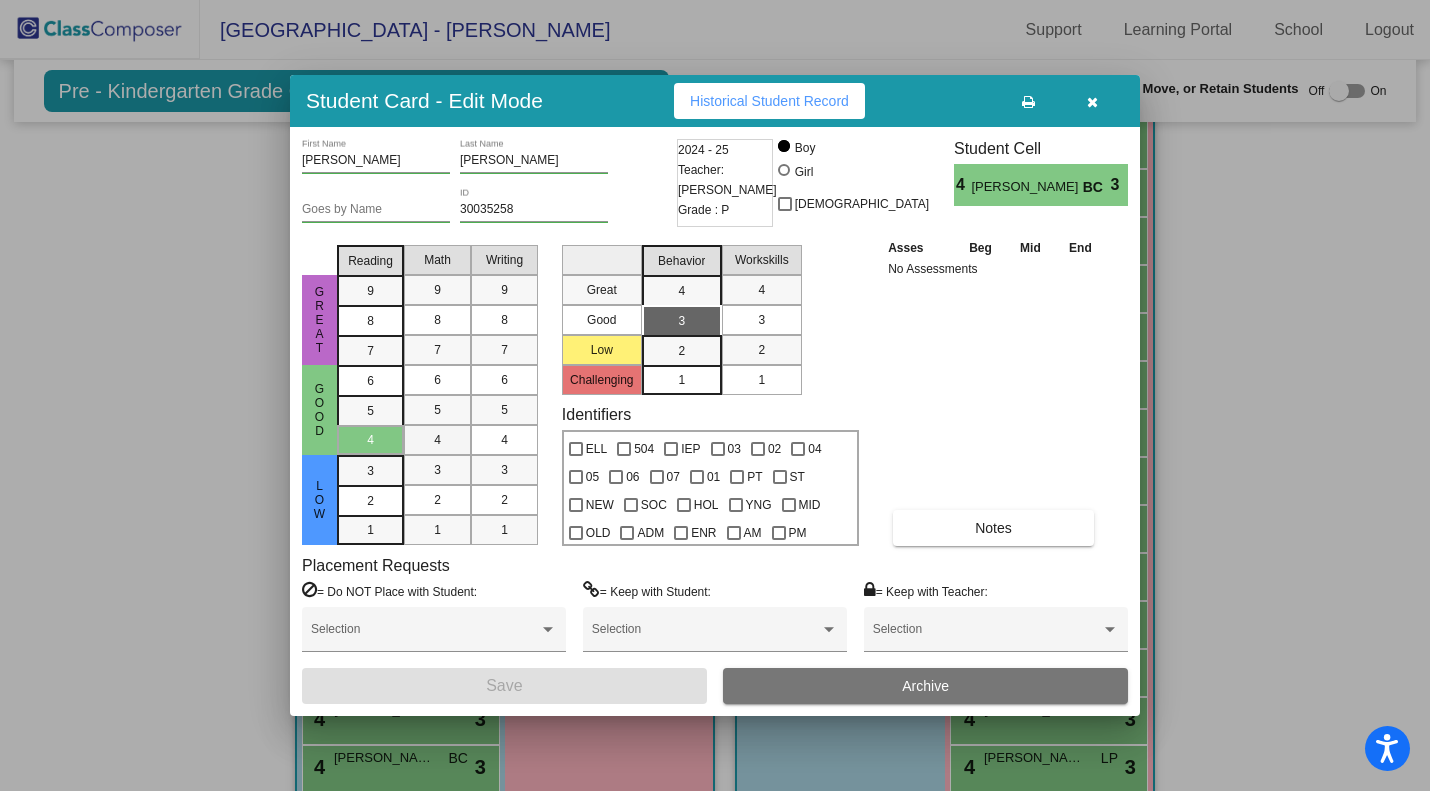 click on "4" at bounding box center [437, 440] 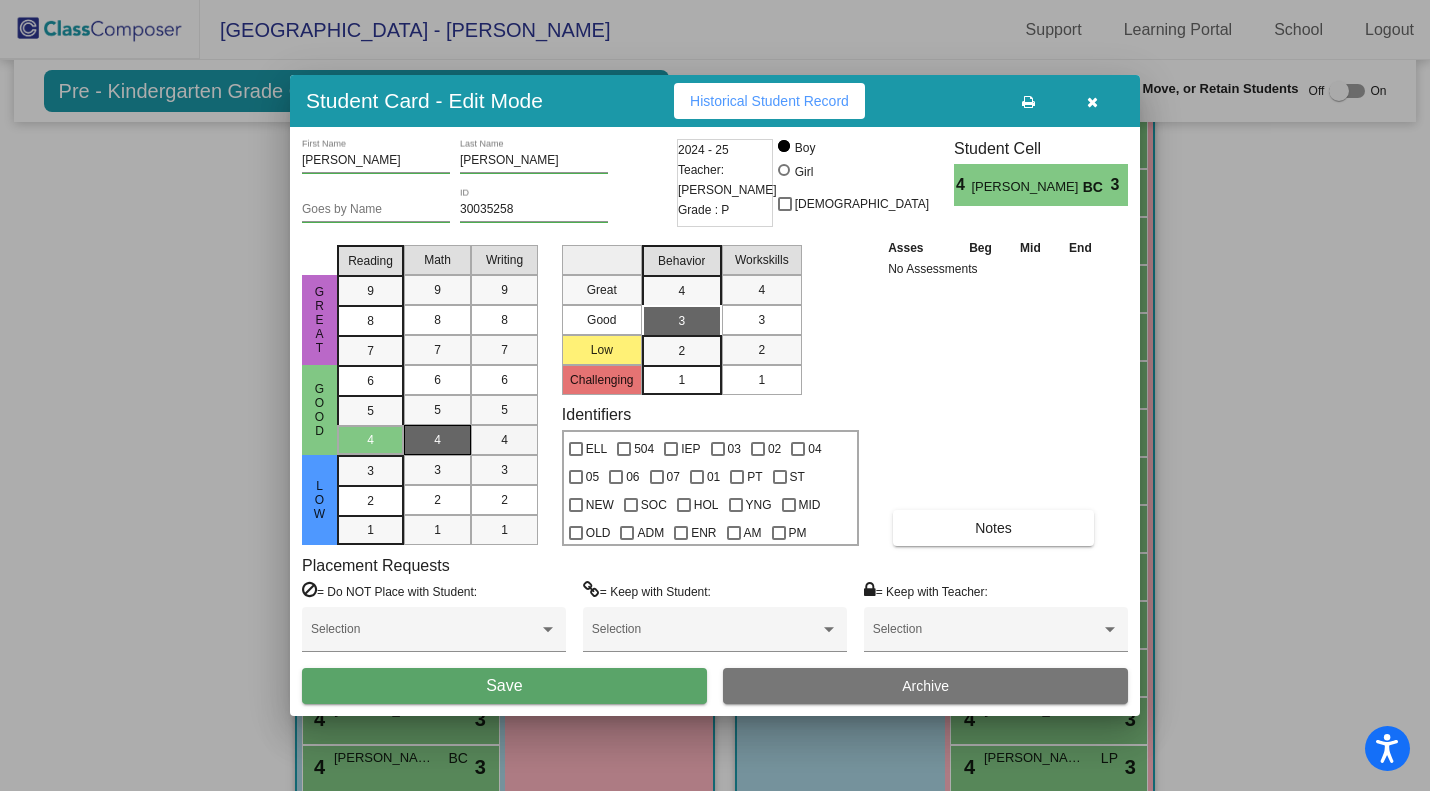 click on "4" at bounding box center (504, 440) 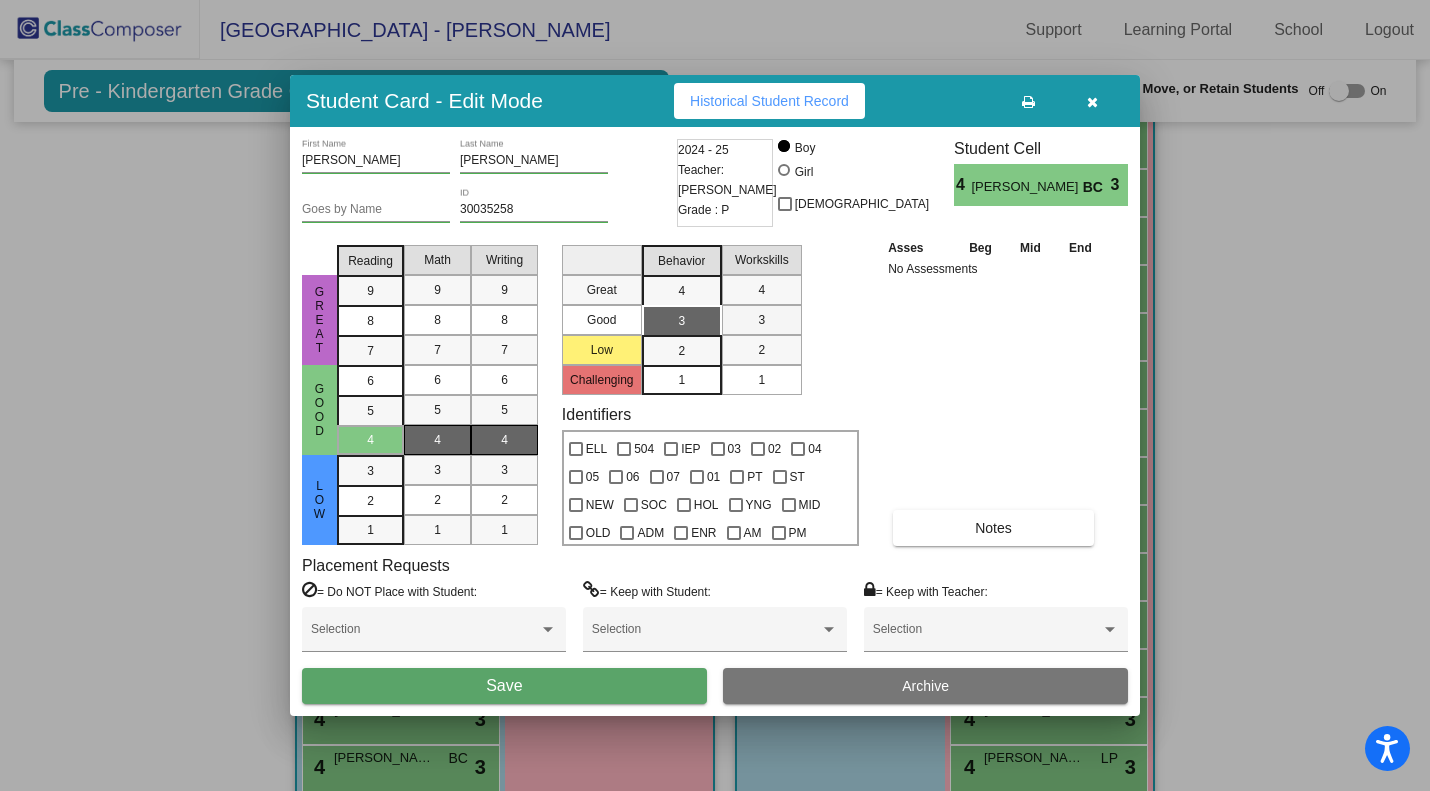 click on "3" at bounding box center [761, 320] 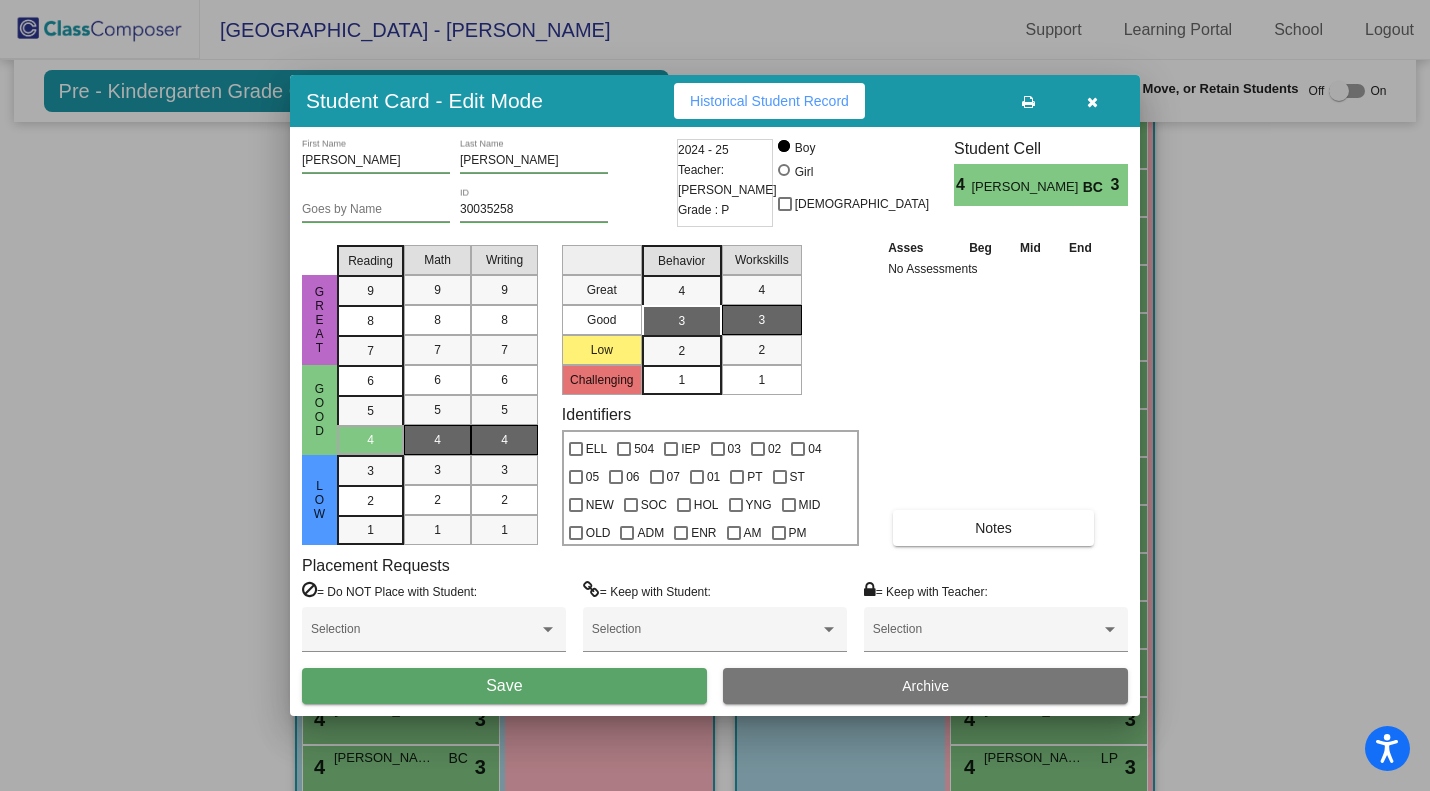 click on "Save" at bounding box center [504, 685] 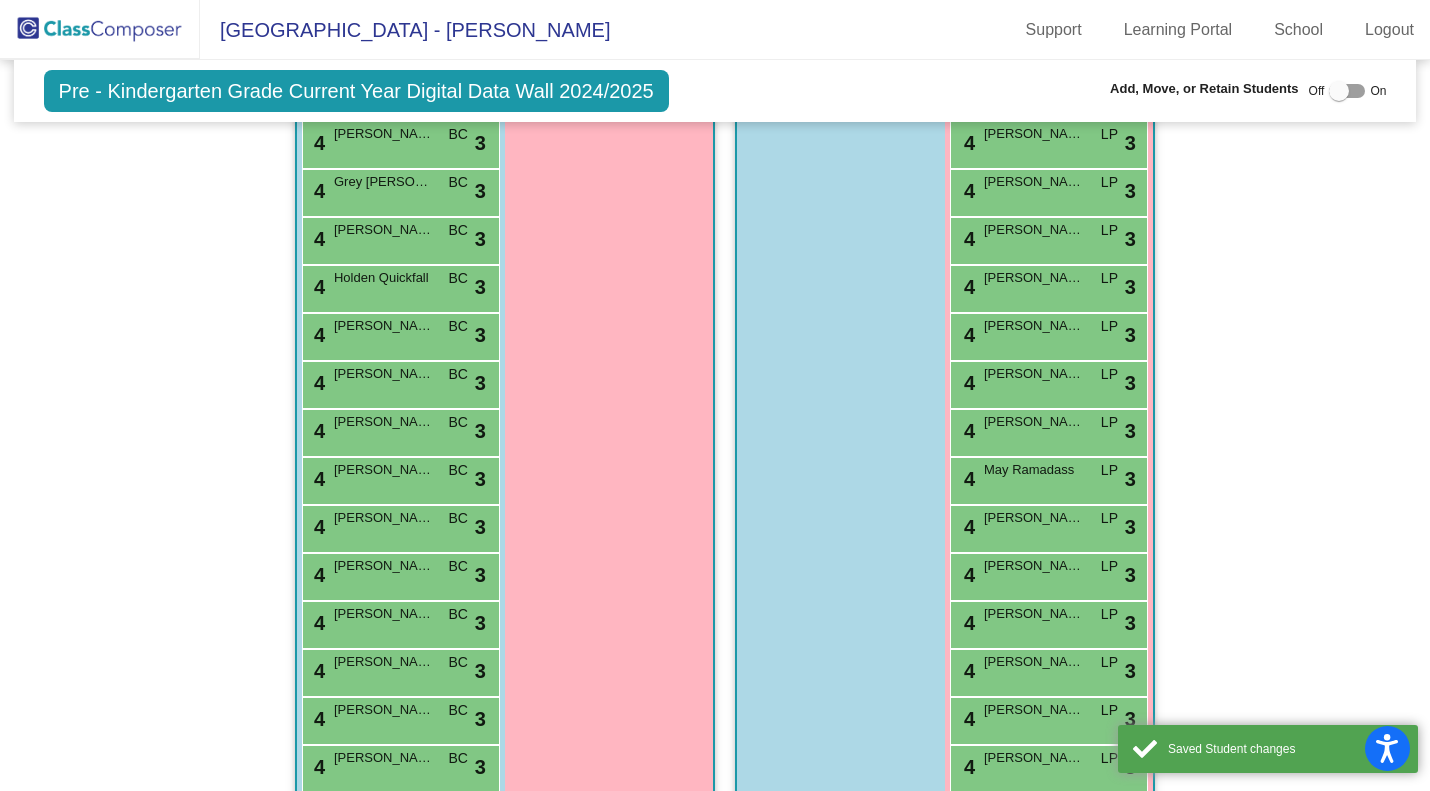 click on "4 Rayhan Jethnani BC lock do_not_disturb_alt 3" at bounding box center [398, 766] 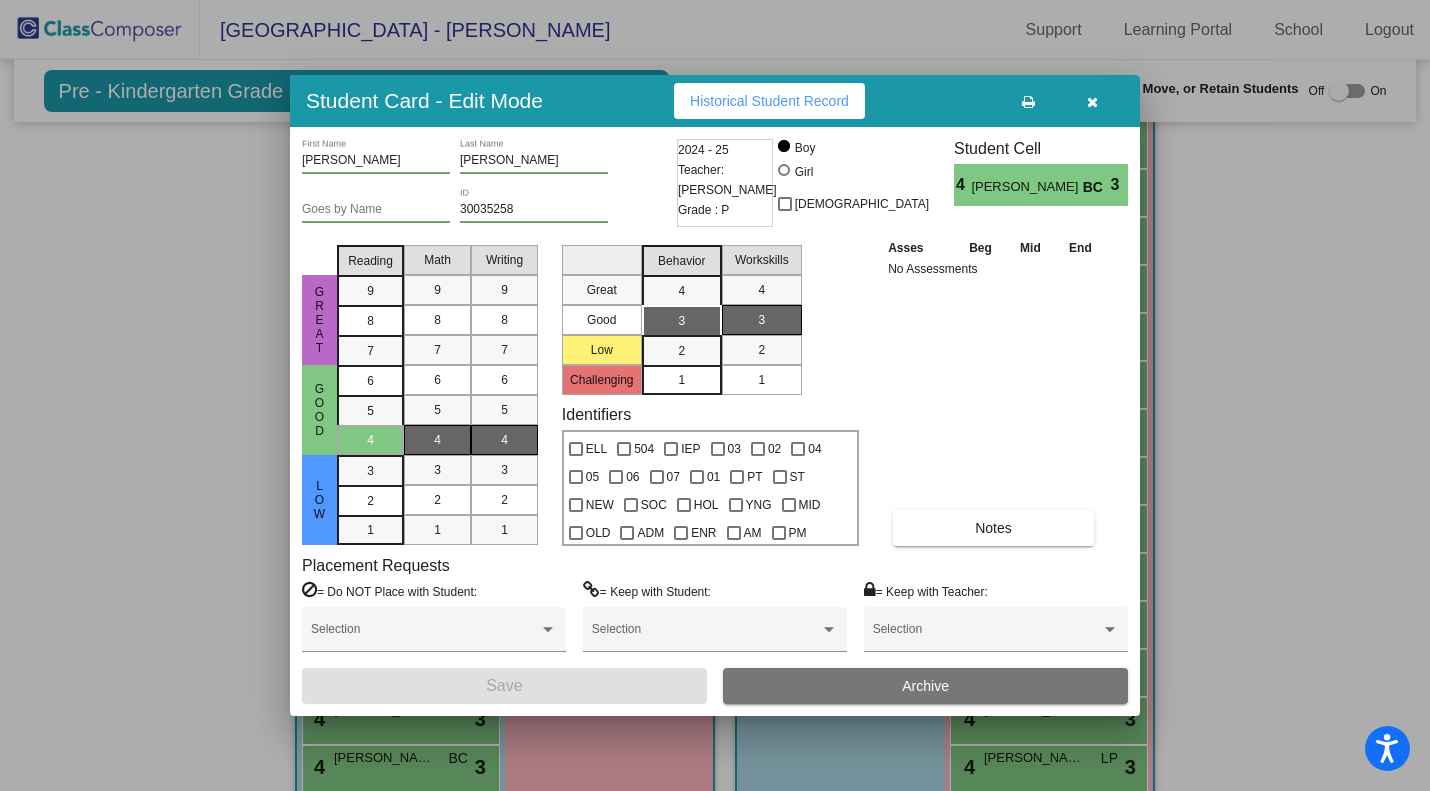 click at bounding box center [1092, 101] 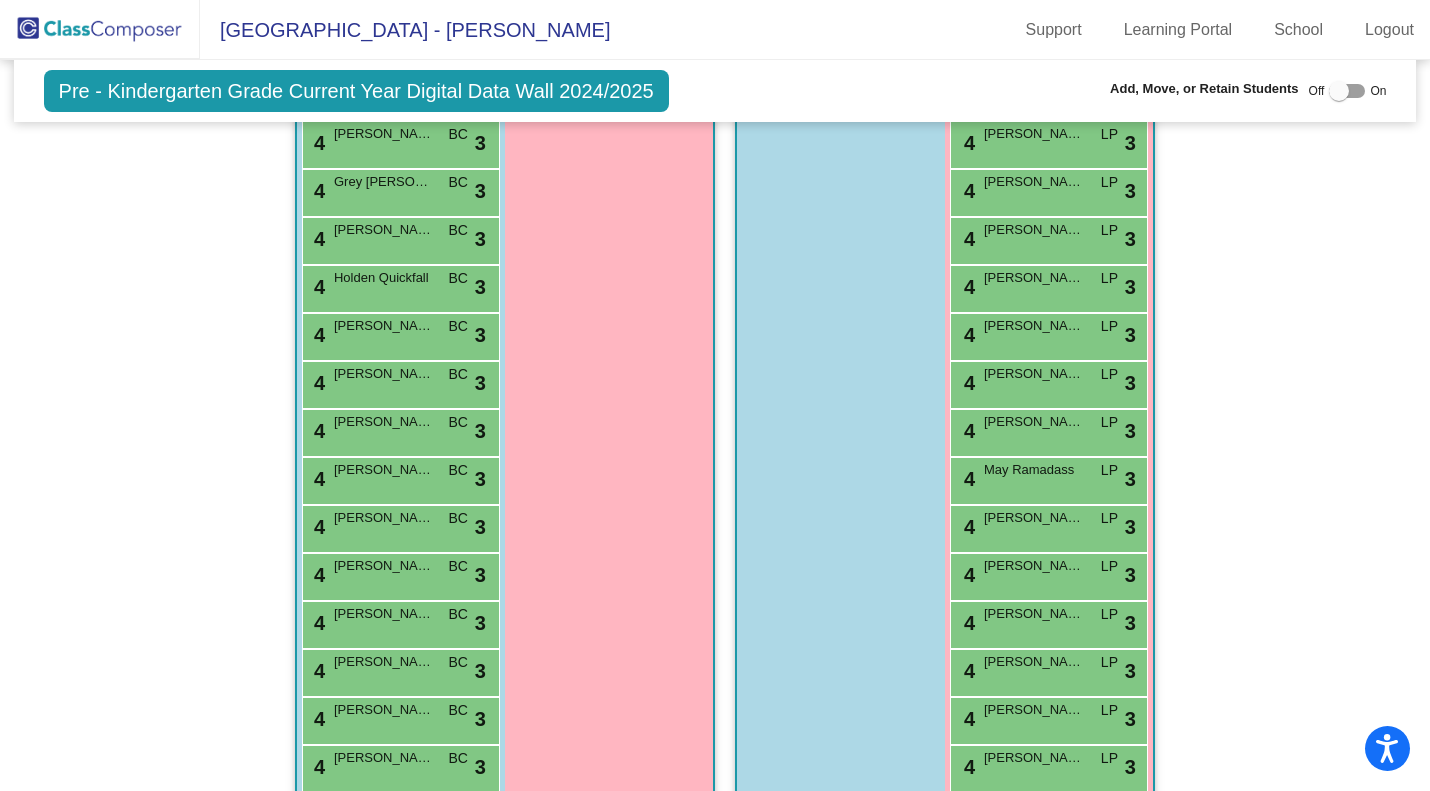 click on "[PERSON_NAME]" at bounding box center [384, 518] 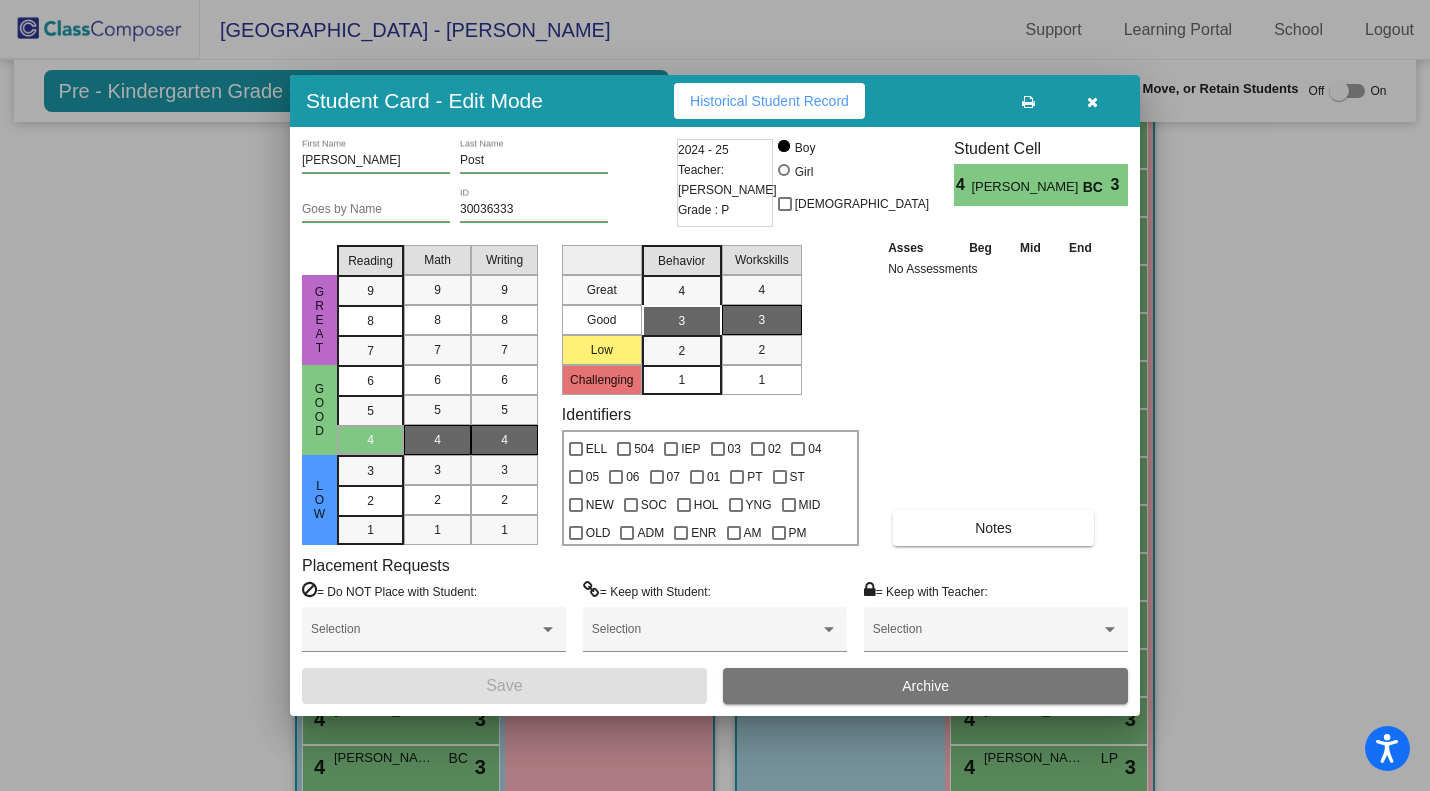 click at bounding box center (1092, 102) 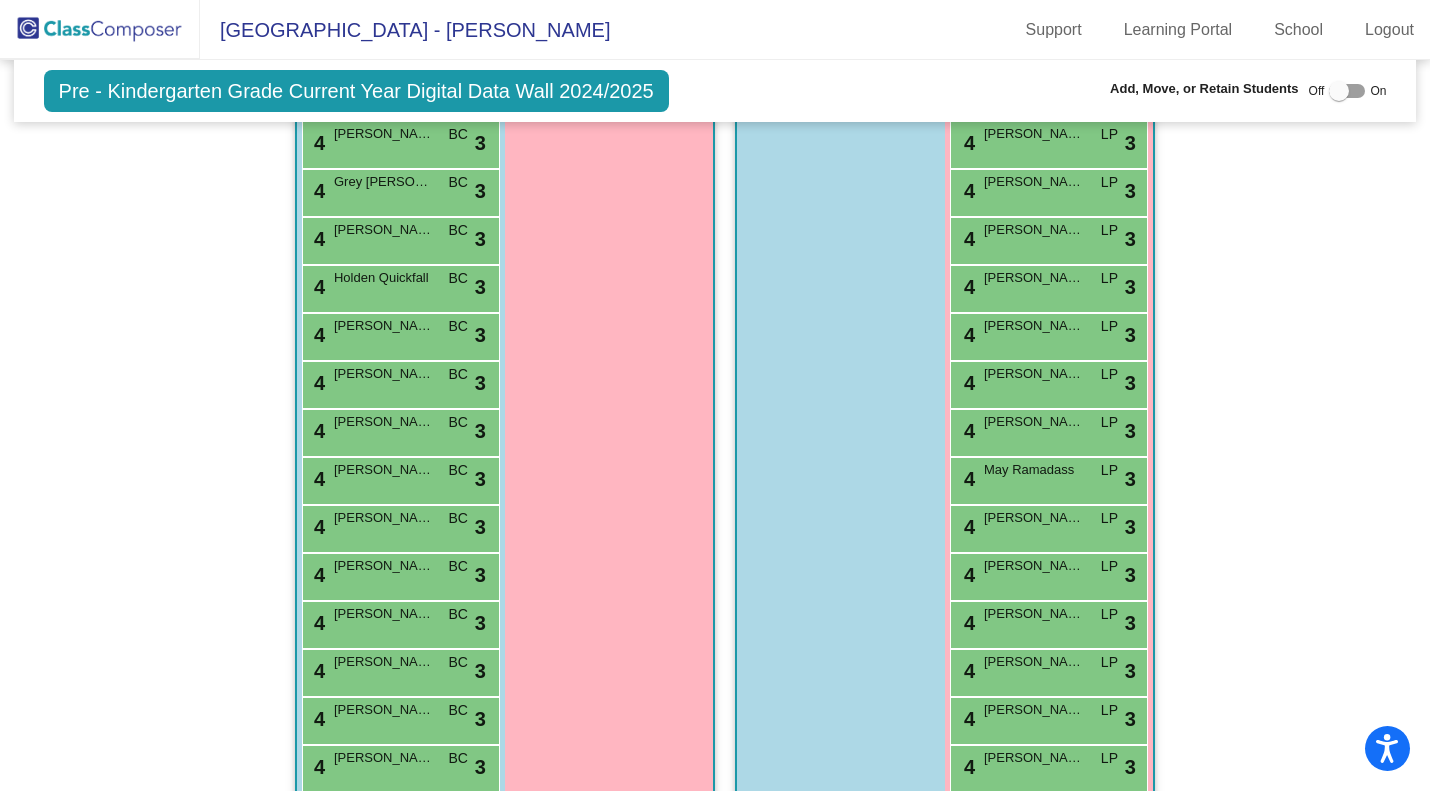 click on "4 Mason Dore BC lock do_not_disturb_alt 3" at bounding box center [398, 574] 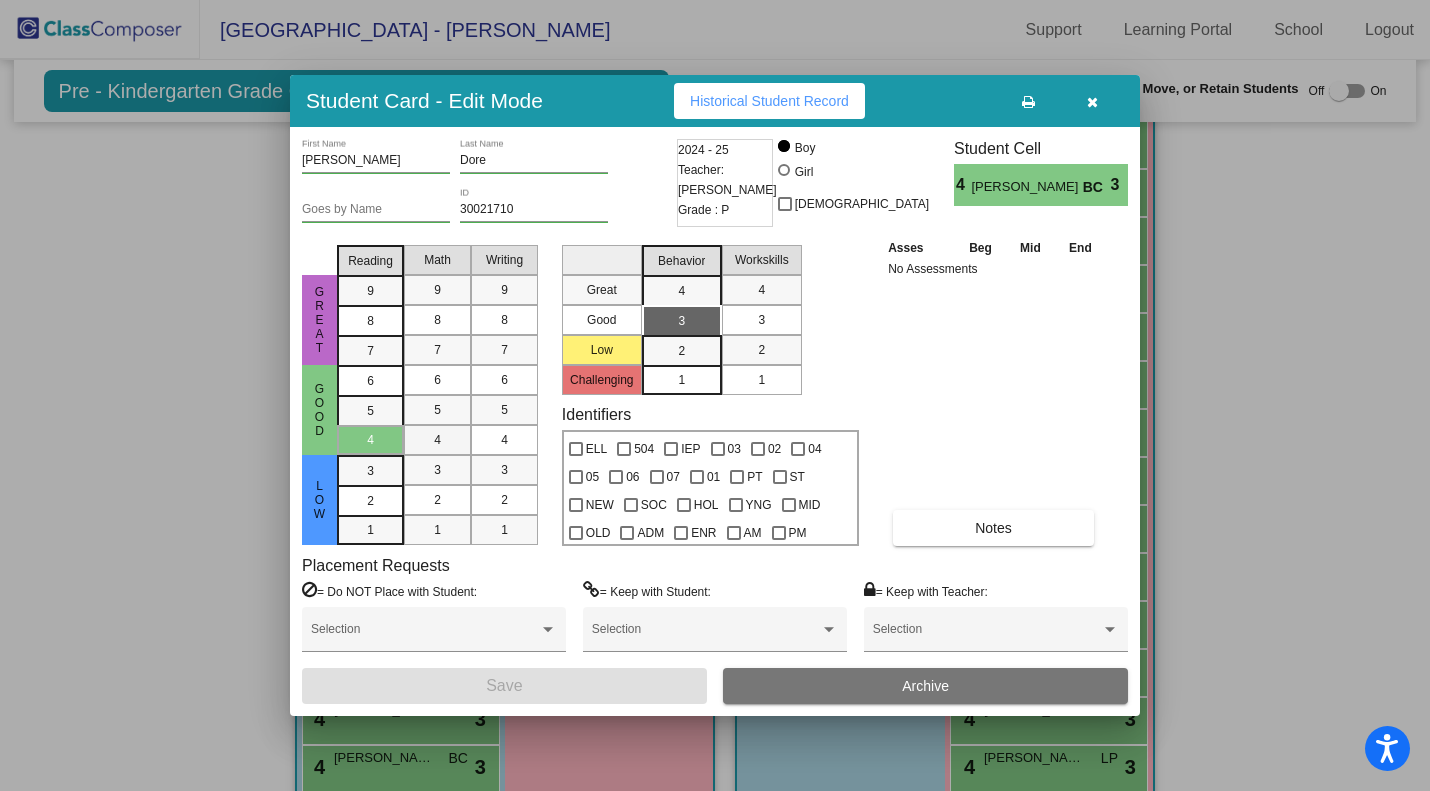 click on "4" at bounding box center (437, 440) 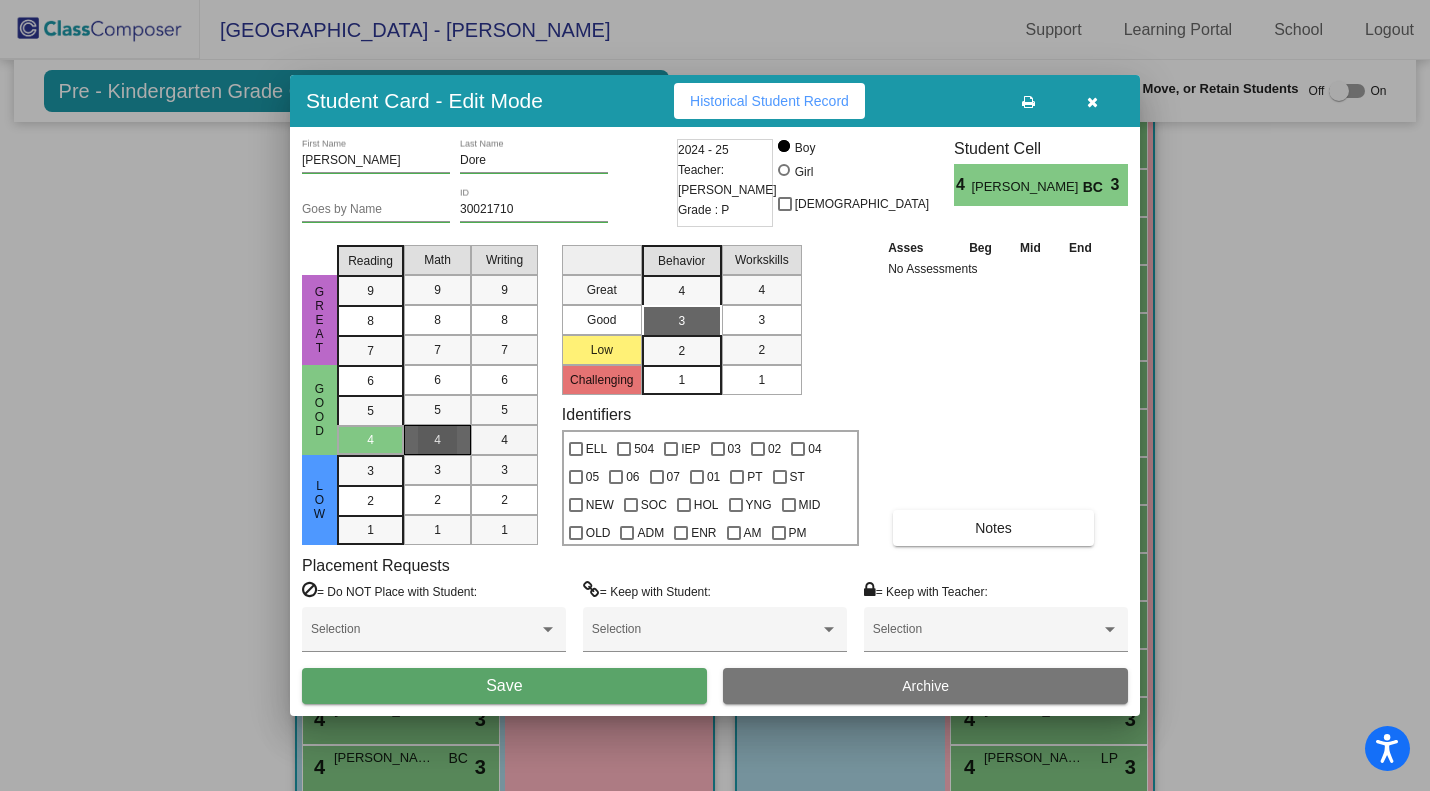 click on "4" at bounding box center (504, 440) 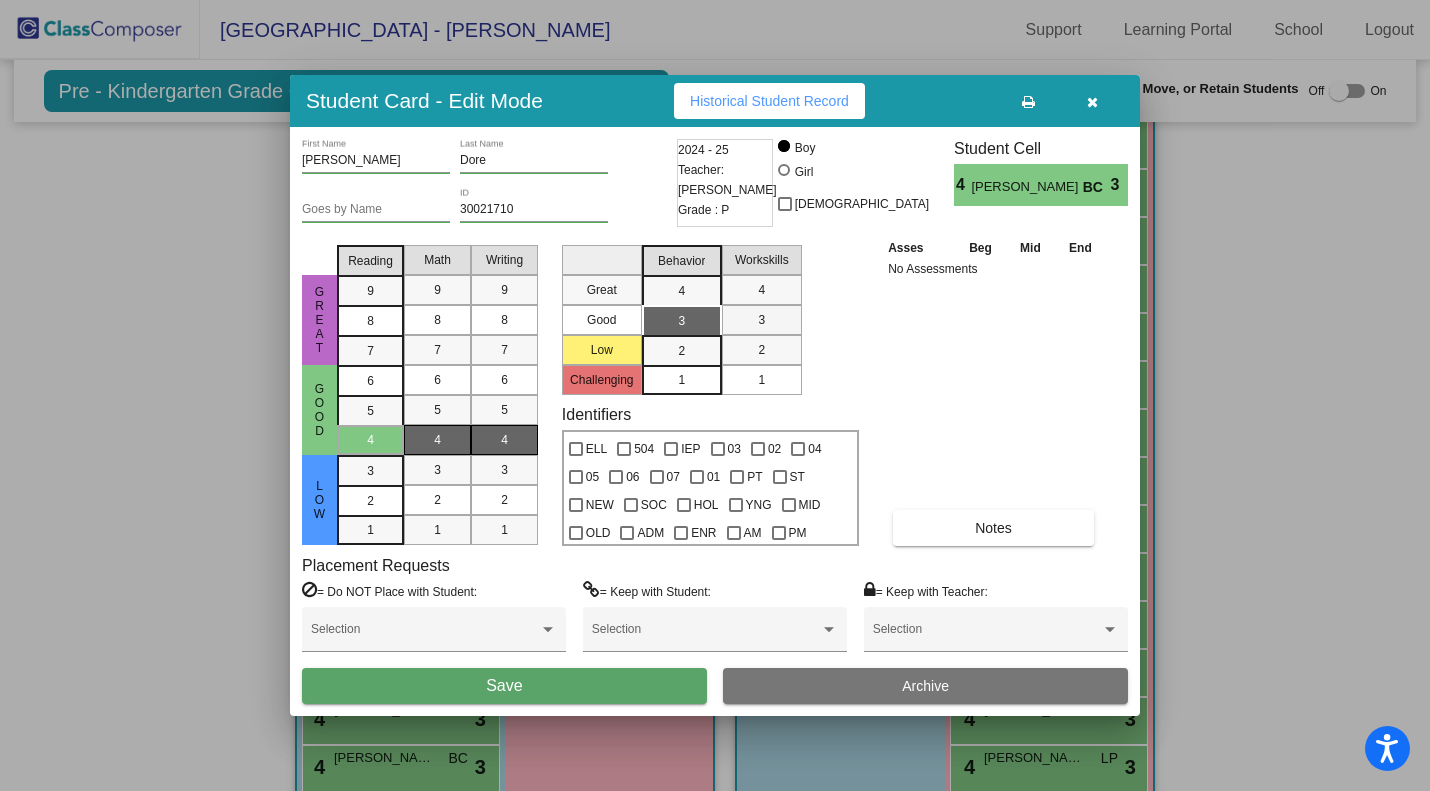 click on "3" at bounding box center (761, 320) 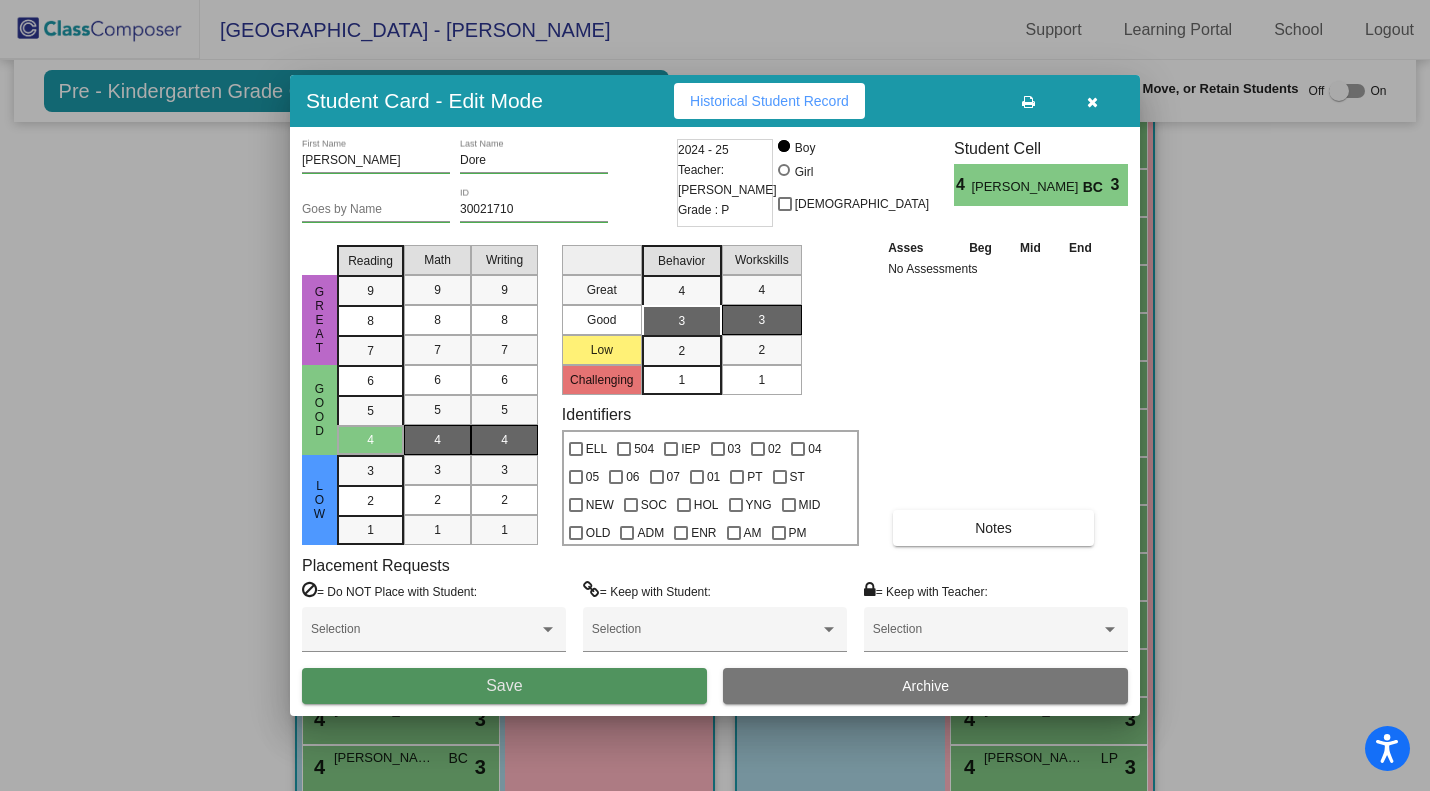 click on "Save" at bounding box center [504, 686] 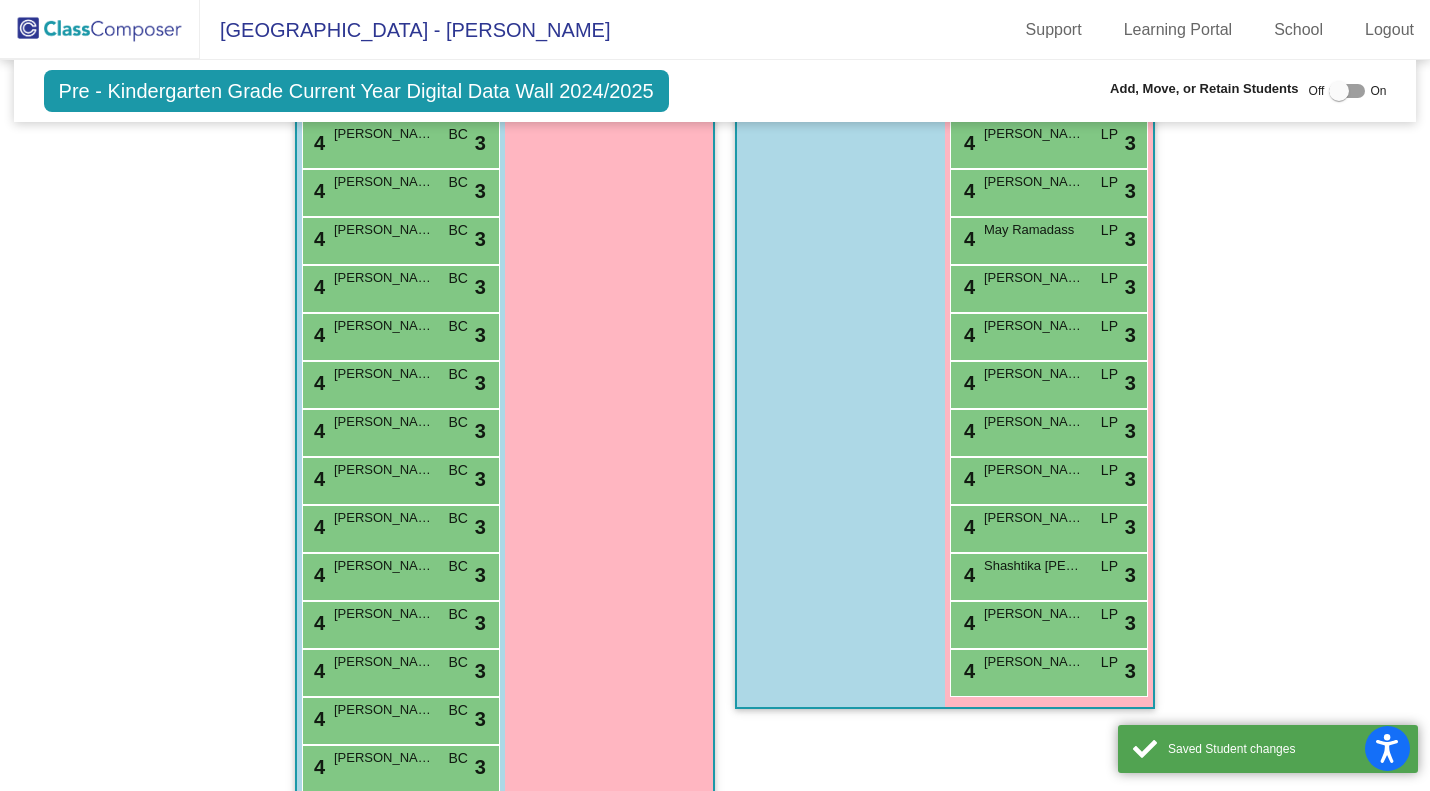 scroll, scrollTop: 1826, scrollLeft: 0, axis: vertical 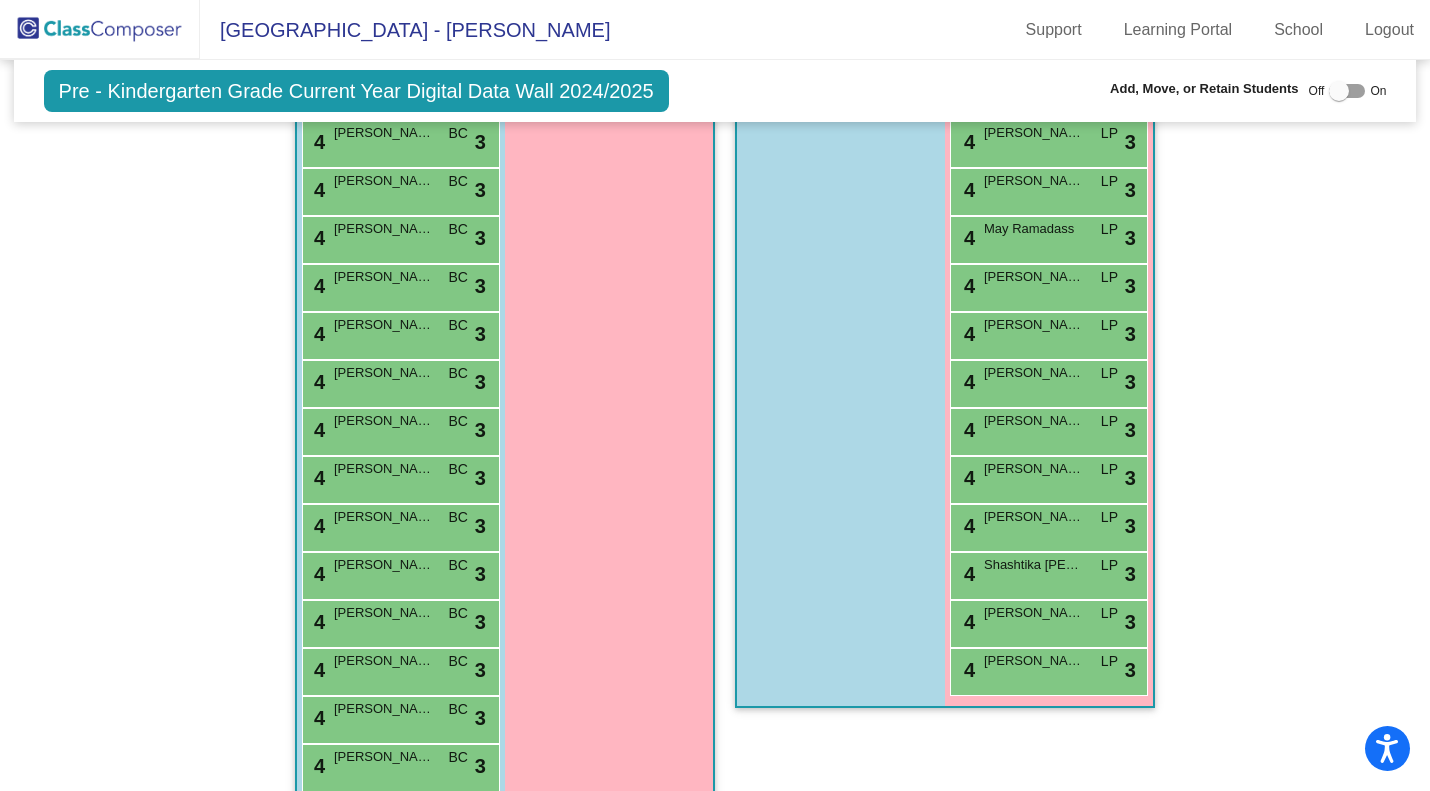 click on "[PERSON_NAME]" at bounding box center [384, 565] 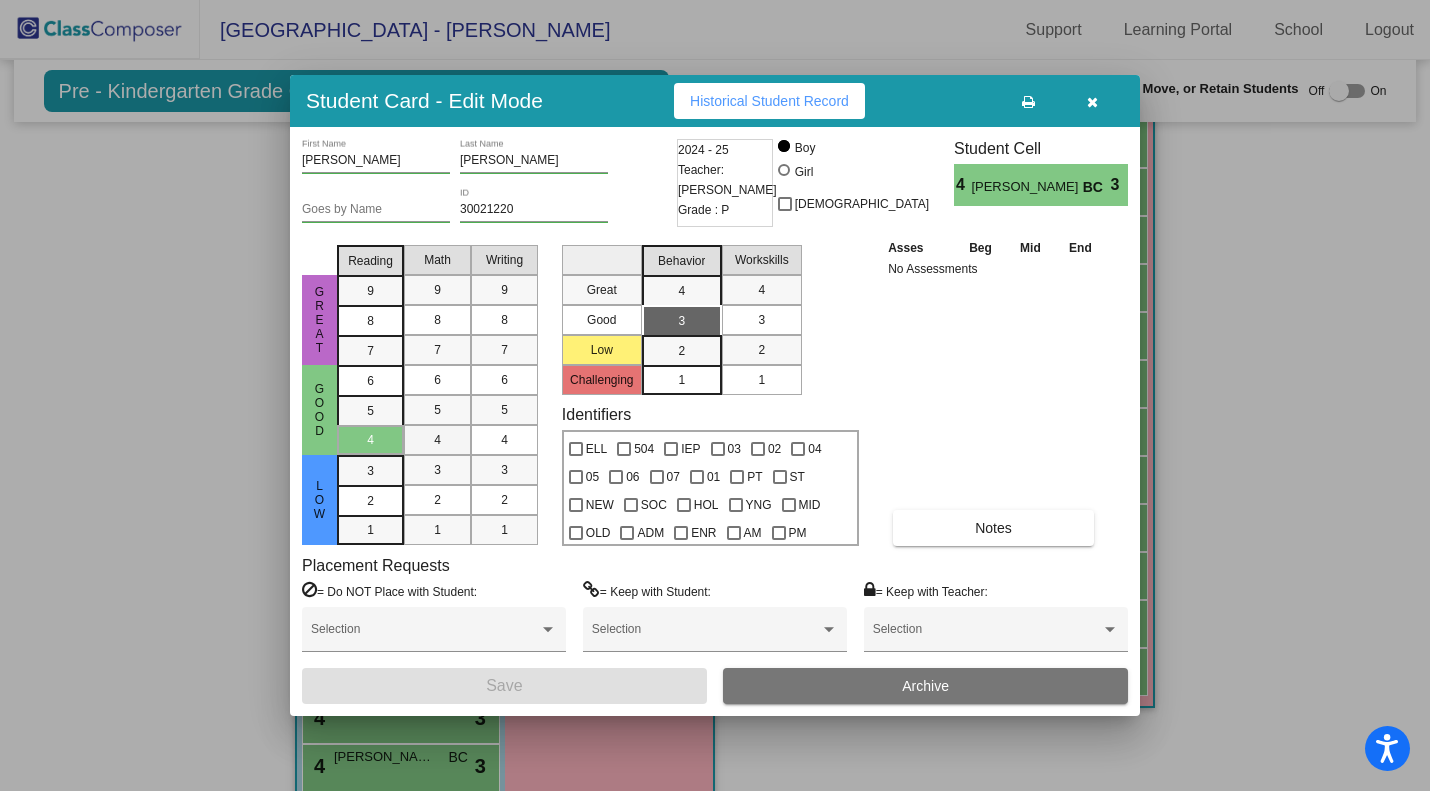 click on "4" at bounding box center [437, 440] 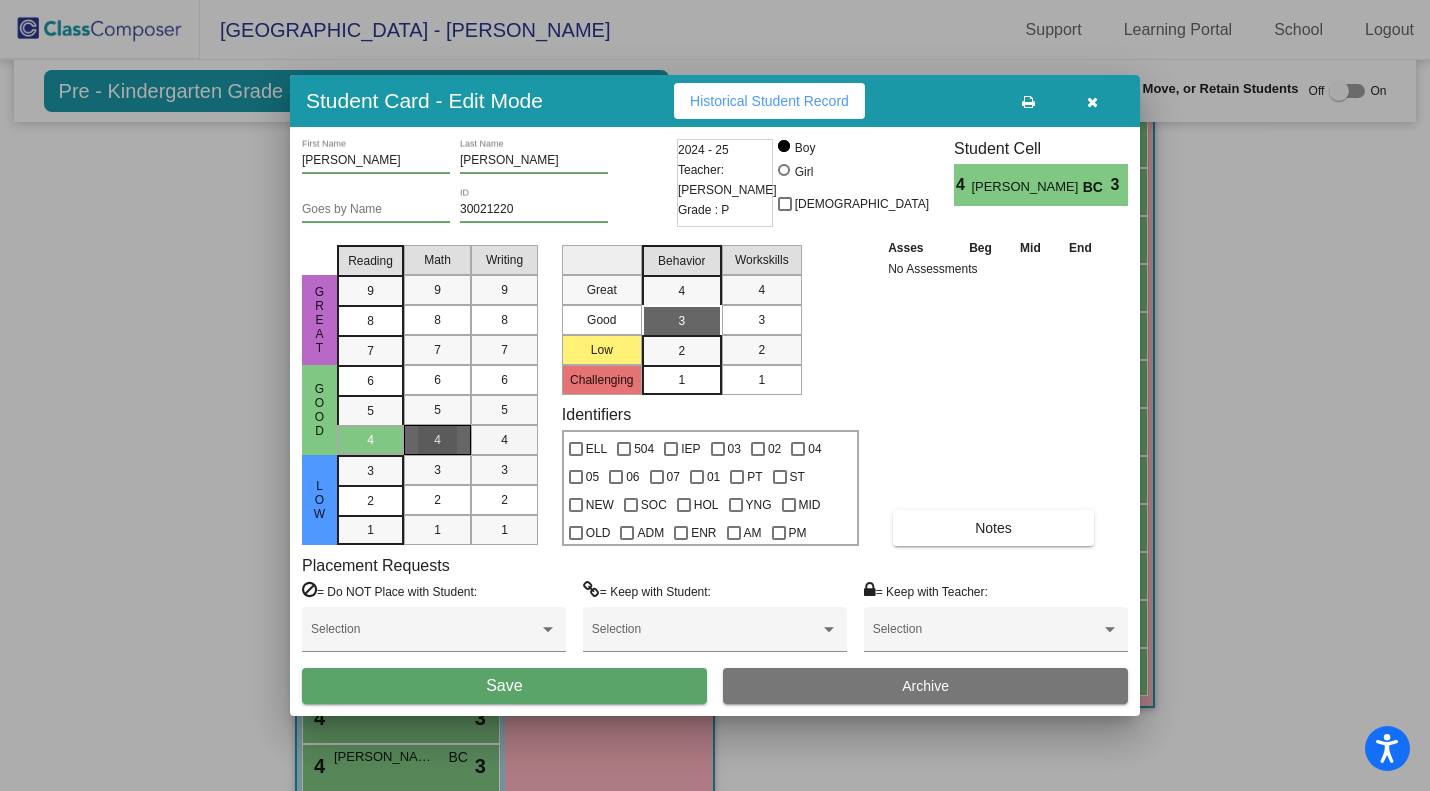 click on "4" at bounding box center (504, 440) 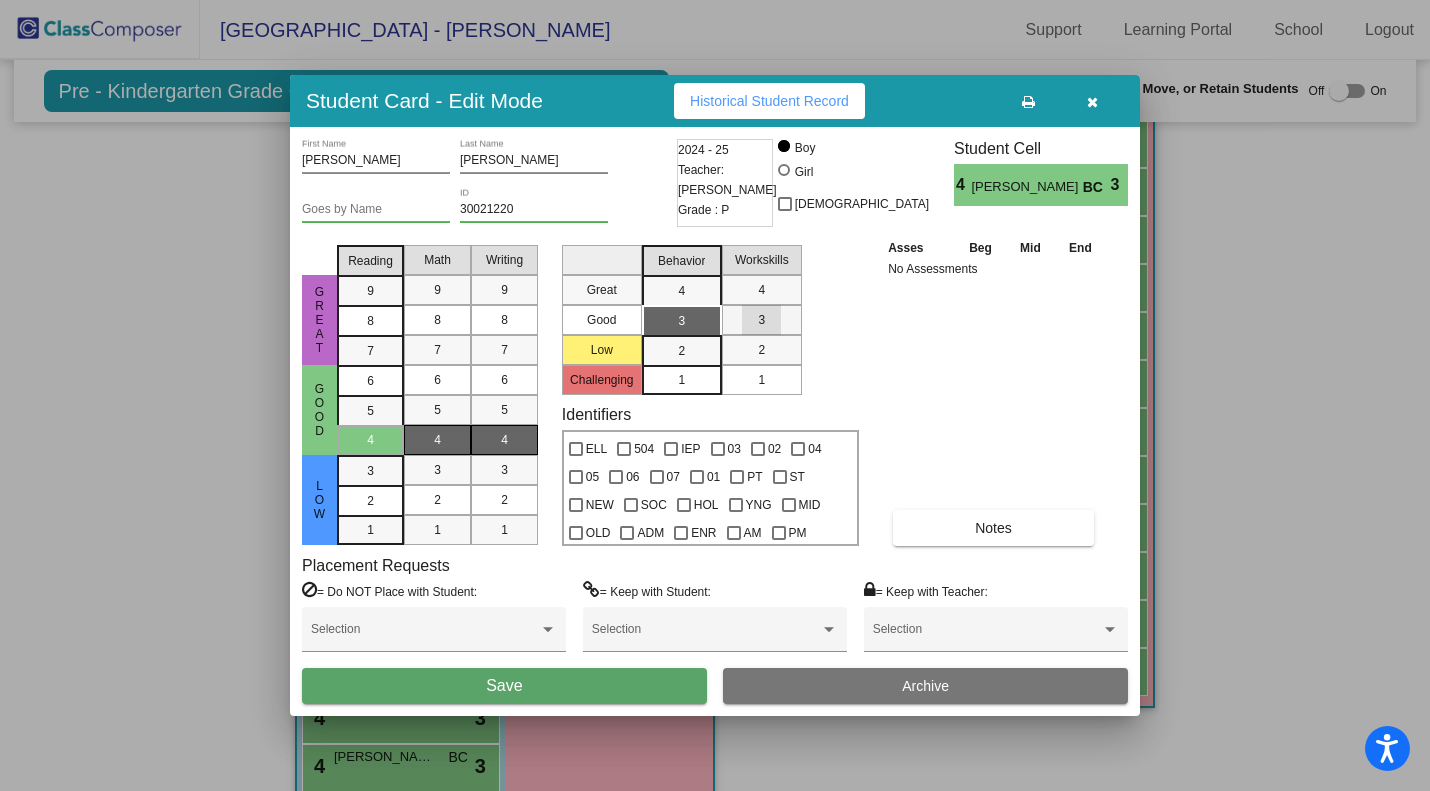 click on "3" at bounding box center (761, 320) 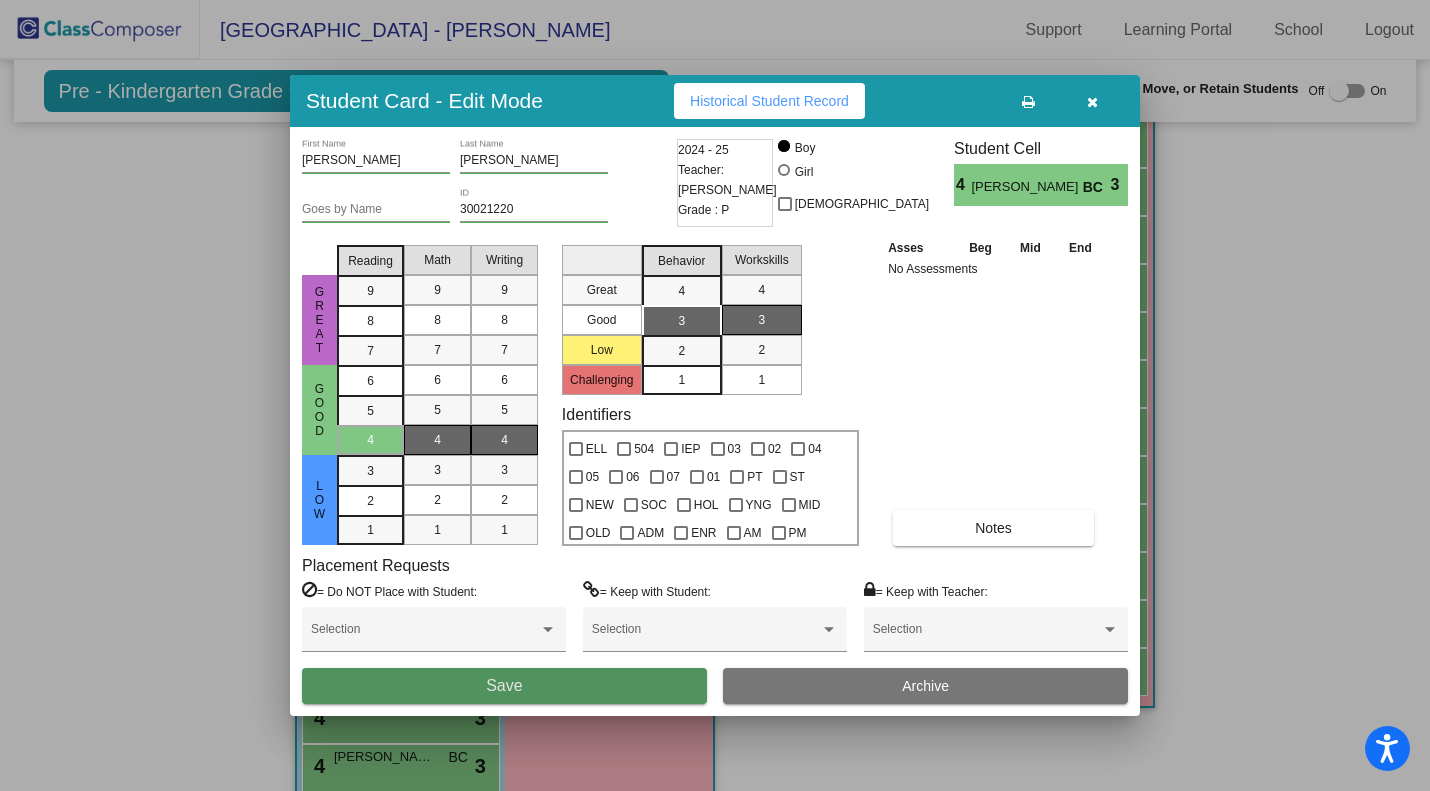 click on "Save" at bounding box center (504, 686) 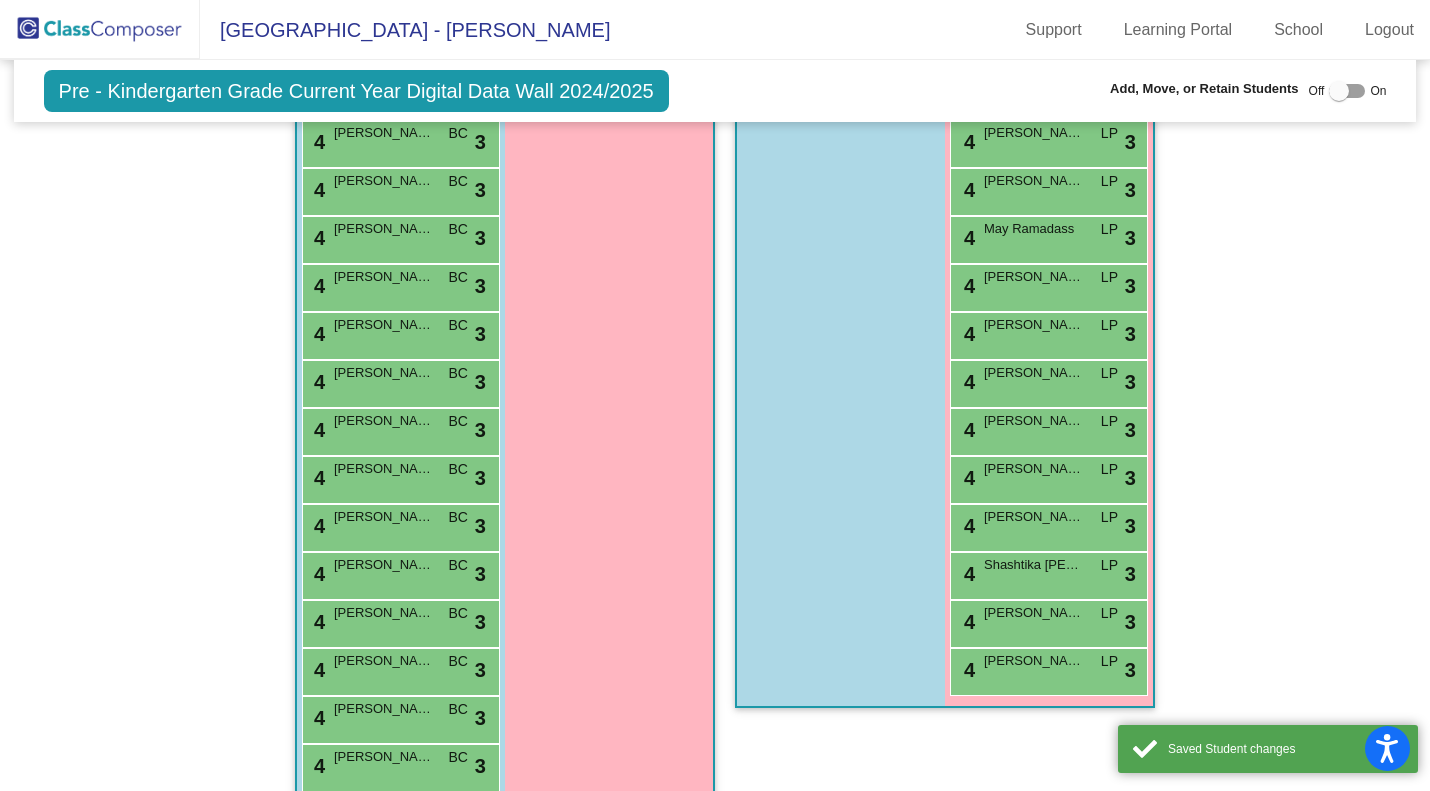 click on "4 Ryan Smith BC lock do_not_disturb_alt 3" at bounding box center [398, 621] 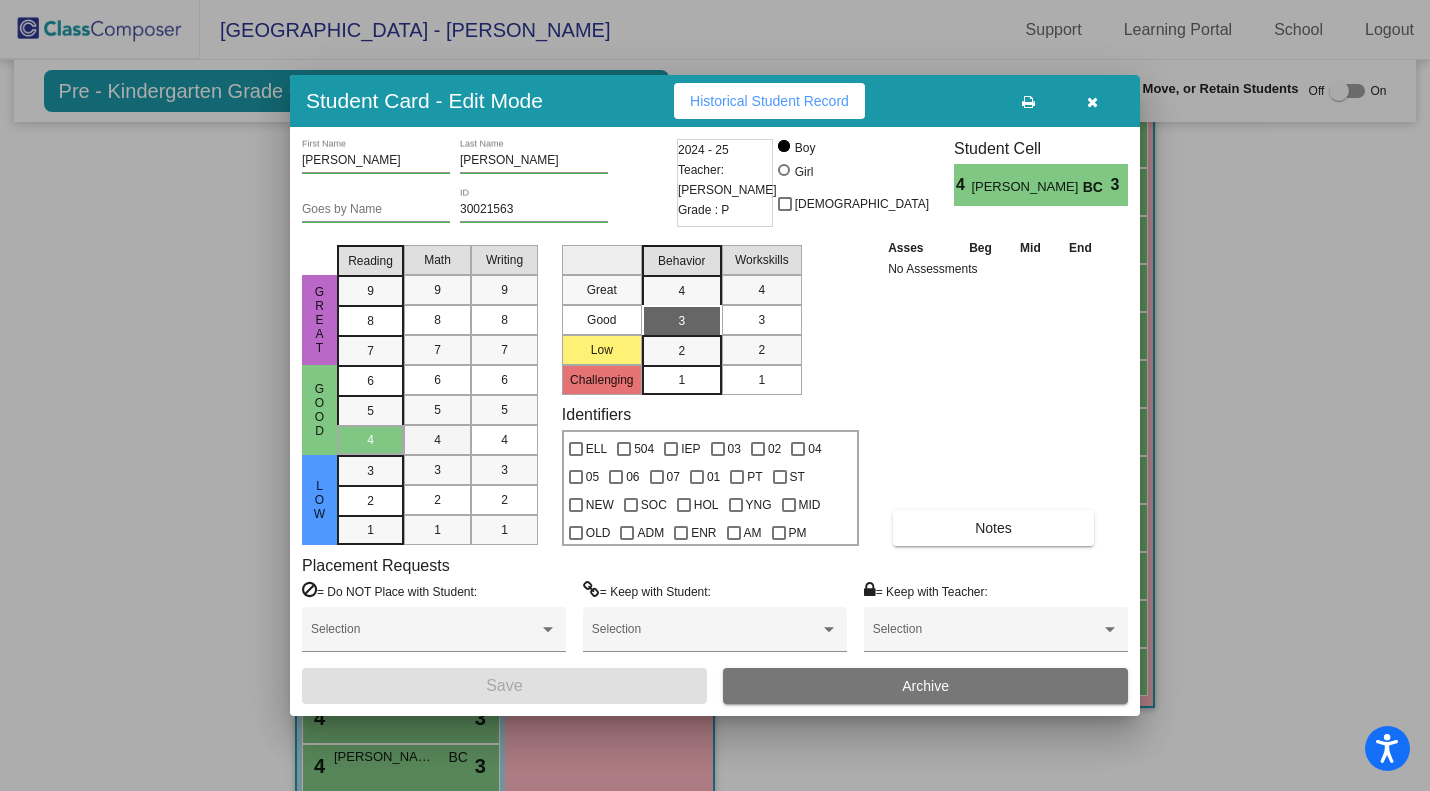click on "4" at bounding box center (437, 440) 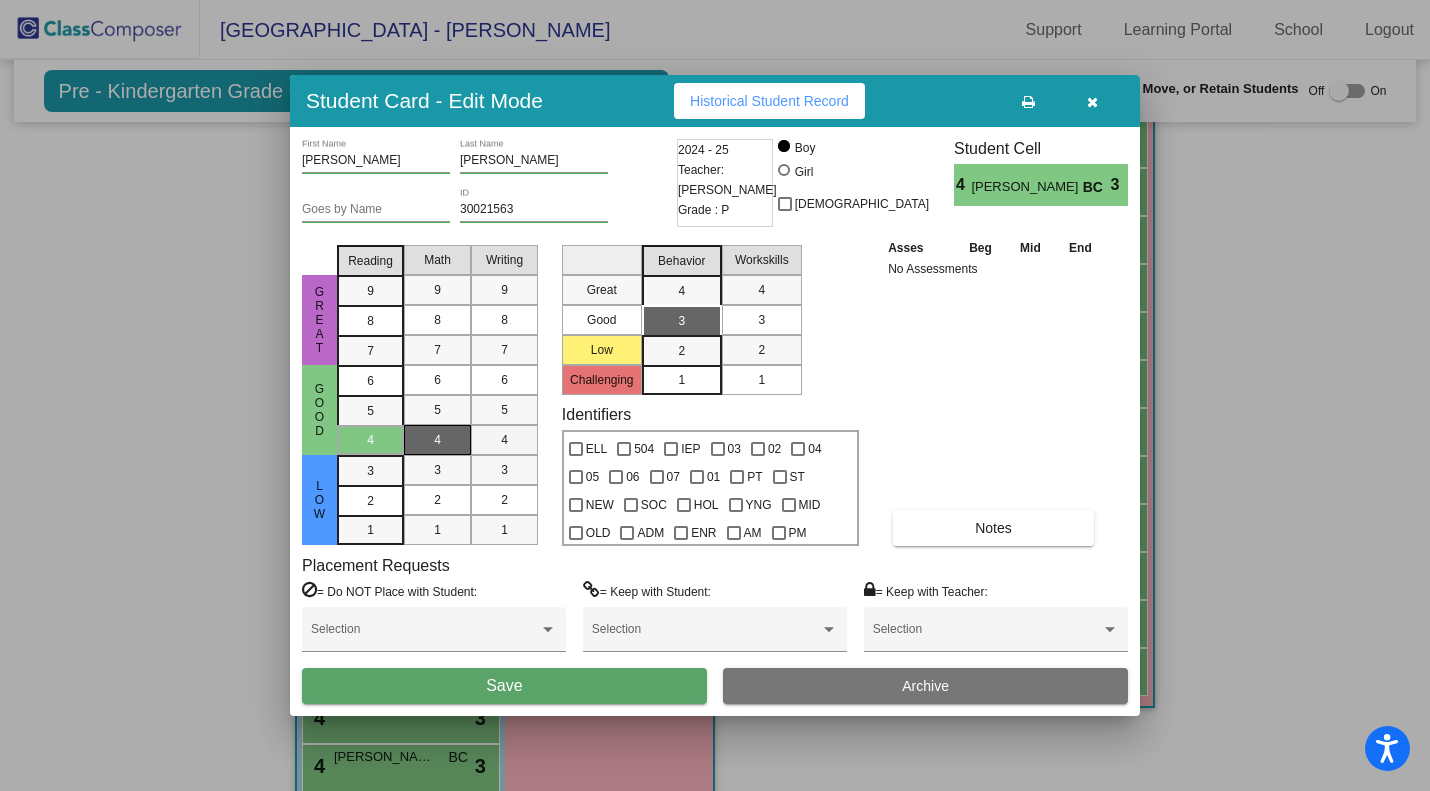 click on "4" at bounding box center (504, 440) 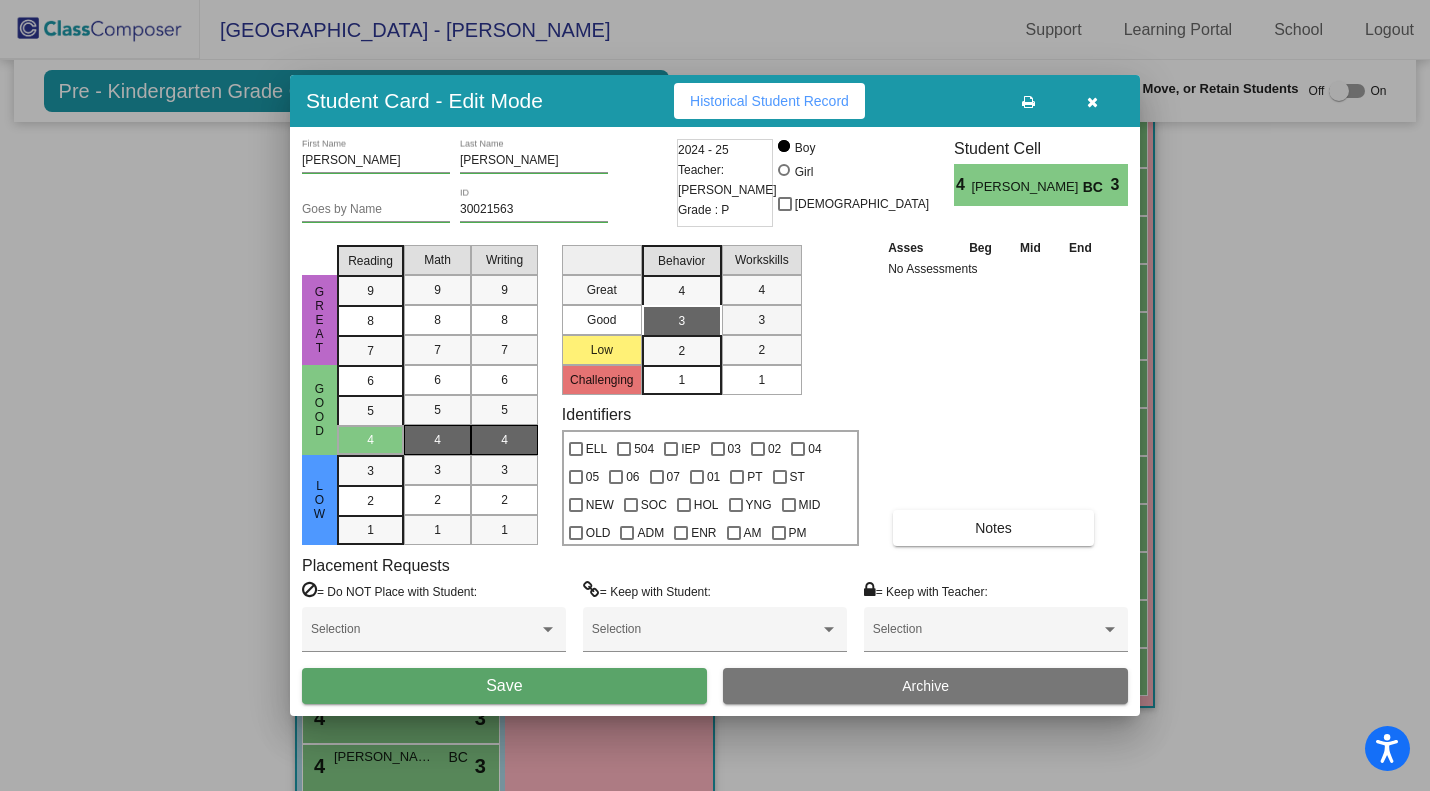 click on "3" at bounding box center [761, 320] 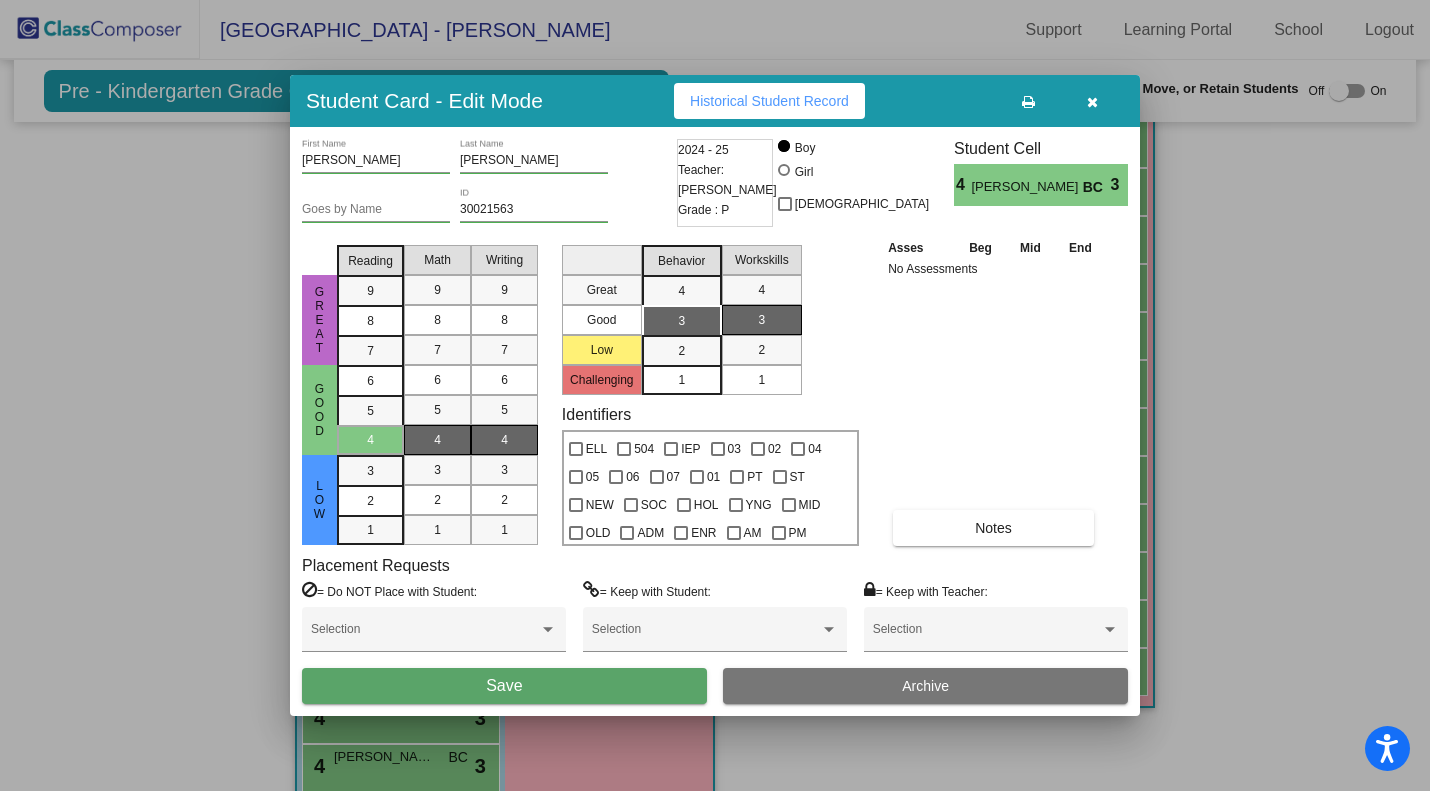 click on "Save" at bounding box center (504, 685) 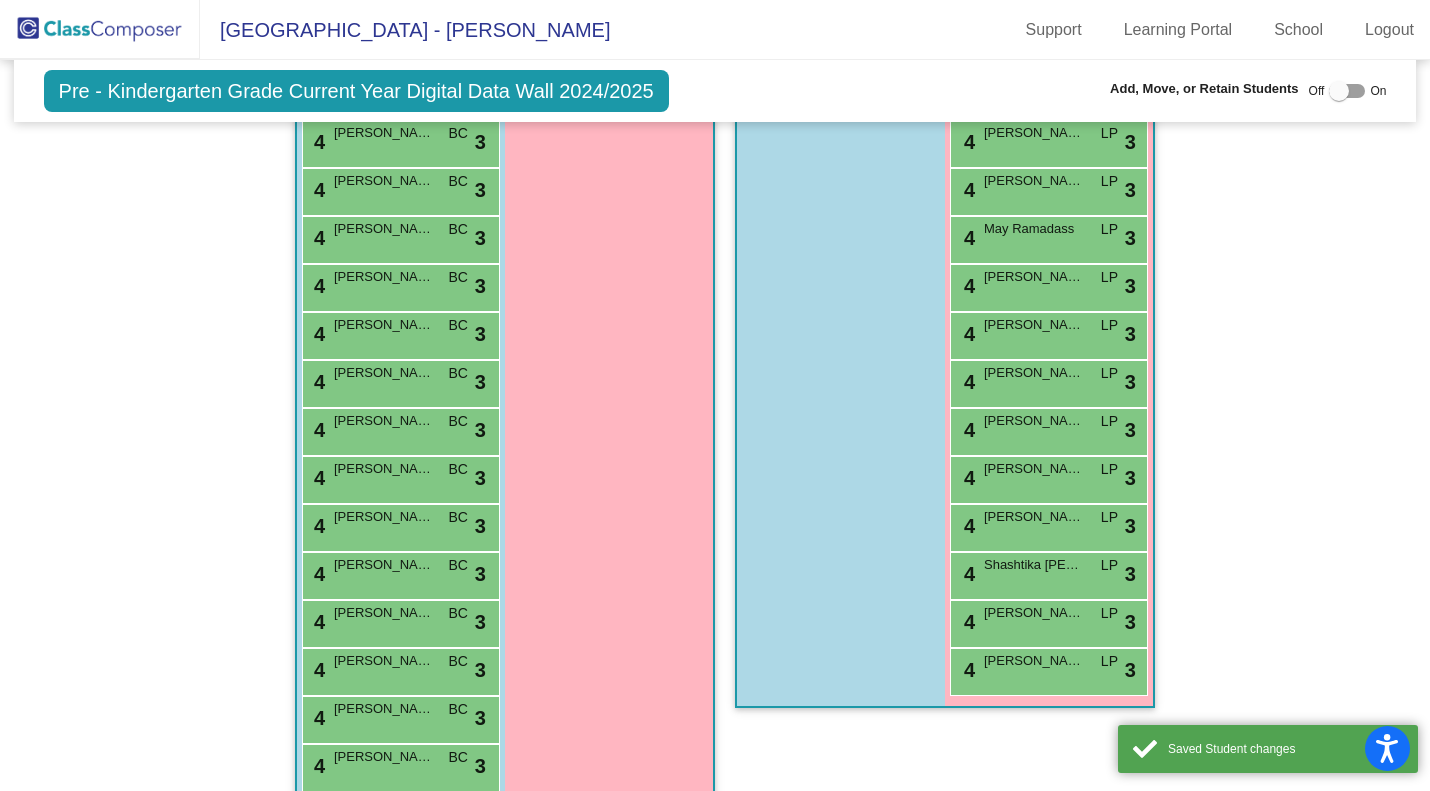 click on "4 Thenali Peavler BC lock do_not_disturb_alt 3" at bounding box center (398, 717) 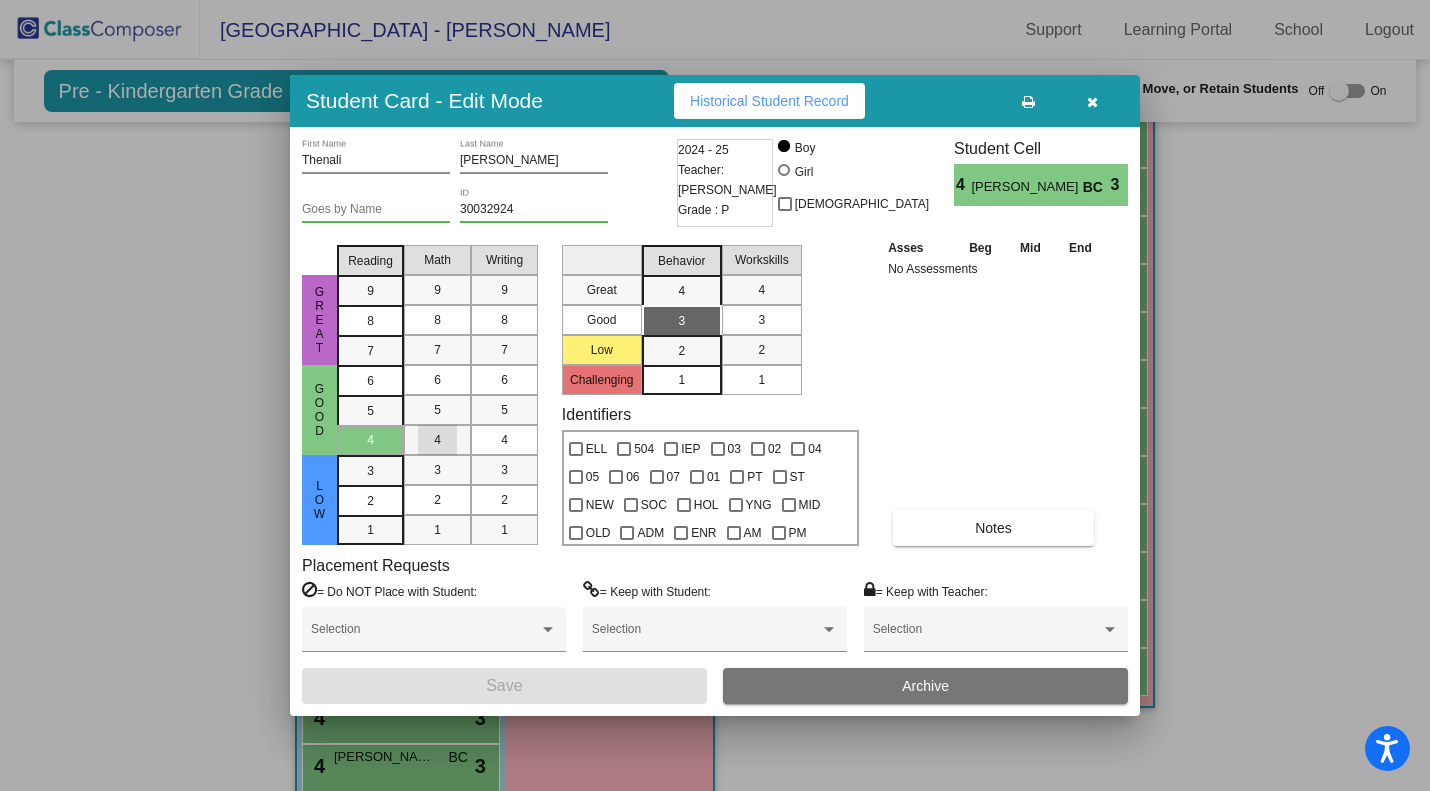 click on "4" at bounding box center [437, 440] 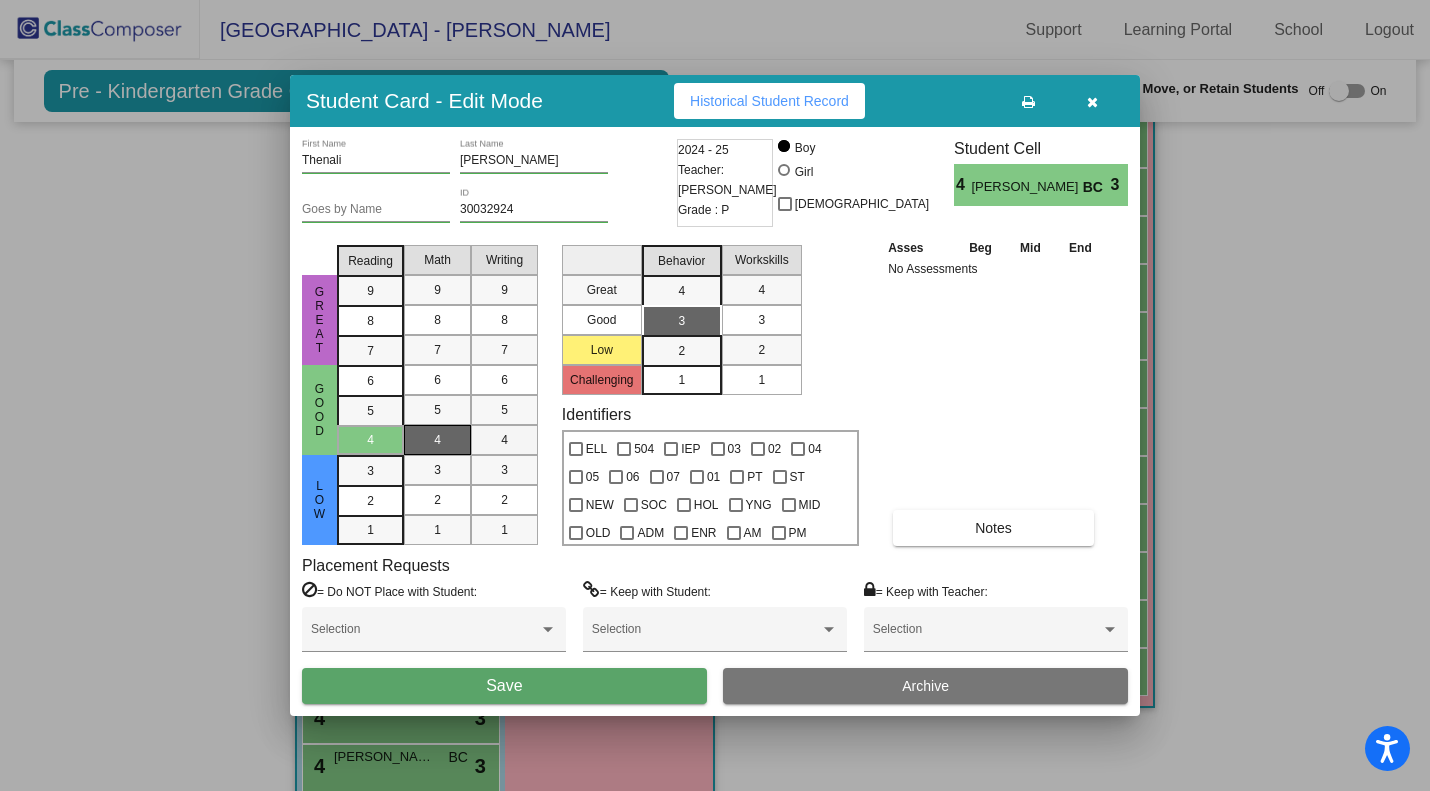 click on "4" at bounding box center [504, 440] 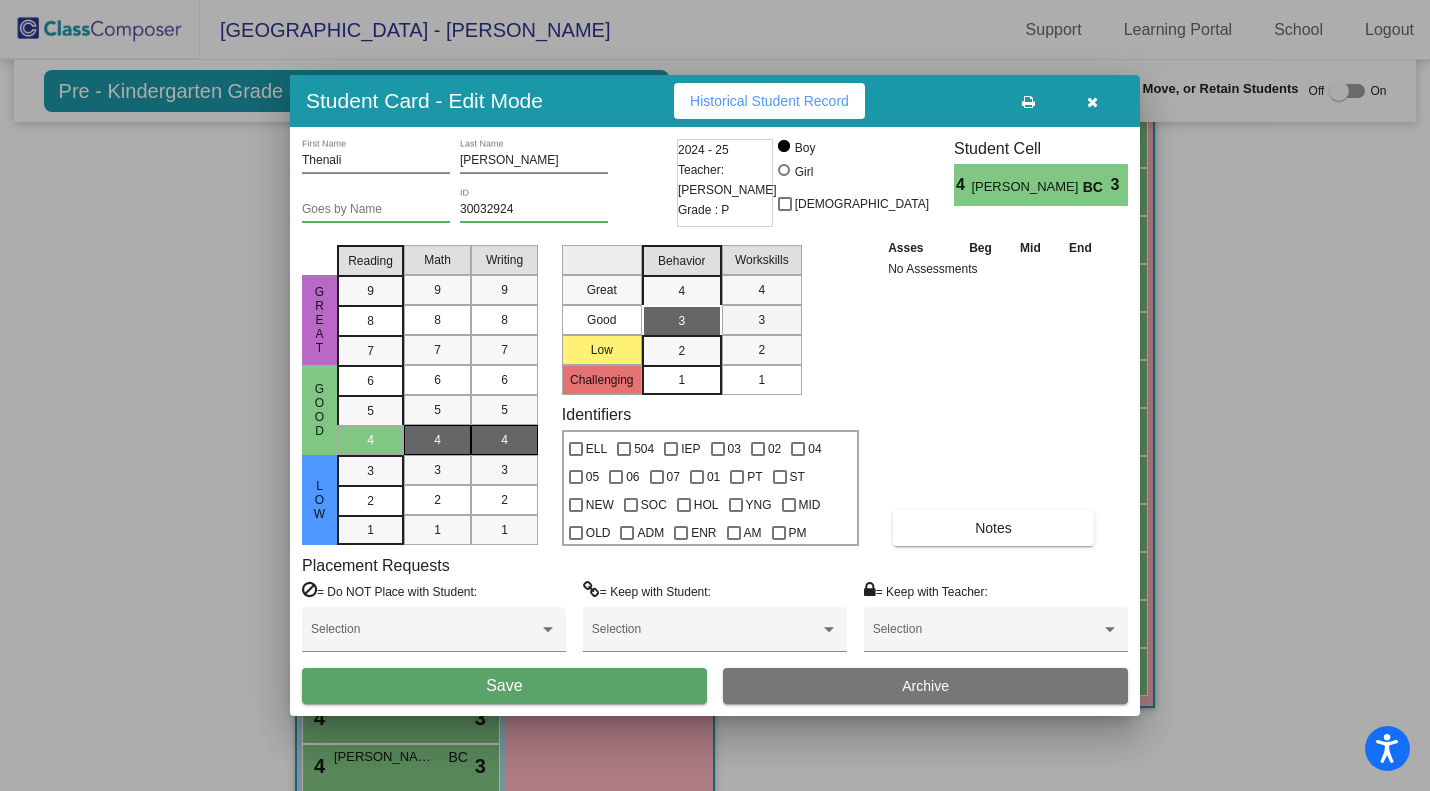 click on "3" at bounding box center [761, 320] 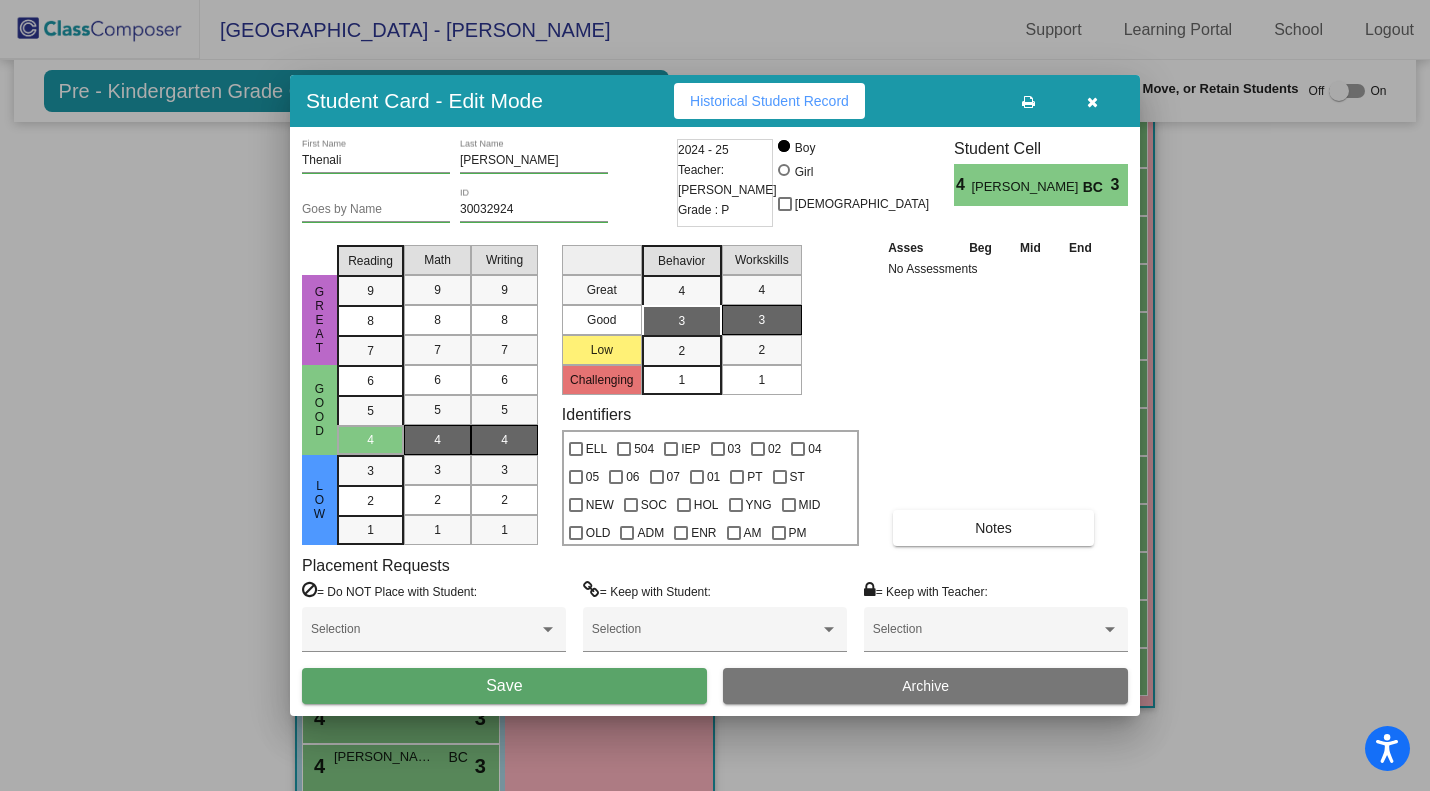 click on "Thenali First Name Peavler Last Name Goes by Name 30032924 ID 2024 - 25 Teacher: Becky Clawson Grade : P   Boy   Girl   Non Binary Student Cell 4 Thenali Peavler BC 3  Great   Good   Low  Reading 9 8 7 6 5 4 3 2 1 Math 9 8 7 6 5 4 3 2 1 Writing 9 8 7 6 5 4 3 2 1 Great Good Low Challenging Behavior 4 3 2 1 Workskills 4 3 2 1 Identifiers   ELL   504   IEP   03   02   04   05   06   07   01   PT   ST   NEW   SOC   HOL   YNG   MID   OLD   ADM   ENR   AM   PM Asses Beg Mid End No Assessments  Notes  Placement Requests  = Do NOT Place with Student:   Selection  = Keep with Student:   Selection  = Keep with Teacher:   Selection  Save   Archive" at bounding box center [715, 421] 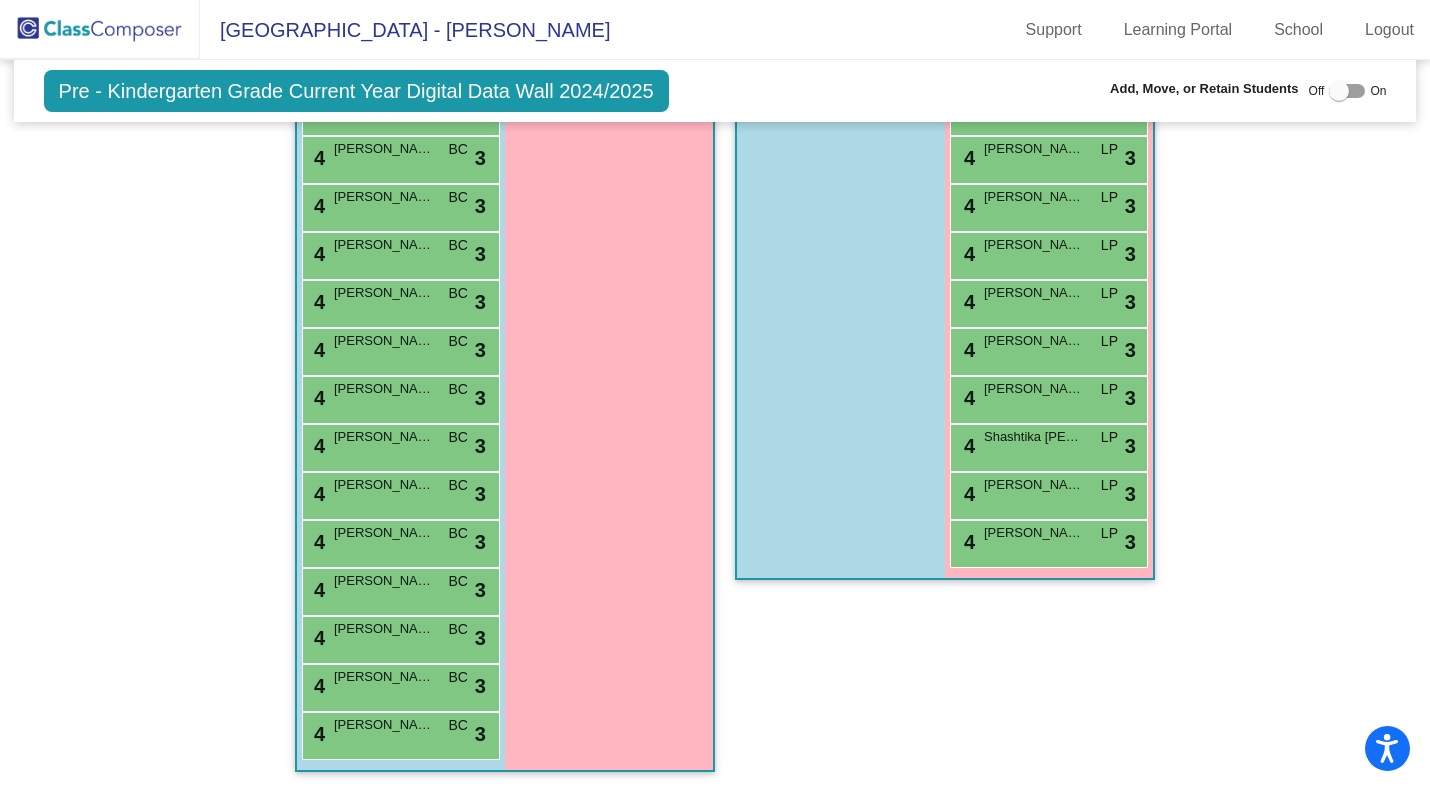 scroll, scrollTop: 1964, scrollLeft: 0, axis: vertical 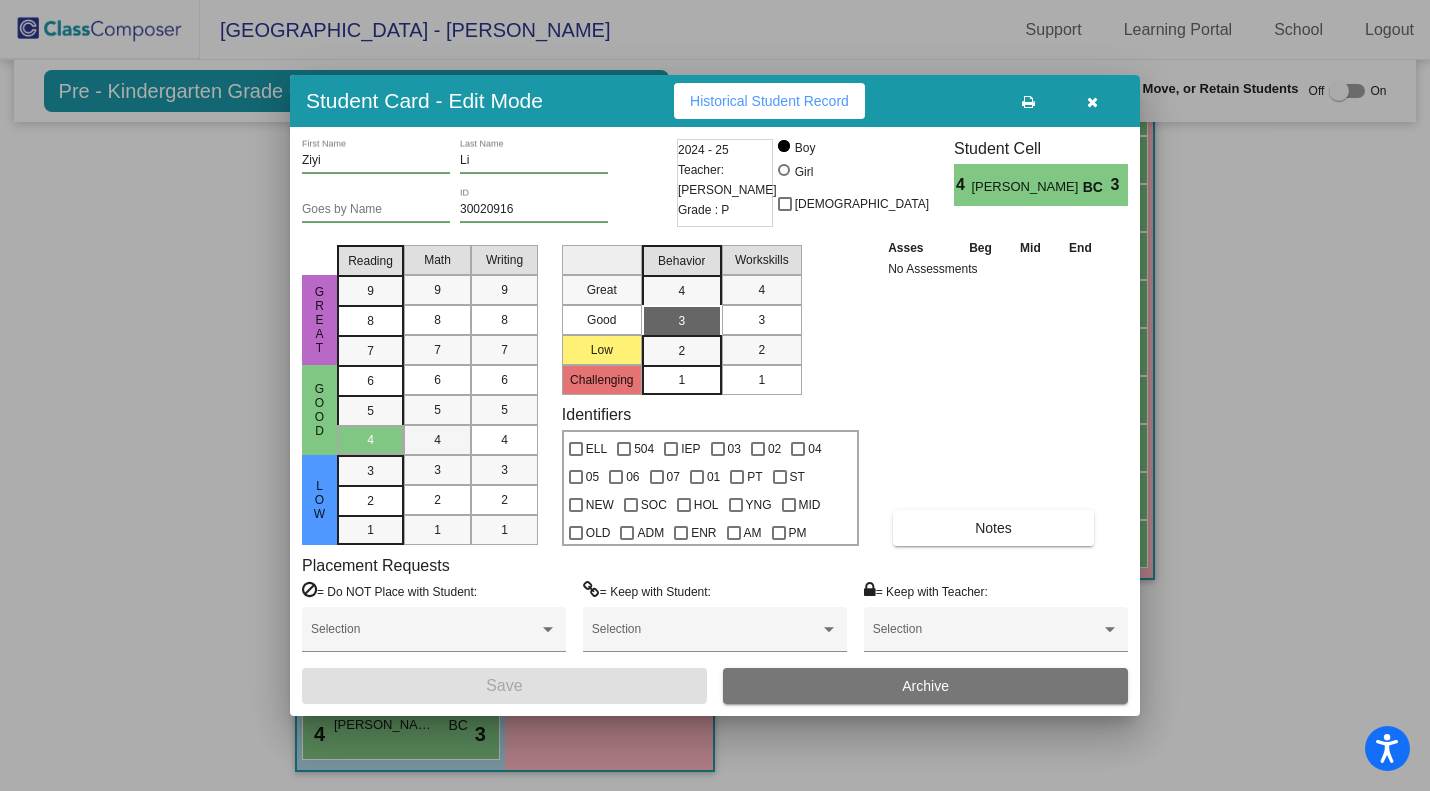 click on "4" at bounding box center (437, 440) 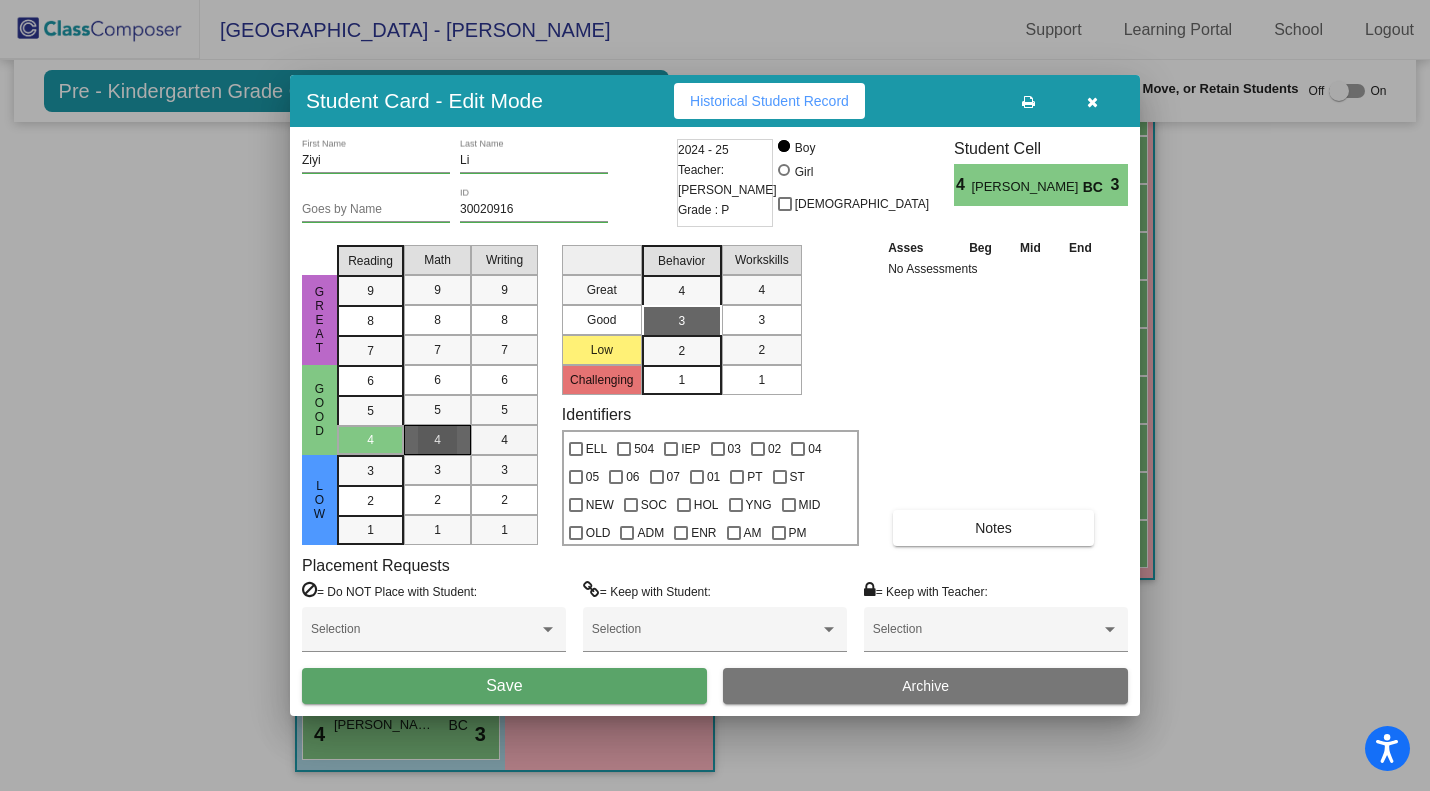 click on "4" at bounding box center (504, 440) 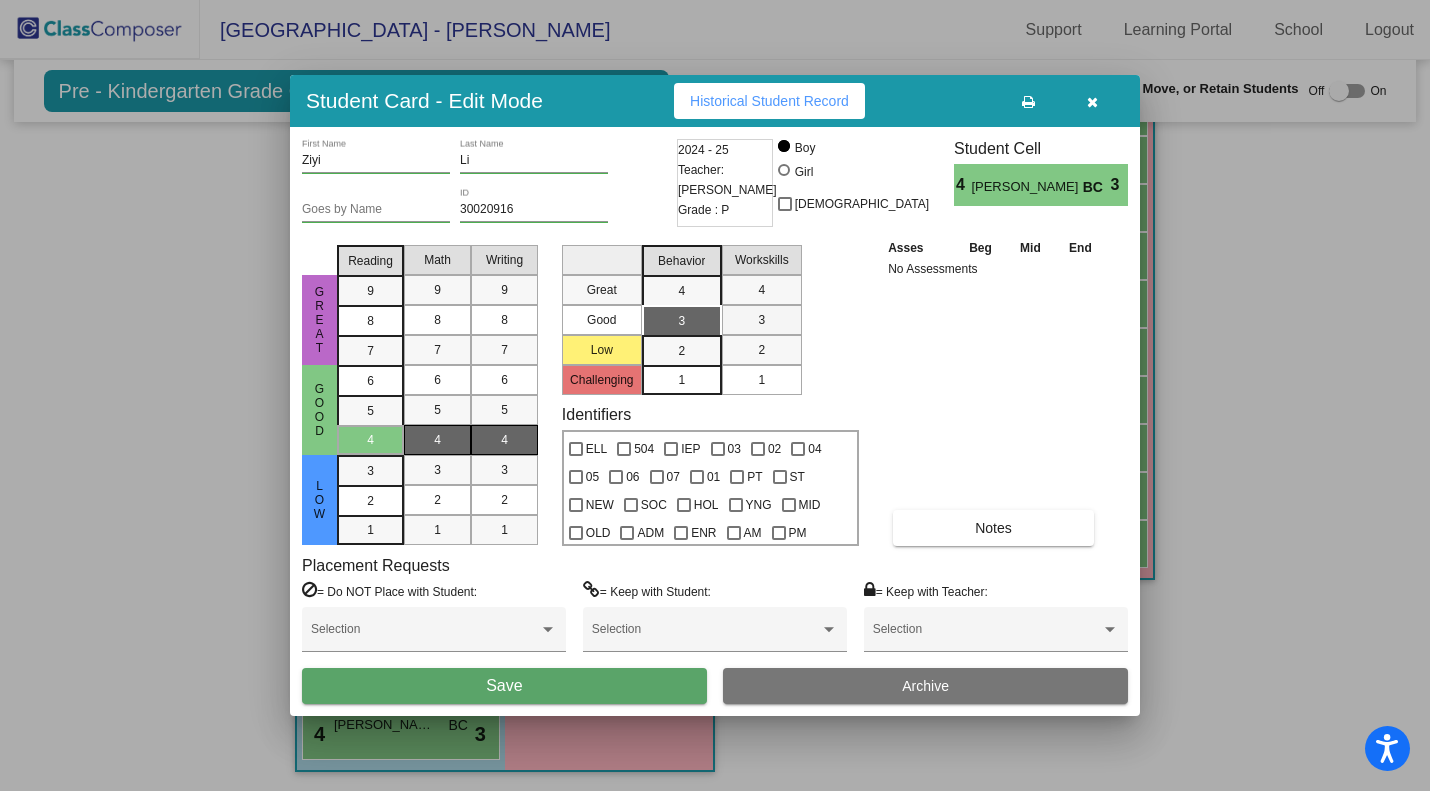 click on "3" at bounding box center [761, 320] 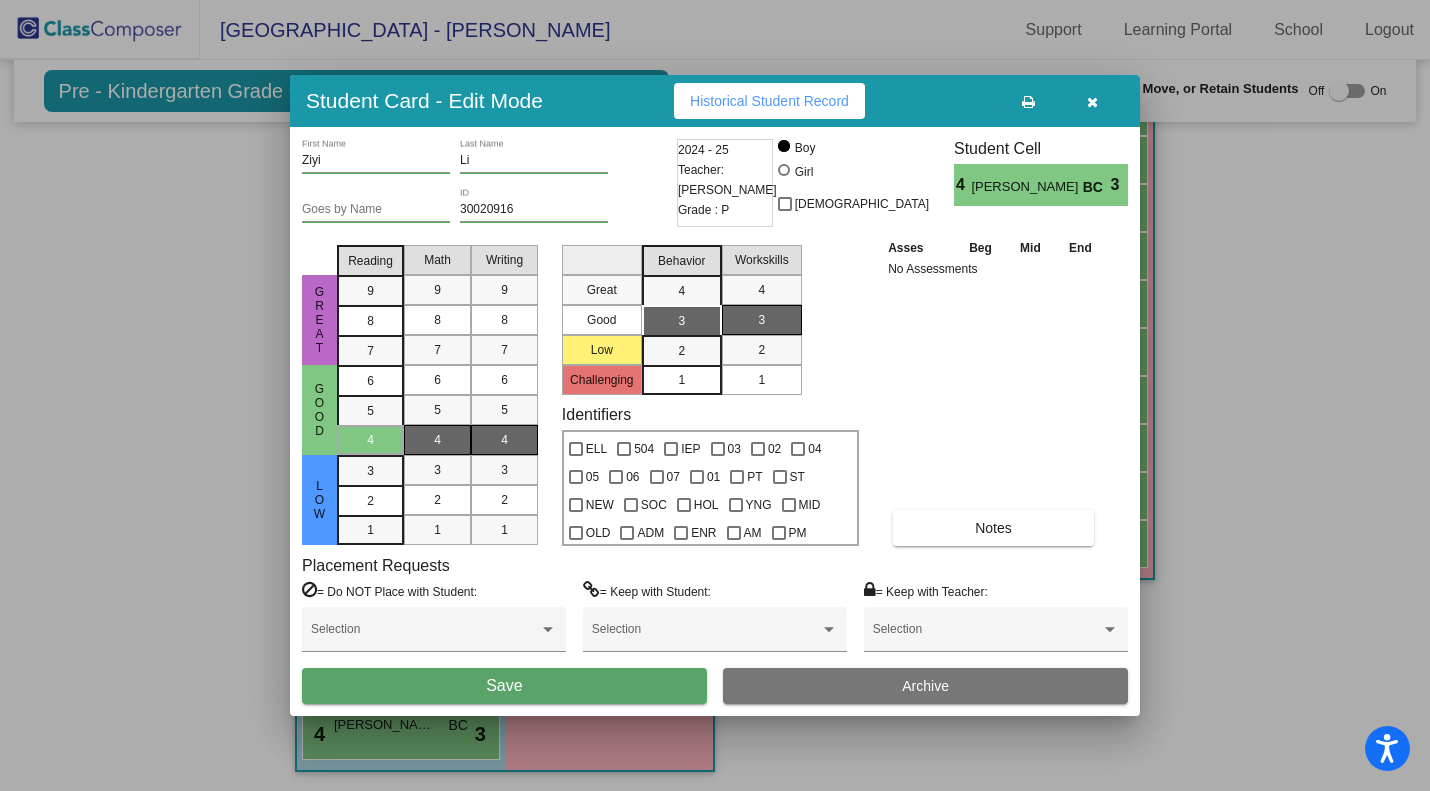click on "Save" at bounding box center (504, 686) 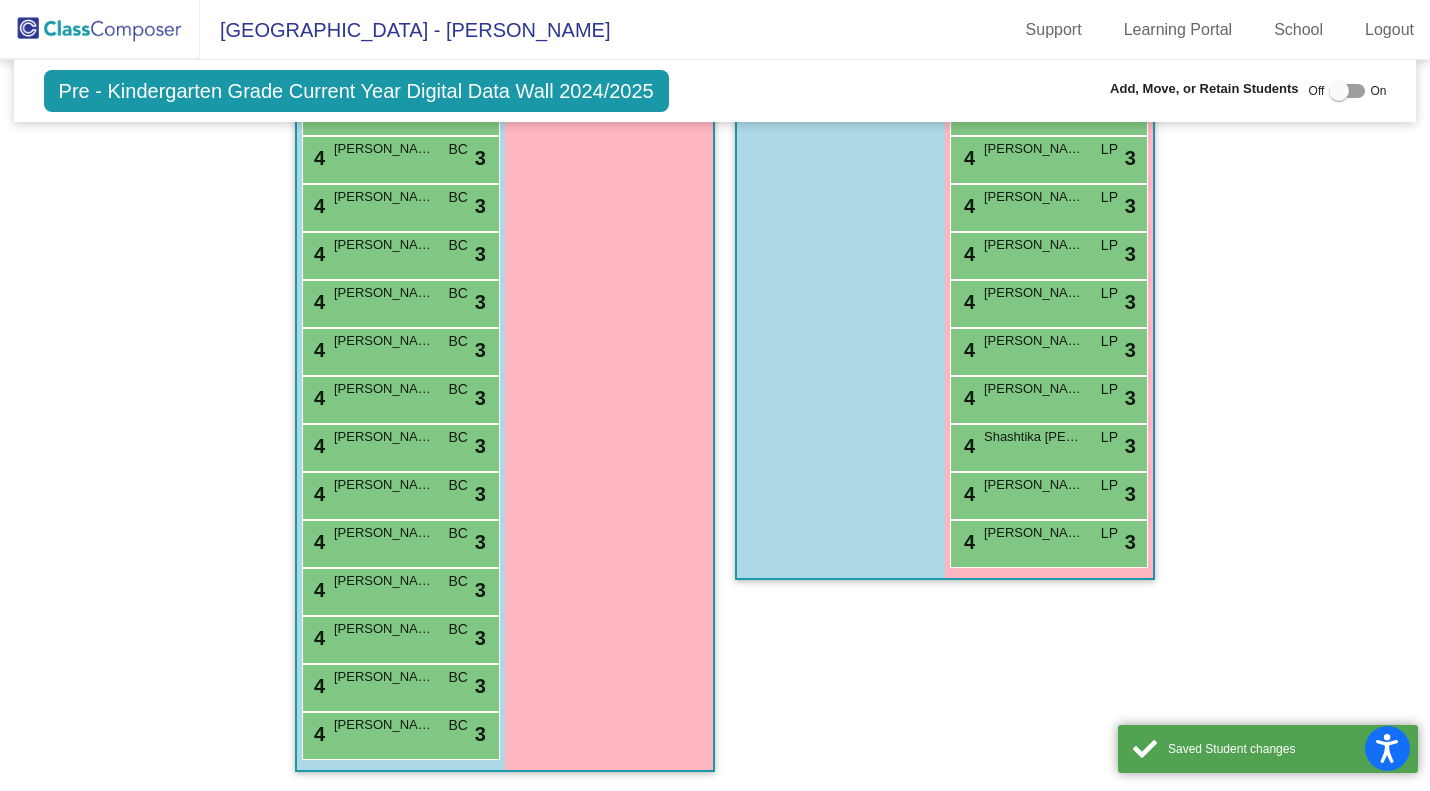 click on "[PERSON_NAME]" at bounding box center (384, 677) 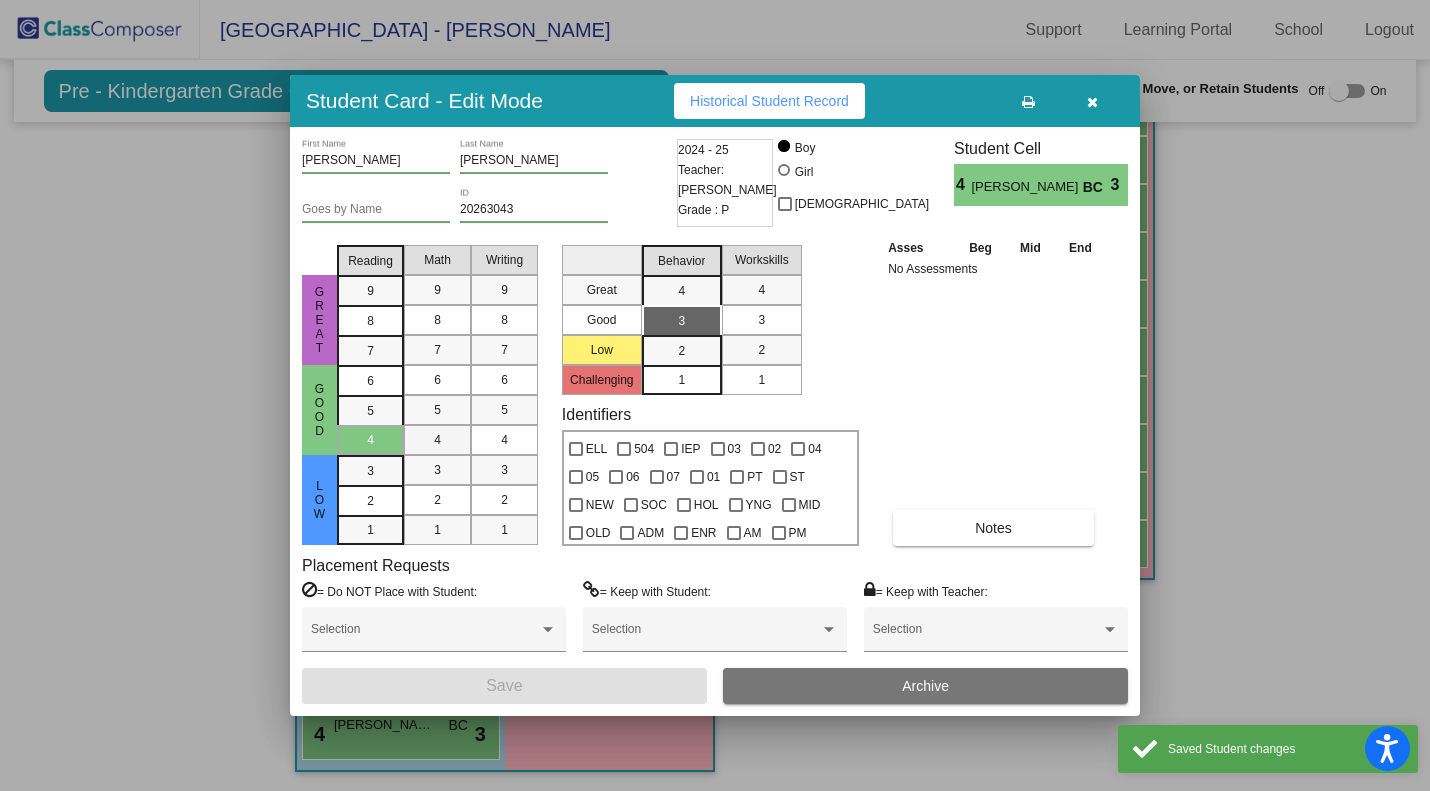 click on "4" at bounding box center (437, 440) 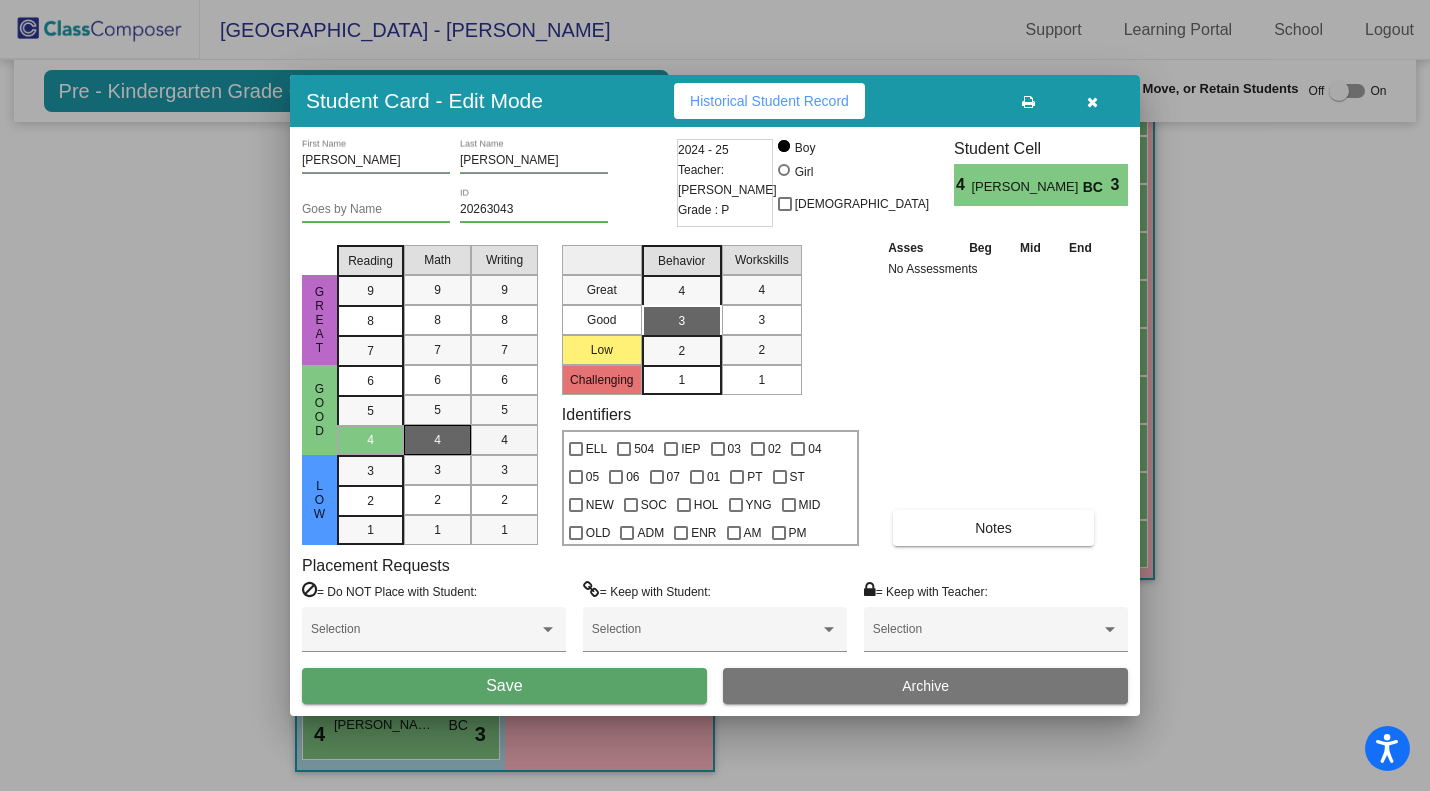 click on "4" at bounding box center (504, 440) 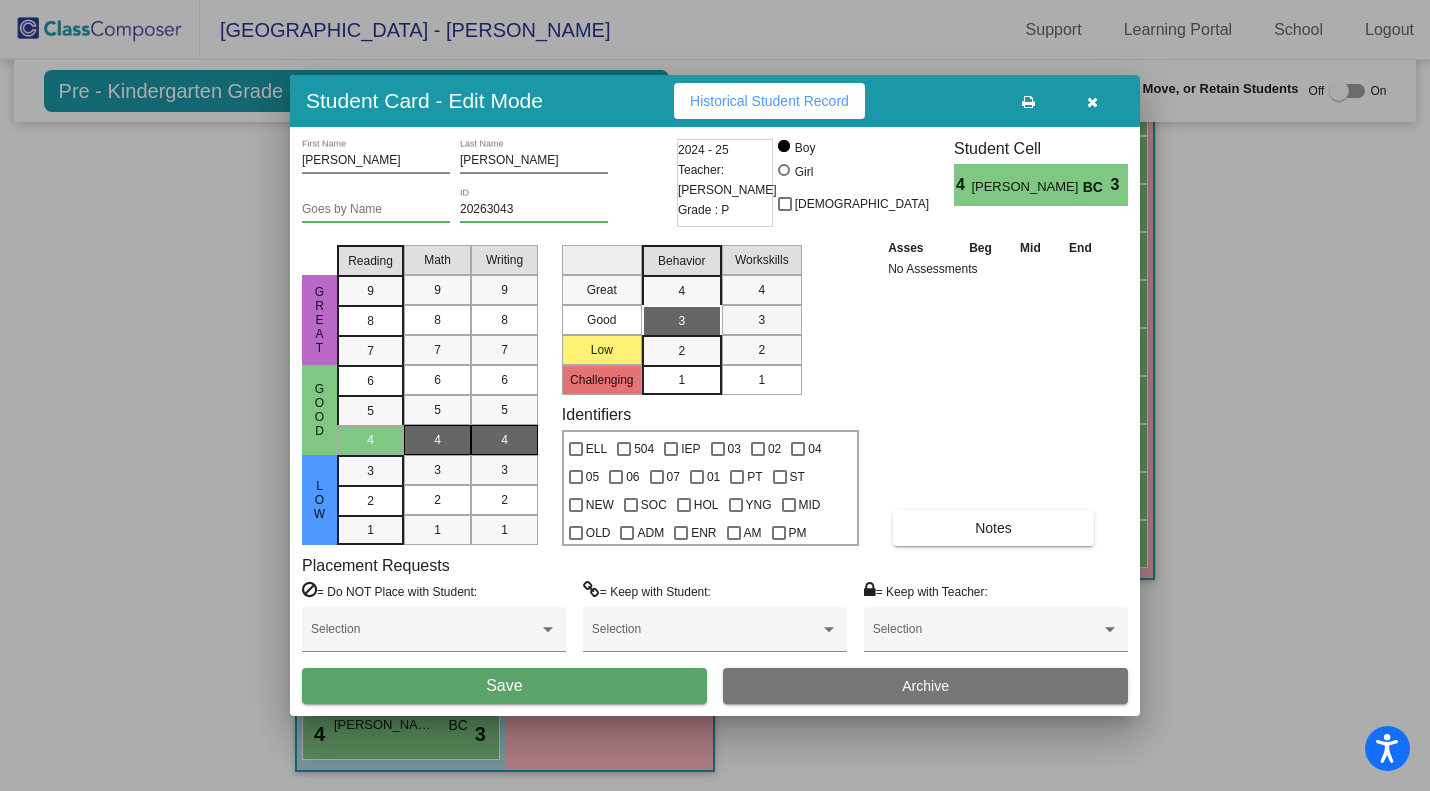click on "3" at bounding box center (761, 320) 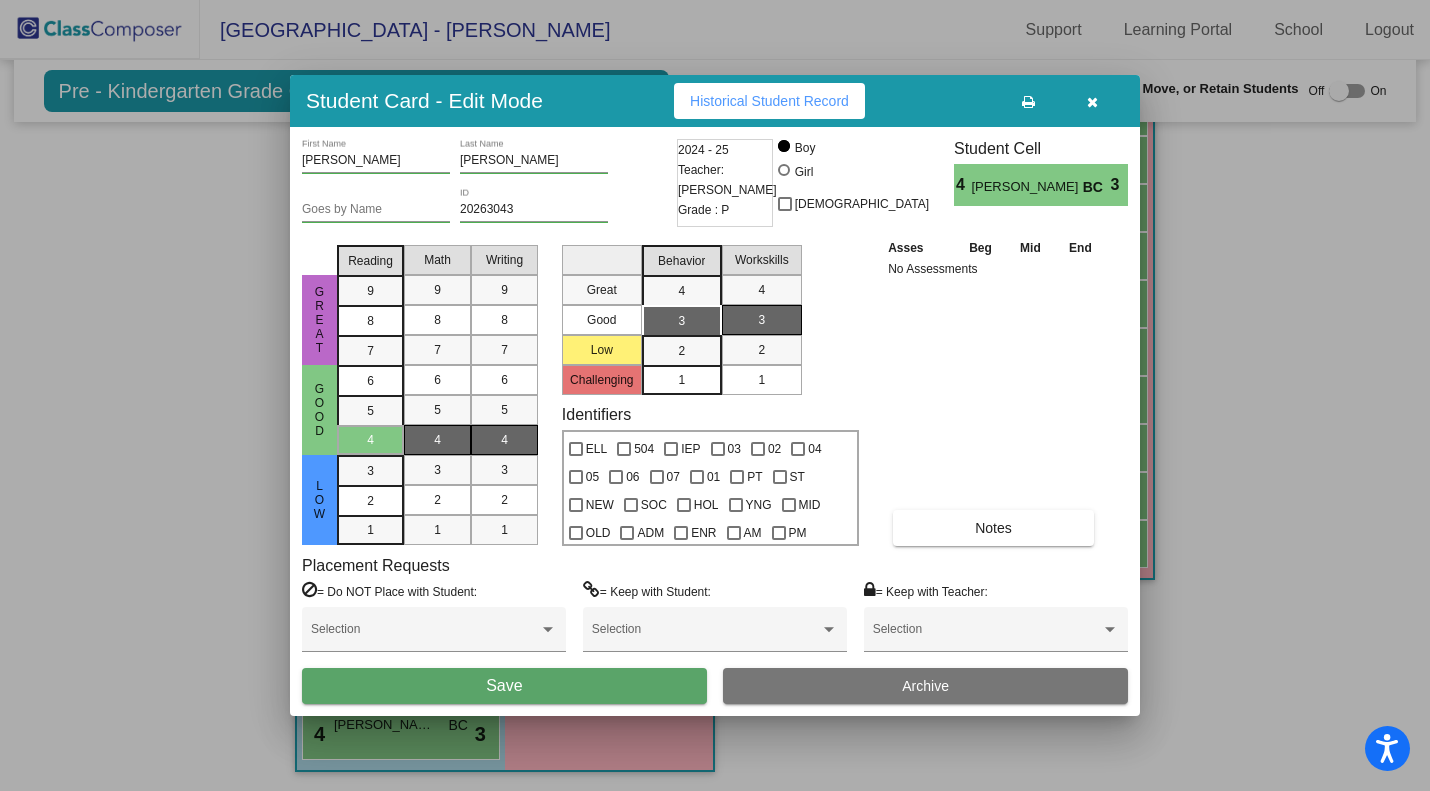 click on "Save" at bounding box center (504, 685) 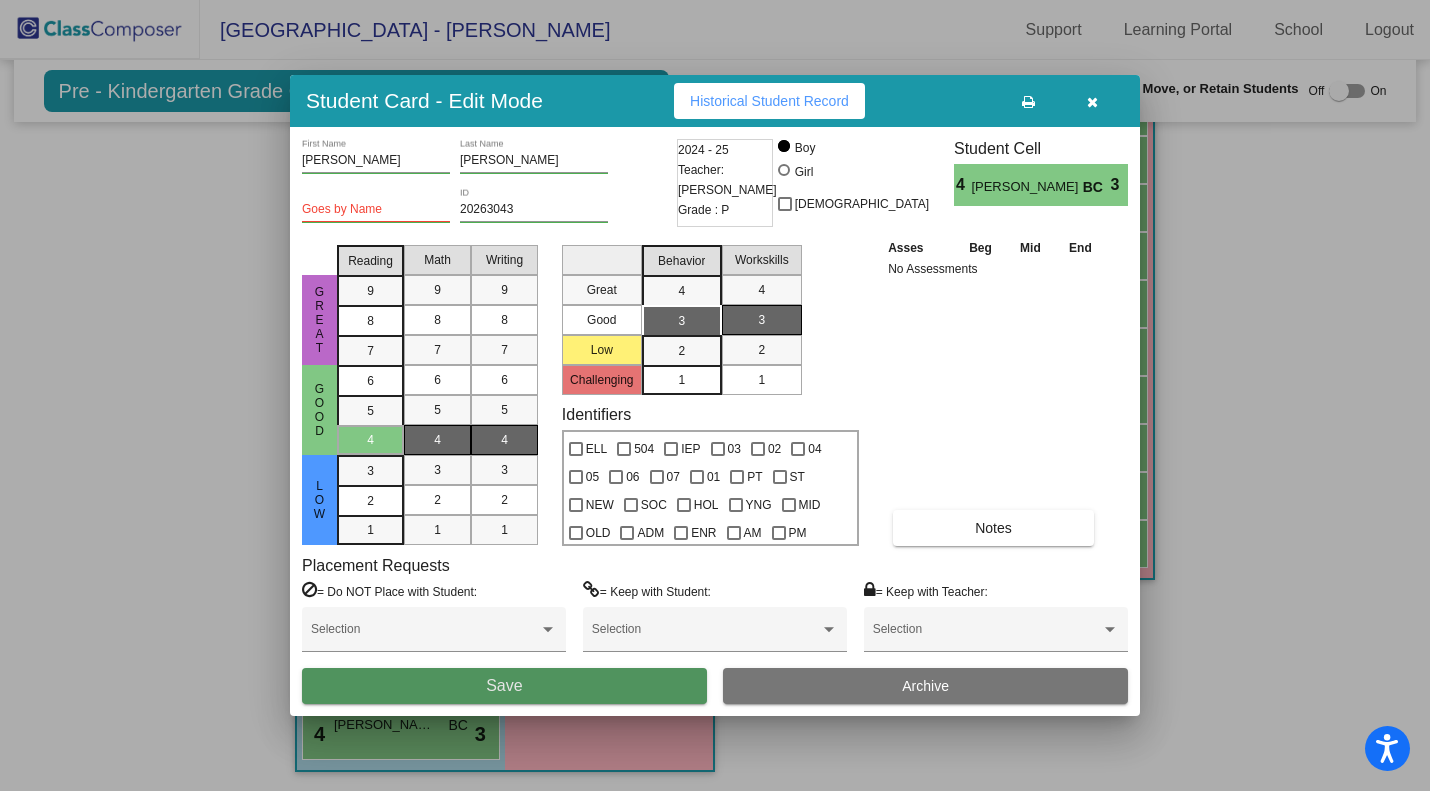 click on "Save" at bounding box center [504, 685] 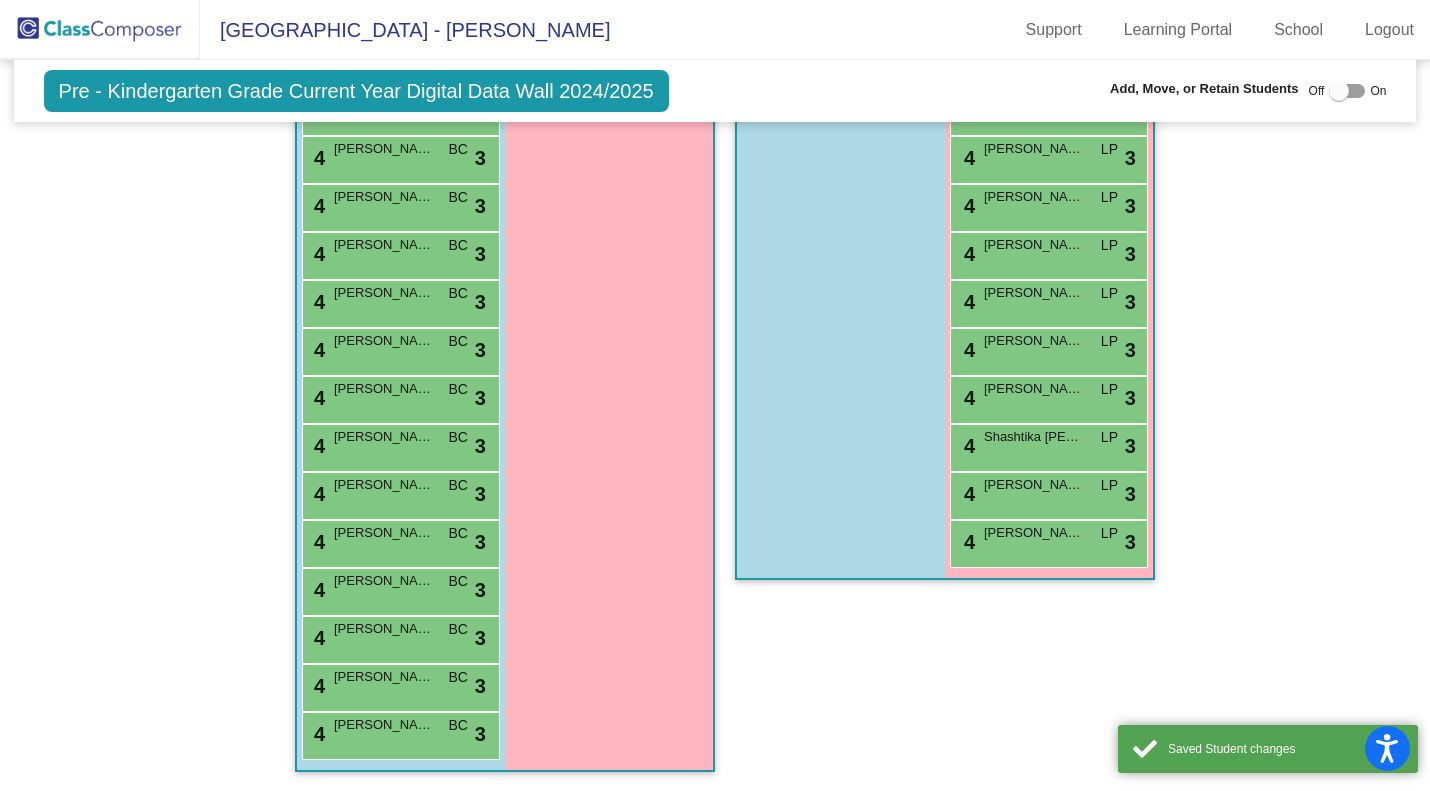click on "4 Thenali Peavler BC lock do_not_disturb_alt 3" at bounding box center (398, 589) 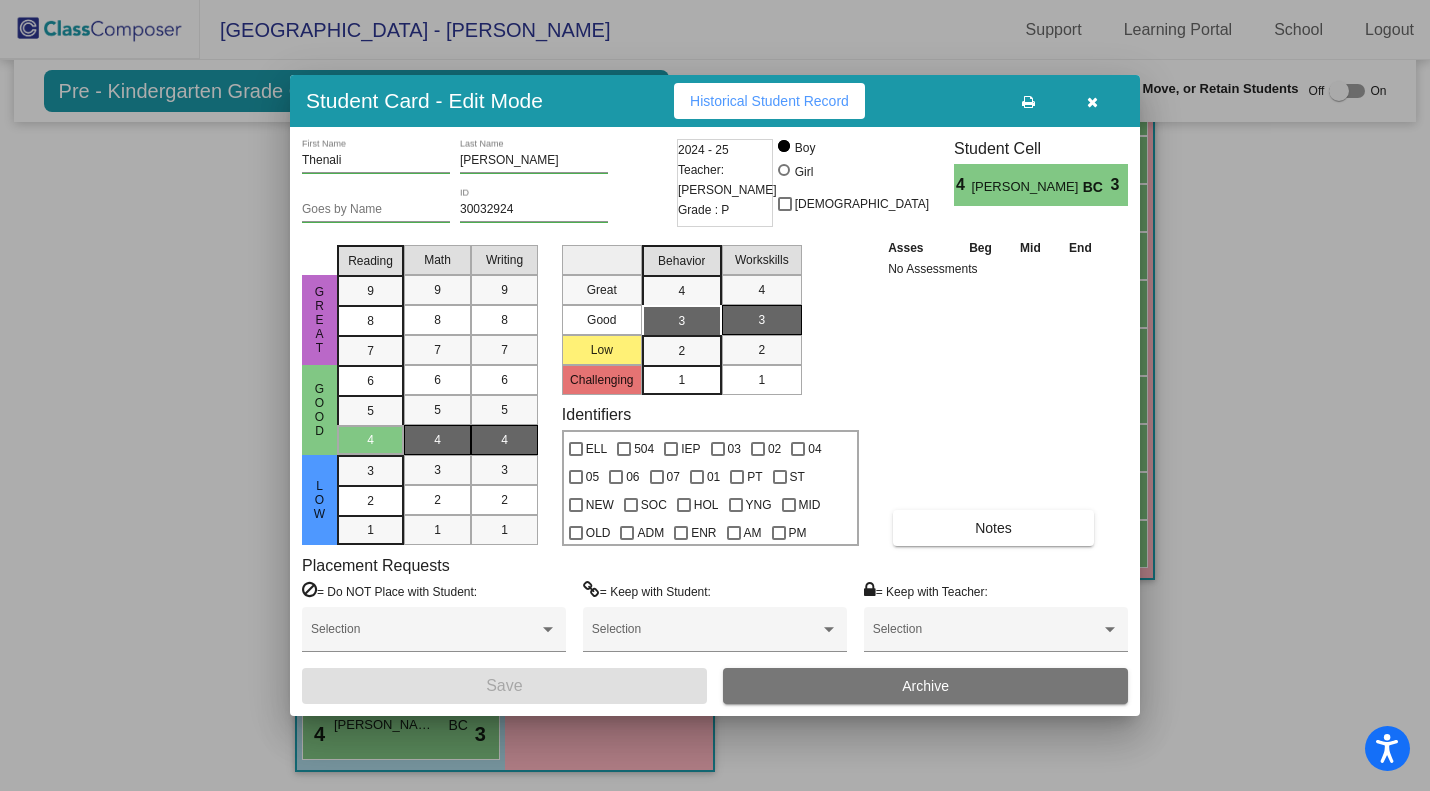 click at bounding box center (1092, 102) 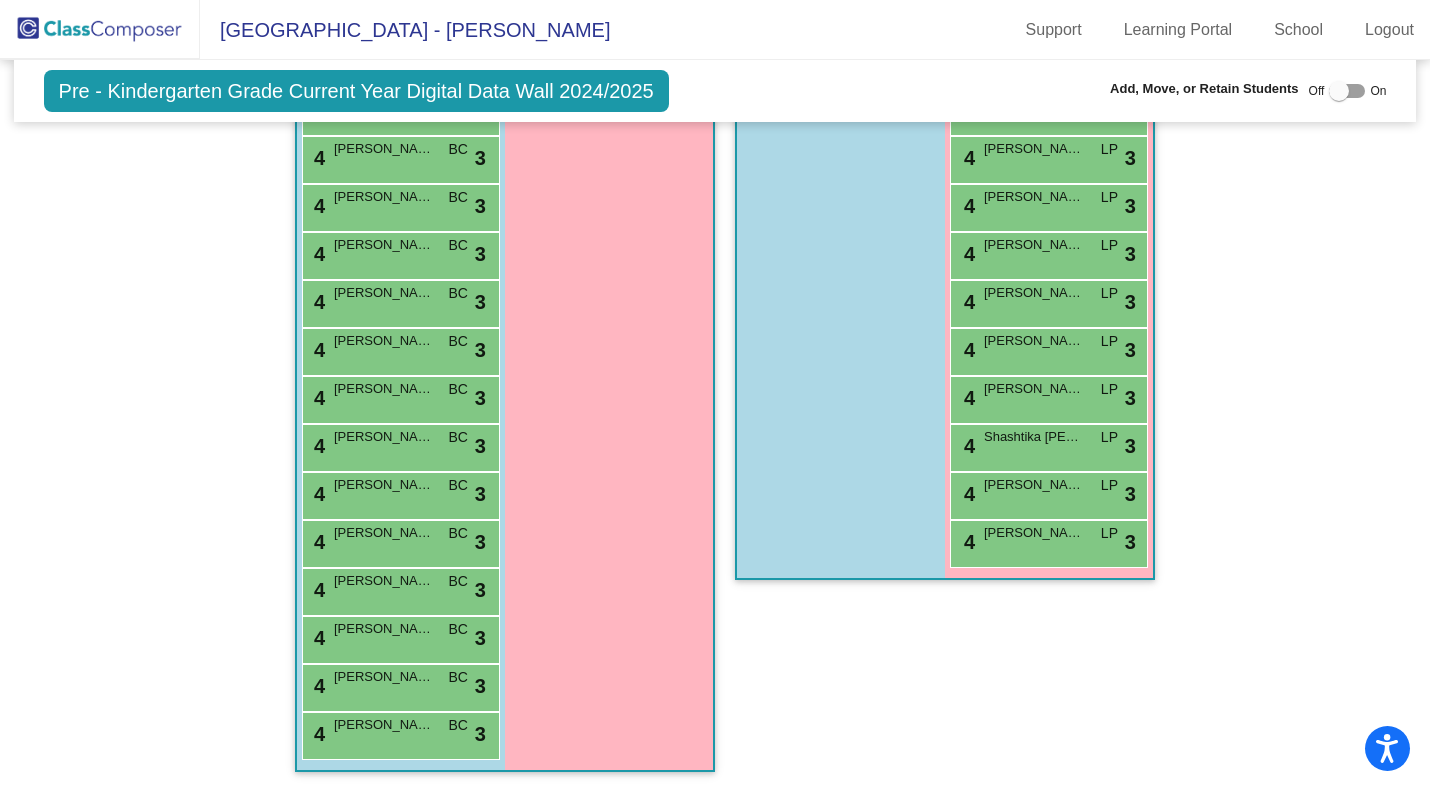 click on "4 Scott Soltanovich BC lock do_not_disturb_alt 3" at bounding box center (398, 541) 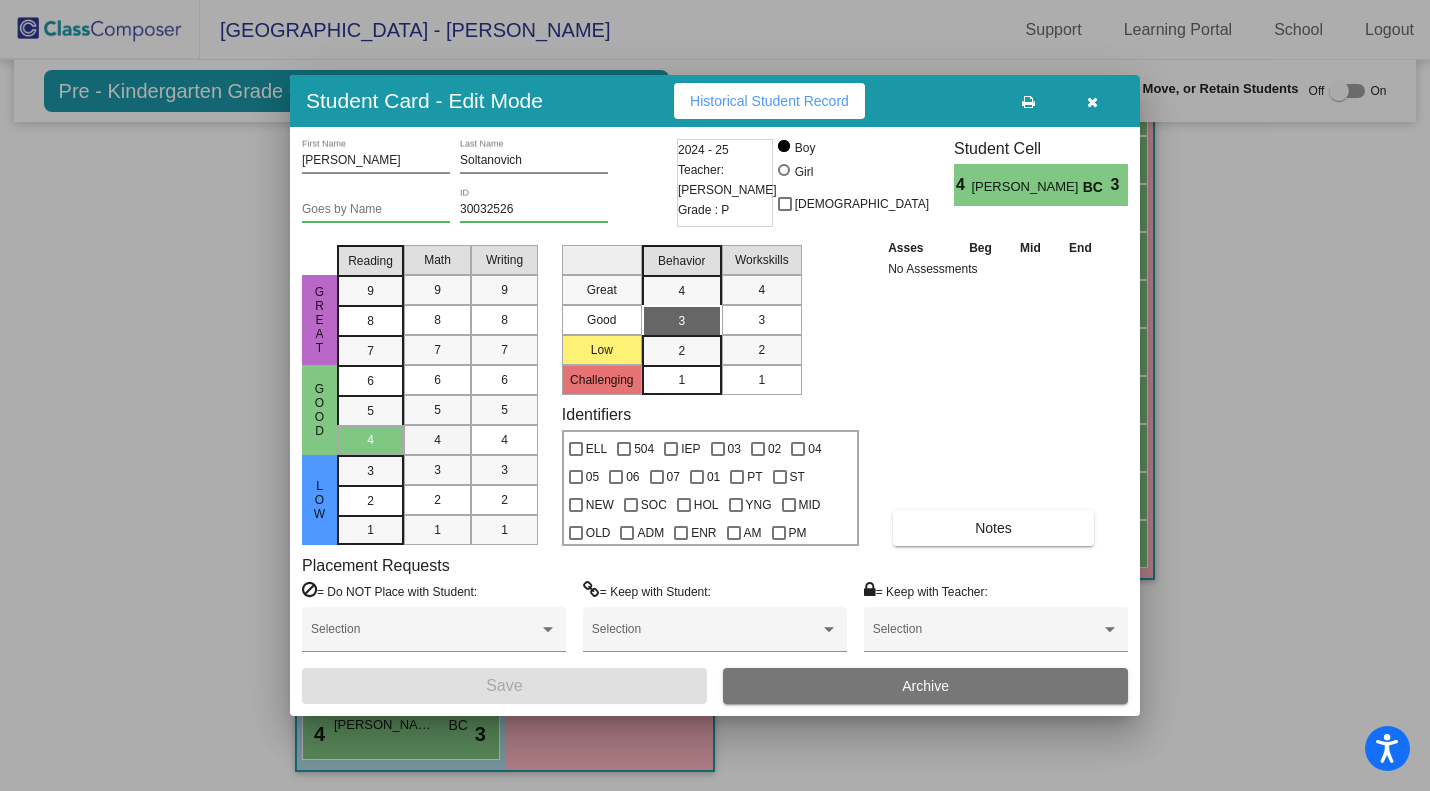 click on "4" at bounding box center [437, 440] 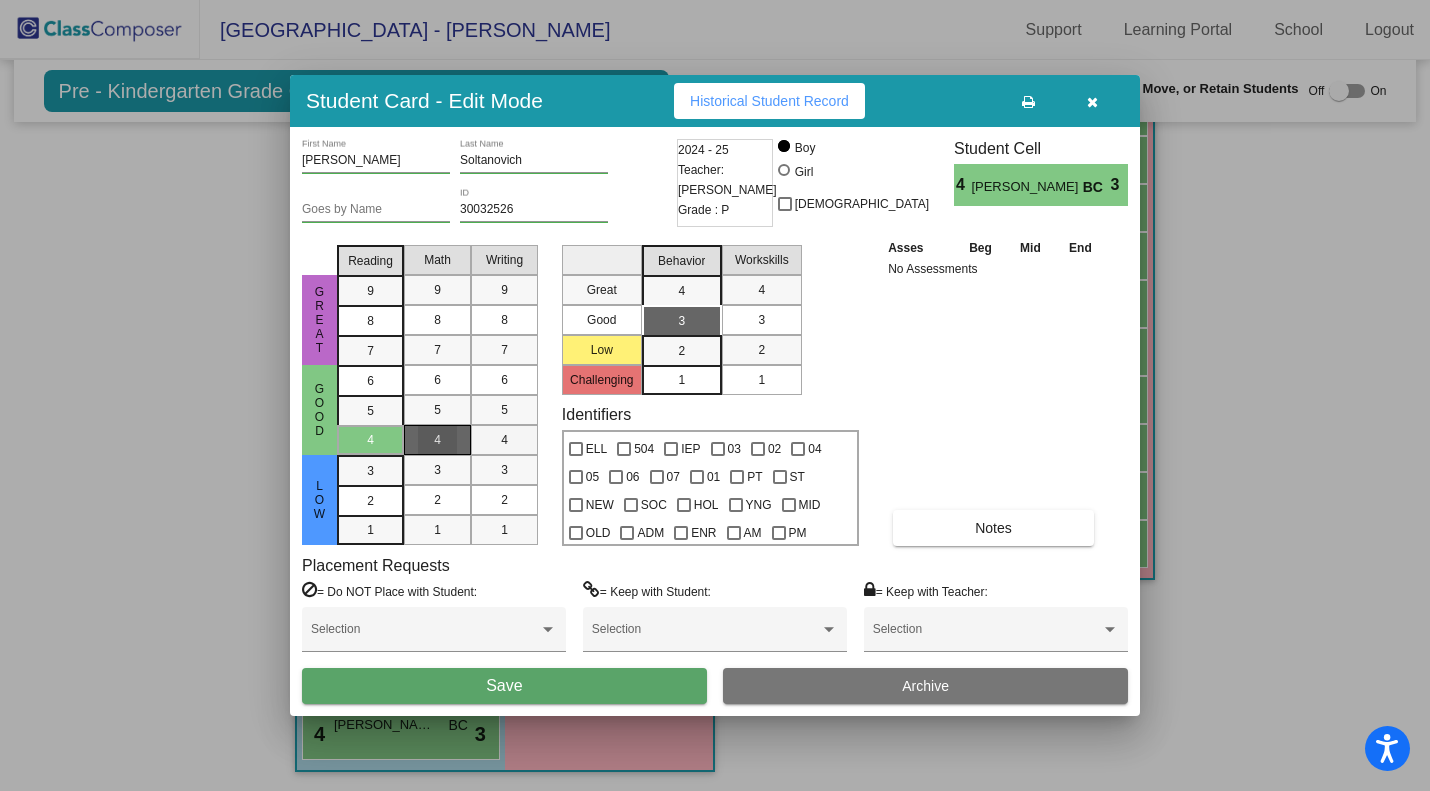 click on "4" at bounding box center (504, 440) 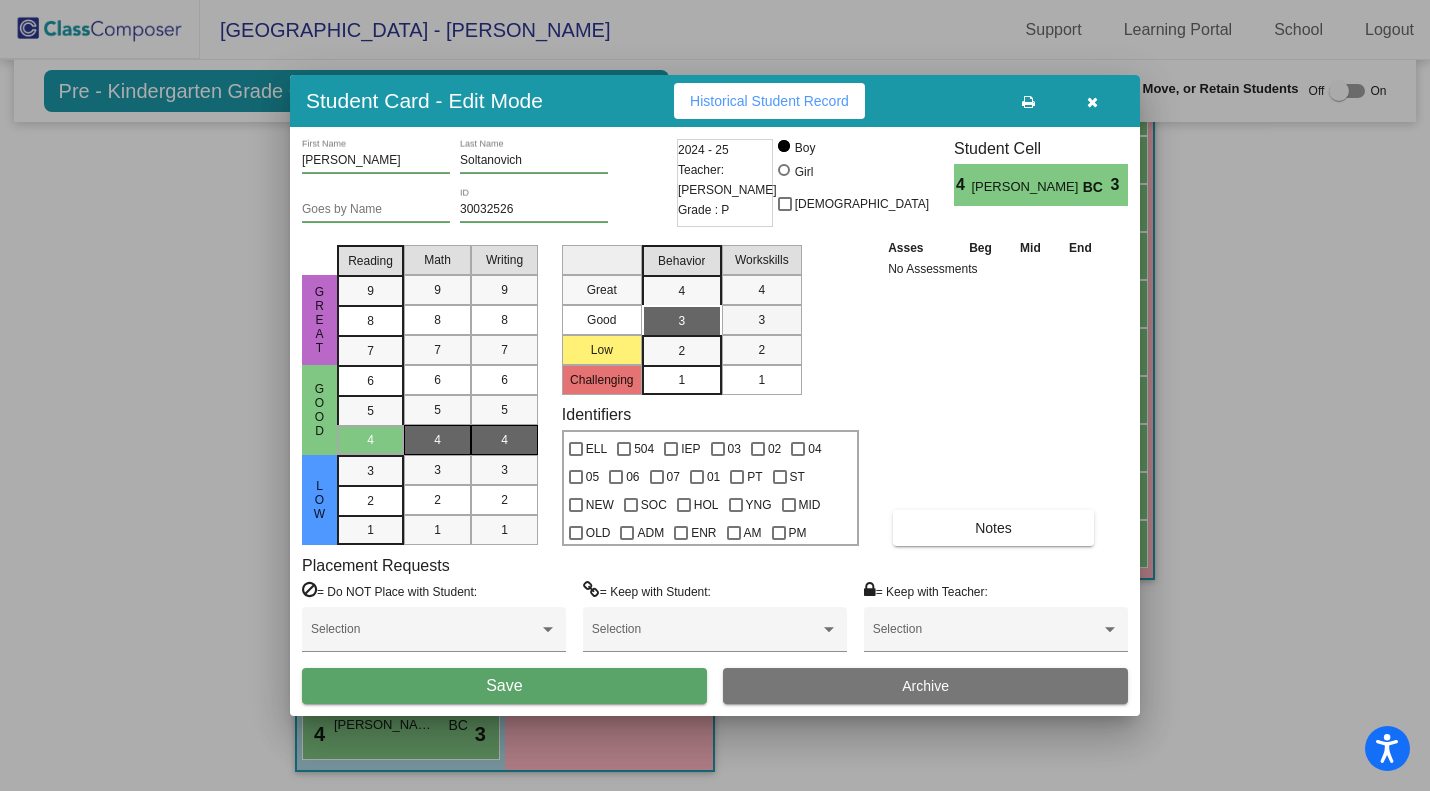click on "3" at bounding box center (761, 320) 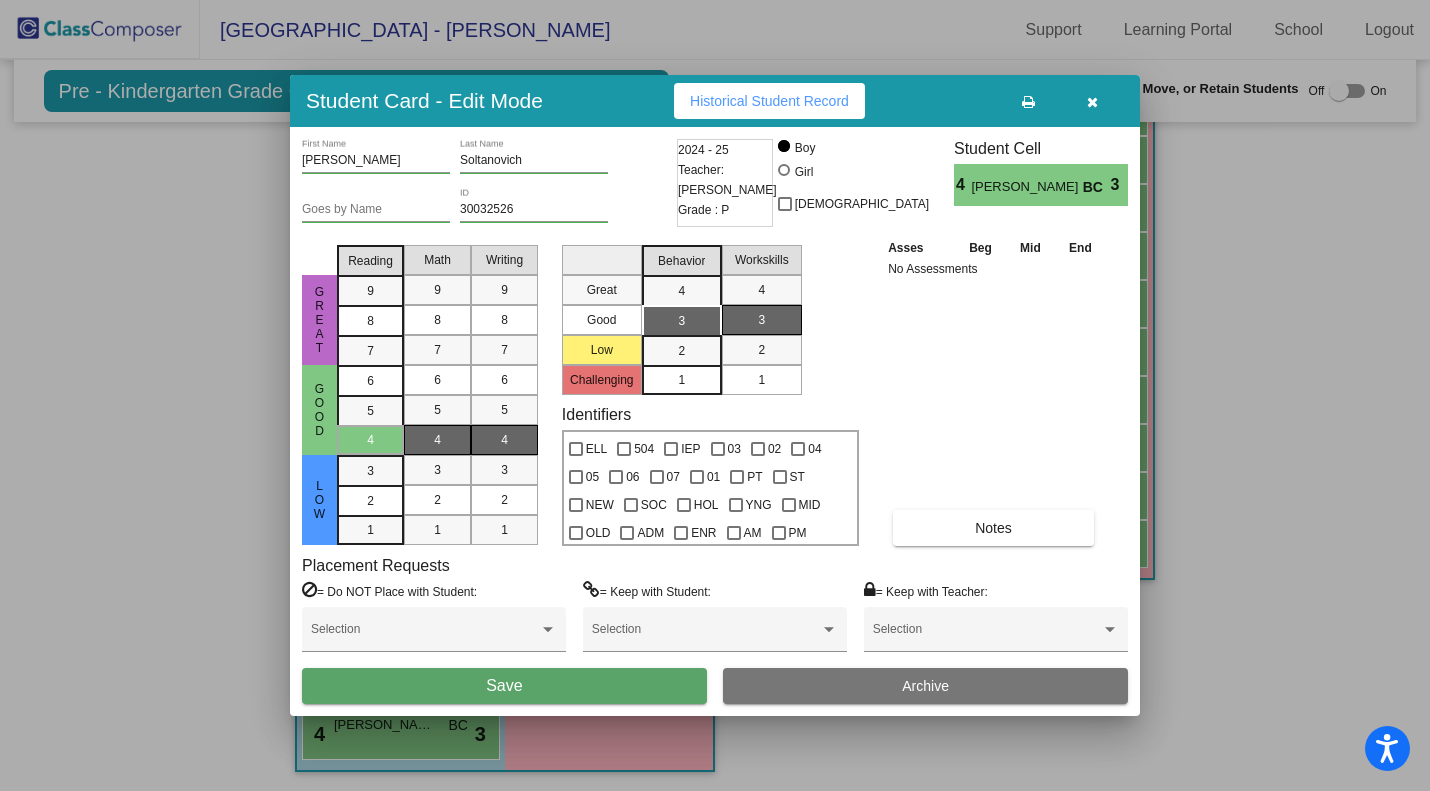 click on "Save" at bounding box center [504, 686] 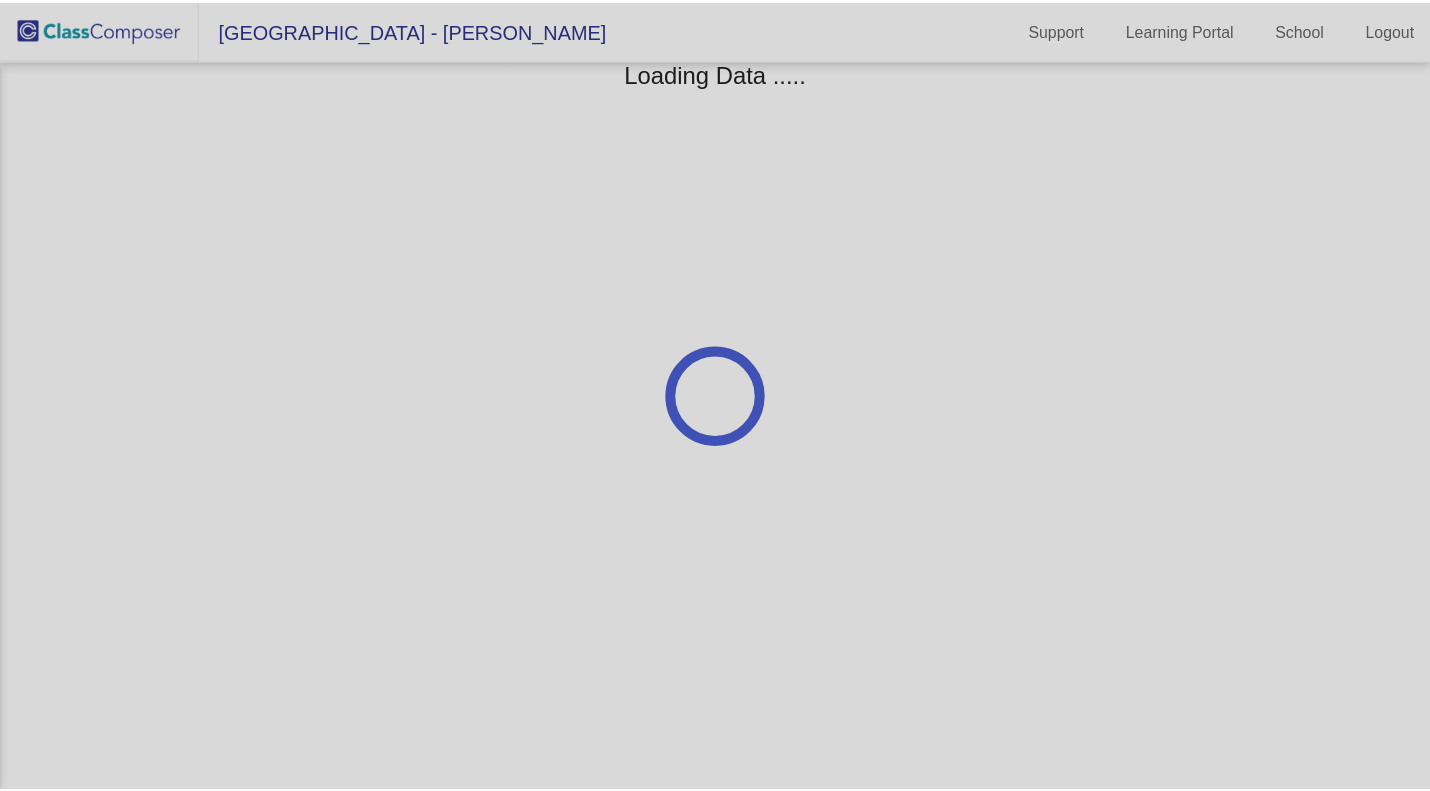 scroll, scrollTop: 0, scrollLeft: 0, axis: both 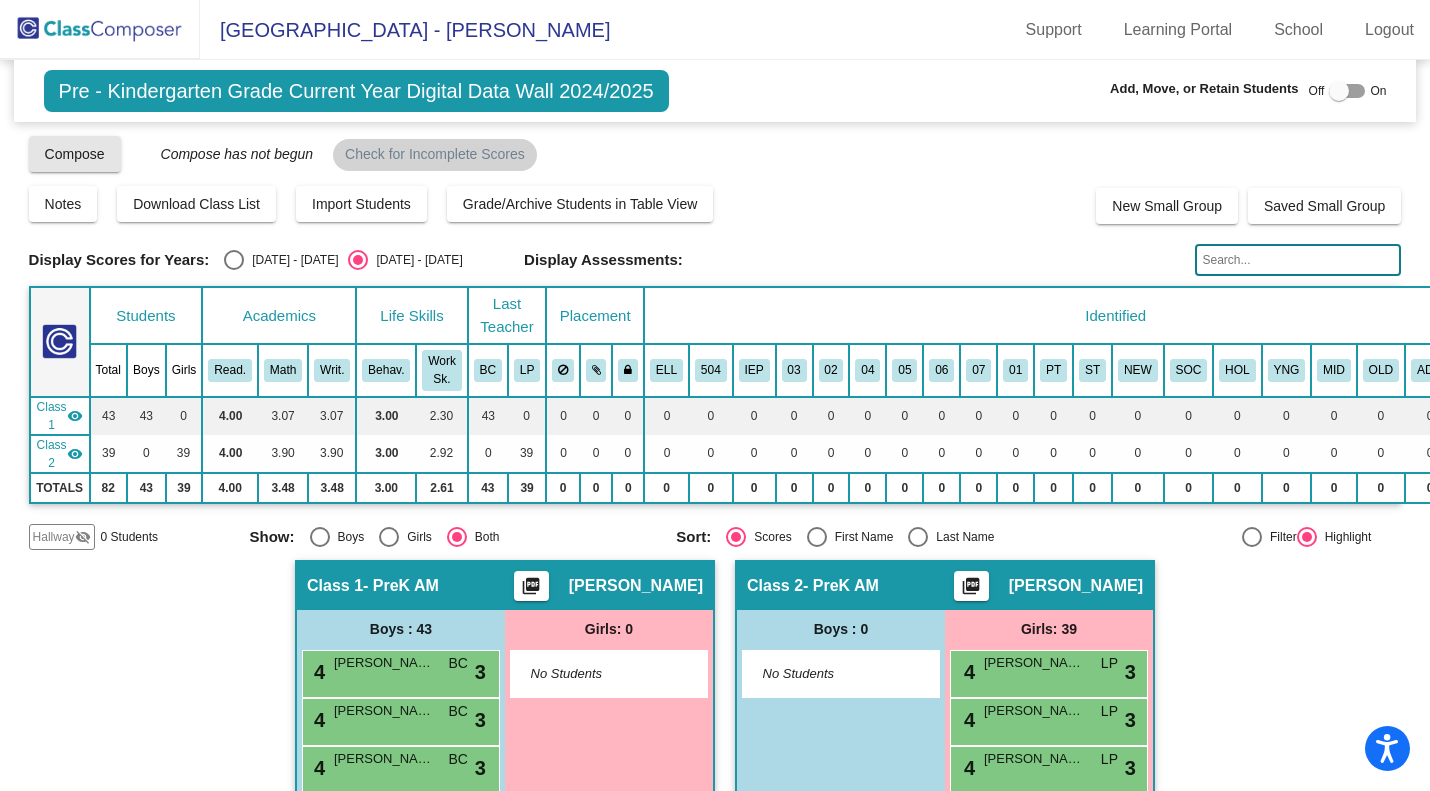 click on "Compose" 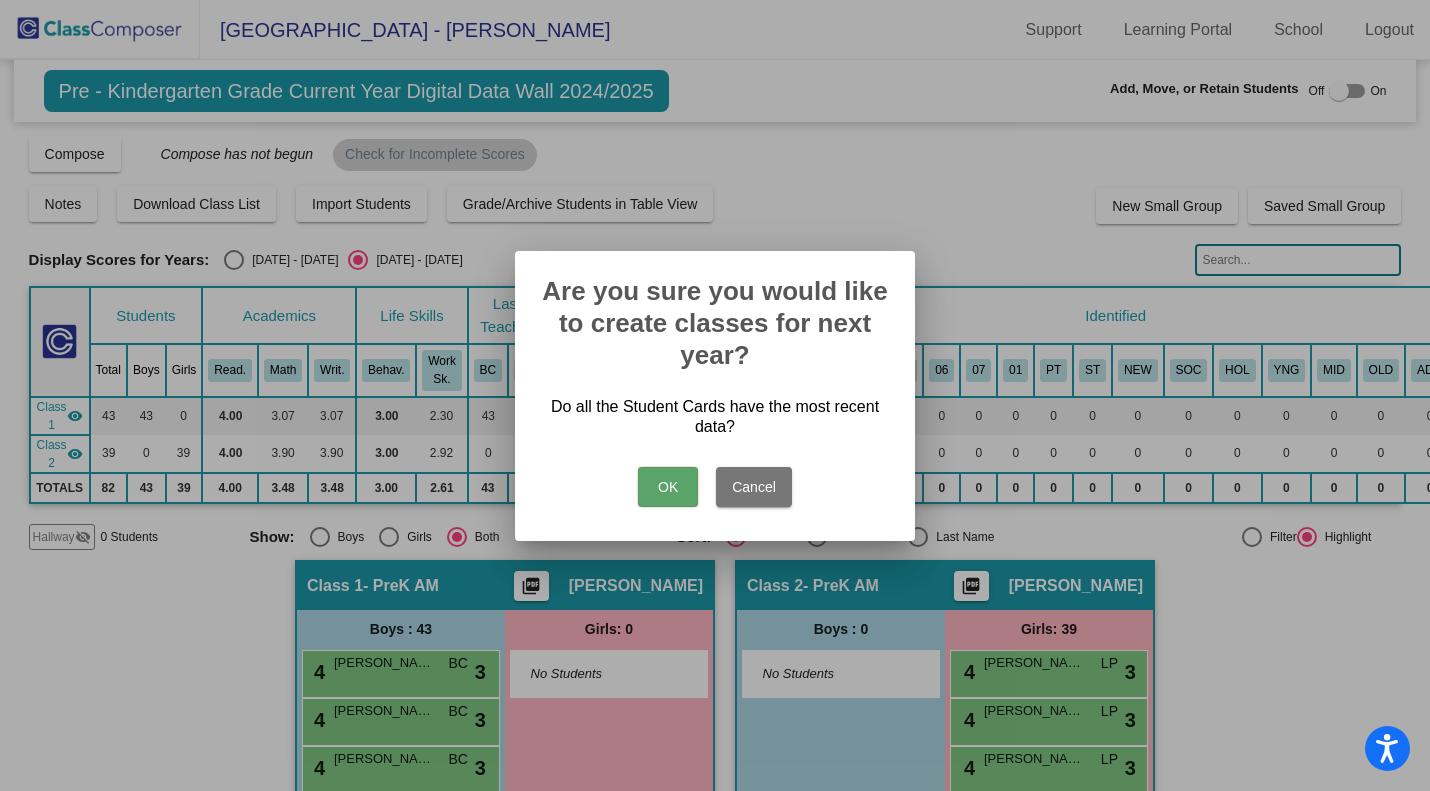 click on "OK" at bounding box center [668, 487] 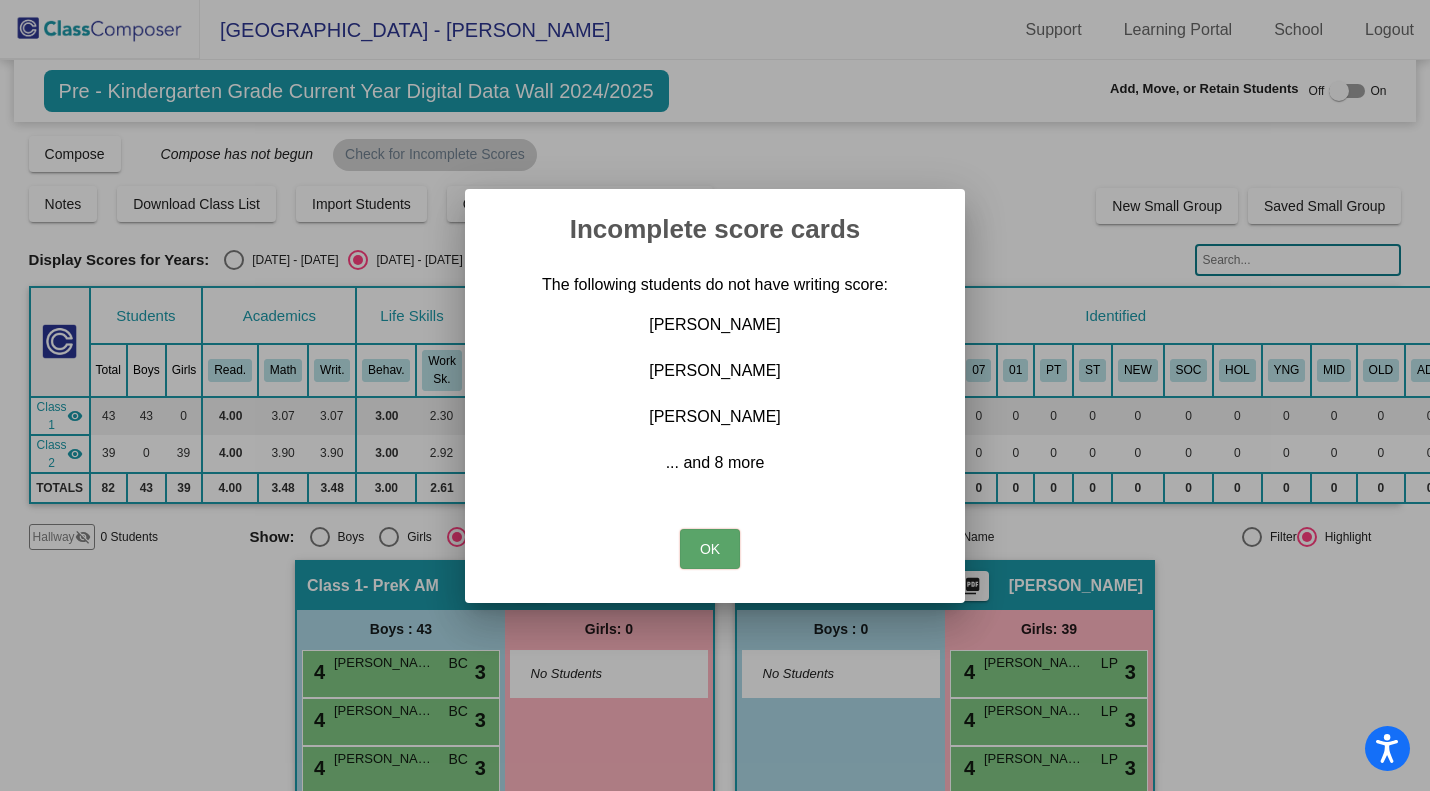 click on "... and 8 more" at bounding box center (715, 463) 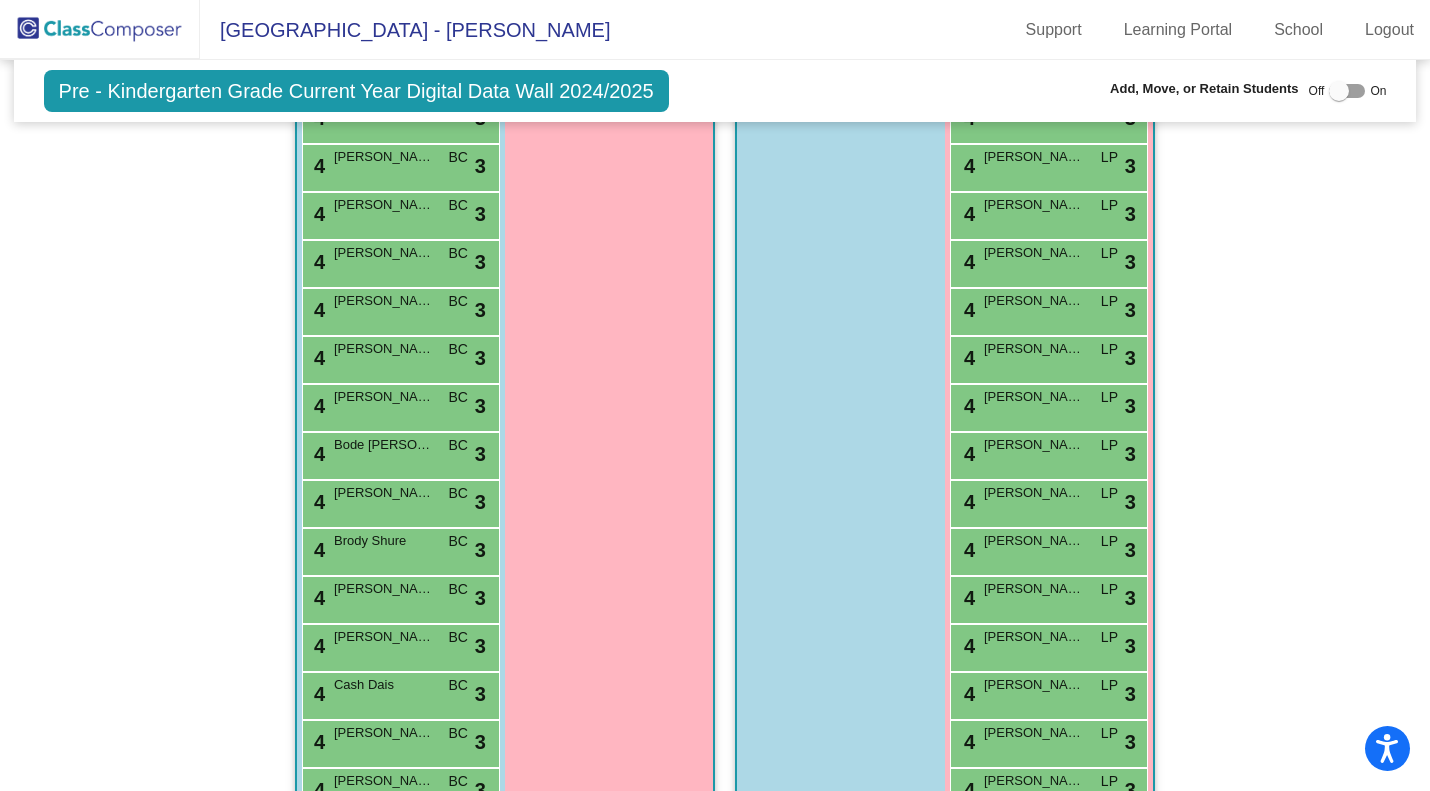 scroll, scrollTop: 698, scrollLeft: 0, axis: vertical 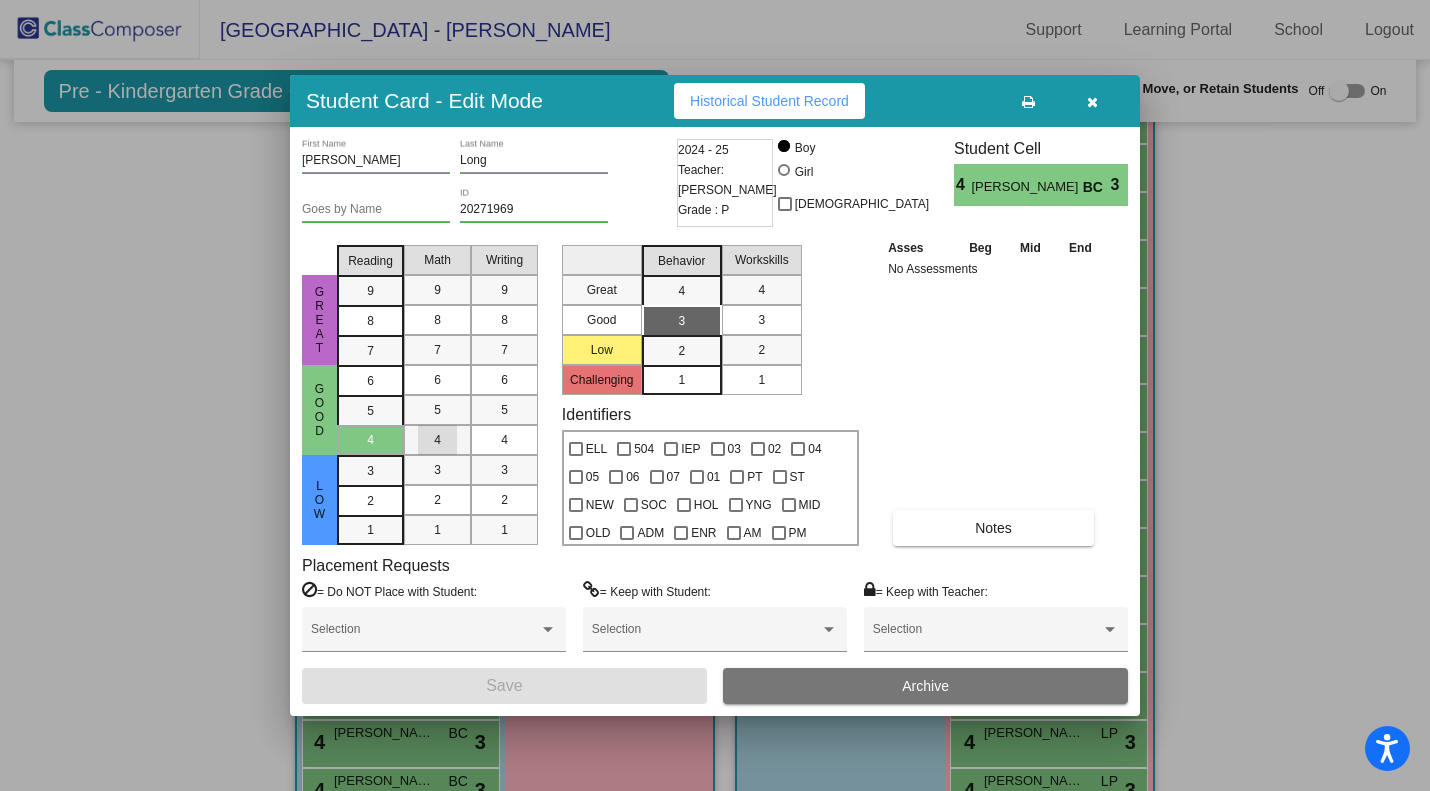 click on "4" at bounding box center (437, 440) 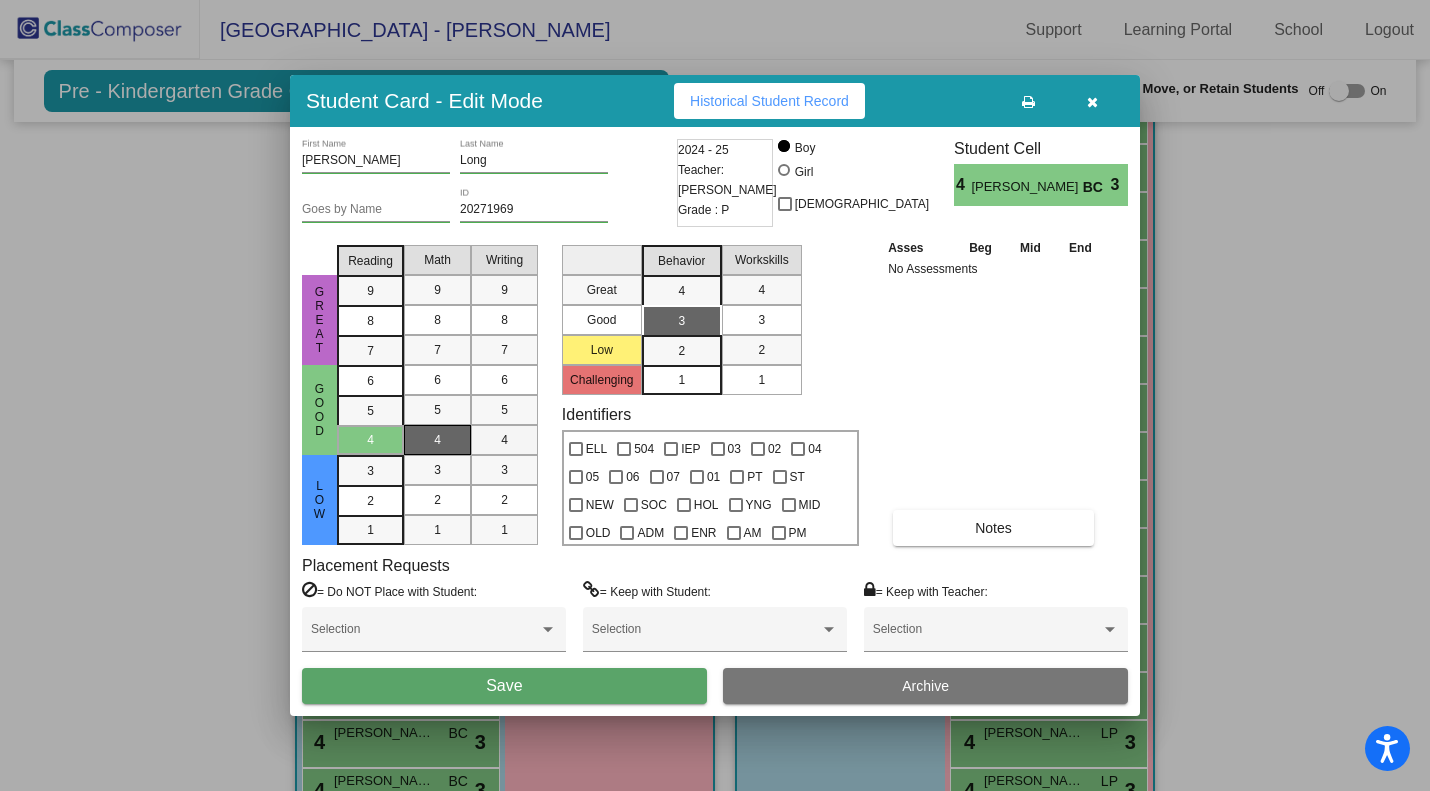 click on "4" at bounding box center (504, 440) 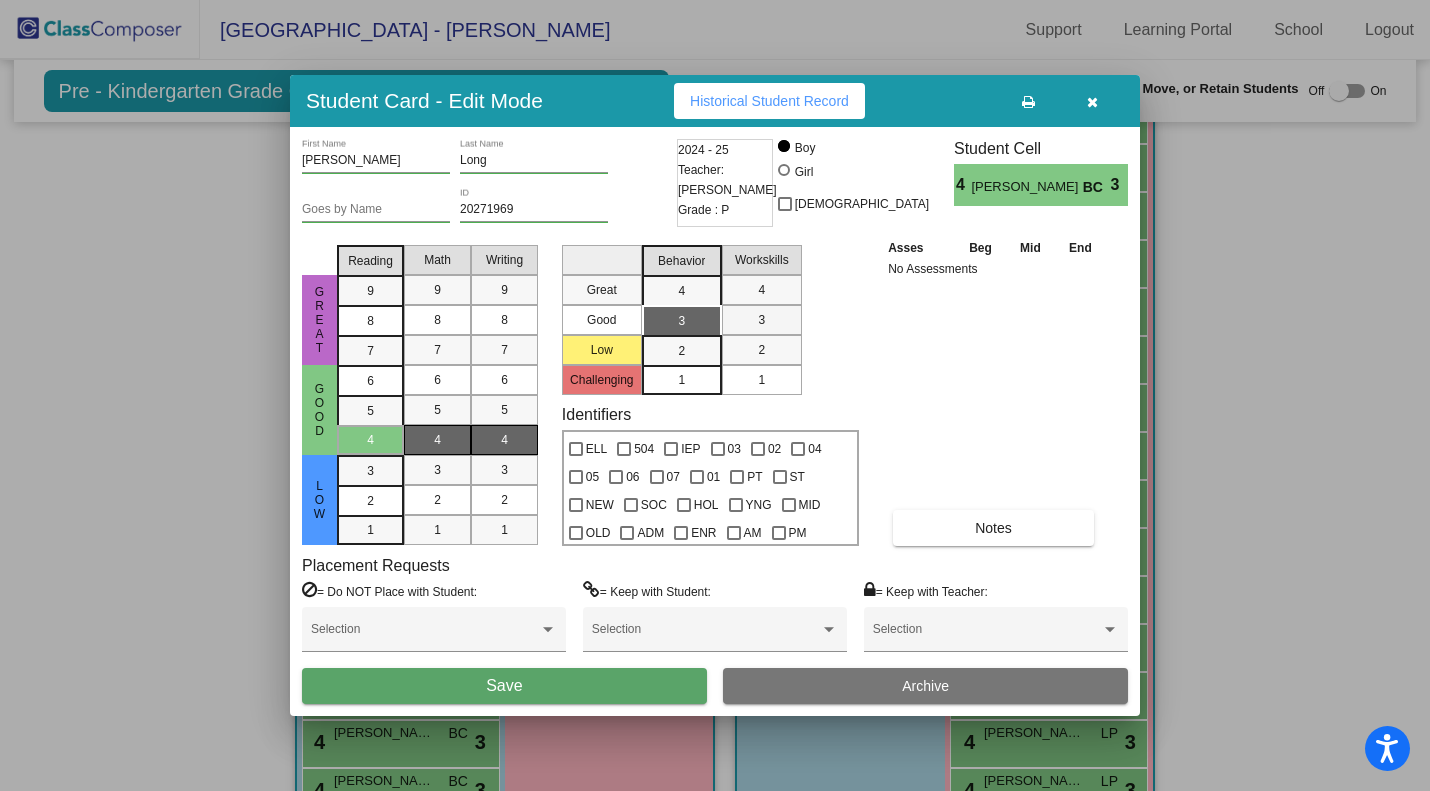 click on "3" at bounding box center [761, 320] 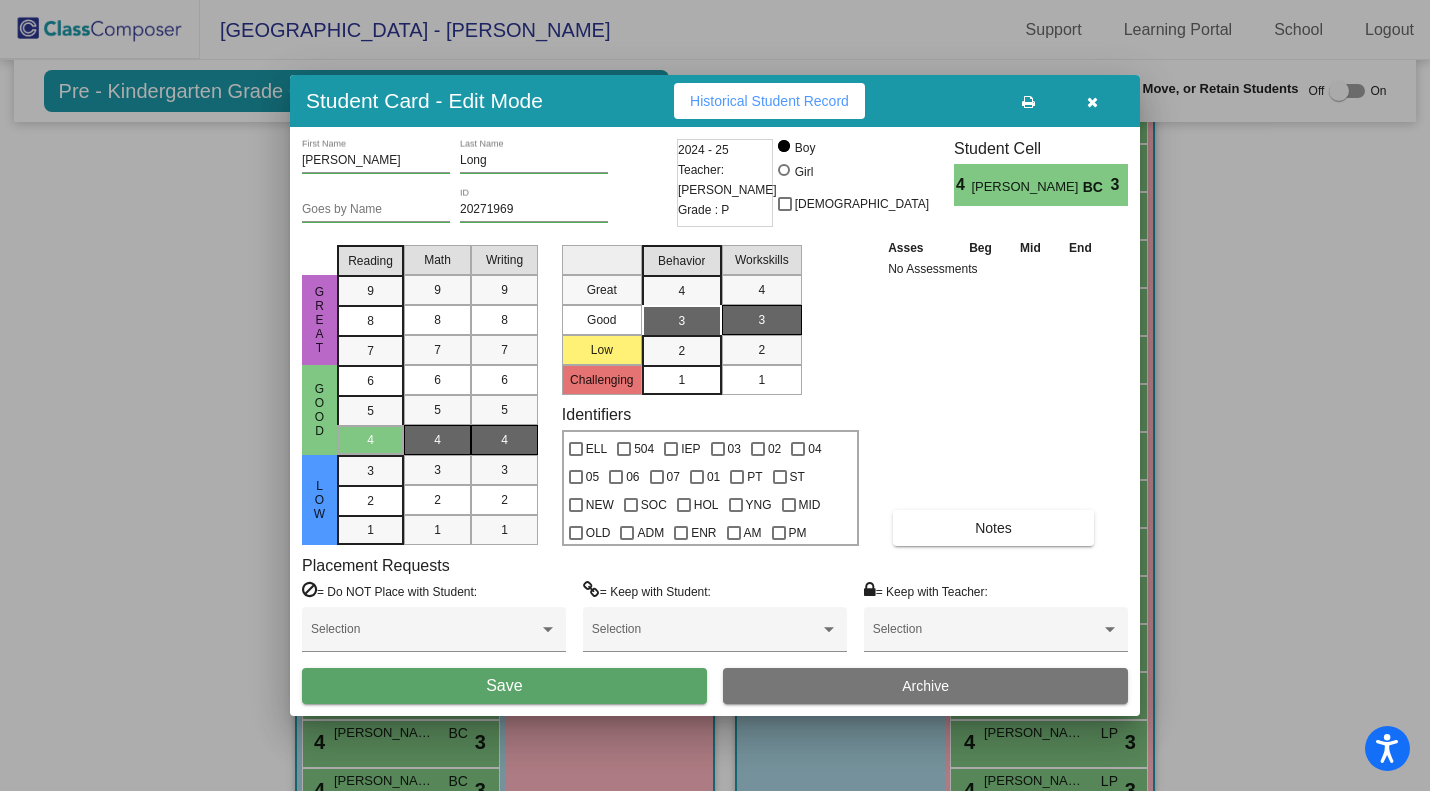 click on "Save" at bounding box center [504, 686] 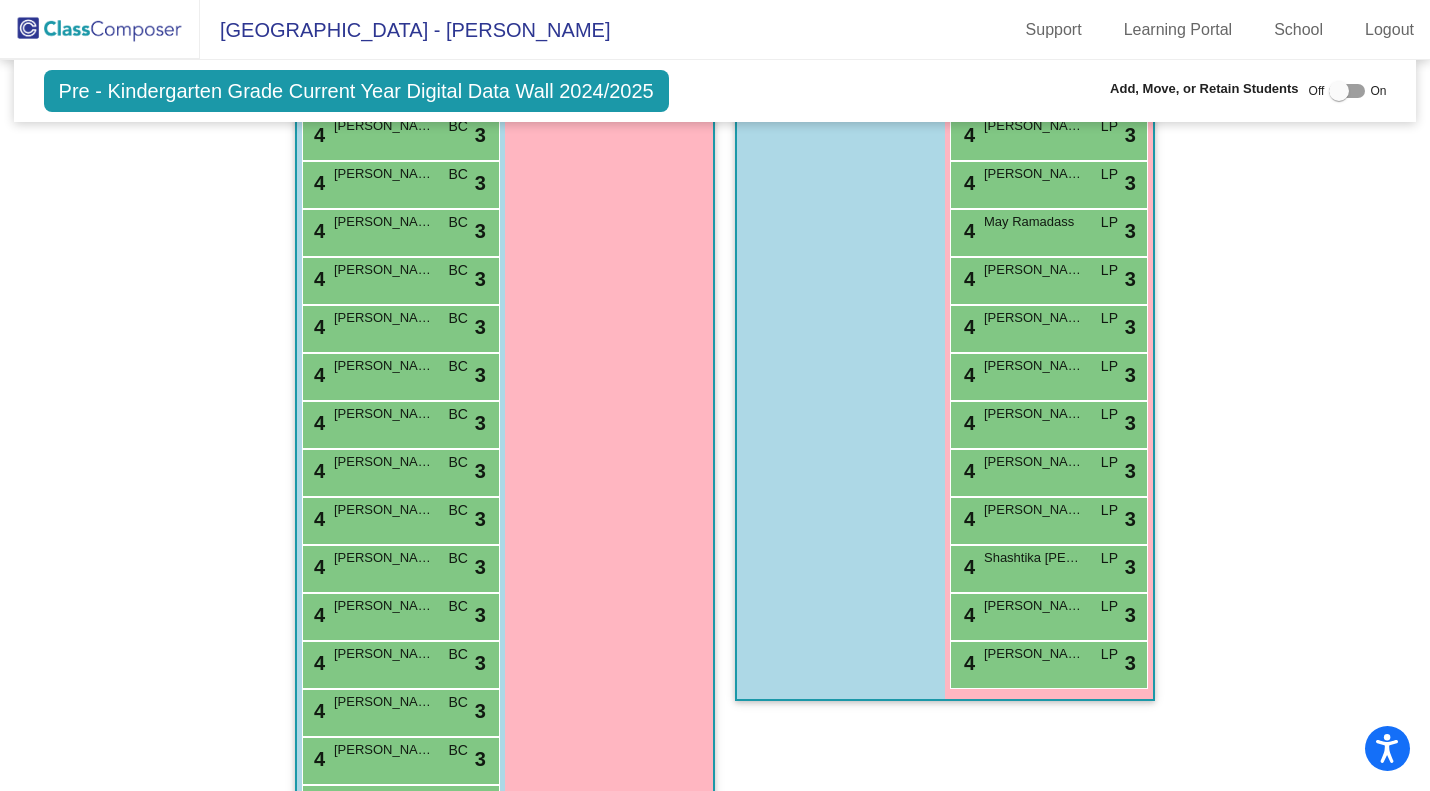 scroll, scrollTop: 1964, scrollLeft: 0, axis: vertical 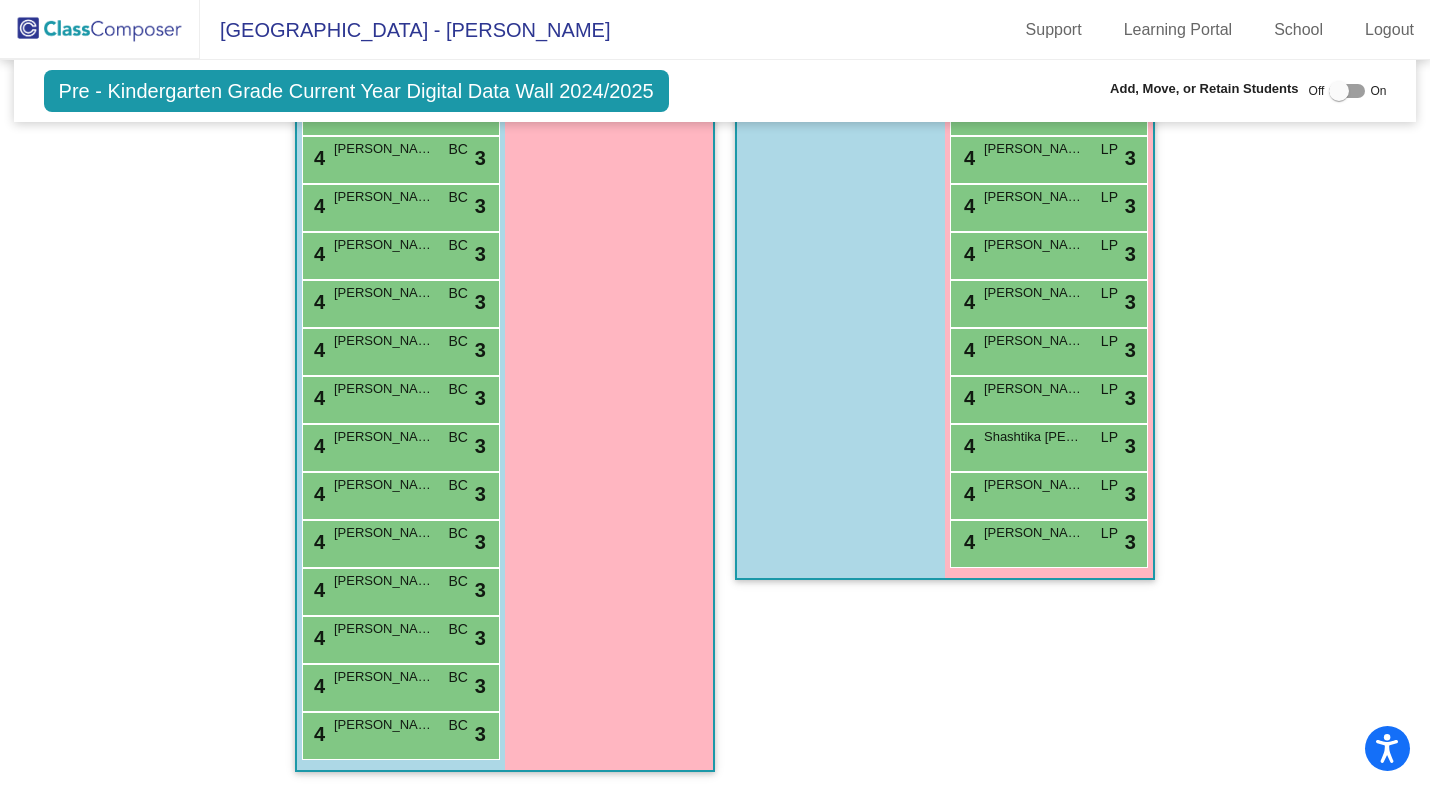 click on "Girls: 0   No Students" at bounding box center (0, 0) 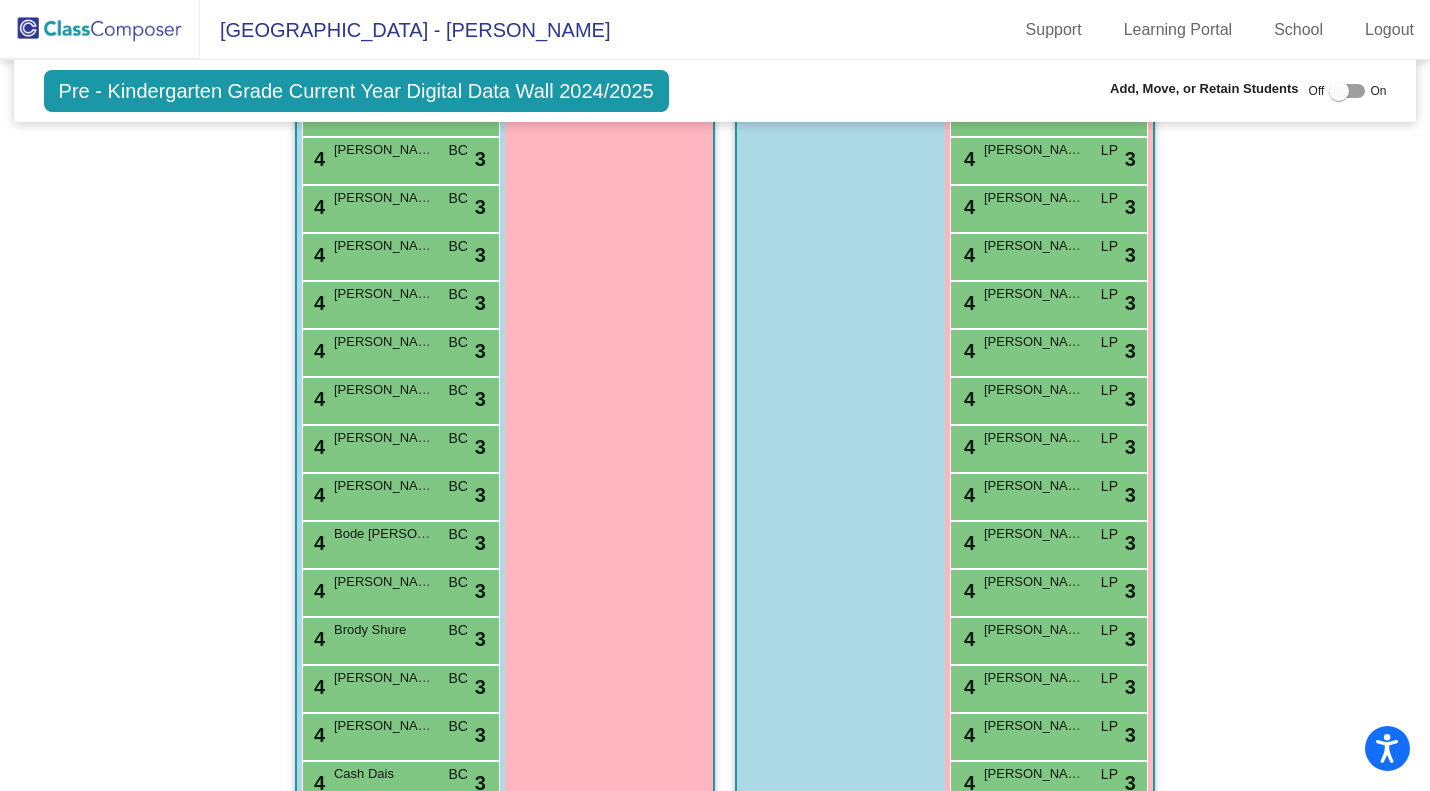 scroll, scrollTop: 608, scrollLeft: 0, axis: vertical 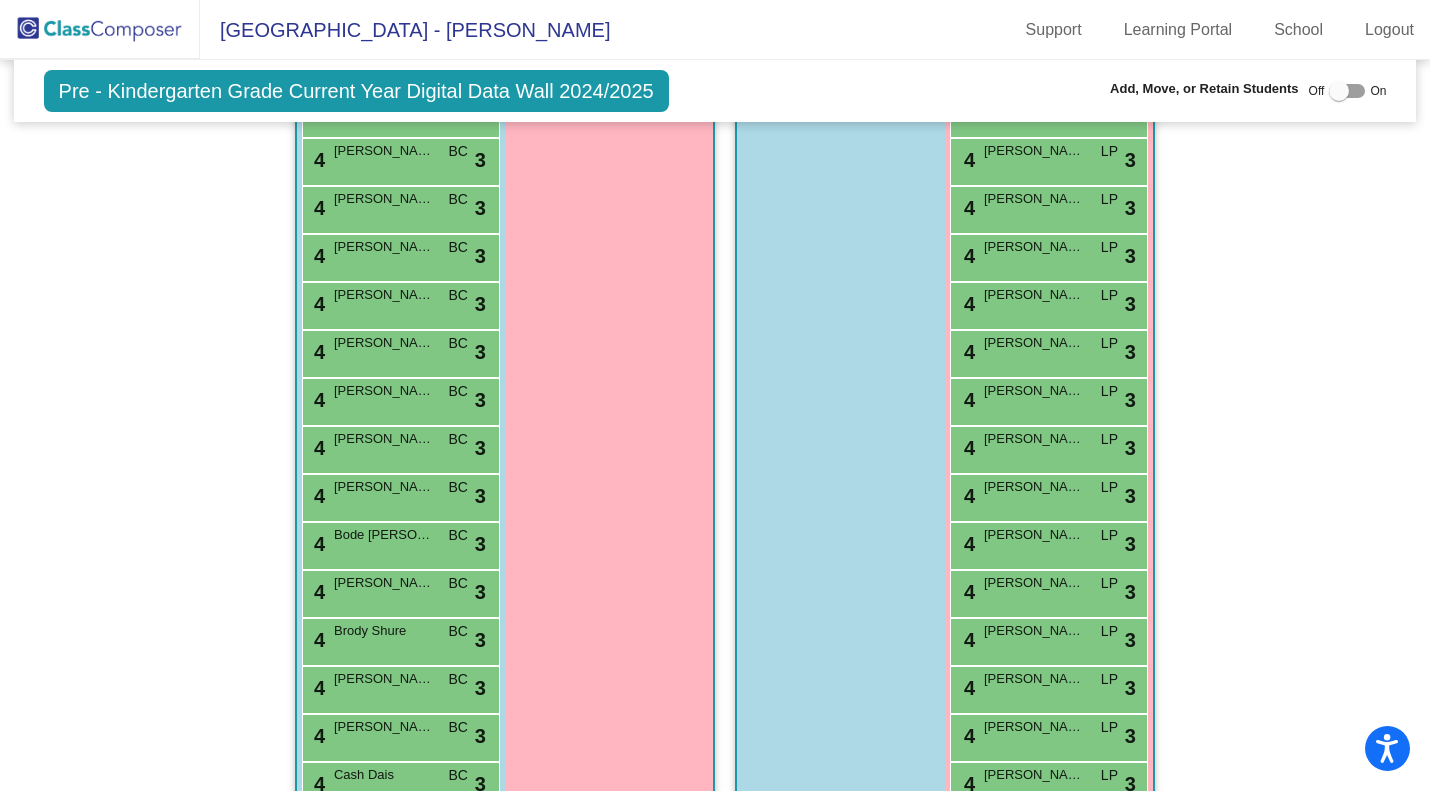 click on "[PERSON_NAME]" at bounding box center [384, 439] 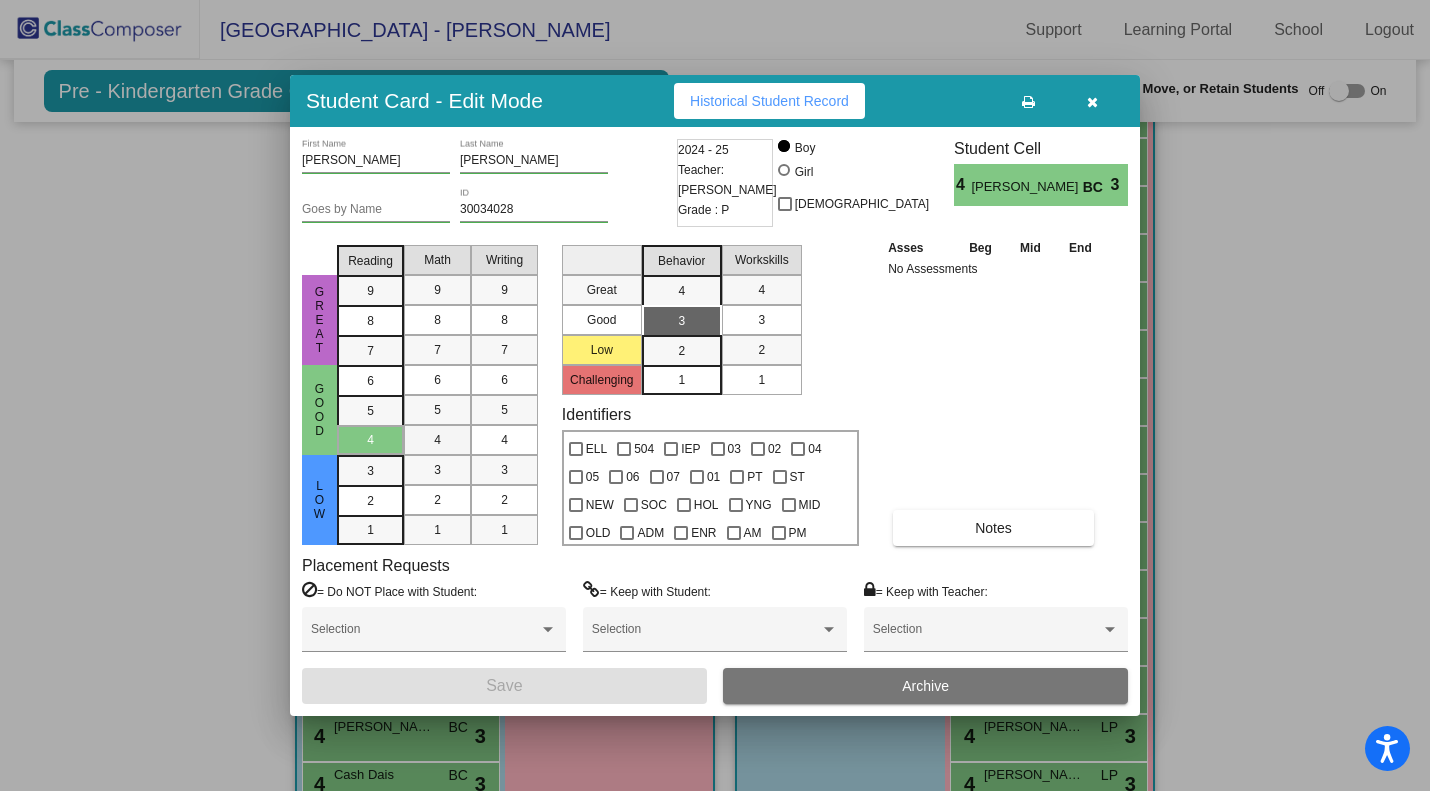 click on "4" at bounding box center (437, 440) 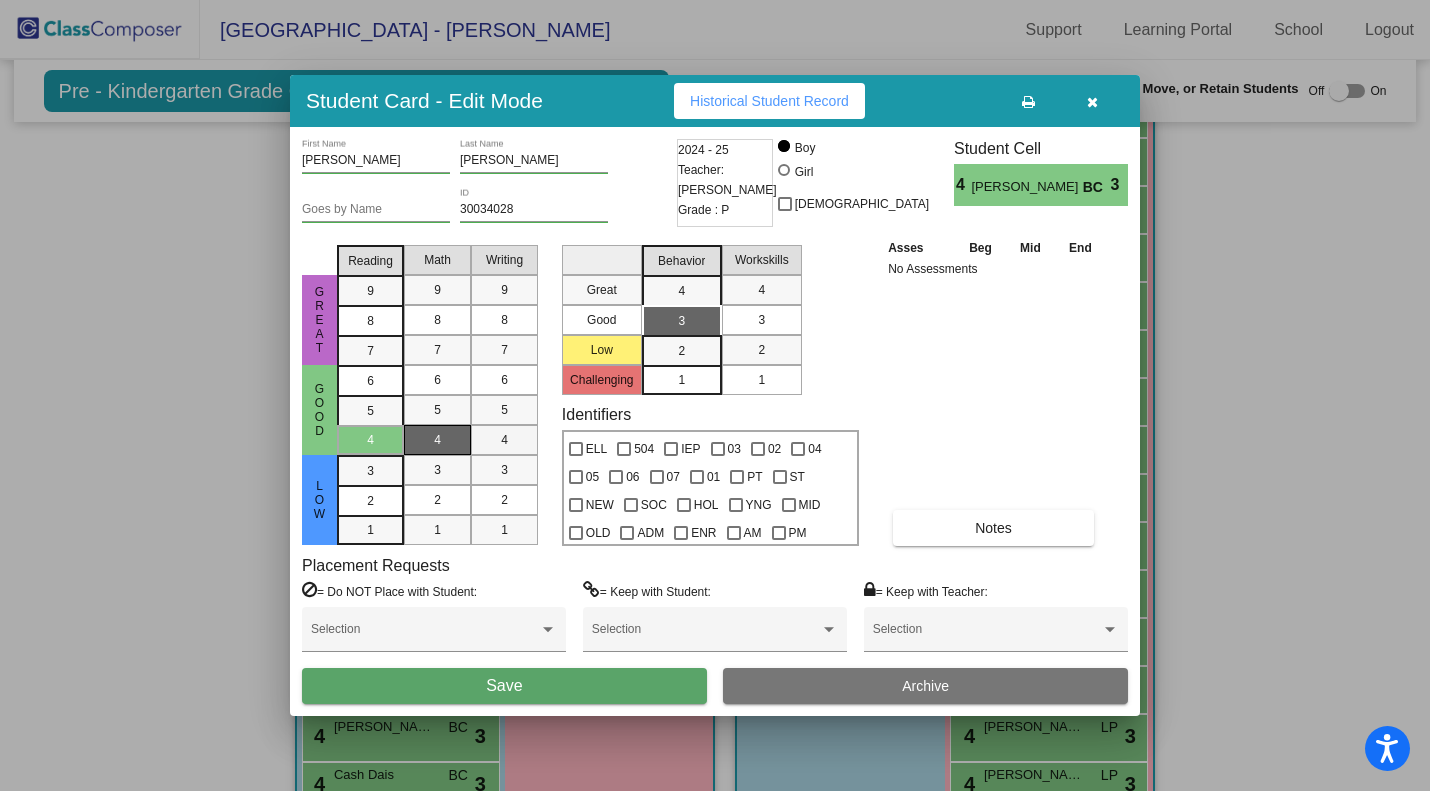 click on "4" at bounding box center [504, 440] 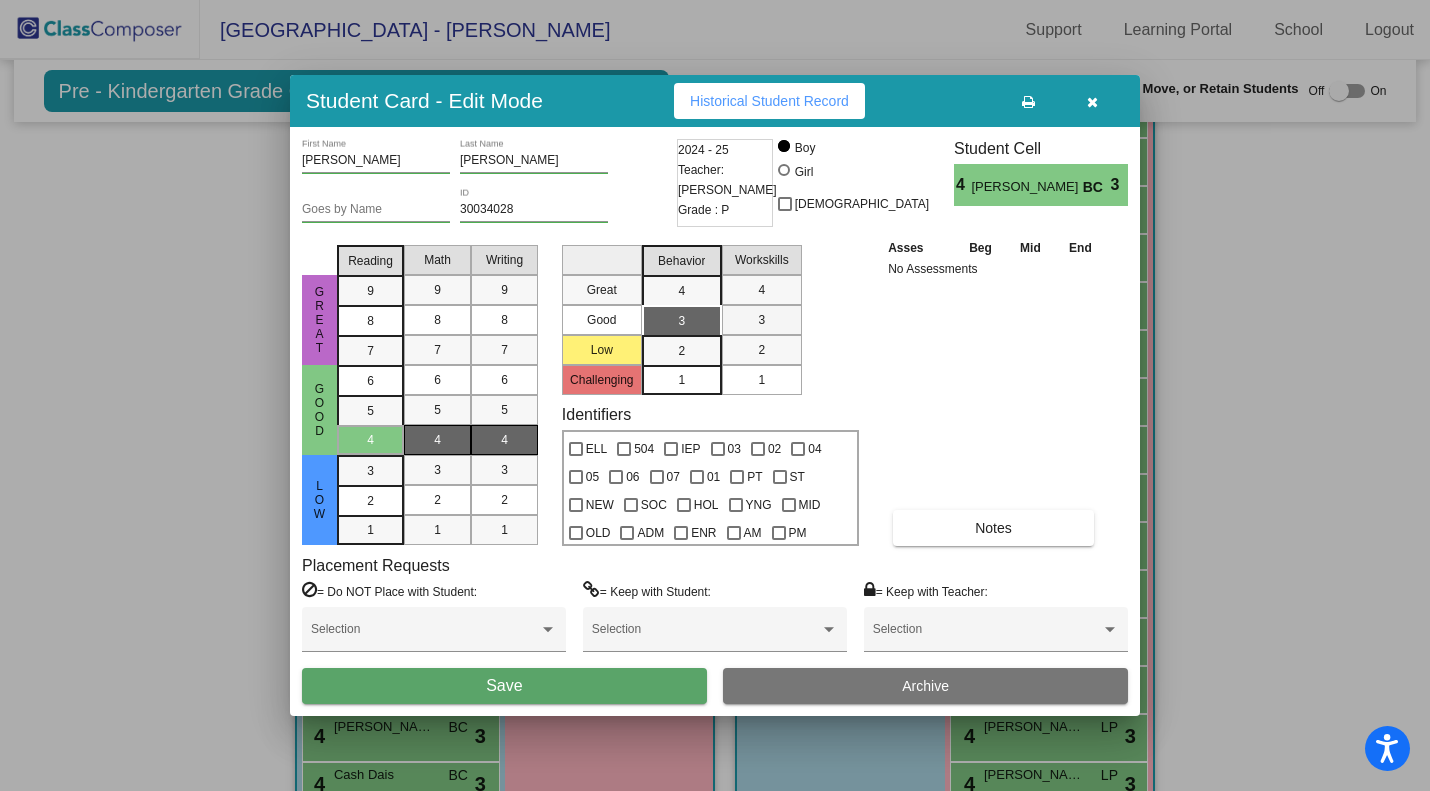 click on "3" at bounding box center [761, 320] 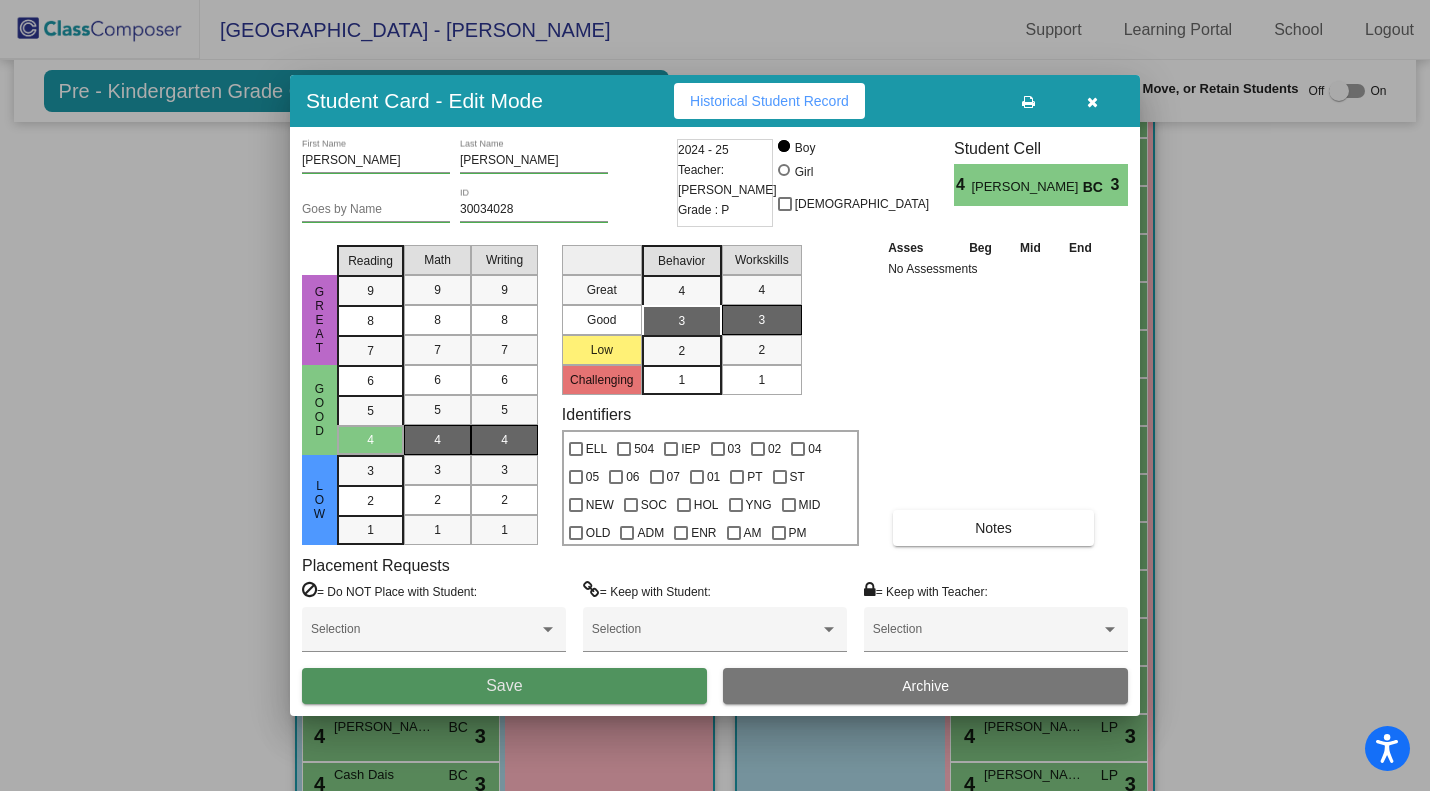 click on "Save" at bounding box center (504, 686) 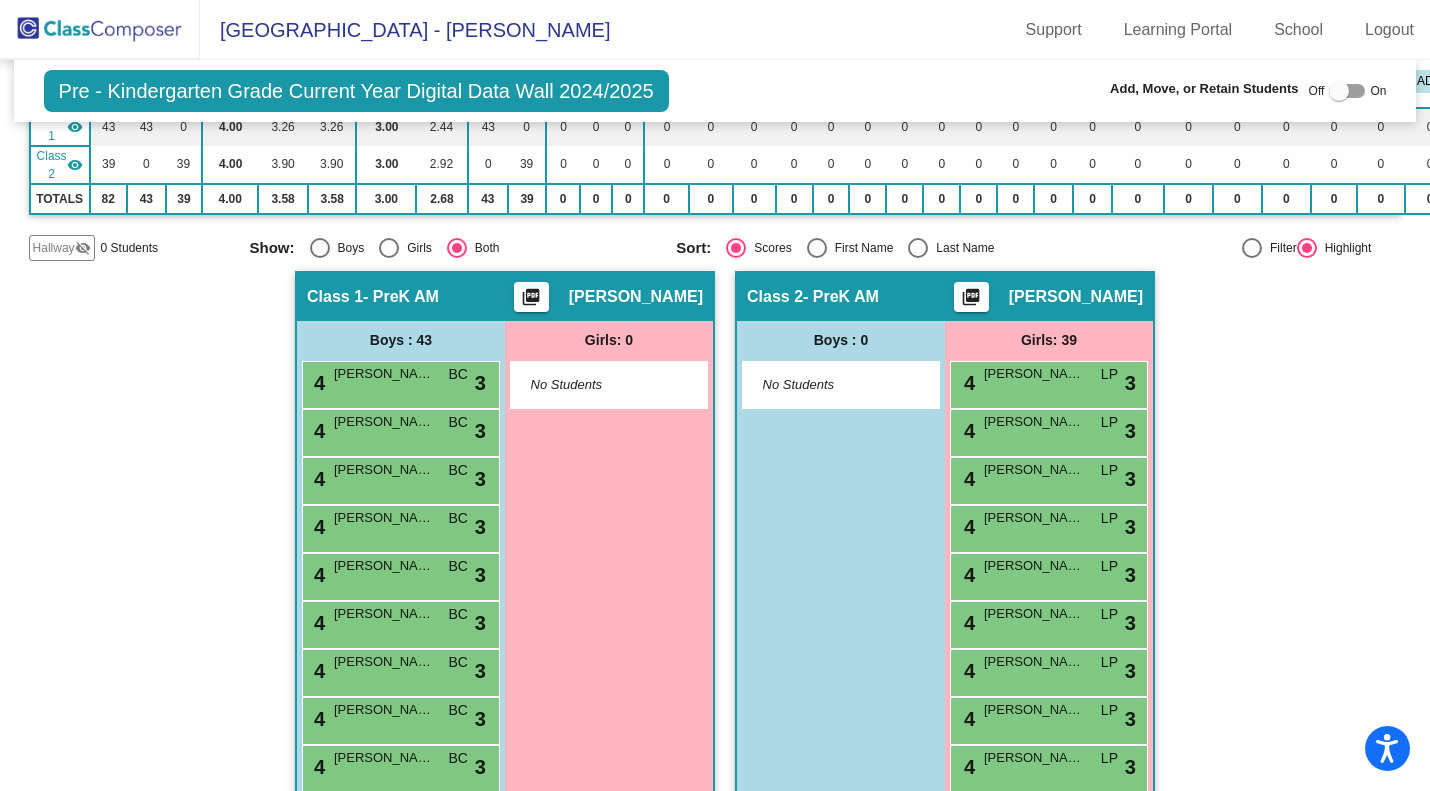 scroll, scrollTop: 0, scrollLeft: 0, axis: both 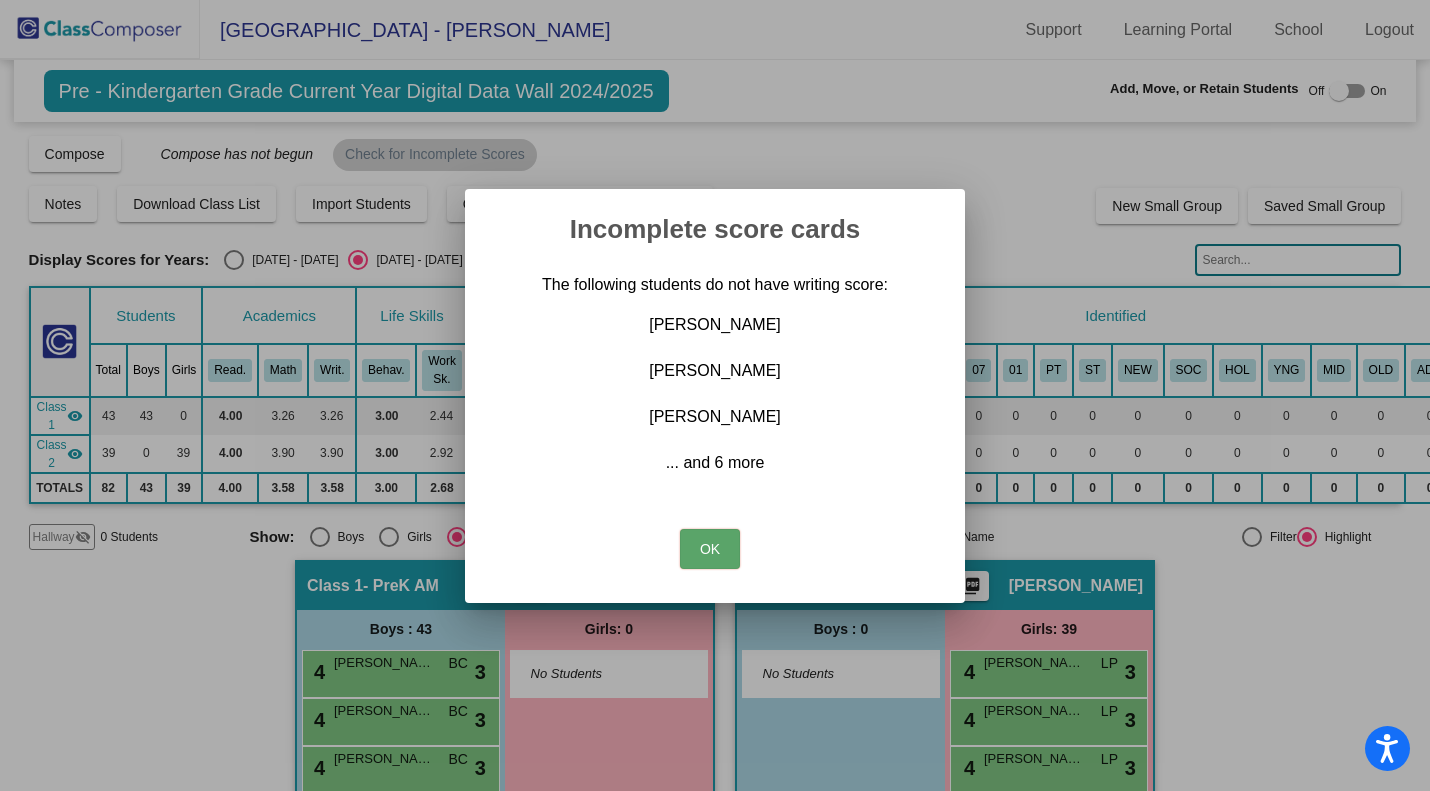 click on "OK" at bounding box center [710, 549] 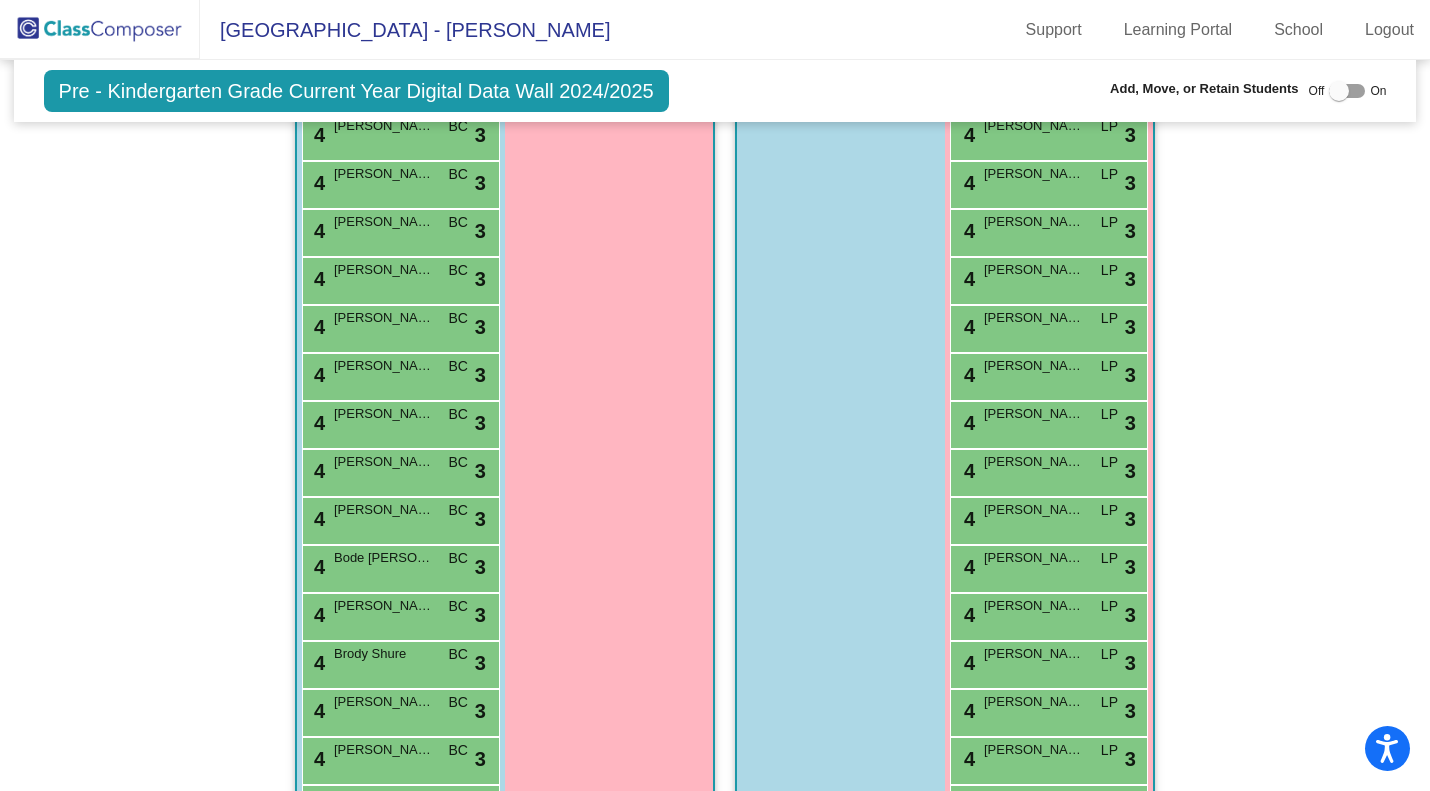 scroll, scrollTop: 594, scrollLeft: 0, axis: vertical 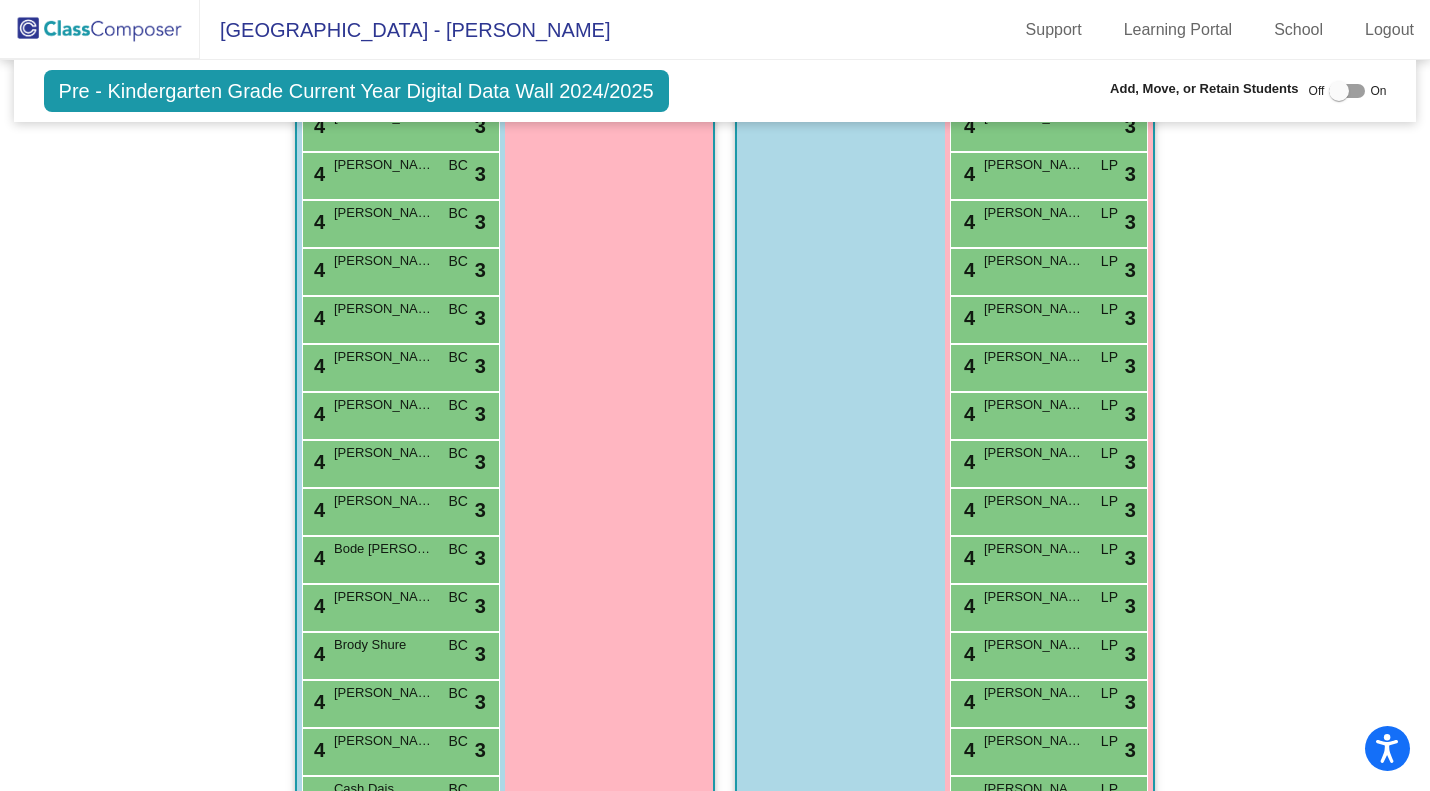 click on "4 [PERSON_NAME] BC lock do_not_disturb_alt 3" at bounding box center (398, 509) 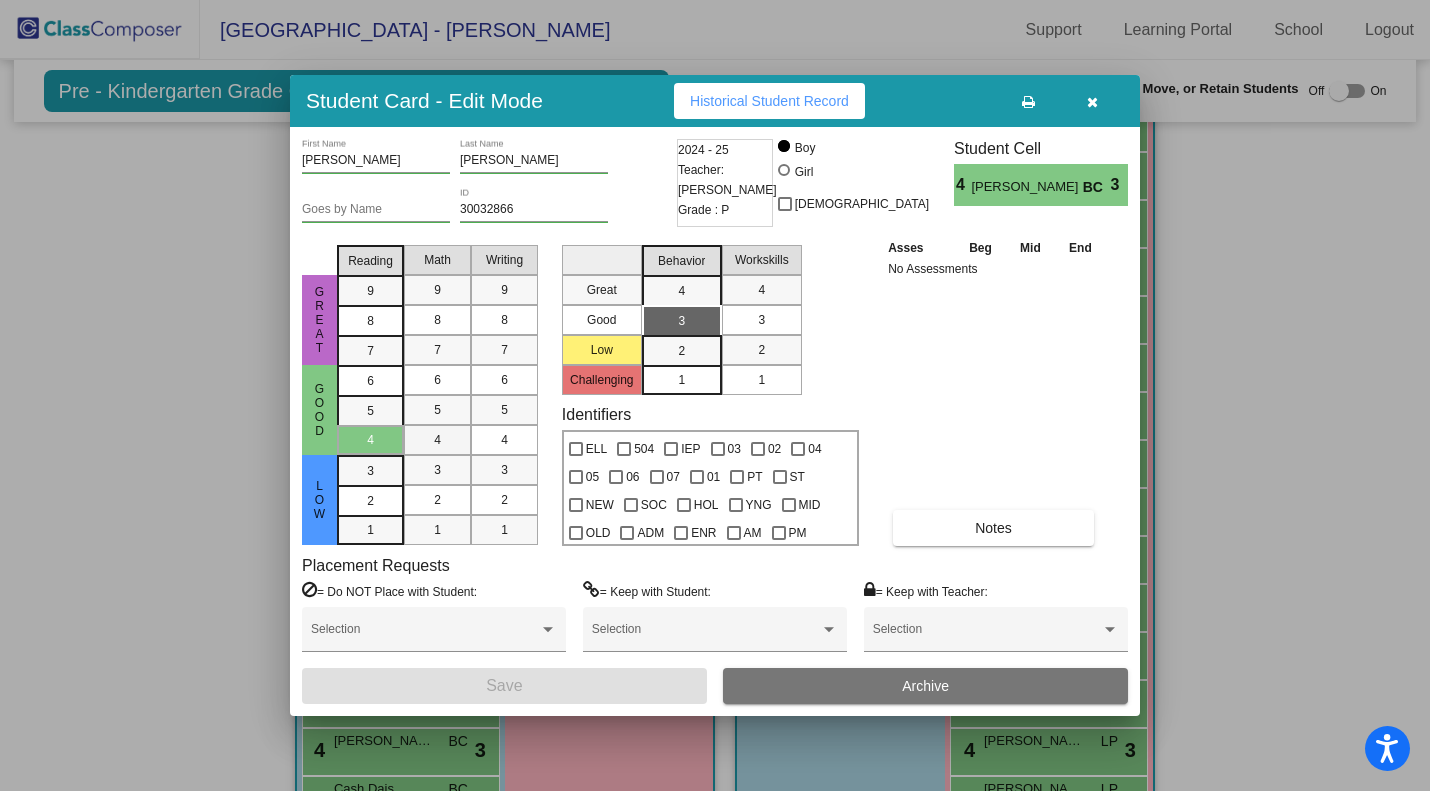click on "4" at bounding box center [437, 440] 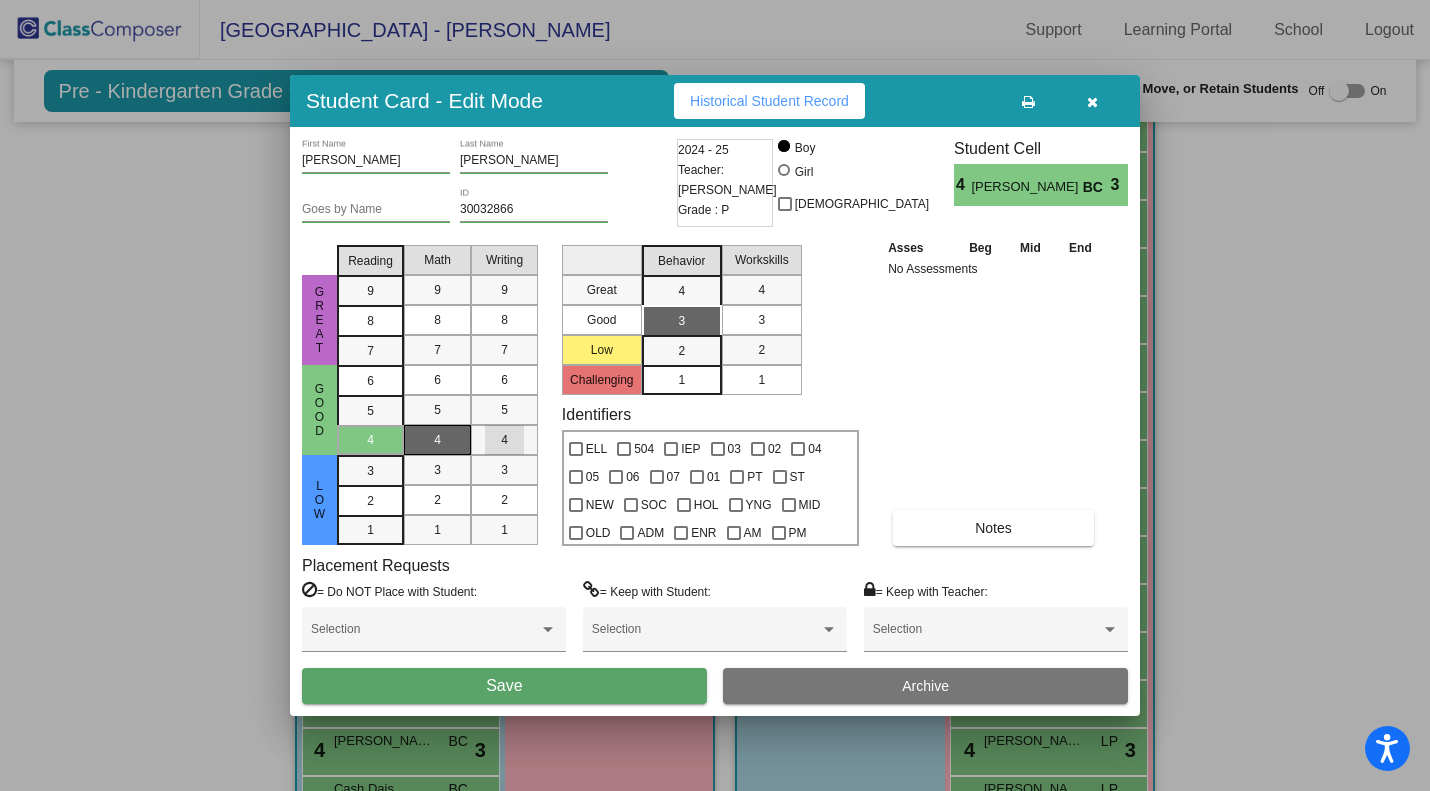 click on "4" at bounding box center [504, 440] 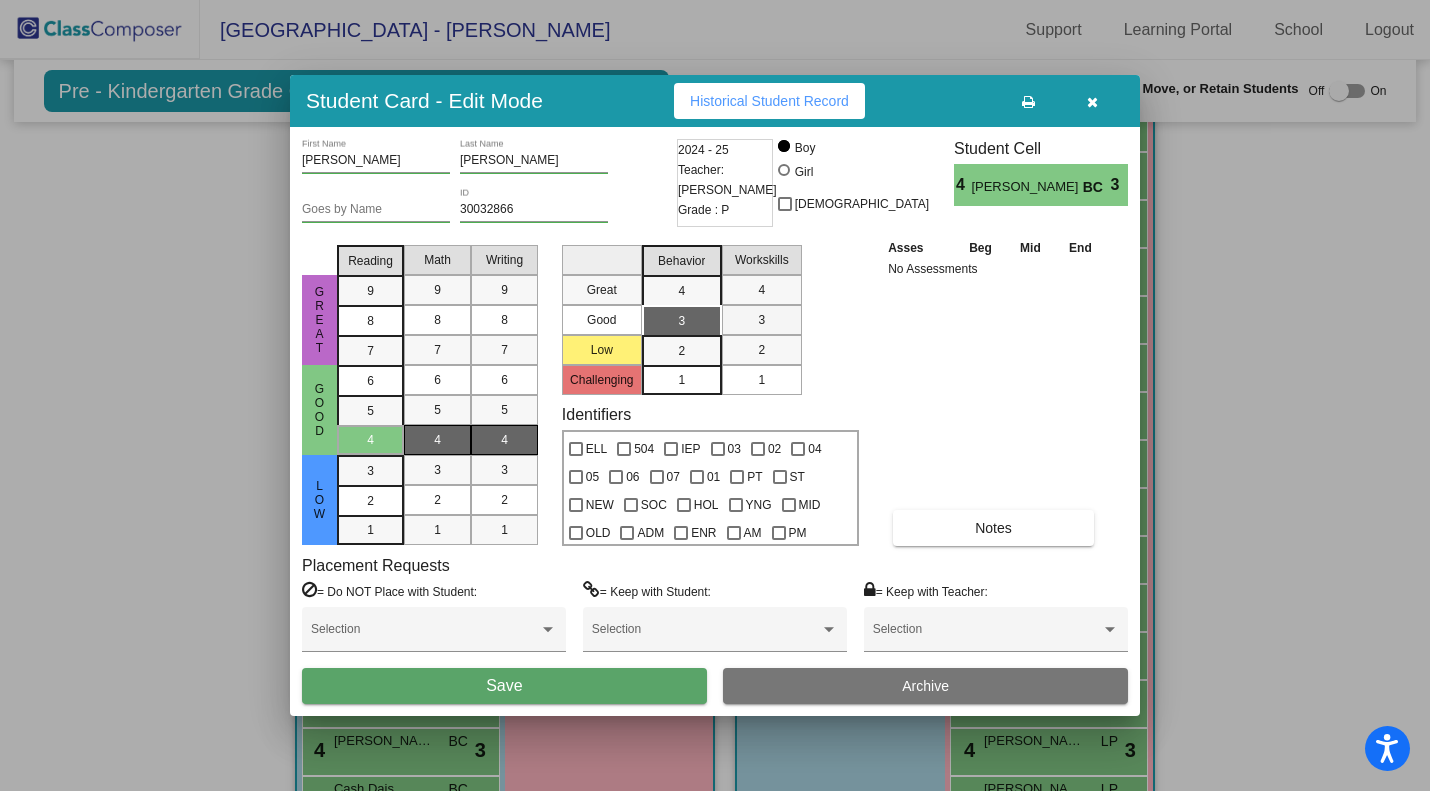 click on "3" at bounding box center [761, 320] 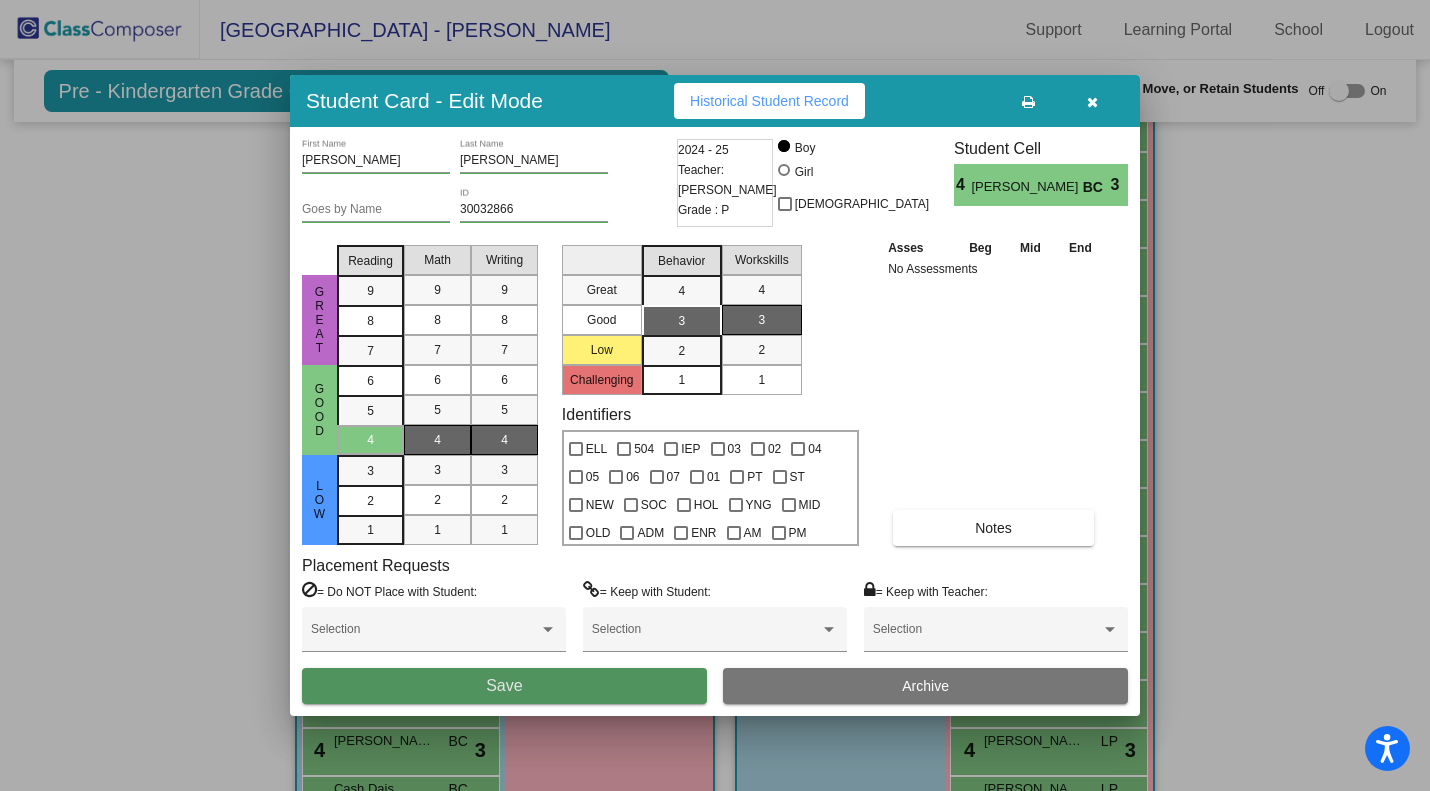 click on "Save" at bounding box center (504, 686) 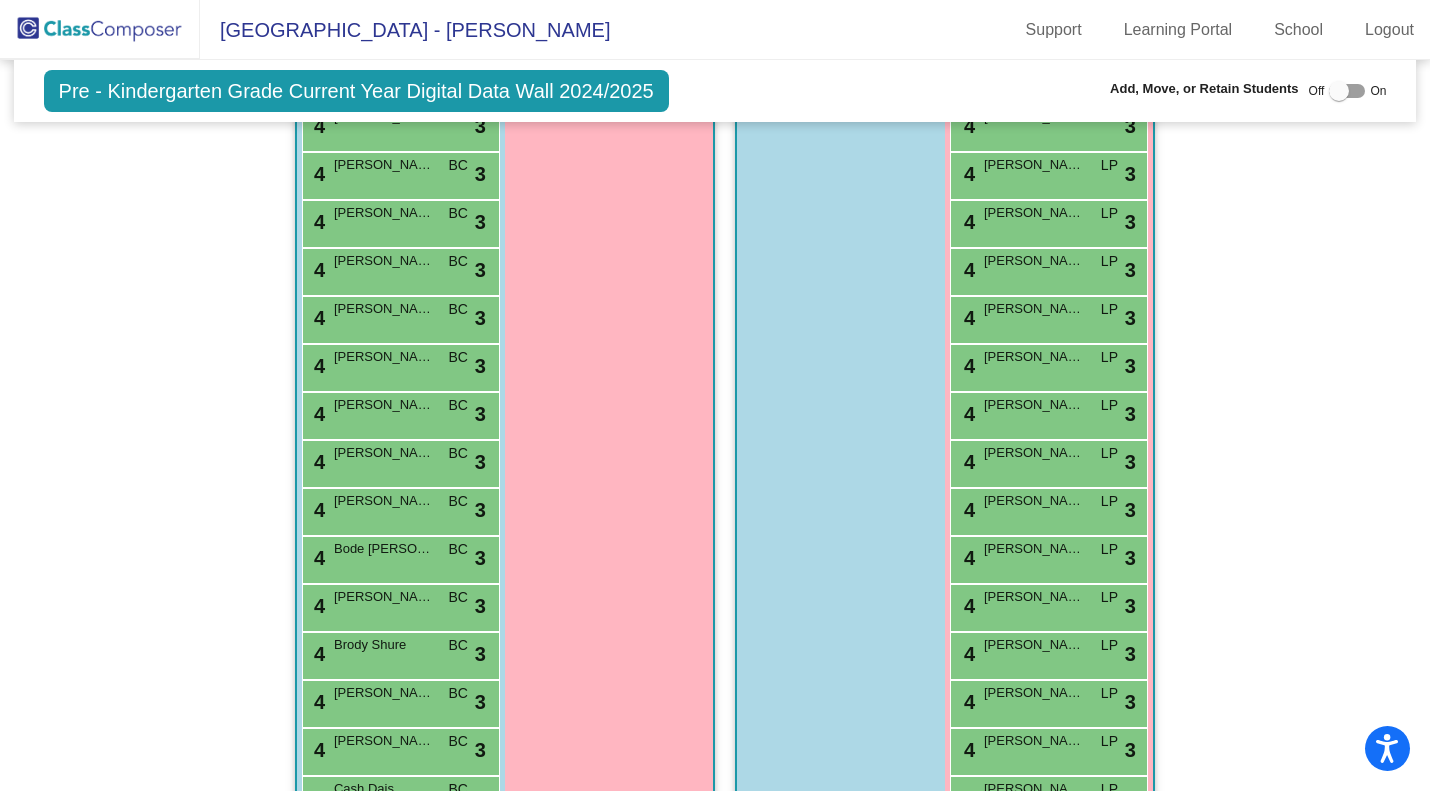 click on "4 [PERSON_NAME] BC lock do_not_disturb_alt 3" at bounding box center [398, 701] 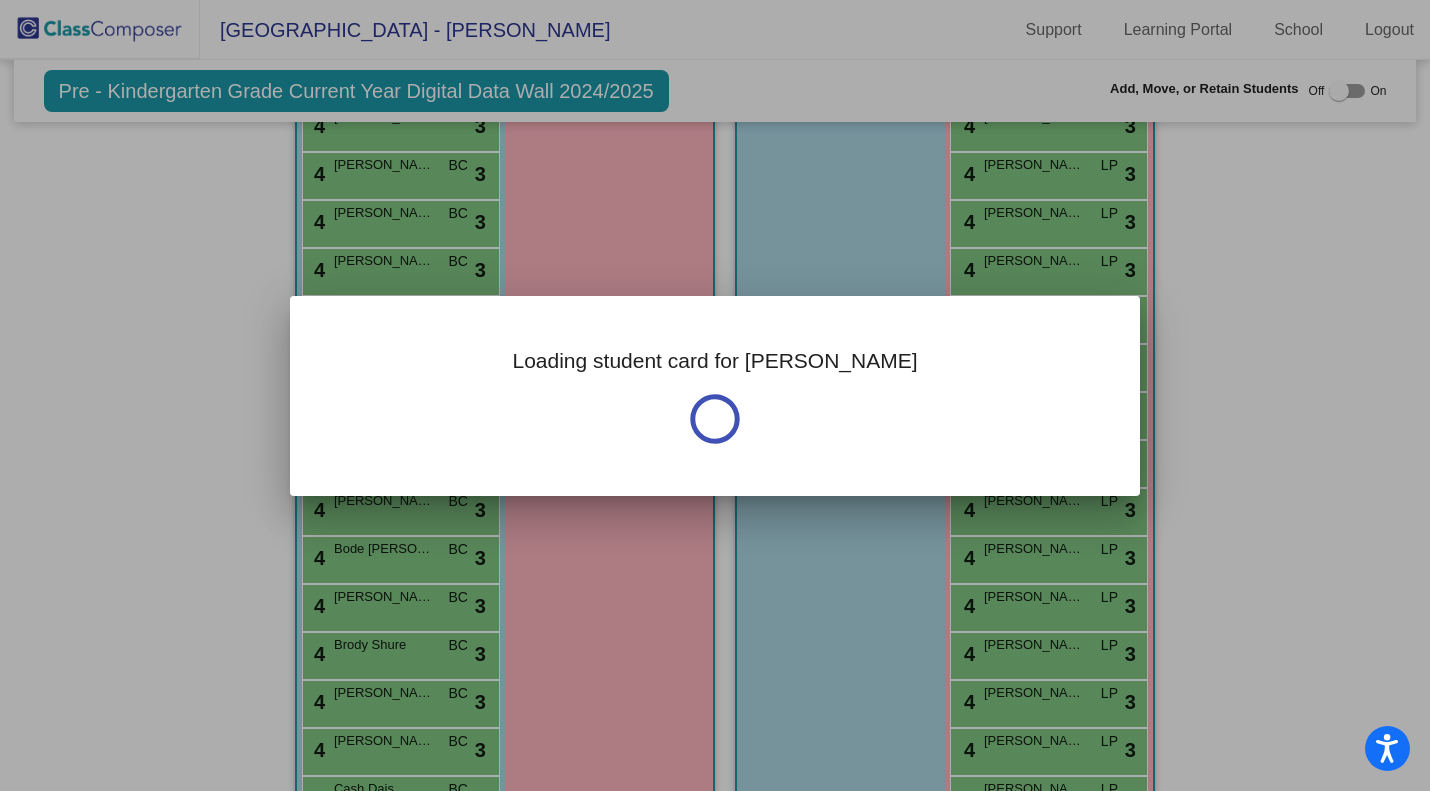click on "Loading student card for [PERSON_NAME]" at bounding box center [715, 395] 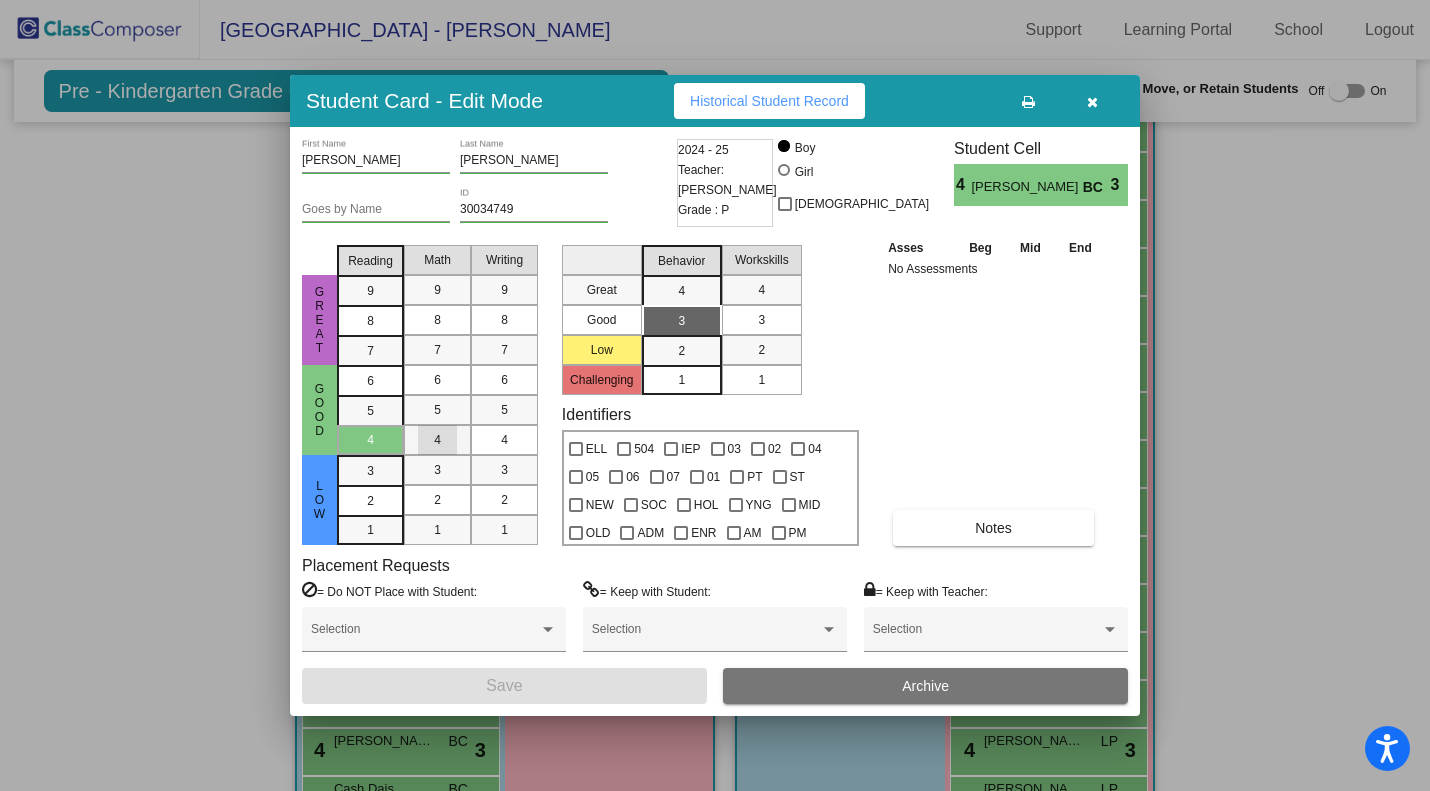 click on "4" at bounding box center [437, 440] 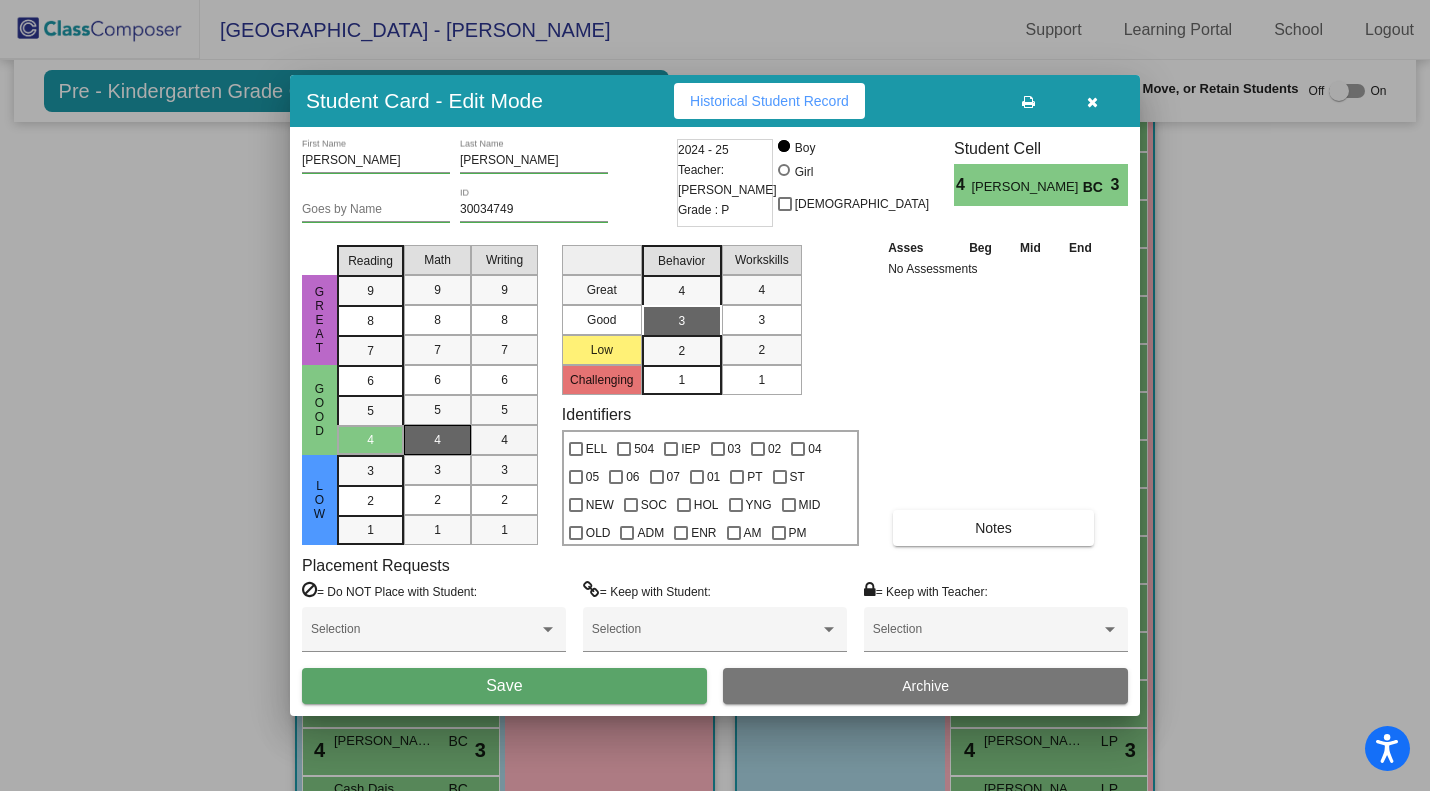 click on "4" at bounding box center [504, 440] 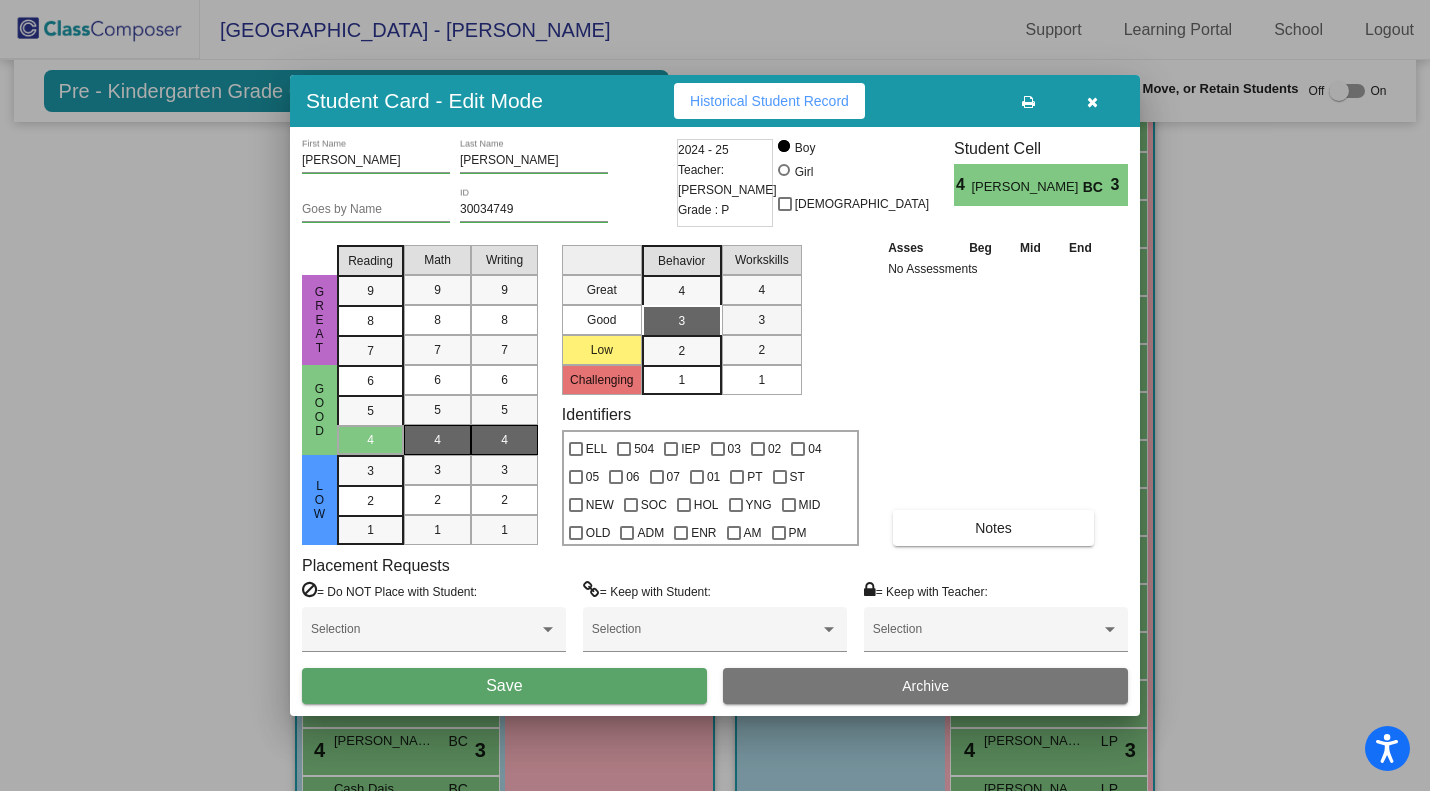 click on "3" at bounding box center [761, 320] 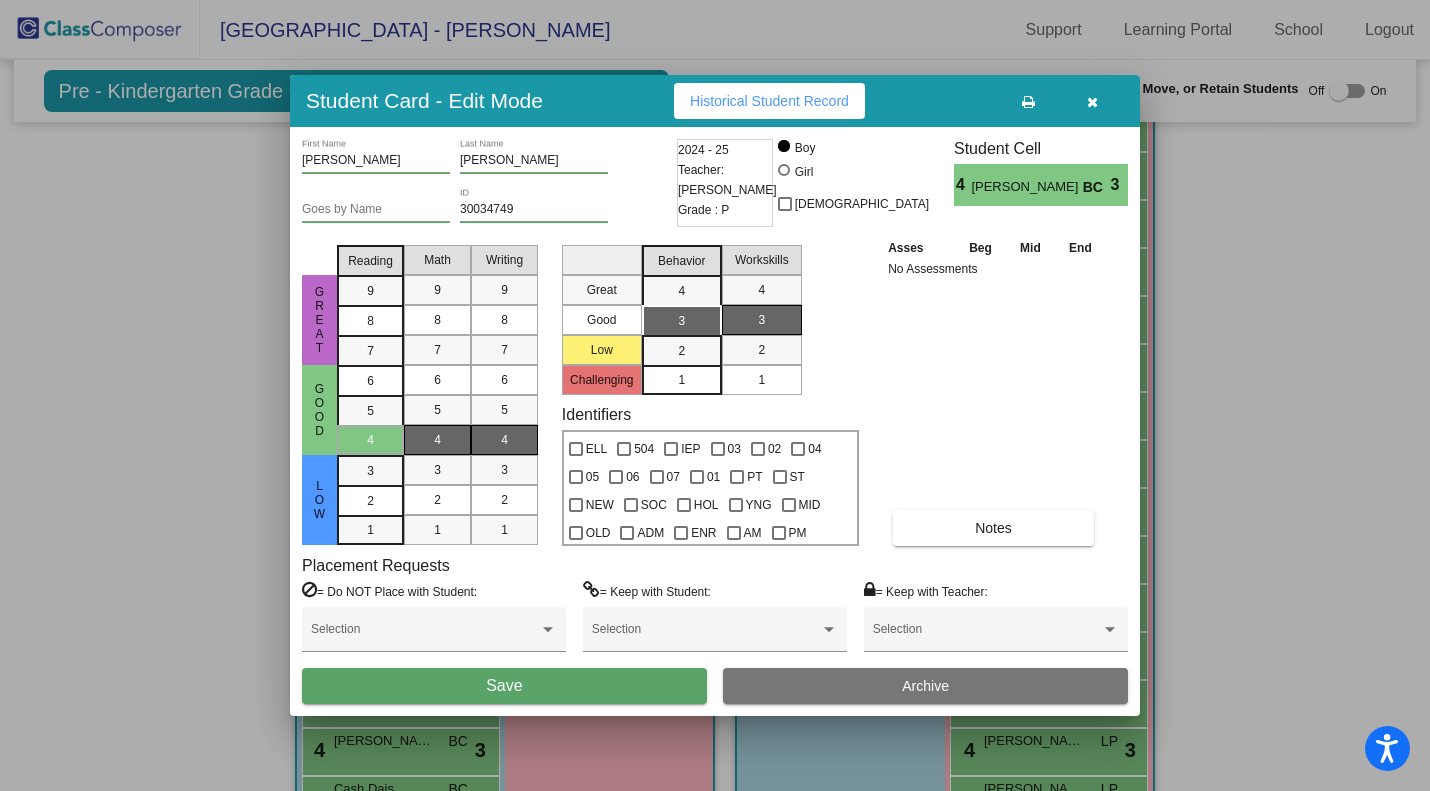 click on "Save" at bounding box center [504, 686] 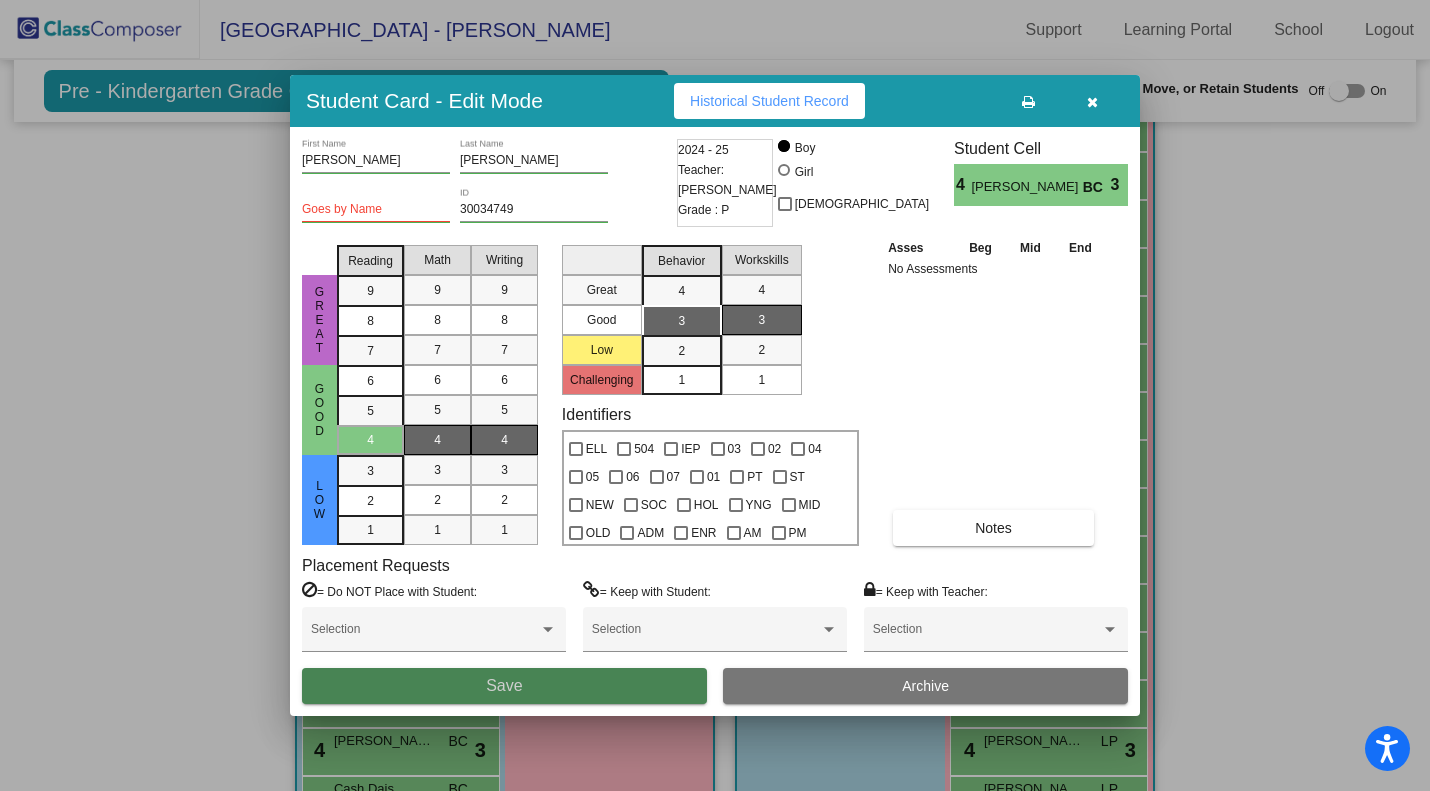 click on "Save" at bounding box center (504, 686) 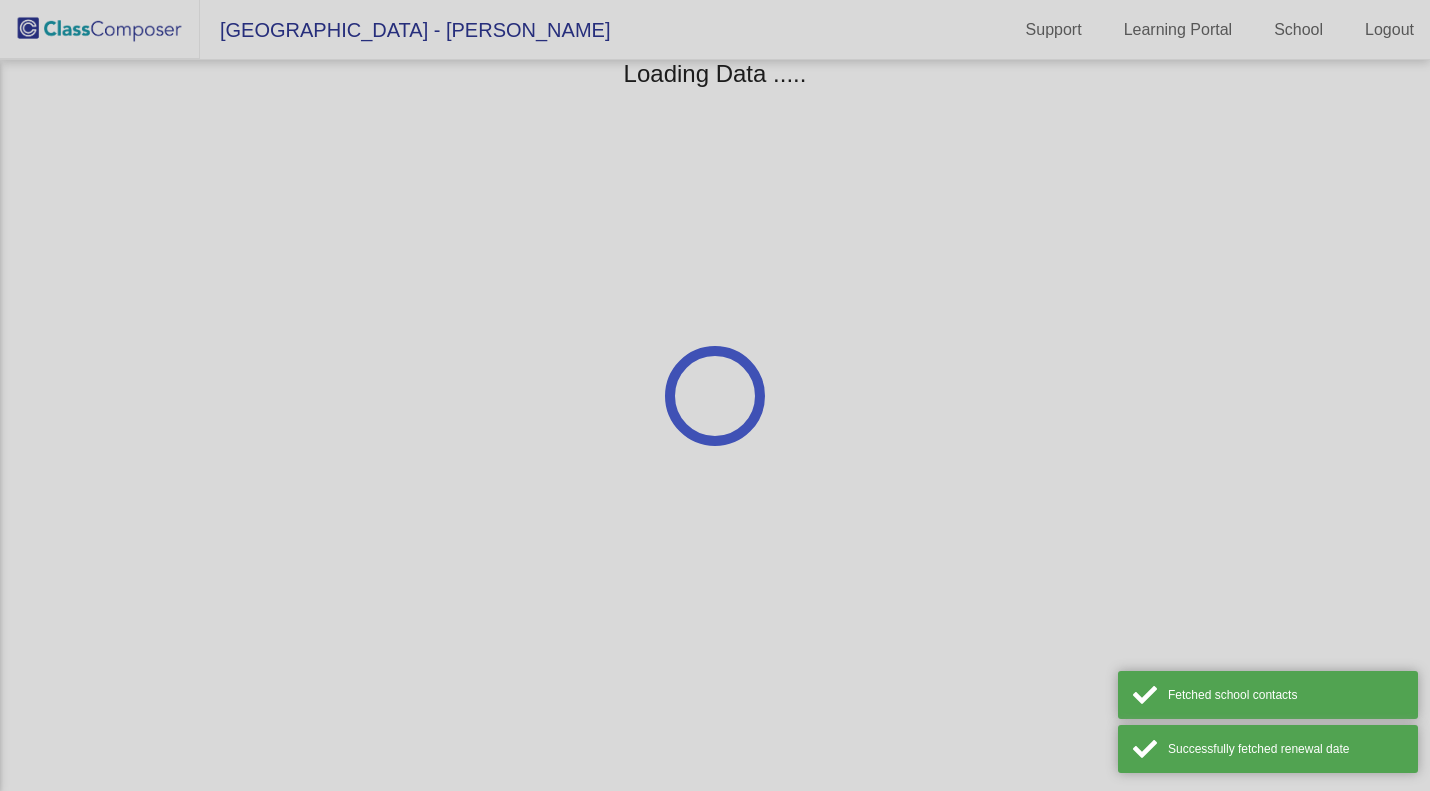 scroll, scrollTop: 0, scrollLeft: 0, axis: both 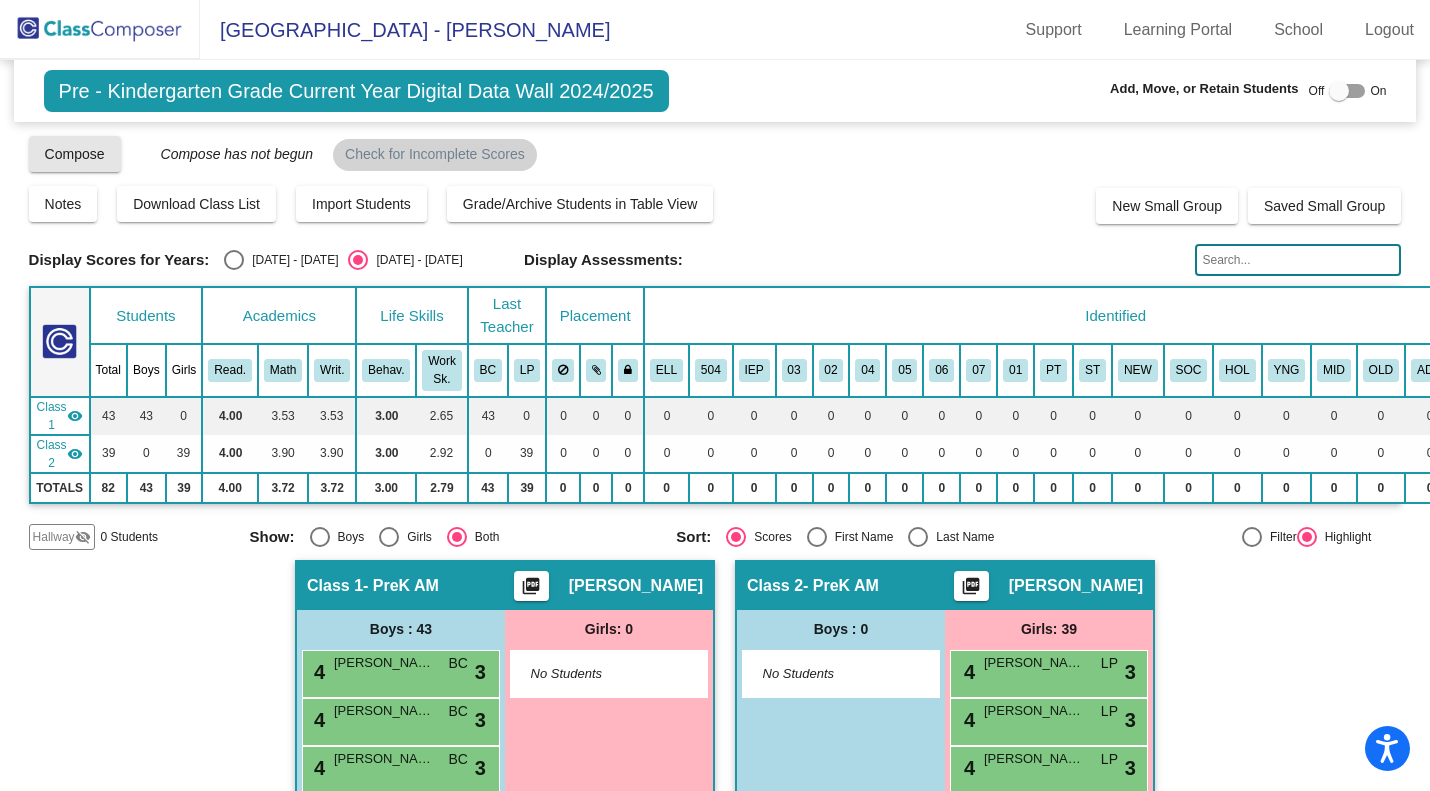 click on "Compose" 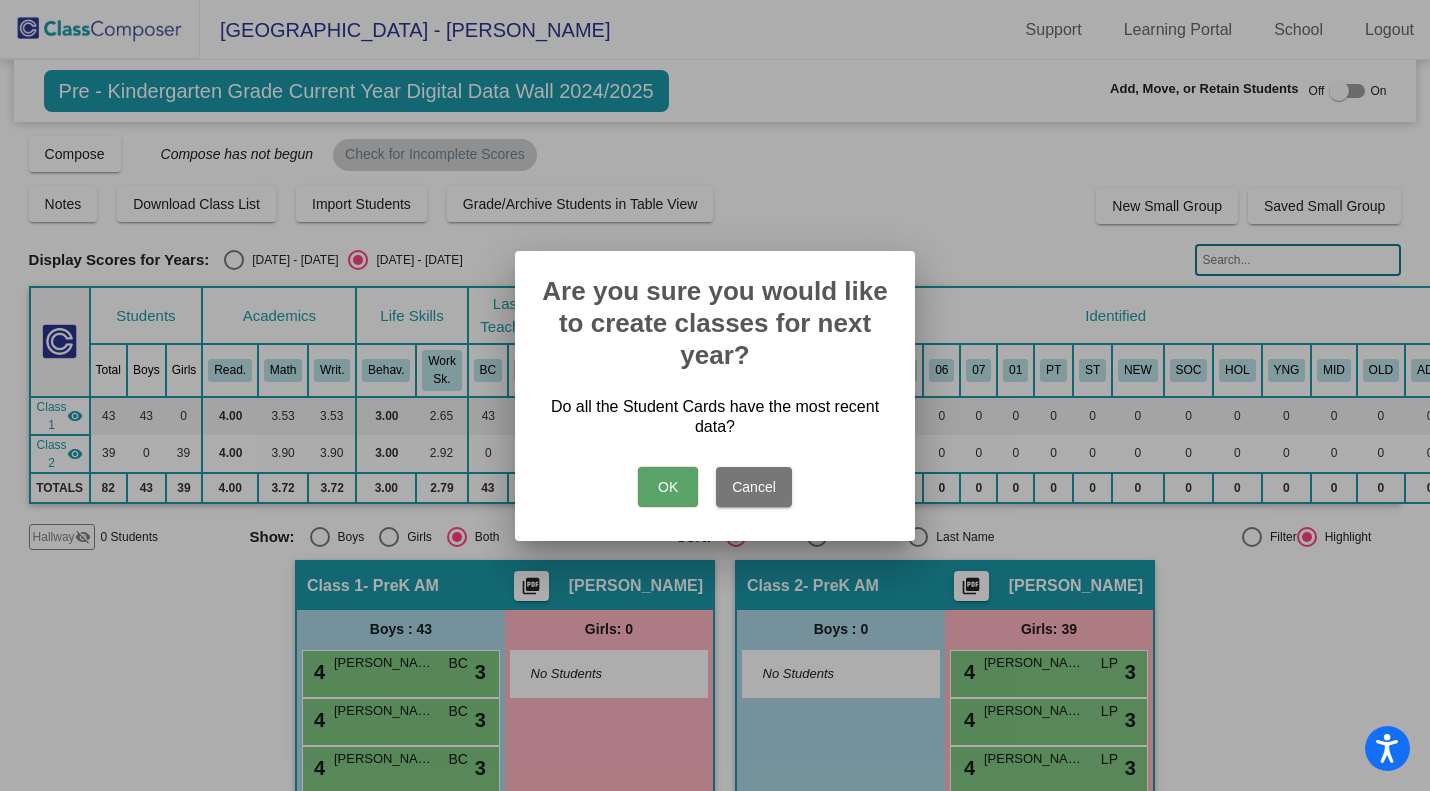 click on "OK" at bounding box center [668, 487] 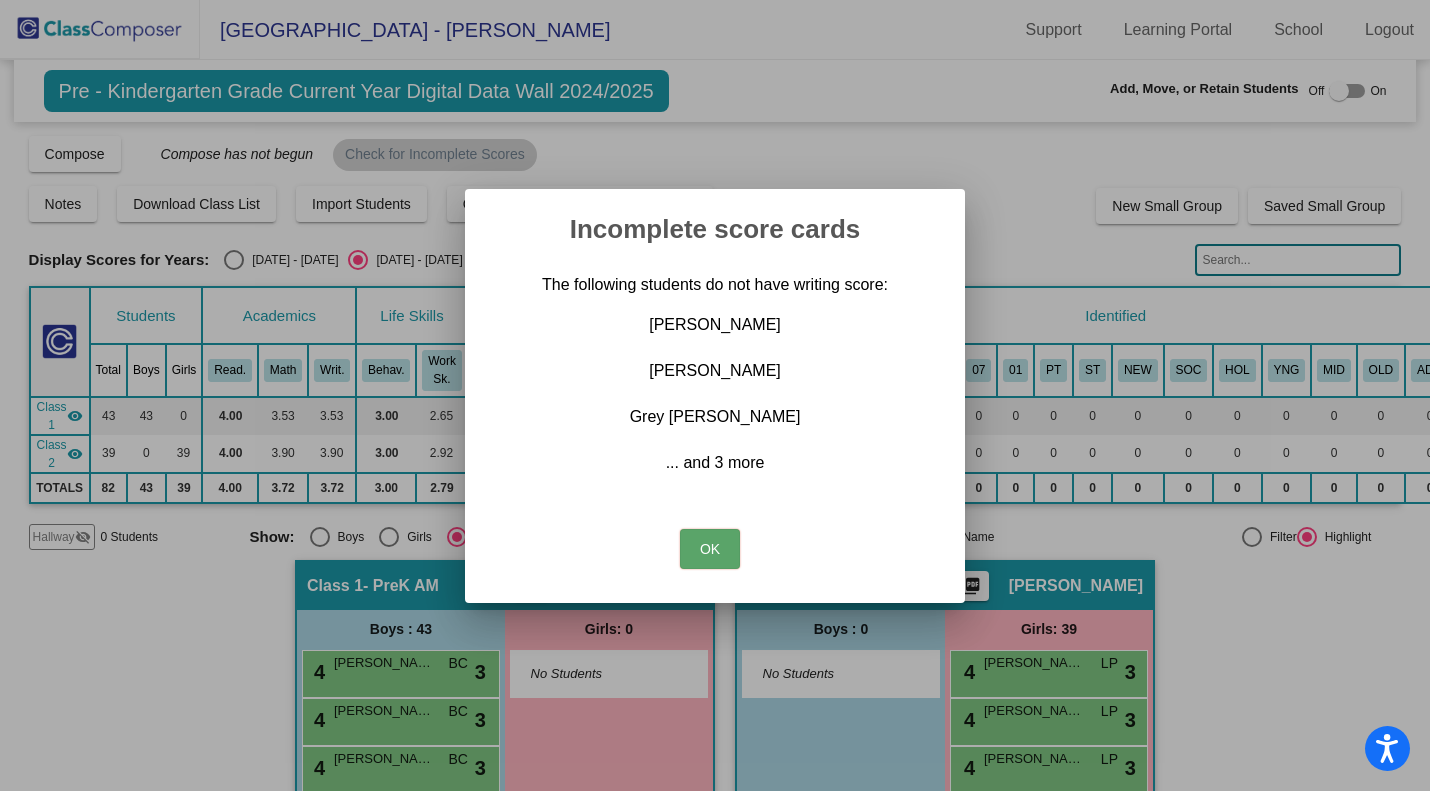 click on "OK" at bounding box center [710, 549] 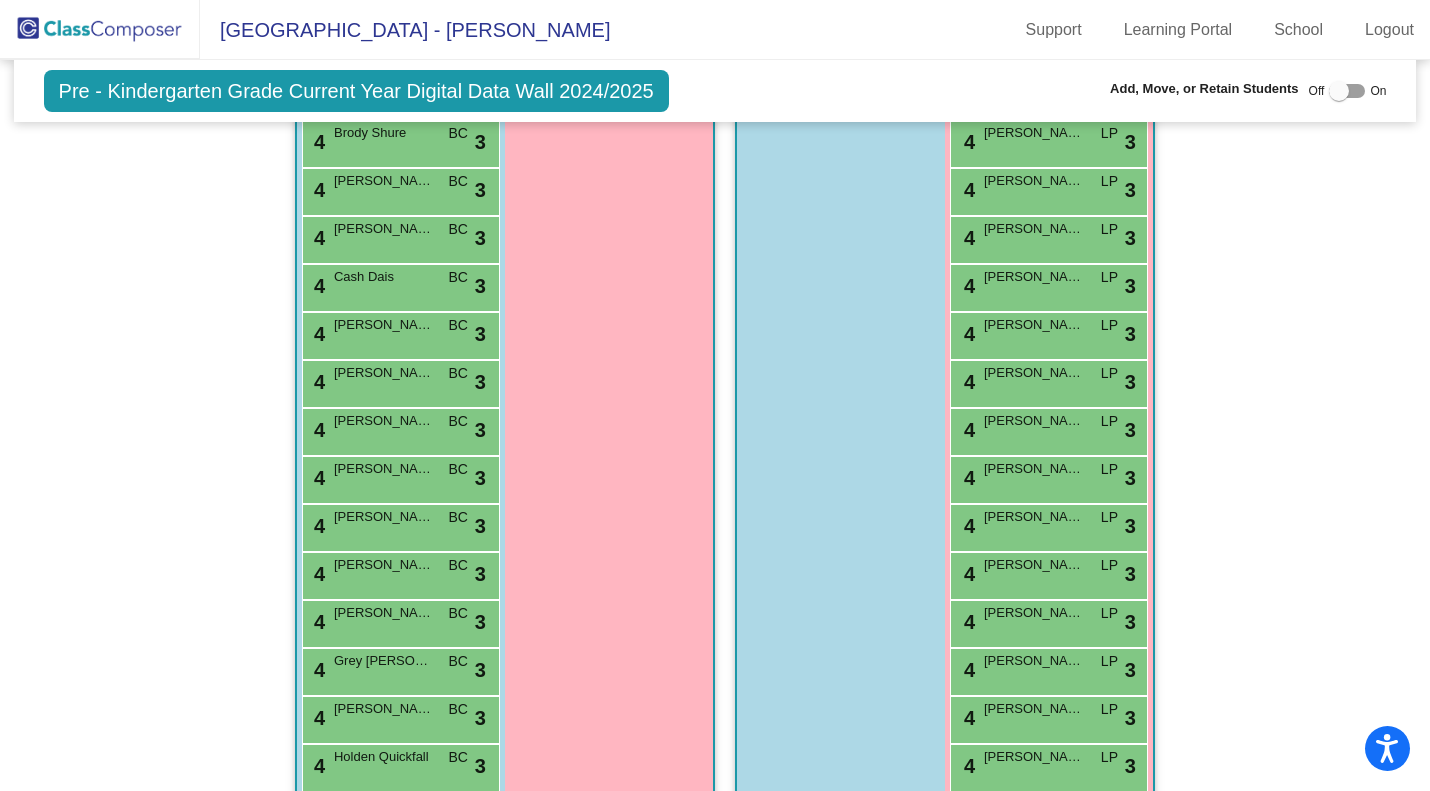 scroll, scrollTop: 1124, scrollLeft: 0, axis: vertical 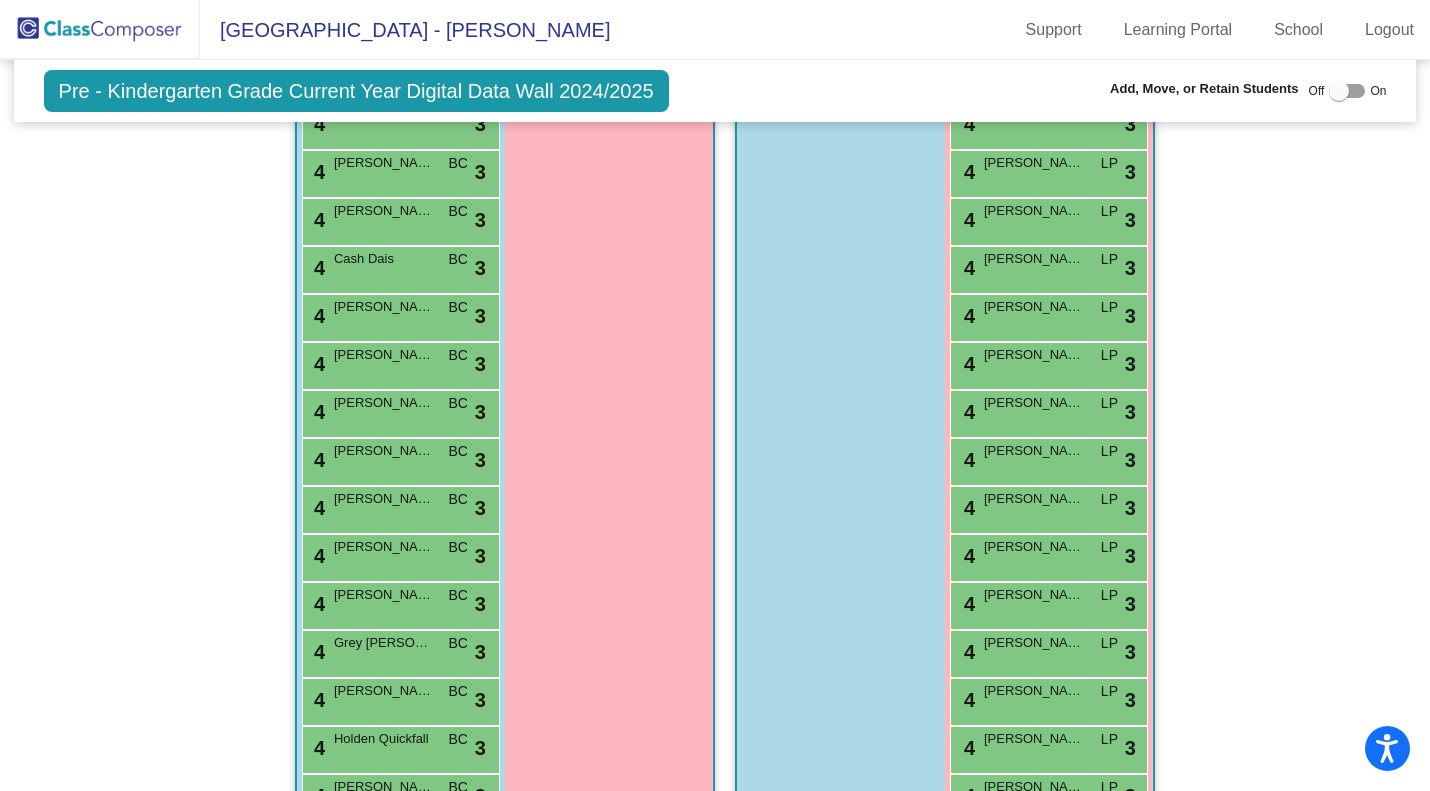 click on "[PERSON_NAME]" at bounding box center (384, 595) 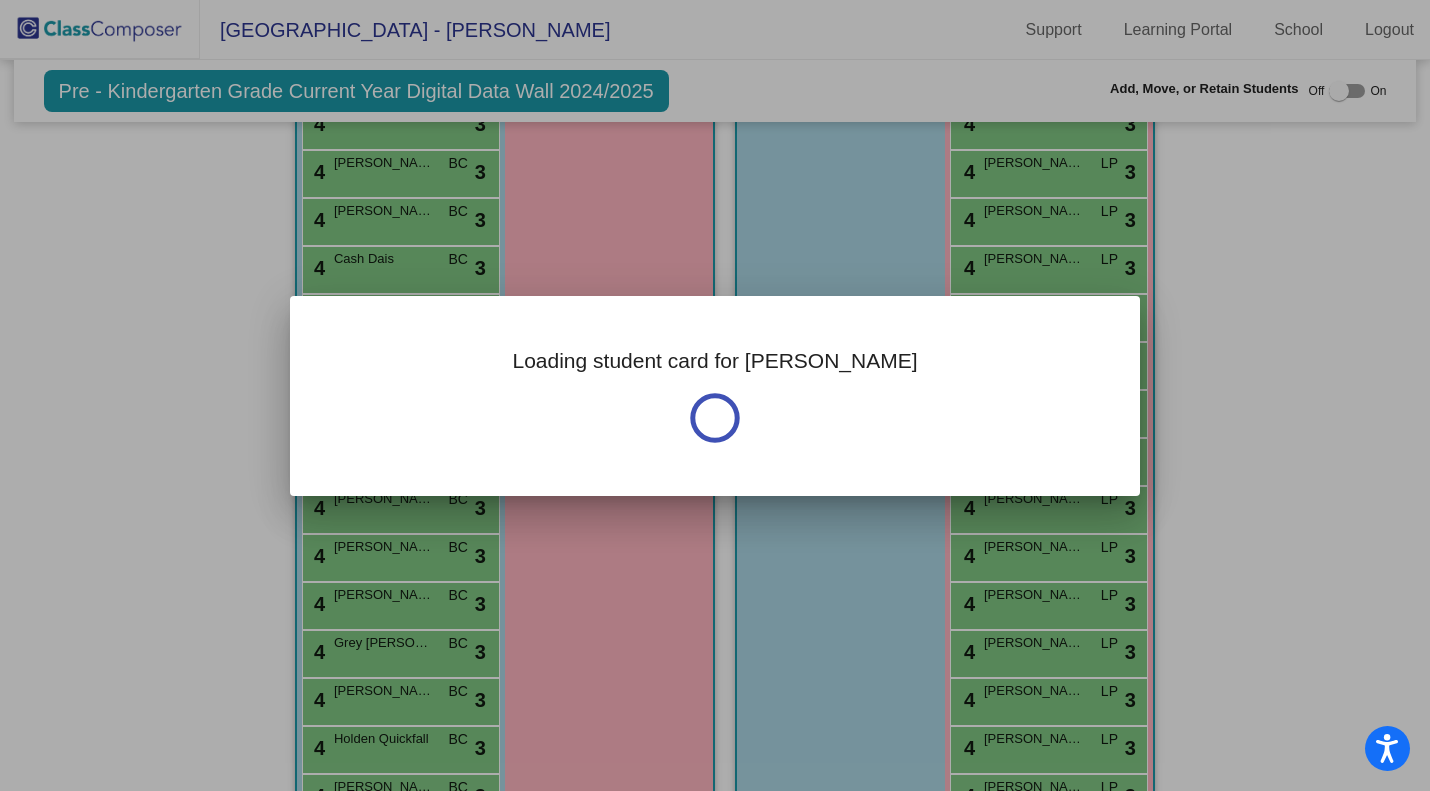 click on "Loading student card for [PERSON_NAME]" at bounding box center (715, 395) 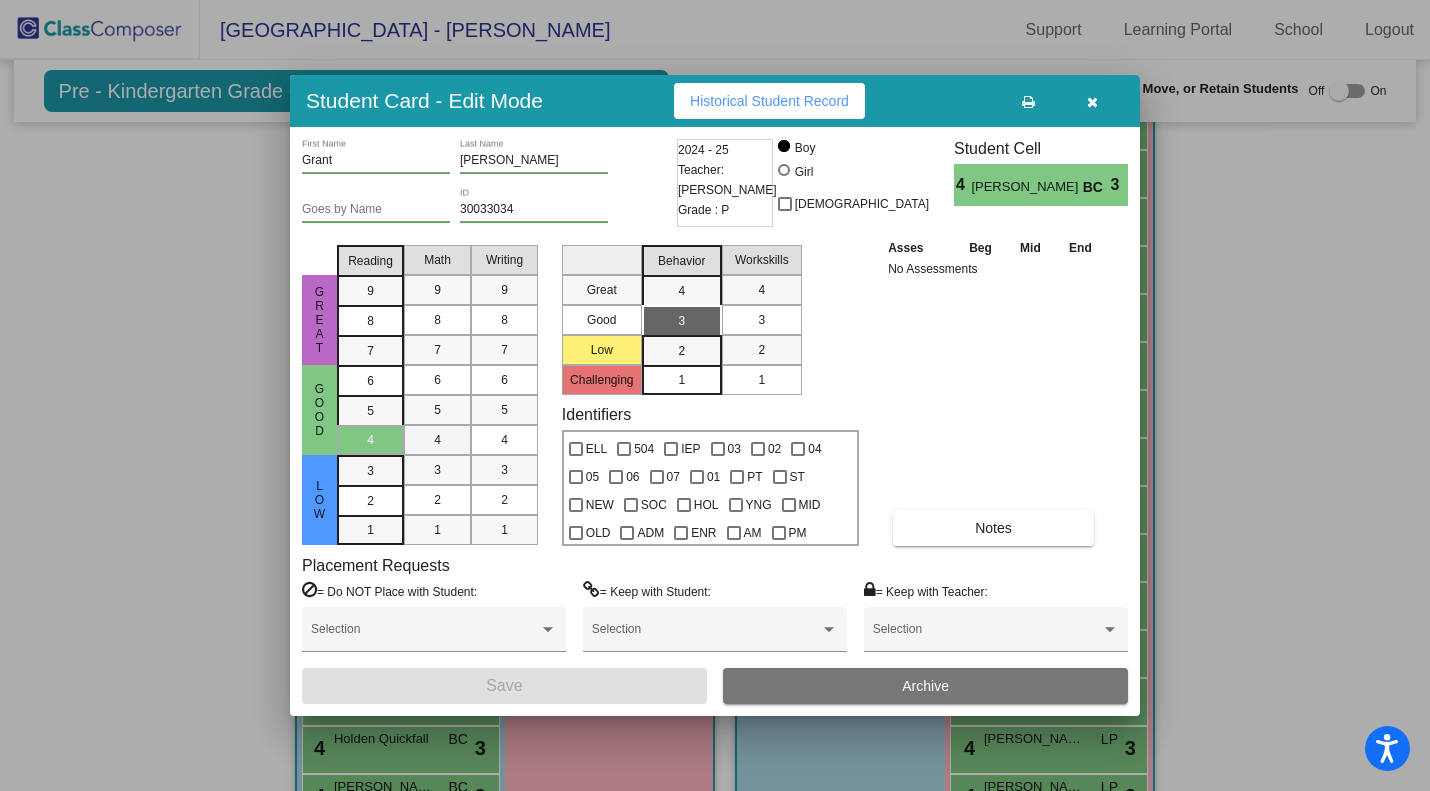 click on "4" at bounding box center [437, 440] 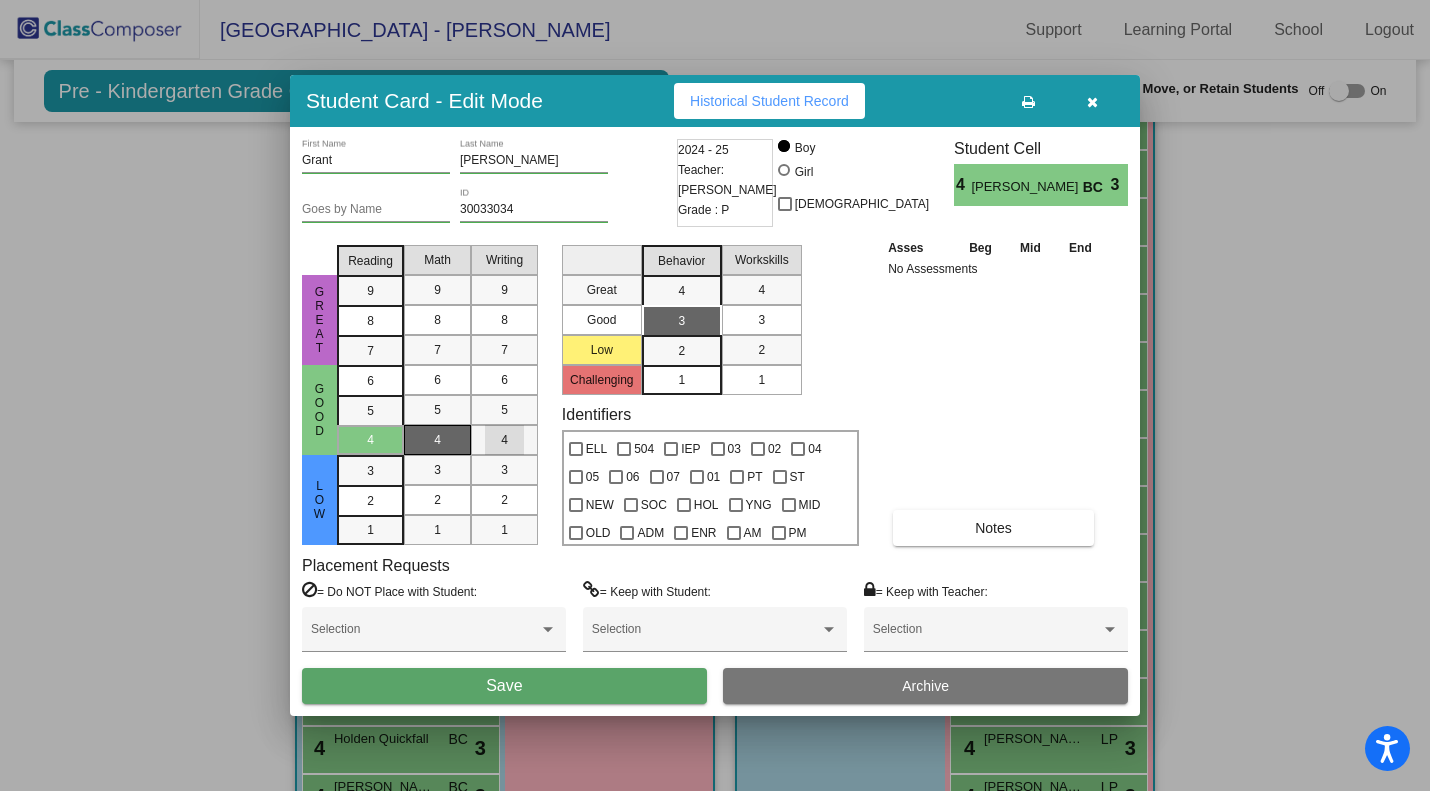 click on "4" at bounding box center [504, 440] 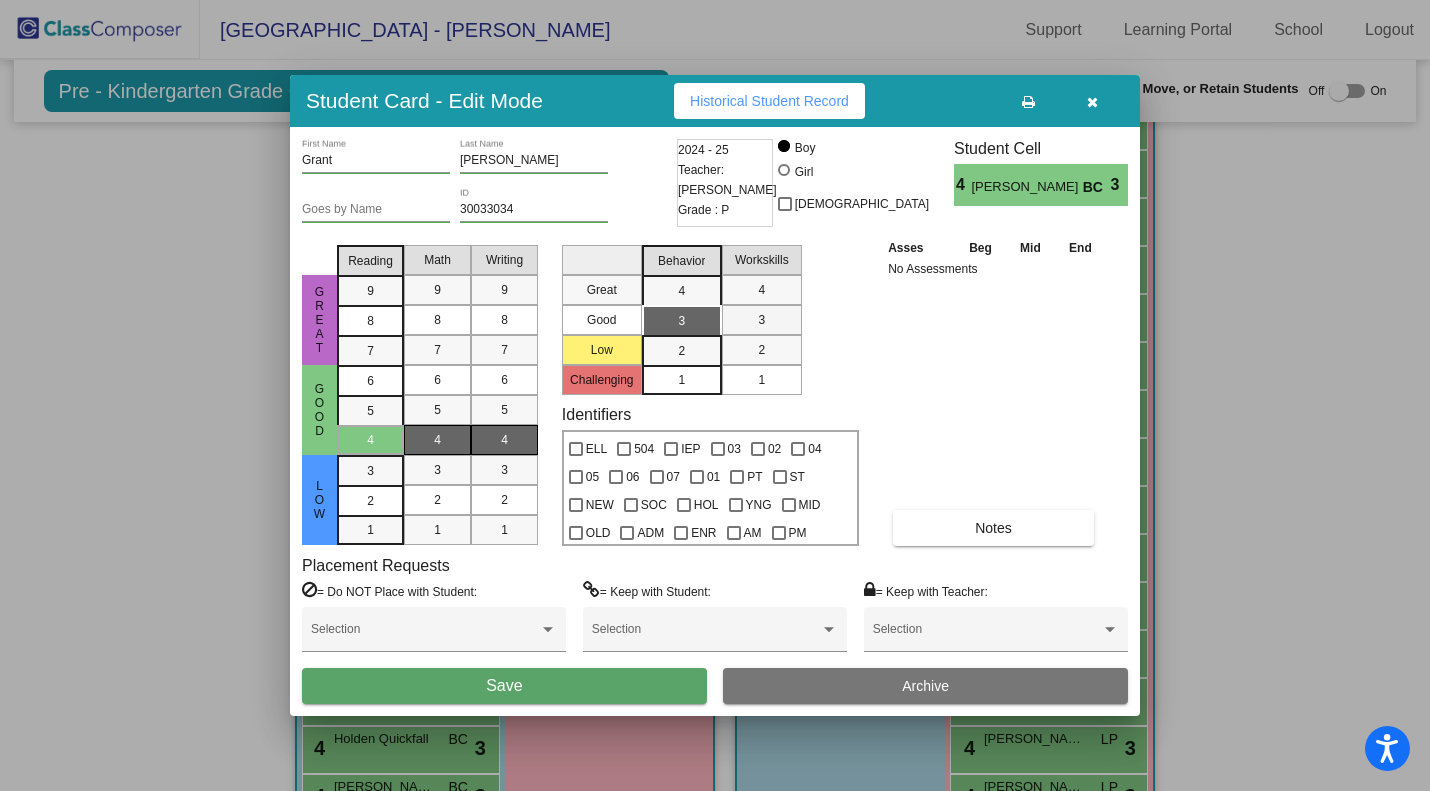 click on "3" at bounding box center [761, 320] 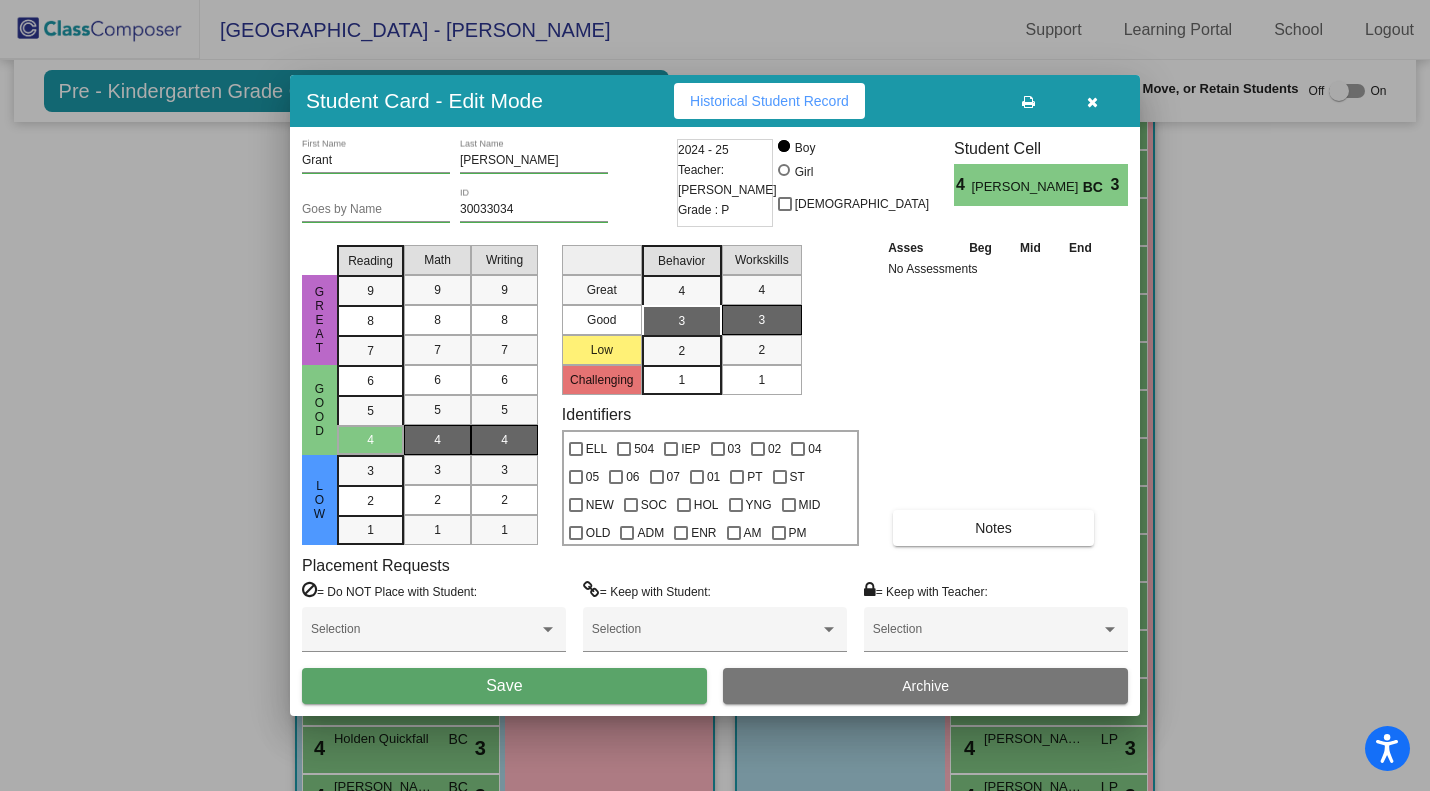 click on "Save" at bounding box center (504, 685) 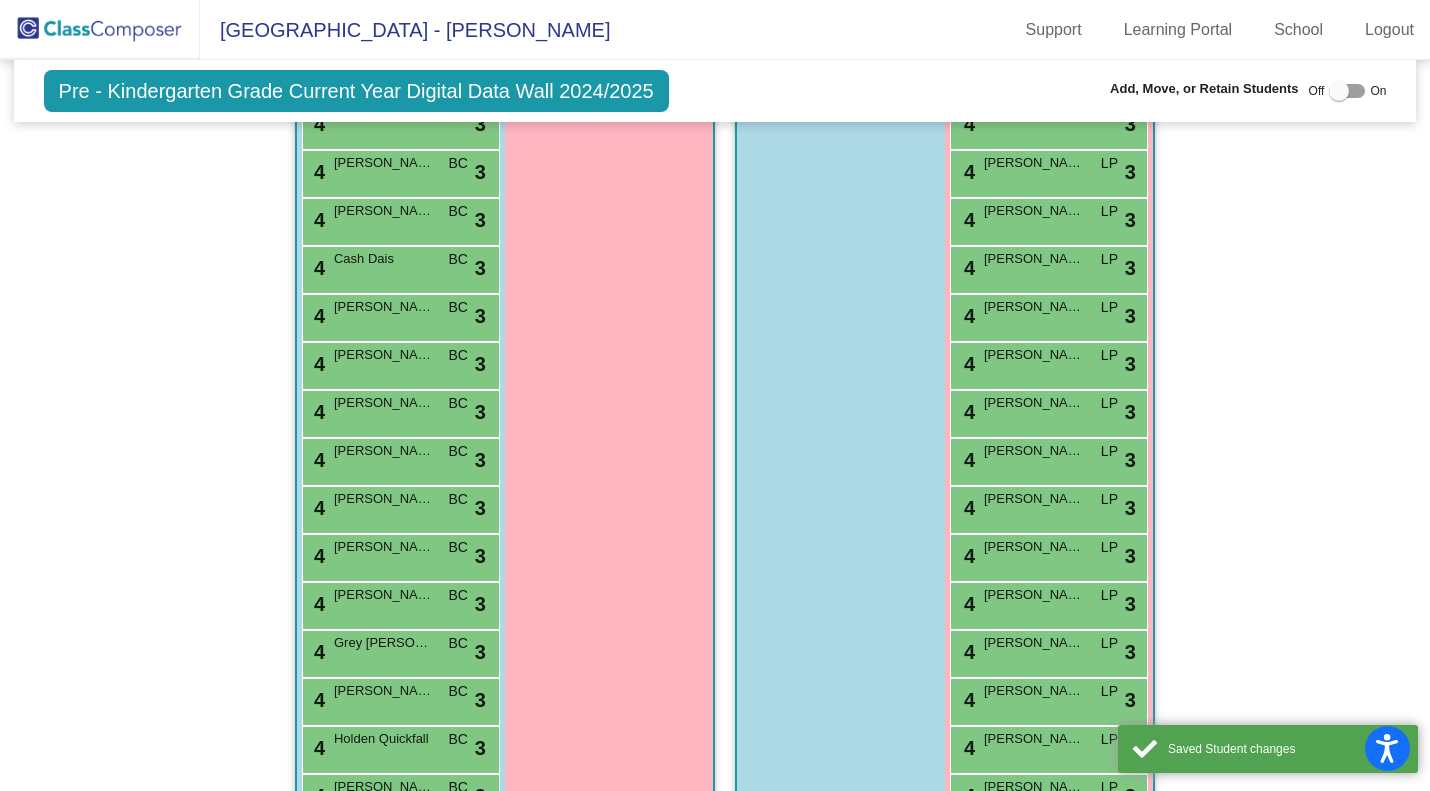 click on "4 Grey Sampson BC lock do_not_disturb_alt 3" at bounding box center (398, 651) 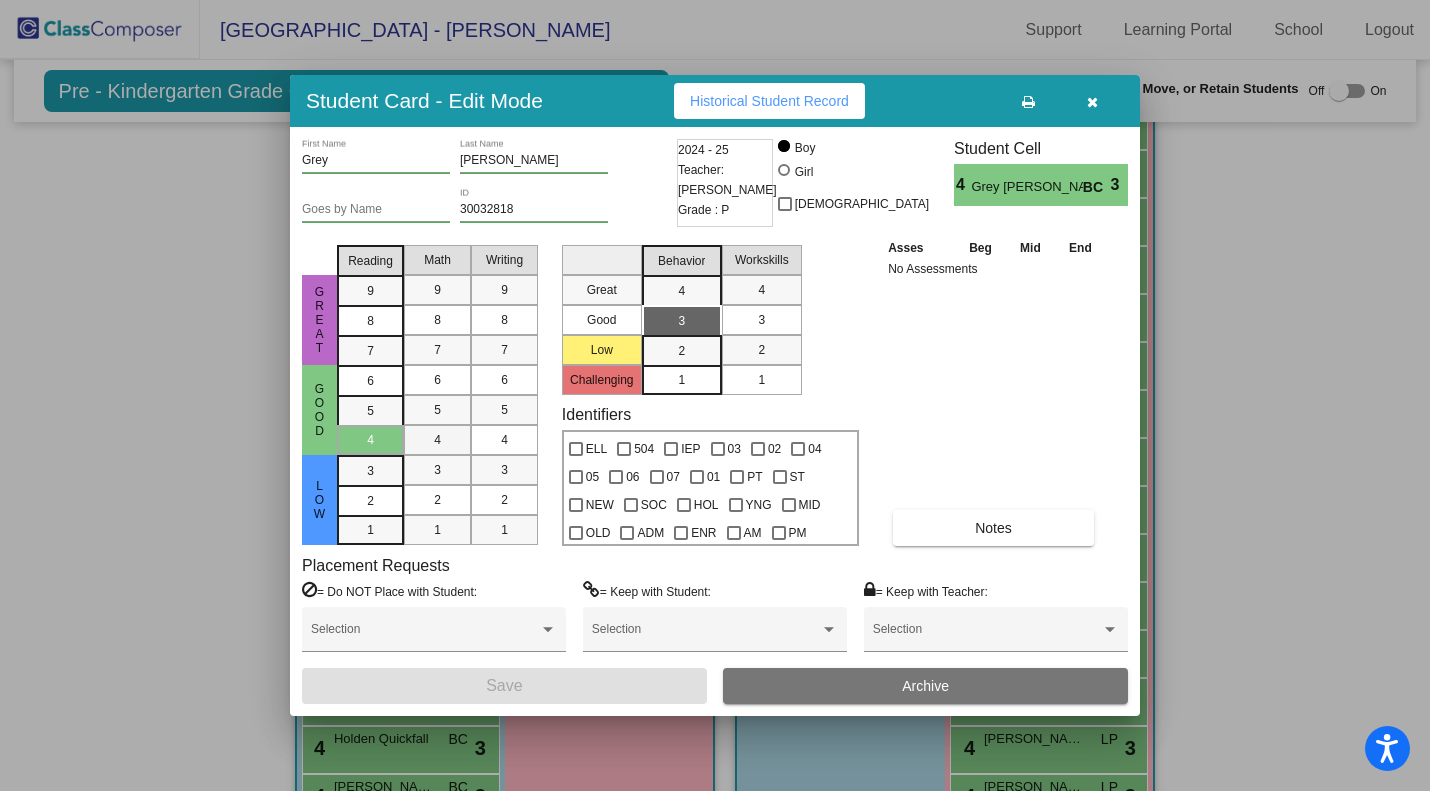 click on "4" at bounding box center [437, 440] 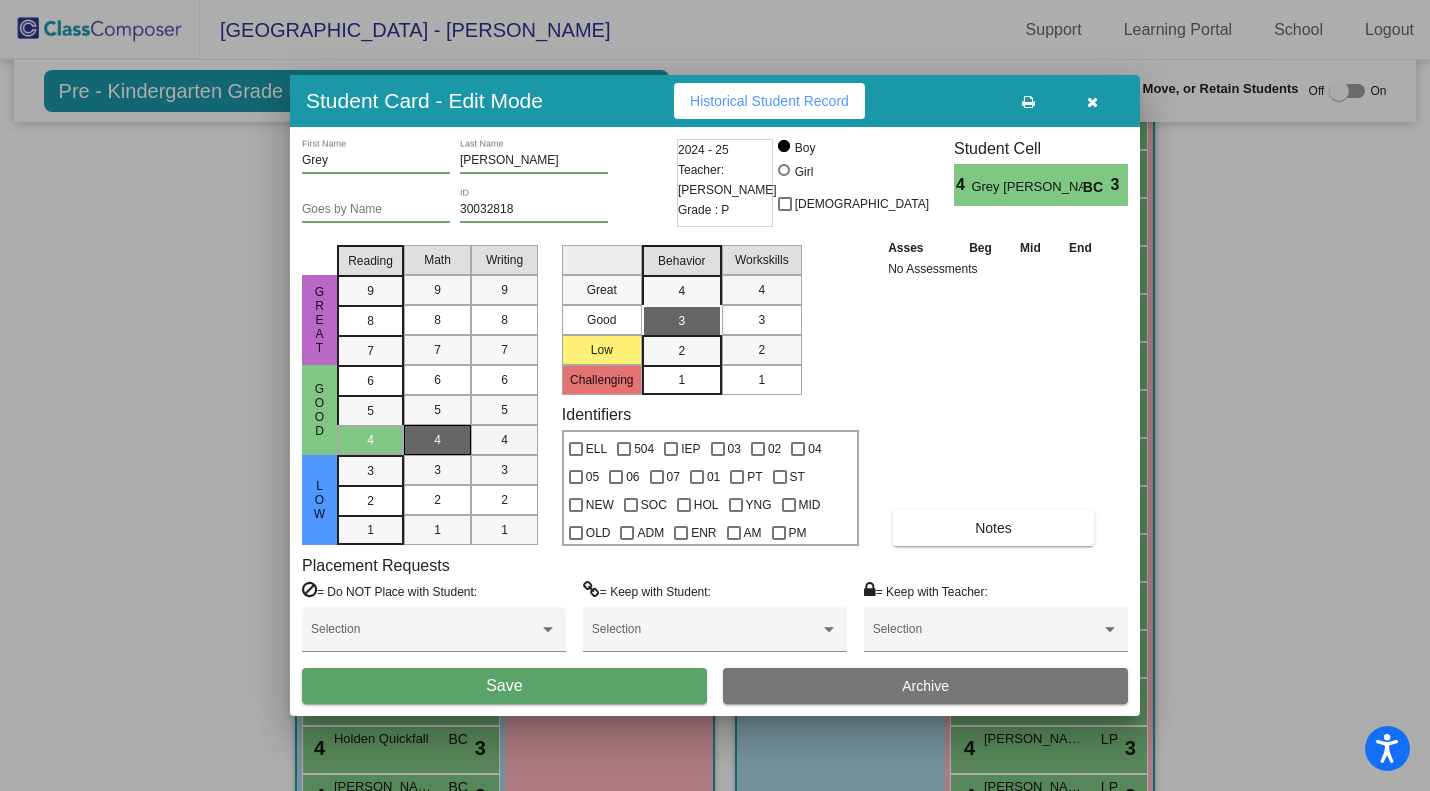 click on "4" at bounding box center (504, 440) 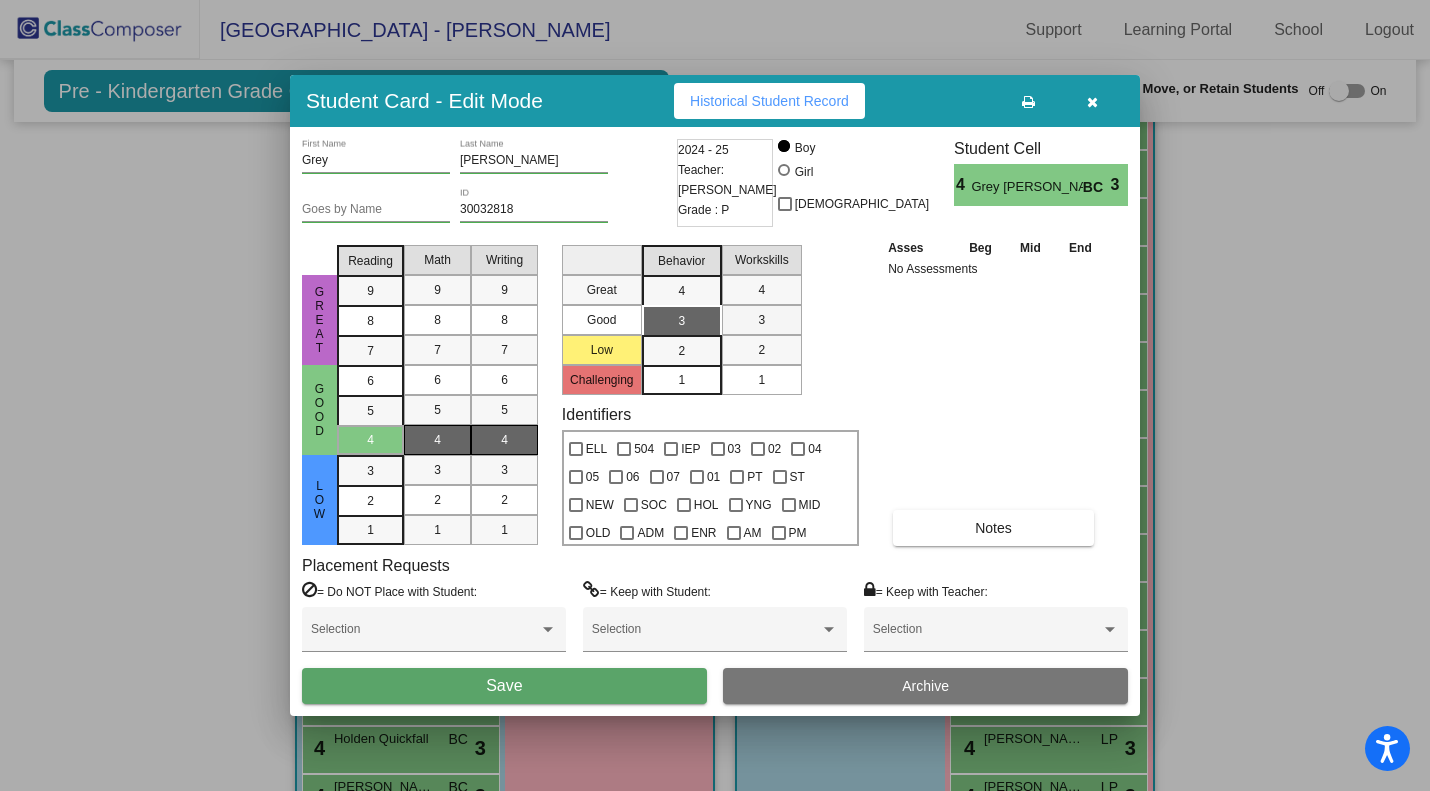 click on "3" at bounding box center (761, 320) 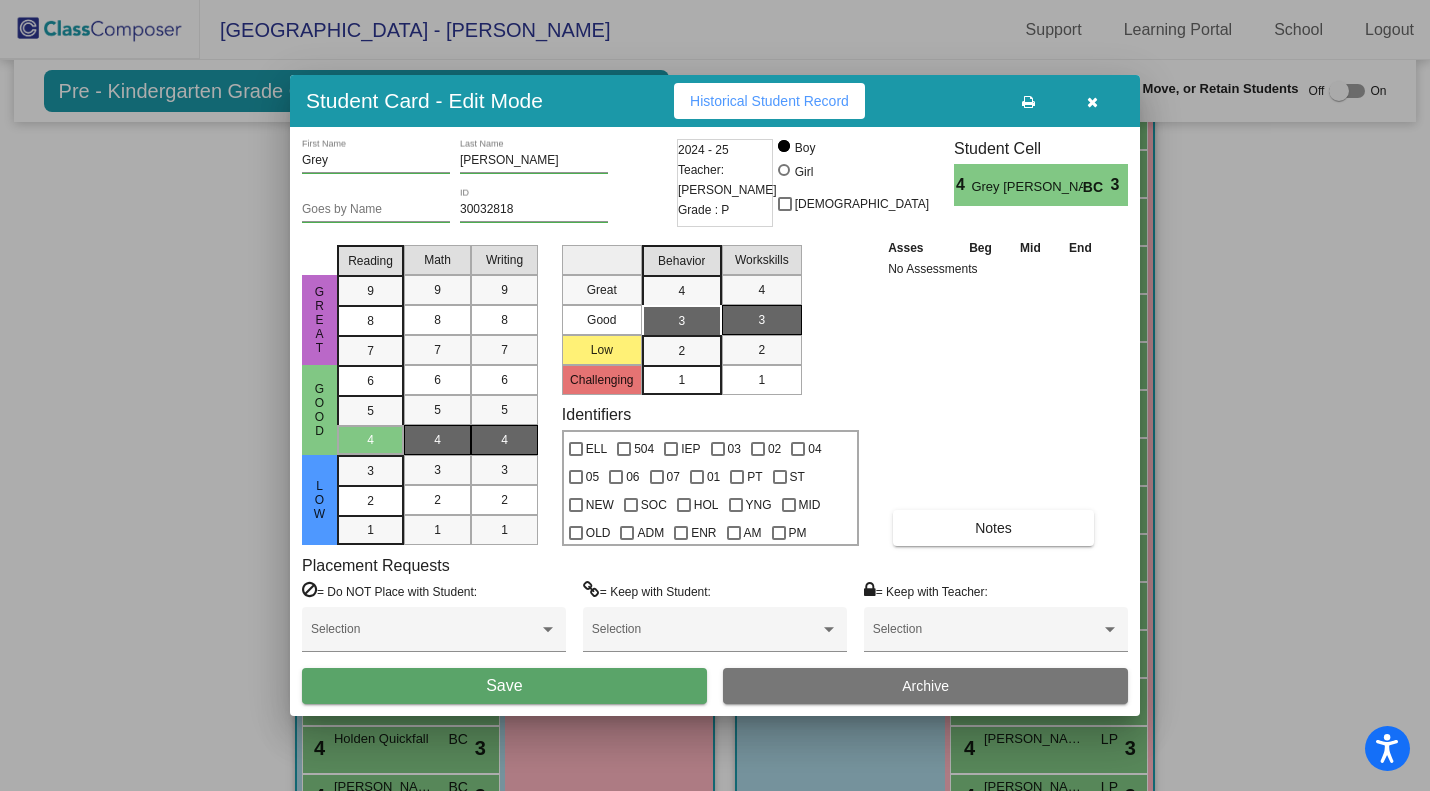 click on "Save" at bounding box center (504, 686) 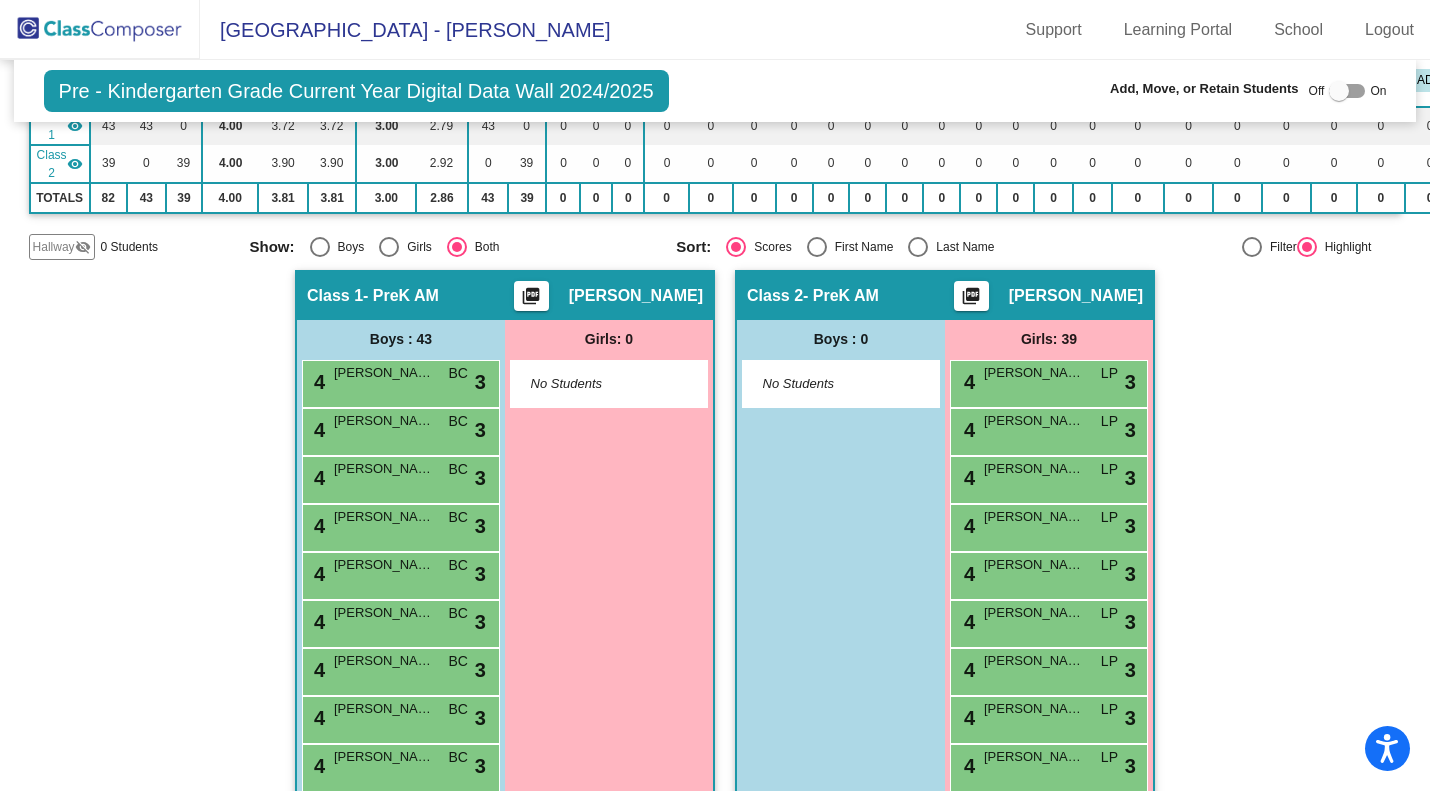 scroll, scrollTop: 289, scrollLeft: 0, axis: vertical 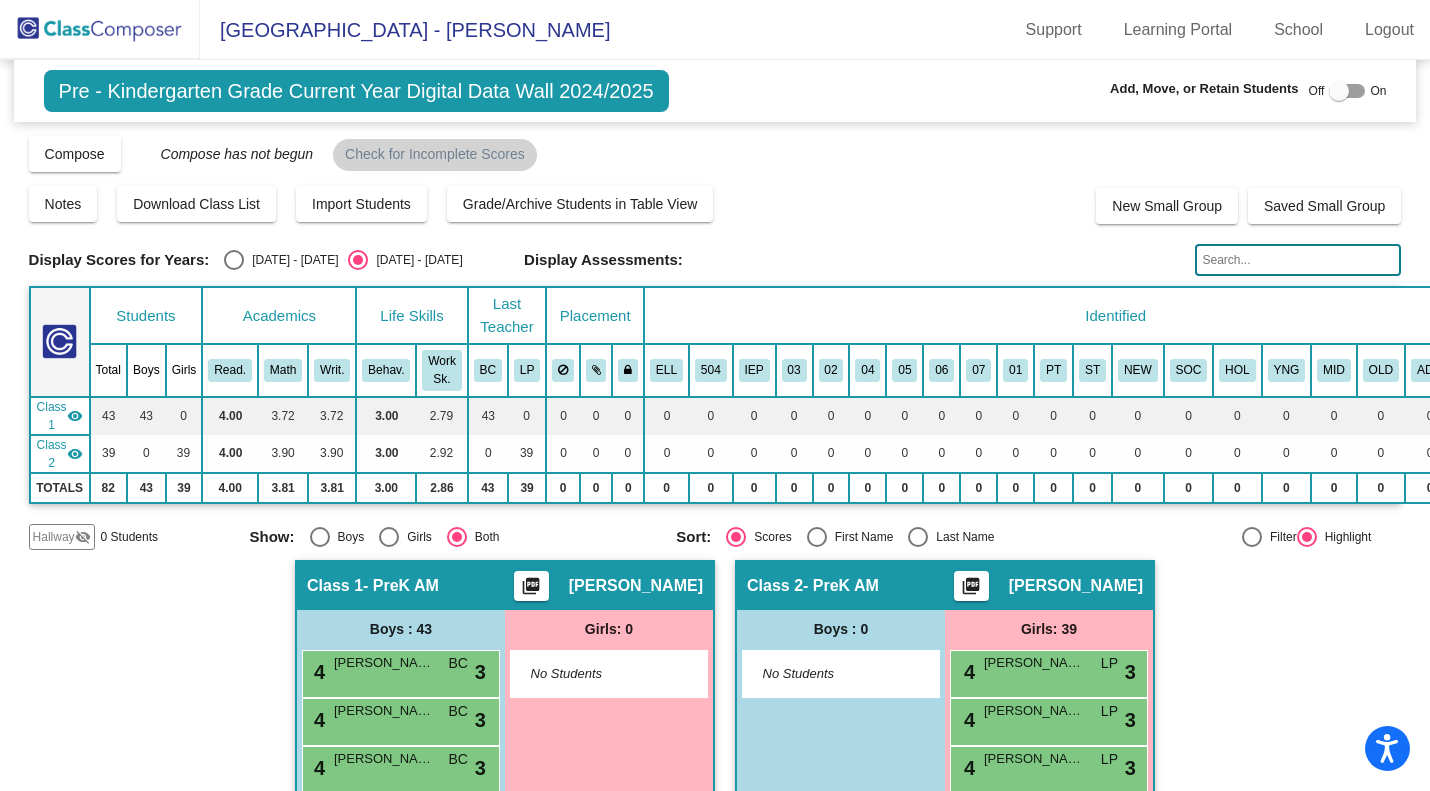 click on "Compose" 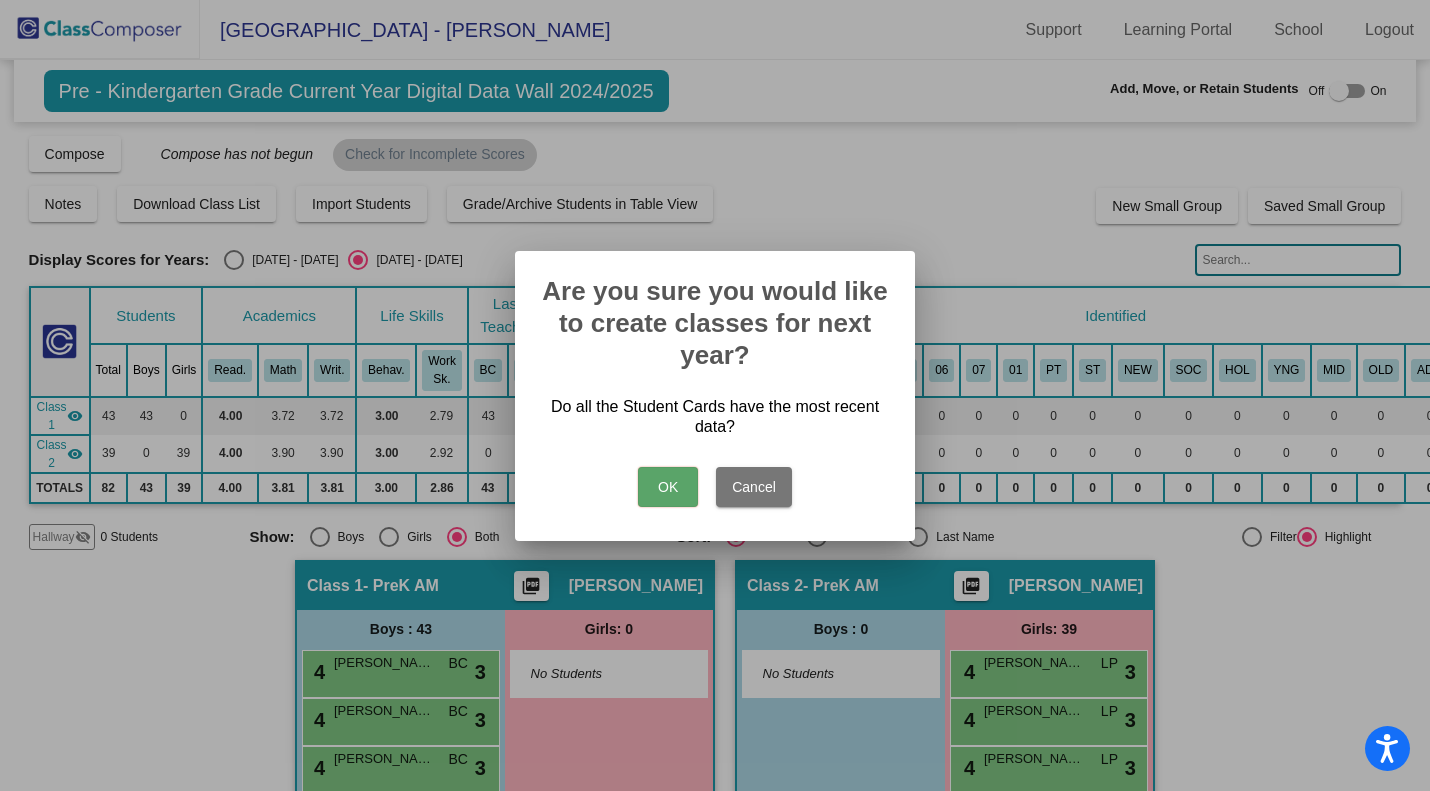click on "OK" at bounding box center (668, 487) 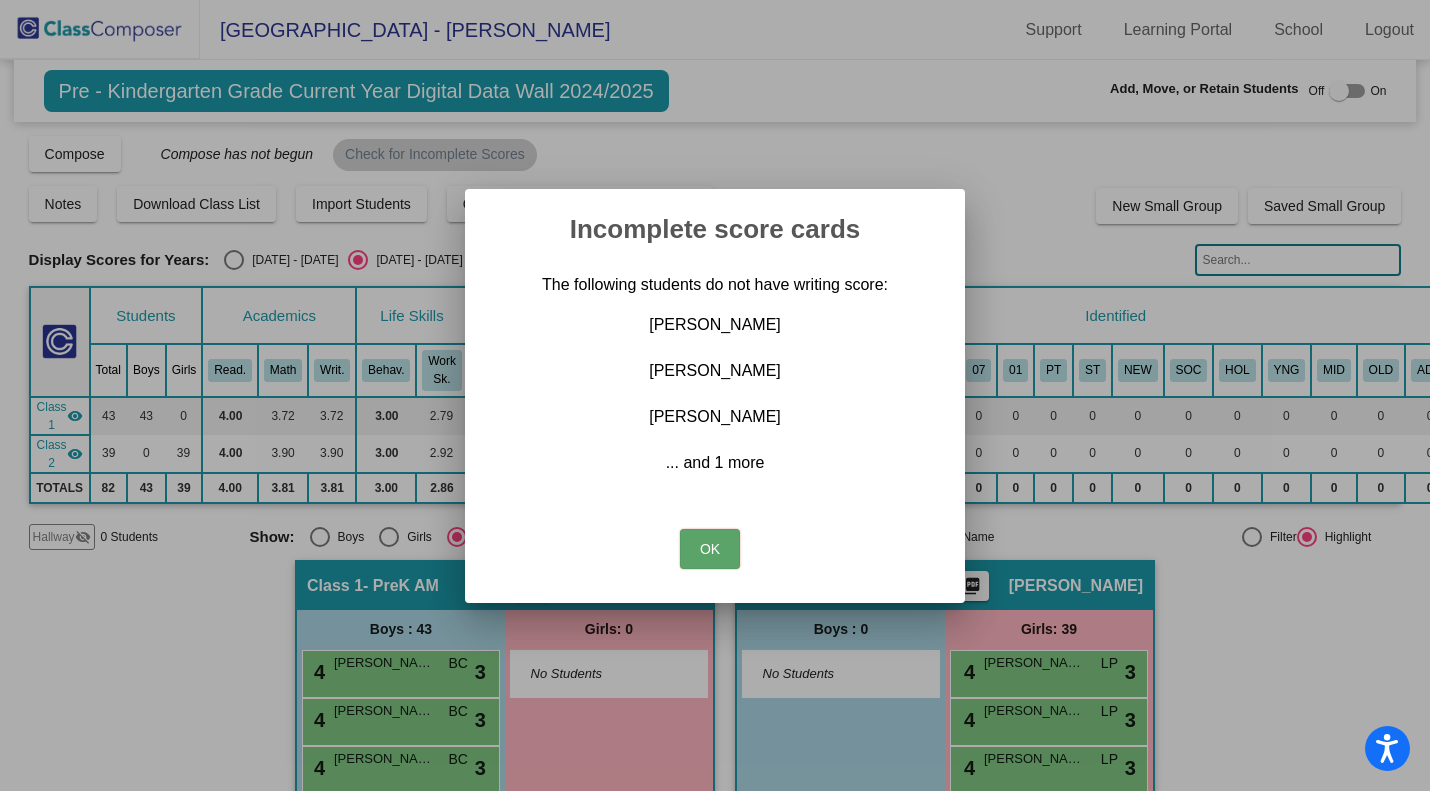 click on "OK" at bounding box center (710, 549) 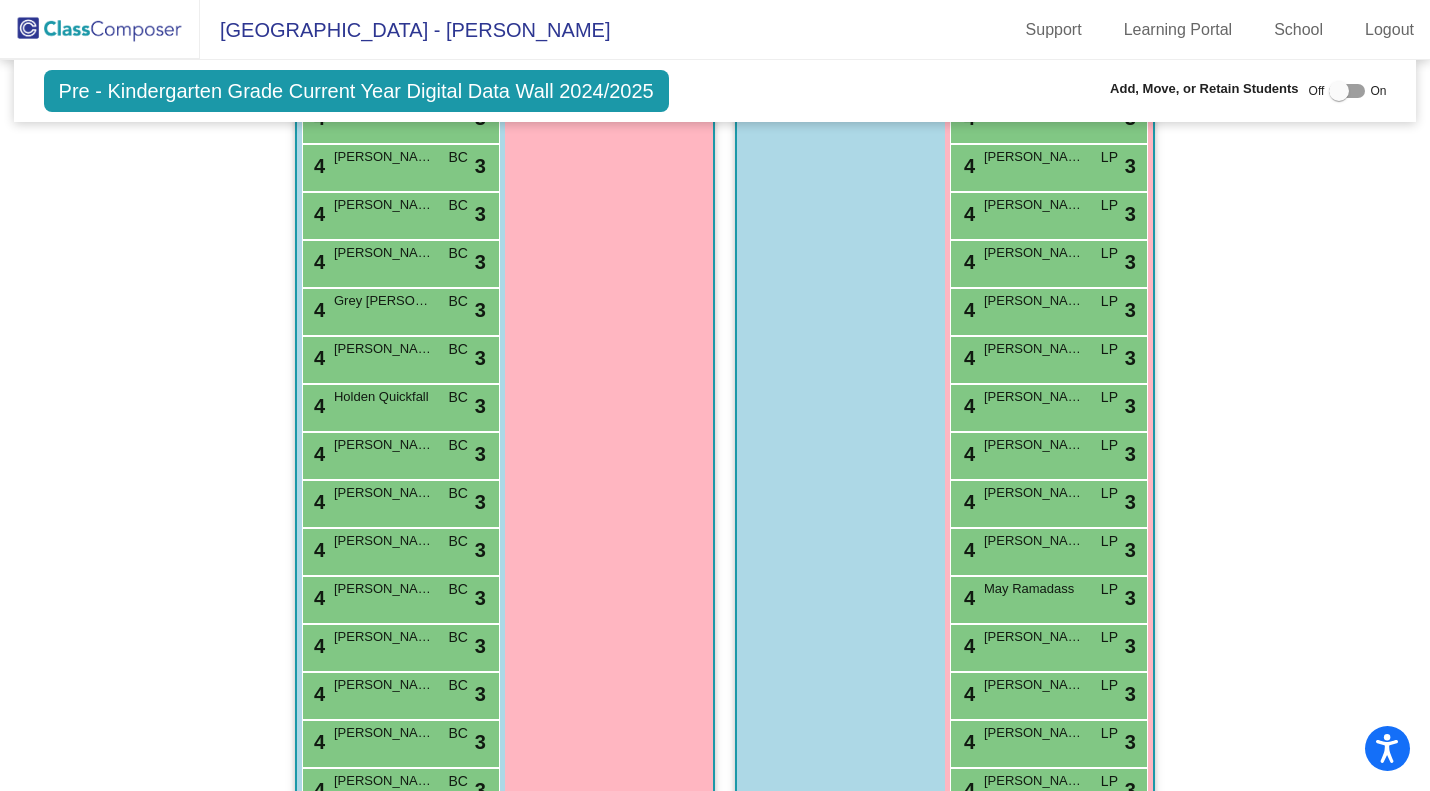scroll, scrollTop: 1479, scrollLeft: 0, axis: vertical 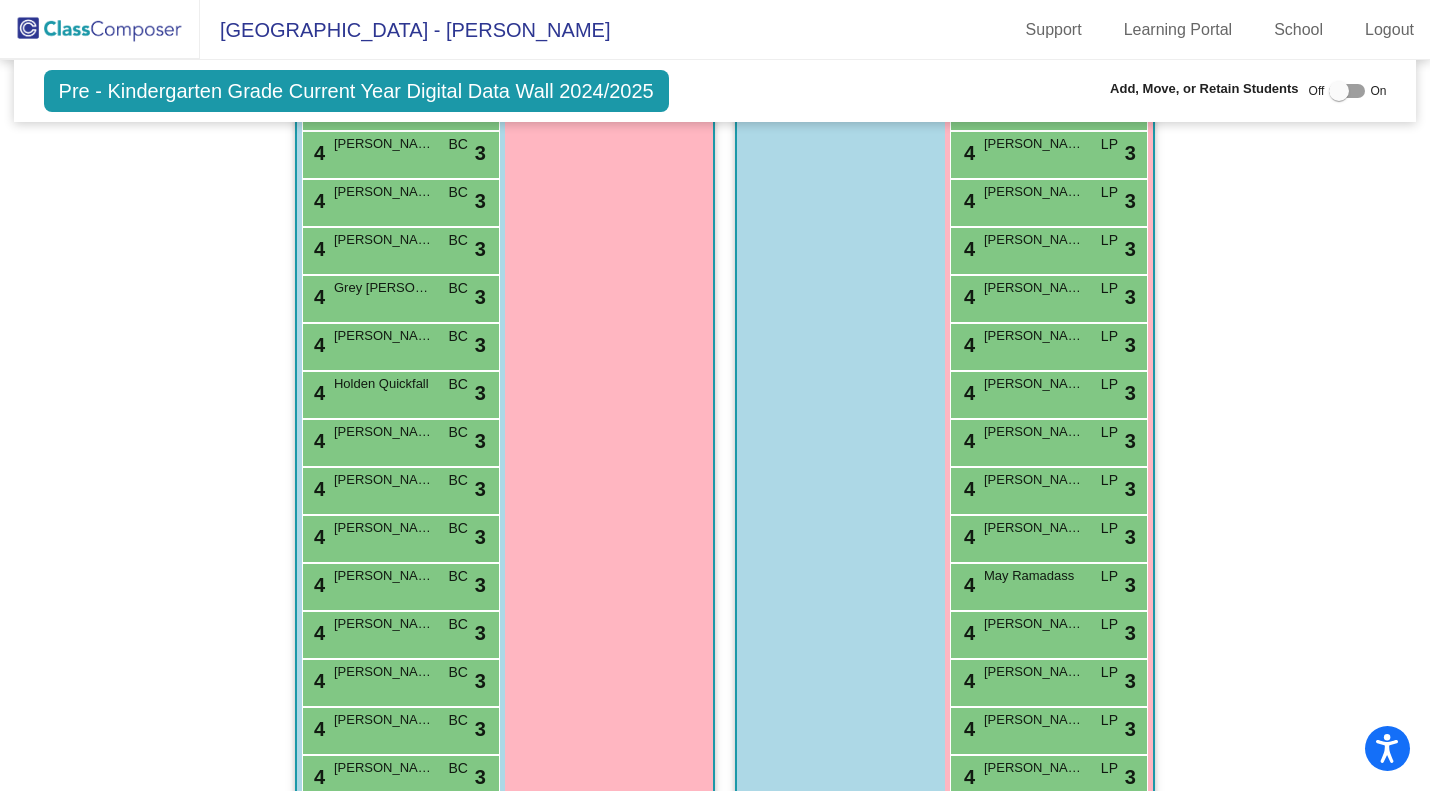 click on "4 Leo Pasternak BC lock do_not_disturb_alt 3" at bounding box center [398, 584] 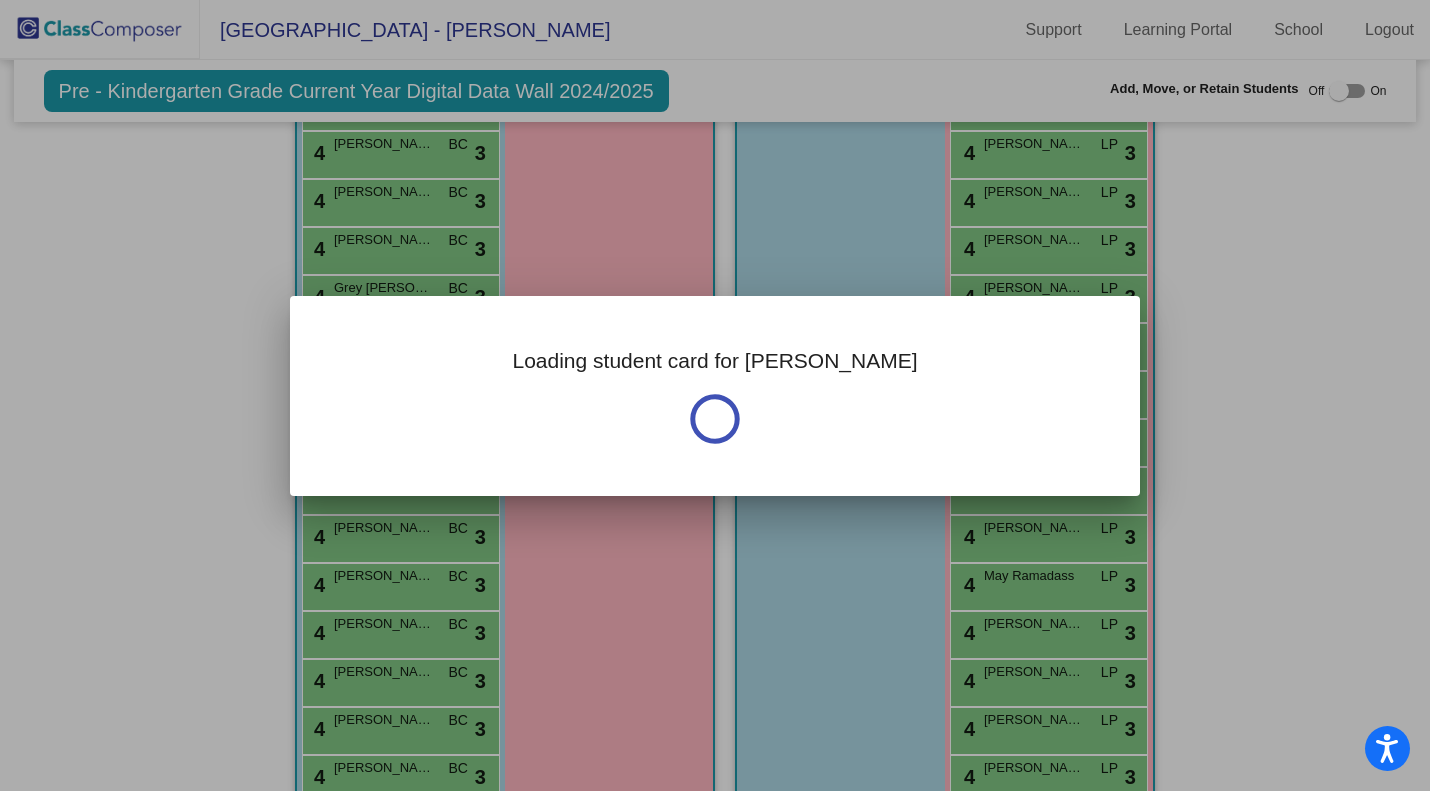click on "Loading student card for Leo" at bounding box center [715, 395] 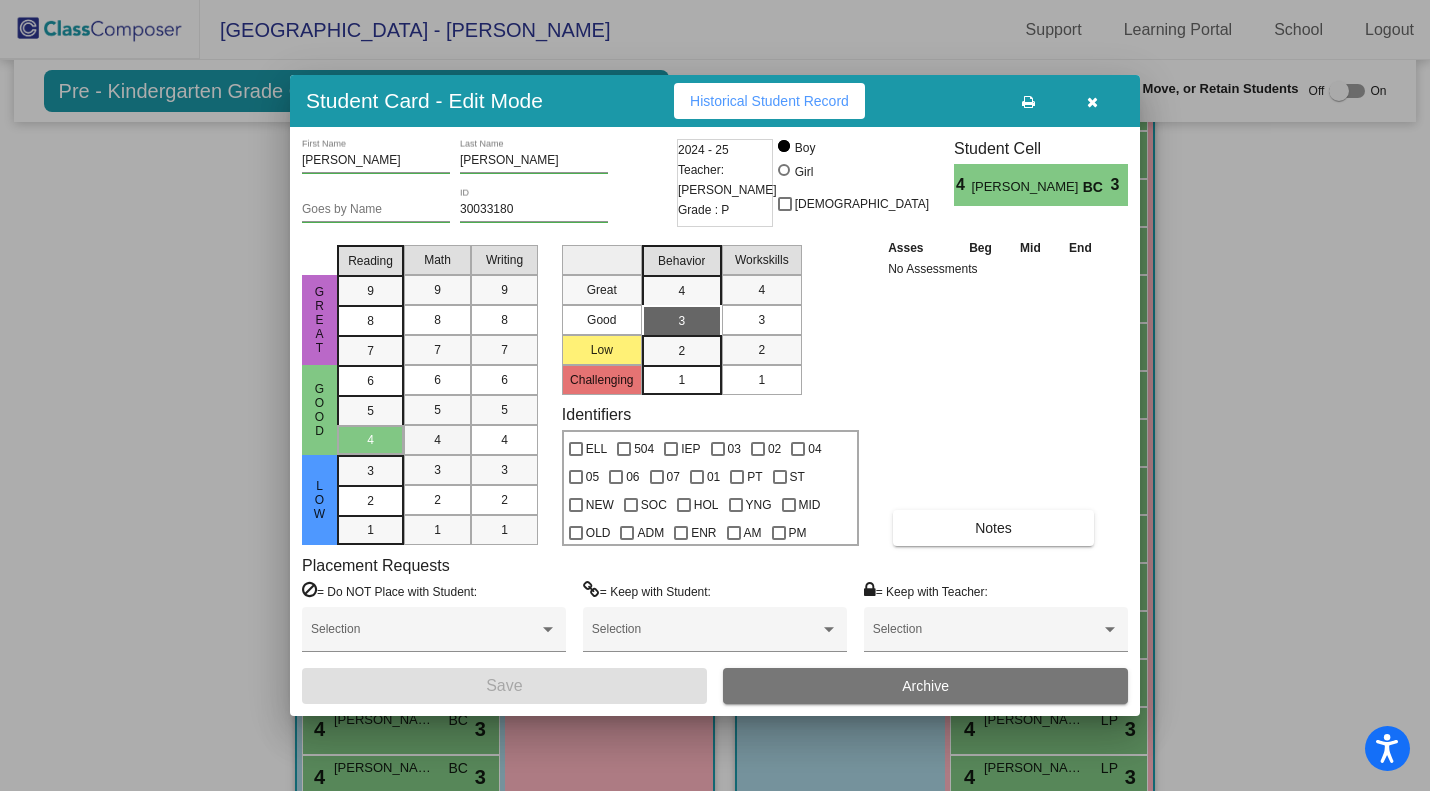 click on "4" at bounding box center [437, 440] 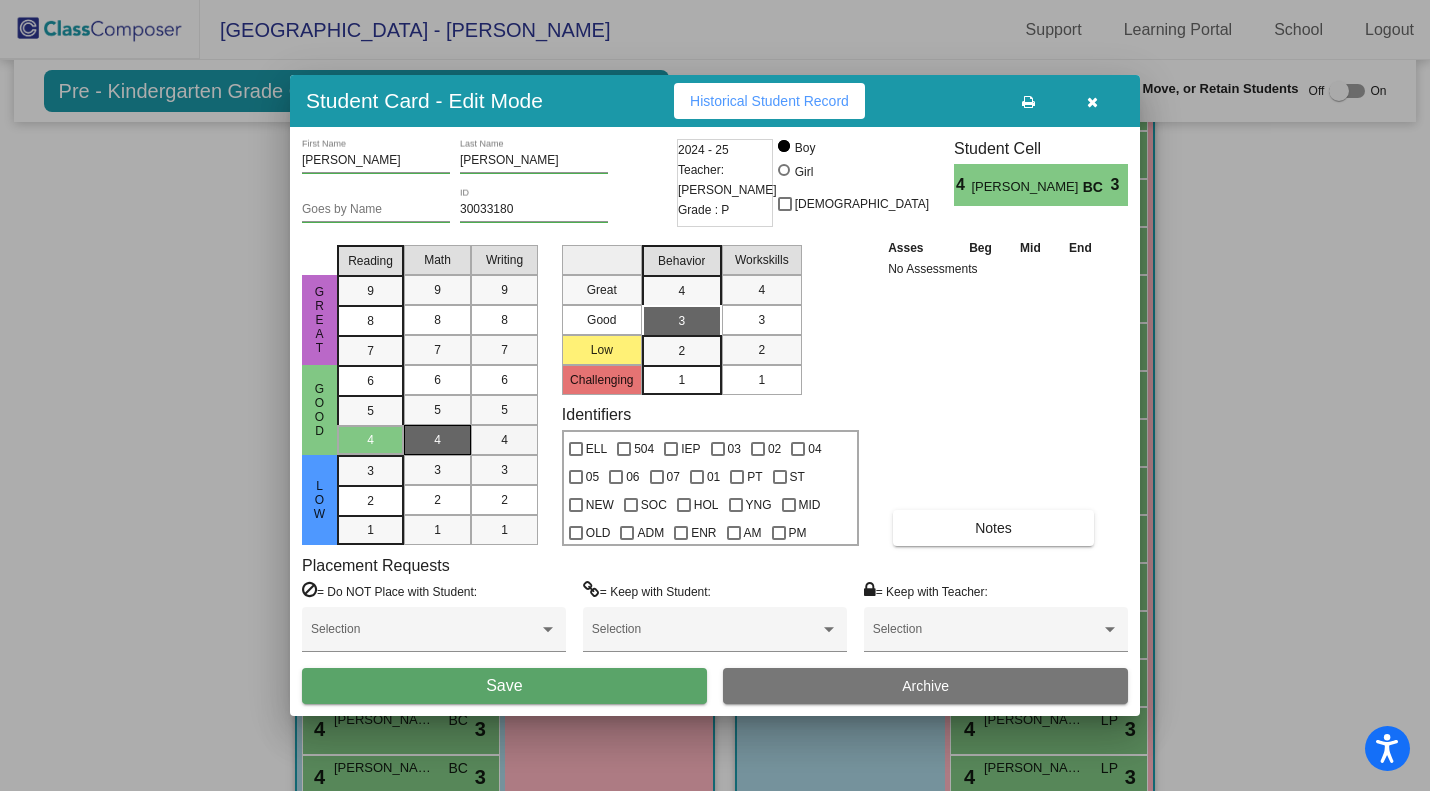 click on "4" at bounding box center (504, 440) 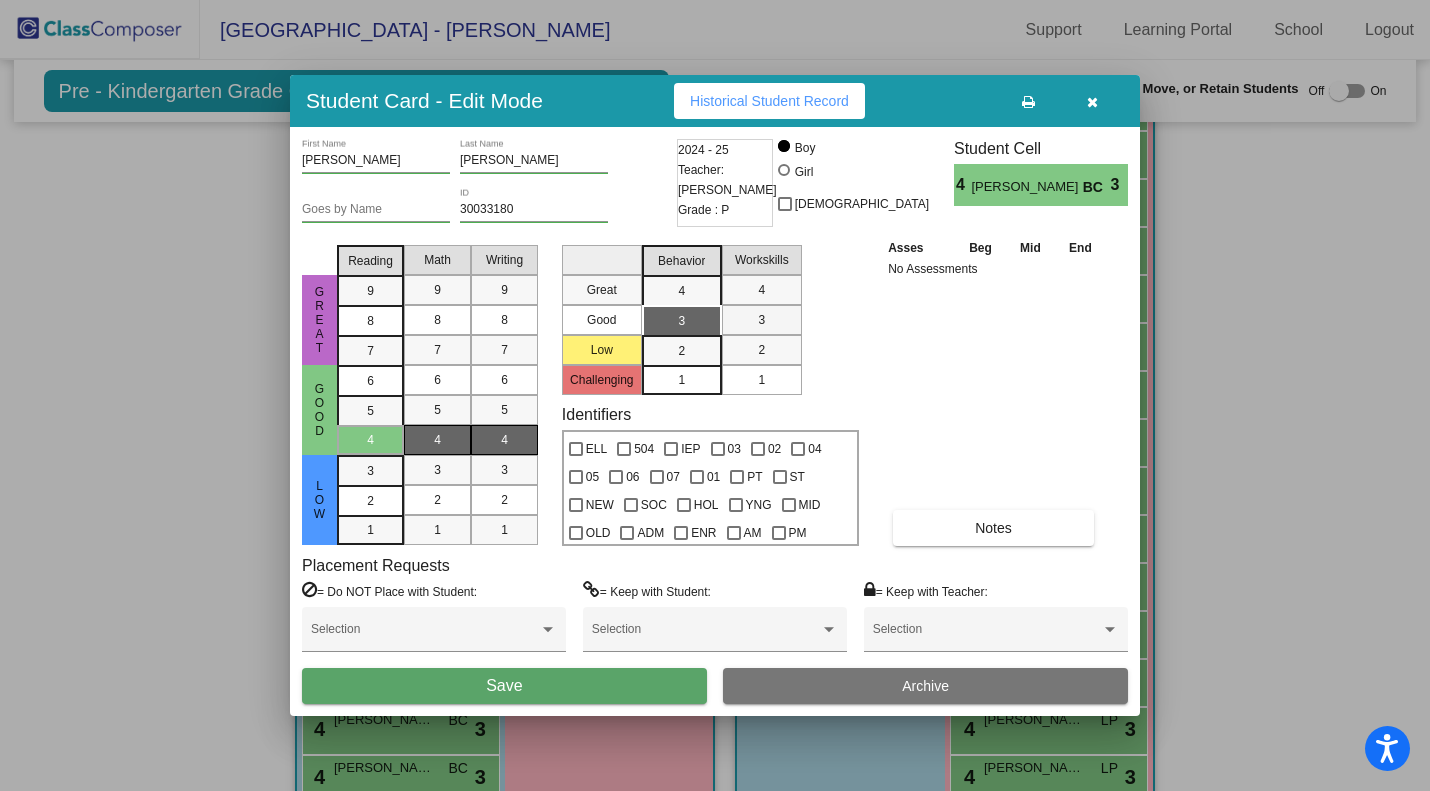 click on "3" at bounding box center [761, 320] 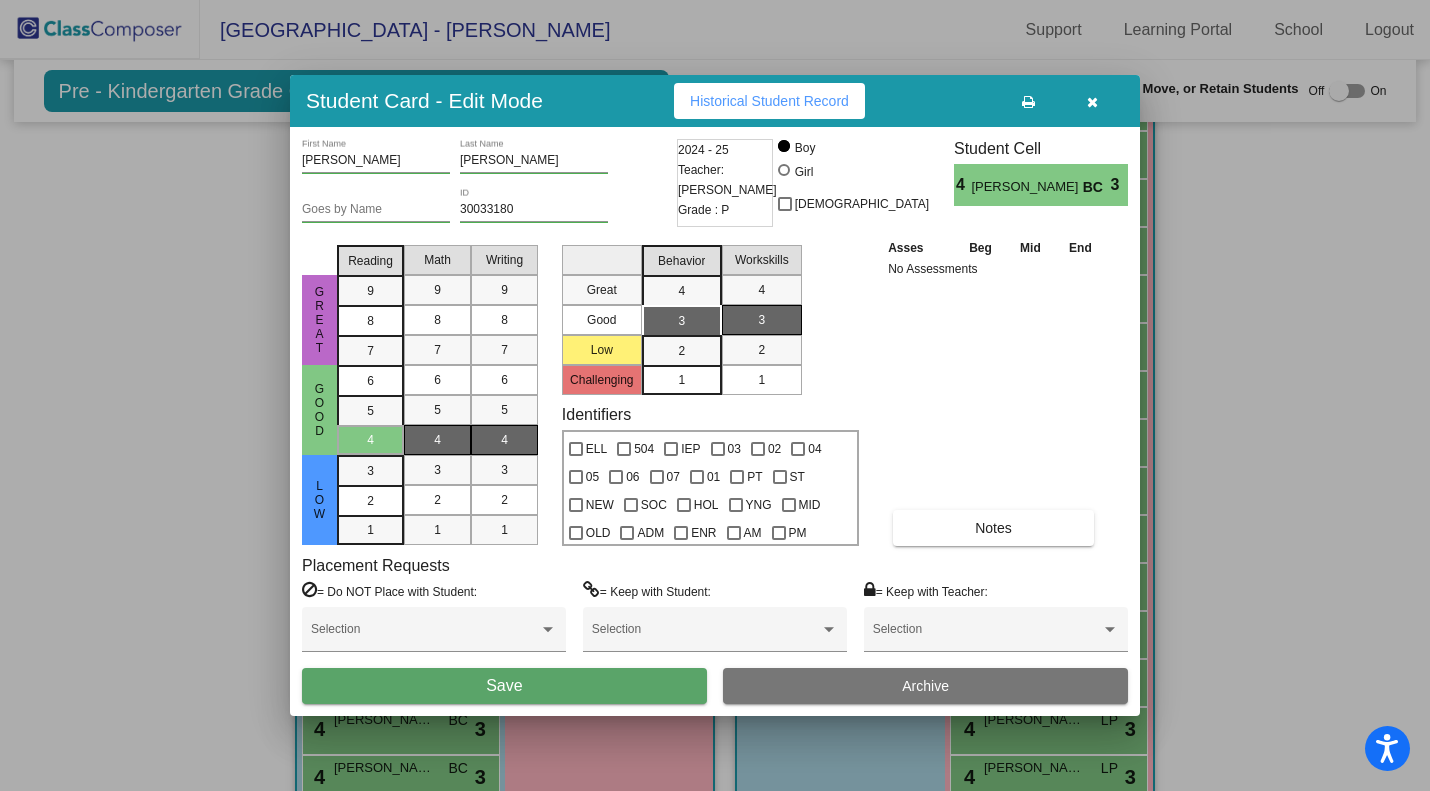 click on "Save" at bounding box center (504, 686) 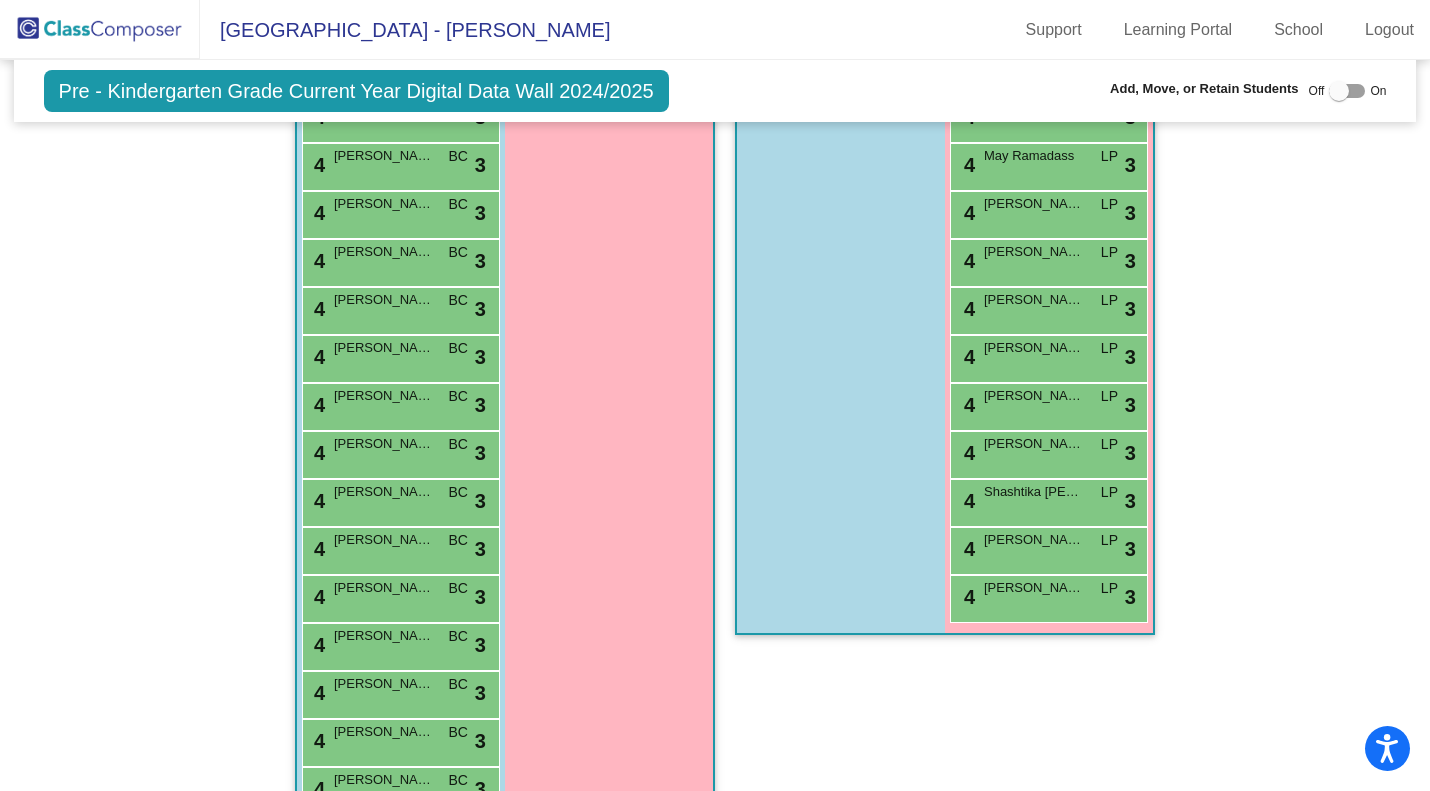 scroll, scrollTop: 1900, scrollLeft: 0, axis: vertical 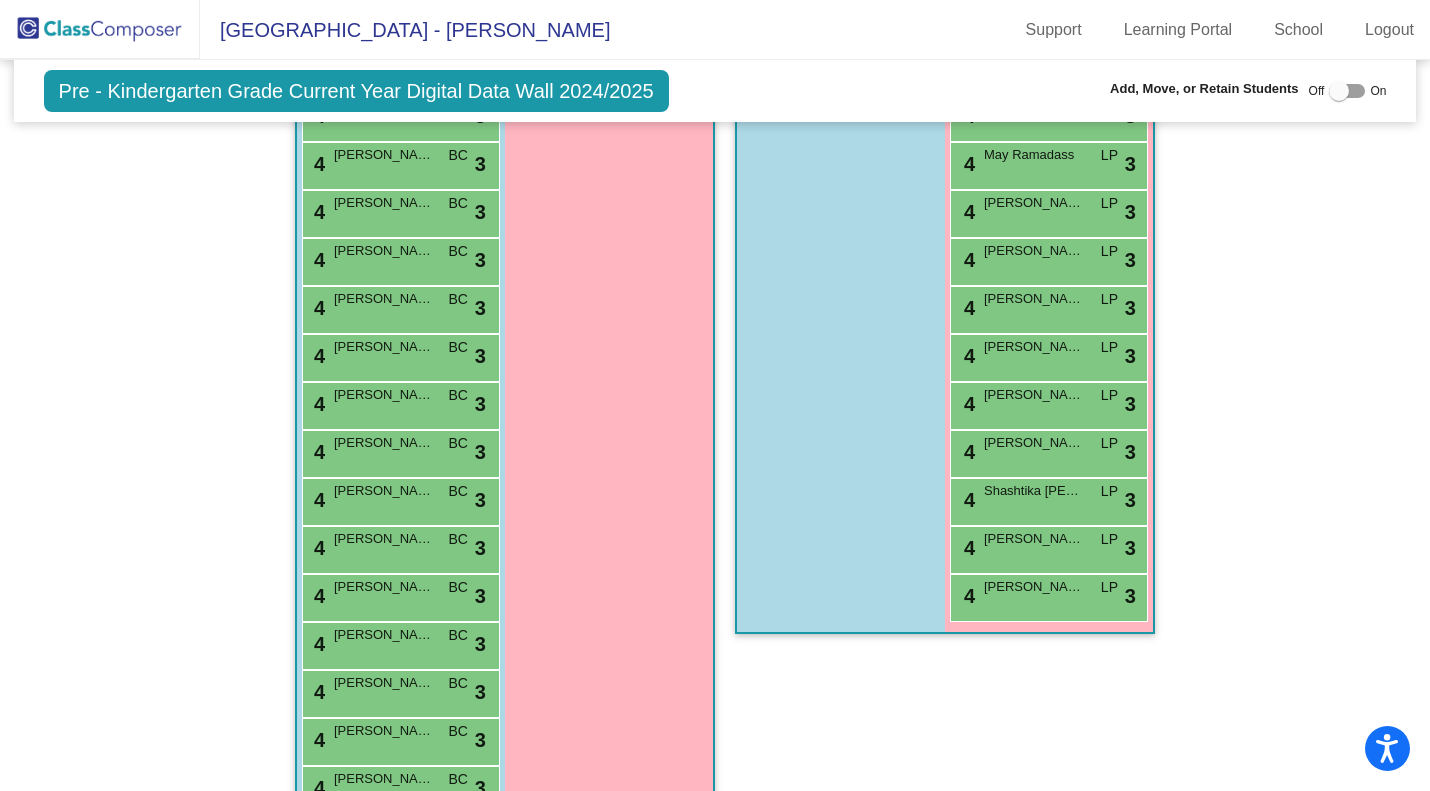 click on "Vuk Lakic" at bounding box center [384, 683] 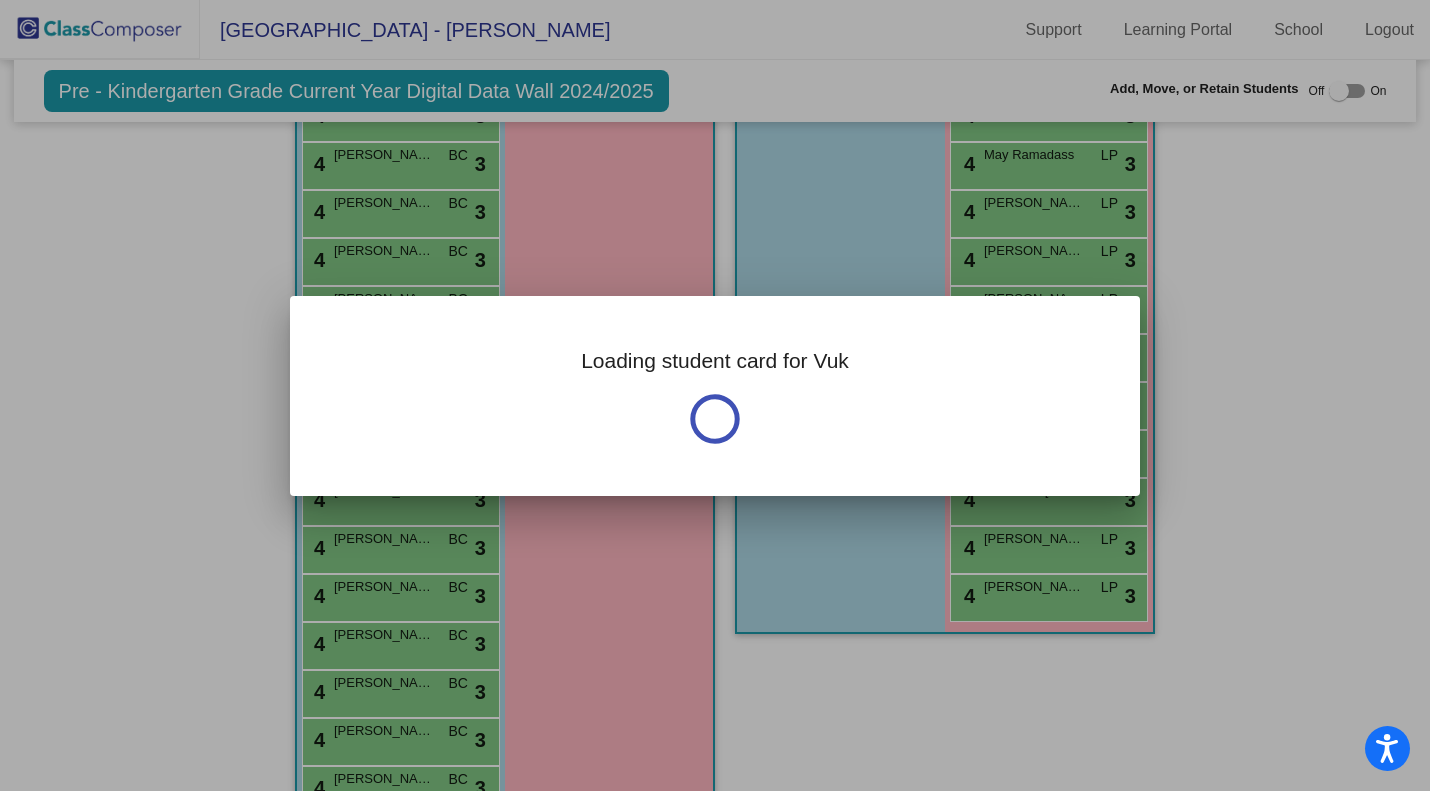 click on "Loading student card for Vuk" at bounding box center [715, 395] 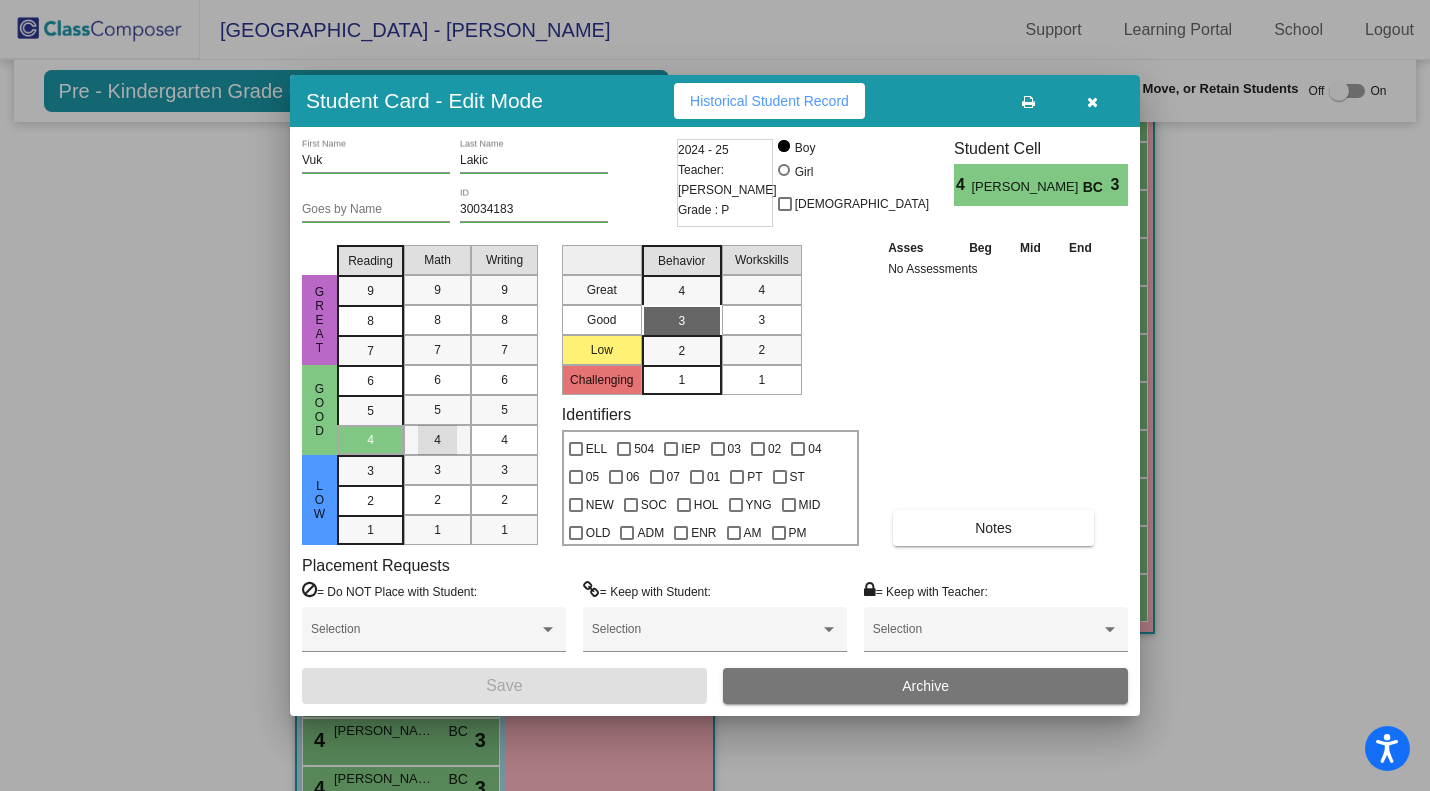 click on "4" at bounding box center (437, 440) 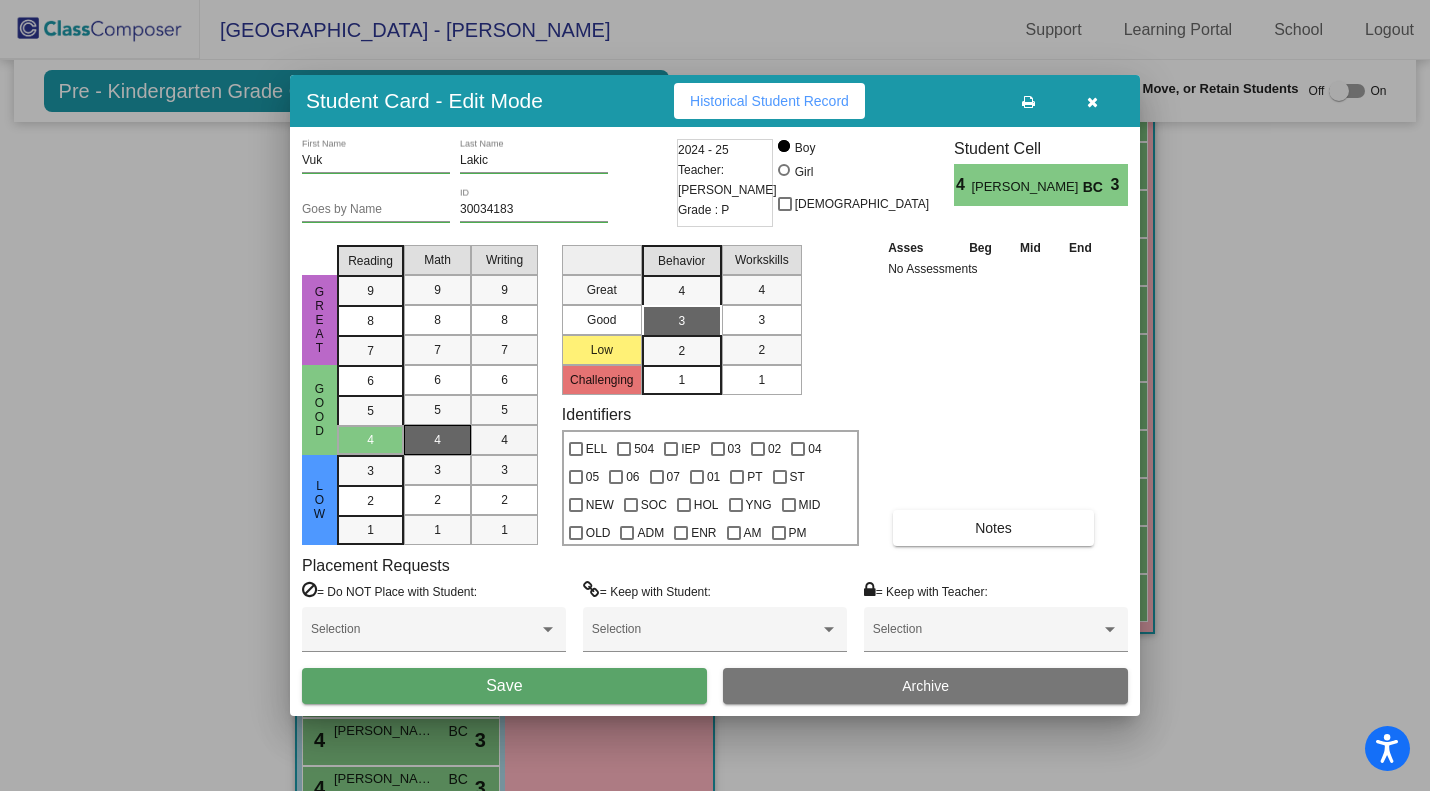 click on "4" at bounding box center [504, 440] 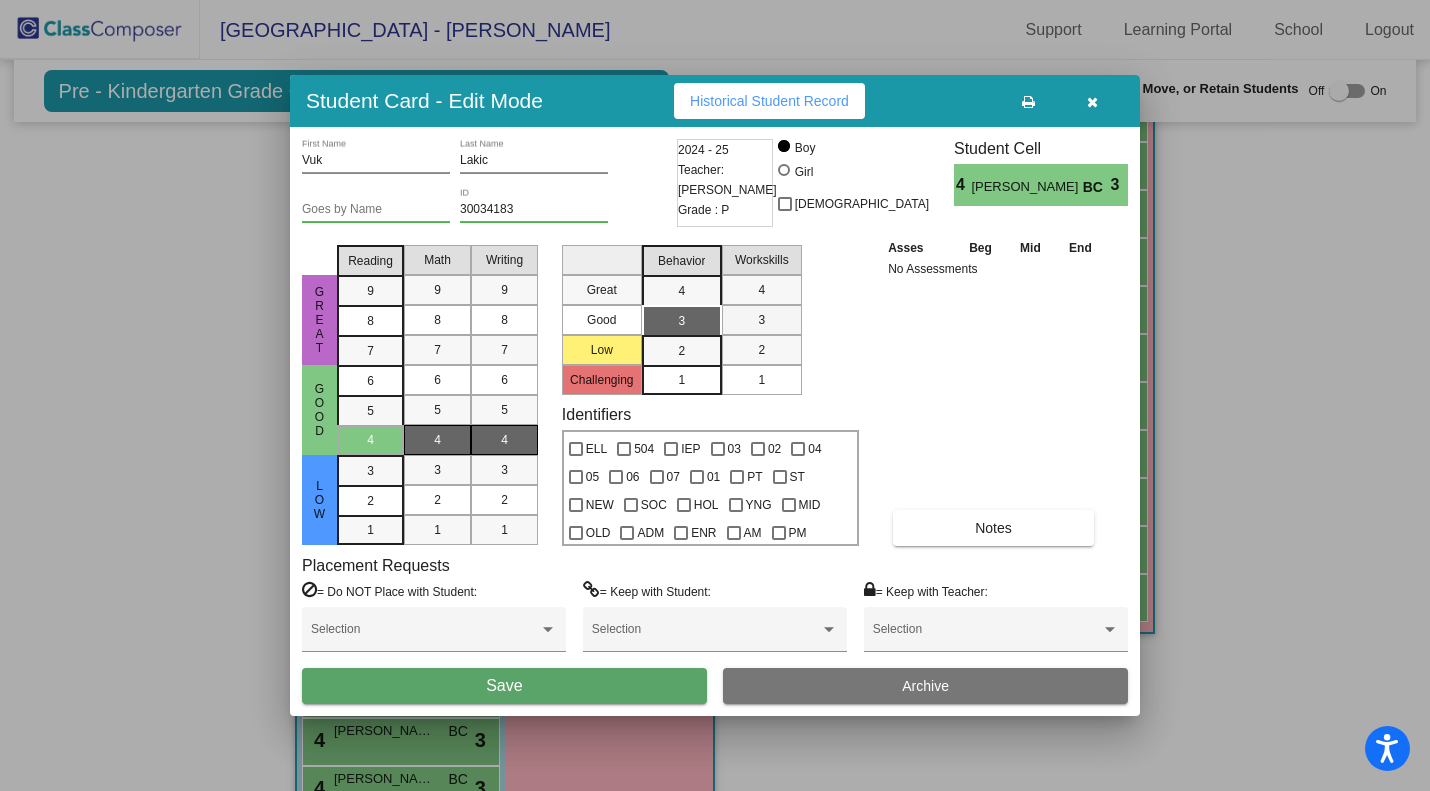 click on "3" at bounding box center [761, 320] 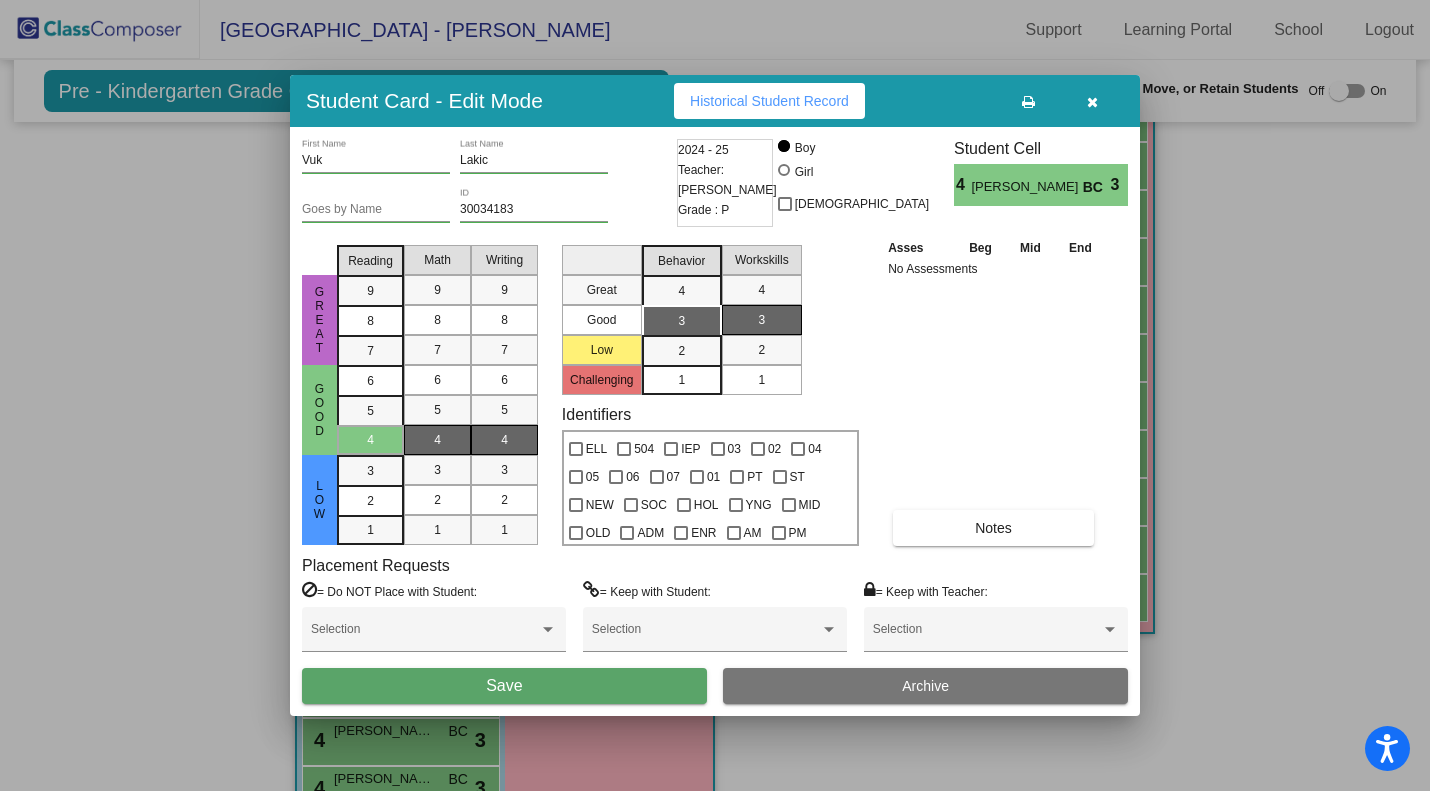 click on "Save" at bounding box center (504, 686) 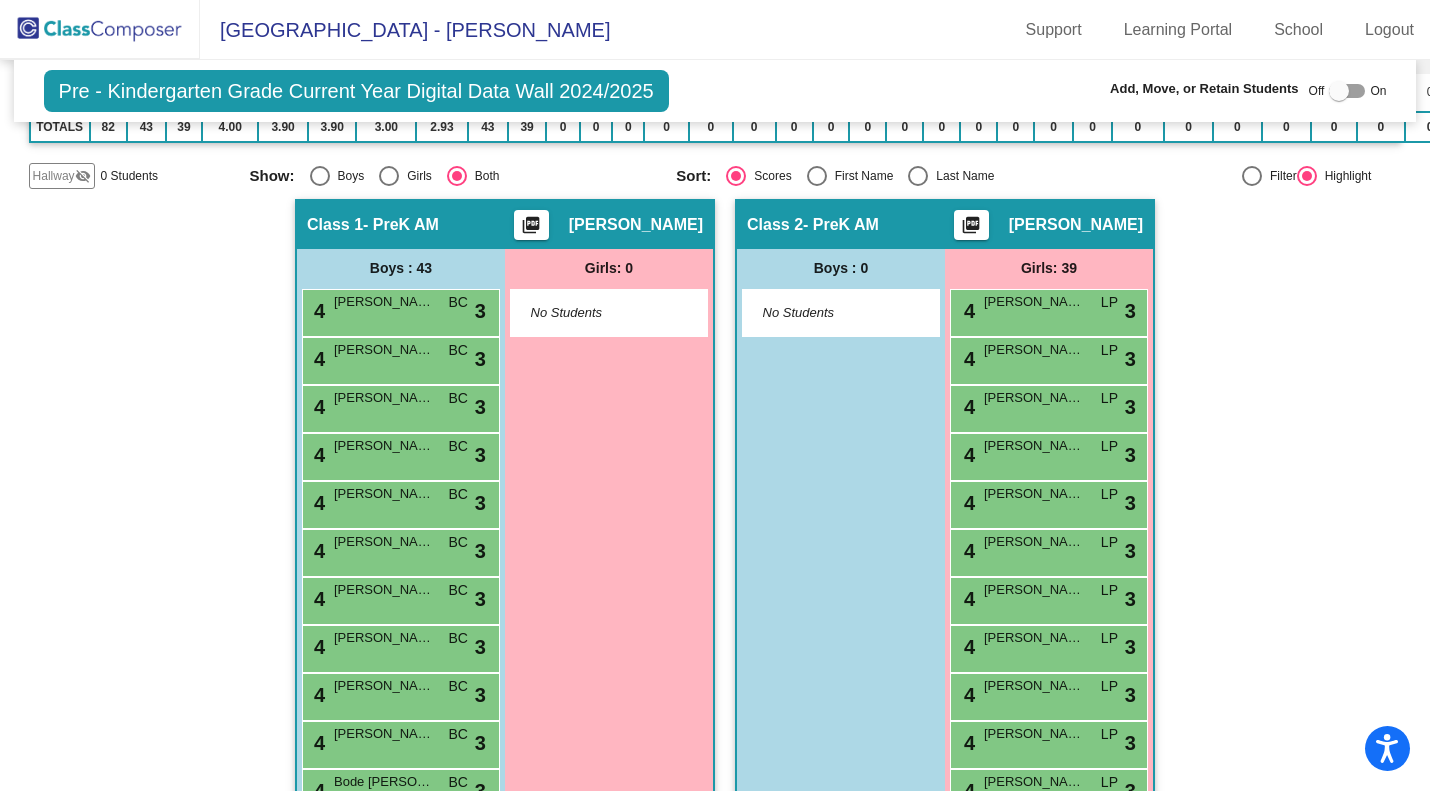 scroll, scrollTop: 0, scrollLeft: 0, axis: both 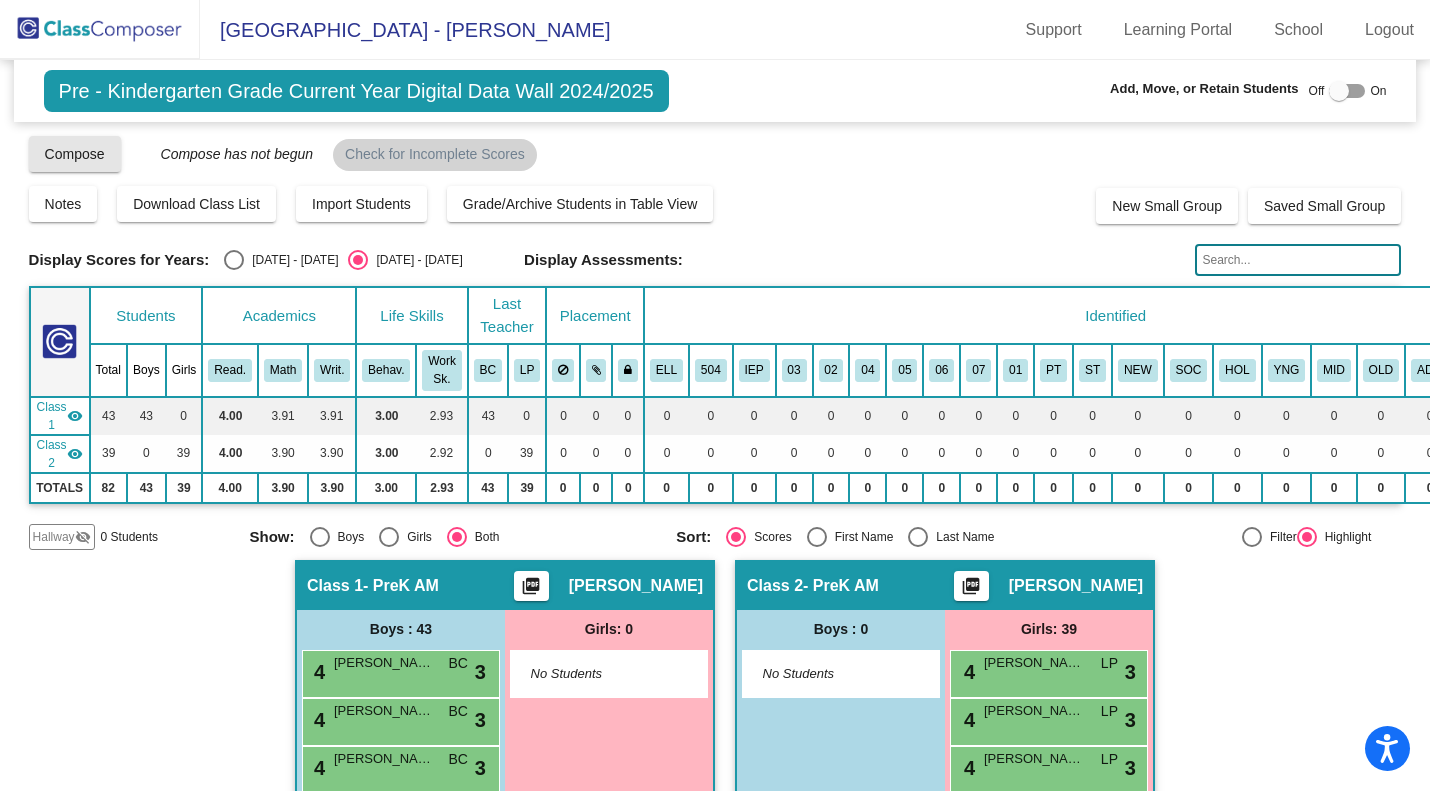 click on "Compose" 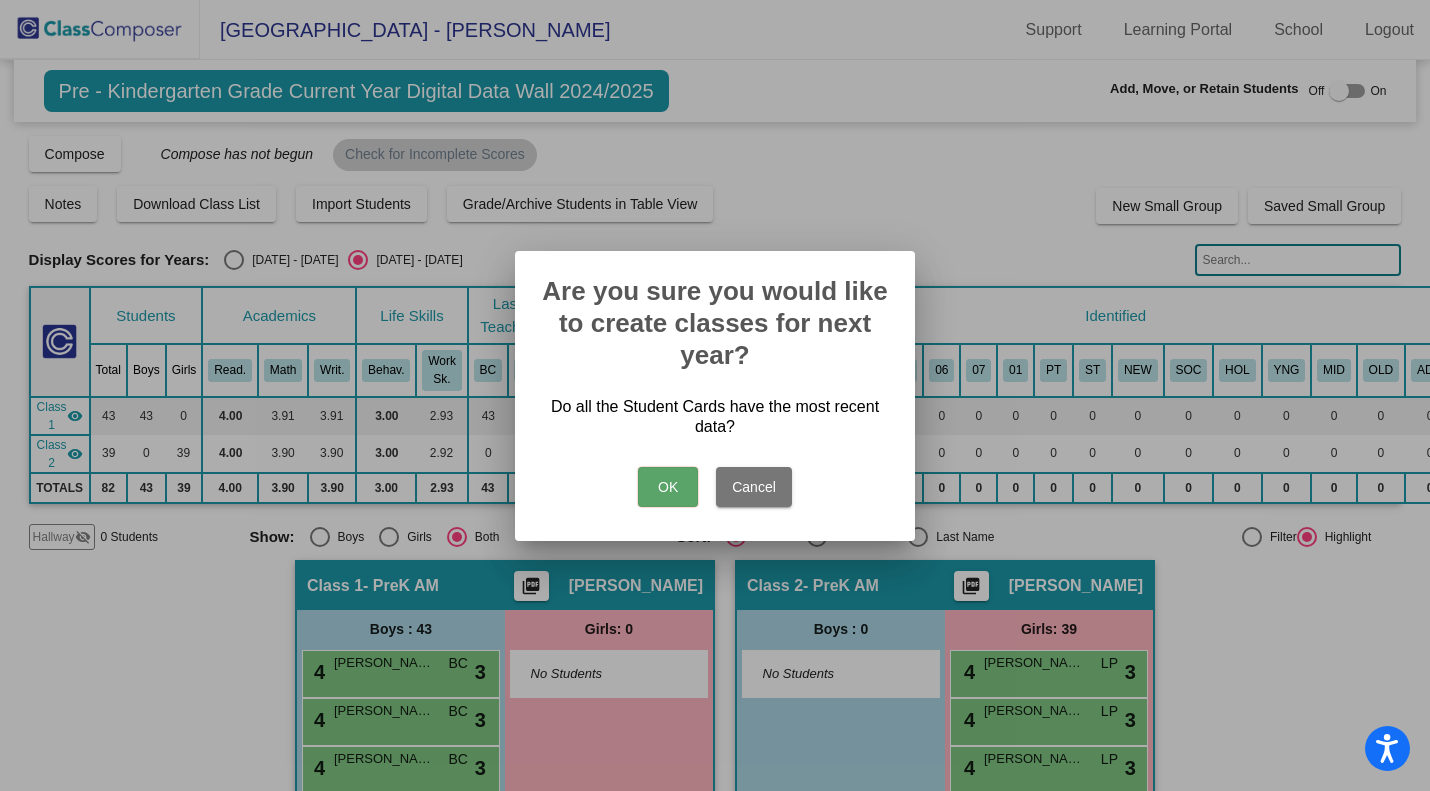 click on "OK" at bounding box center (668, 487) 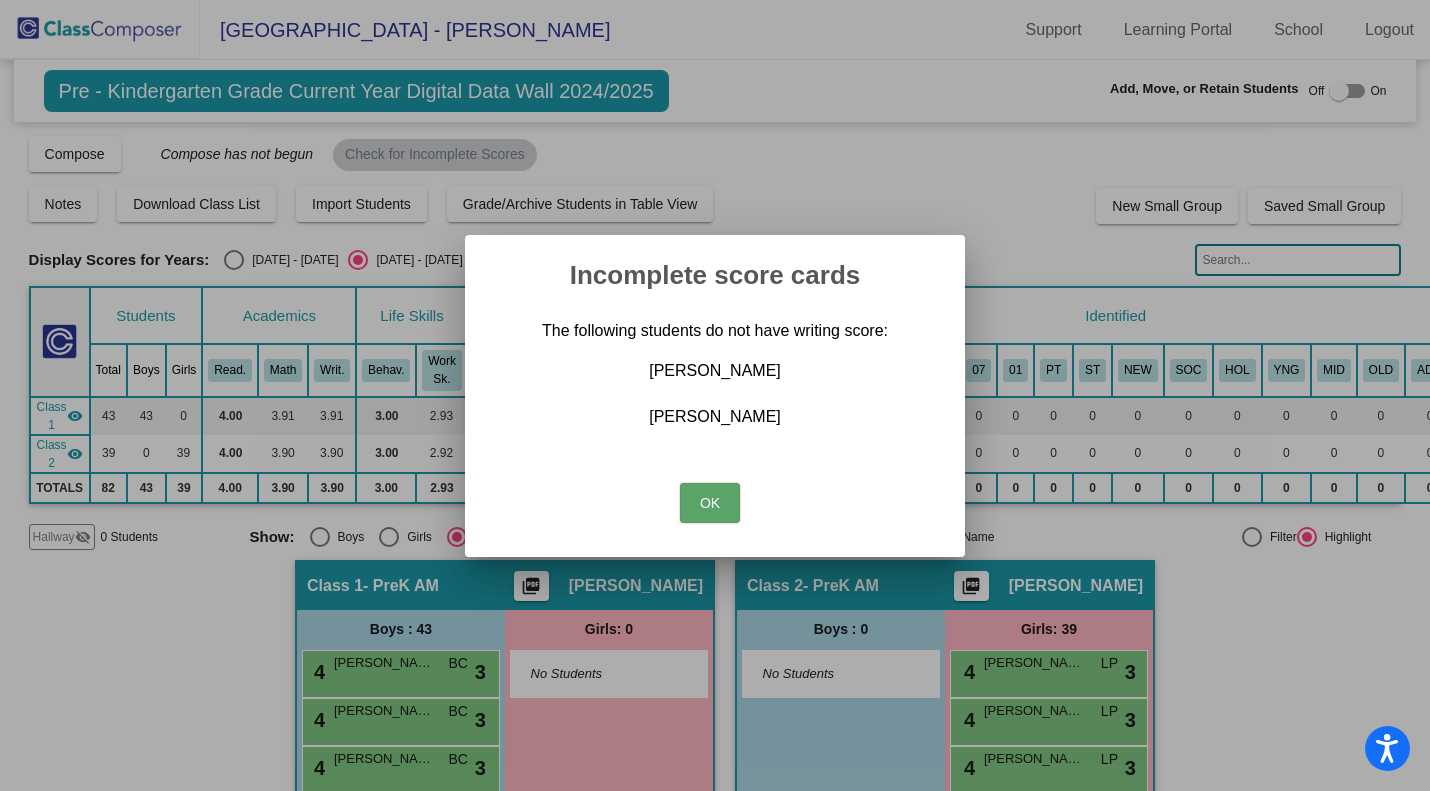 click on "OK" at bounding box center [710, 503] 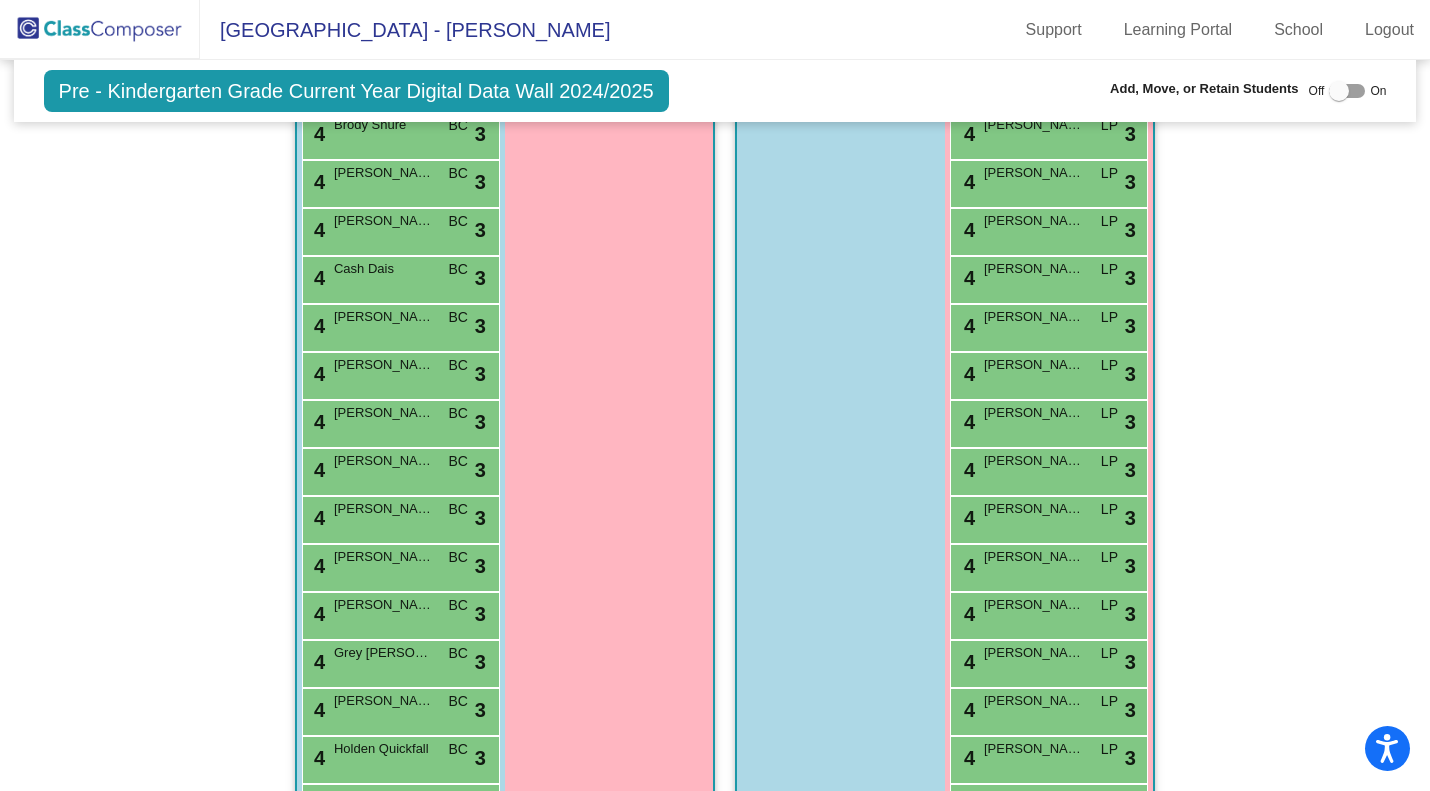 scroll, scrollTop: 1111, scrollLeft: 0, axis: vertical 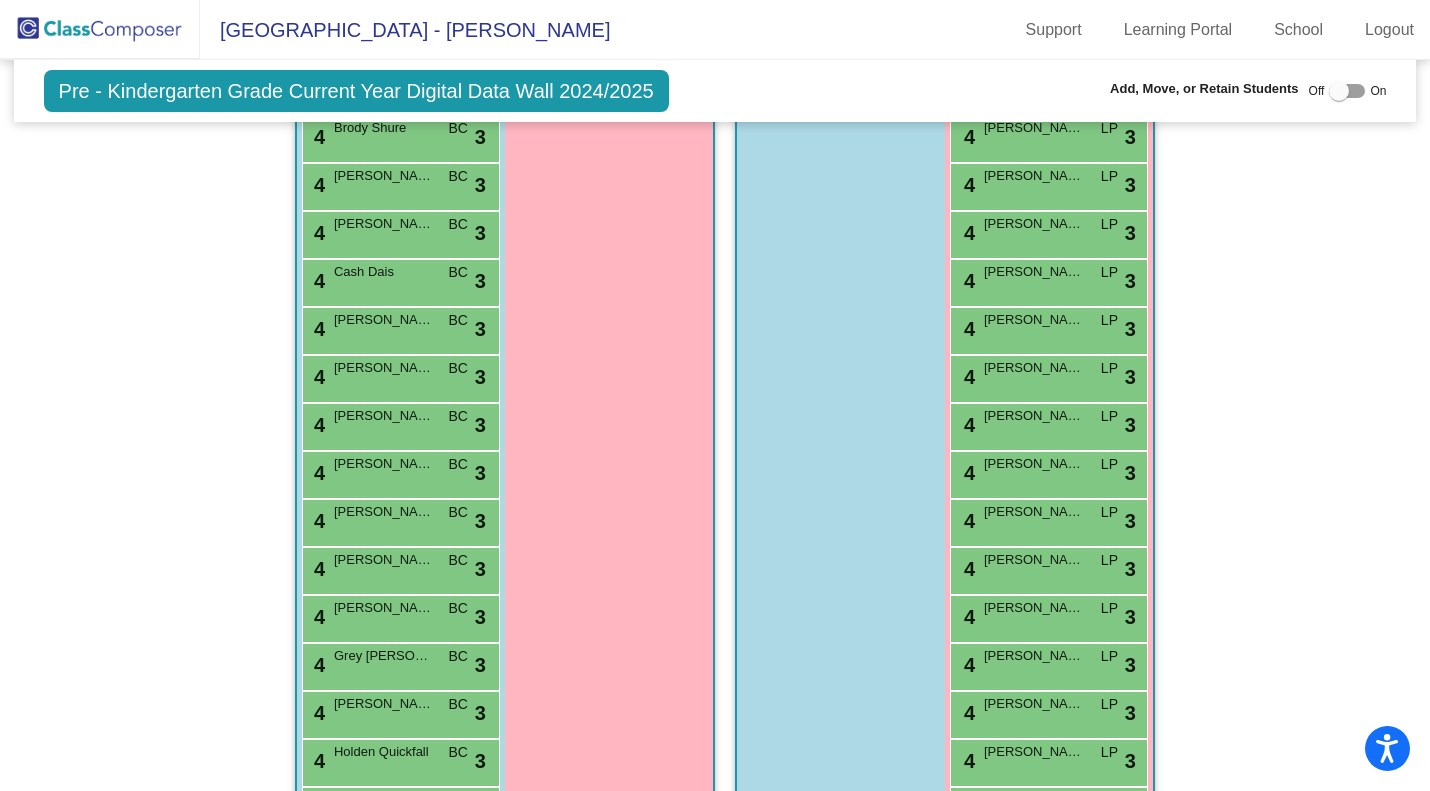 click on "[PERSON_NAME]" at bounding box center (384, 416) 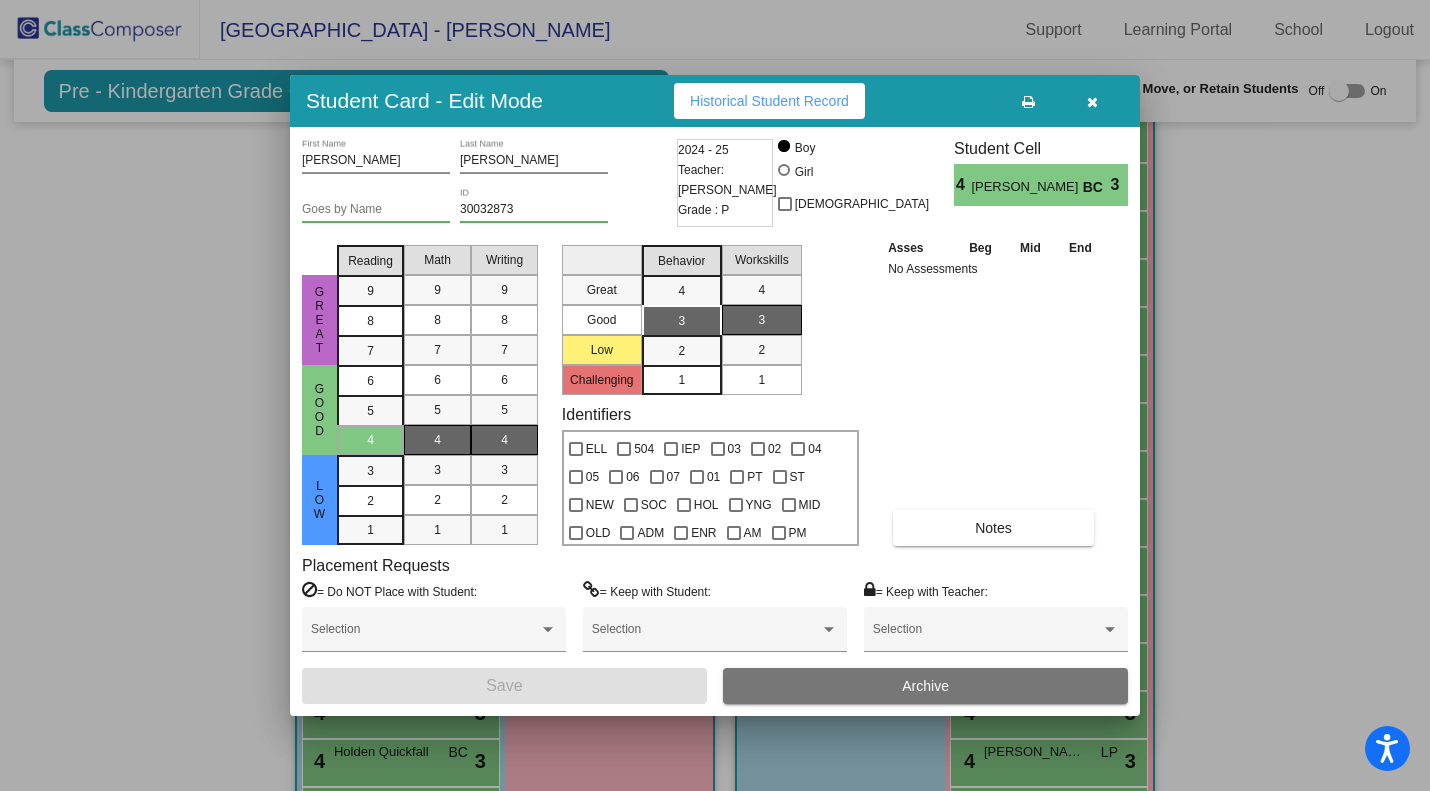click at bounding box center (1092, 102) 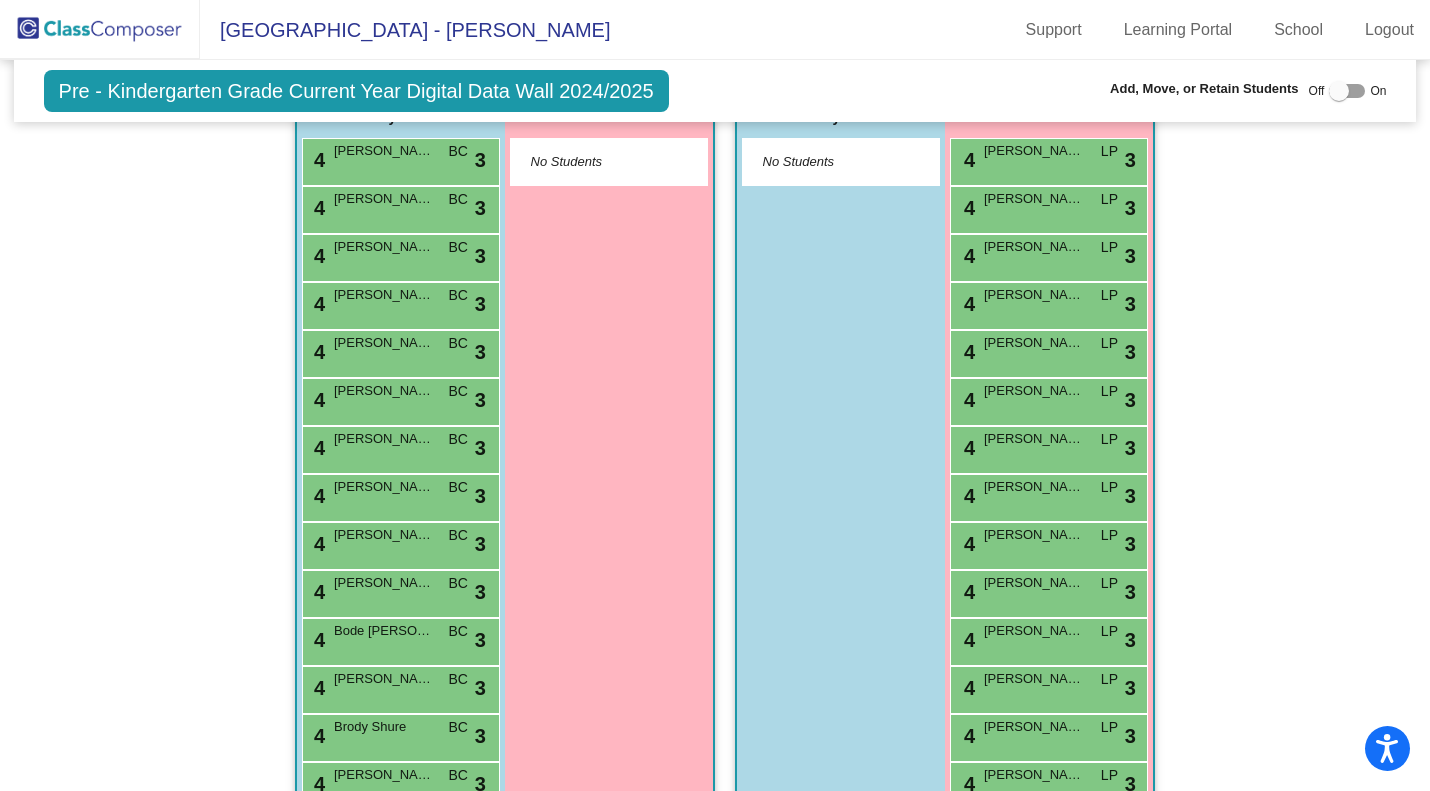 scroll, scrollTop: 511, scrollLeft: 0, axis: vertical 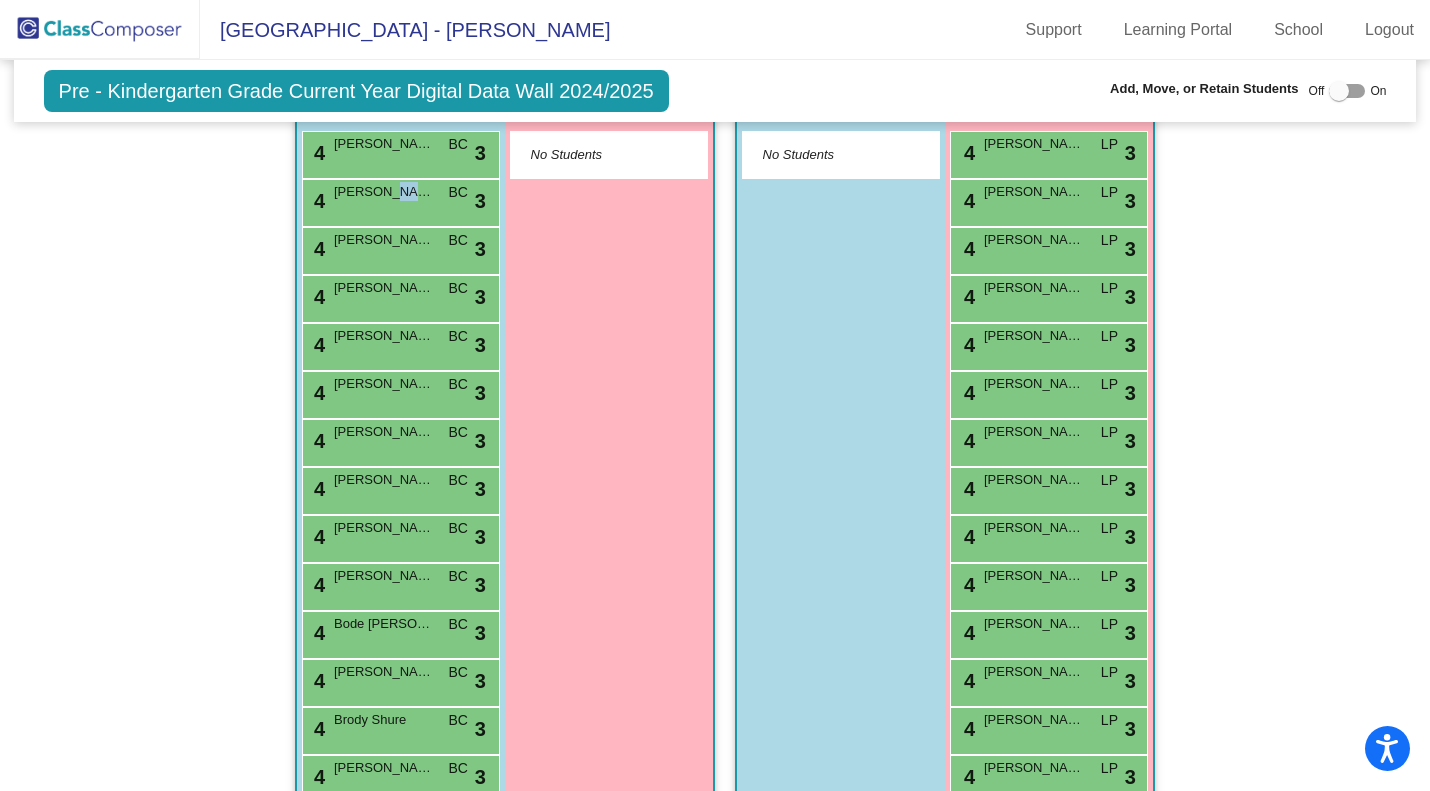 click on "4 Anjali Velagapudi LP lock do_not_disturb_alt 3" at bounding box center [1048, 440] 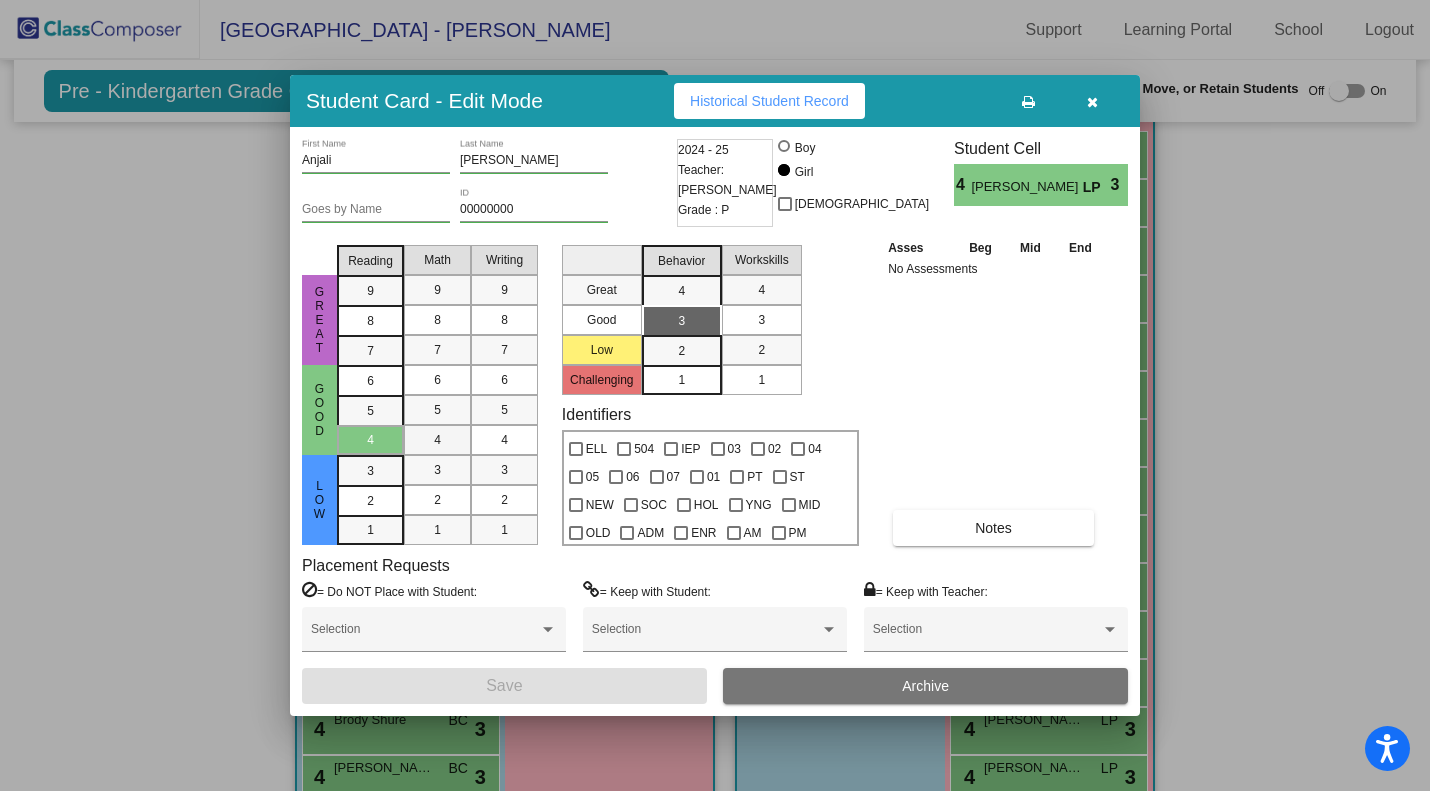 click on "4" at bounding box center (437, 440) 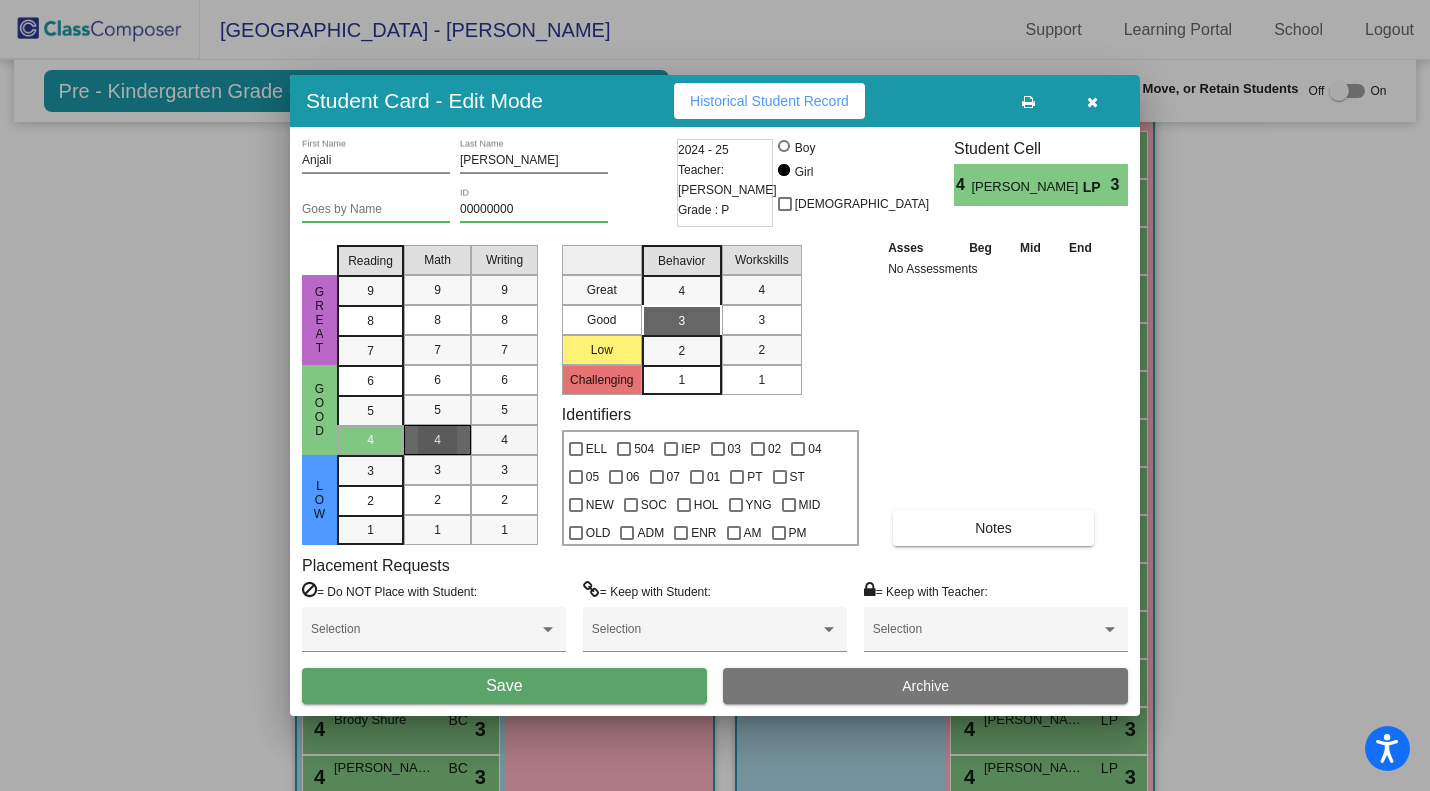 click on "4" at bounding box center [504, 440] 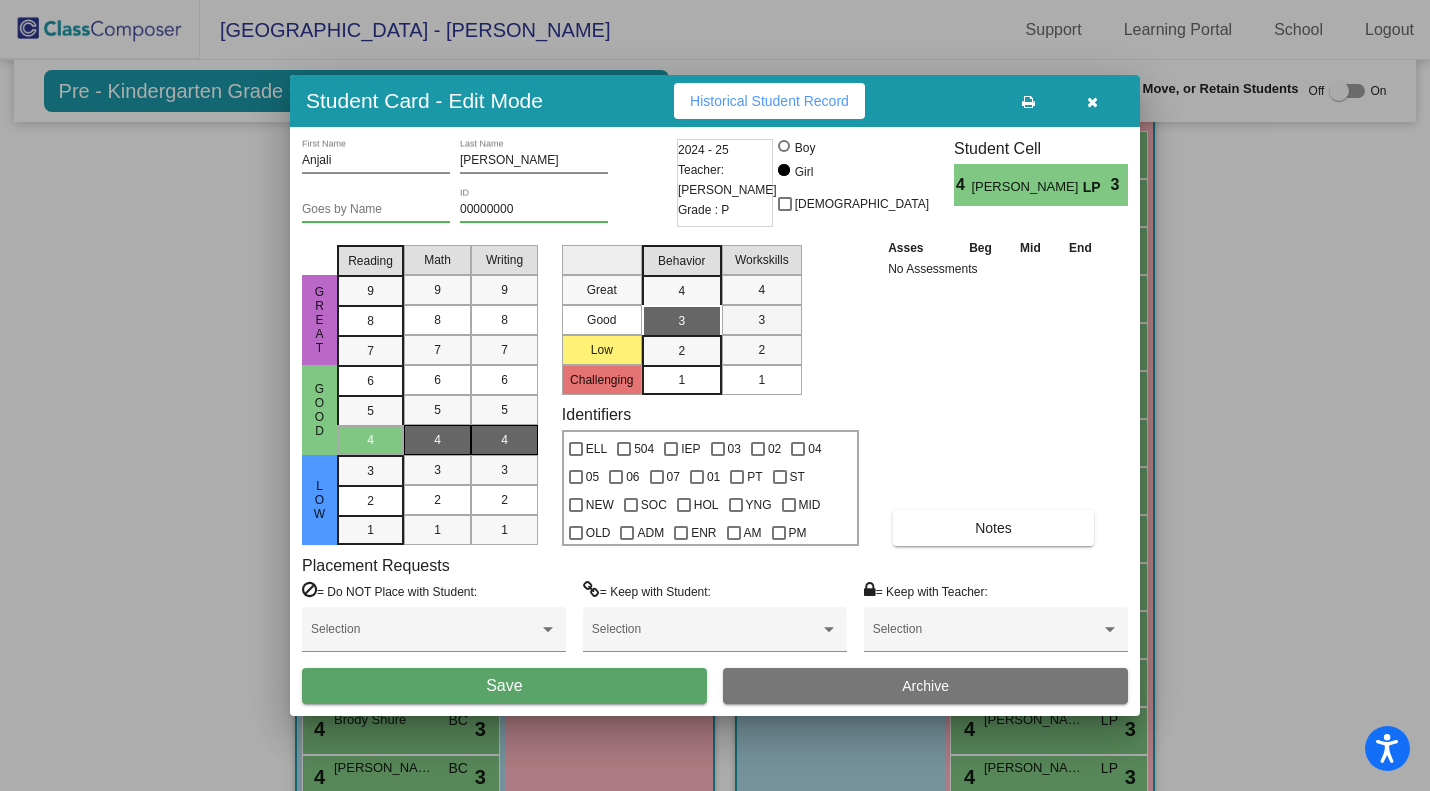 click on "3" at bounding box center (761, 320) 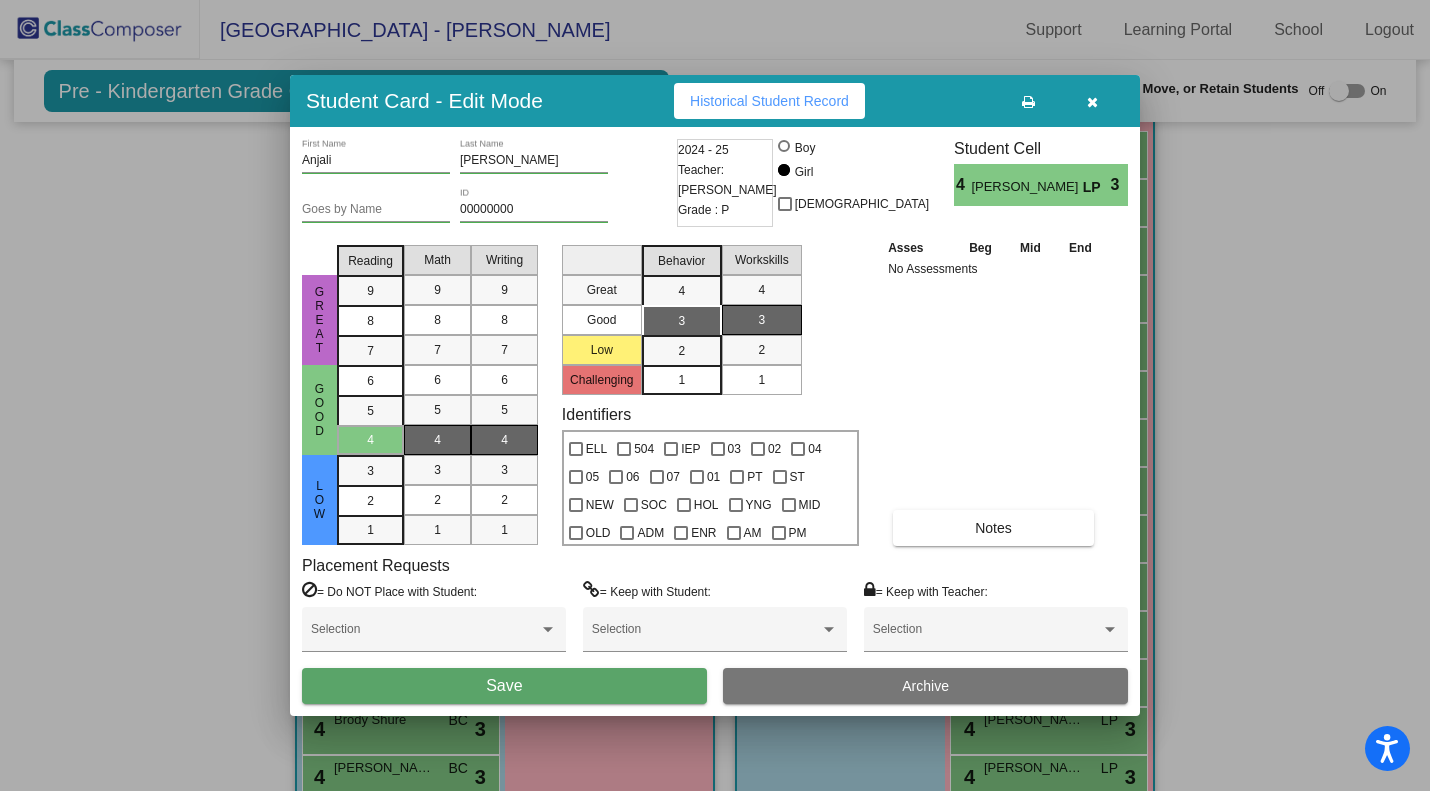click on "Save" at bounding box center (504, 686) 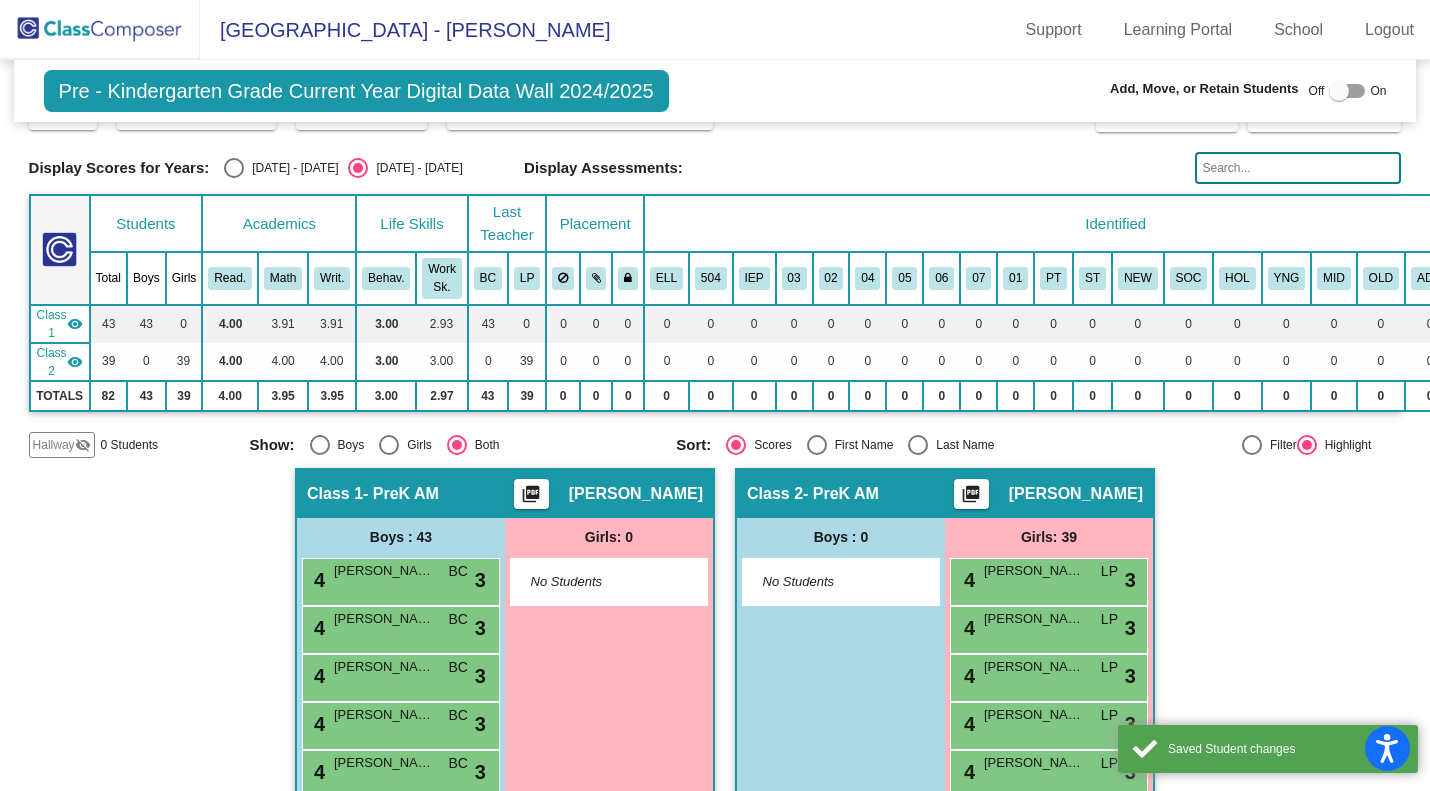 scroll, scrollTop: 0, scrollLeft: 0, axis: both 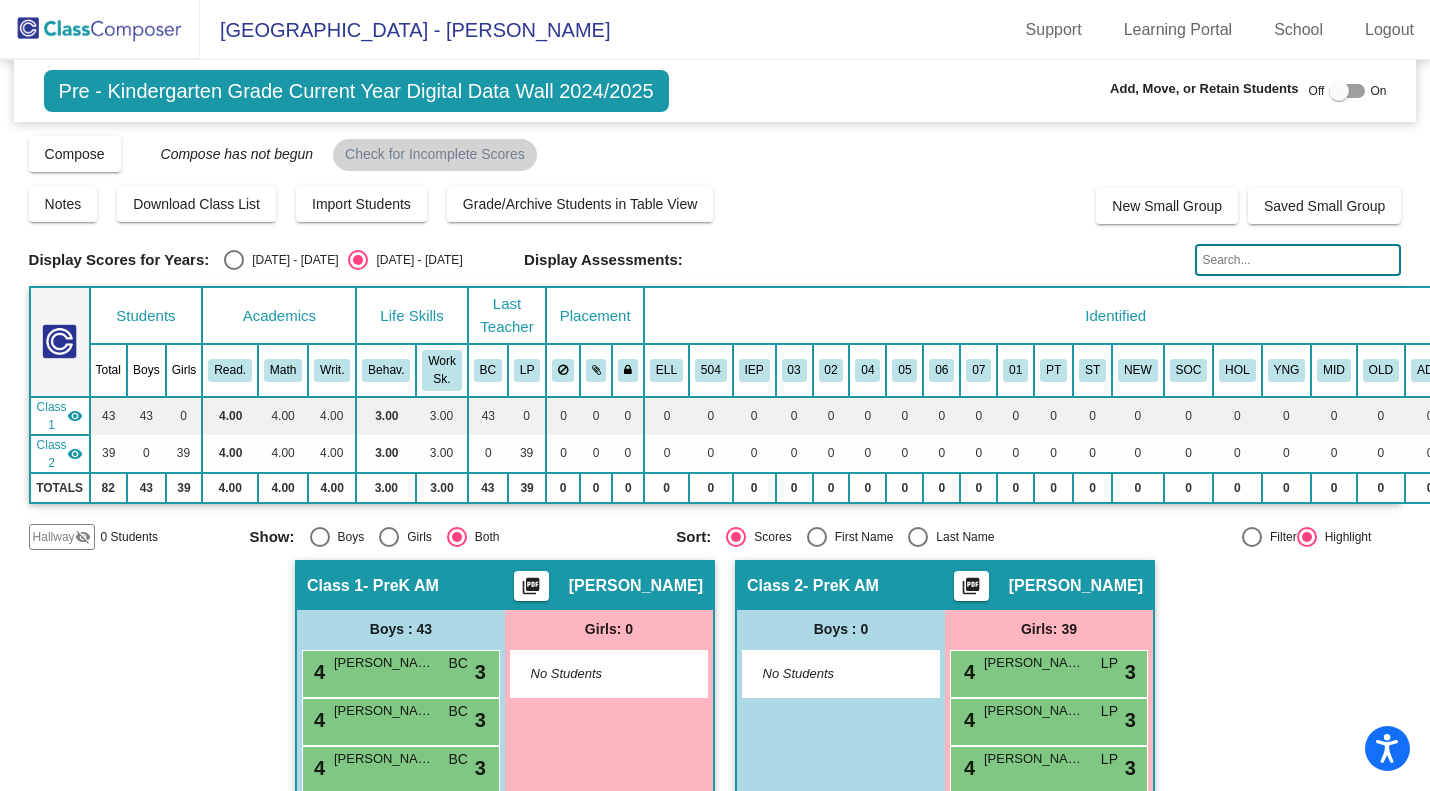 click 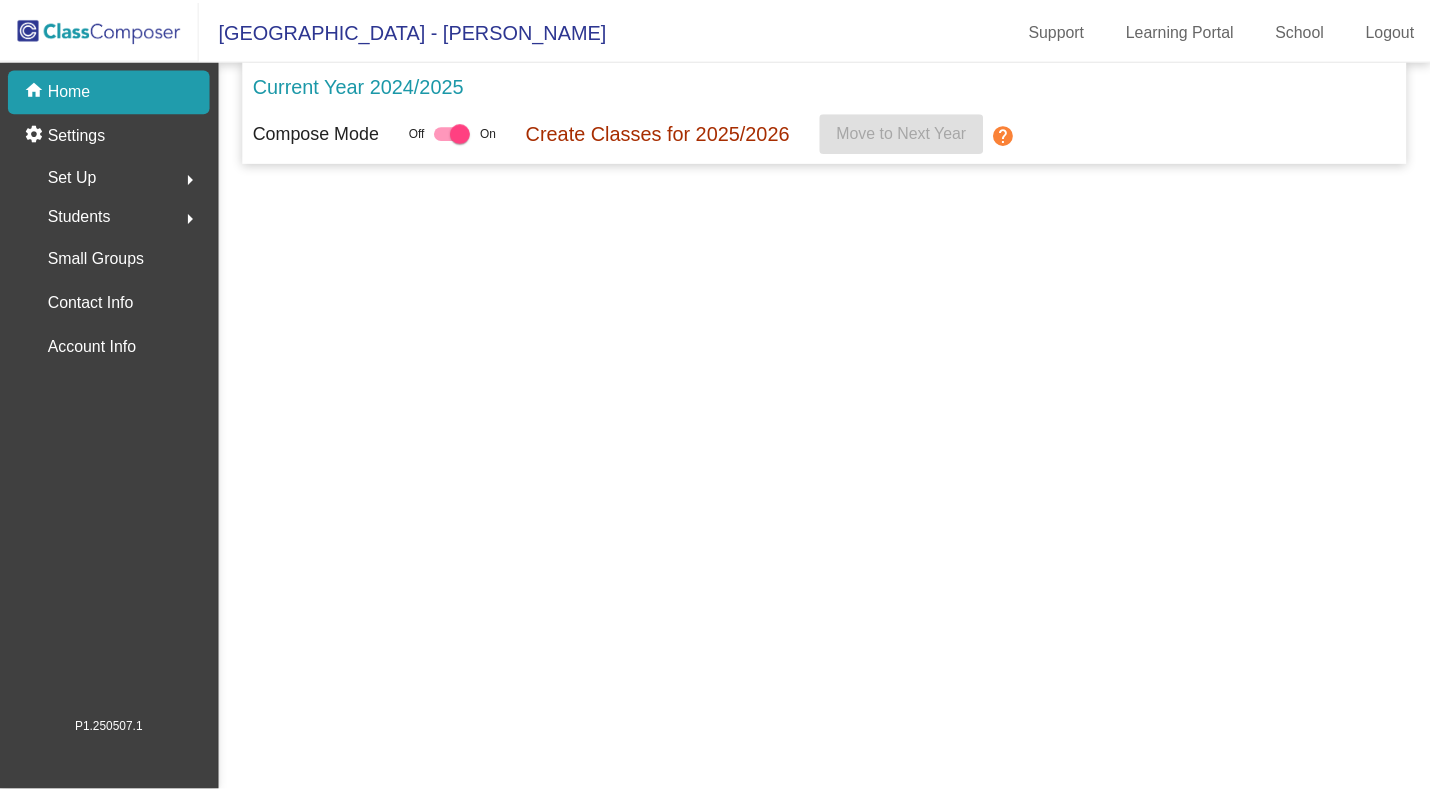 scroll, scrollTop: 0, scrollLeft: 0, axis: both 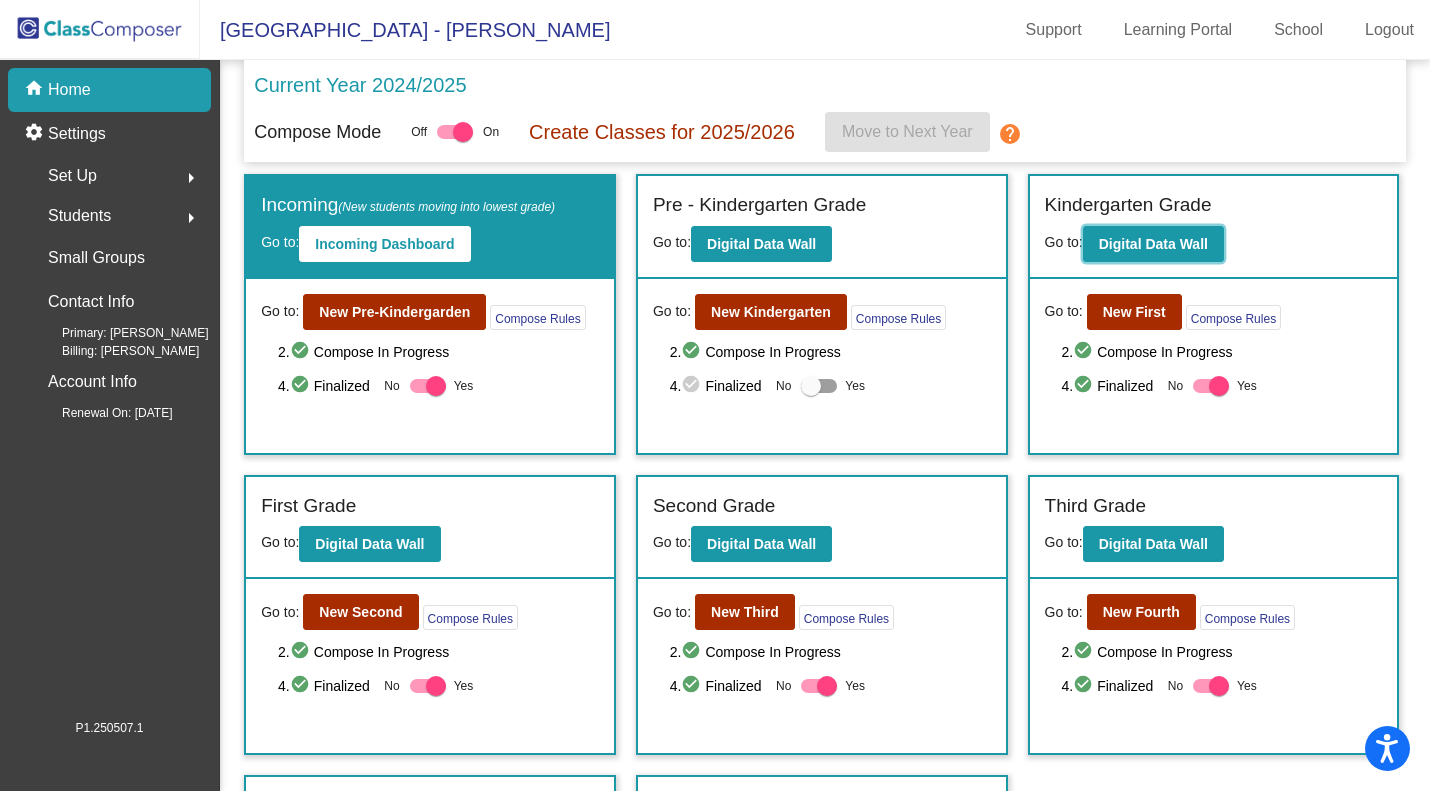 click on "Digital Data Wall" 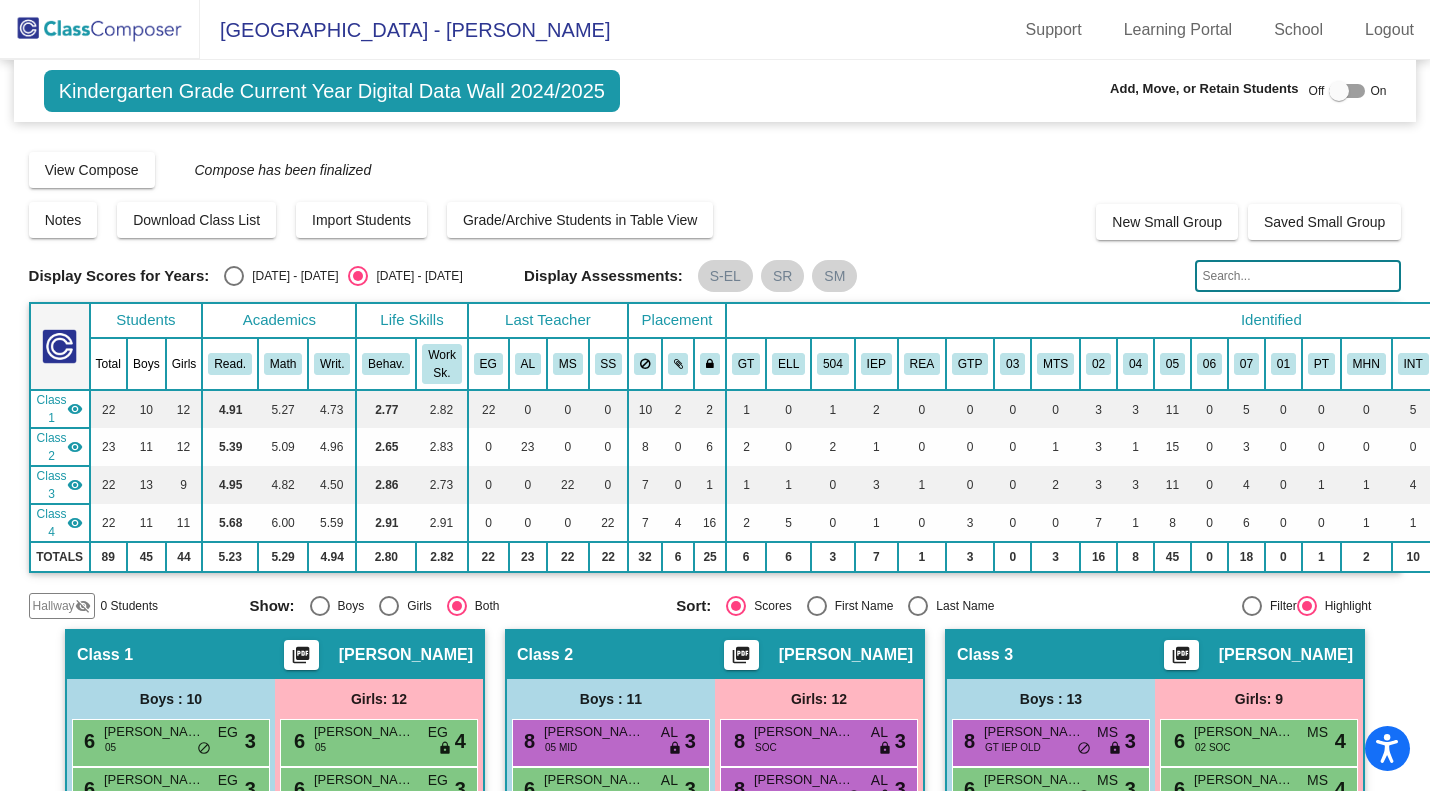 click 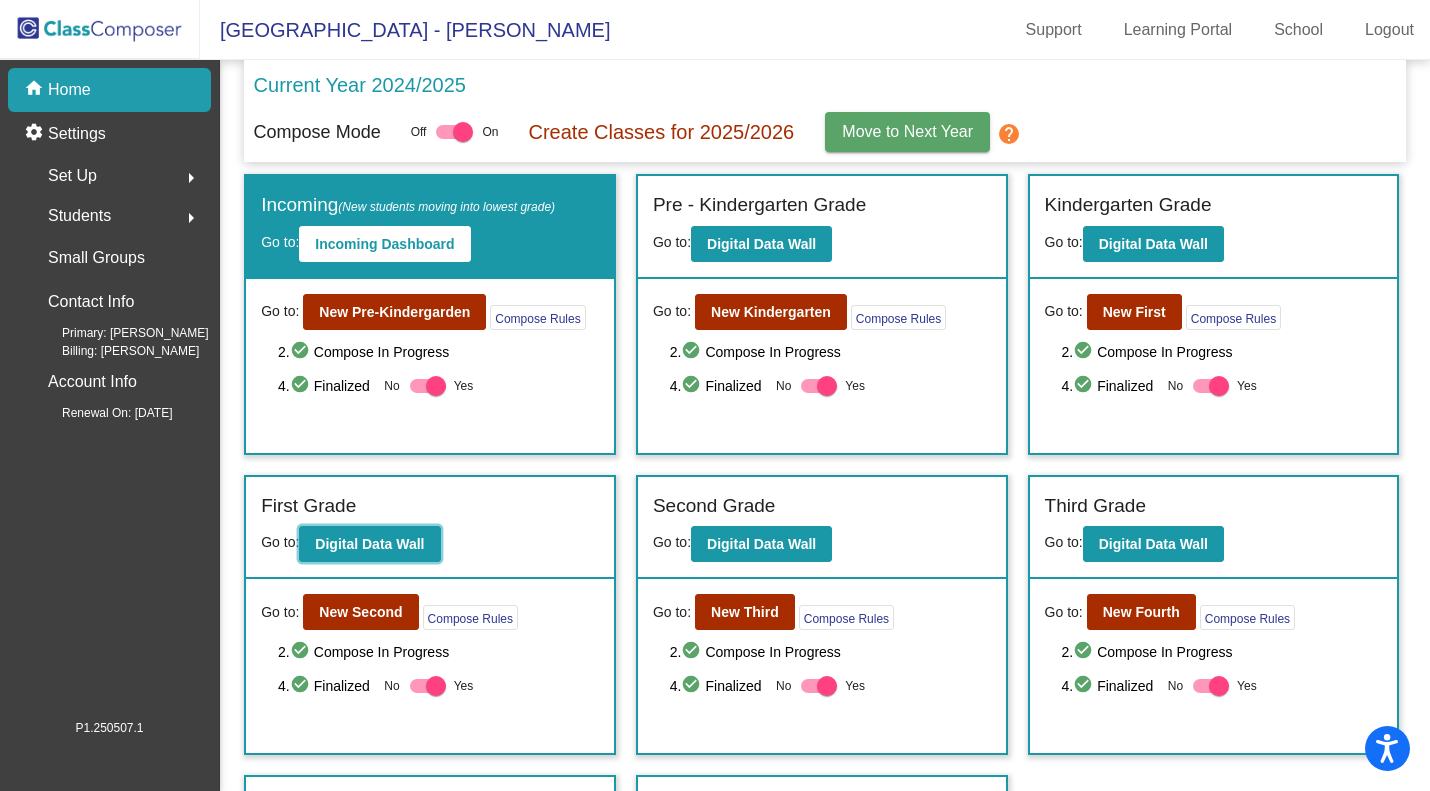 click on "Digital Data Wall" 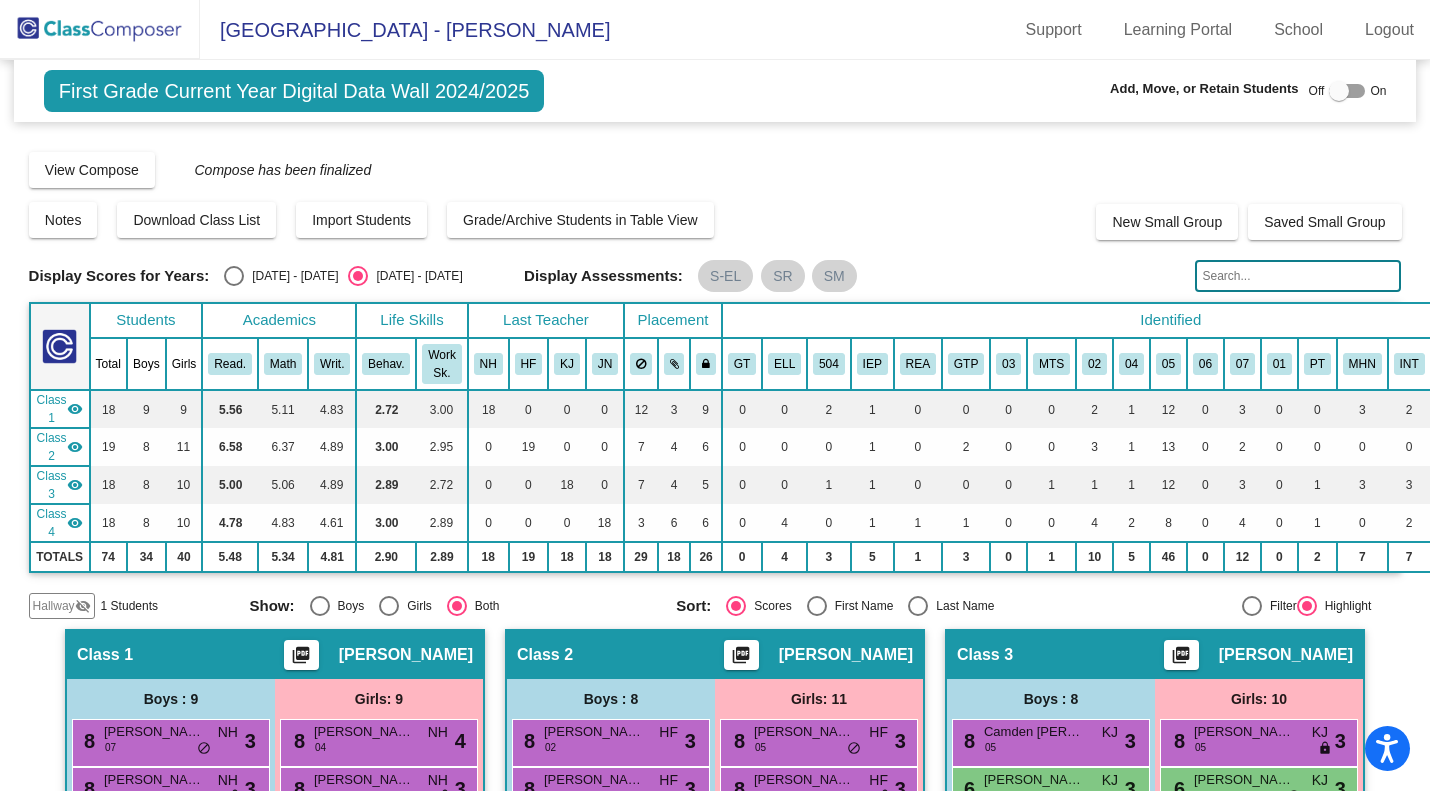click 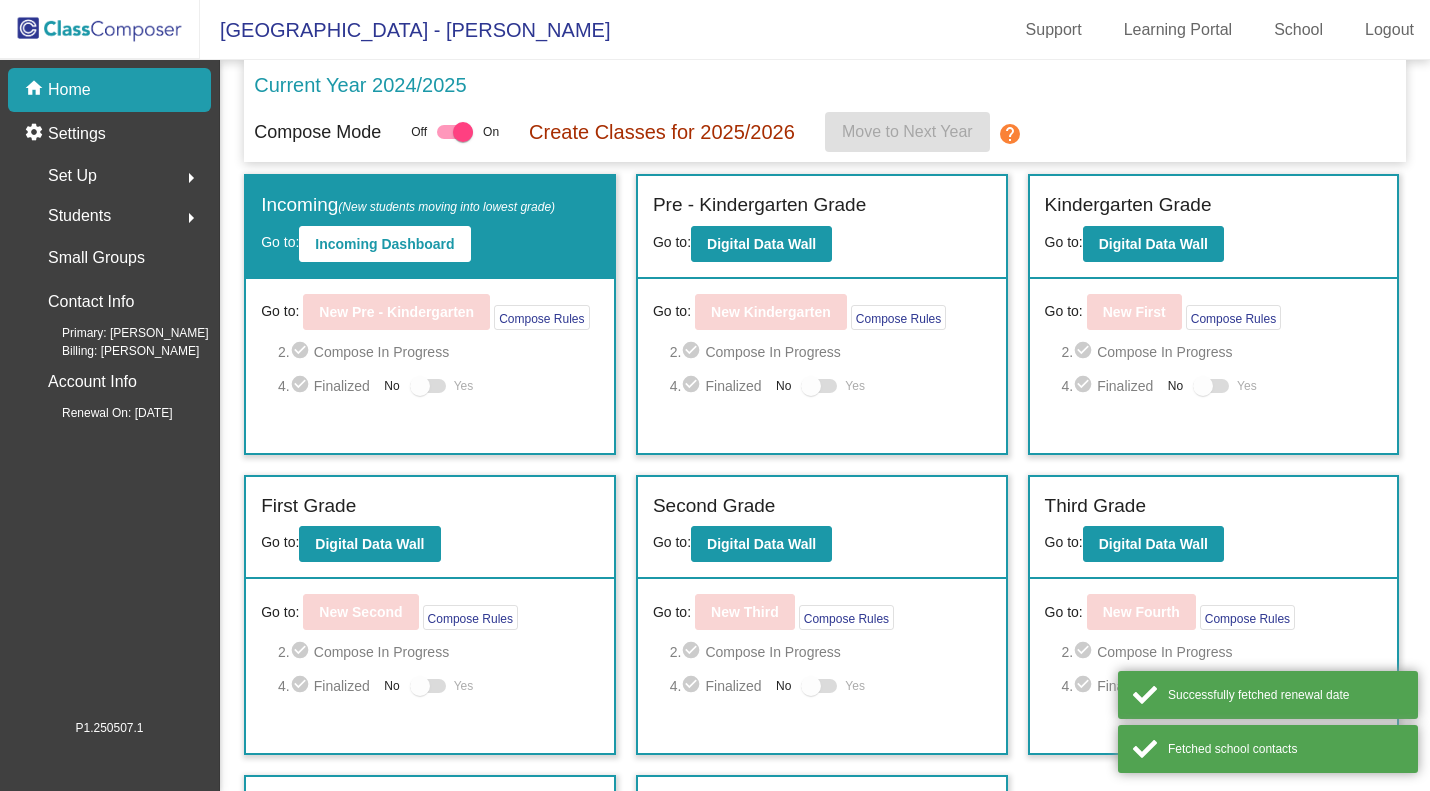 scroll, scrollTop: 0, scrollLeft: 0, axis: both 